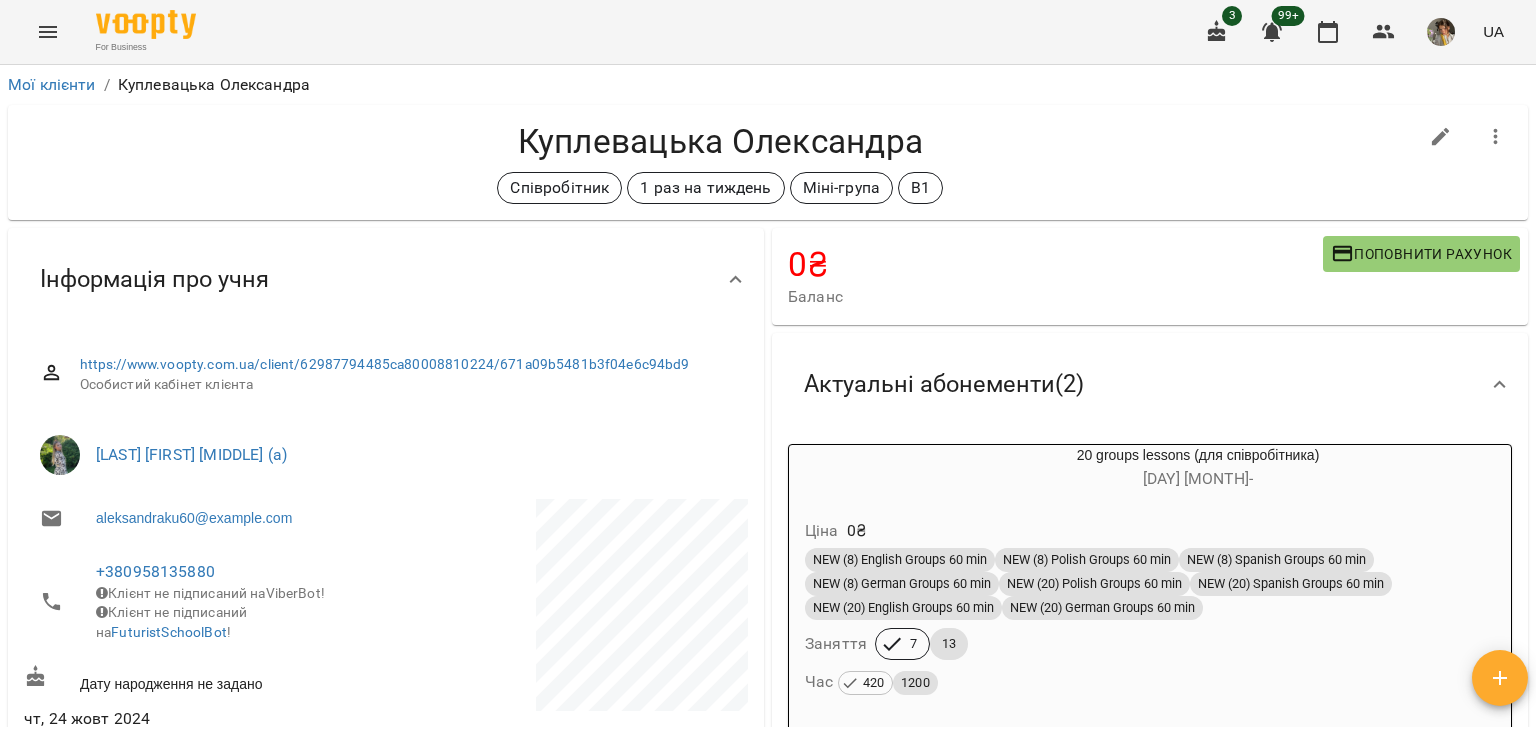 scroll, scrollTop: 0, scrollLeft: 0, axis: both 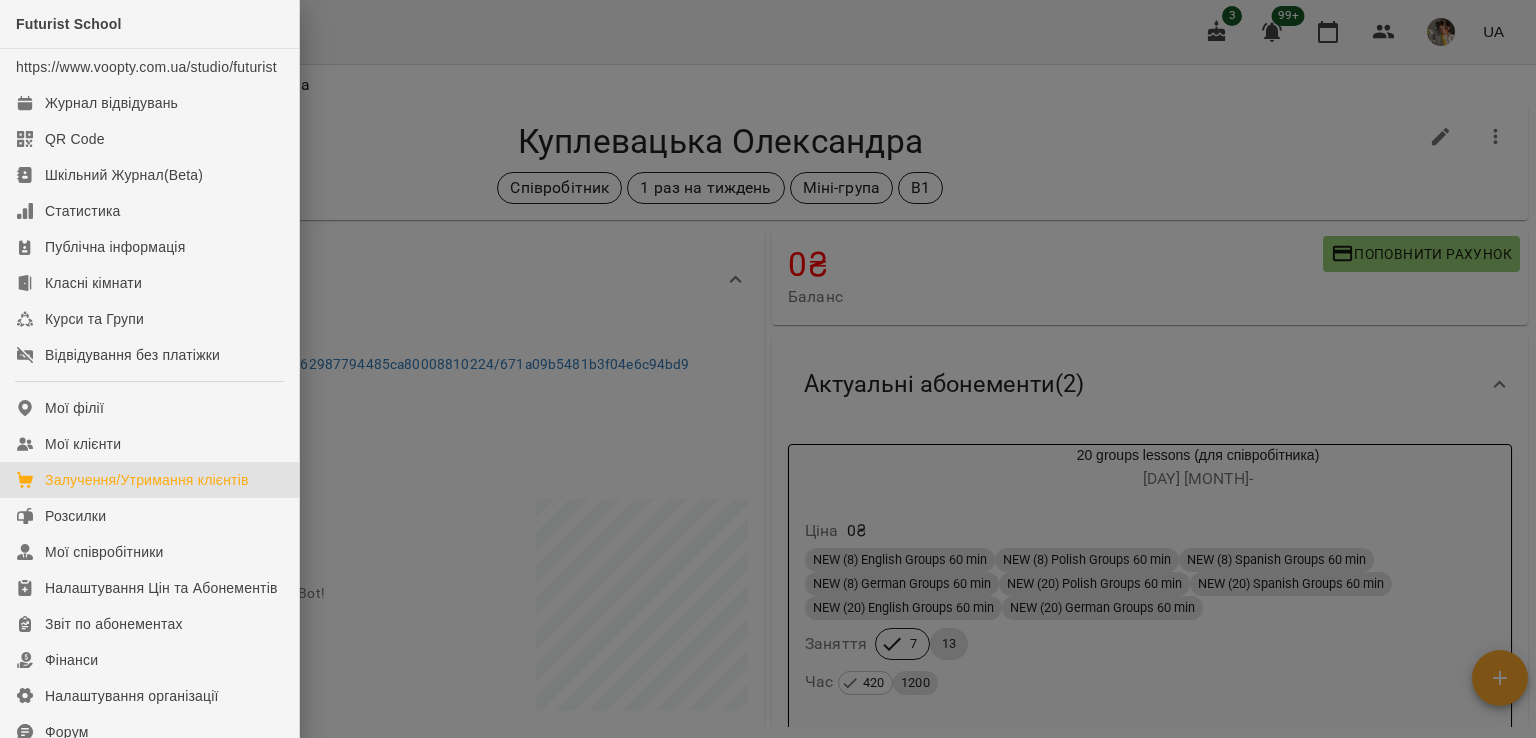 click on "Залучення/Утримання клієнтів" at bounding box center (147, 480) 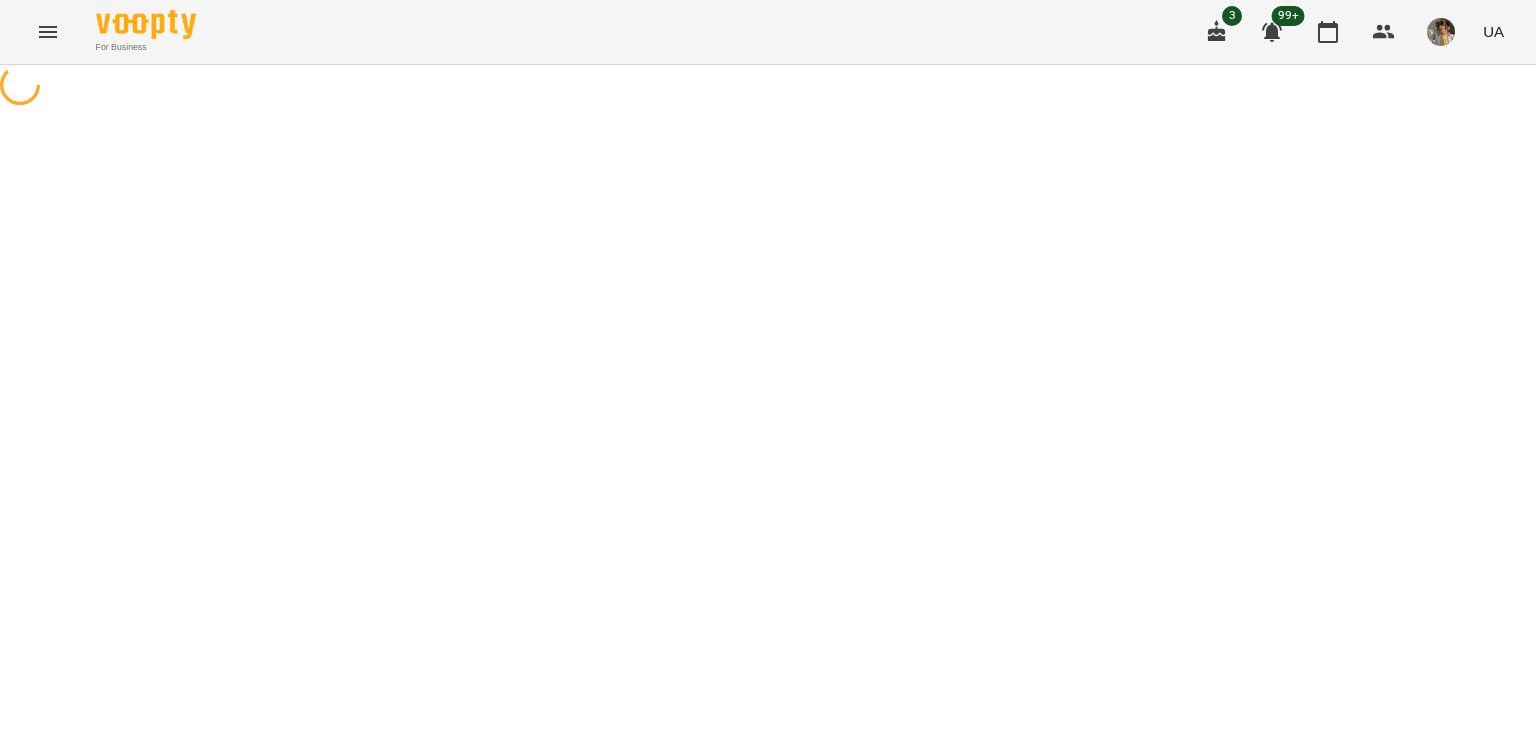 scroll, scrollTop: 0, scrollLeft: 0, axis: both 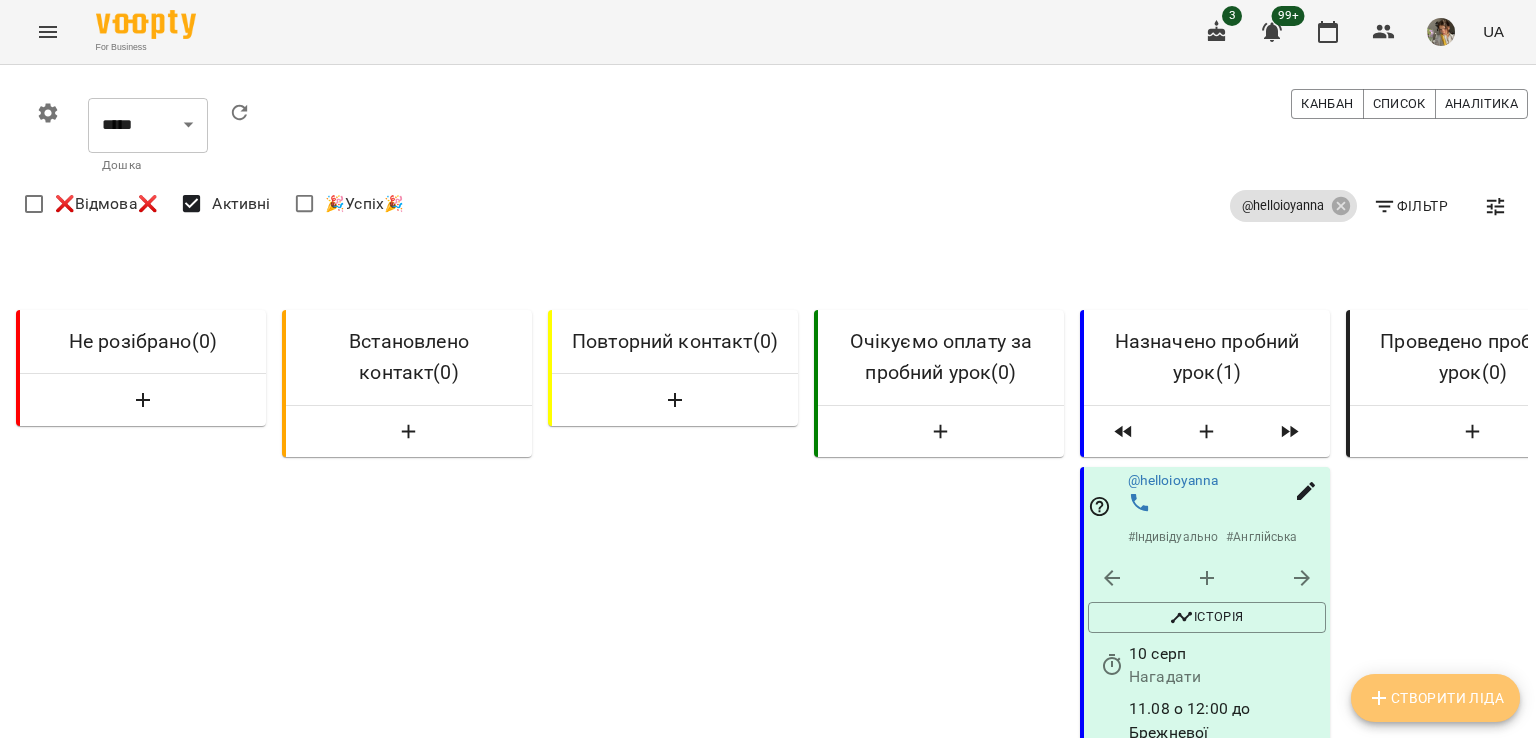 click on "Створити Ліда" at bounding box center [1435, 698] 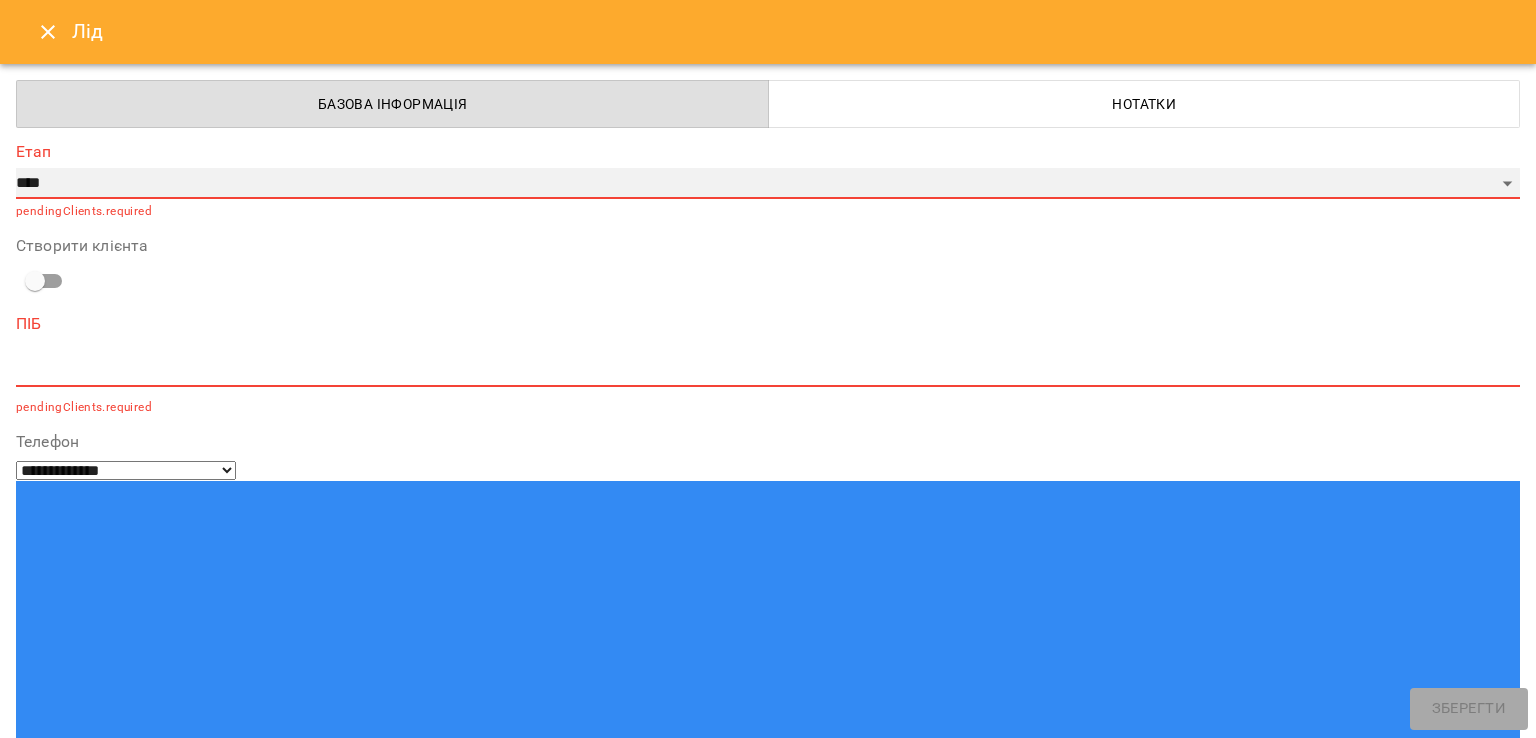 click on "**********" at bounding box center [768, 184] 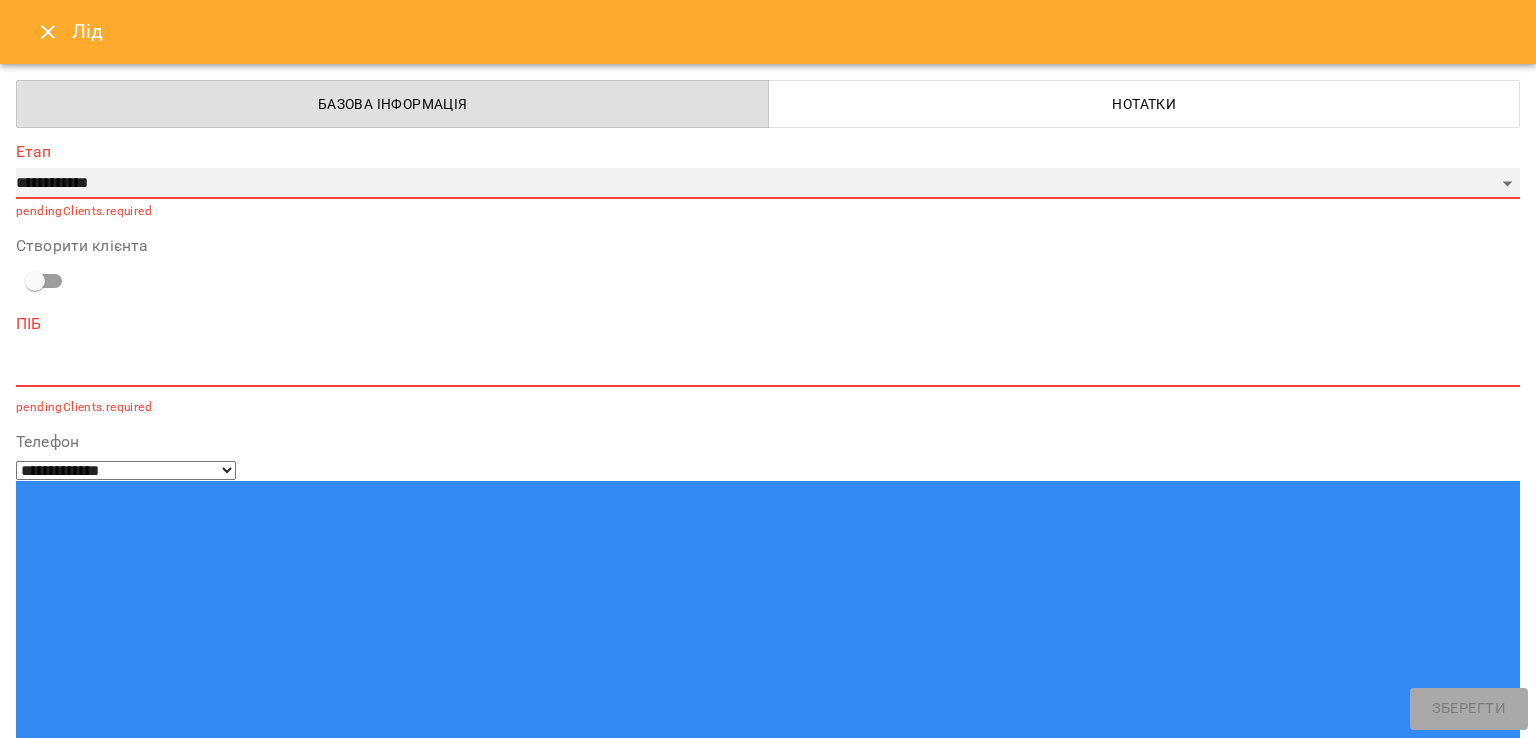 click on "**********" at bounding box center (768, 184) 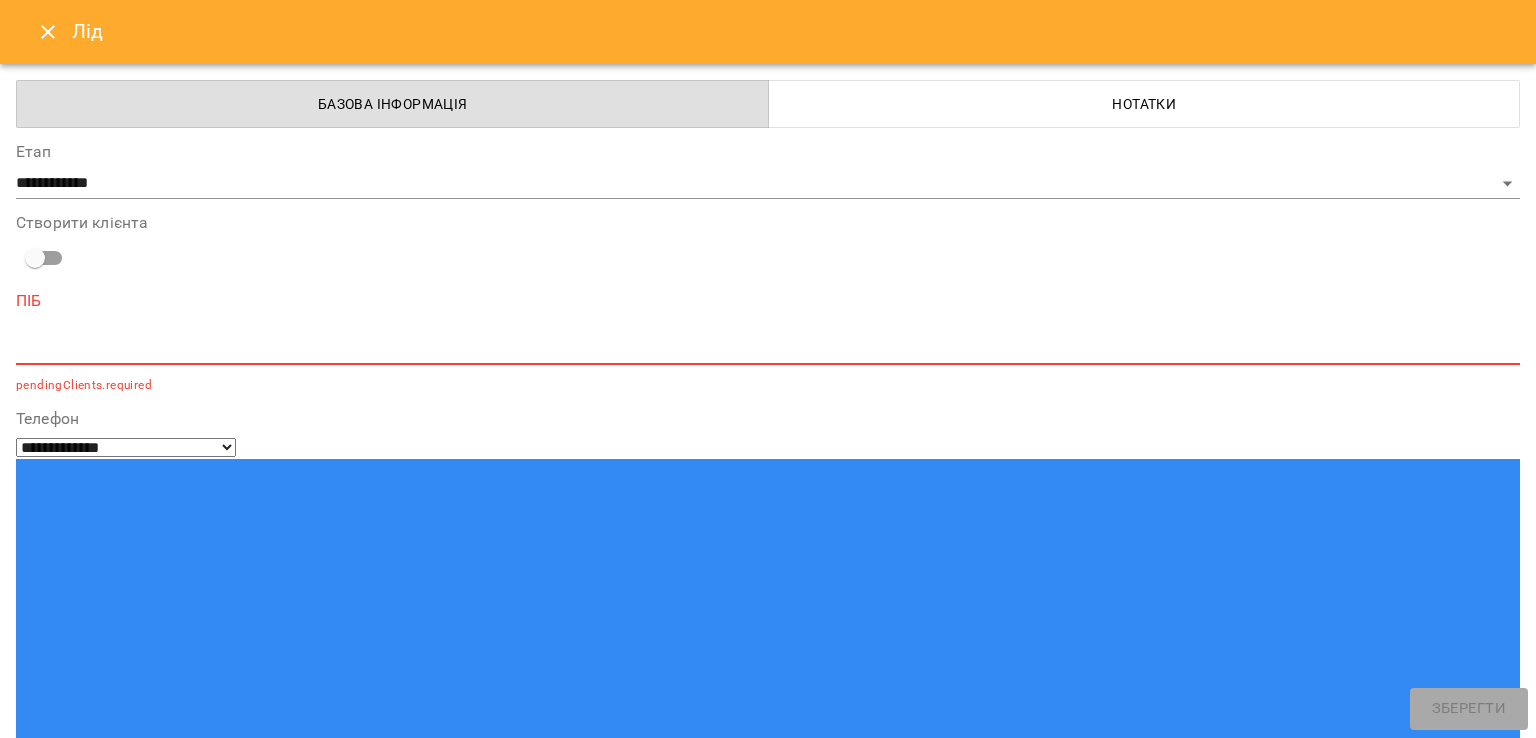 click on "*" at bounding box center [768, 349] 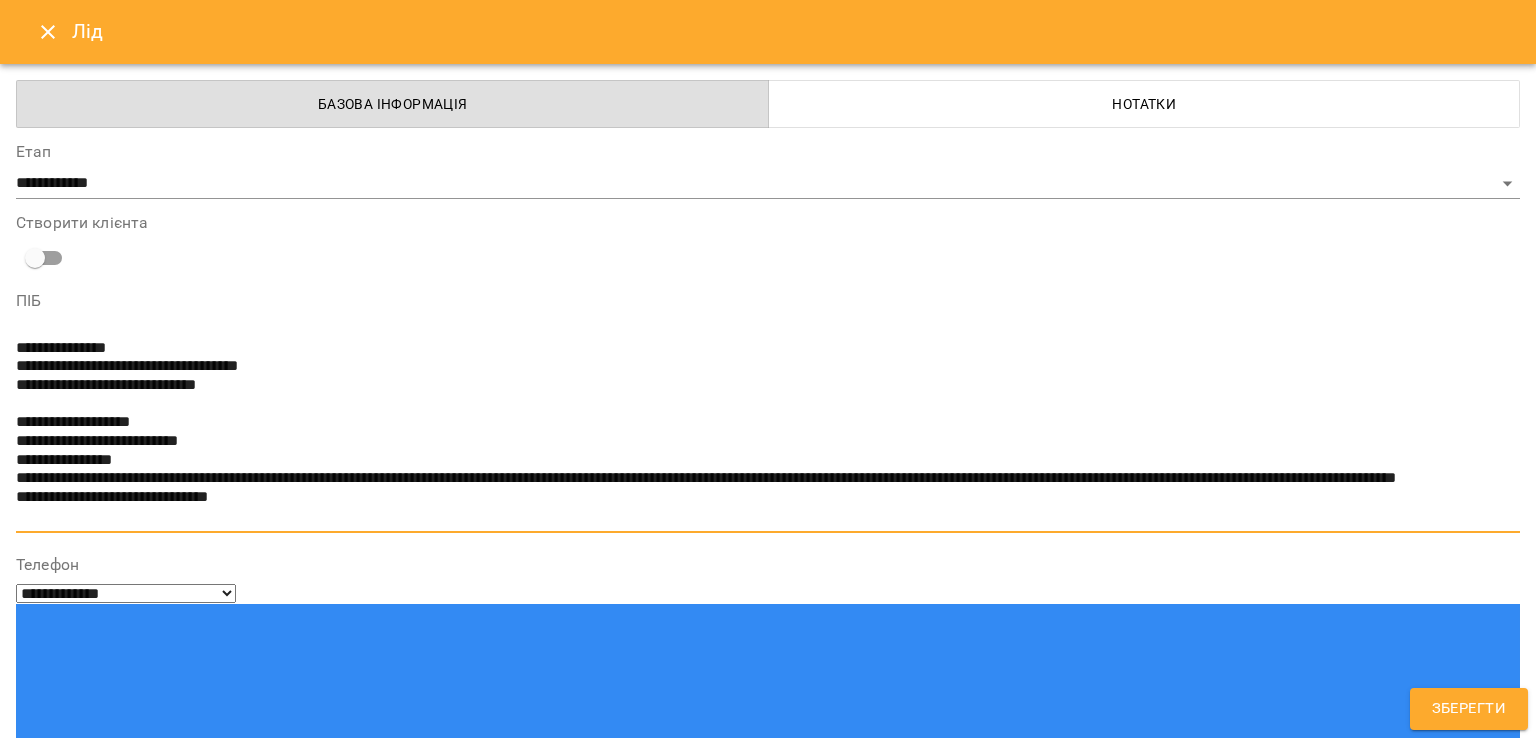 drag, startPoint x: 261, startPoint y: 391, endPoint x: 75, endPoint y: 387, distance: 186.043 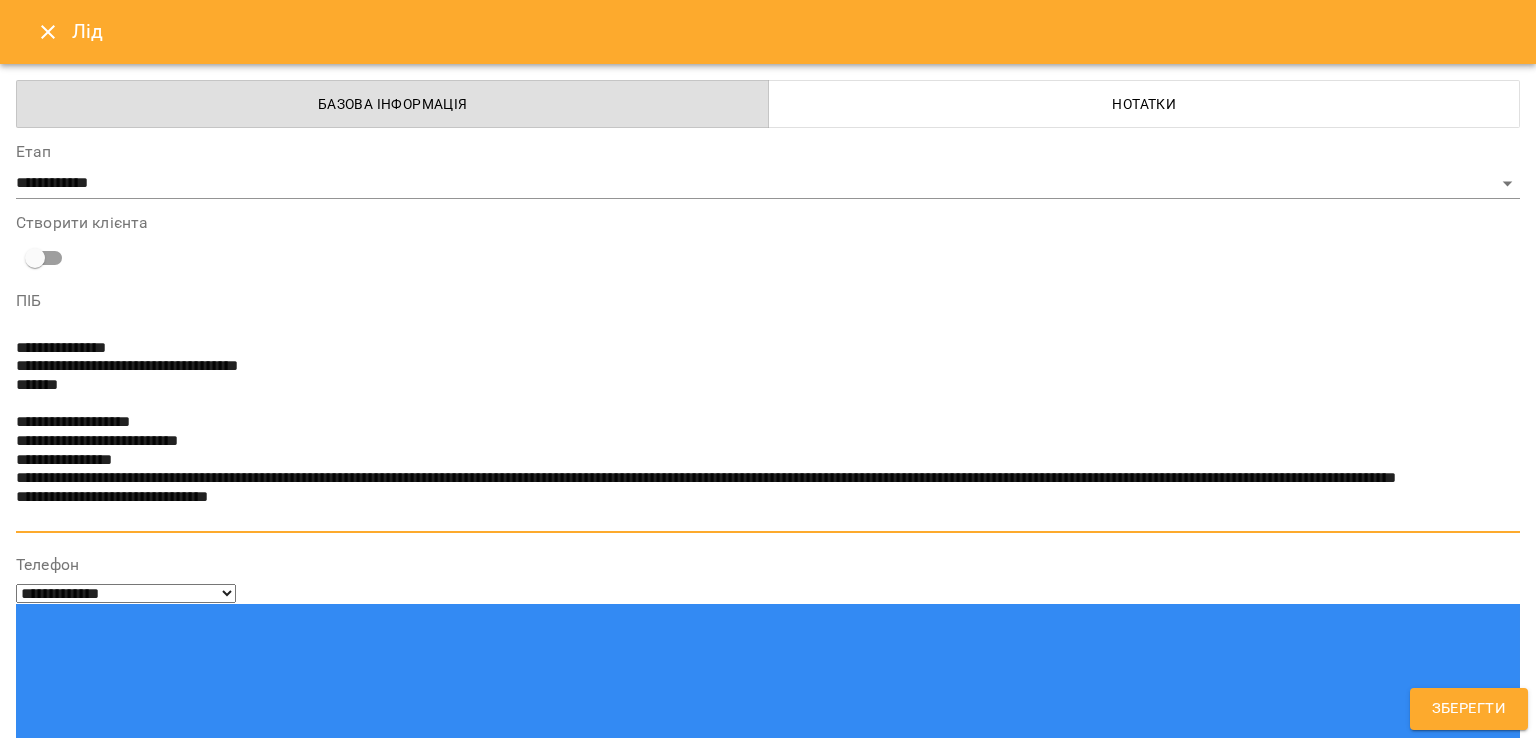 type on "**********" 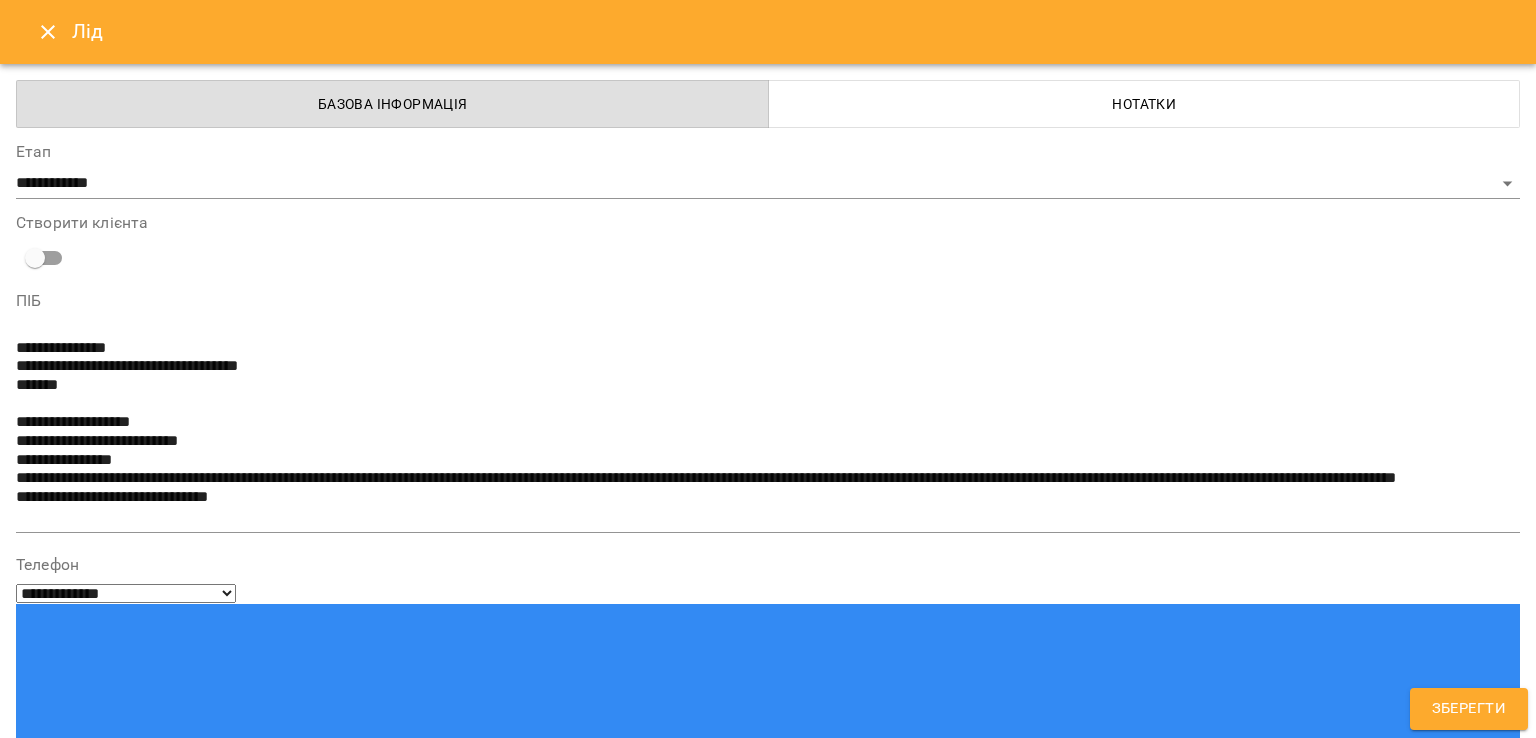 click at bounding box center (768, 1692) 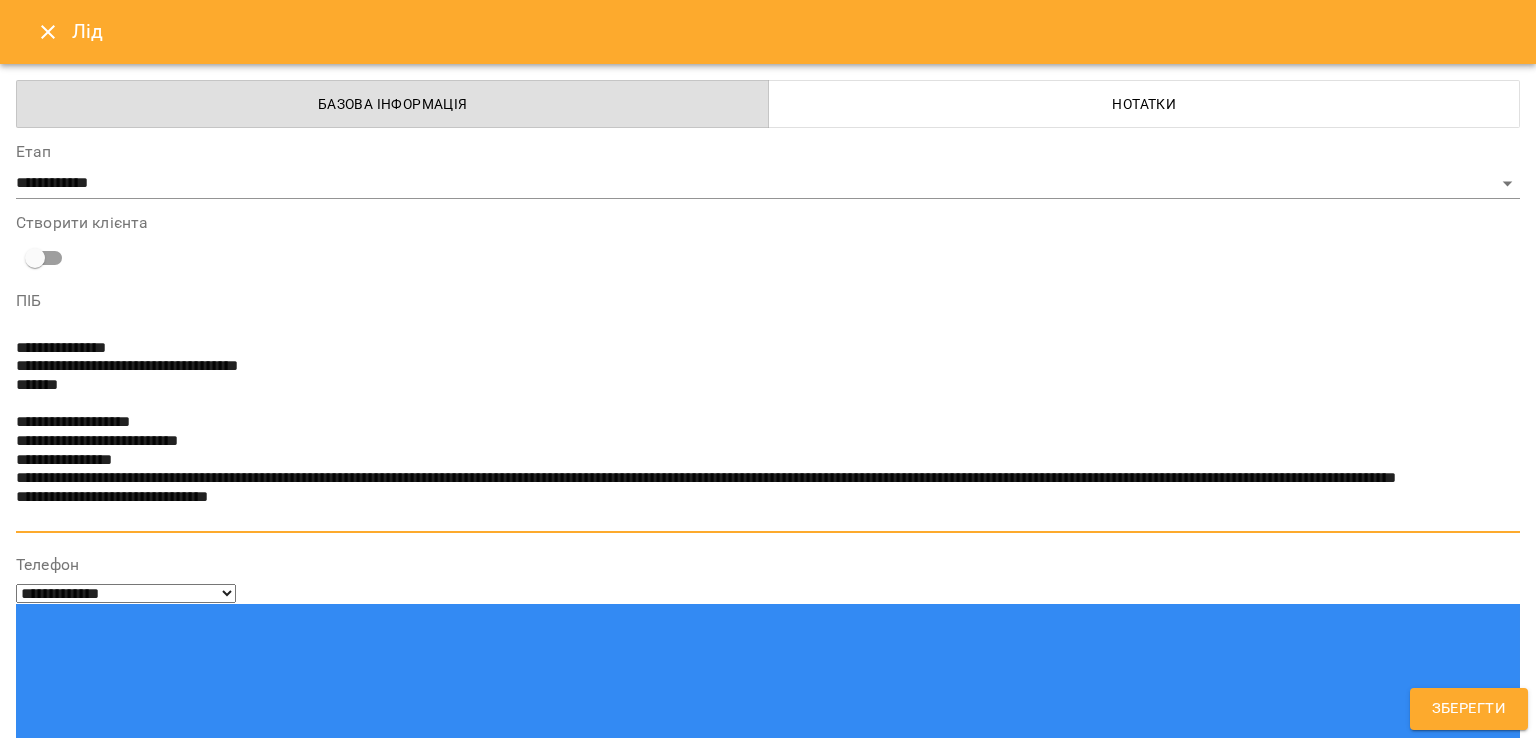 drag, startPoint x: 267, startPoint y: 522, endPoint x: 0, endPoint y: 448, distance: 277.06497 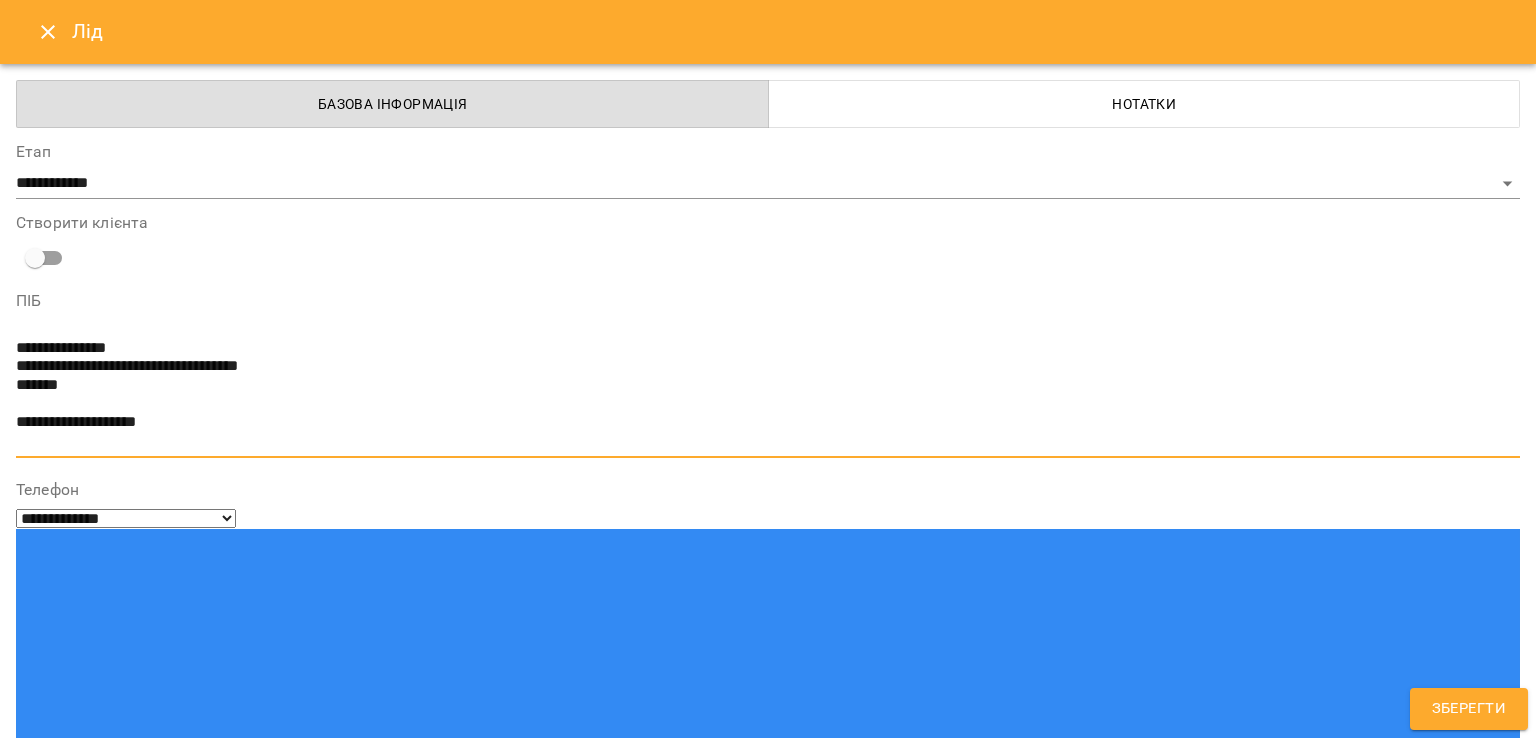 drag, startPoint x: 25, startPoint y: 443, endPoint x: 16, endPoint y: 362, distance: 81.49847 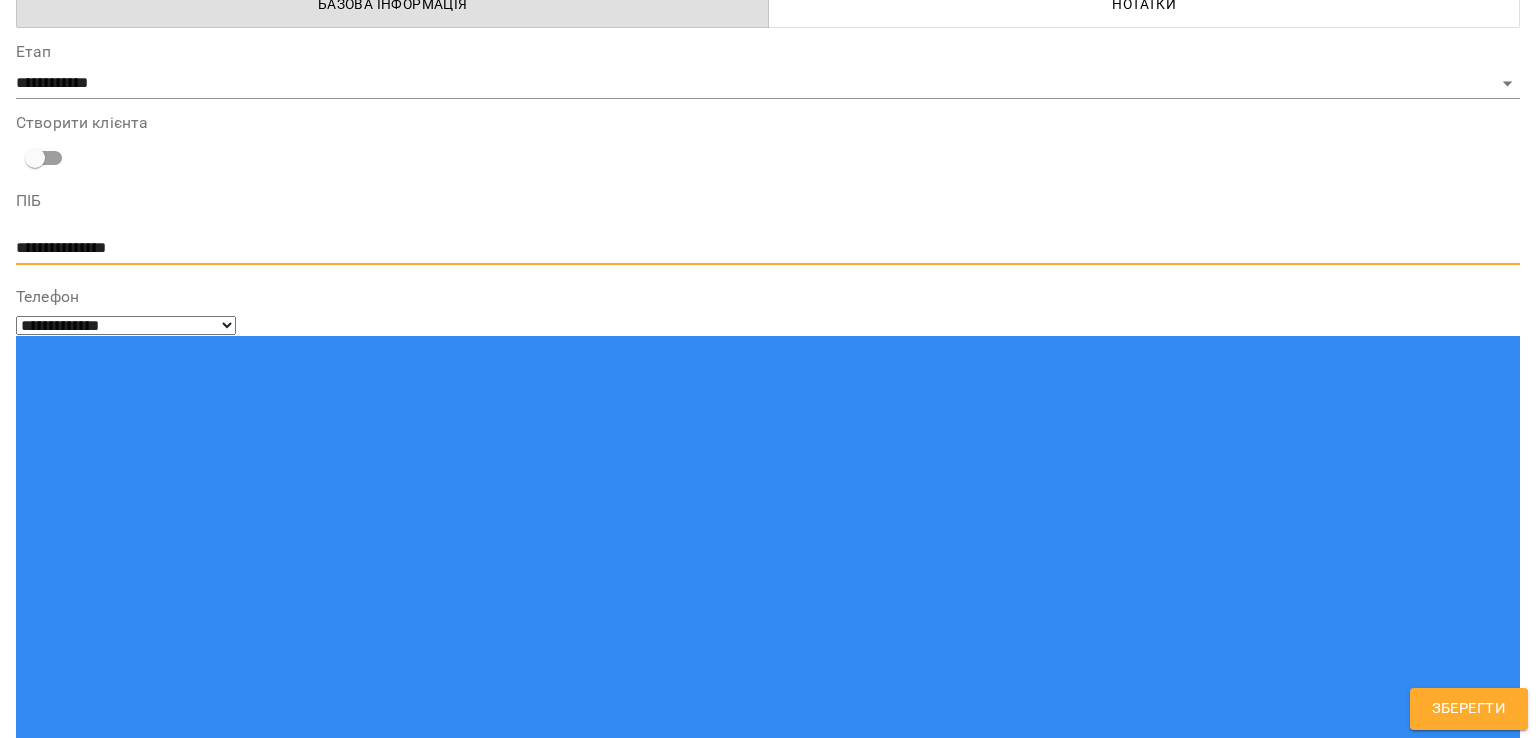 scroll, scrollTop: 104, scrollLeft: 0, axis: vertical 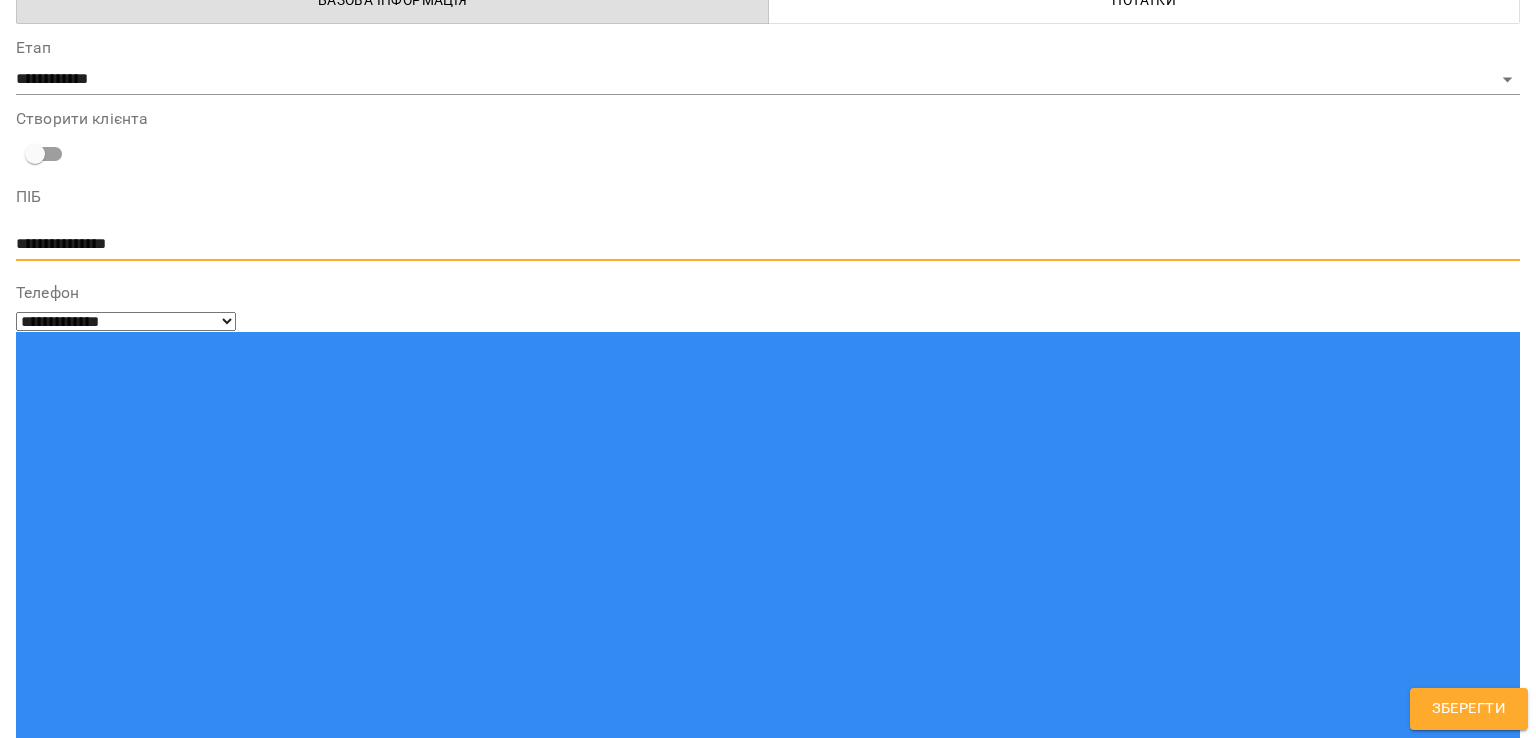 type on "**********" 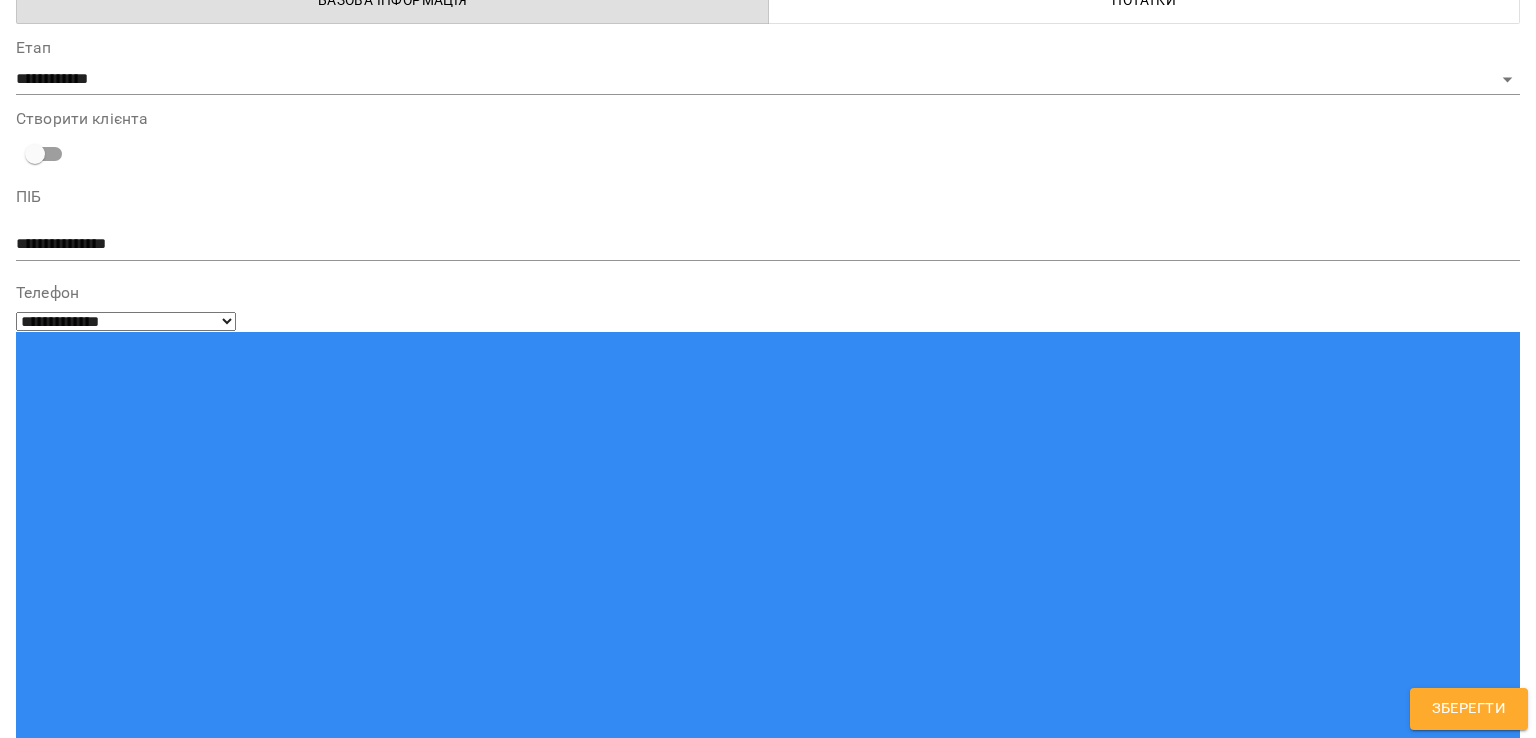 scroll, scrollTop: 188, scrollLeft: 0, axis: vertical 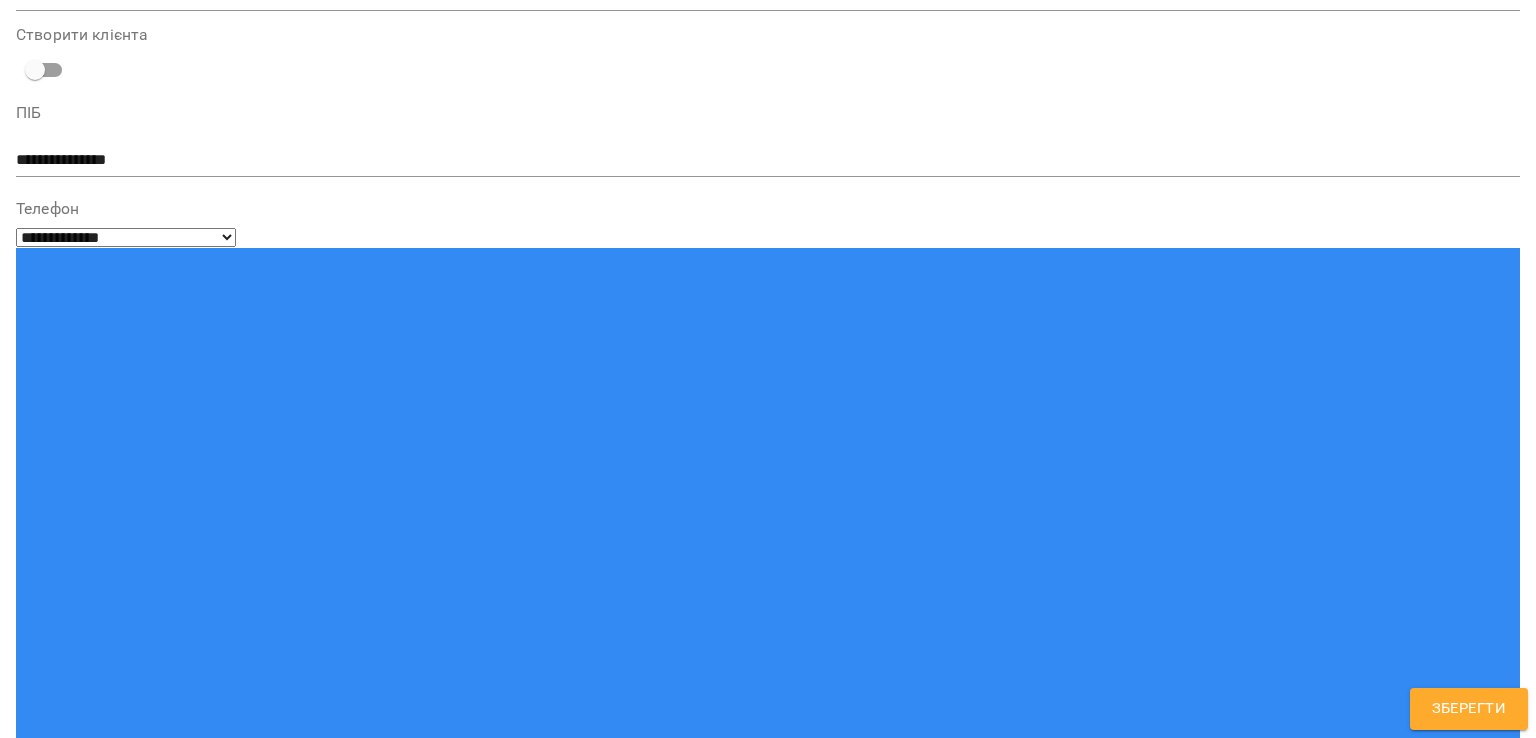 type on "**" 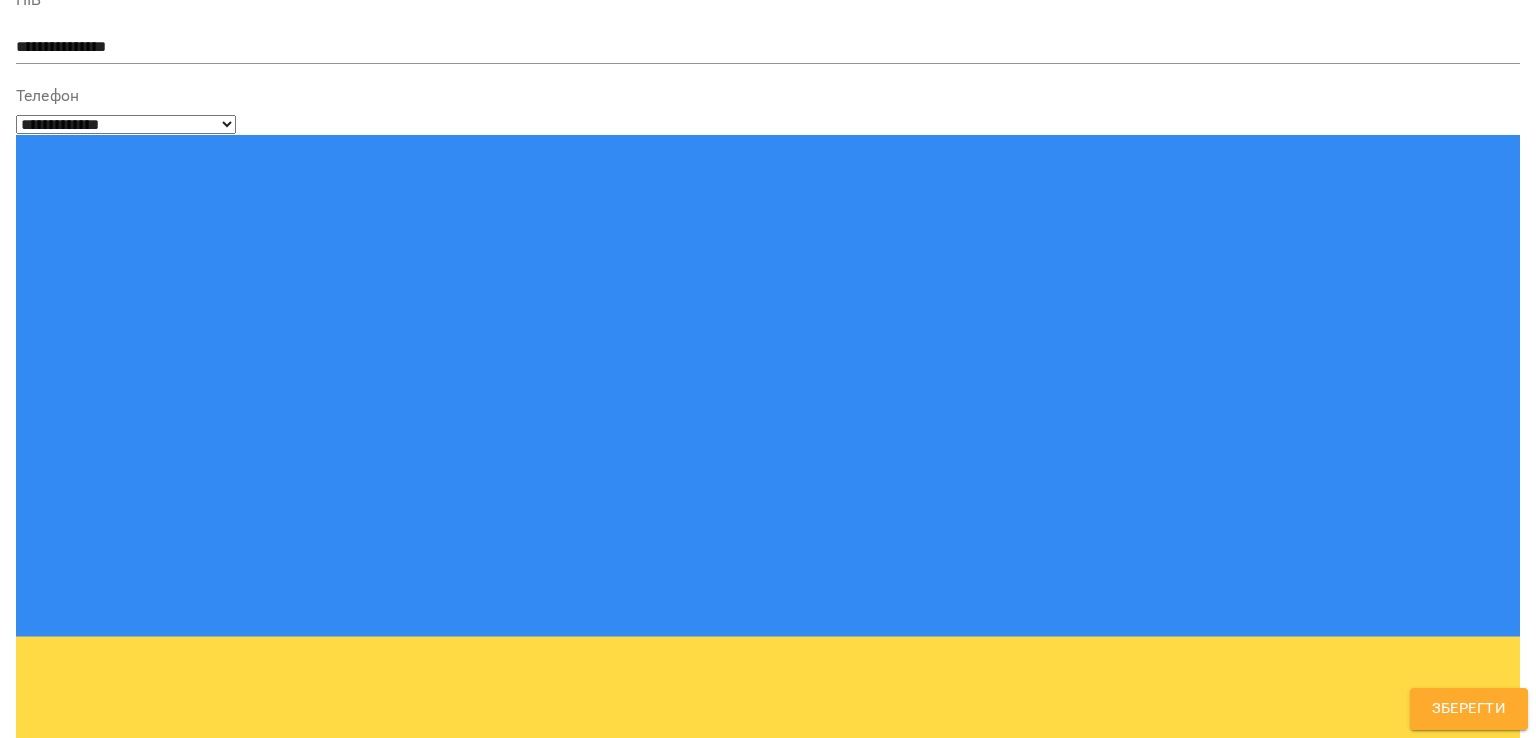 click at bounding box center [768, 1637] 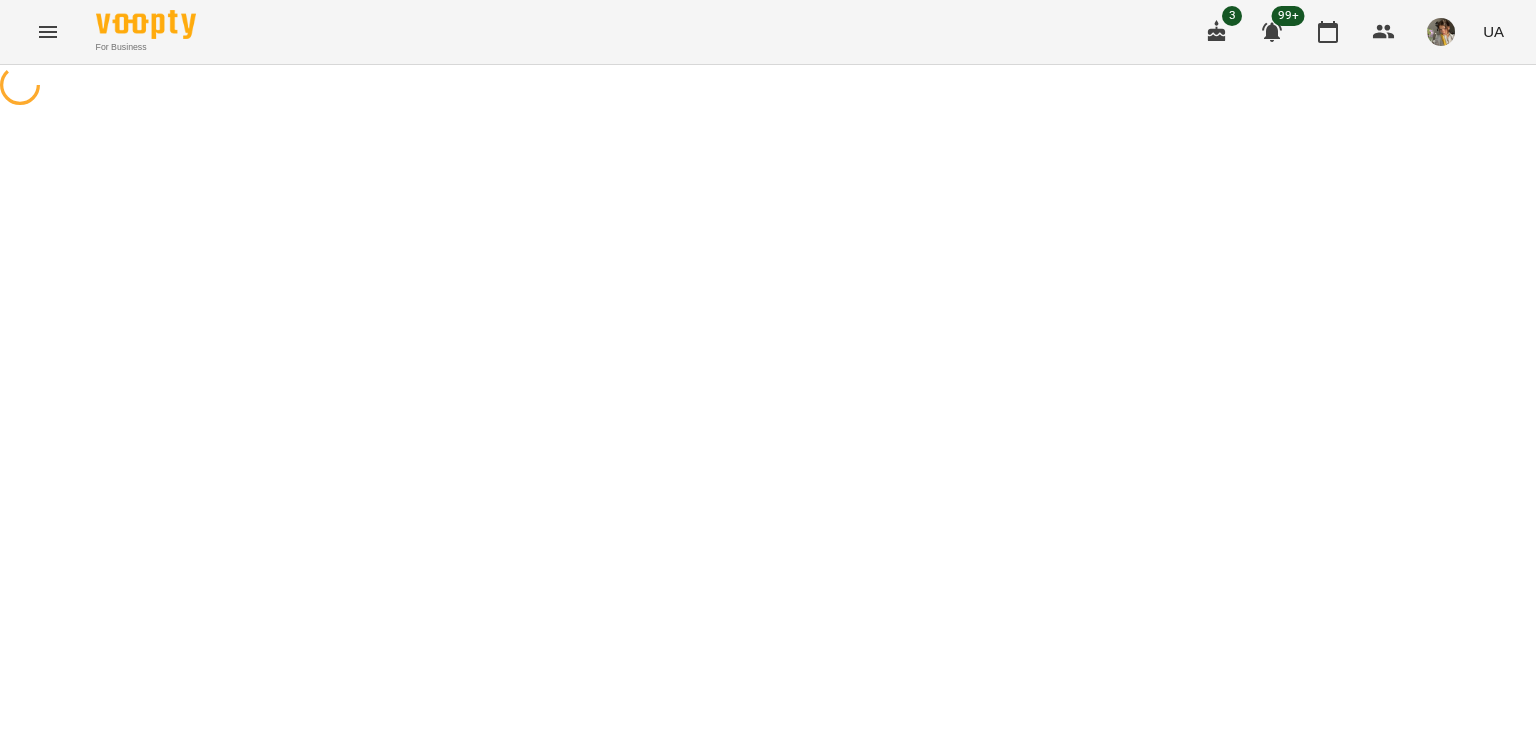 scroll, scrollTop: 0, scrollLeft: 0, axis: both 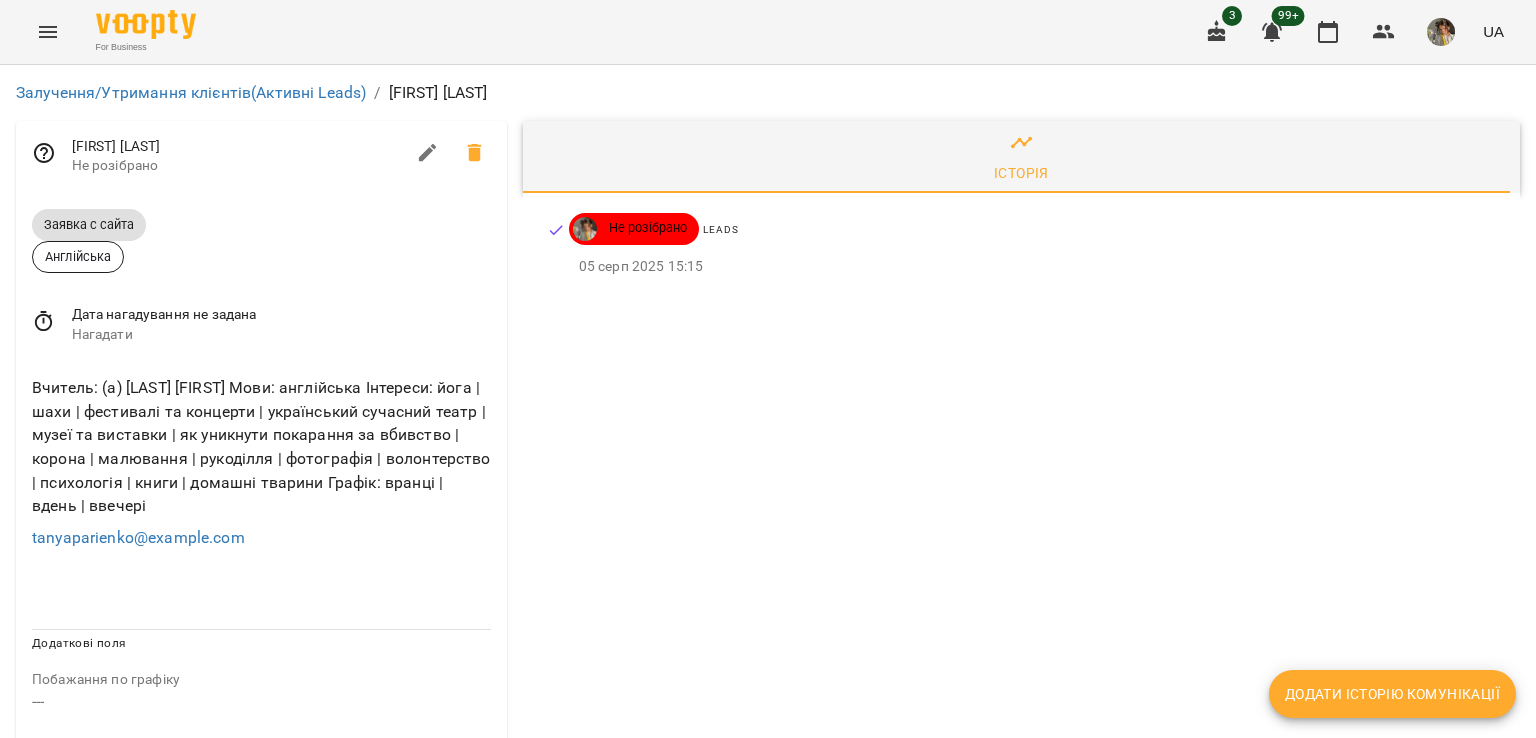 click at bounding box center [48, 32] 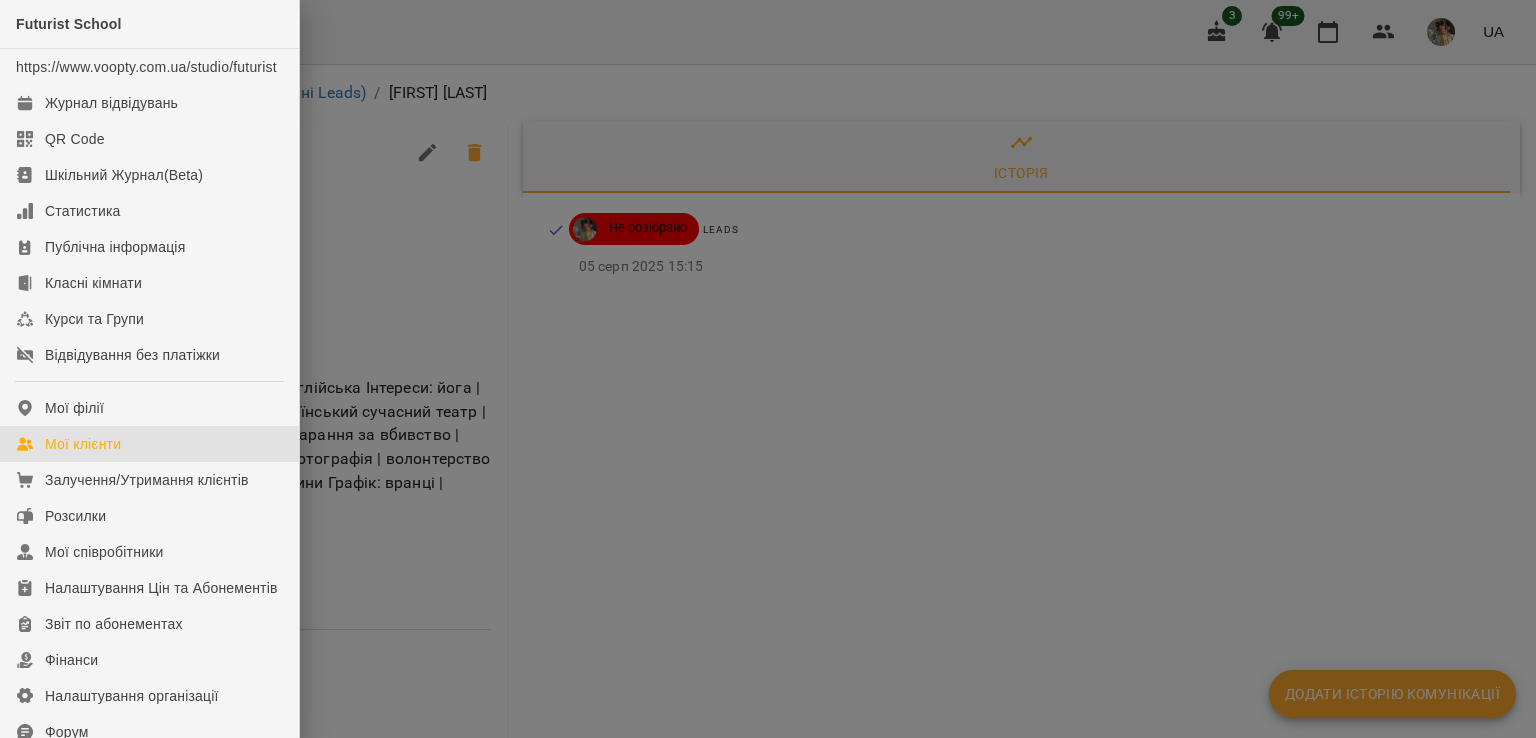 click on "Мої клієнти" at bounding box center [149, 444] 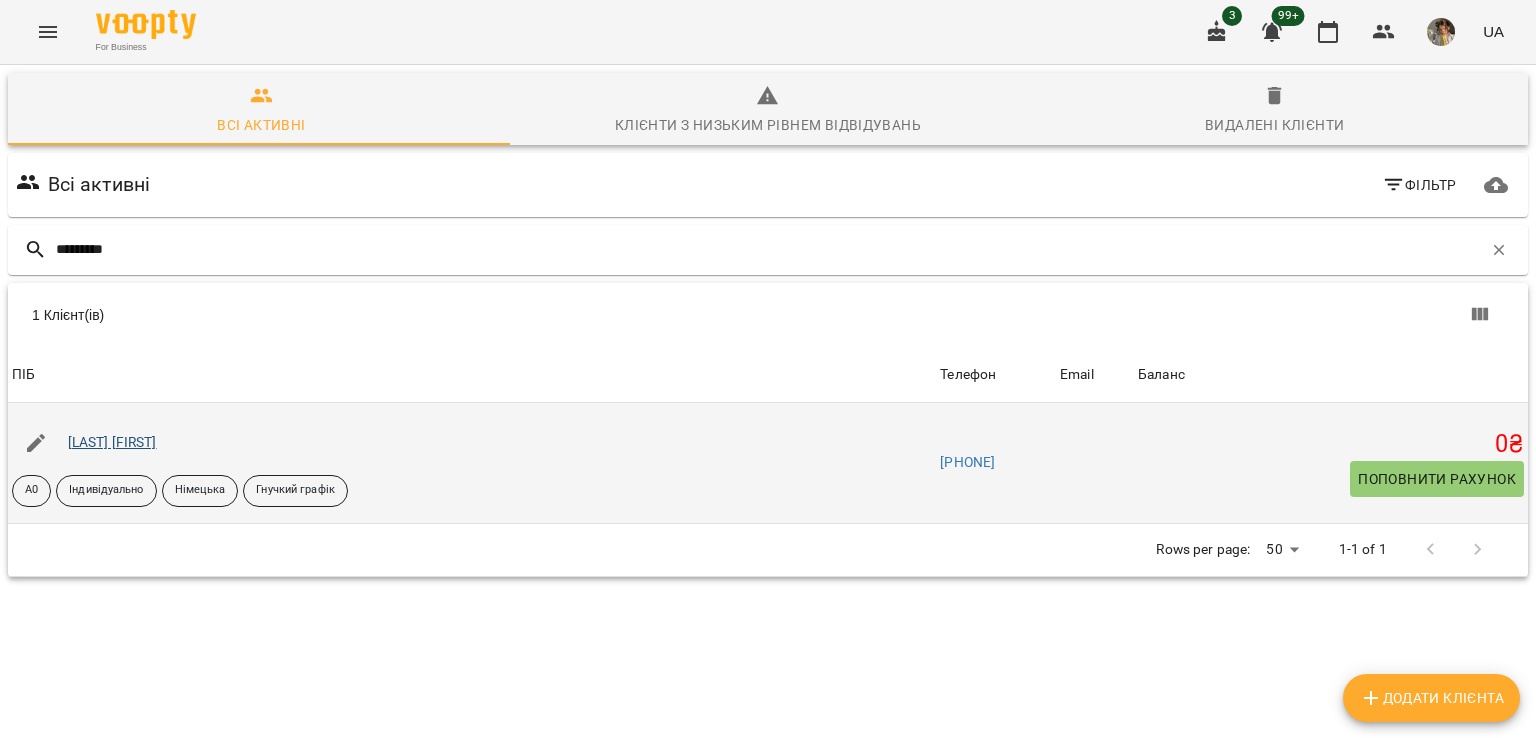 type on "*********" 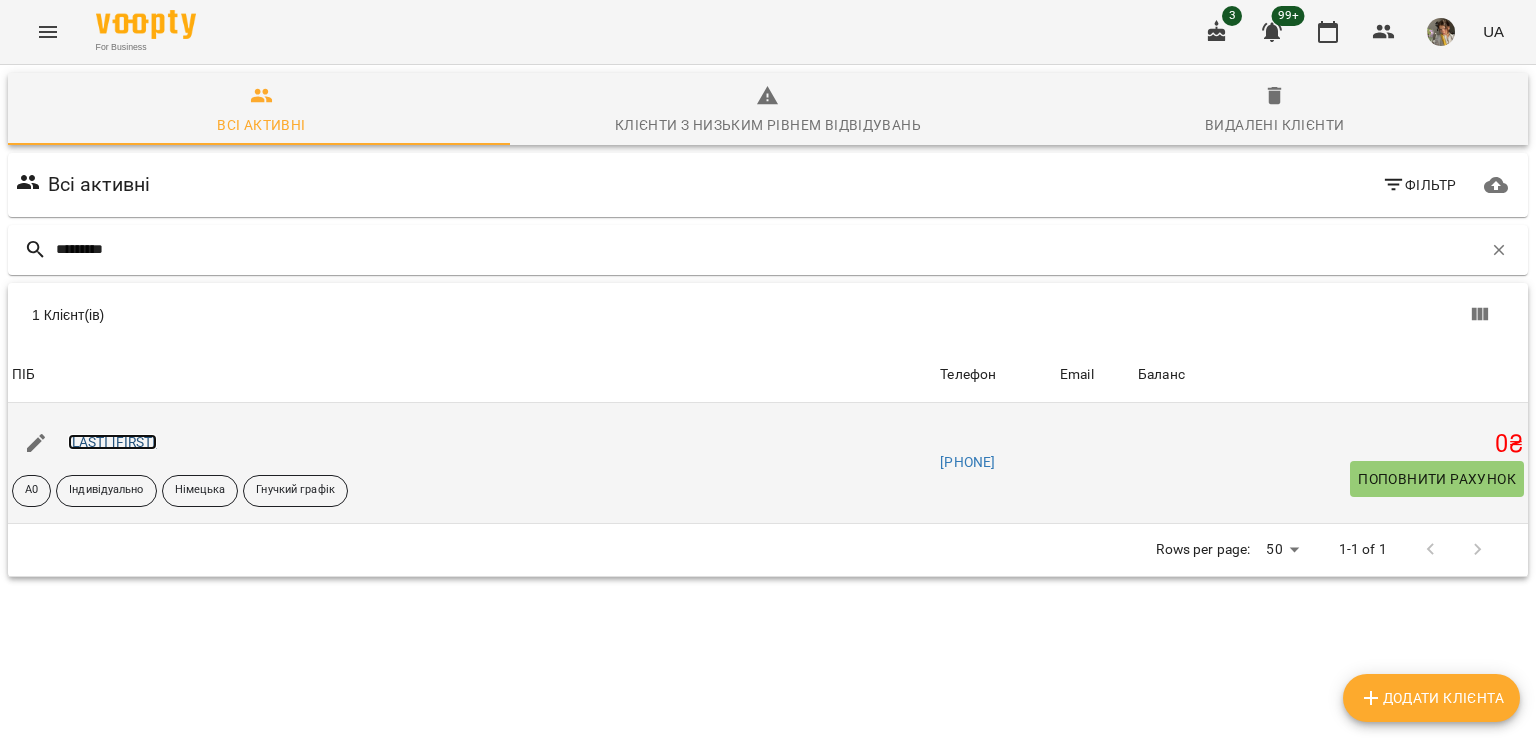click on "[LAST] [FIRST]" at bounding box center (112, 442) 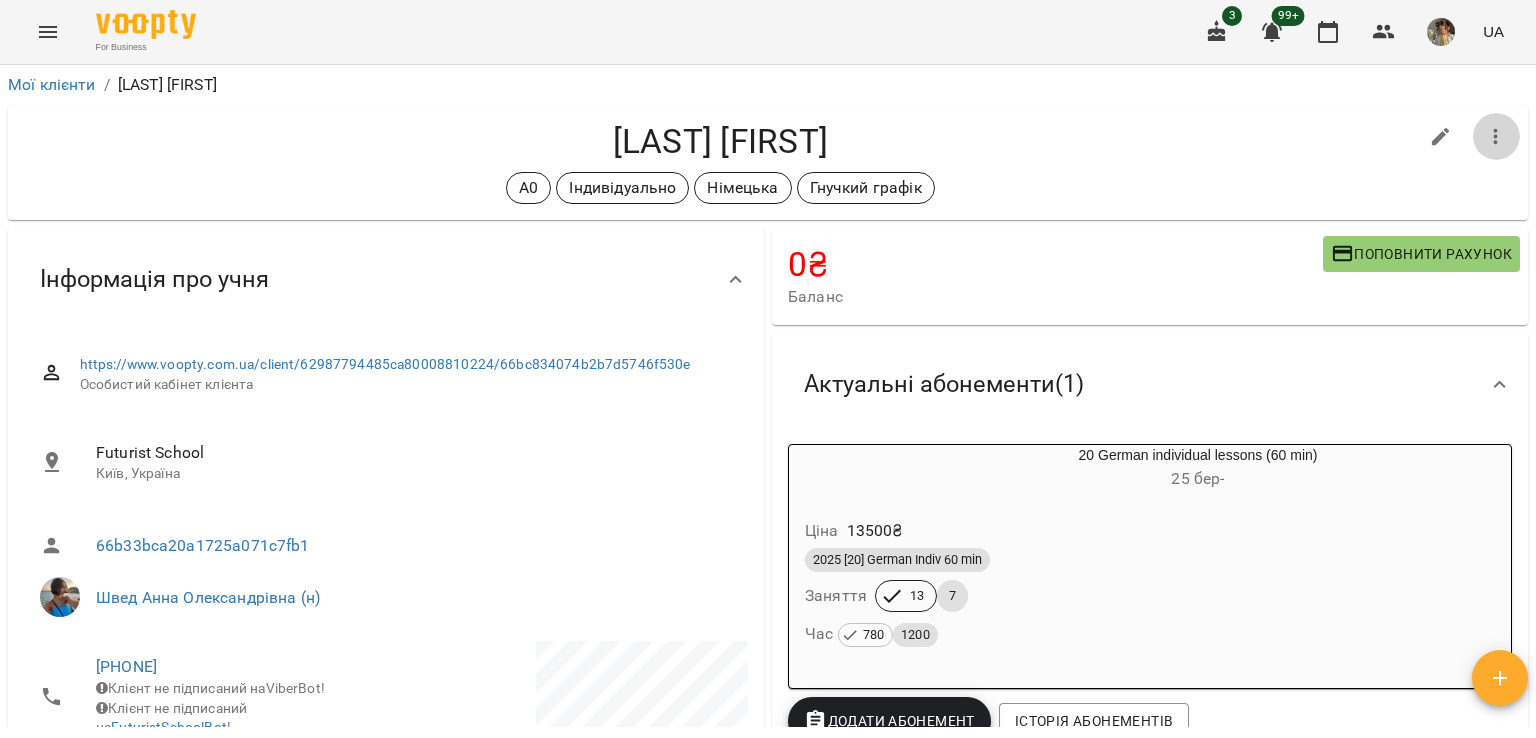 click at bounding box center (1496, 137) 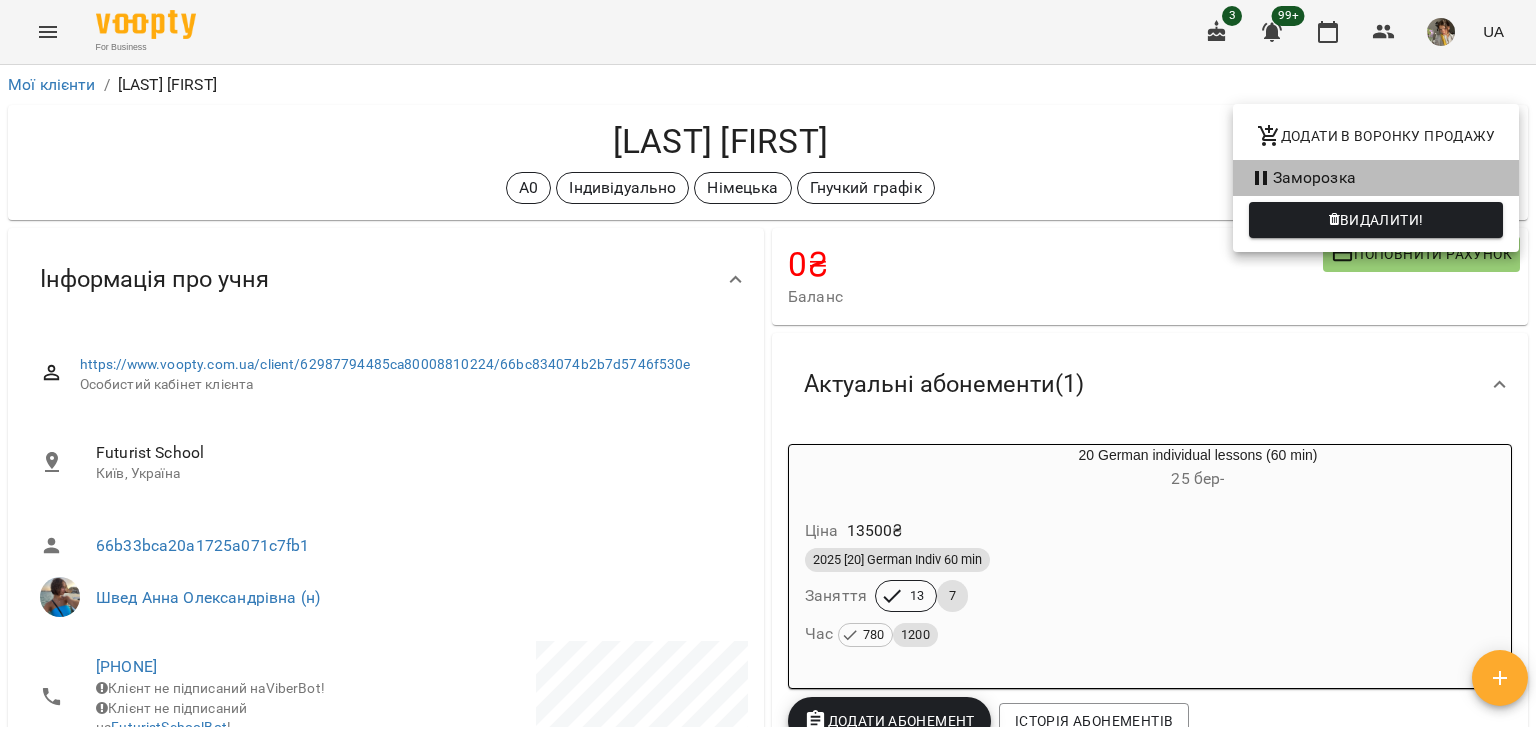 click on "Заморозка" at bounding box center (1376, 178) 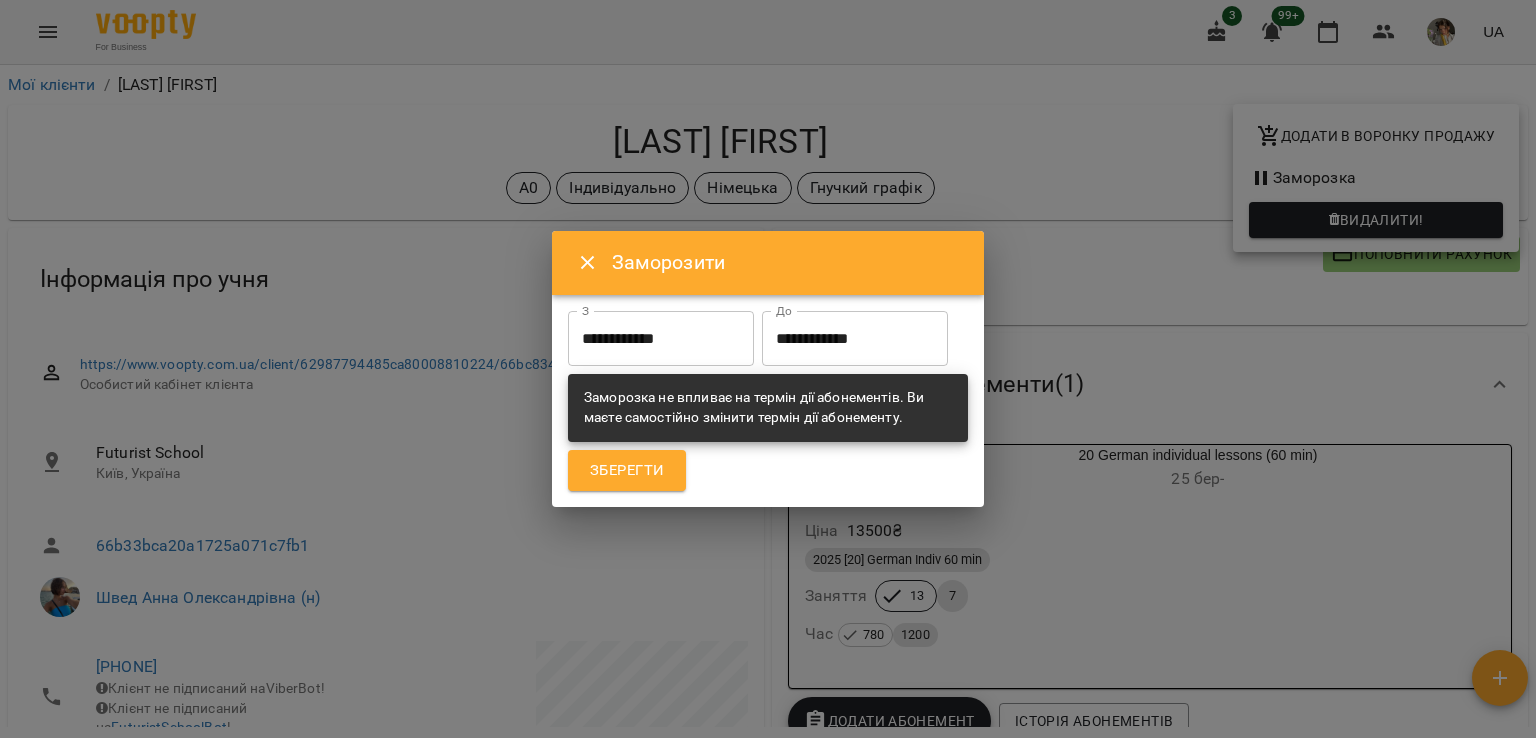 click on "**********" at bounding box center [661, 339] 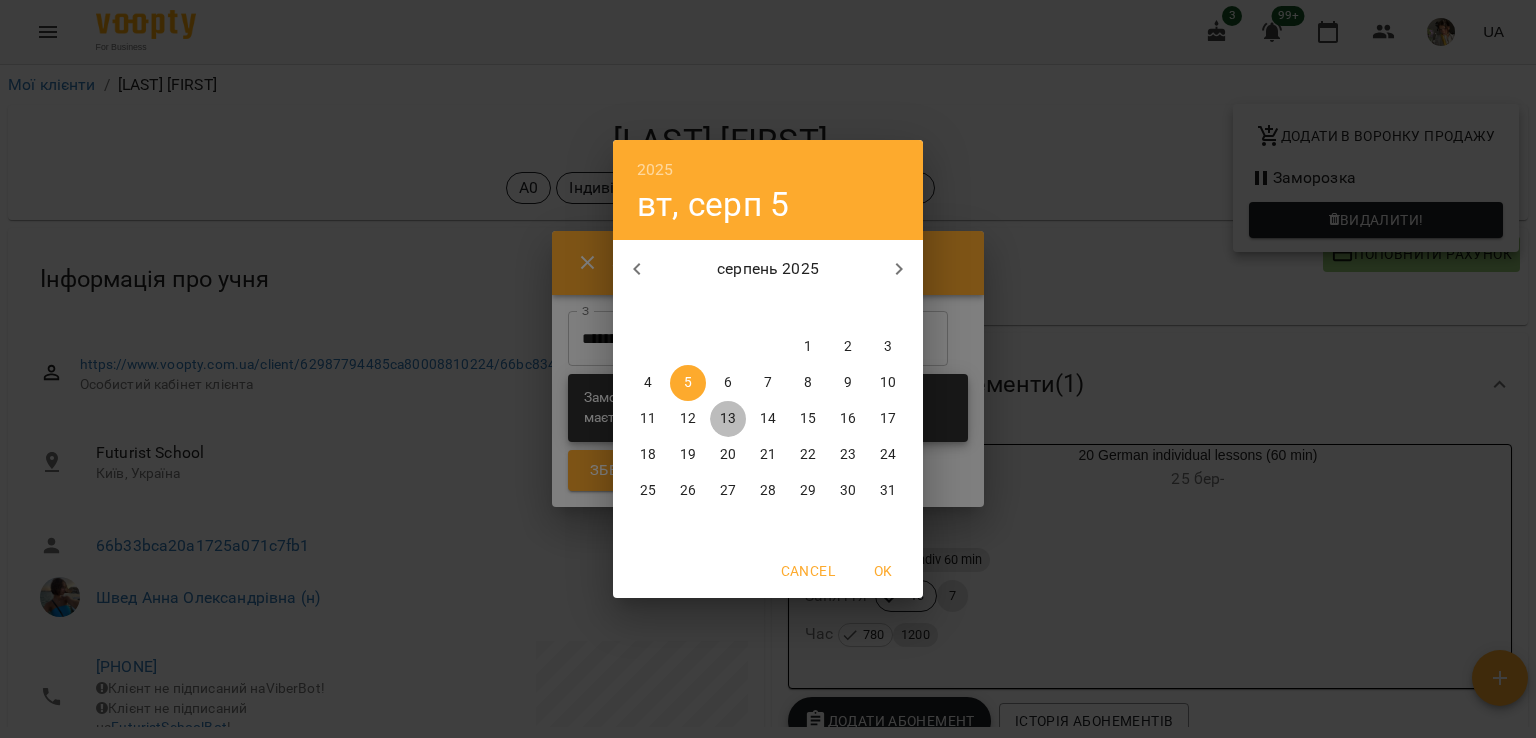 click on "13" at bounding box center (728, 419) 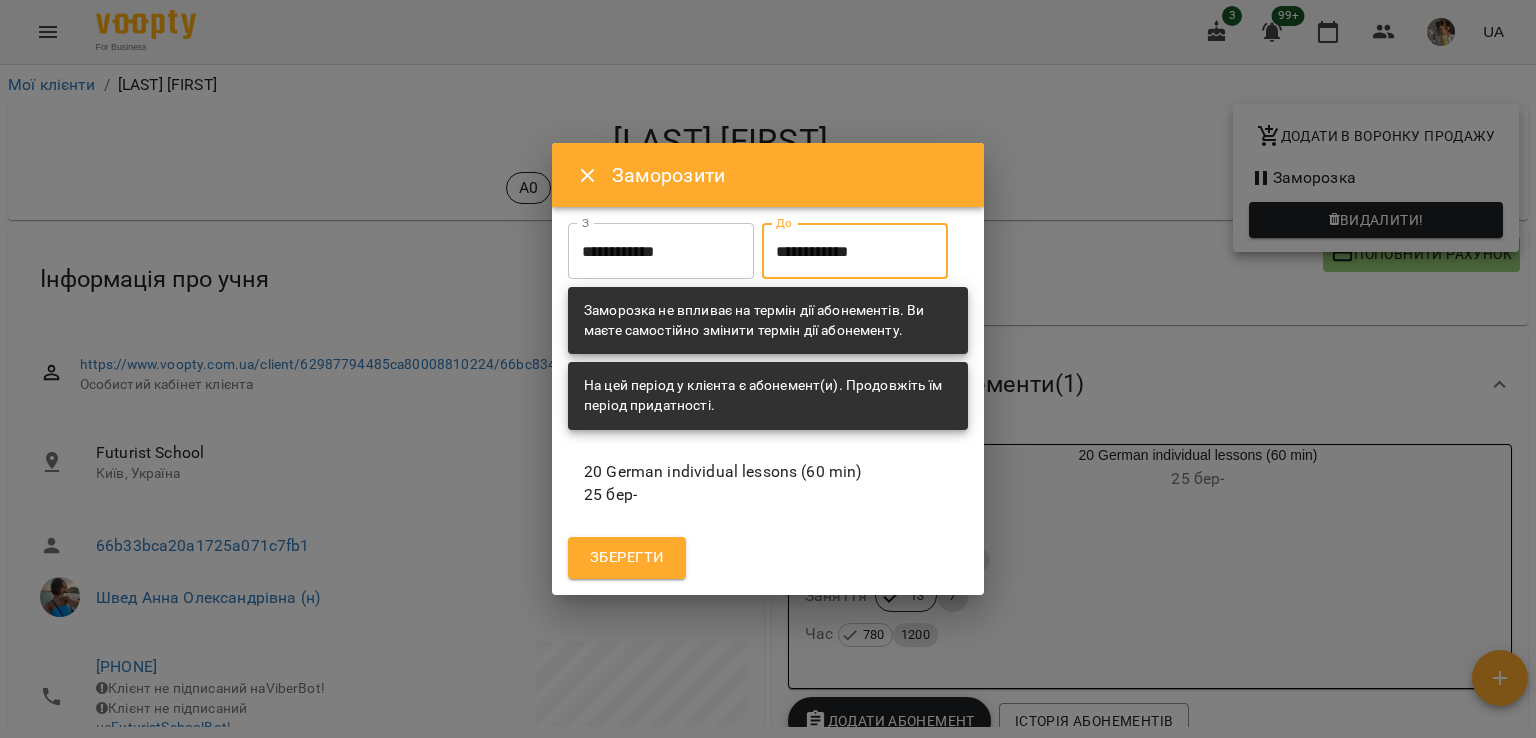 click on "**********" at bounding box center [855, 251] 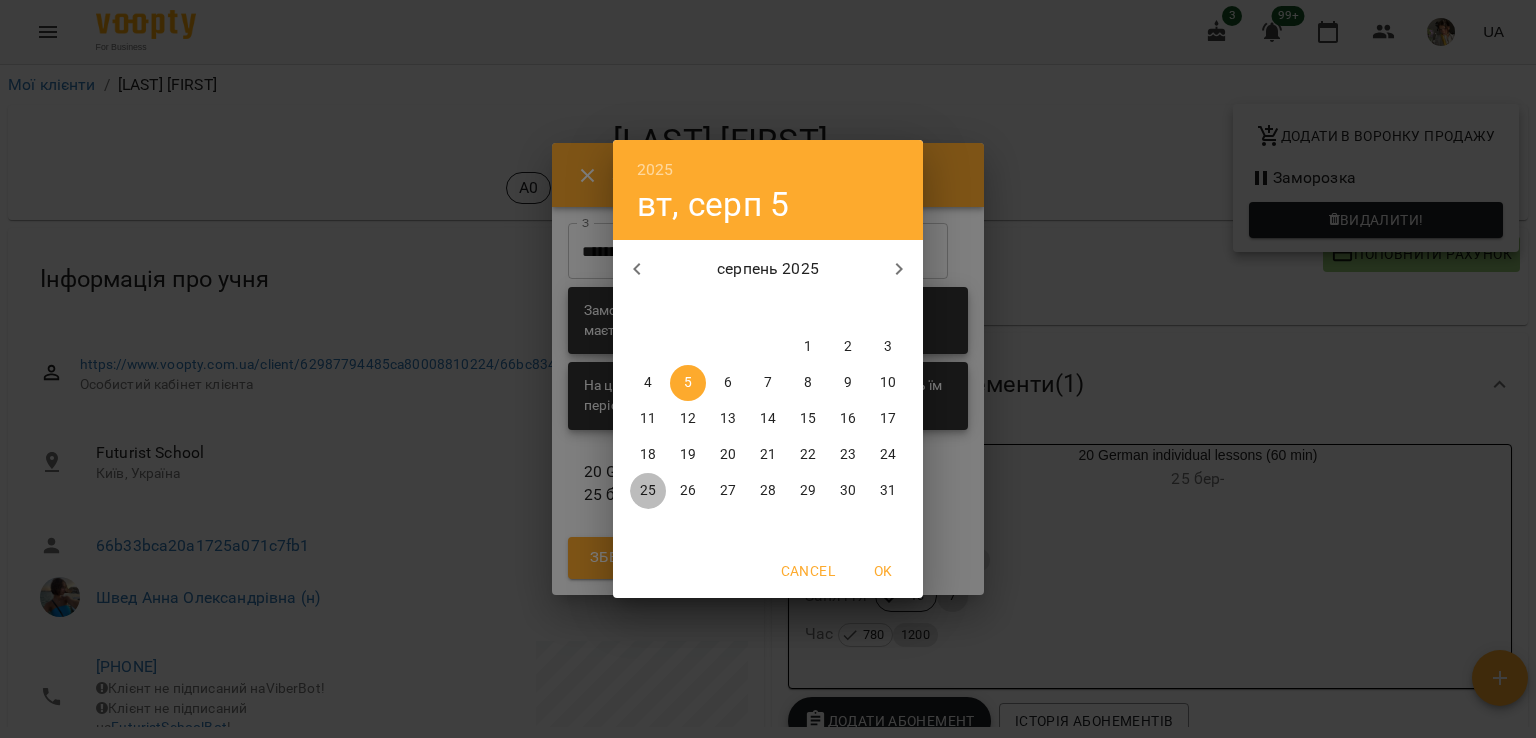 click on "25" at bounding box center [648, 491] 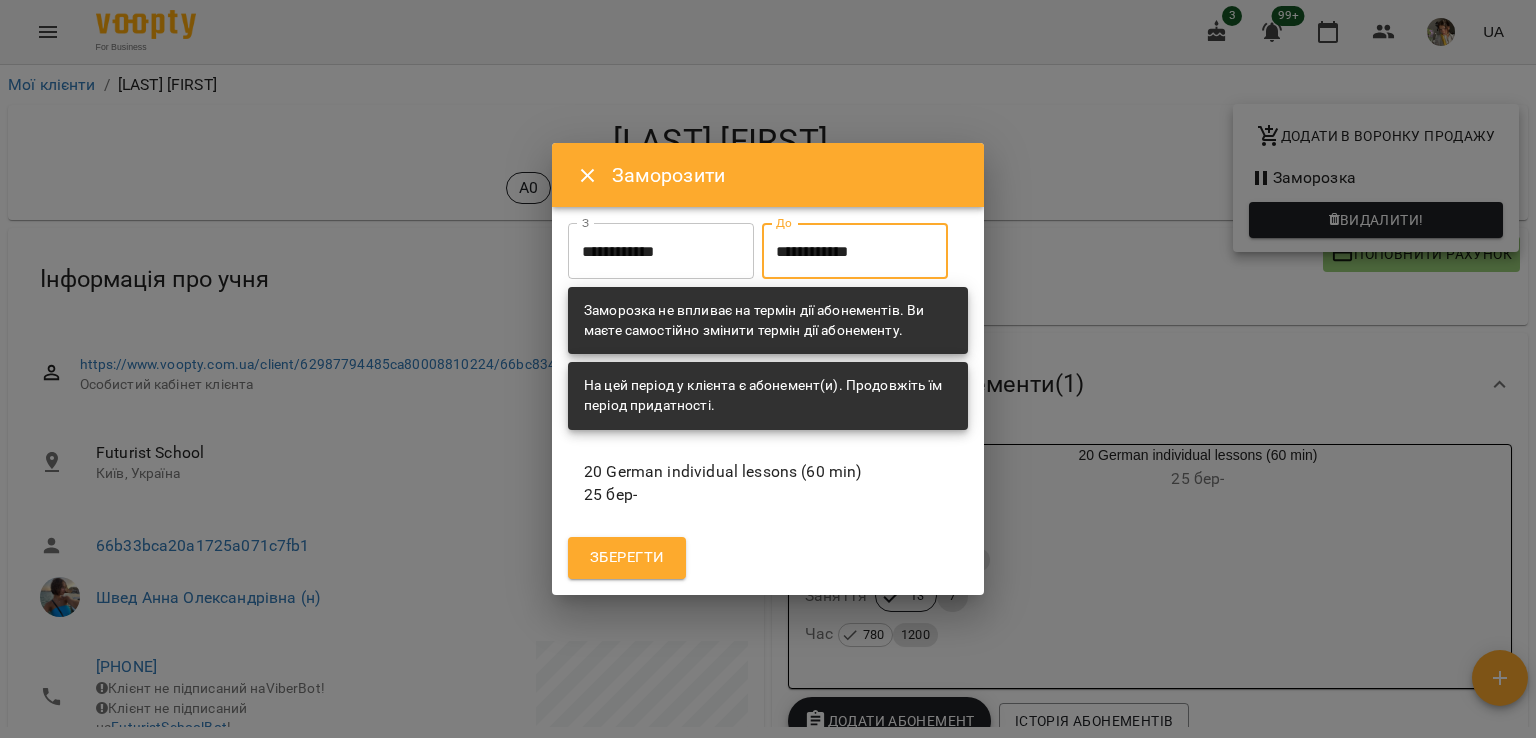 click on "Зберегти" at bounding box center (627, 558) 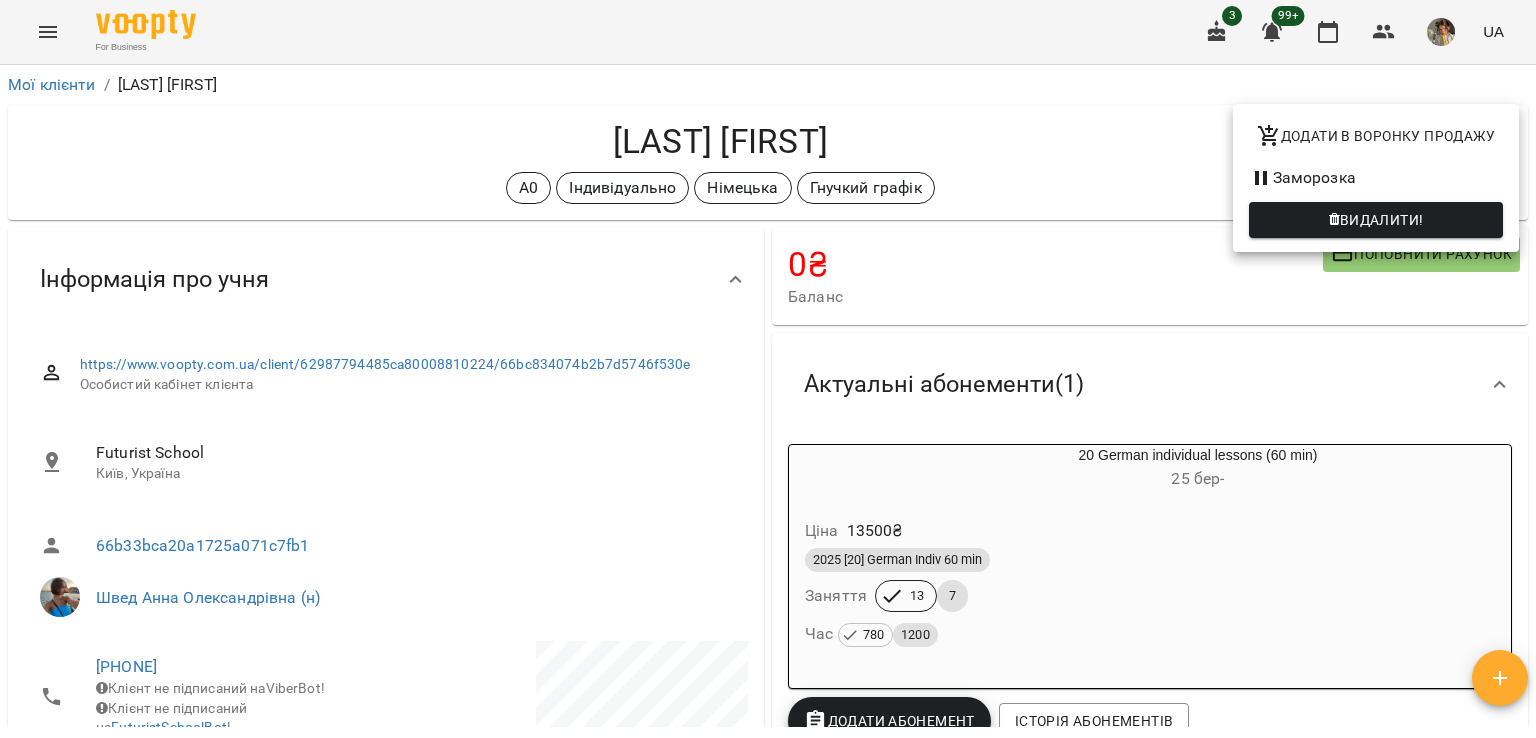 click on "Заморозка" at bounding box center (1376, 178) 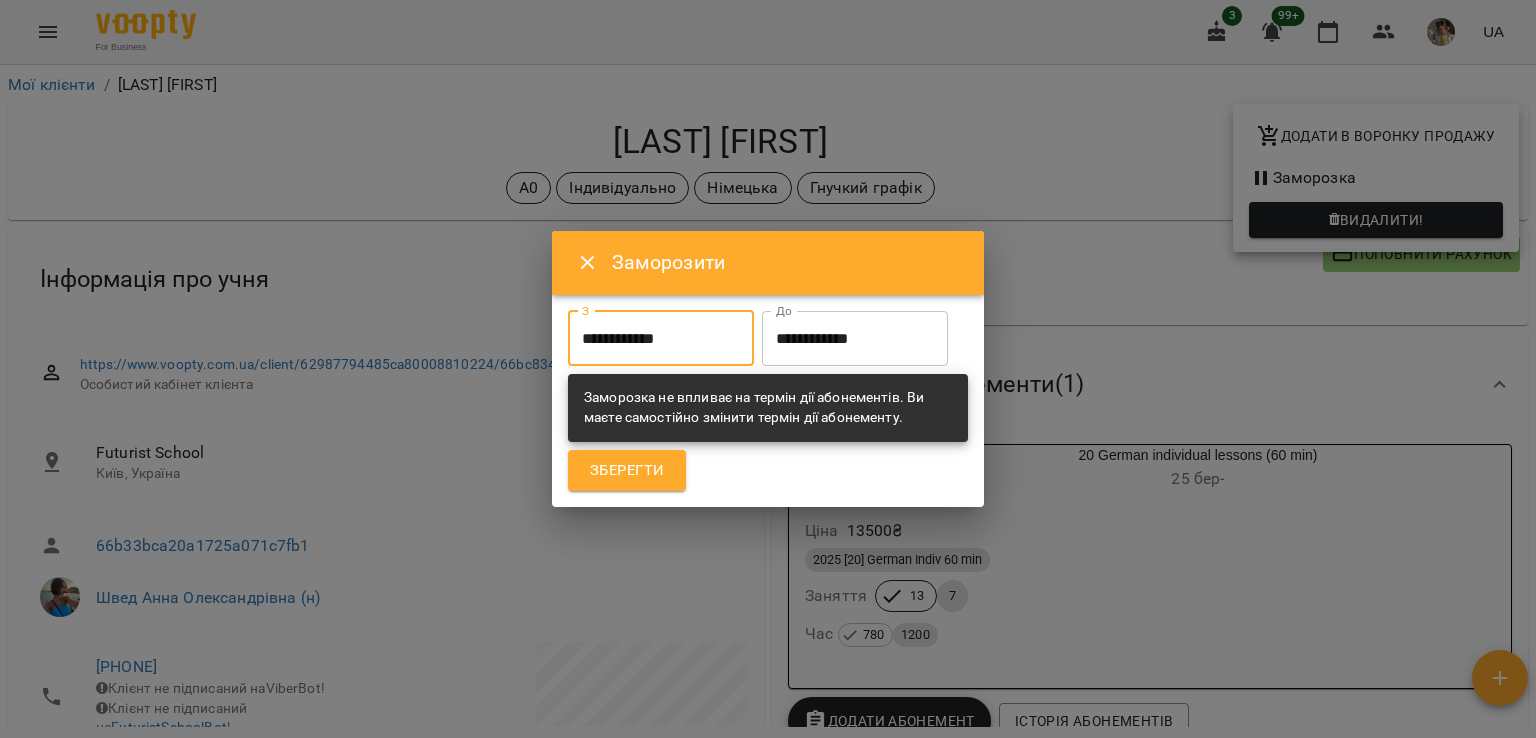 click on "**********" at bounding box center [661, 339] 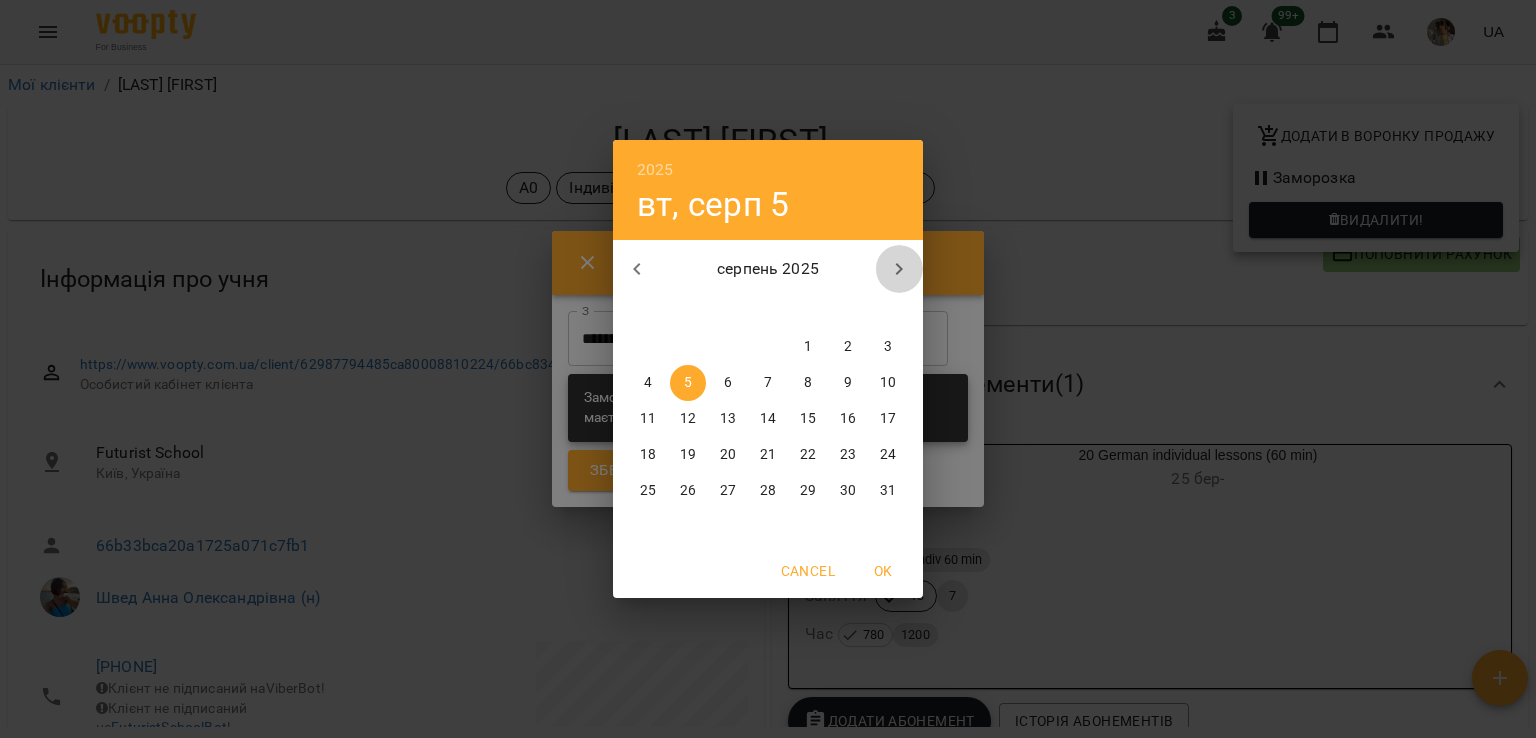 click at bounding box center [899, 269] 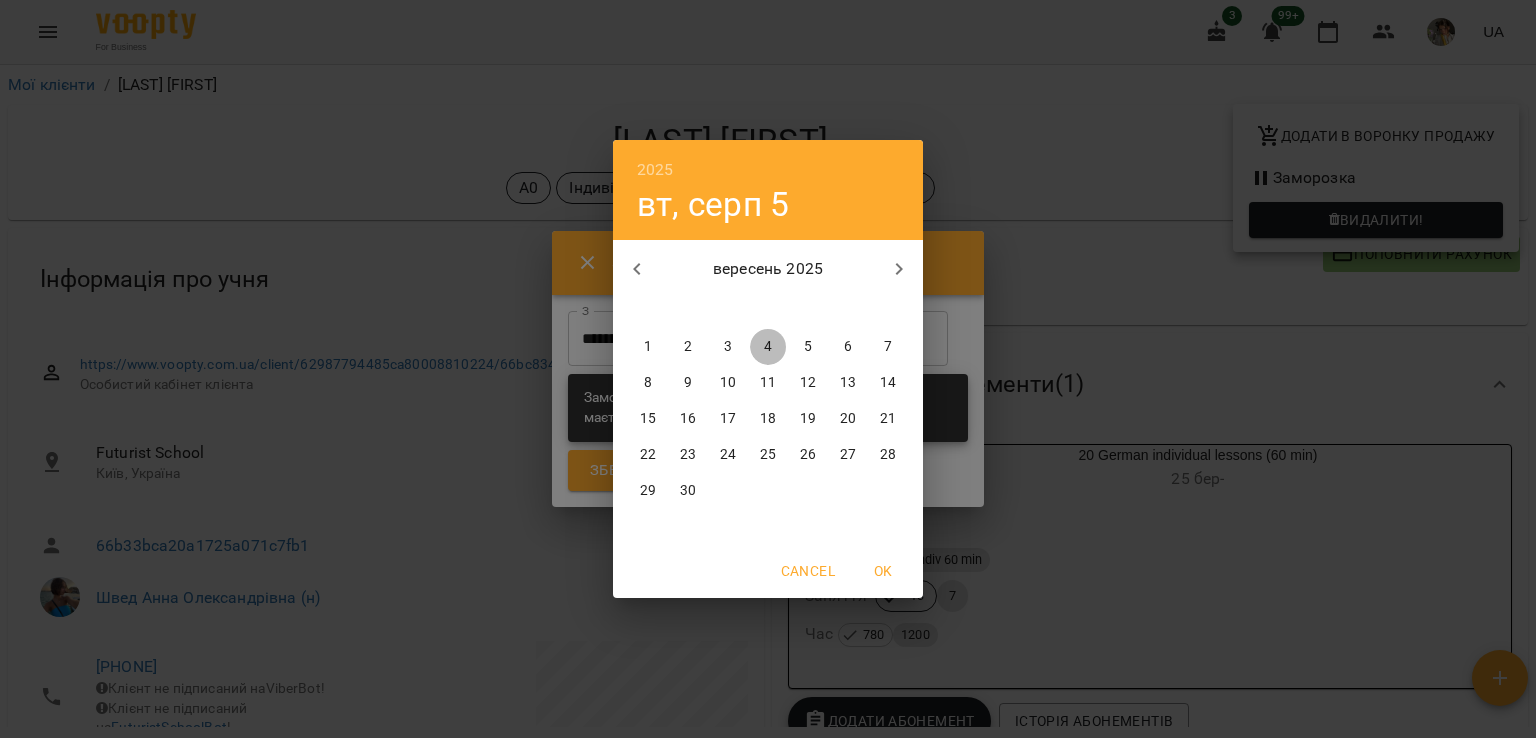 click on "4" at bounding box center (768, 347) 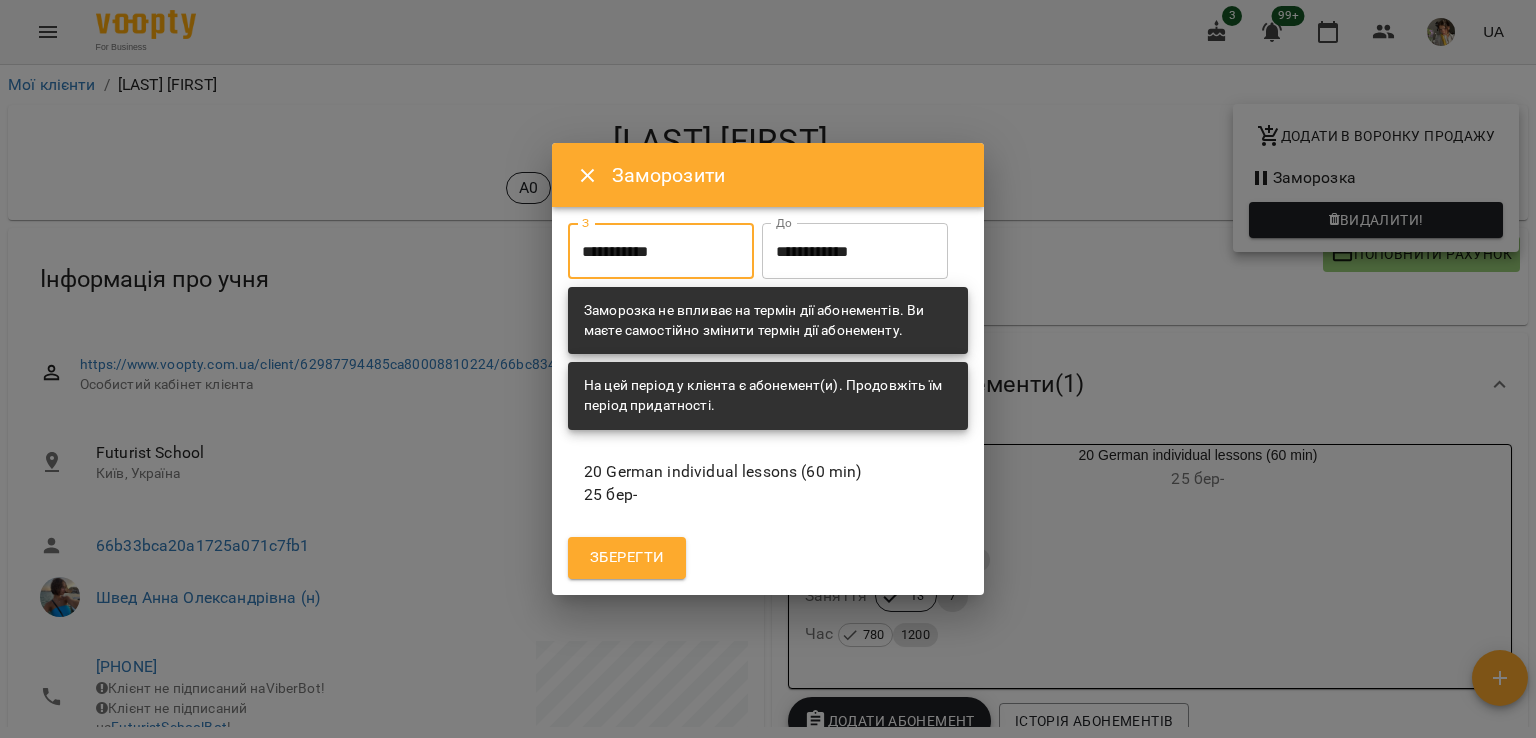 click on "**********" at bounding box center (855, 251) 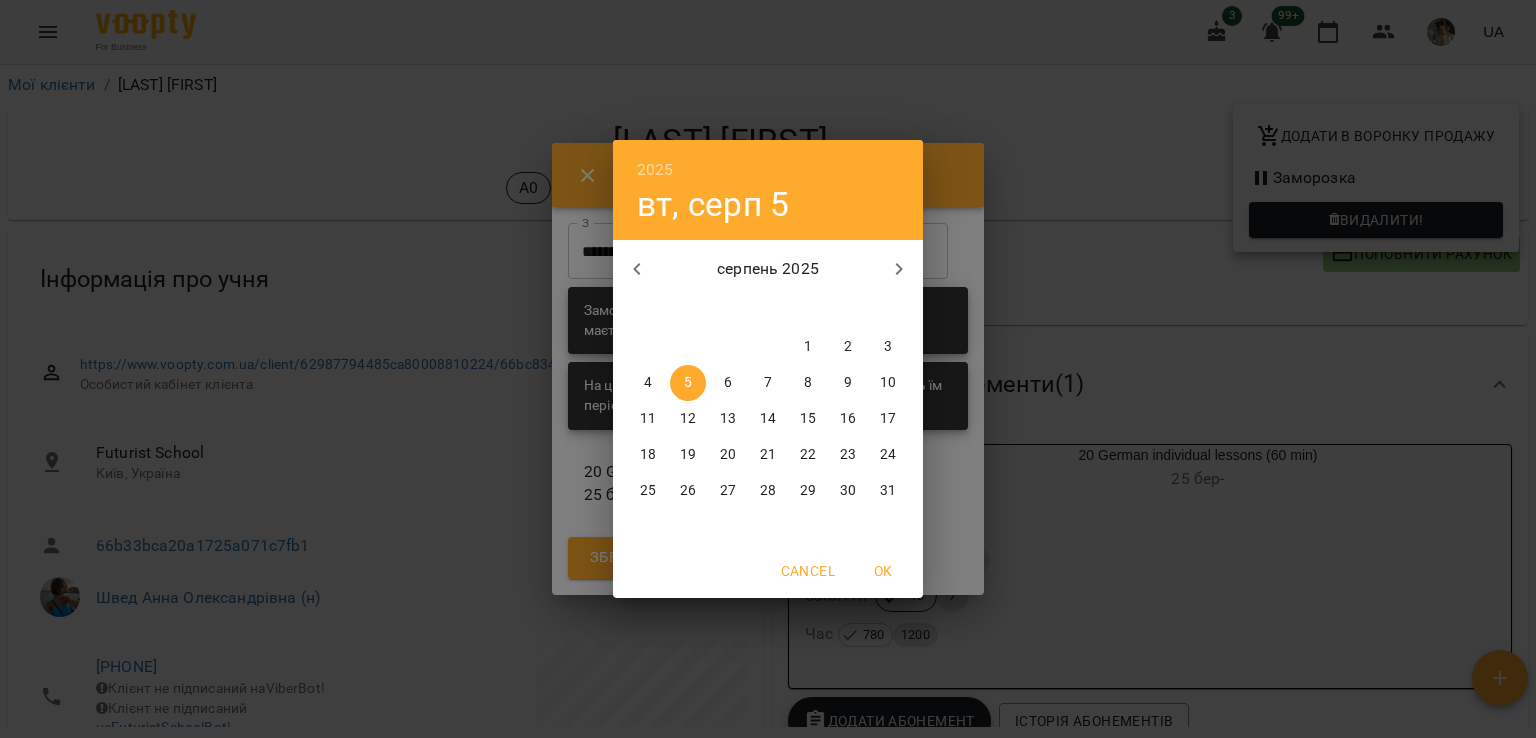 click 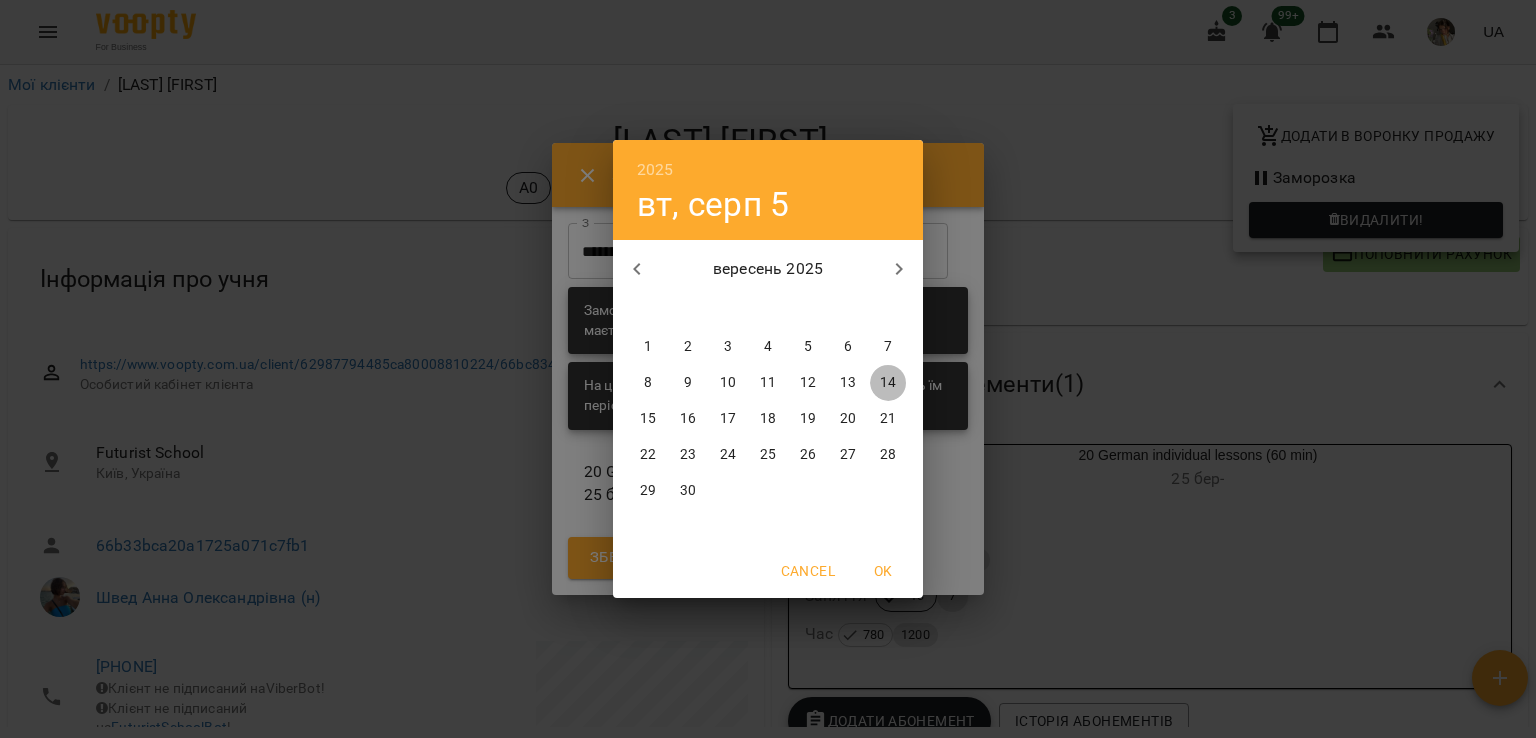 click on "14" at bounding box center (888, 383) 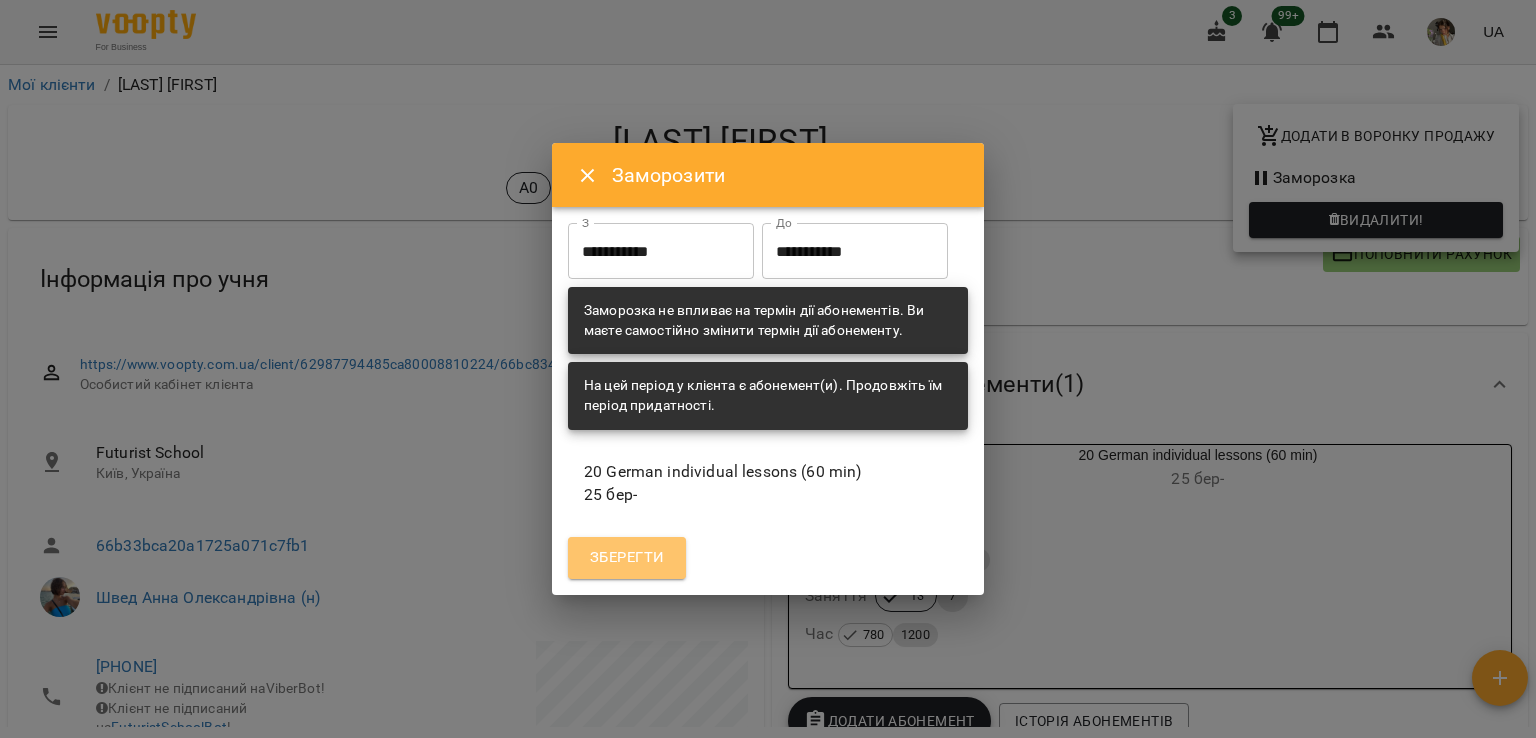 click on "Зберегти" at bounding box center [627, 558] 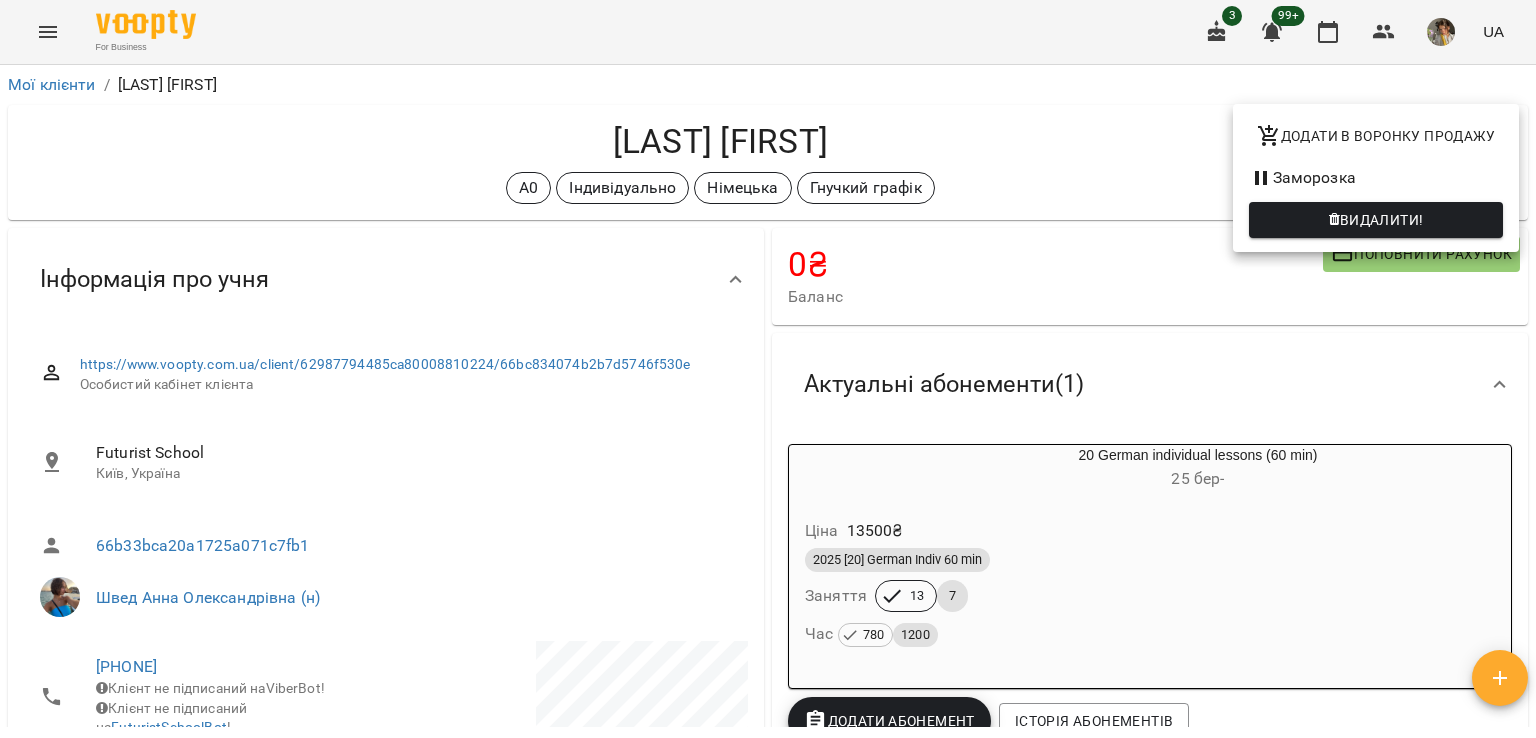 click at bounding box center (768, 369) 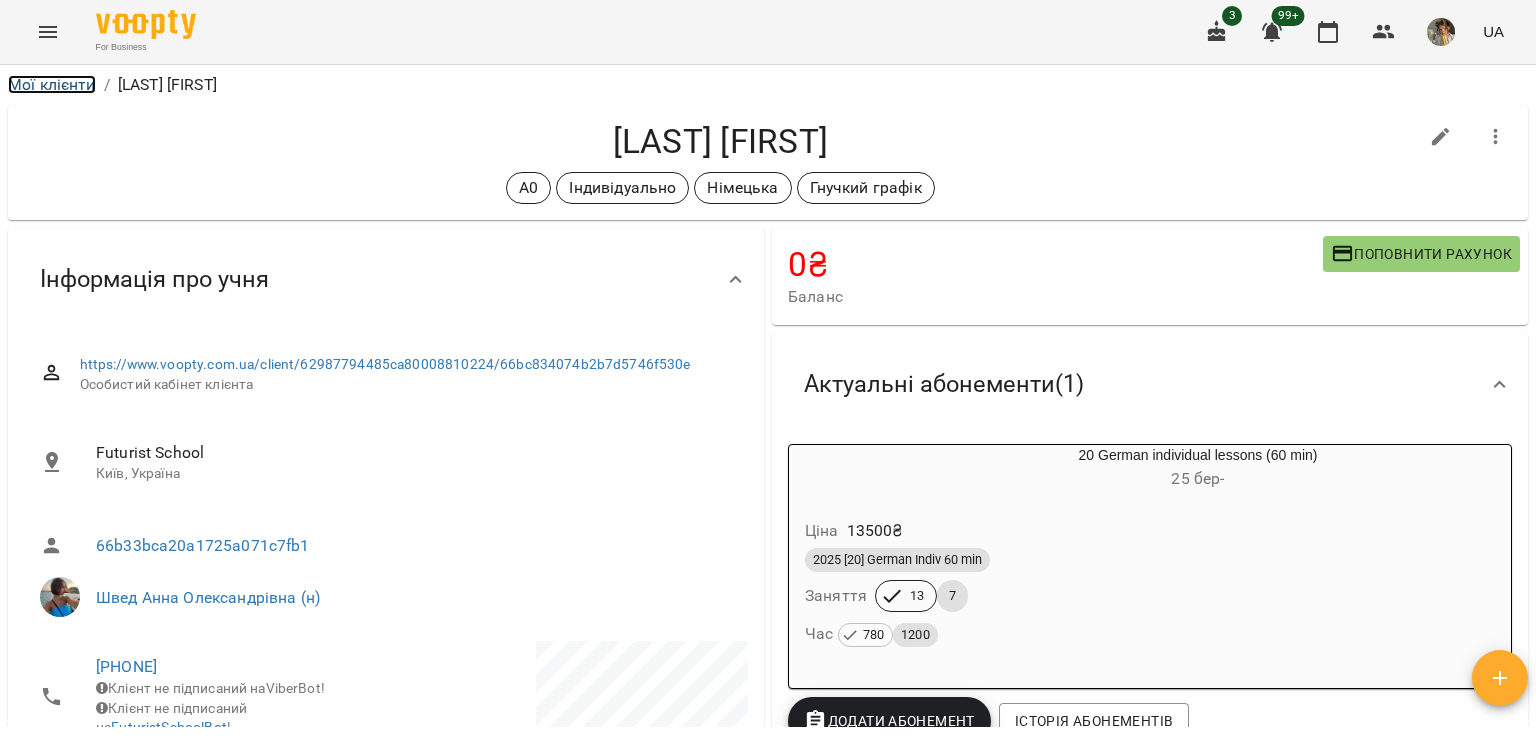 click on "Мої клієнти" at bounding box center [52, 84] 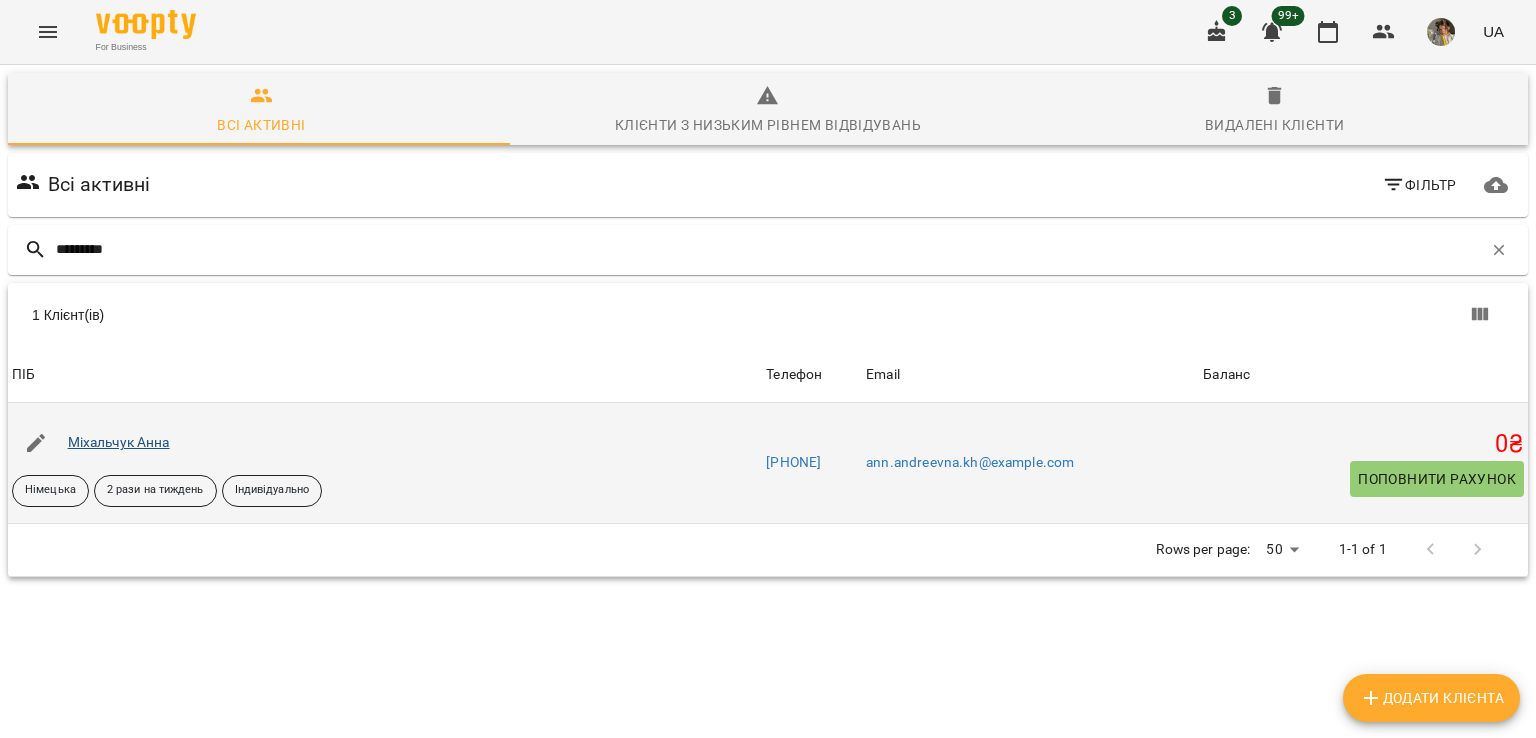 type on "*********" 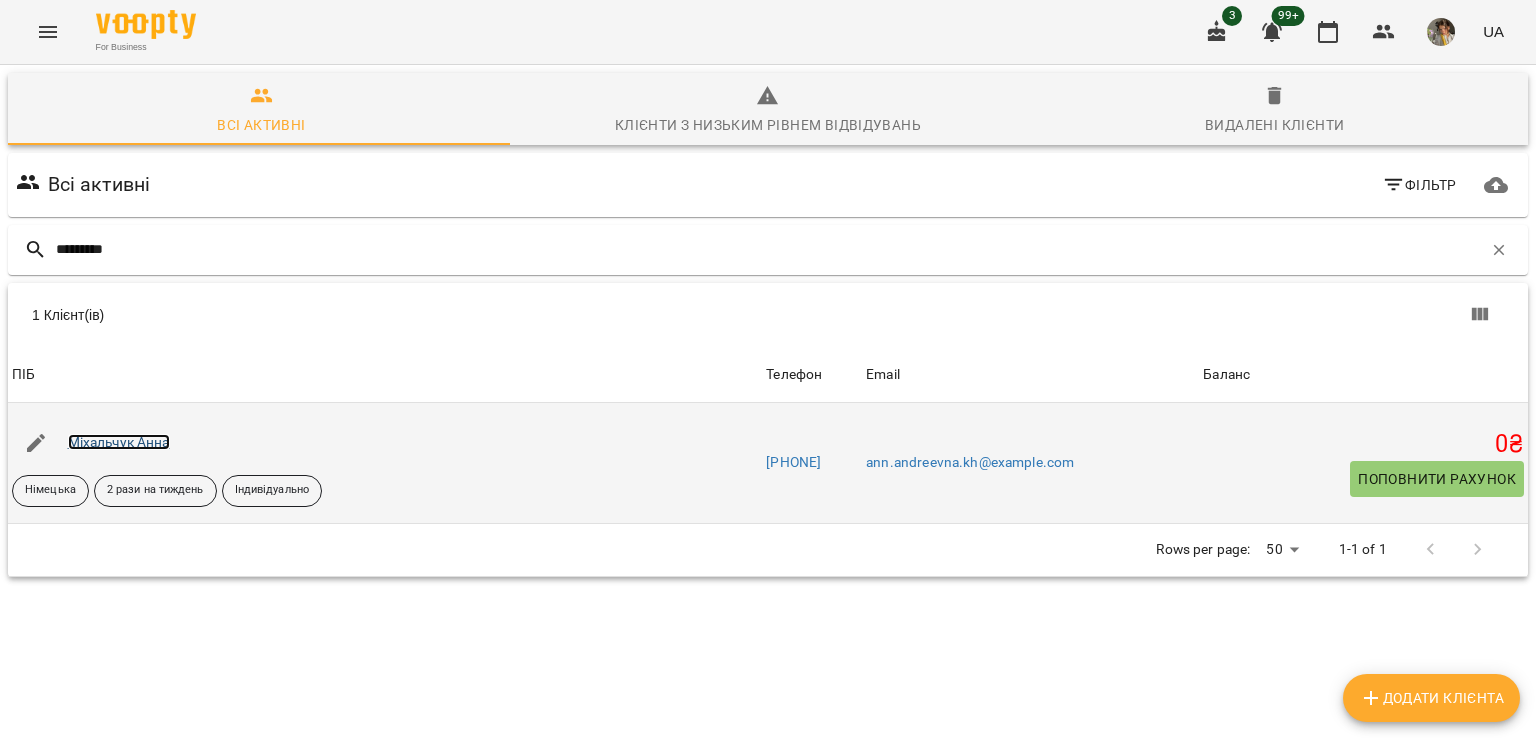 click on "Міхальчук Анна" at bounding box center [119, 442] 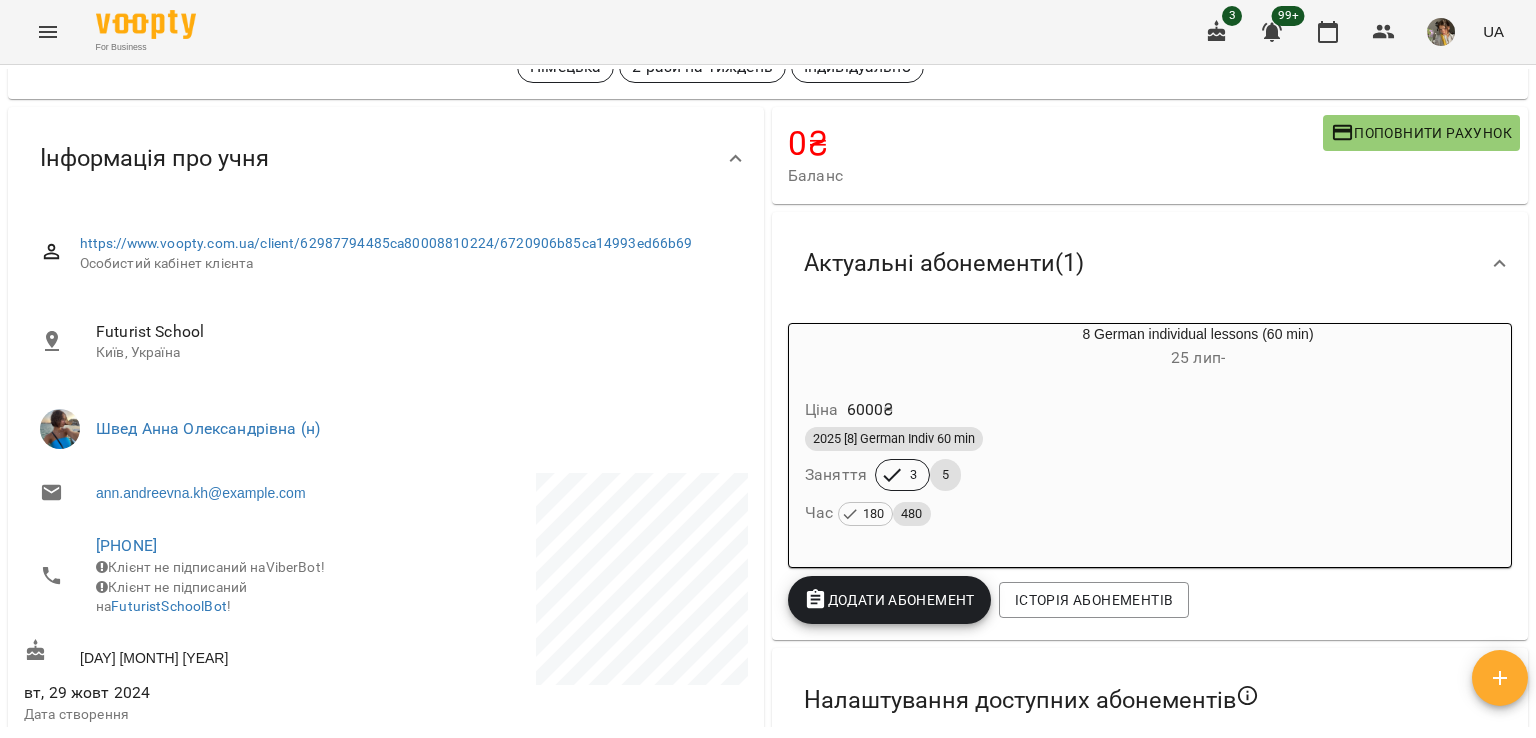 scroll, scrollTop: 0, scrollLeft: 0, axis: both 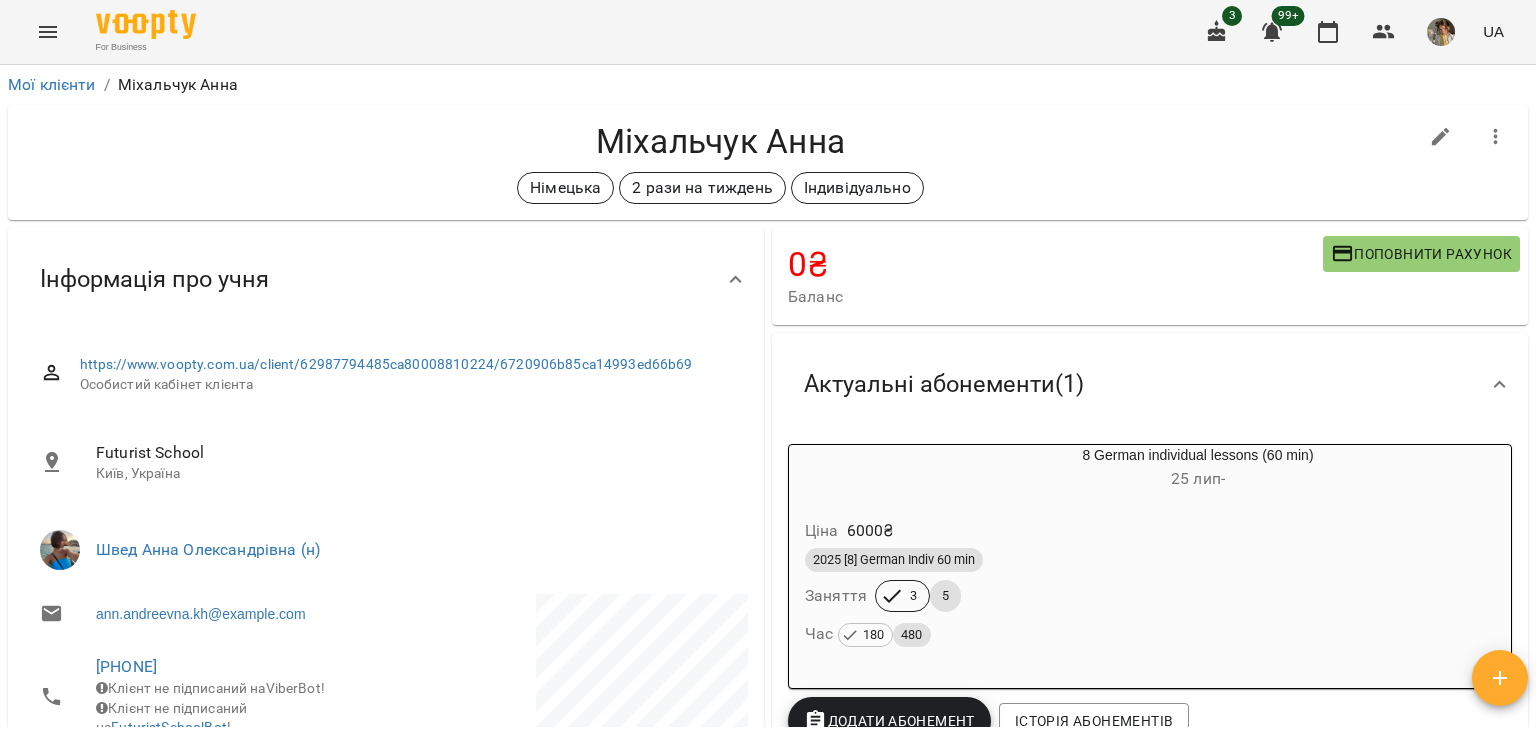 click on "[LAST] [FIRST] [LAST_NAME] 2 рази на тиждень Індивідуально" at bounding box center [720, 162] 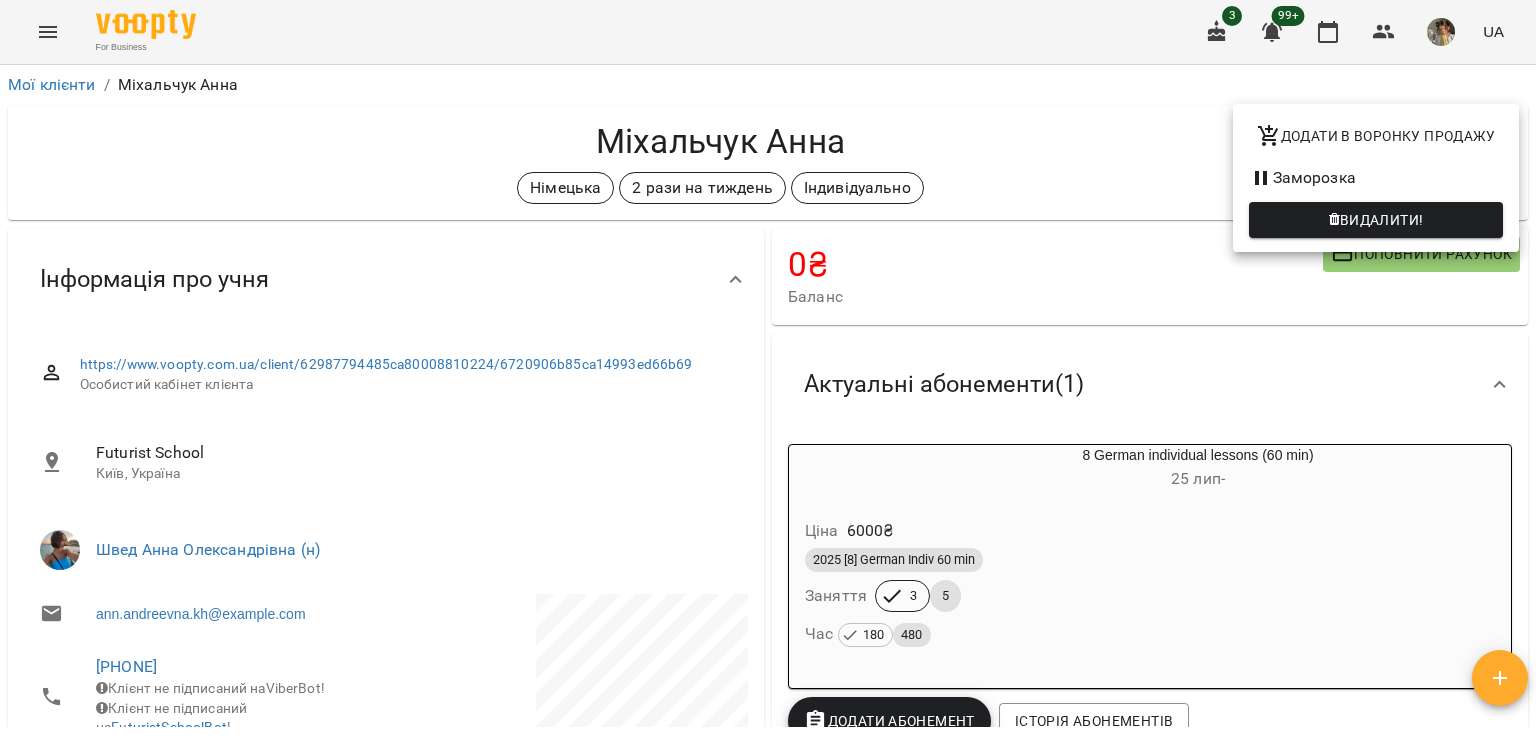 click on "Заморозка" at bounding box center (1376, 178) 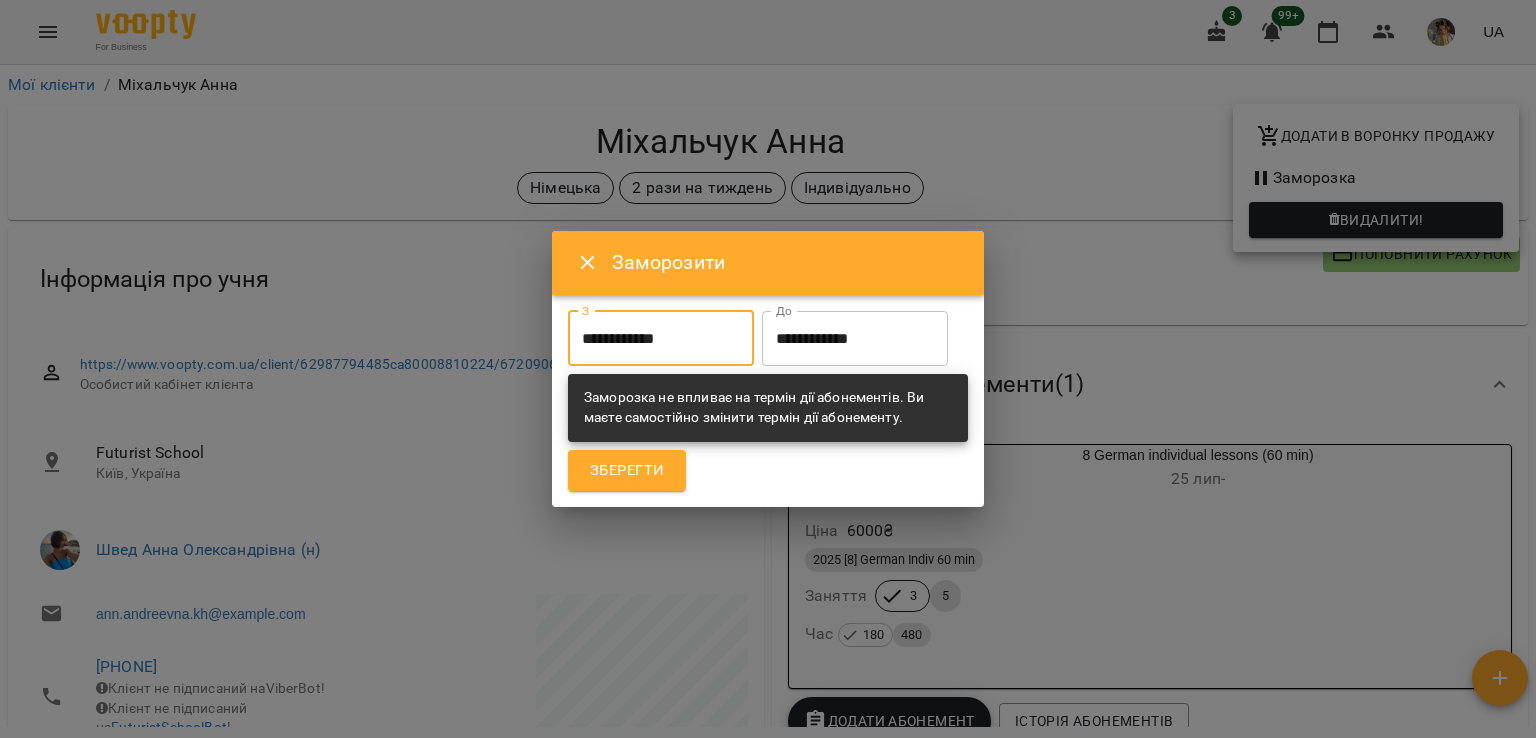 click on "**********" at bounding box center (661, 339) 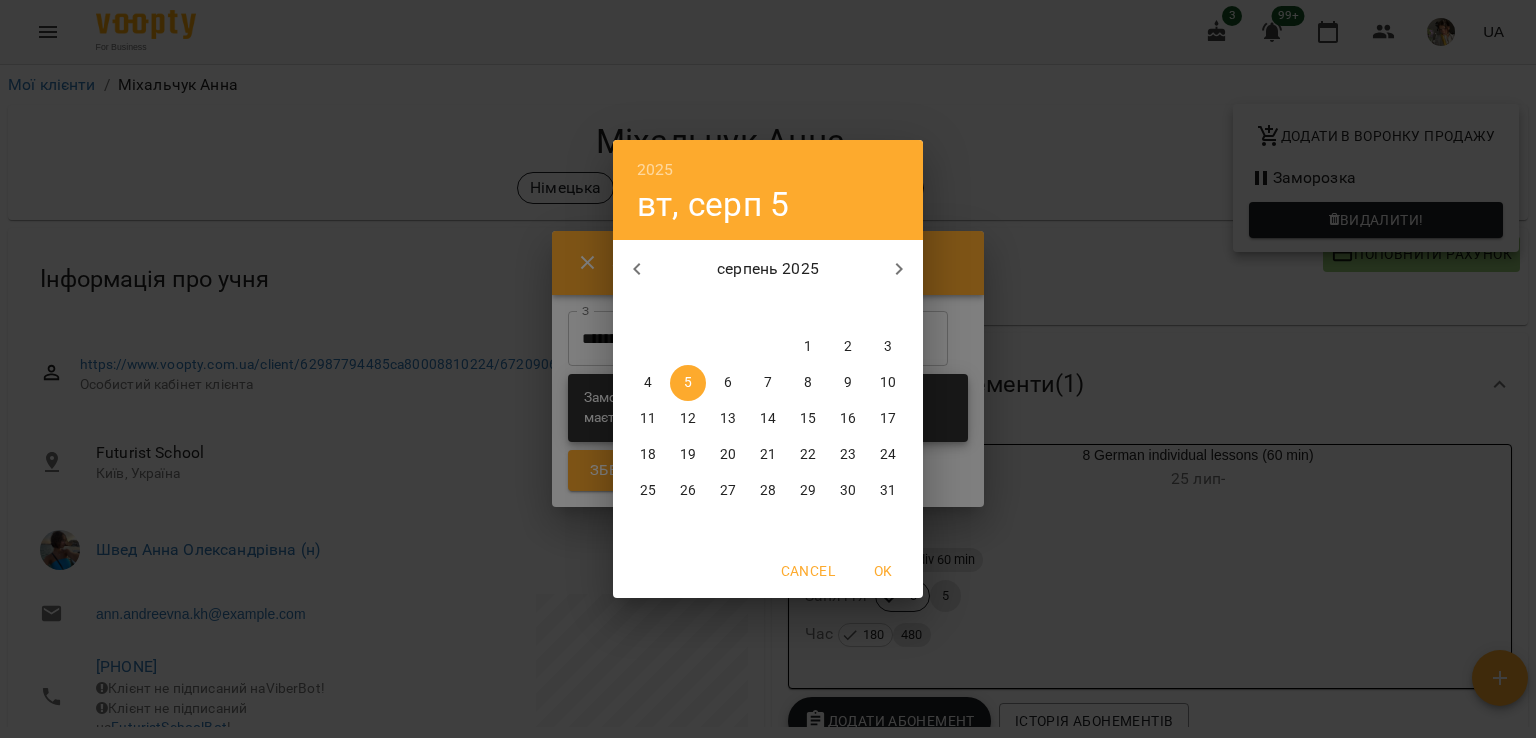 click on "13" at bounding box center (728, 419) 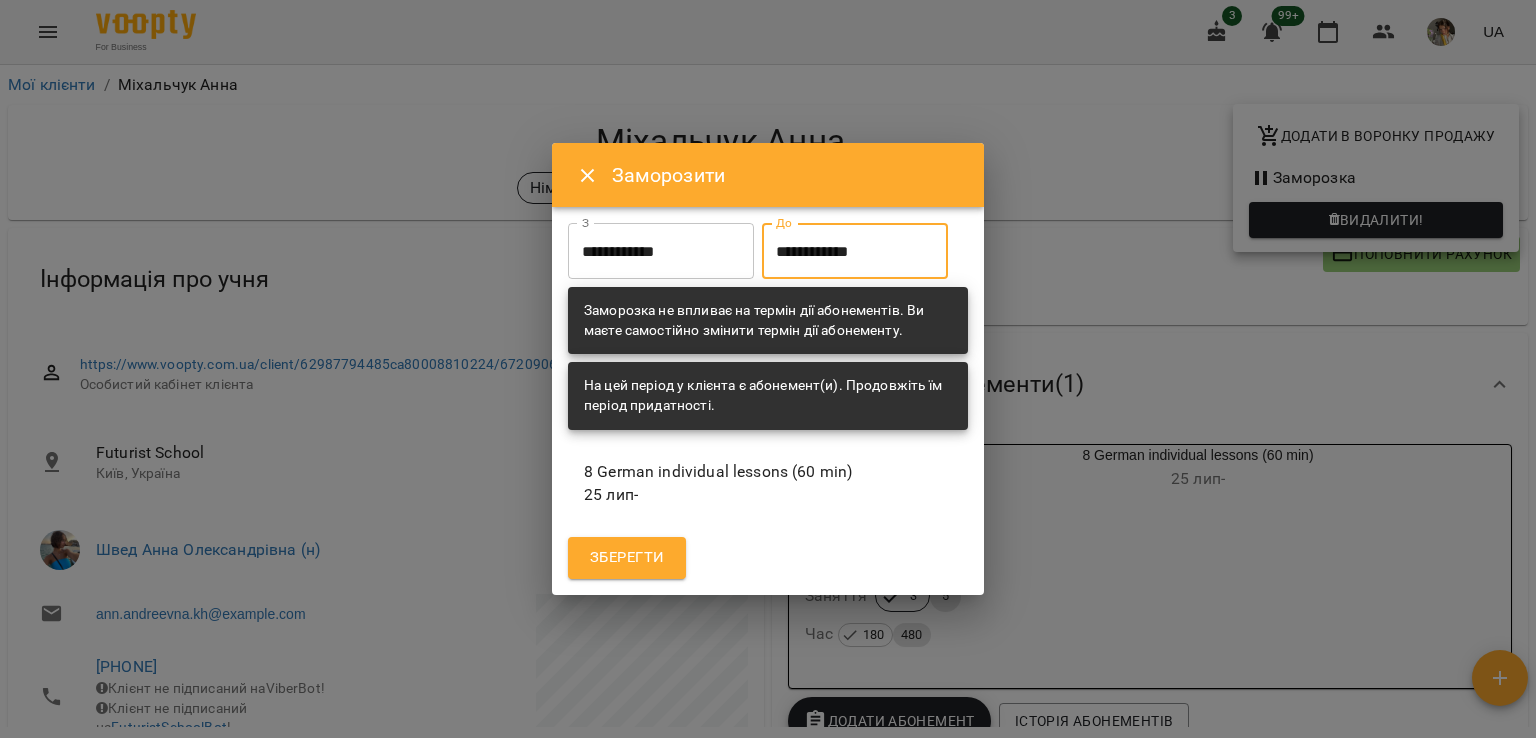 click on "**********" at bounding box center (855, 251) 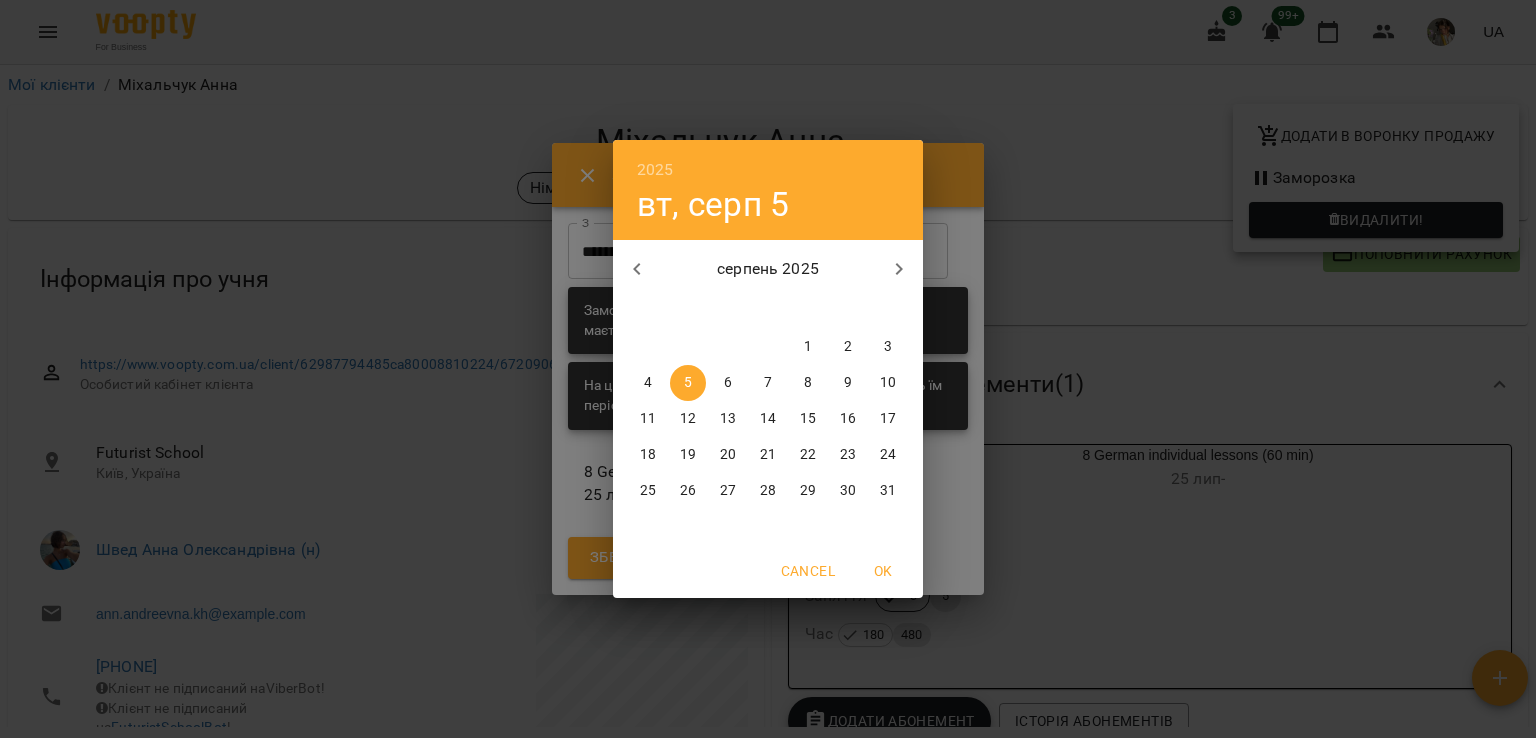click on "26" at bounding box center (688, 491) 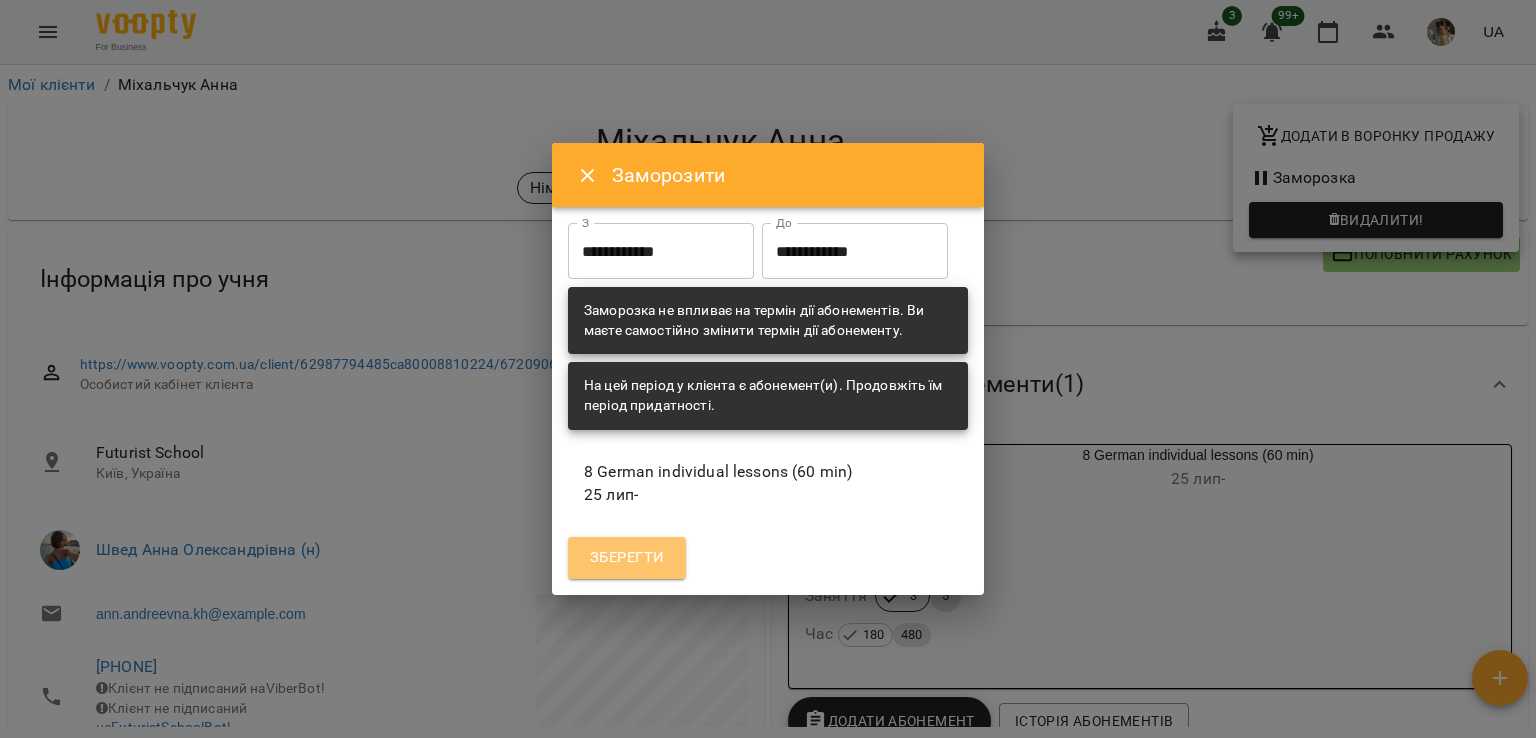 click on "Зберегти" at bounding box center (627, 558) 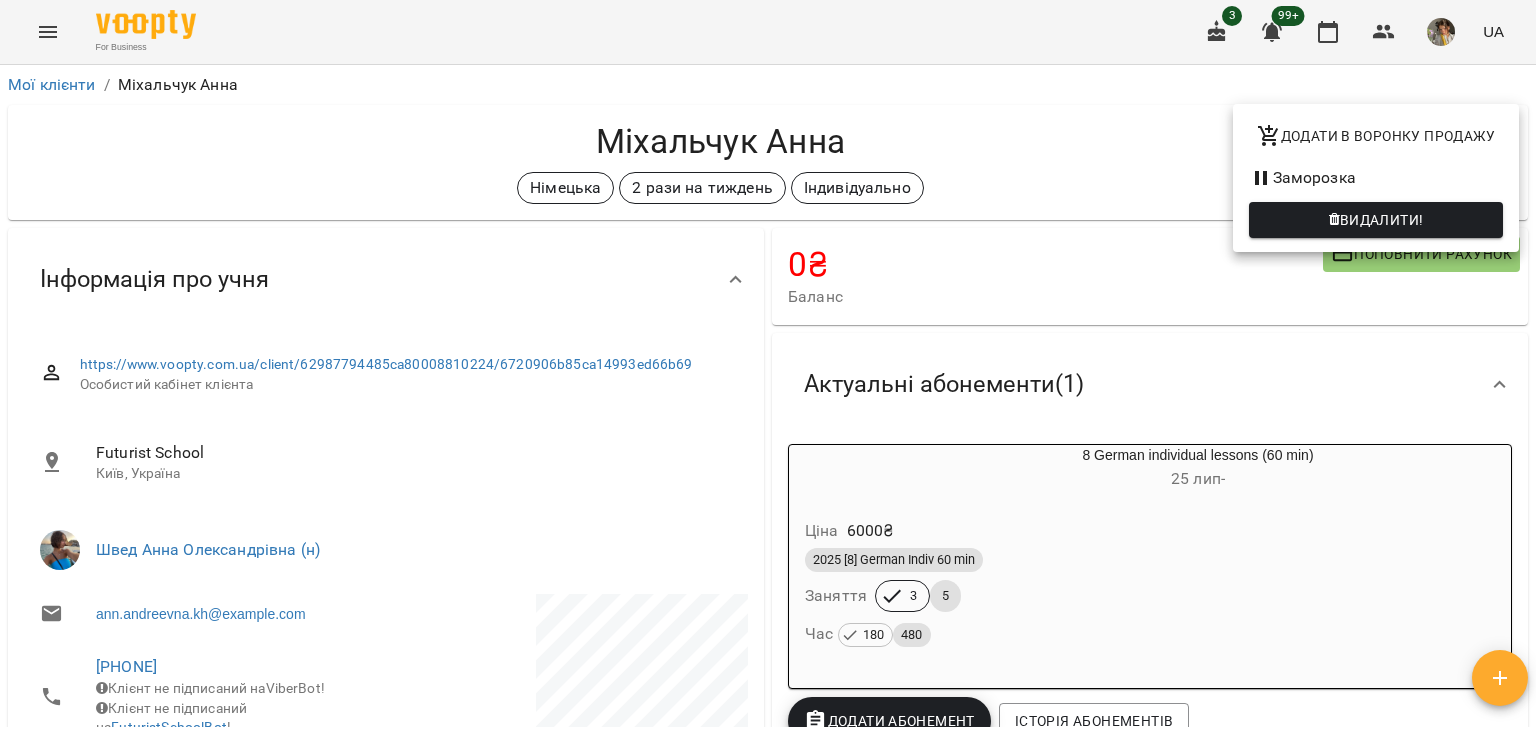 click at bounding box center [768, 369] 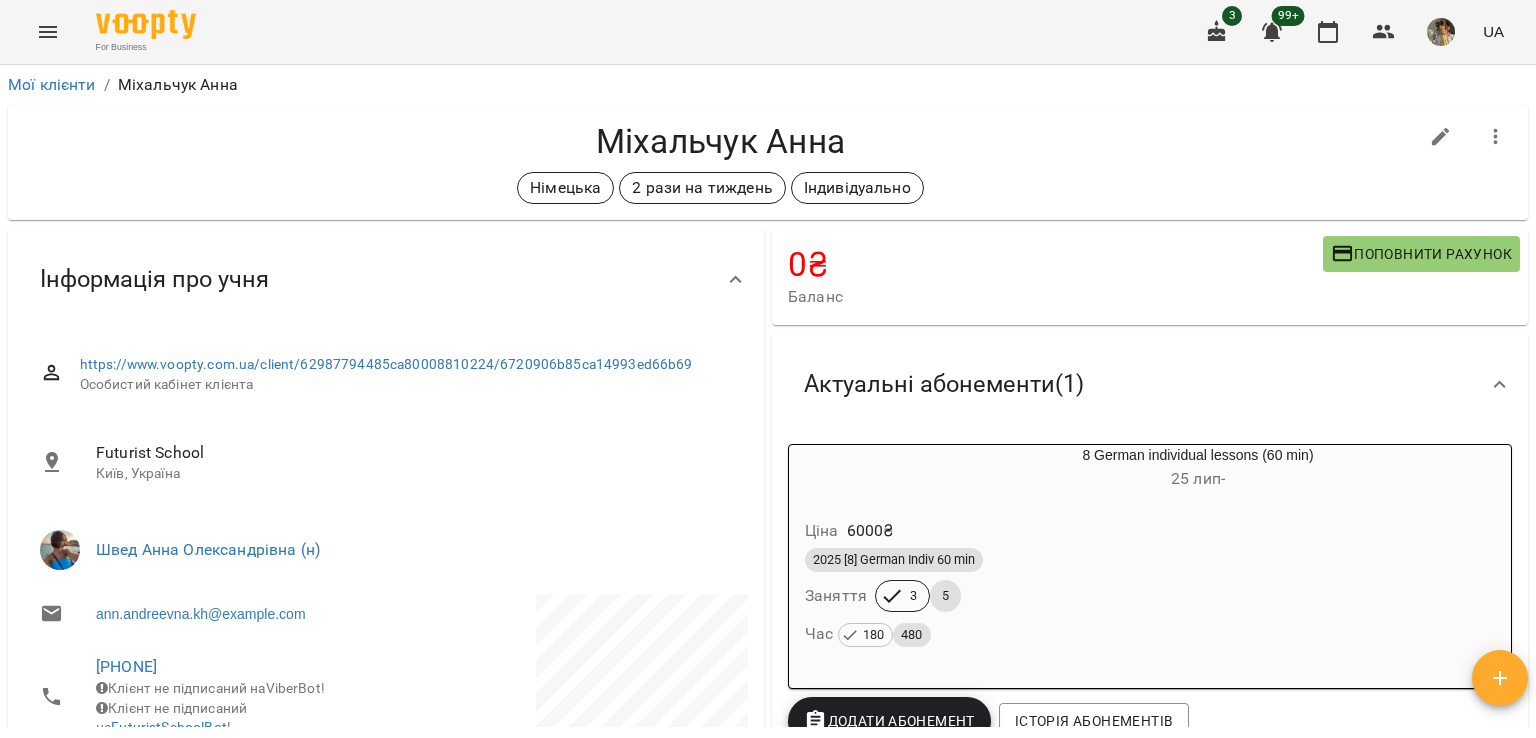 click 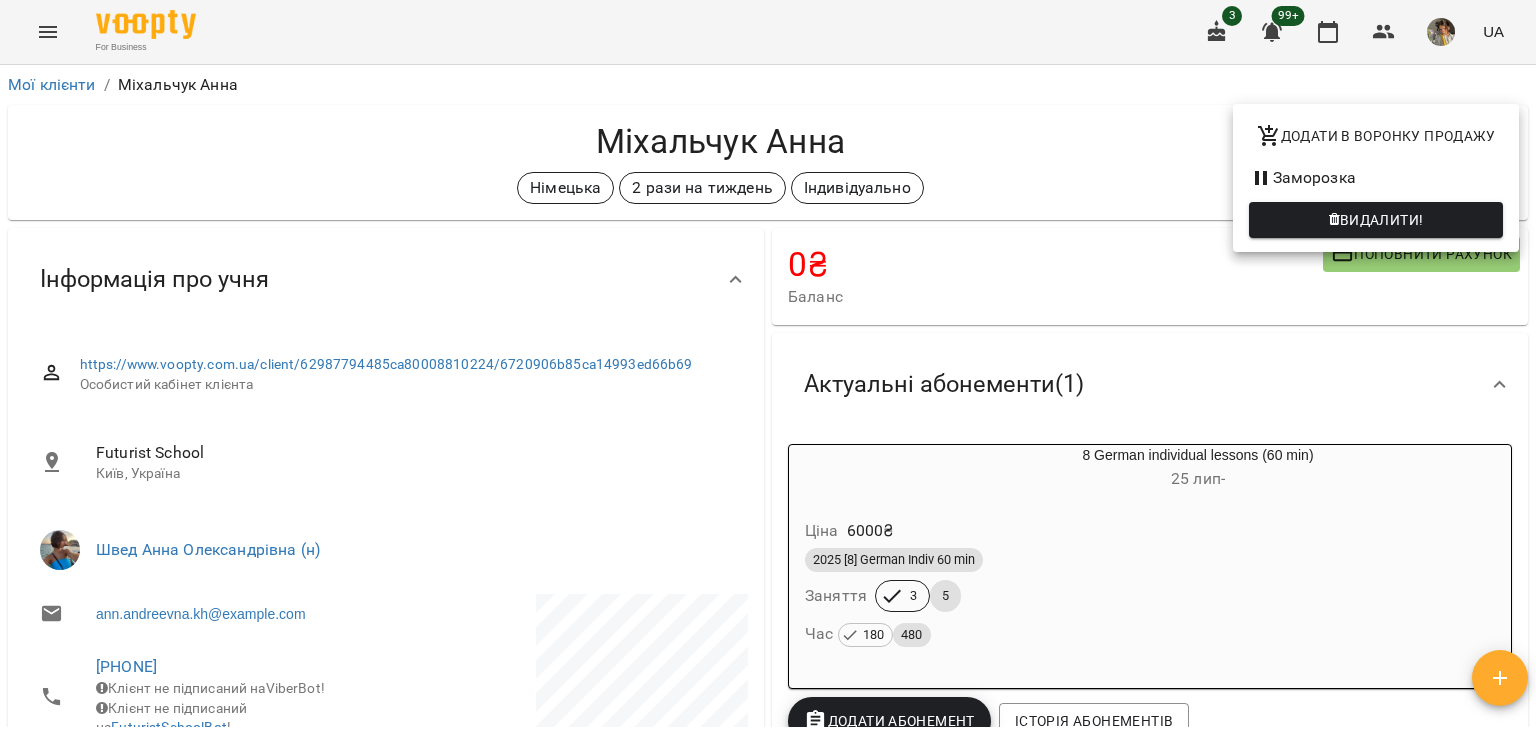 click on "Заморозка" at bounding box center (1376, 178) 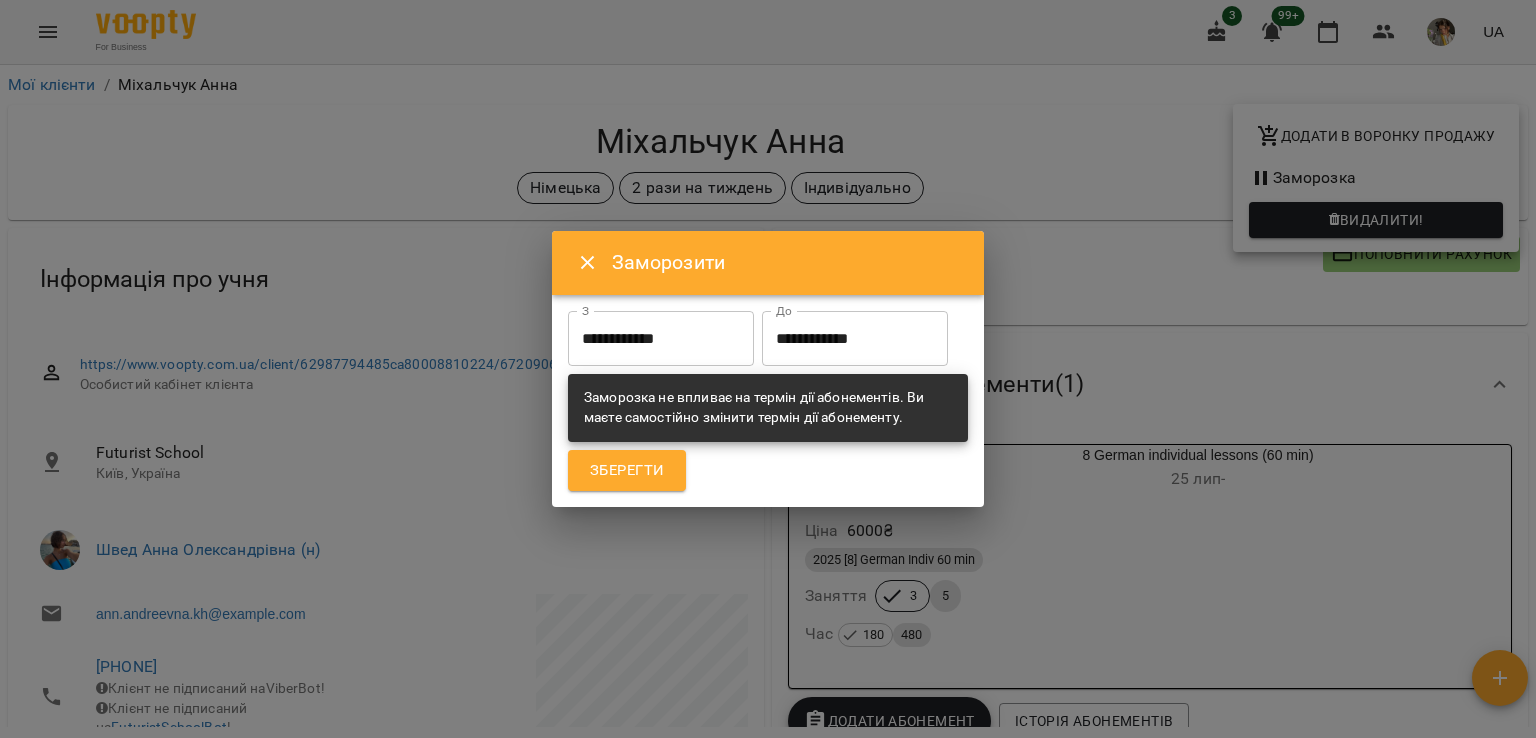 click on "**********" at bounding box center (661, 339) 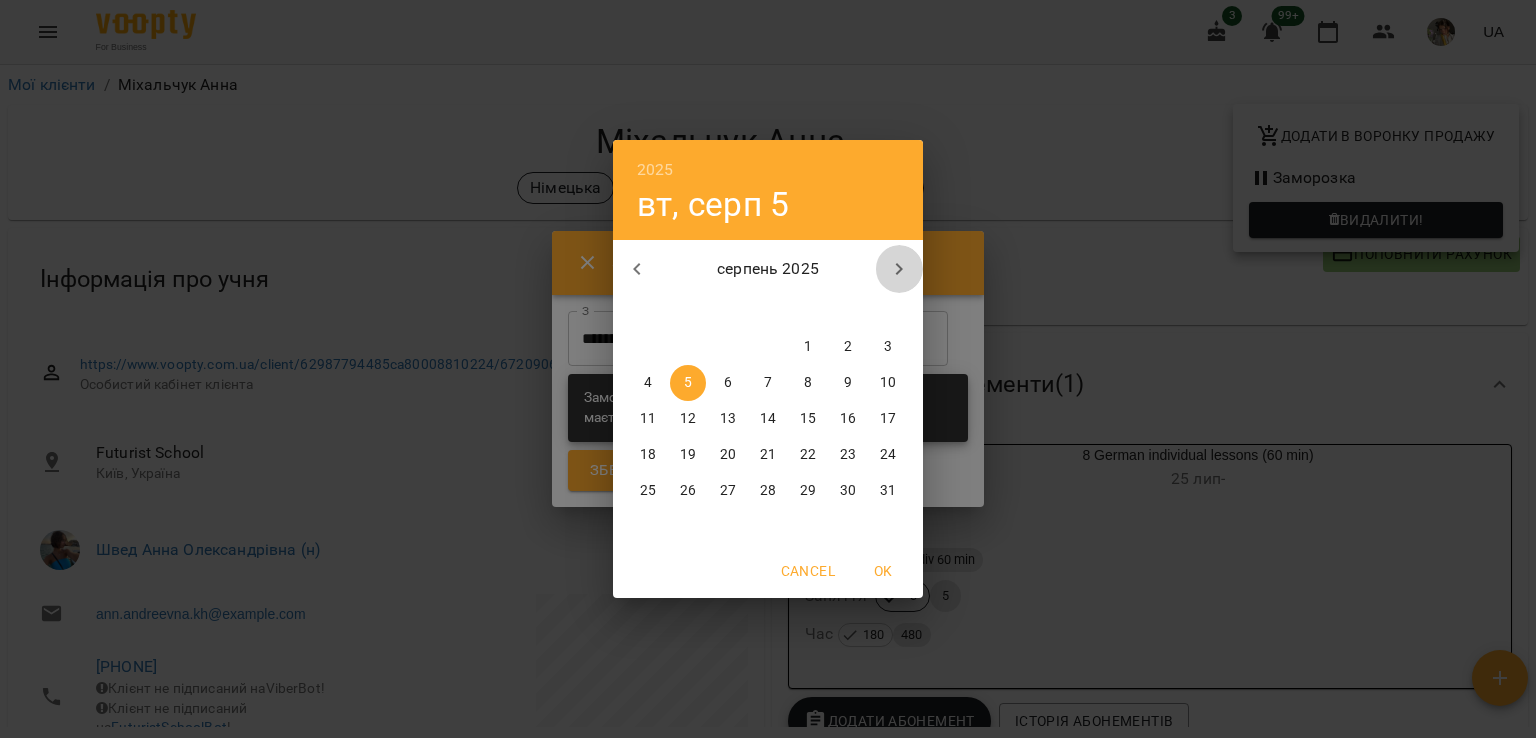 click 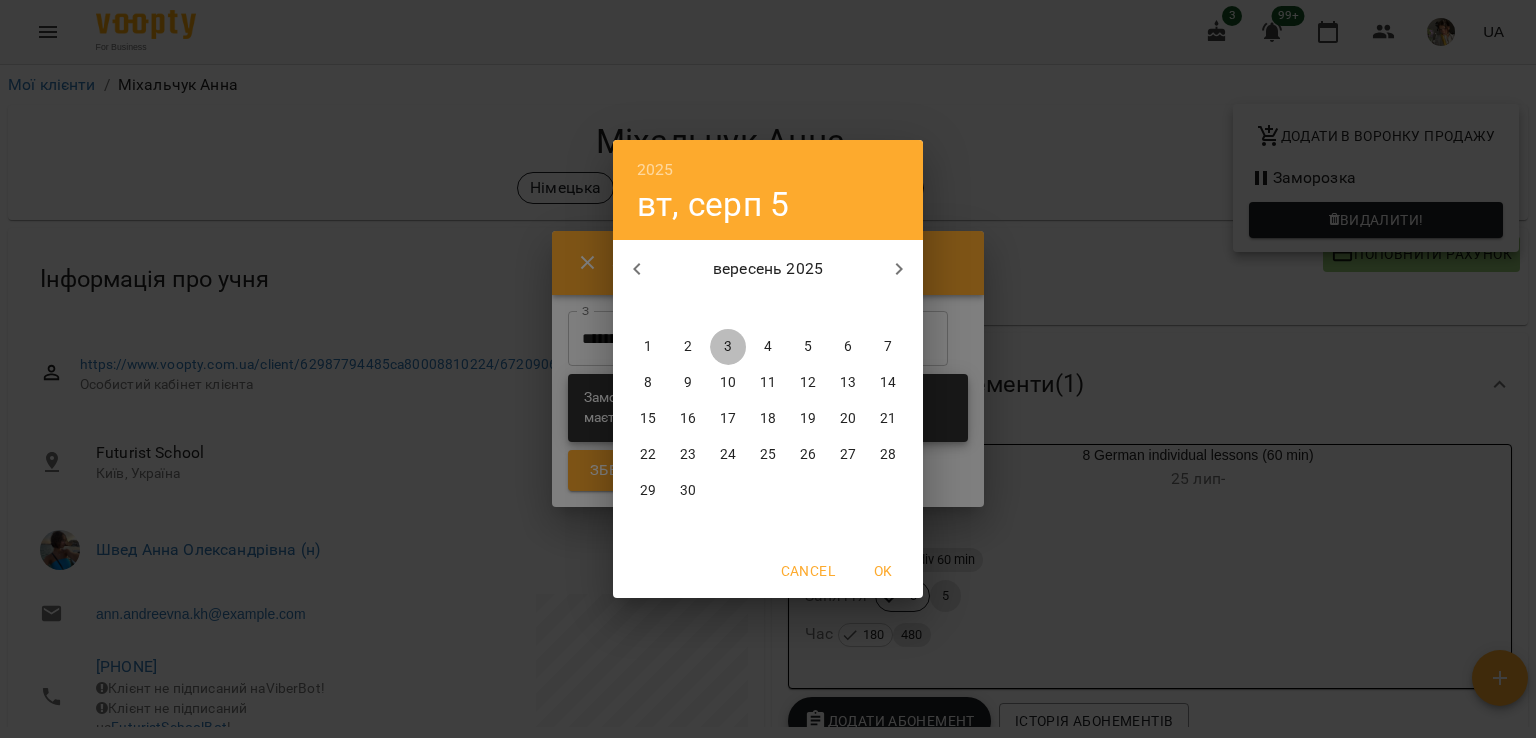 click on "3" at bounding box center (728, 347) 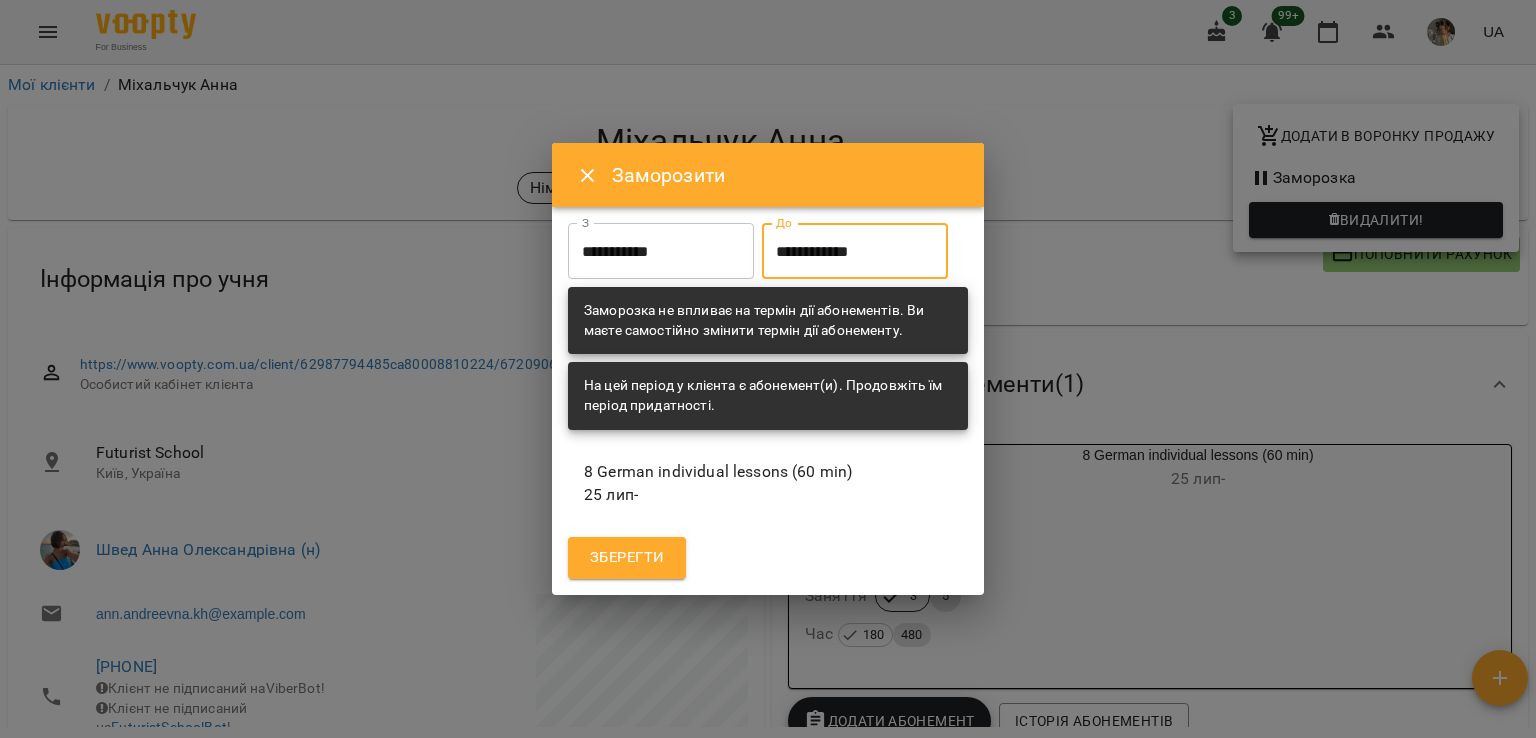click on "**********" at bounding box center [855, 251] 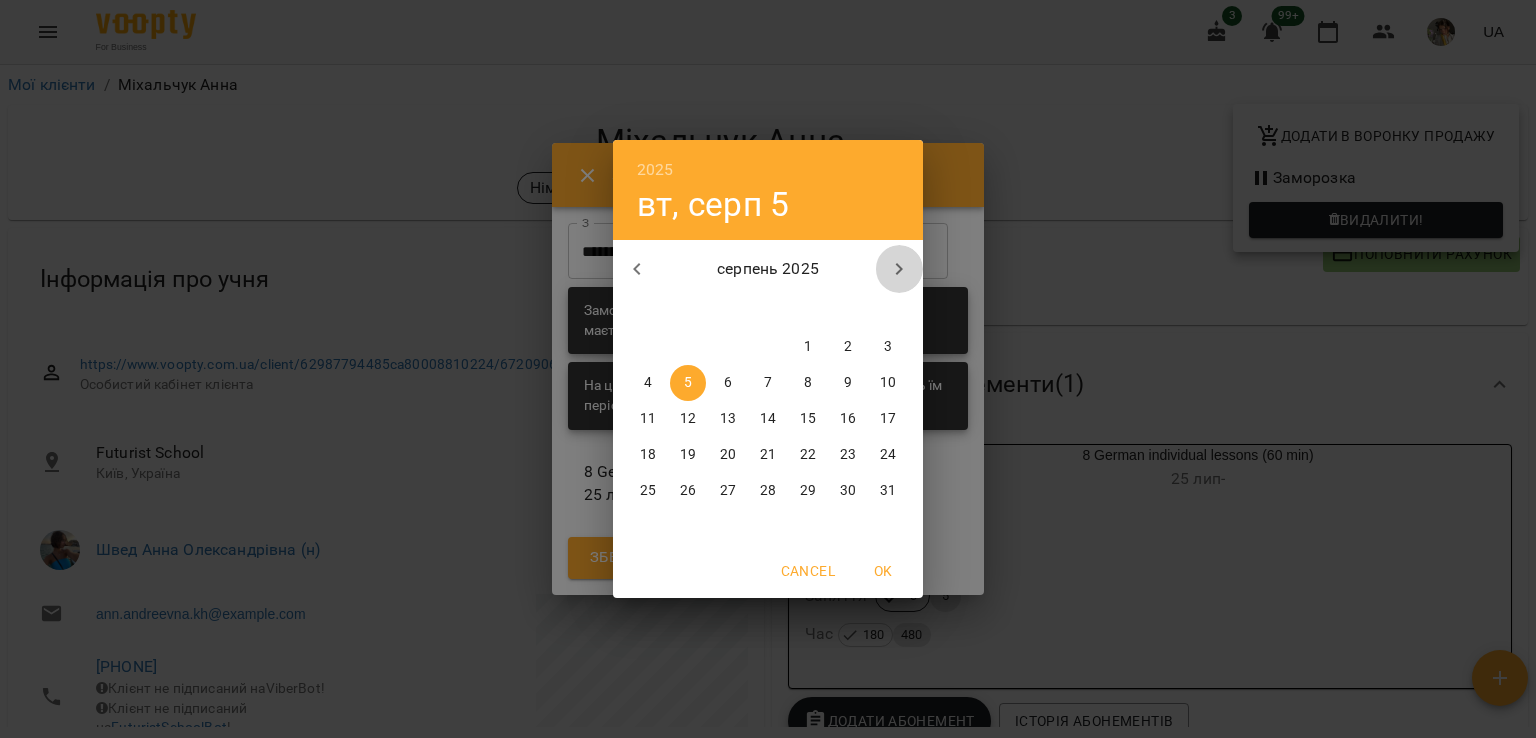 click 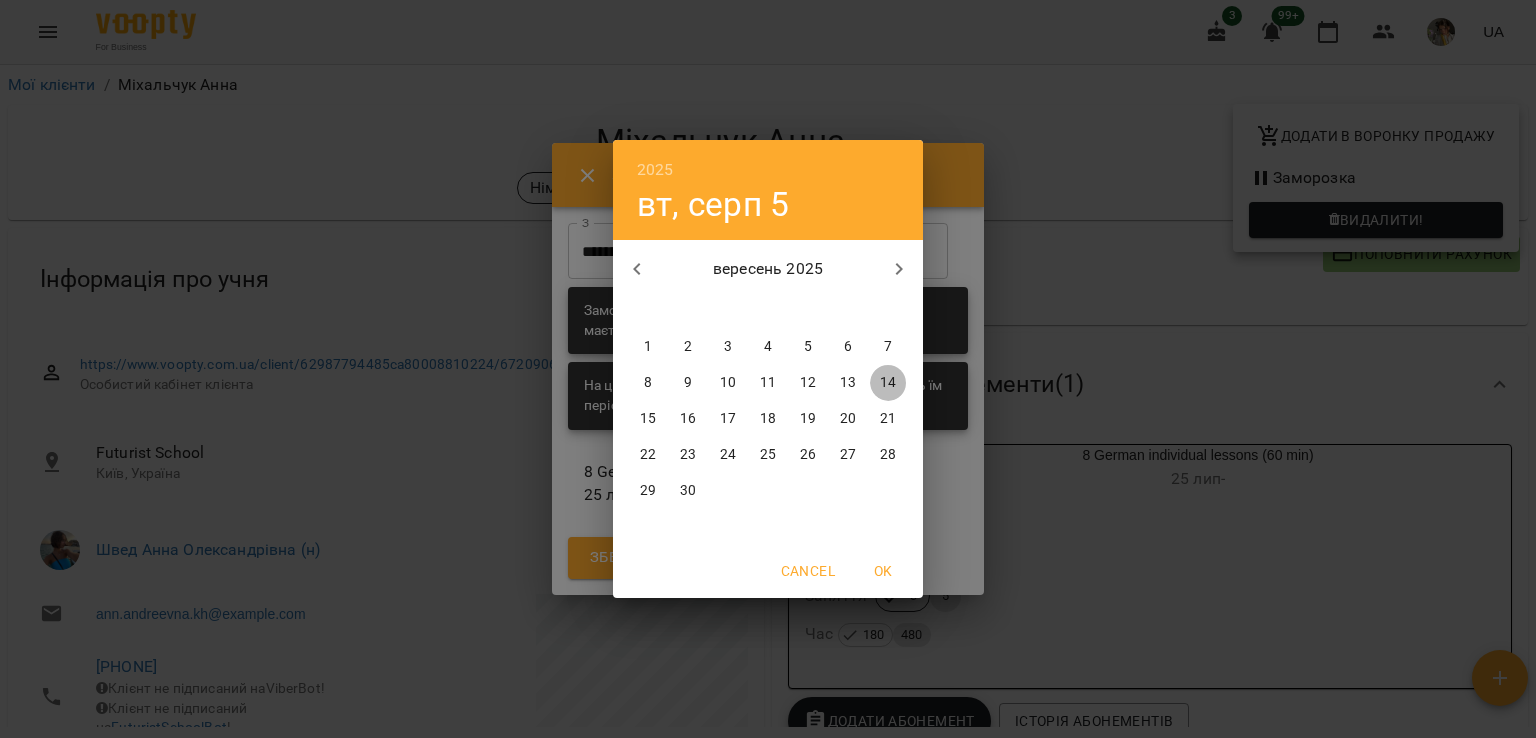 click on "14" at bounding box center (888, 383) 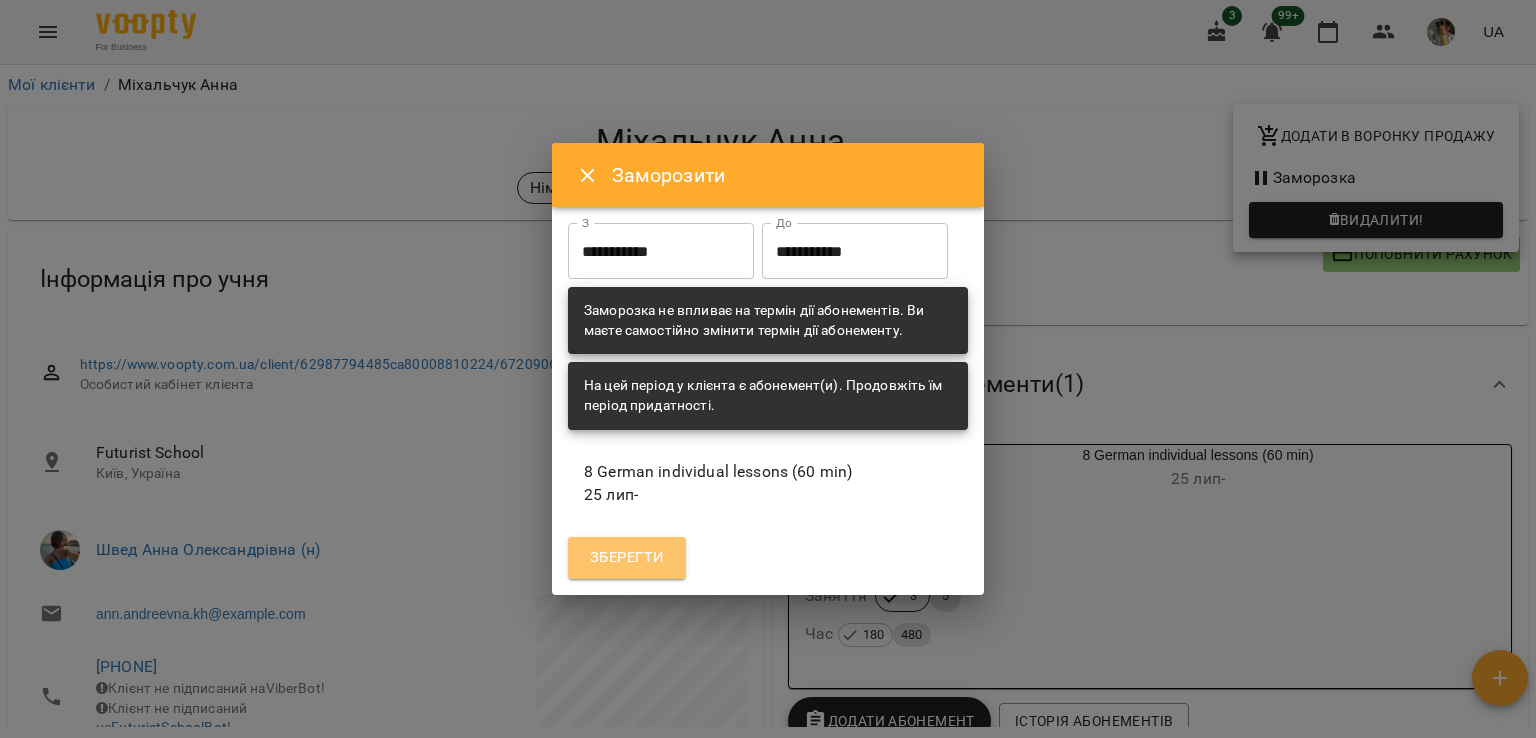 click on "Зберегти" at bounding box center [627, 558] 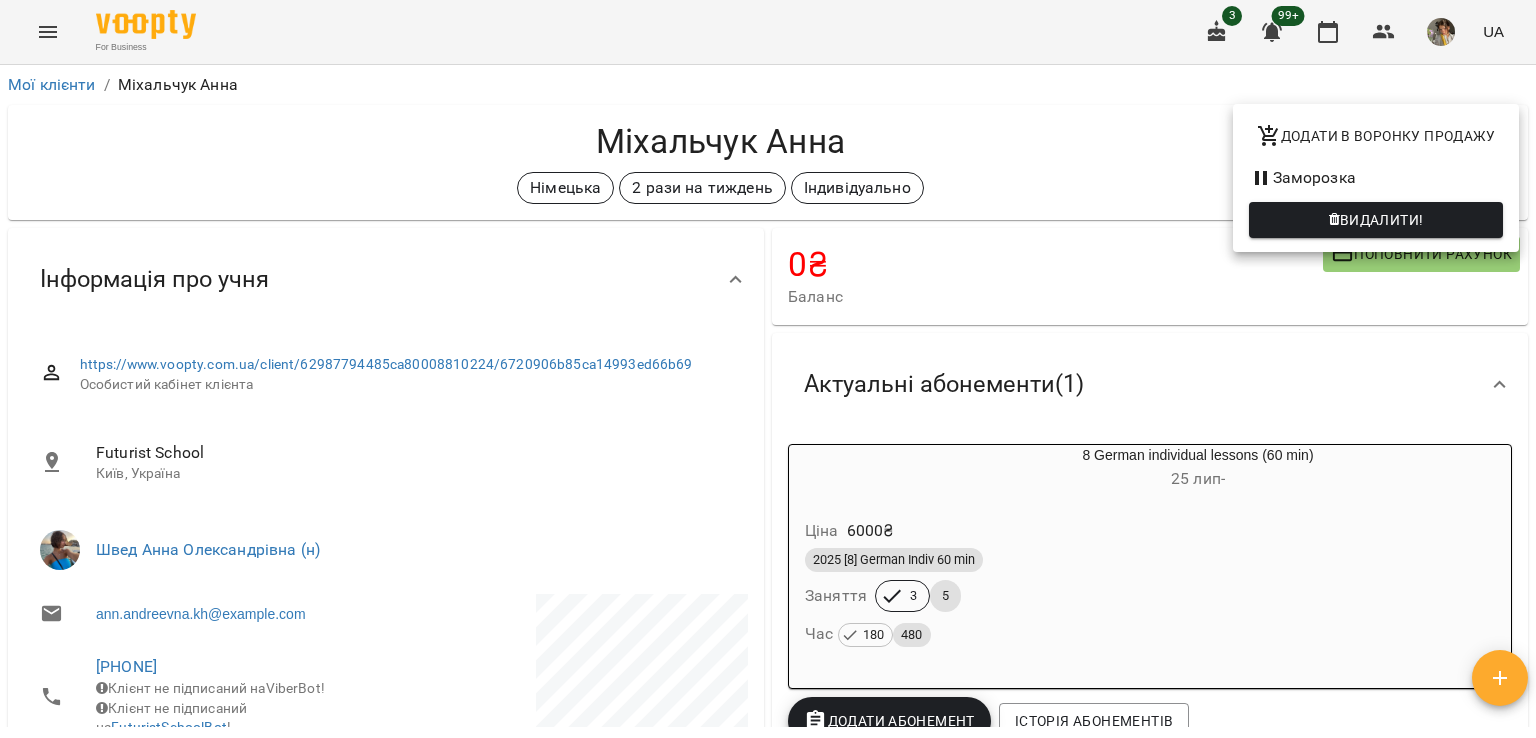 click at bounding box center [768, 369] 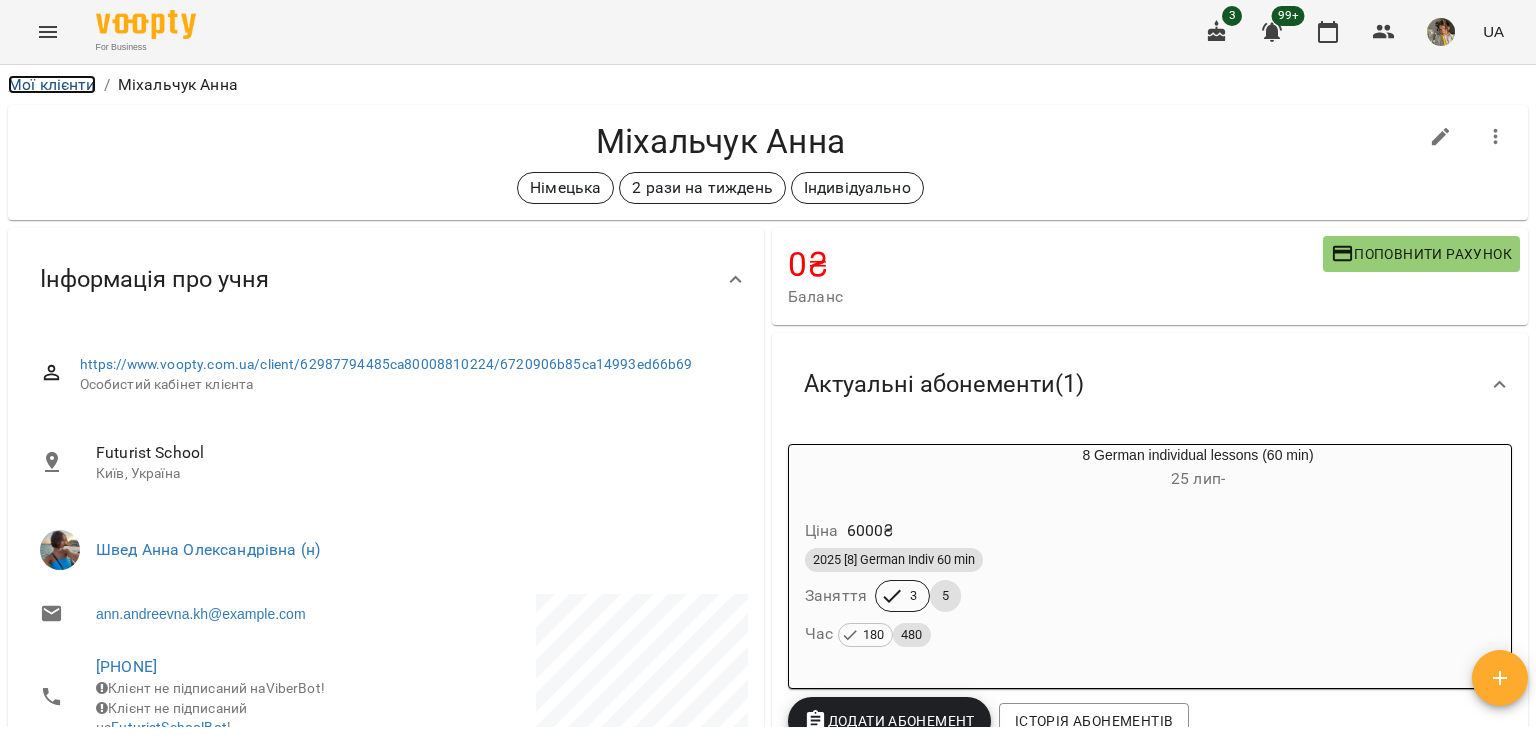 click on "Мої клієнти" at bounding box center (52, 84) 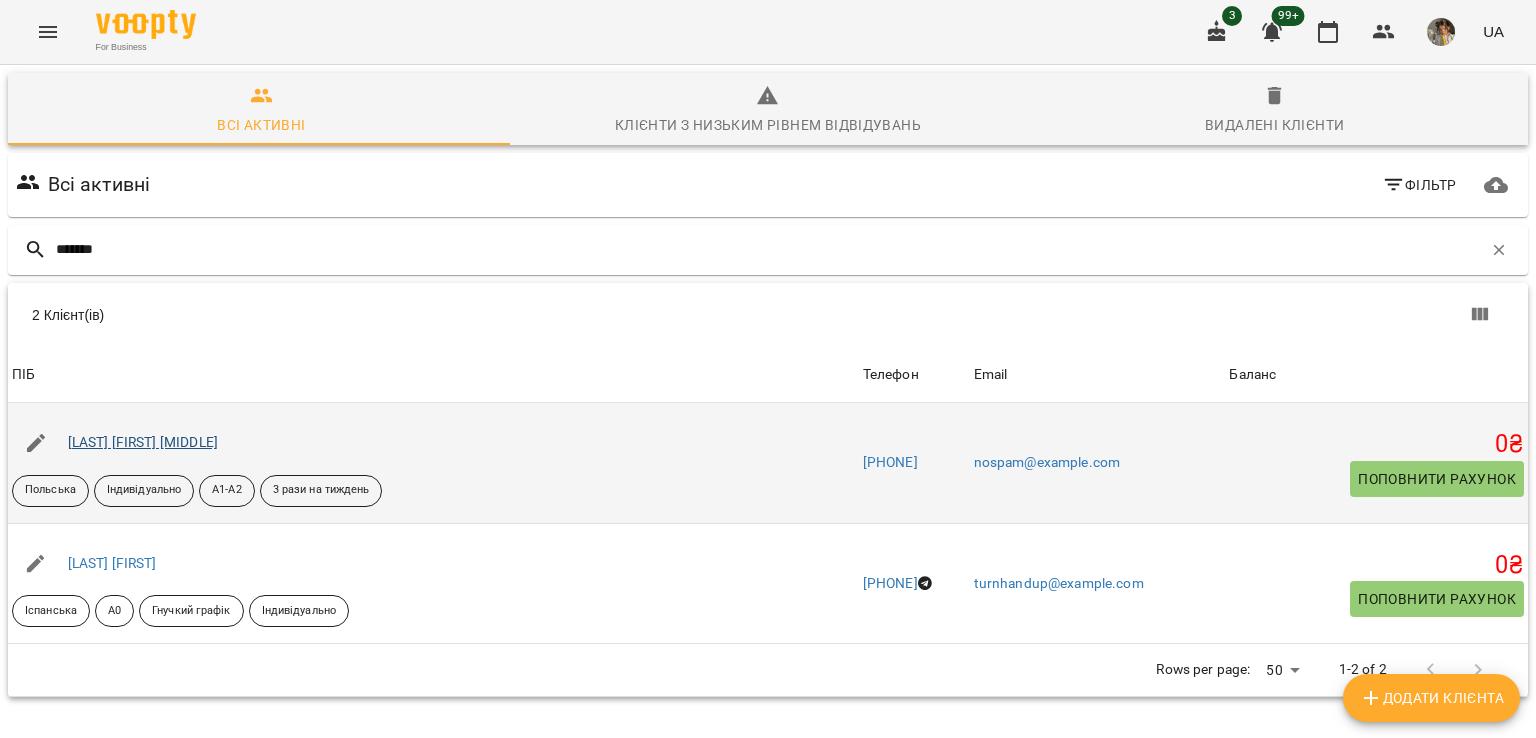 type on "*******" 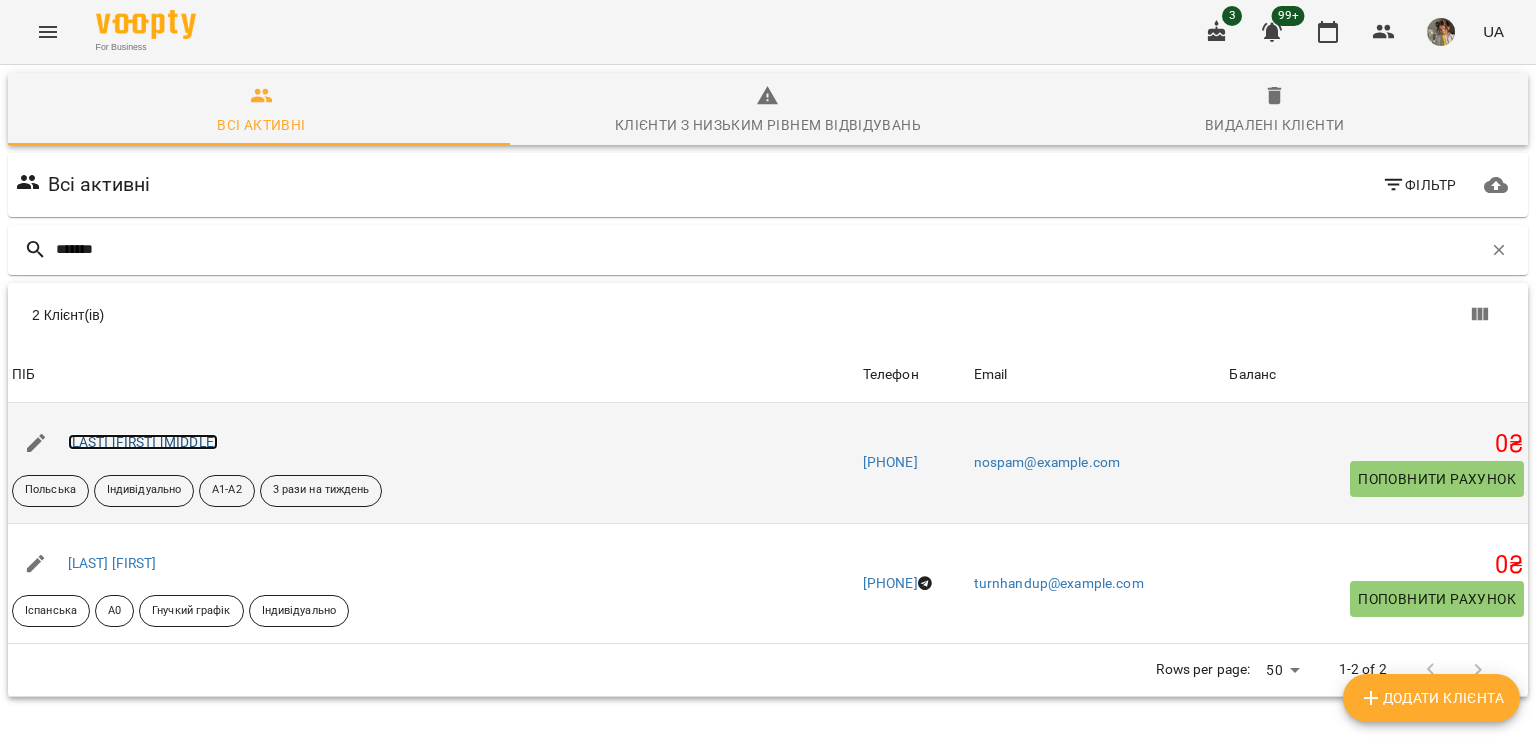 click on "Поляков Богдан Юрійович" at bounding box center [143, 442] 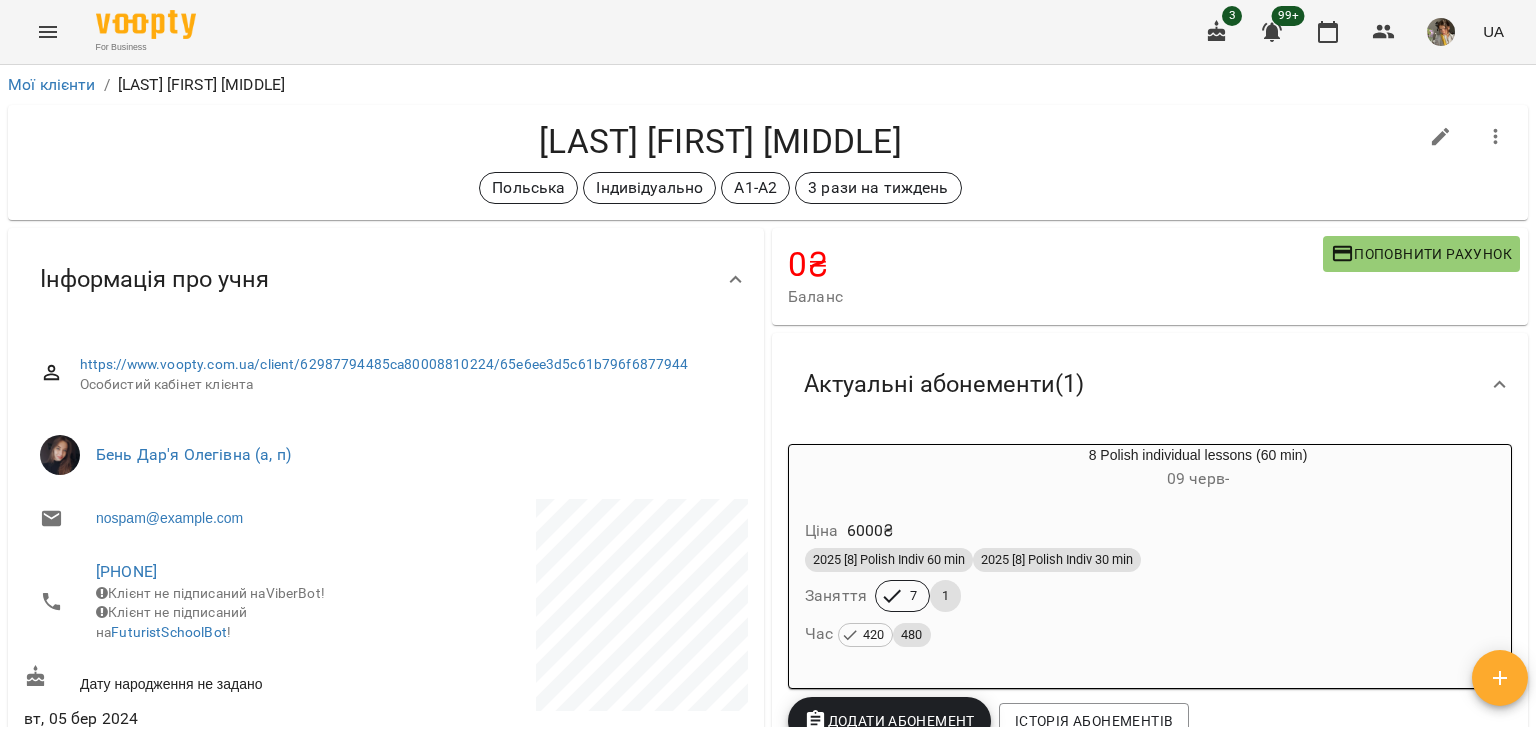 click 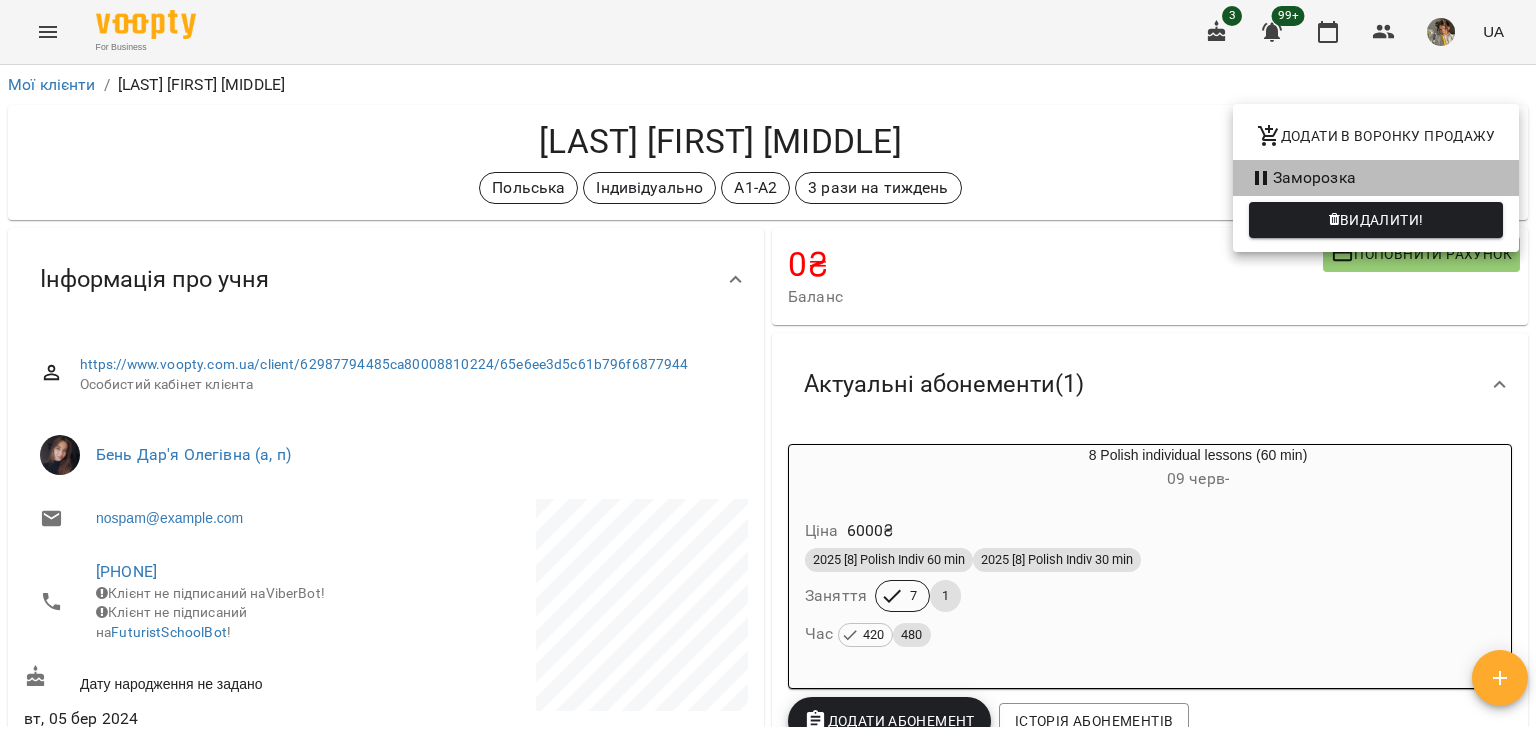 click on "Заморозка" at bounding box center [1376, 178] 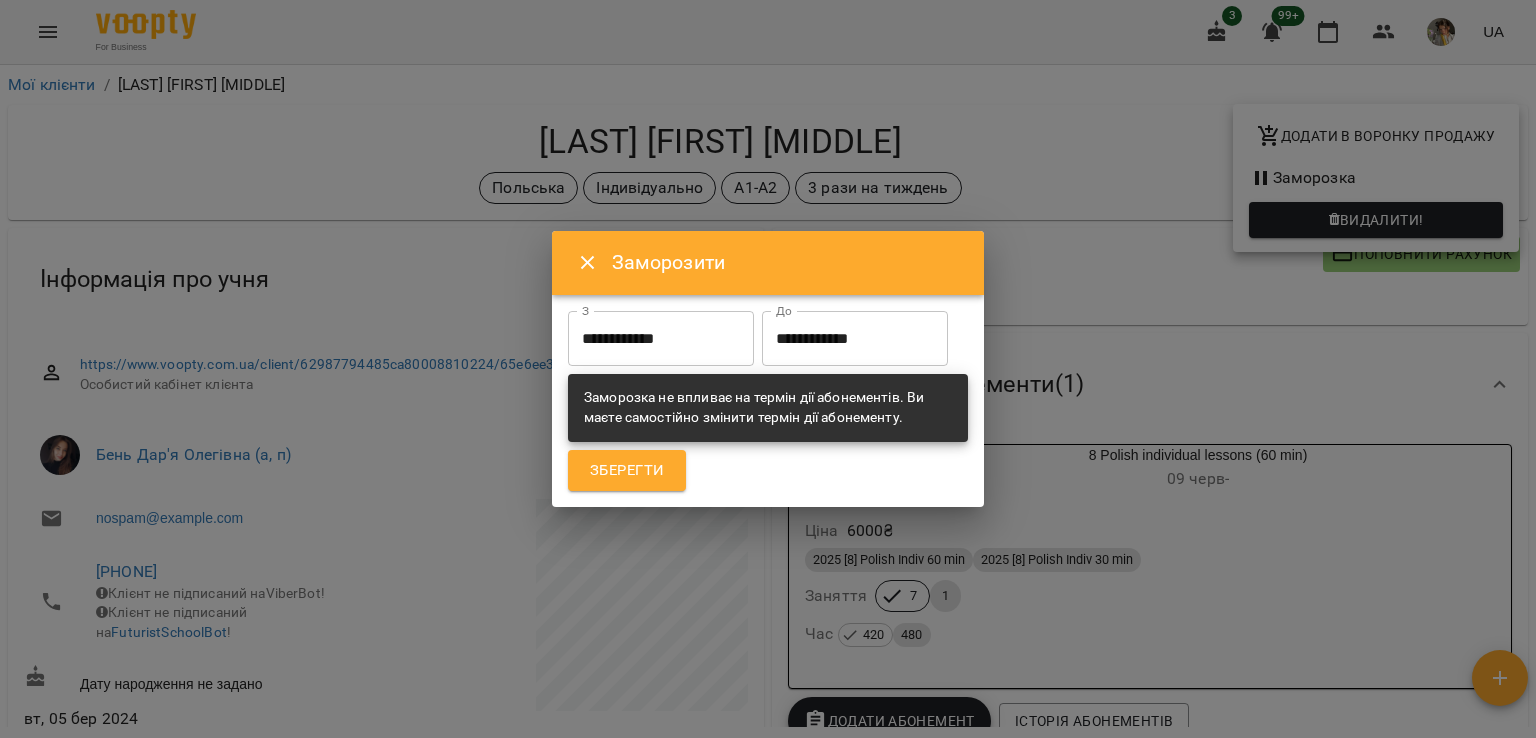 click on "**********" at bounding box center [661, 339] 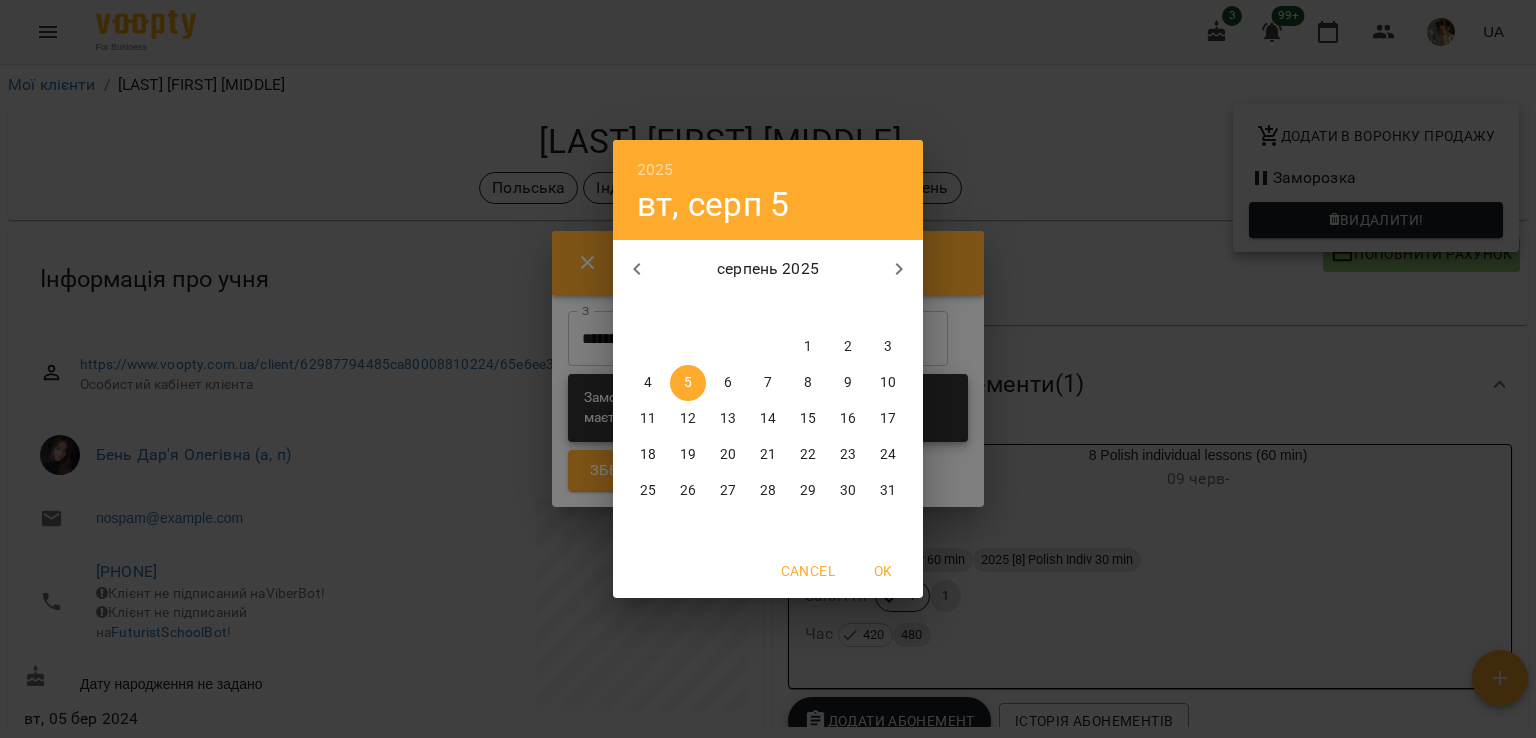 click on "13" at bounding box center (728, 419) 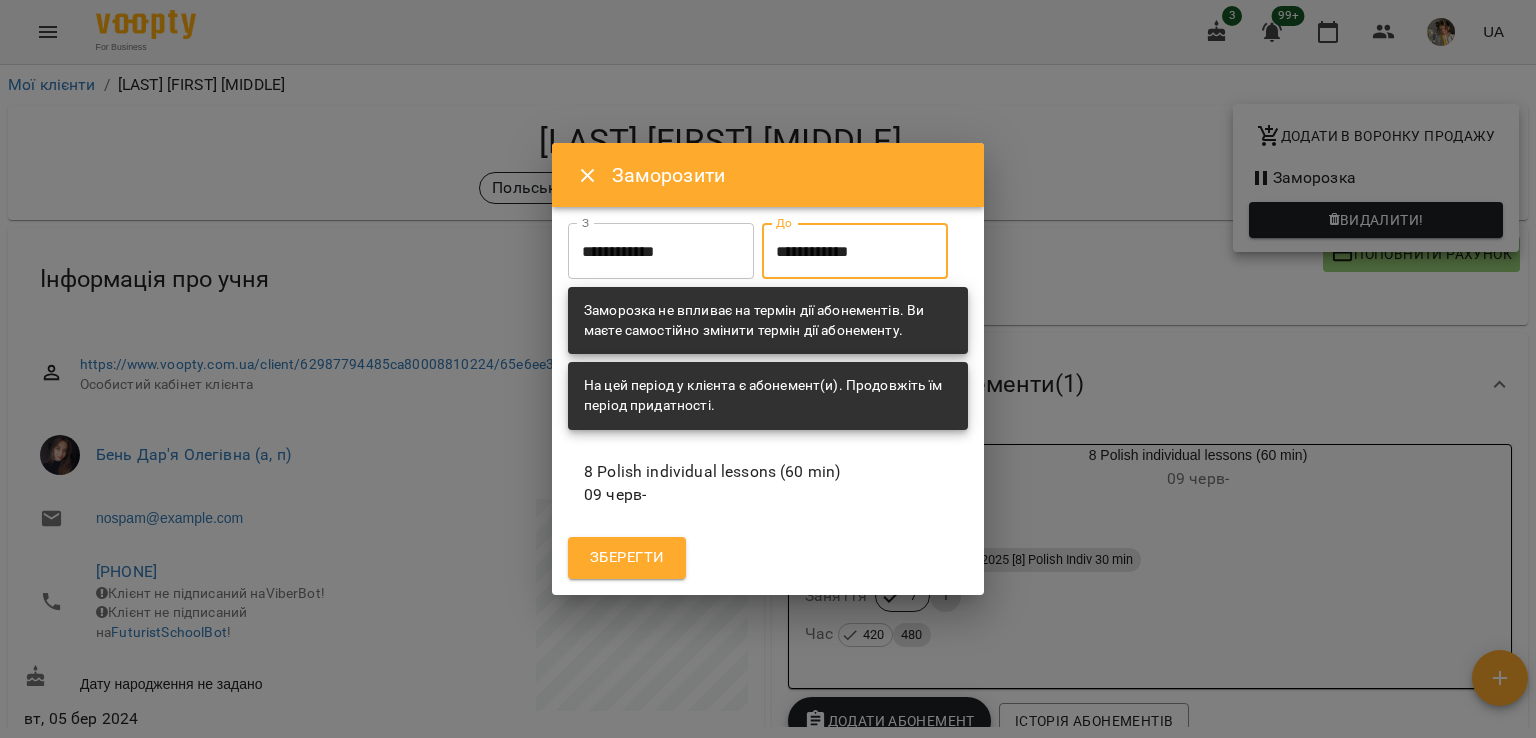 click on "**********" at bounding box center (855, 251) 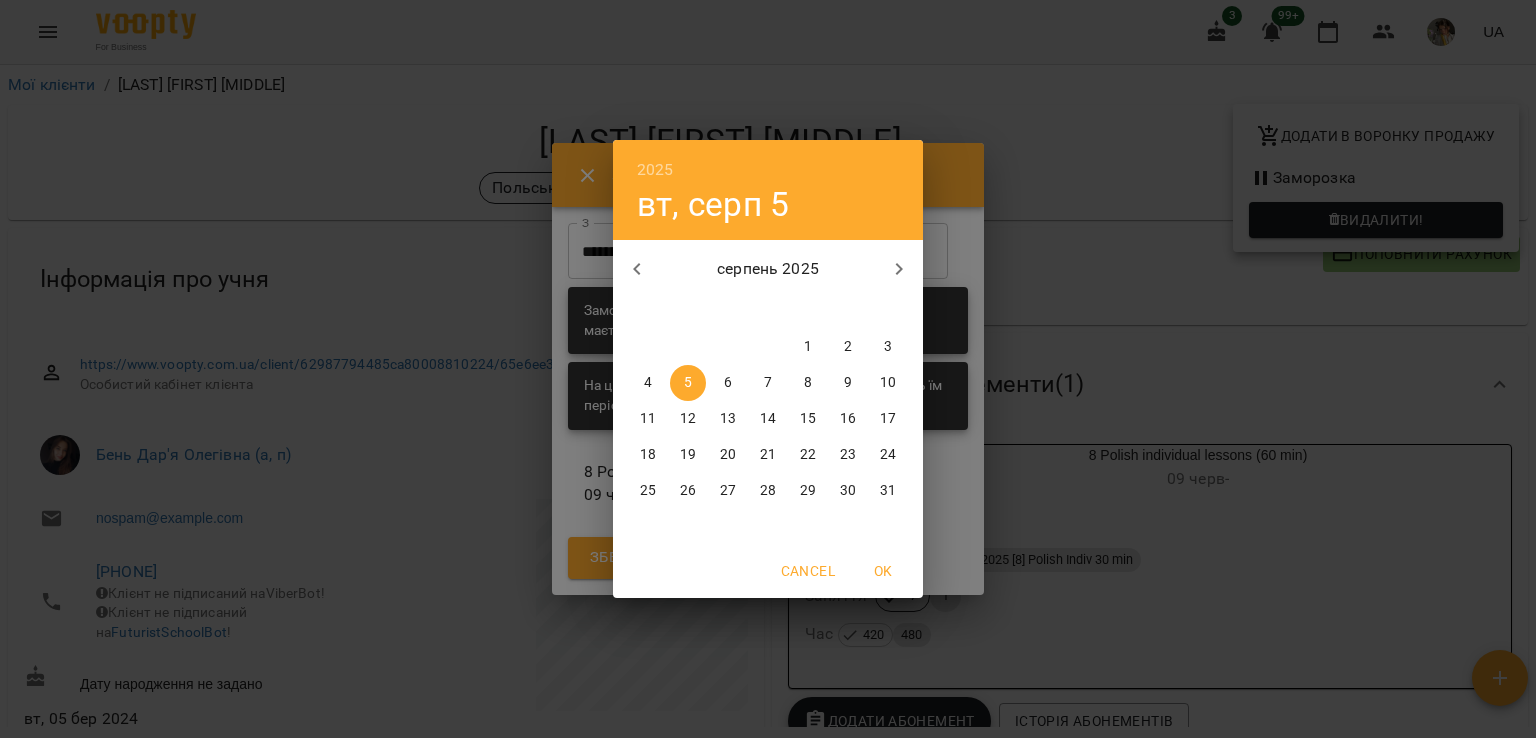 click on "19" at bounding box center [688, 455] 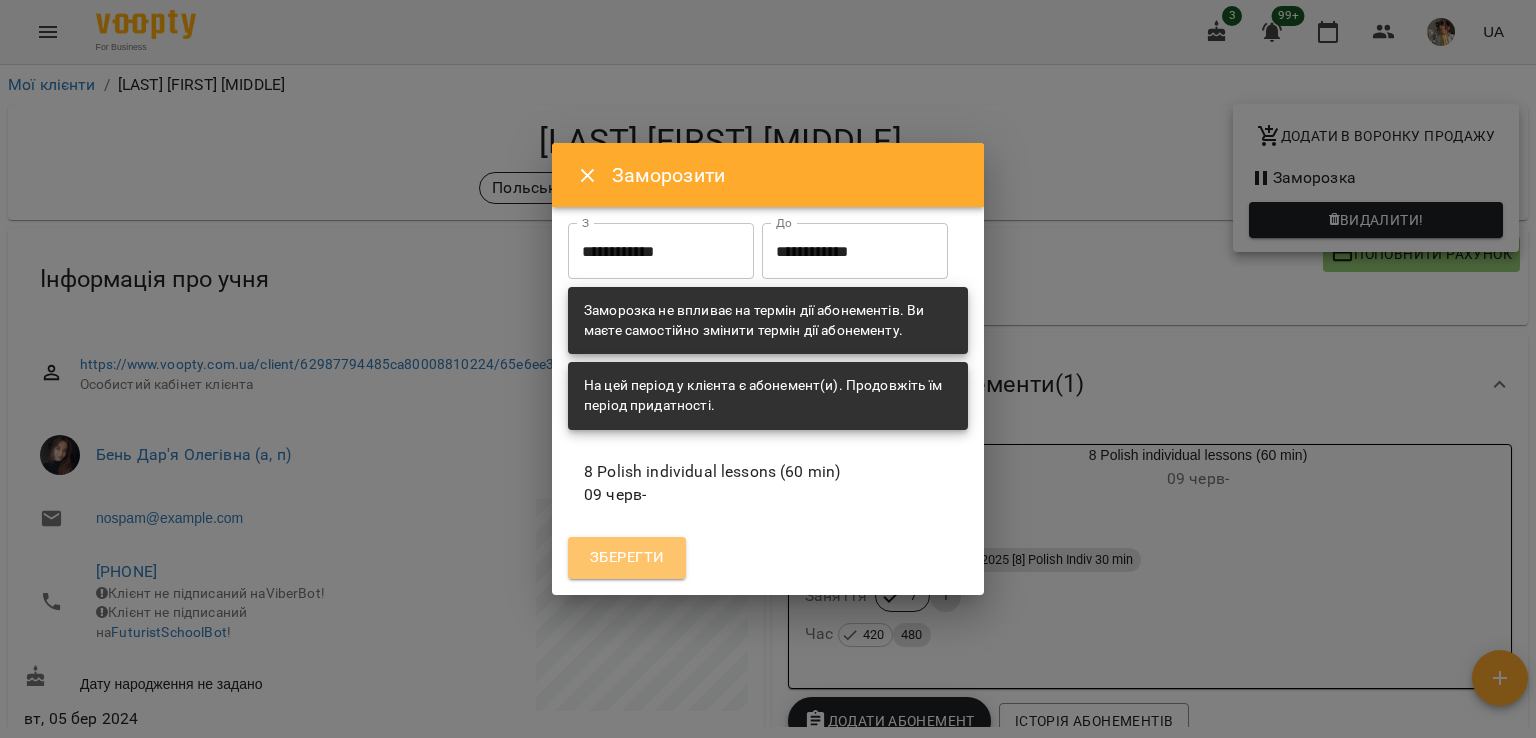 click on "Зберегти" at bounding box center (627, 558) 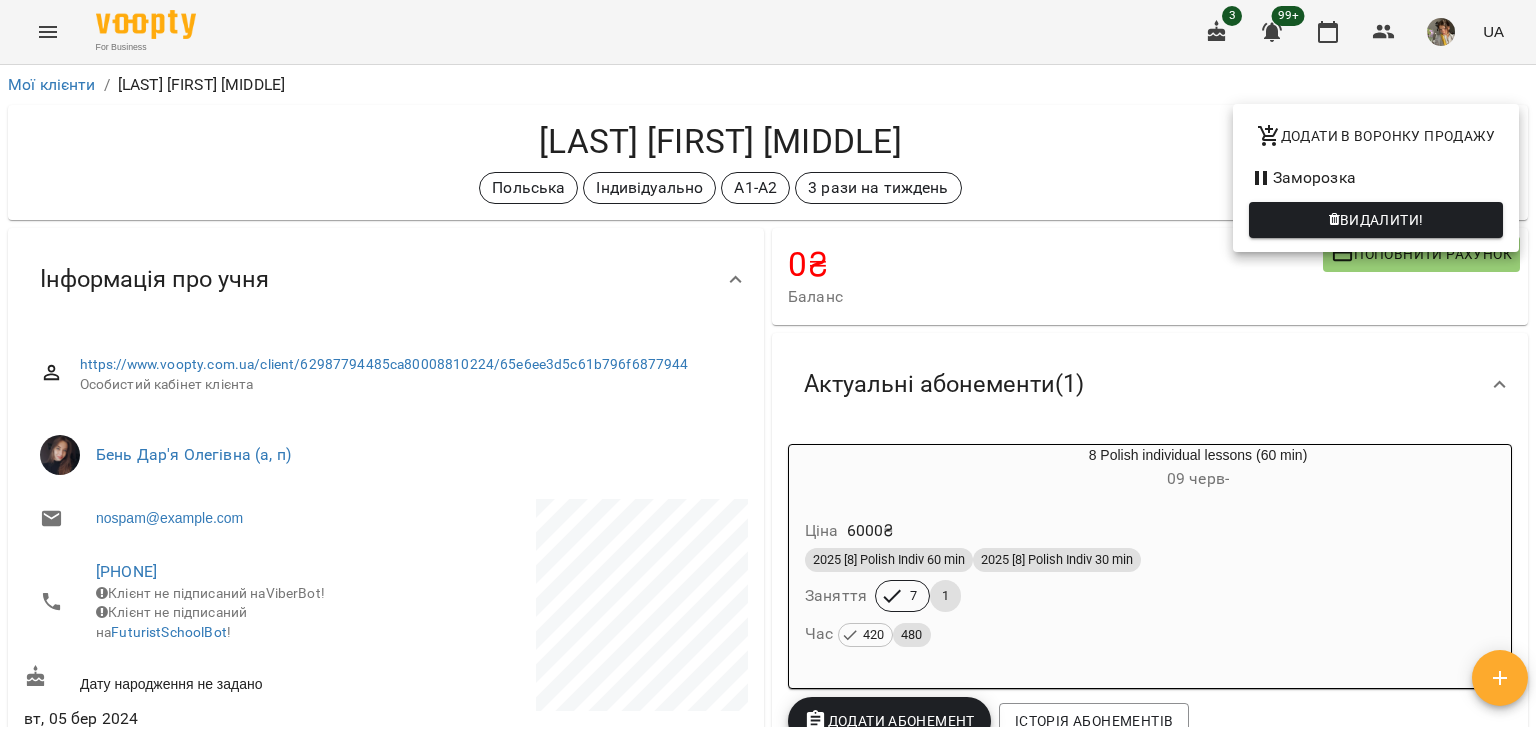 click at bounding box center (768, 369) 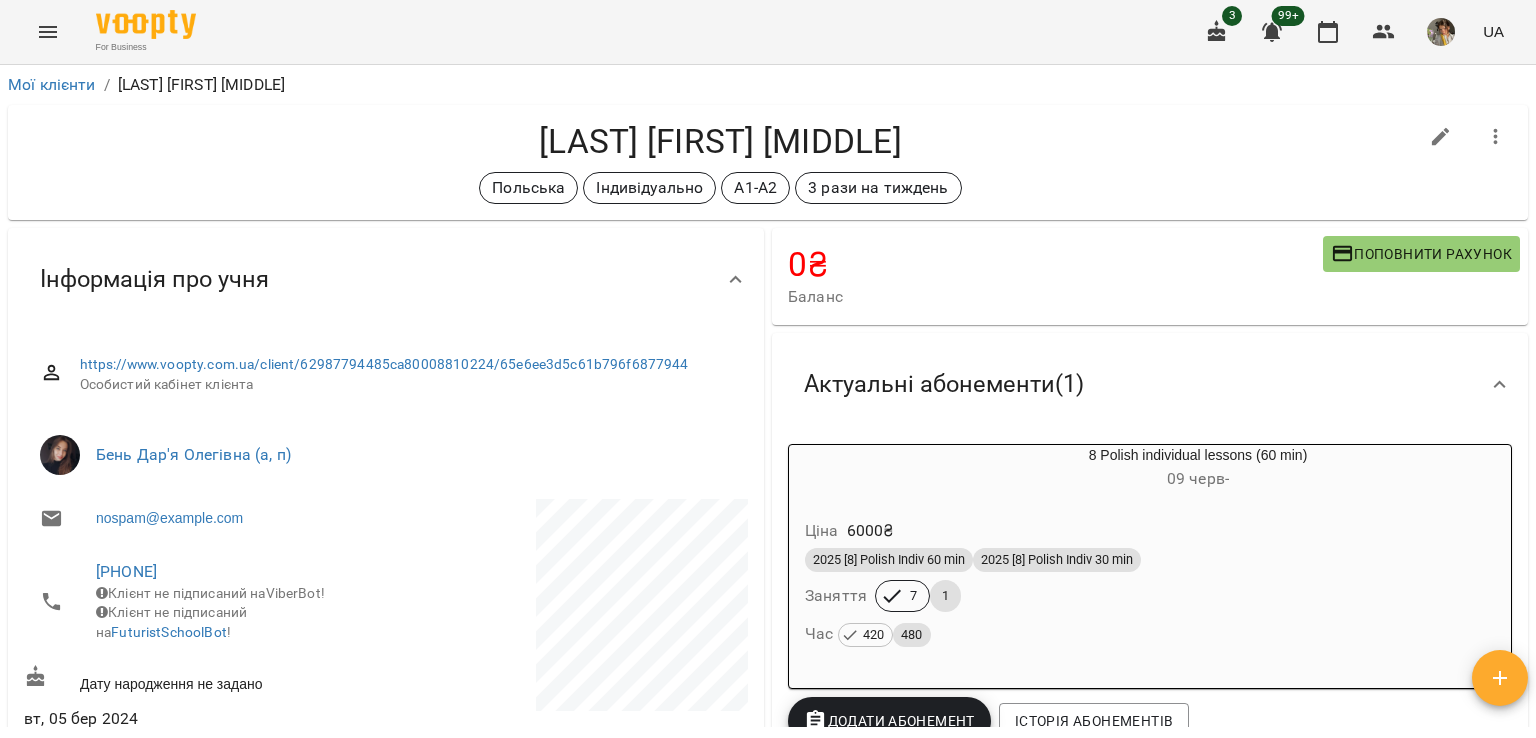 click at bounding box center (48, 32) 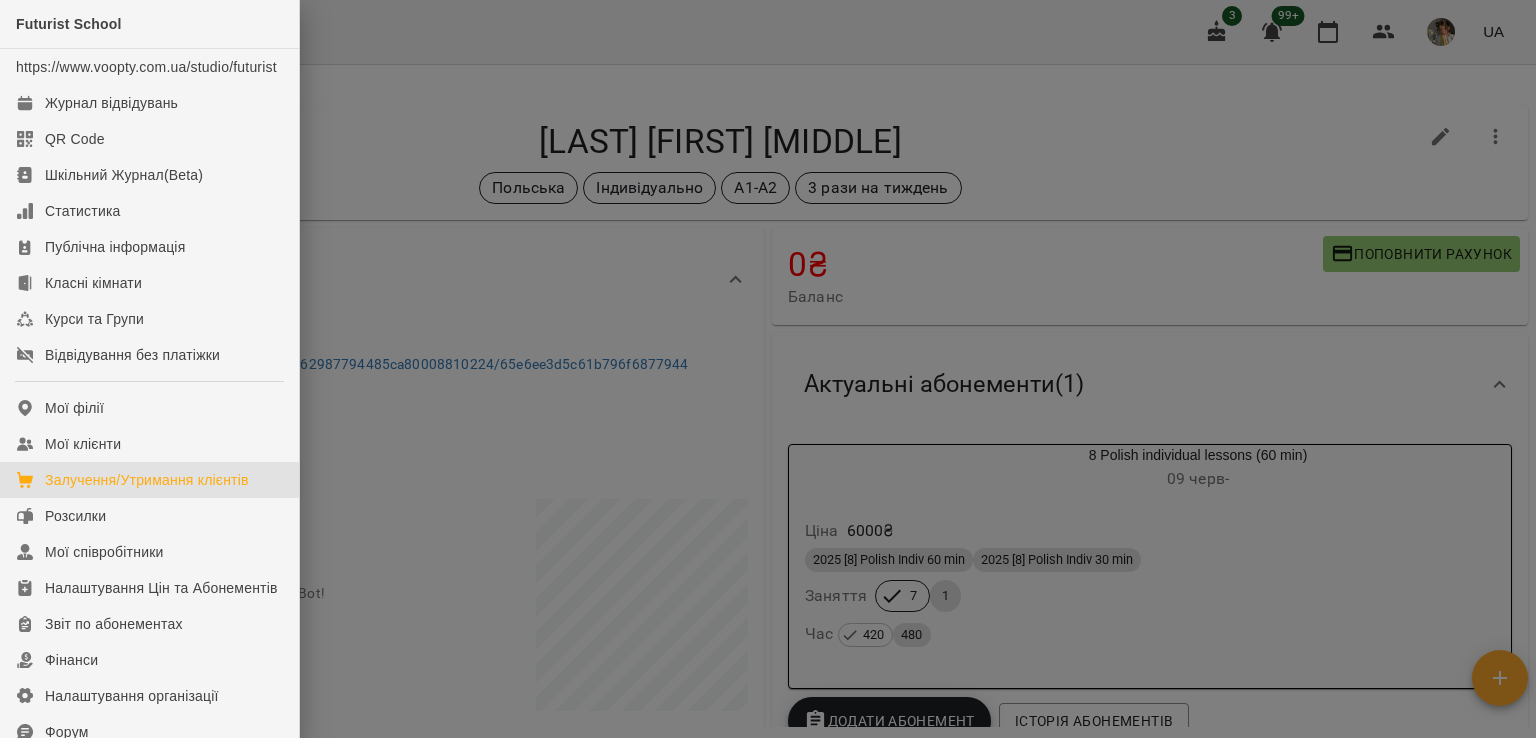 click on "Залучення/Утримання клієнтів" at bounding box center [147, 480] 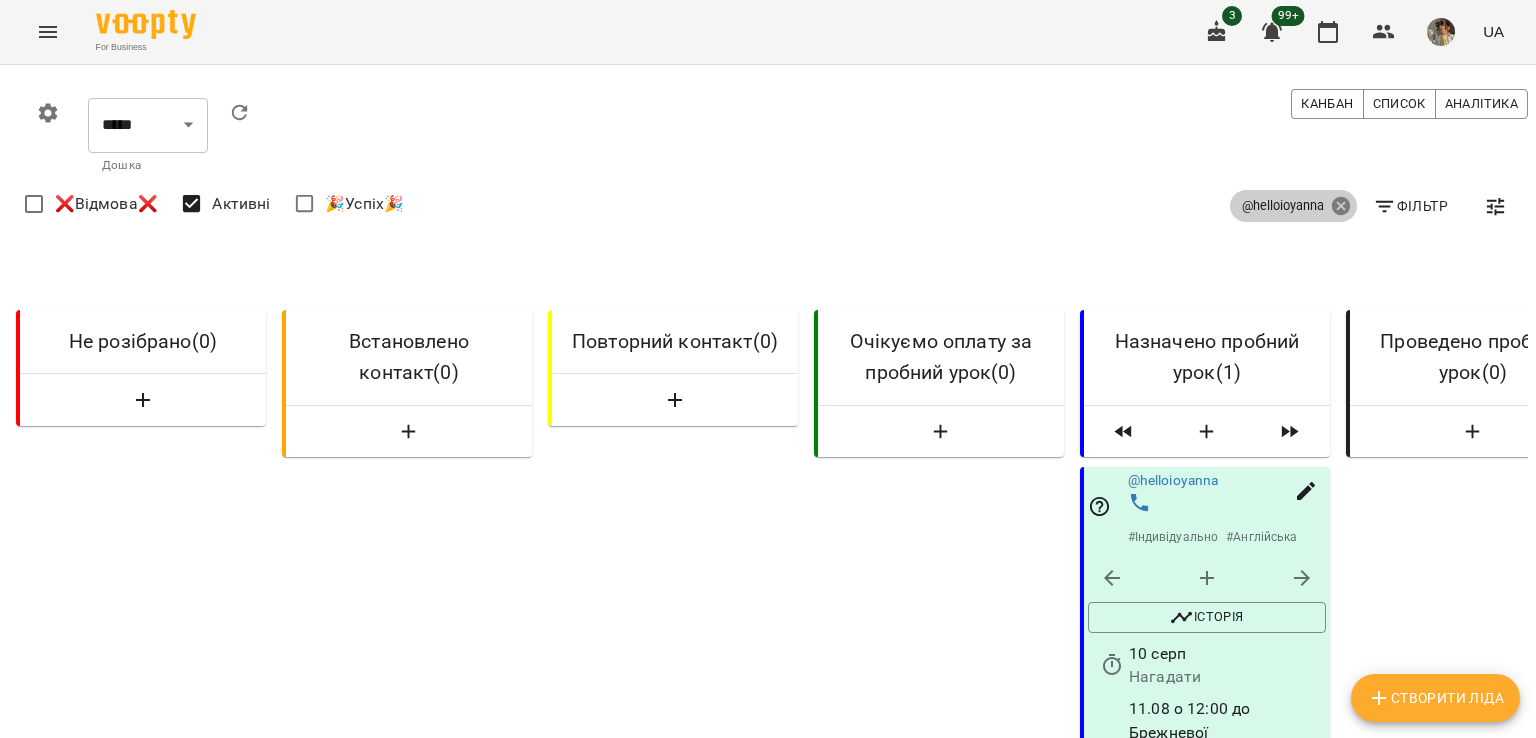 click 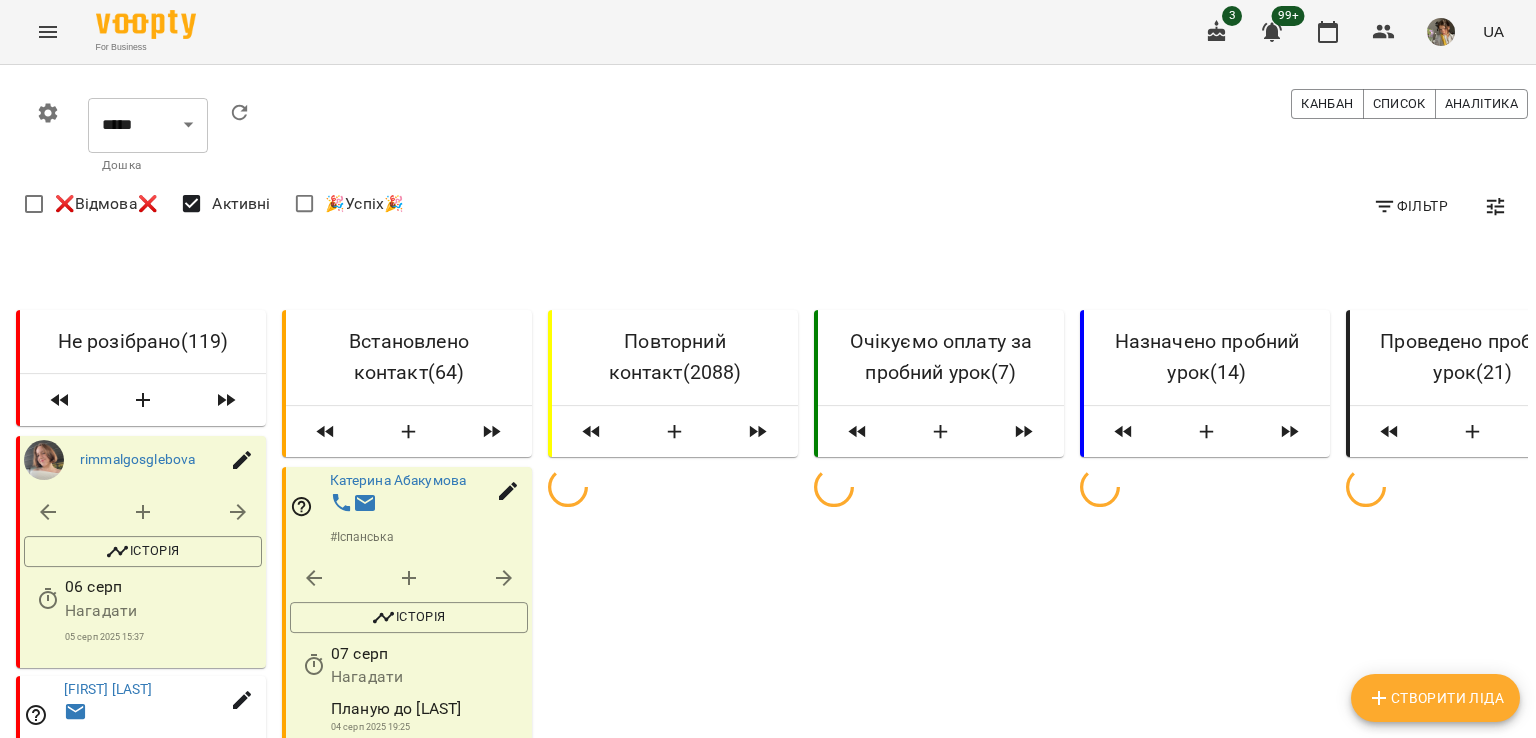 click 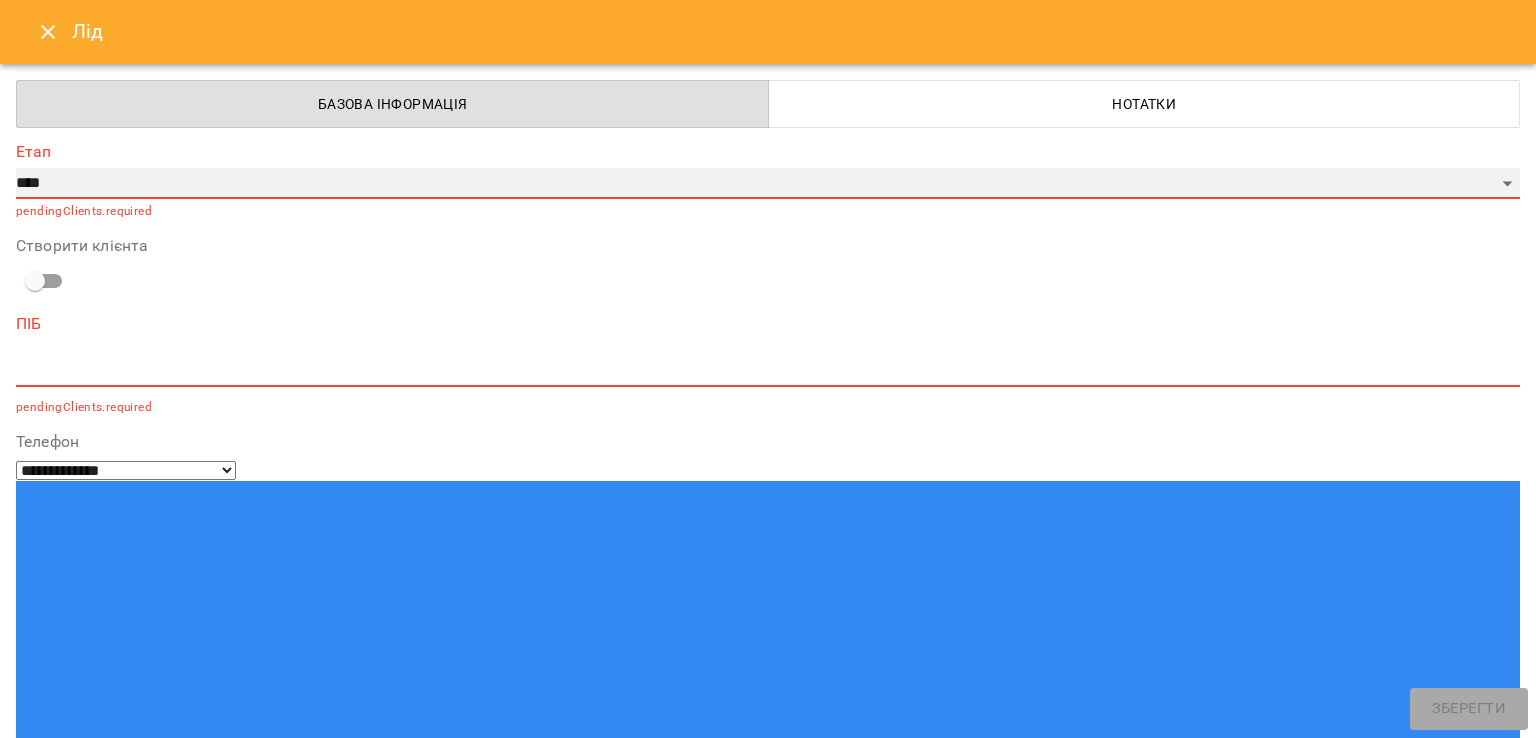 click on "**********" at bounding box center (768, 184) 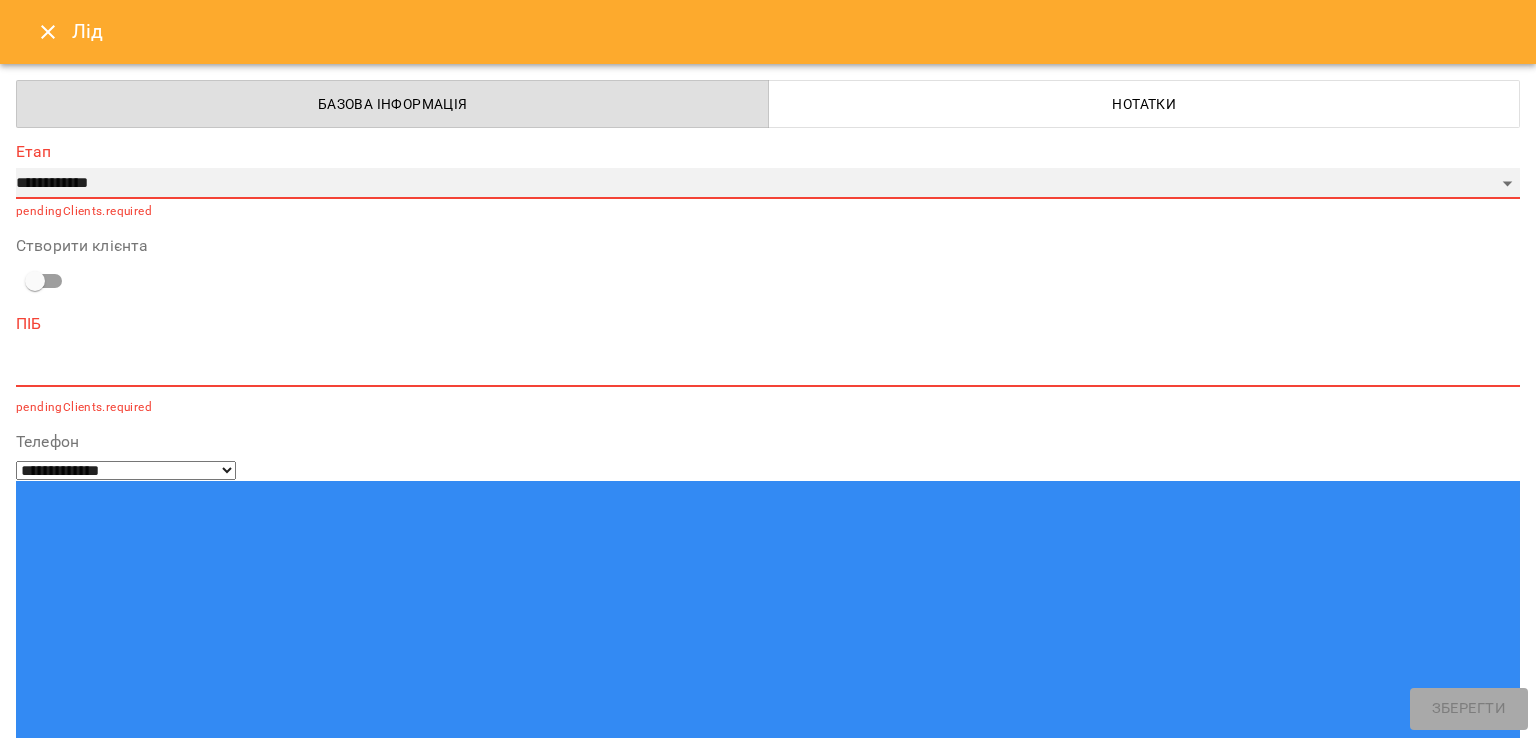 click on "**********" at bounding box center [768, 184] 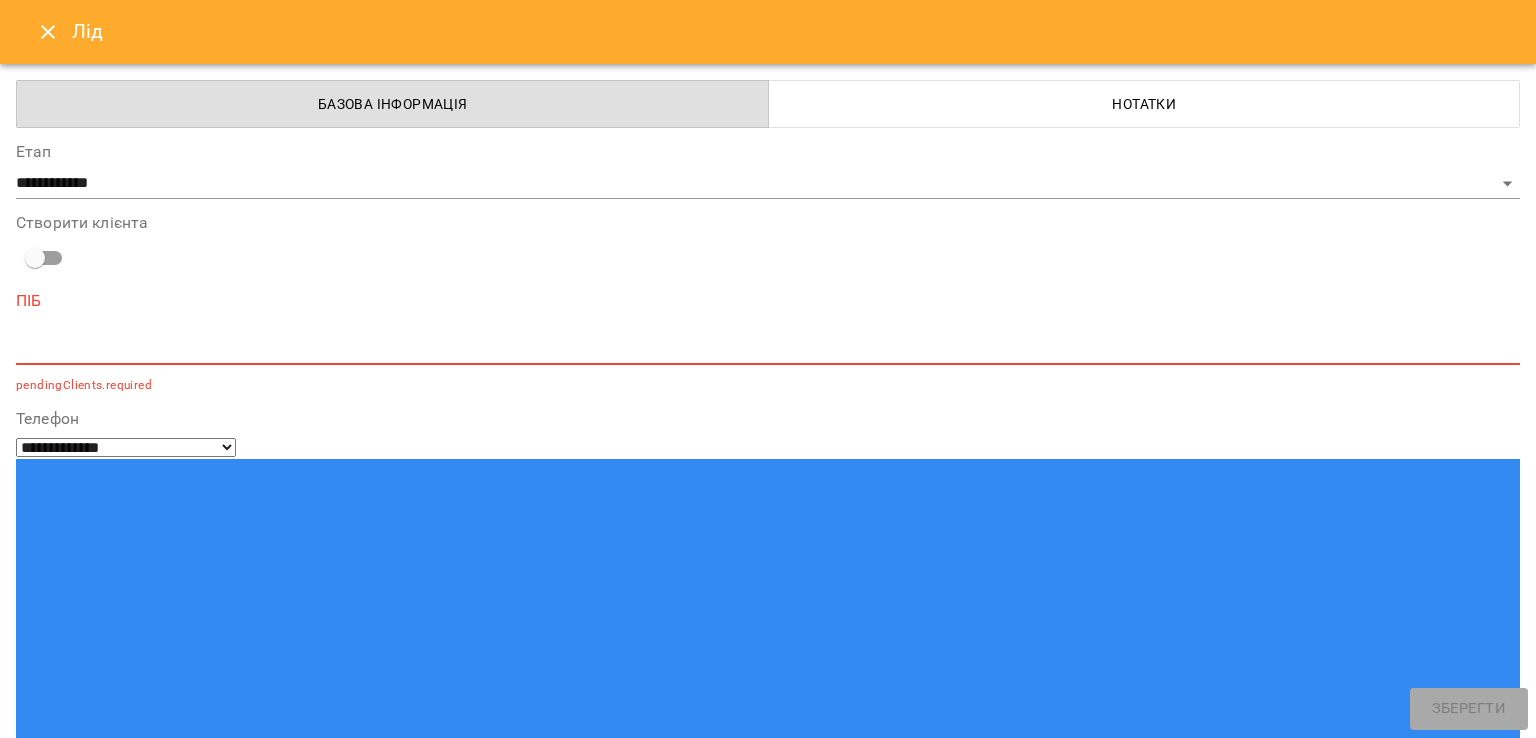 click at bounding box center [768, 348] 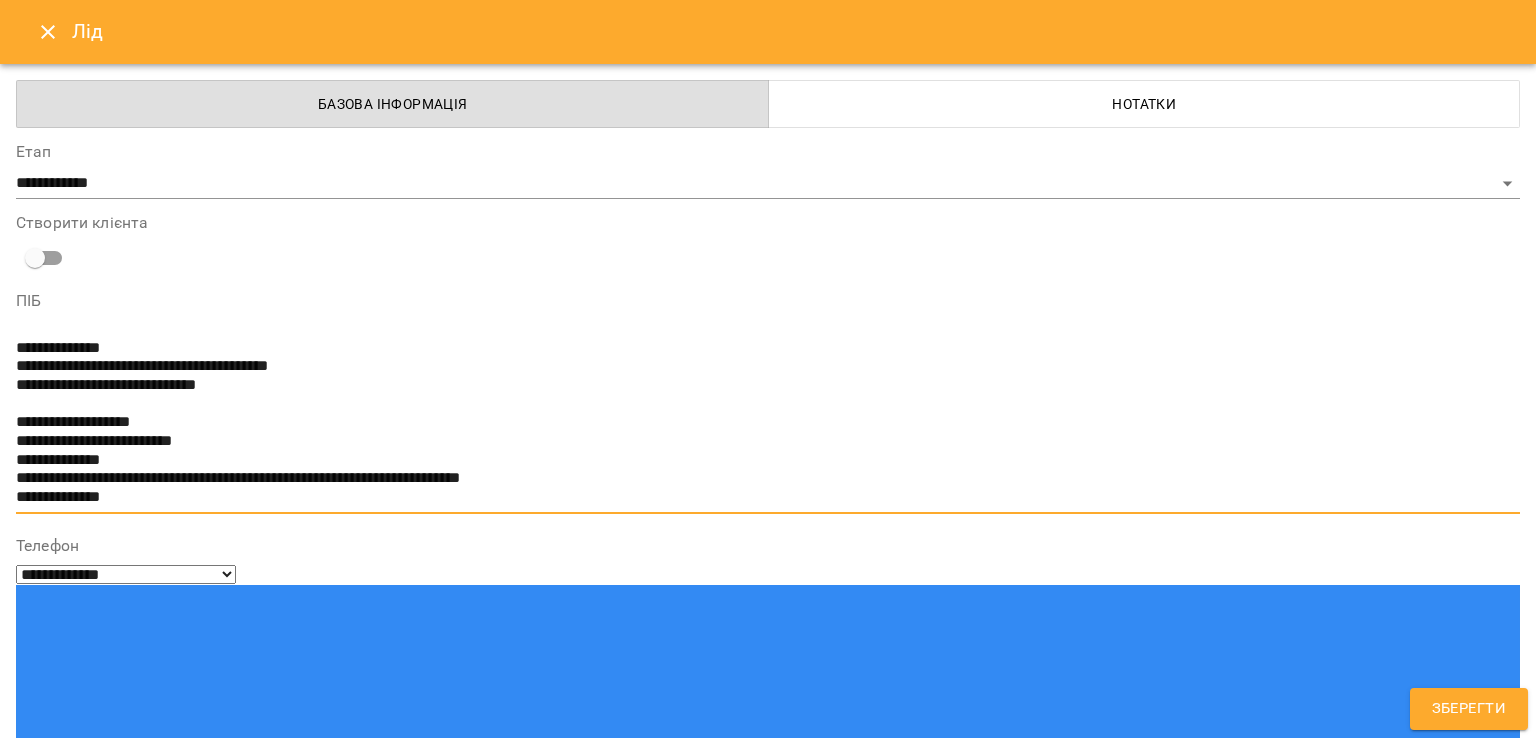 click on "**********" at bounding box center [760, 423] 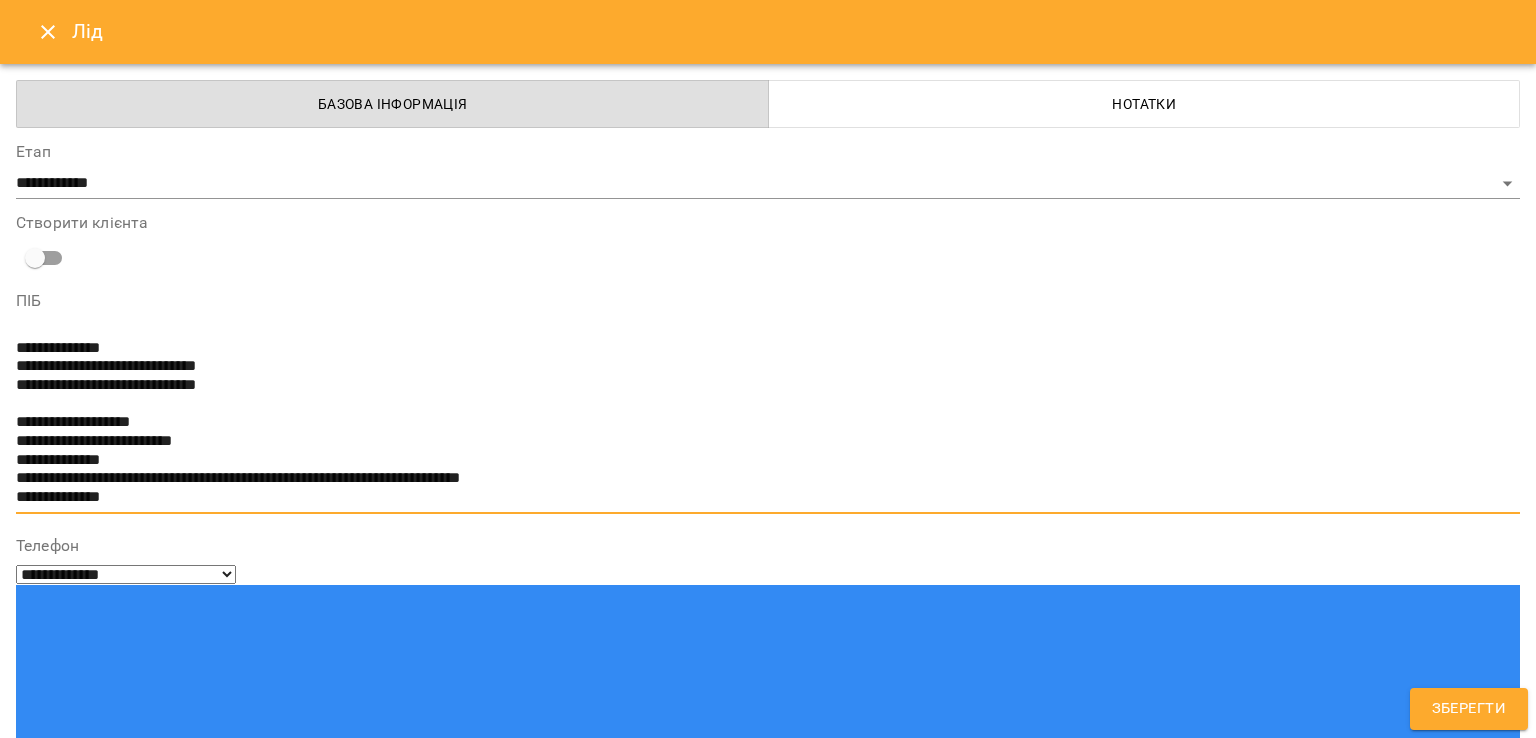 type on "**********" 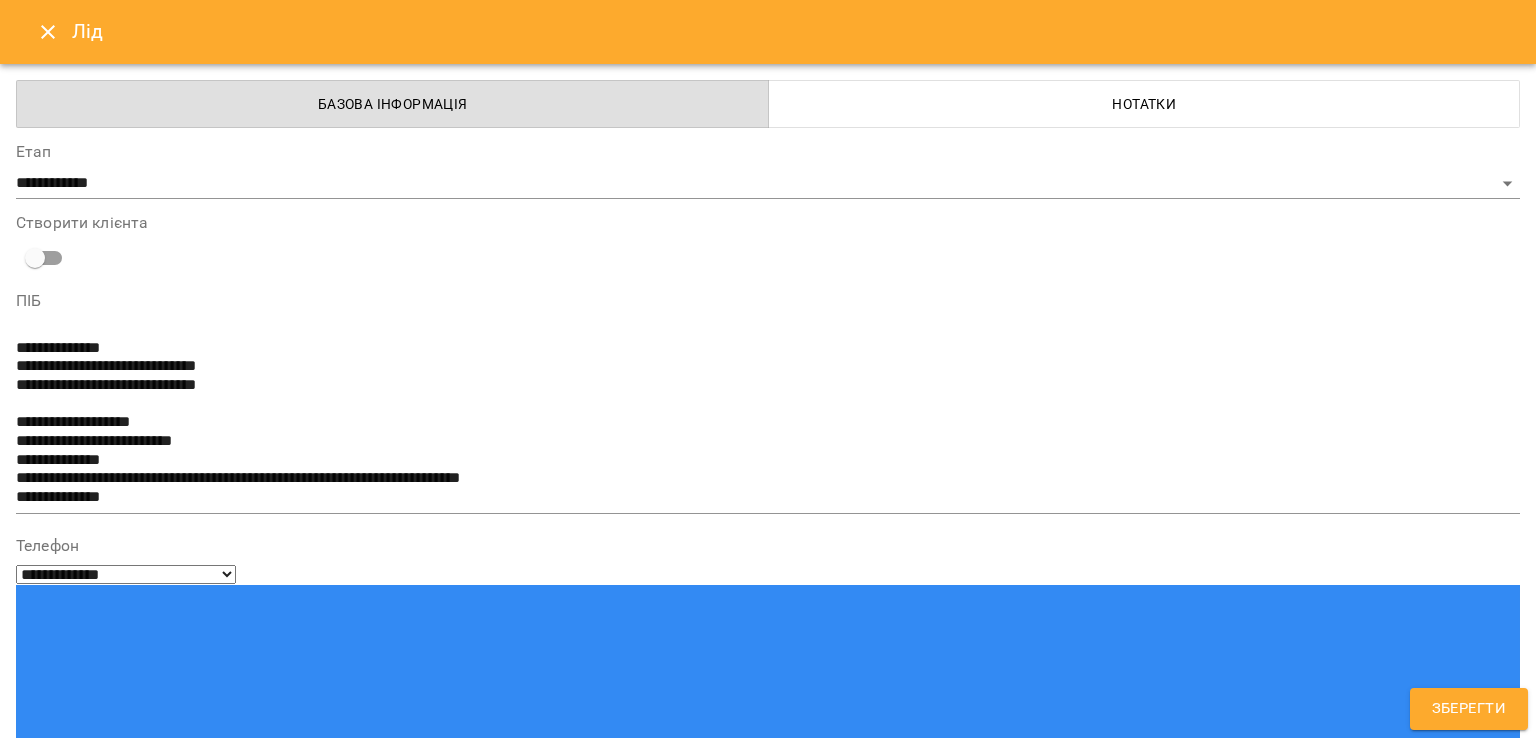 click at bounding box center [99, 1603] 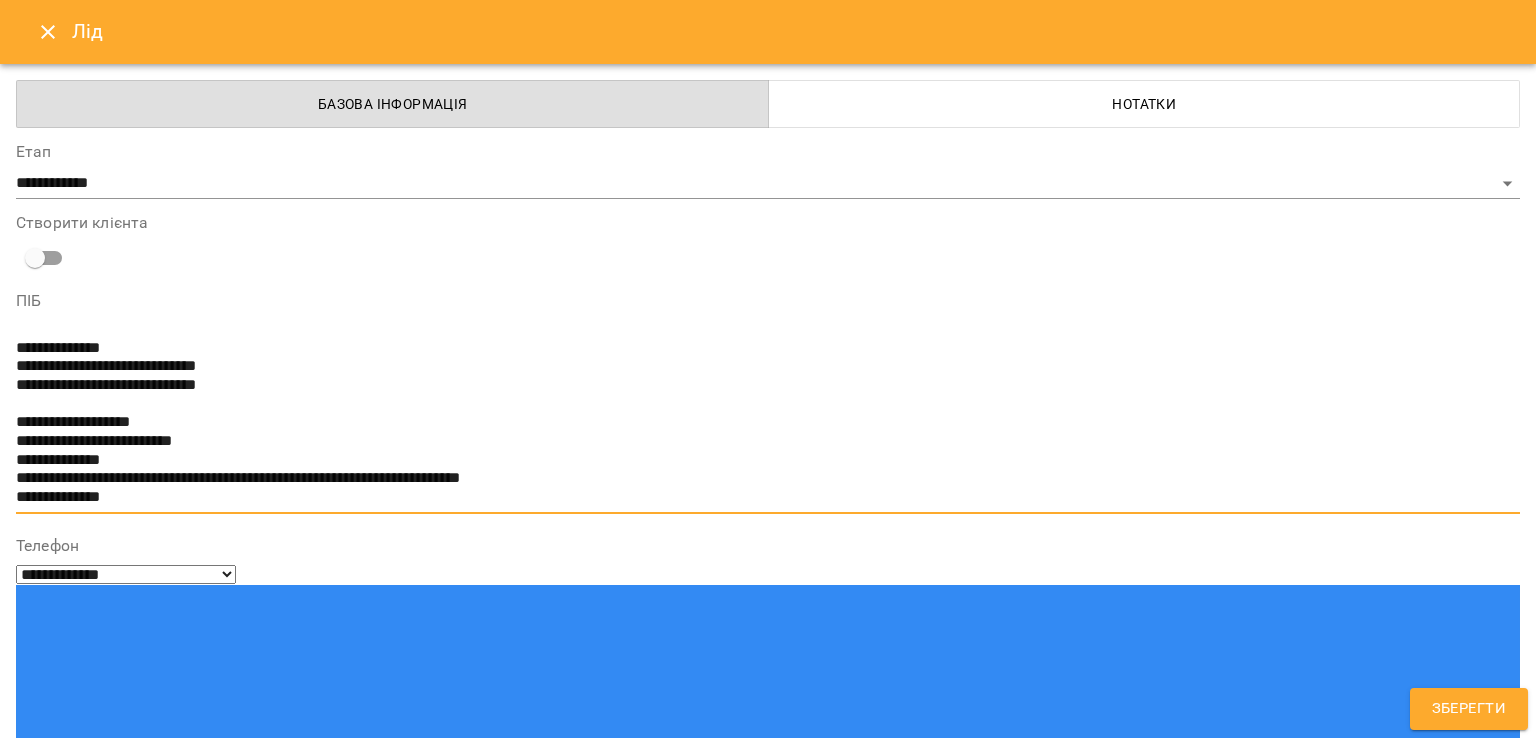 drag, startPoint x: 278, startPoint y: 386, endPoint x: 75, endPoint y: 393, distance: 203.12065 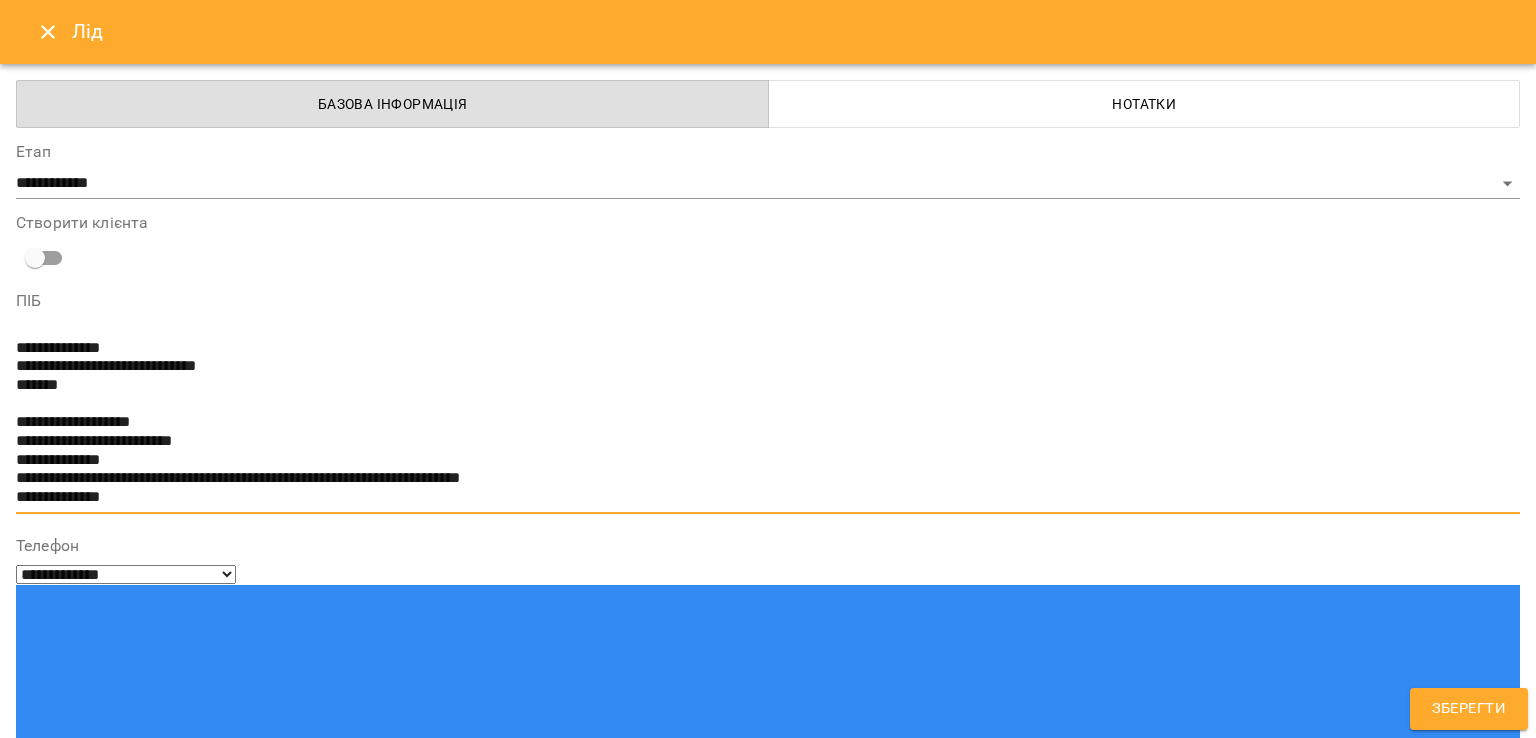 type on "**********" 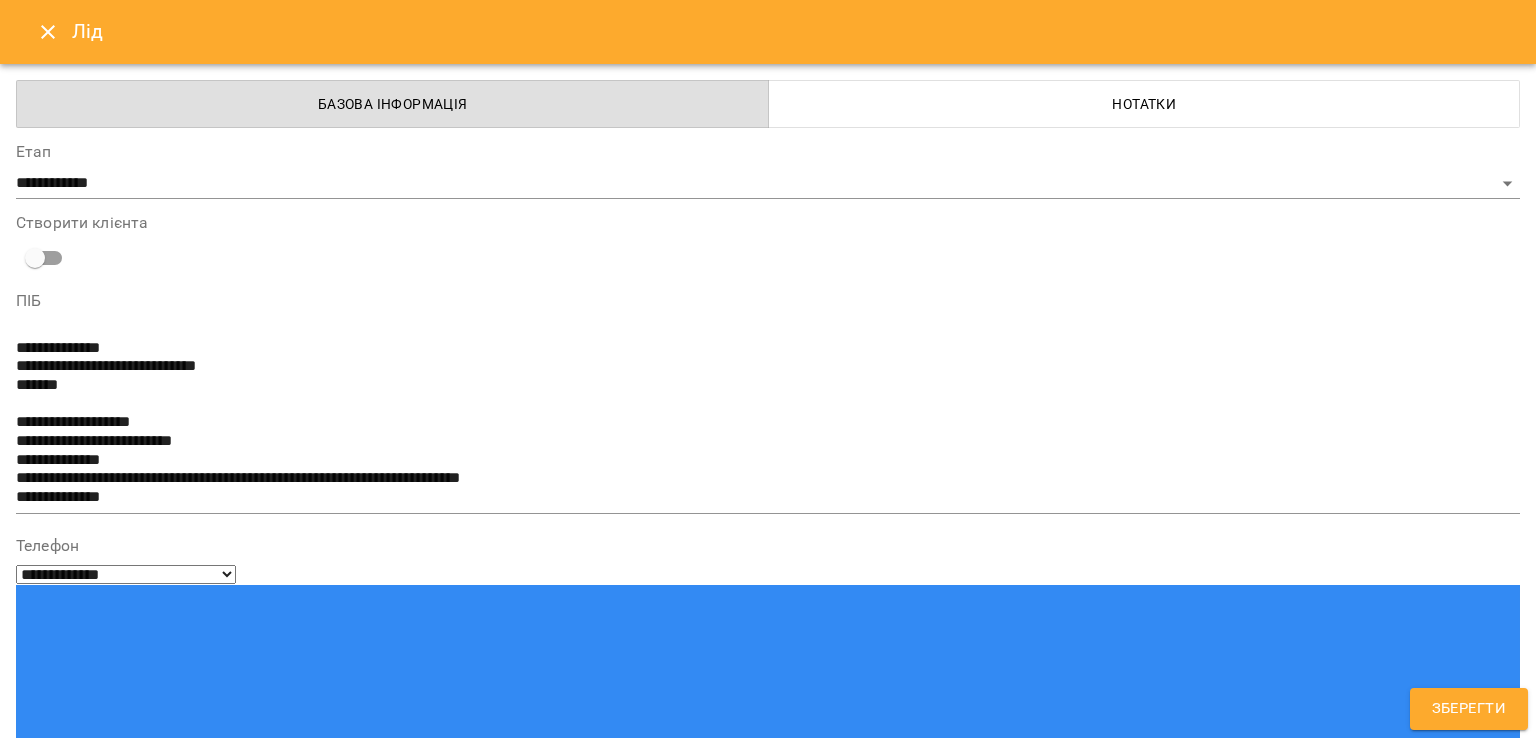 paste on "**********" 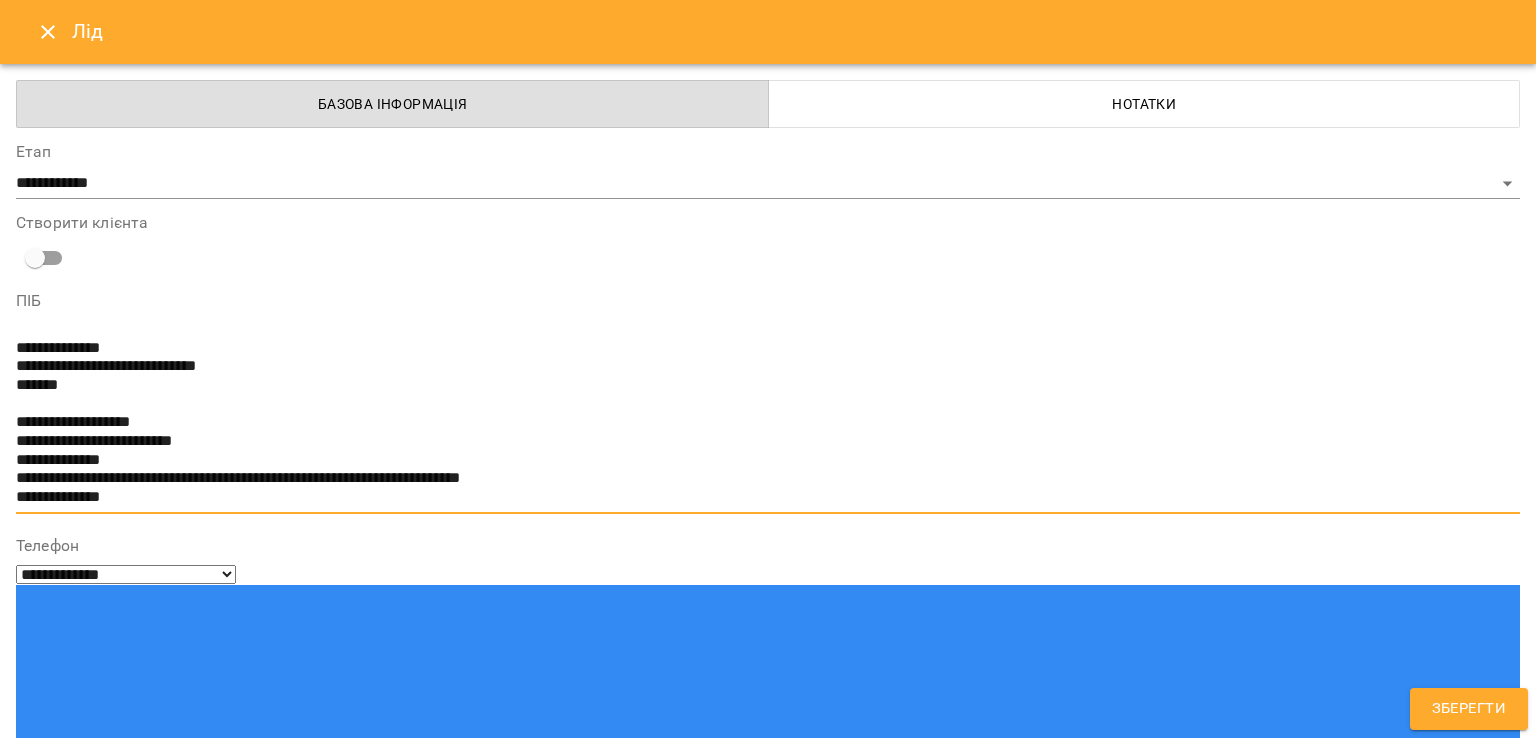 drag, startPoint x: 127, startPoint y: 500, endPoint x: 0, endPoint y: 443, distance: 139.20488 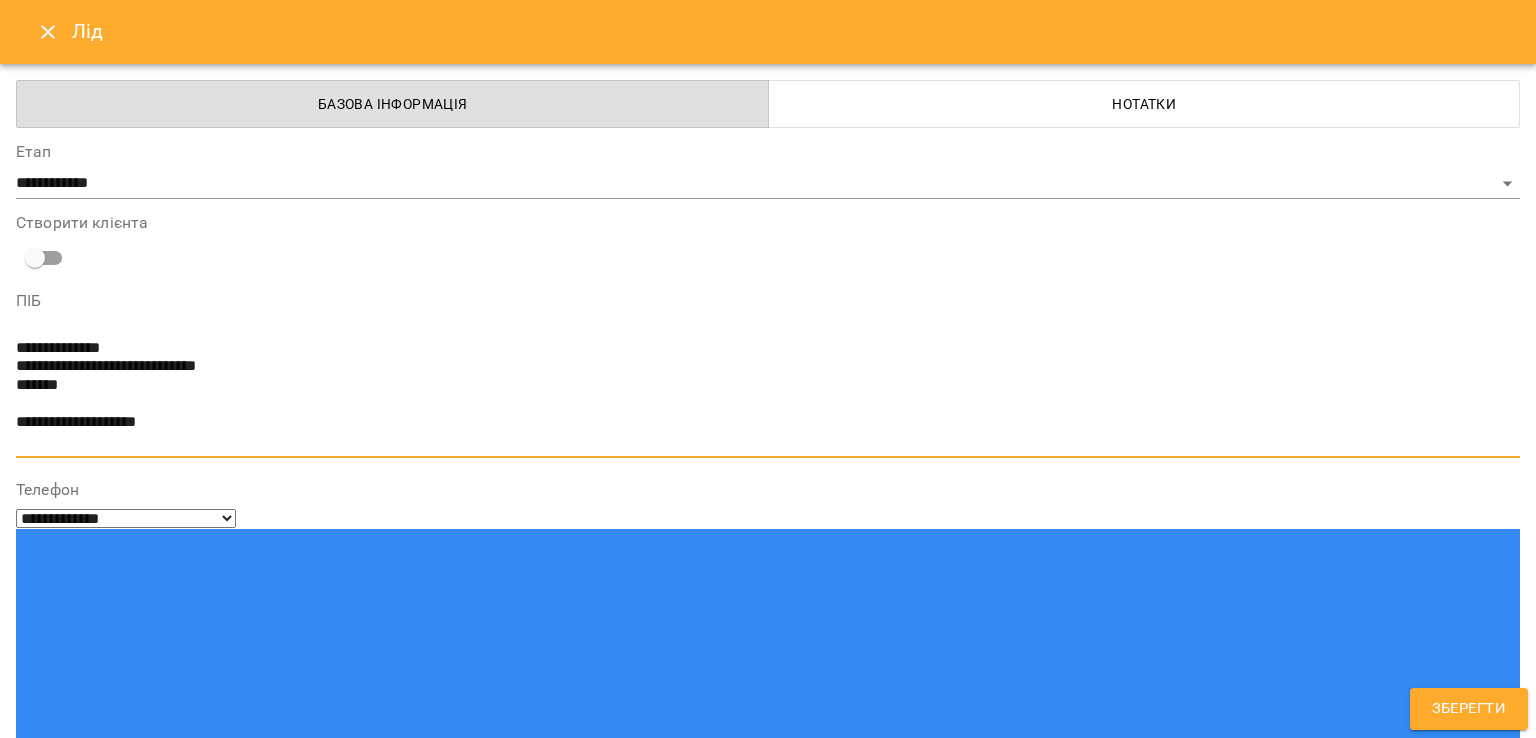 drag, startPoint x: 17, startPoint y: 443, endPoint x: 16, endPoint y: 372, distance: 71.00704 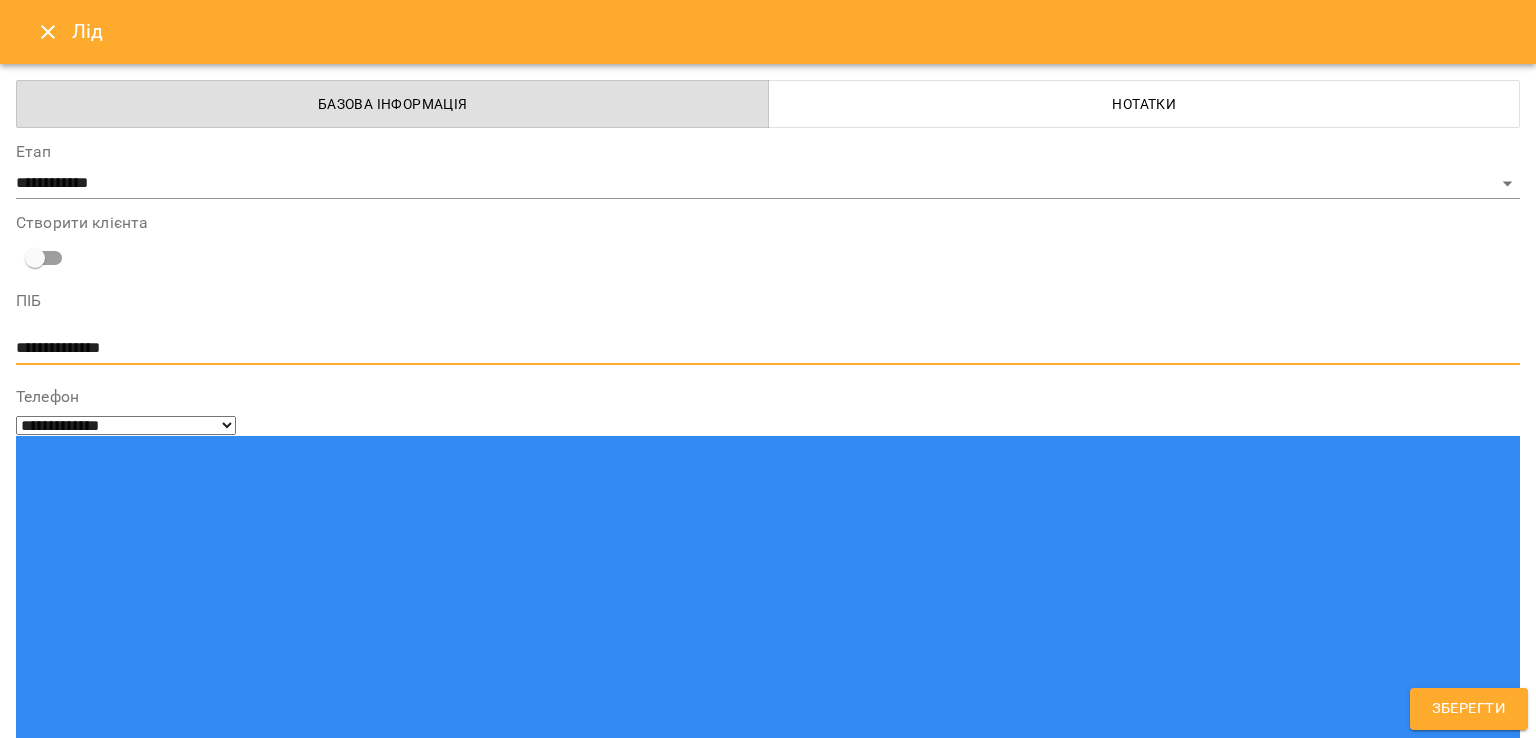 scroll, scrollTop: 199, scrollLeft: 0, axis: vertical 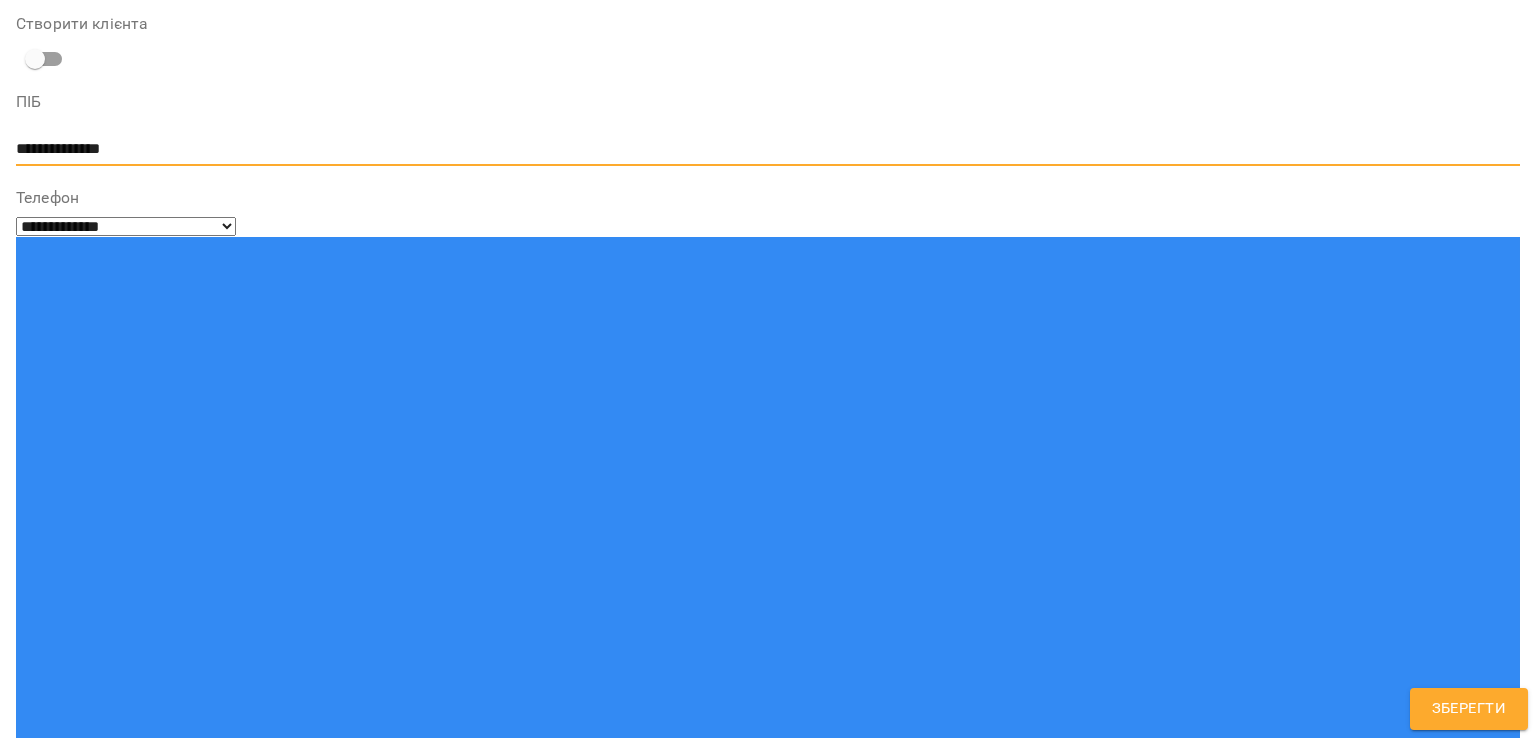 type on "**********" 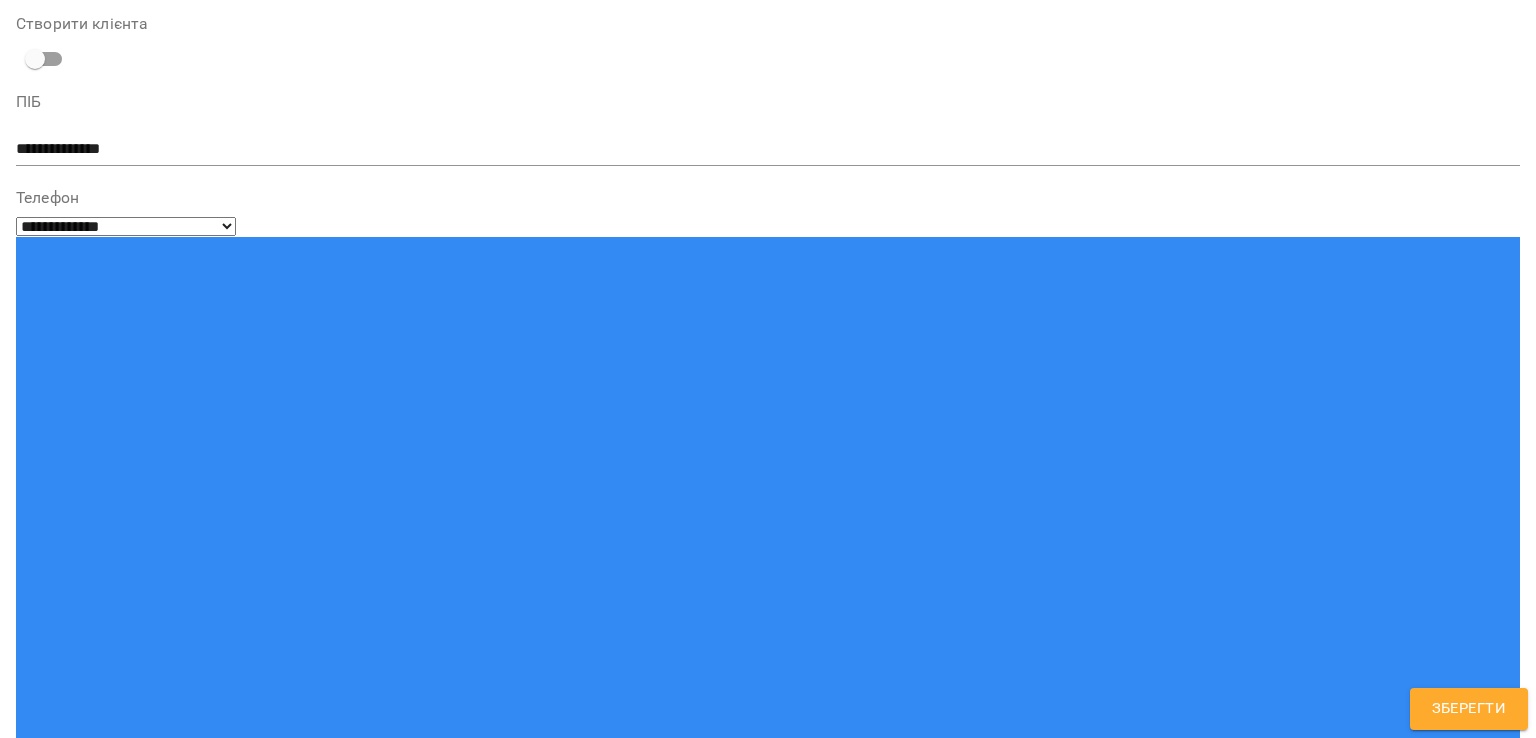 type on "**" 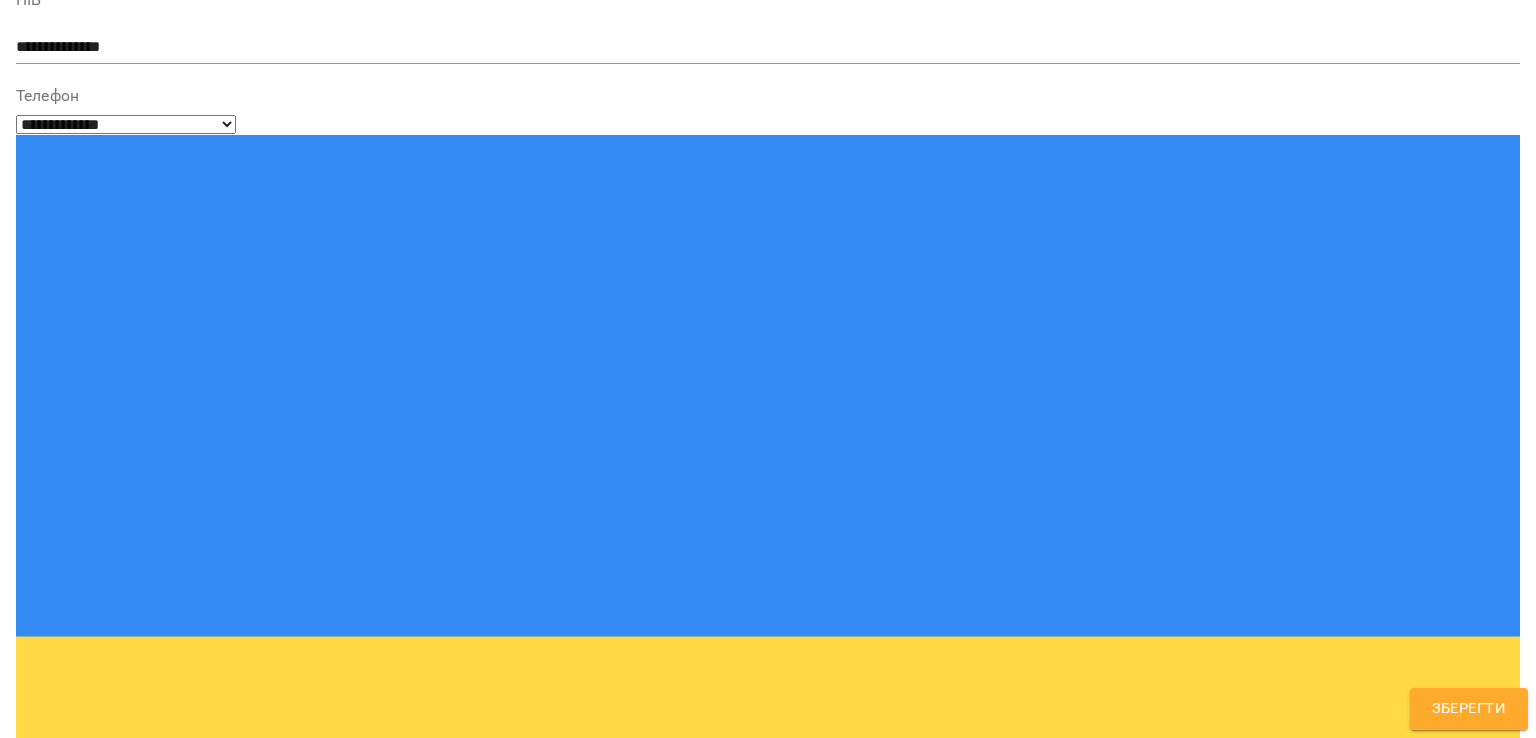 click at bounding box center [768, 1637] 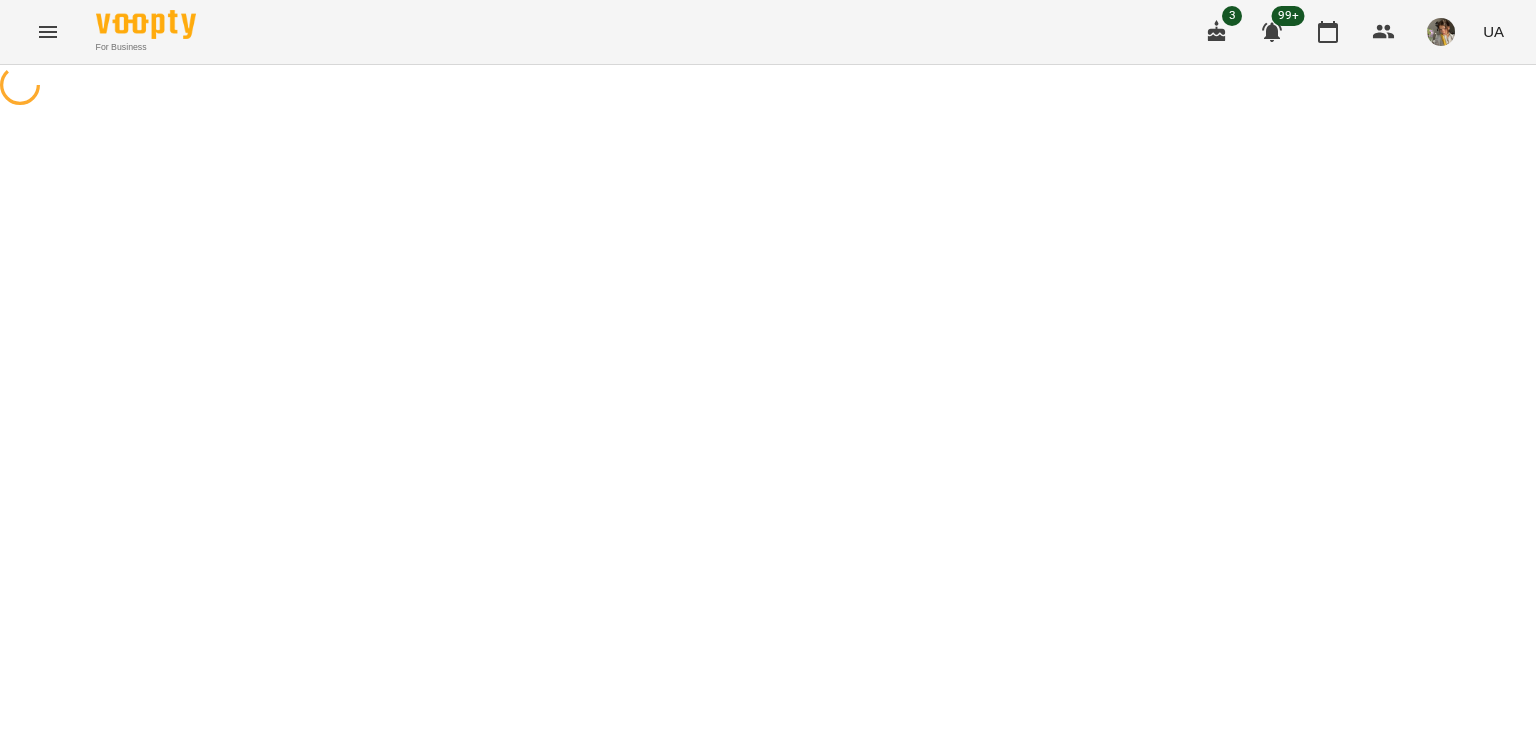 scroll, scrollTop: 0, scrollLeft: 0, axis: both 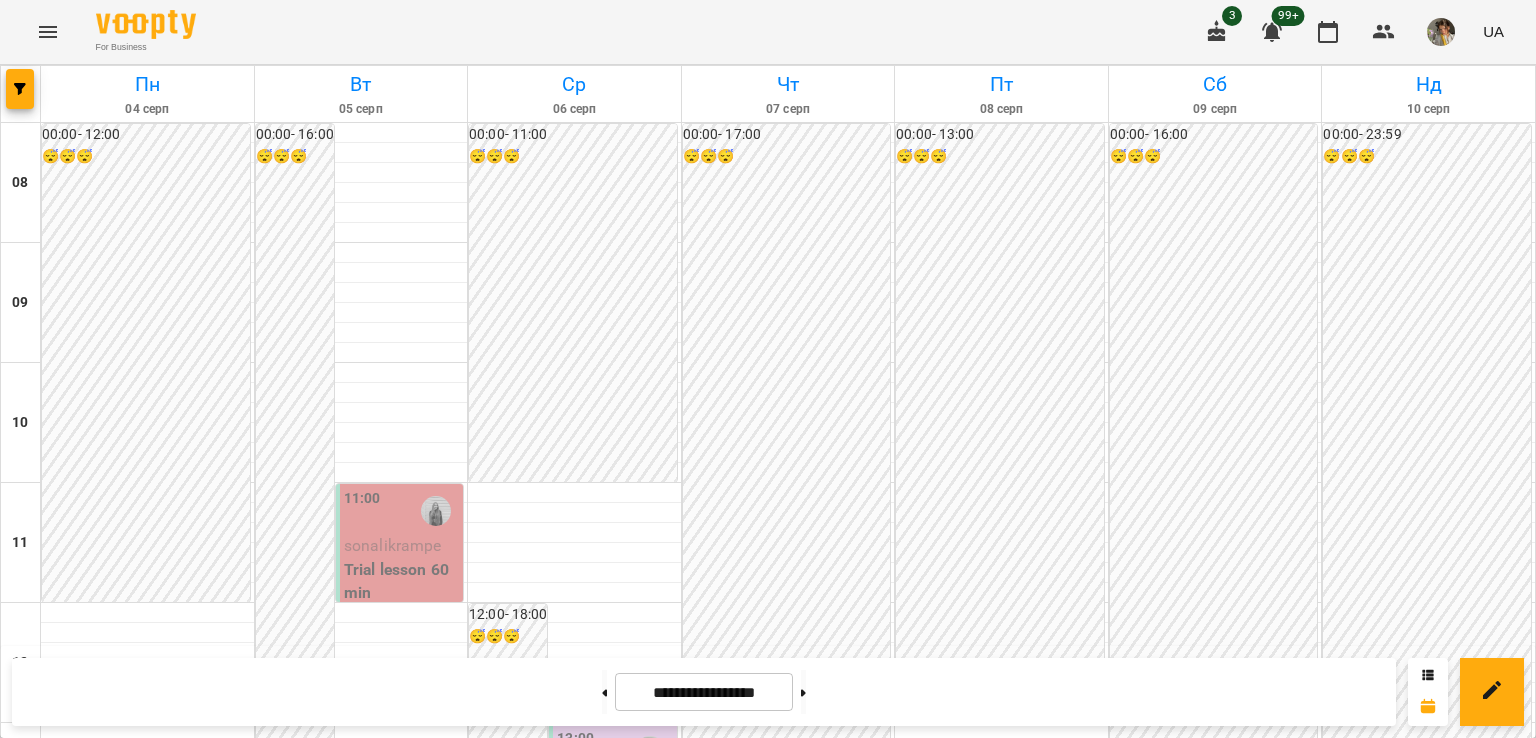 click at bounding box center (20, 89) 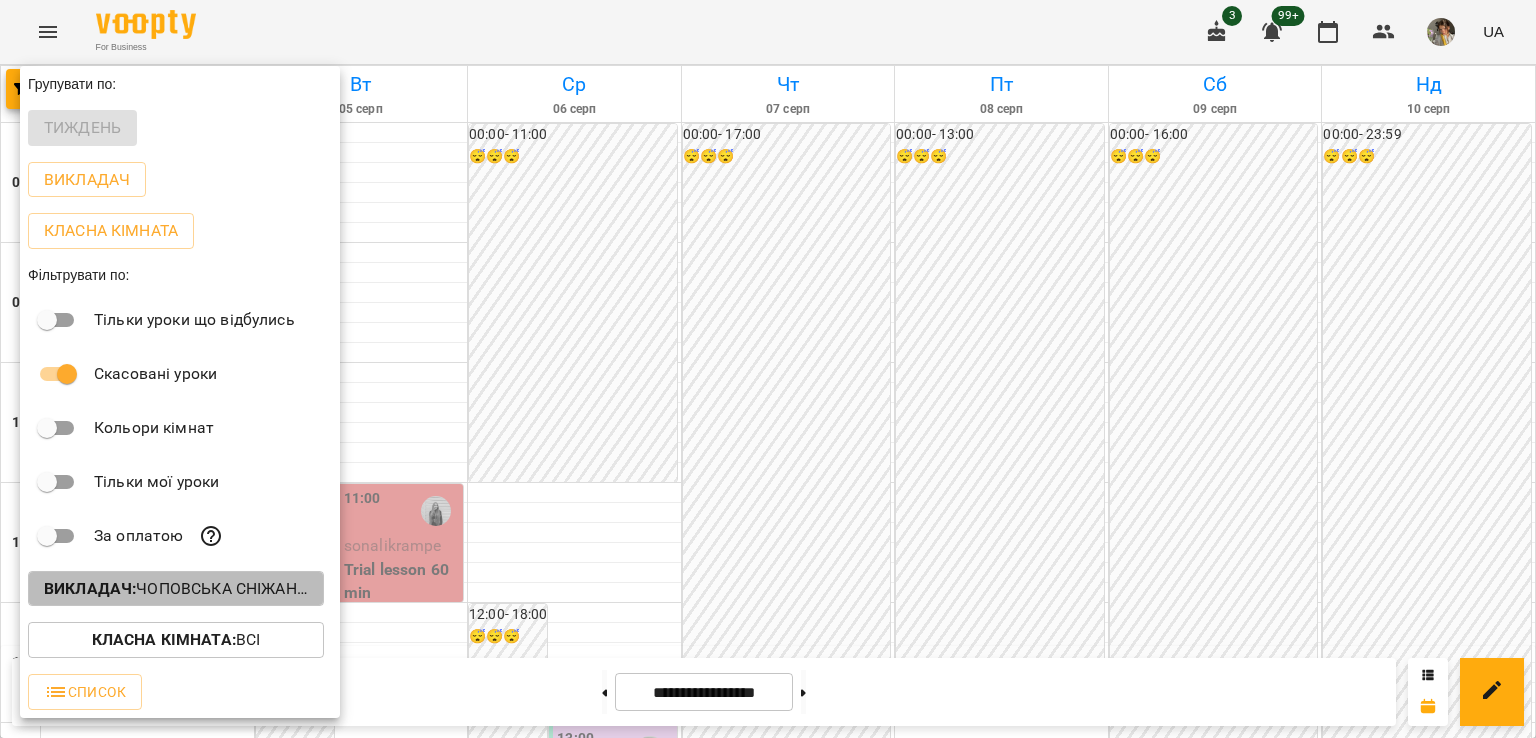 click on "Викладач :  Чоповська Сніжана (н, а)" at bounding box center [176, 589] 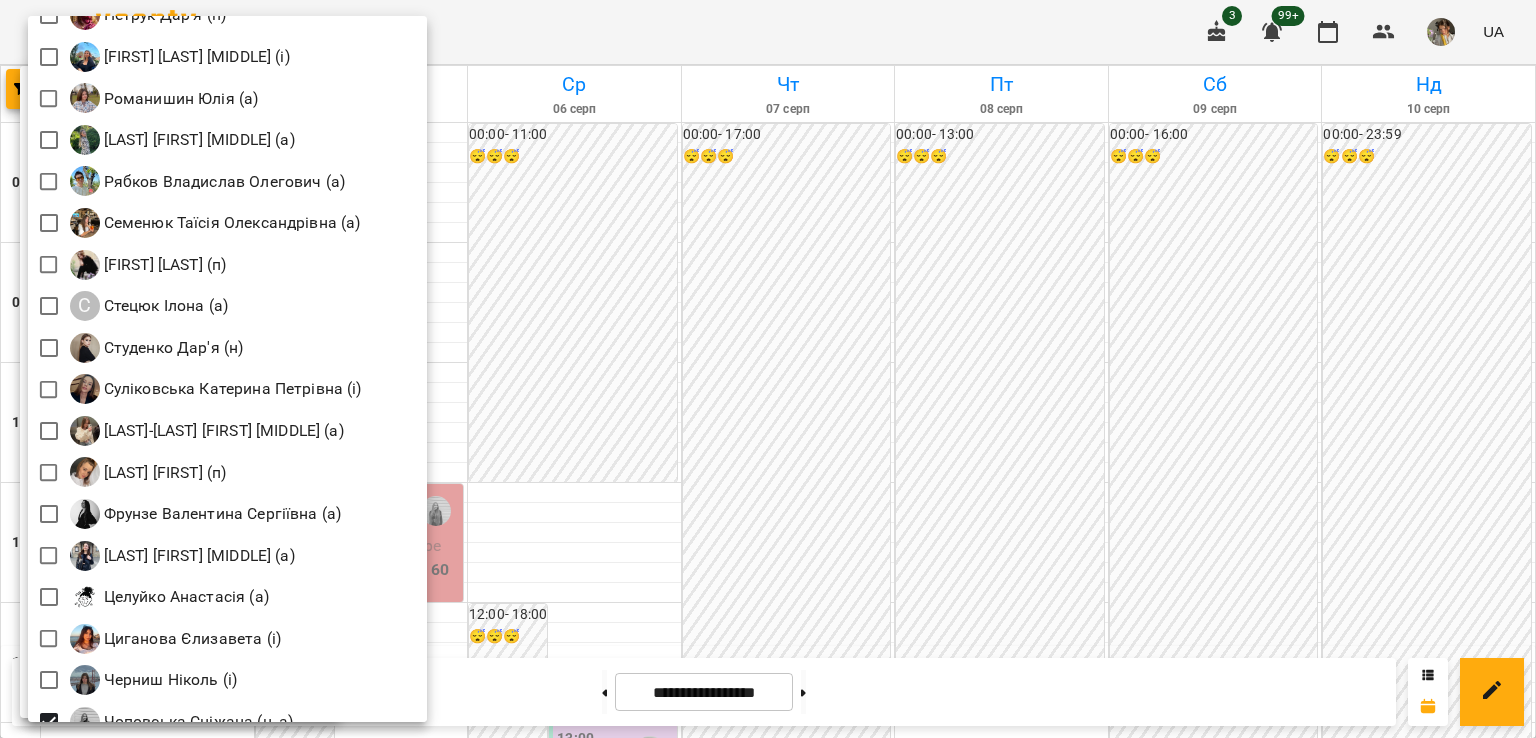 scroll, scrollTop: 2724, scrollLeft: 0, axis: vertical 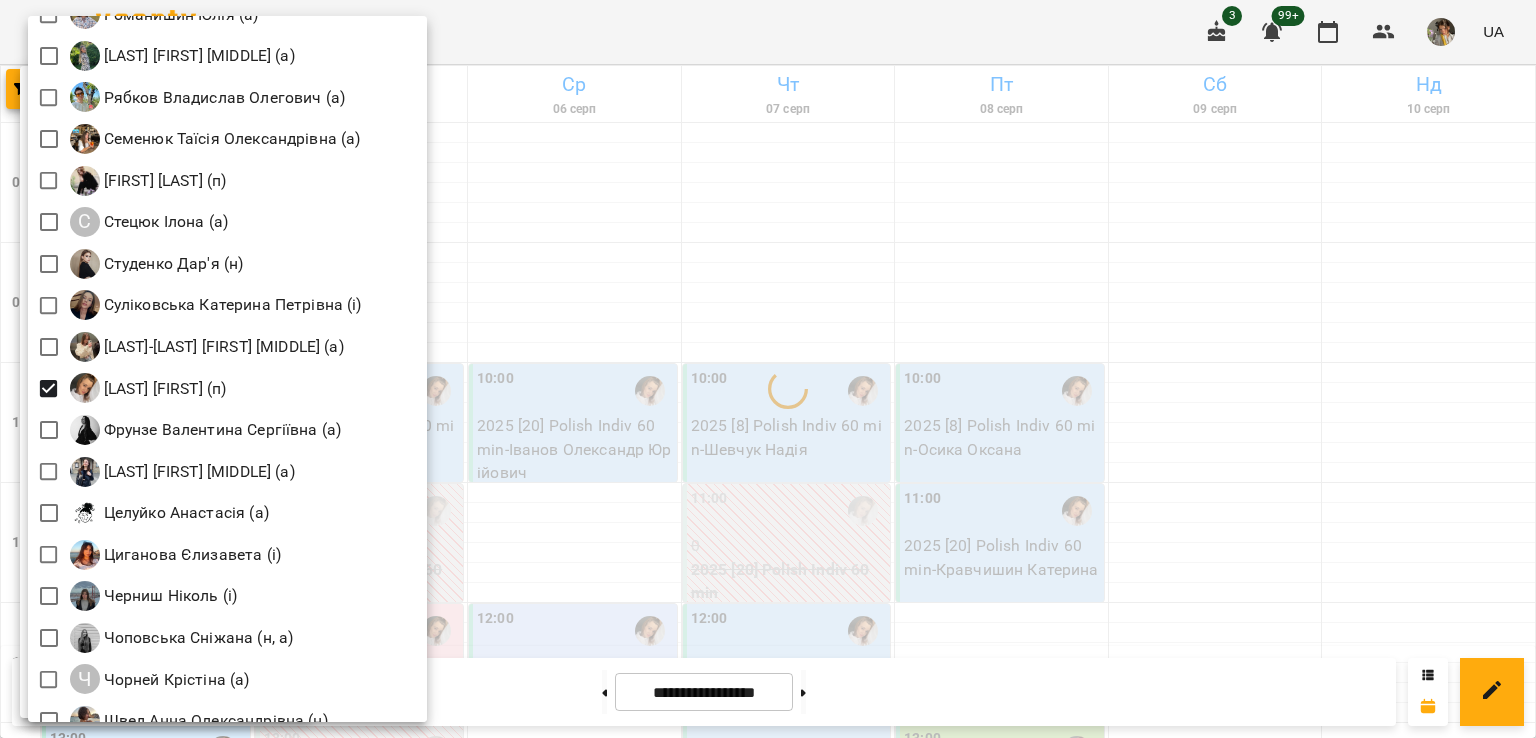 click at bounding box center [768, 369] 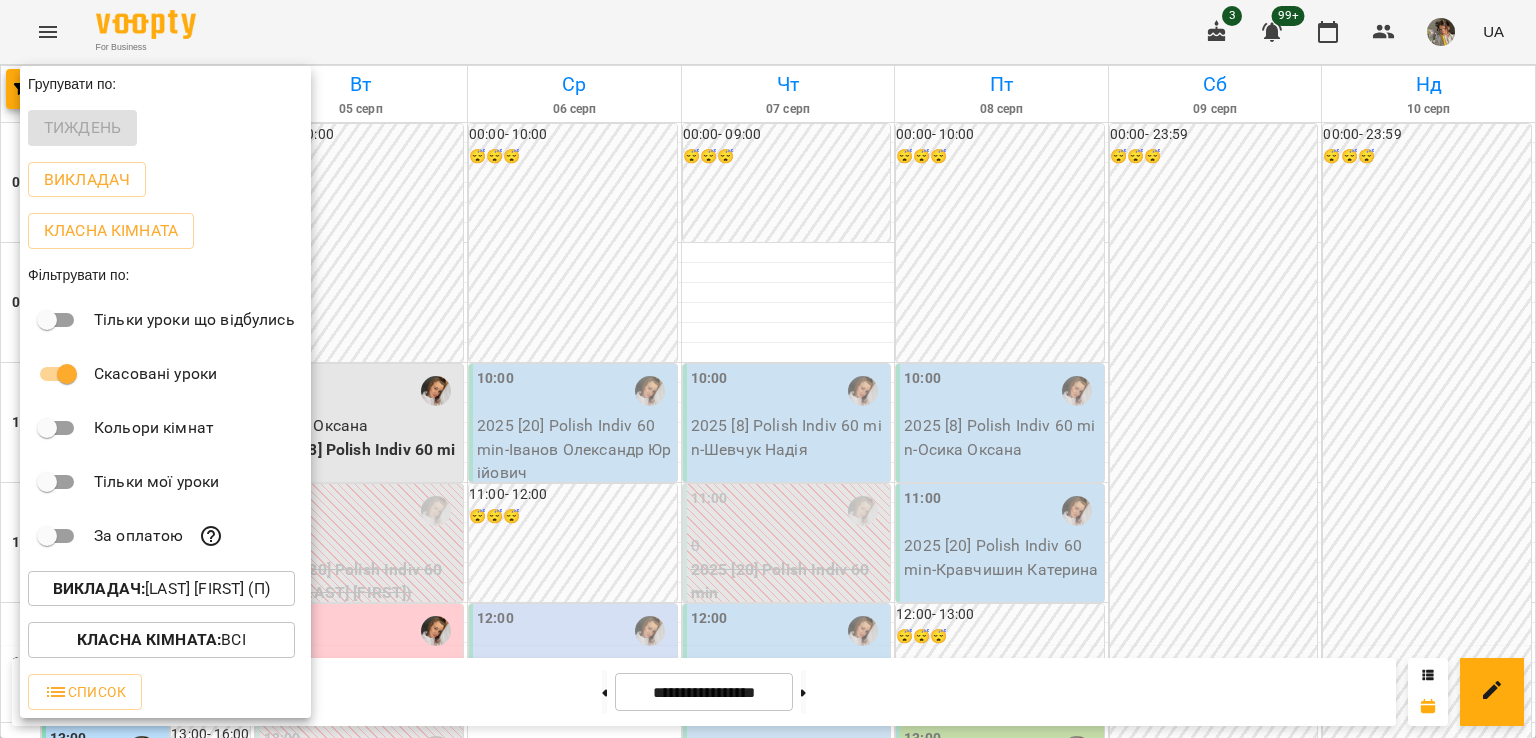 click at bounding box center [768, 369] 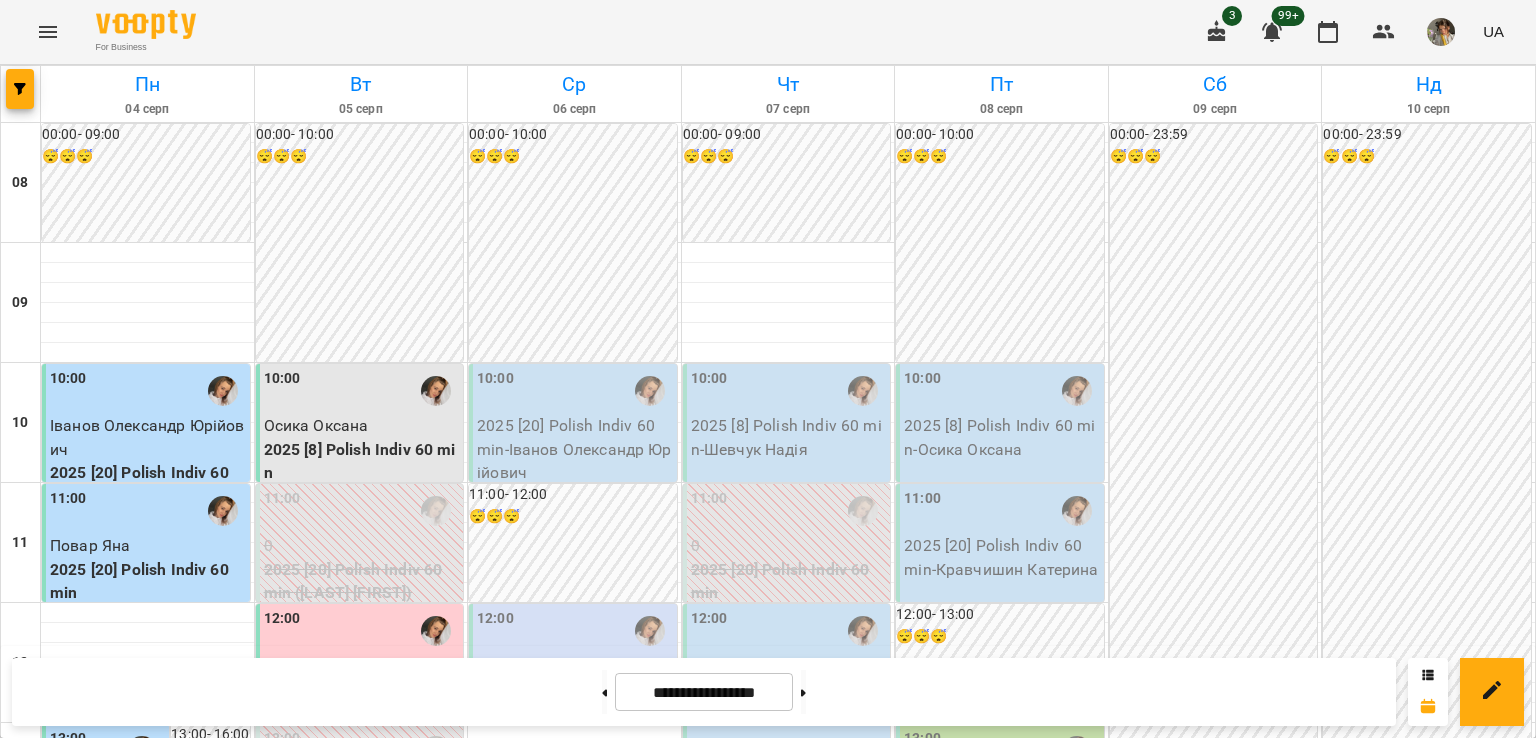 scroll, scrollTop: 685, scrollLeft: 0, axis: vertical 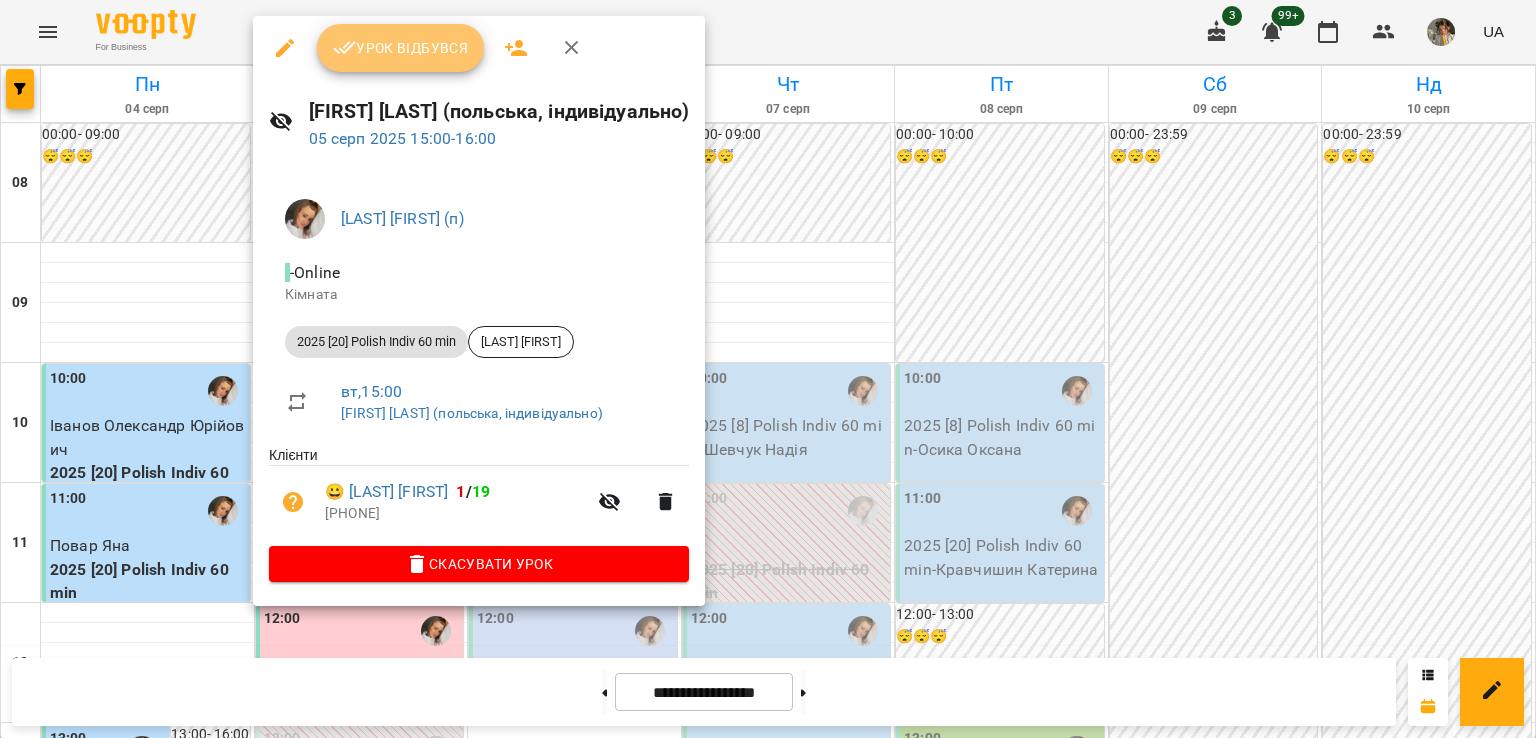 click on "Урок відбувся" at bounding box center (401, 48) 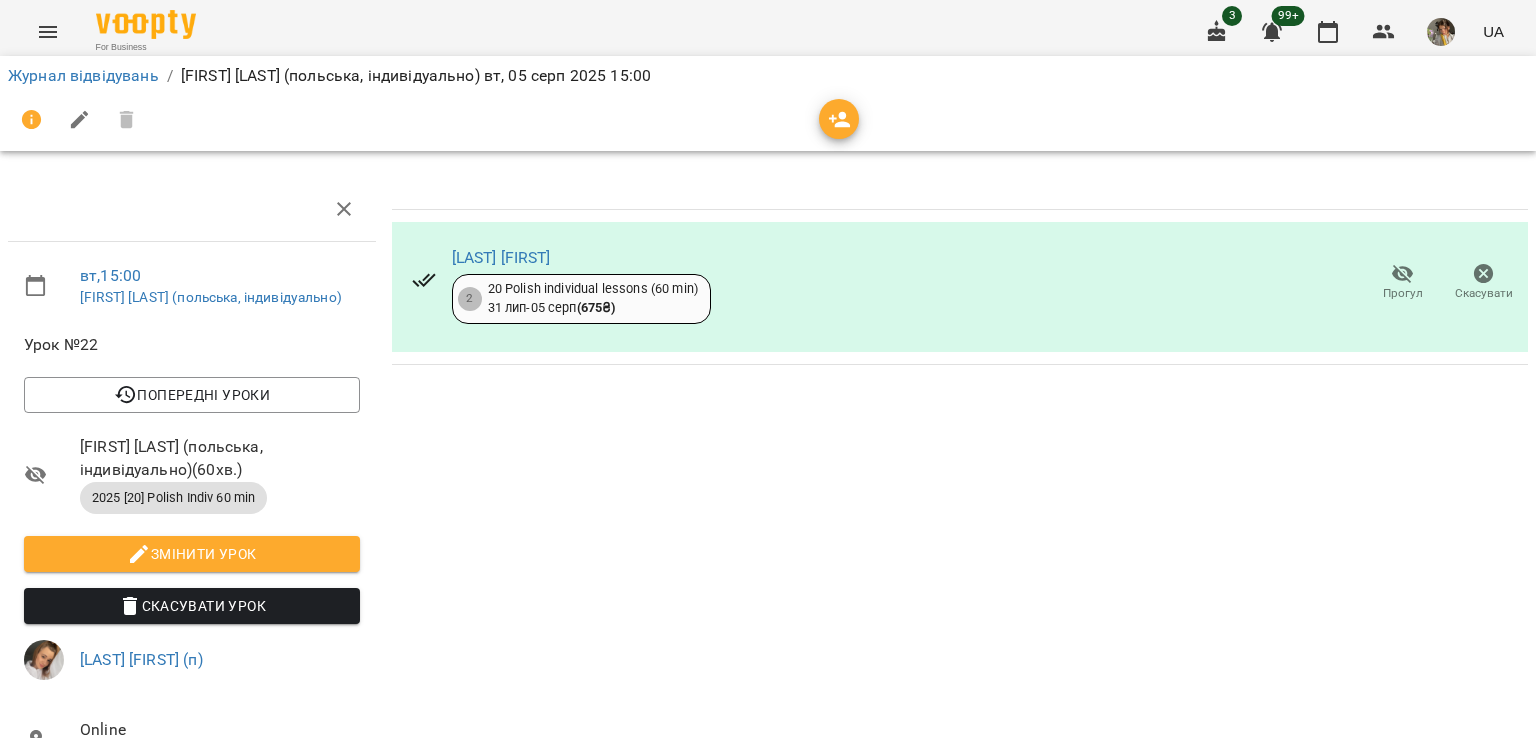 click on "Прогул" at bounding box center (1403, 293) 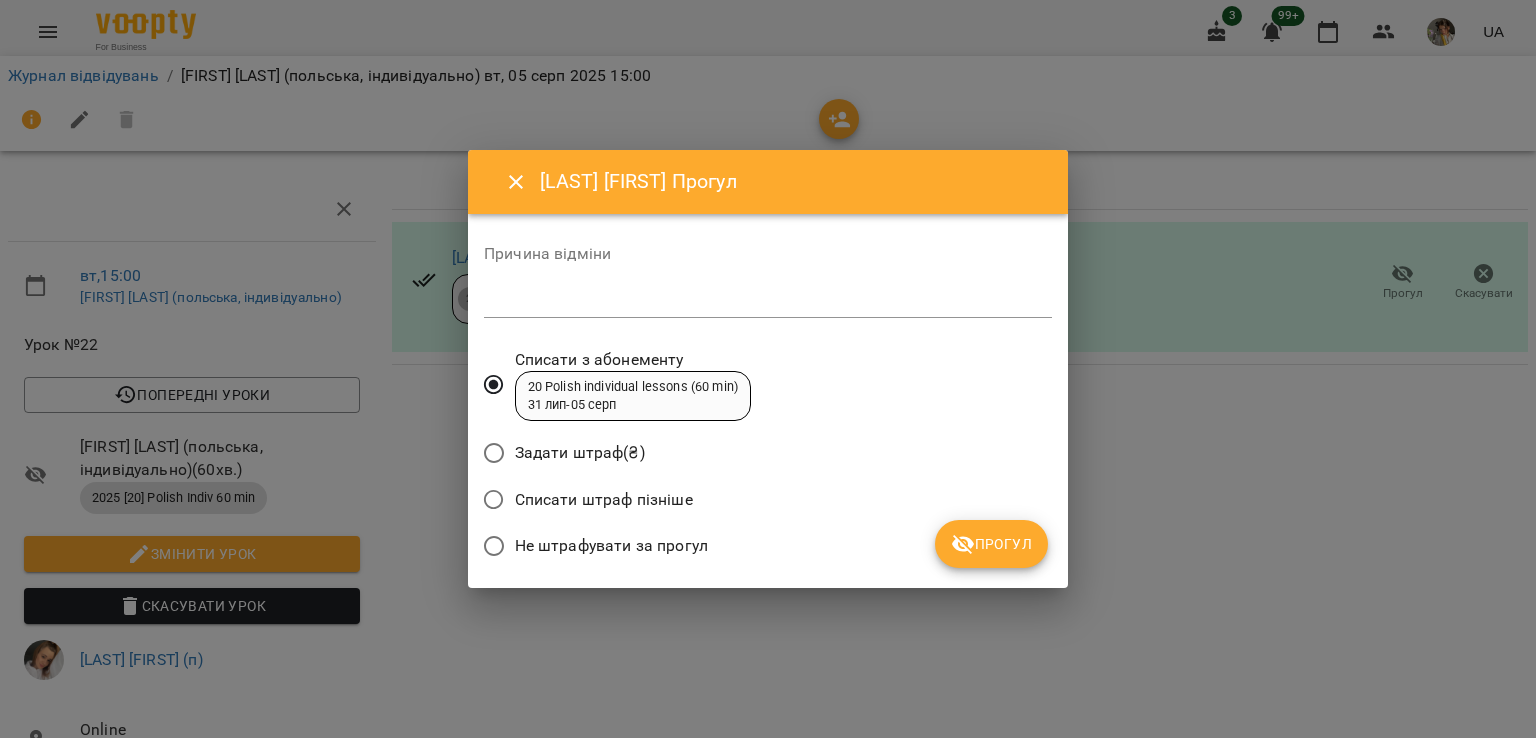 click on "Прогул" at bounding box center [991, 544] 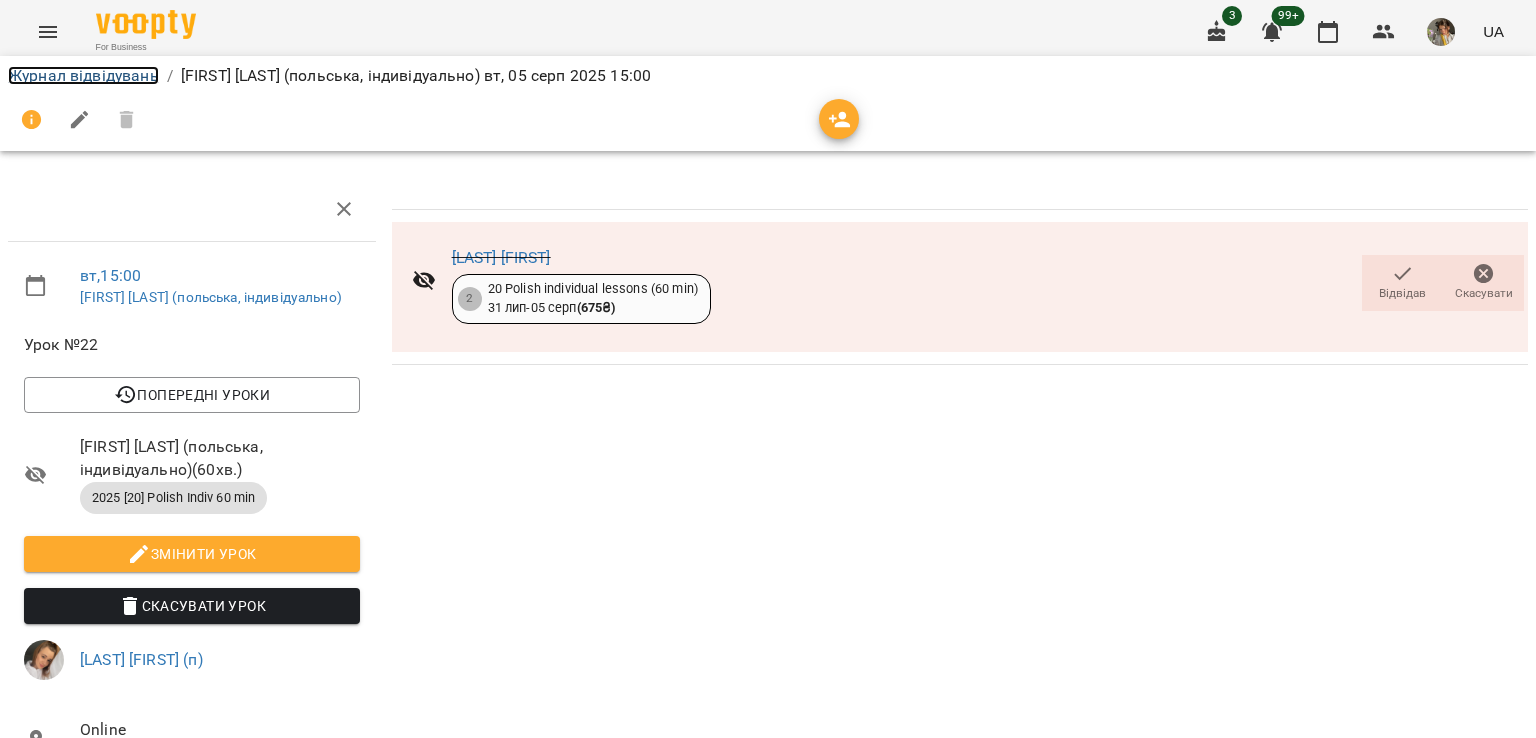 click on "Журнал відвідувань" at bounding box center [83, 75] 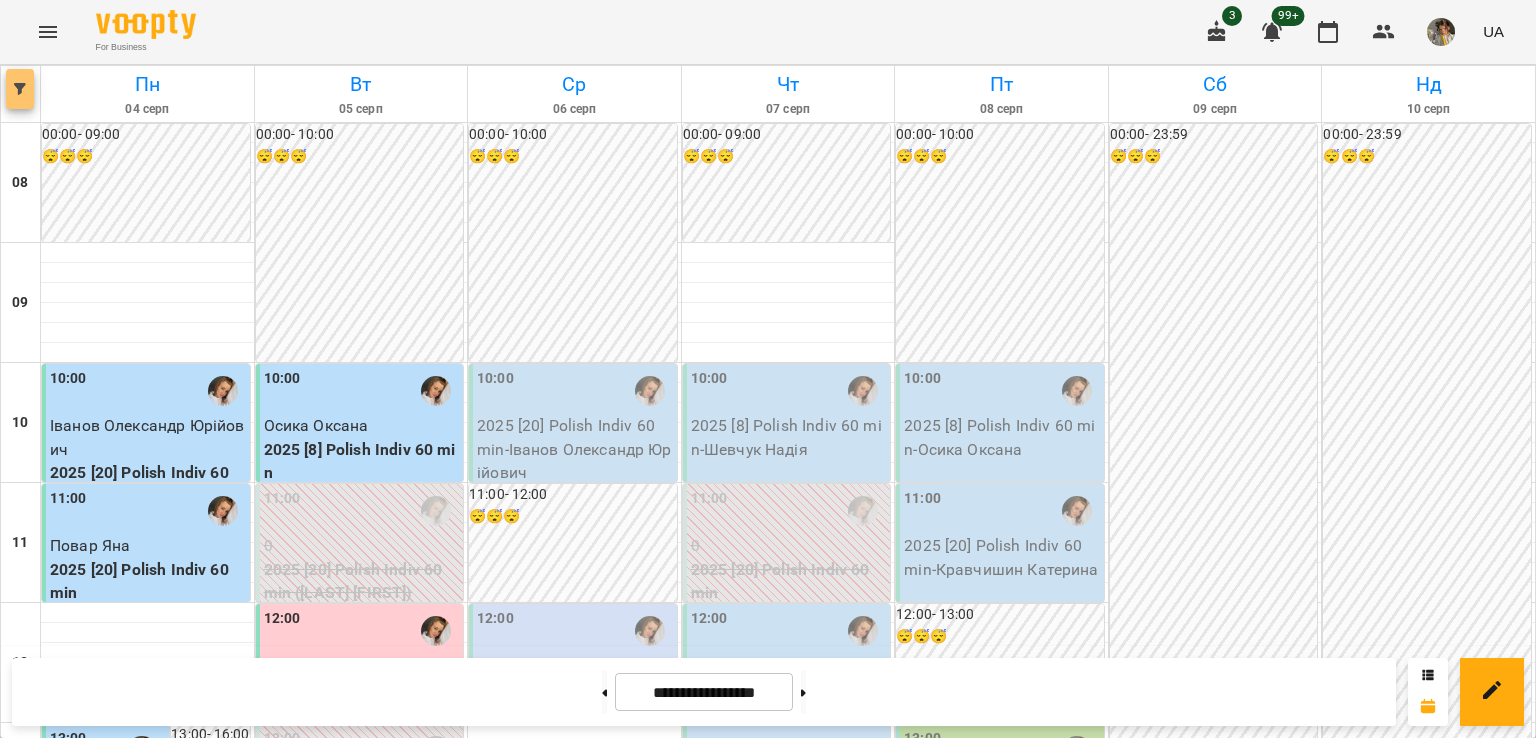 click at bounding box center (20, 89) 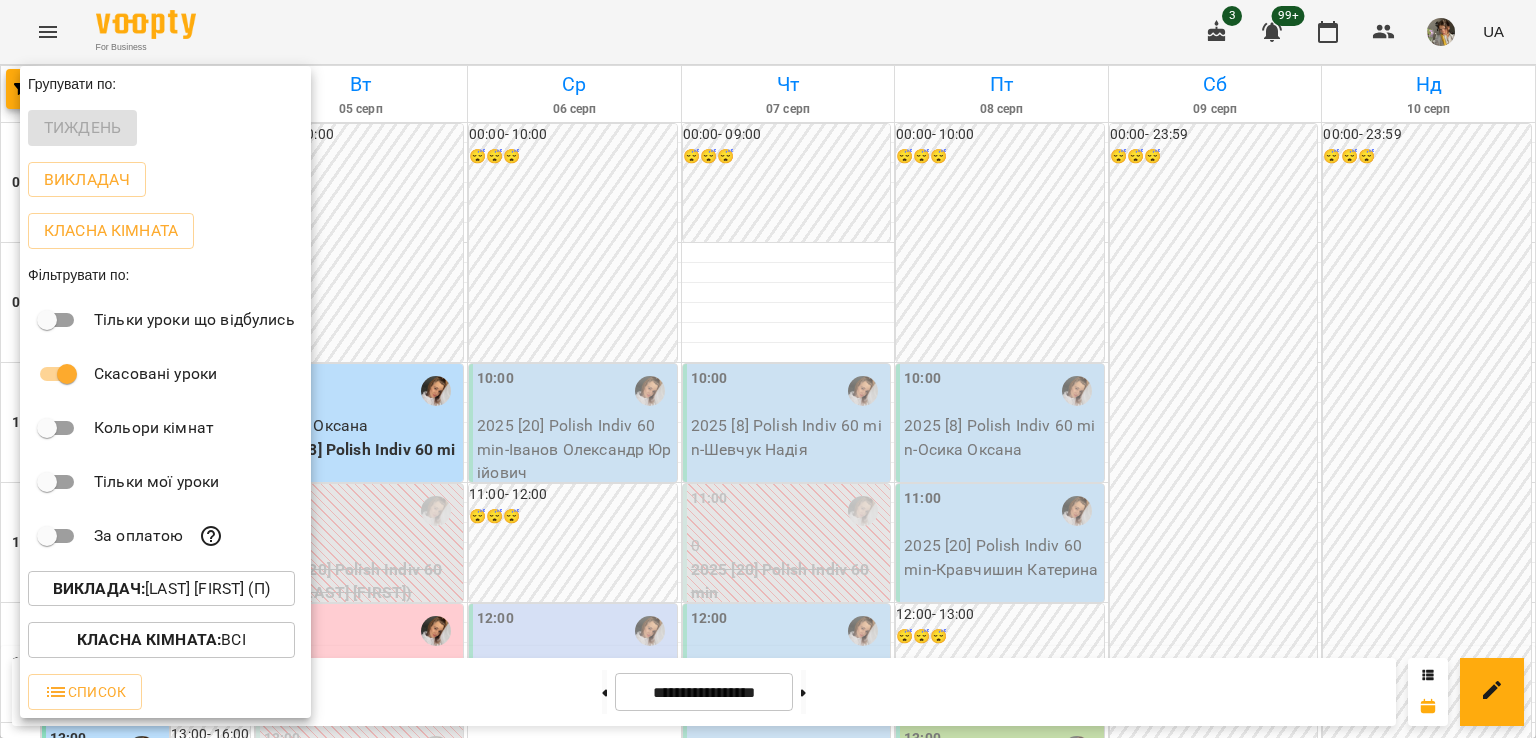 click on "Викладач :  Трушевська Саша (п)" at bounding box center [161, 589] 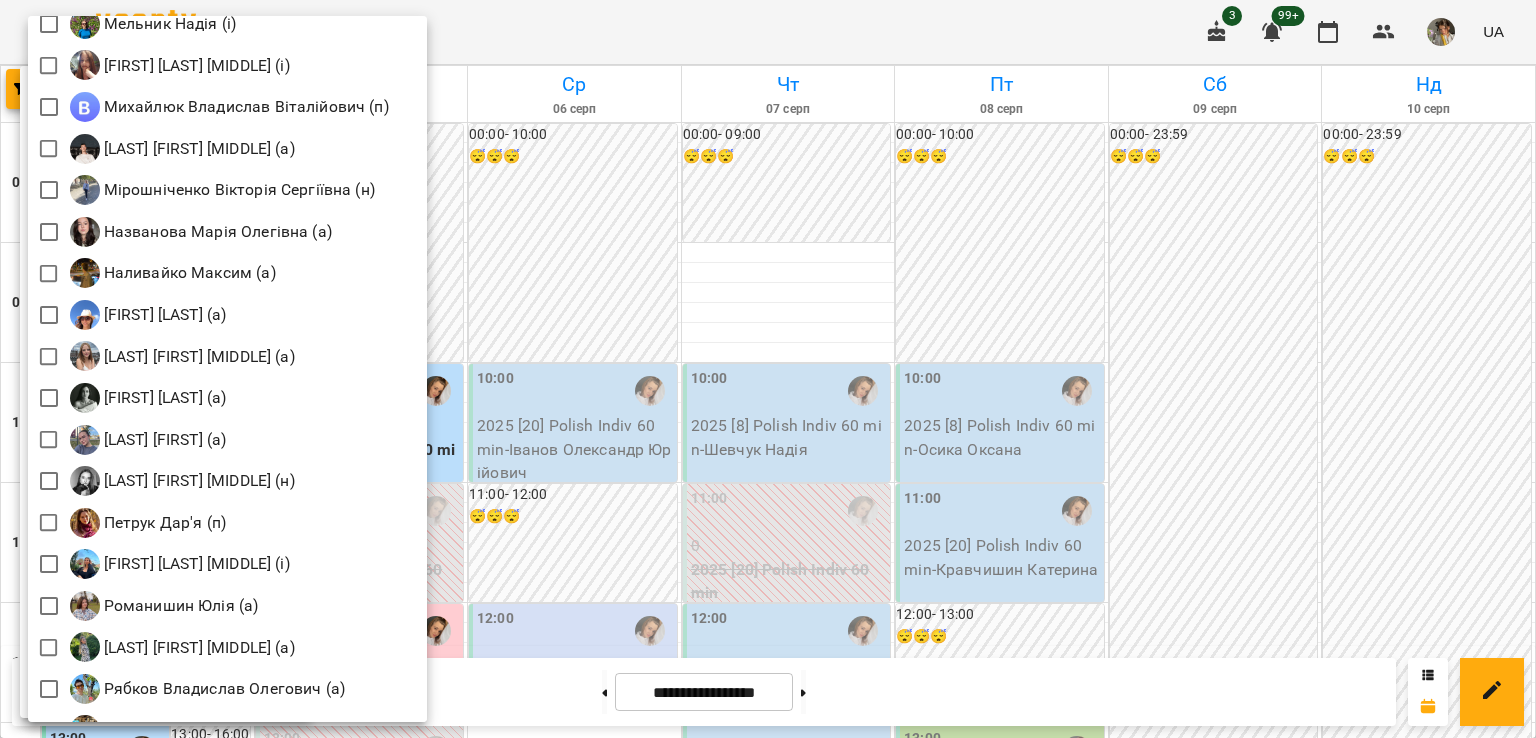 scroll, scrollTop: 2132, scrollLeft: 0, axis: vertical 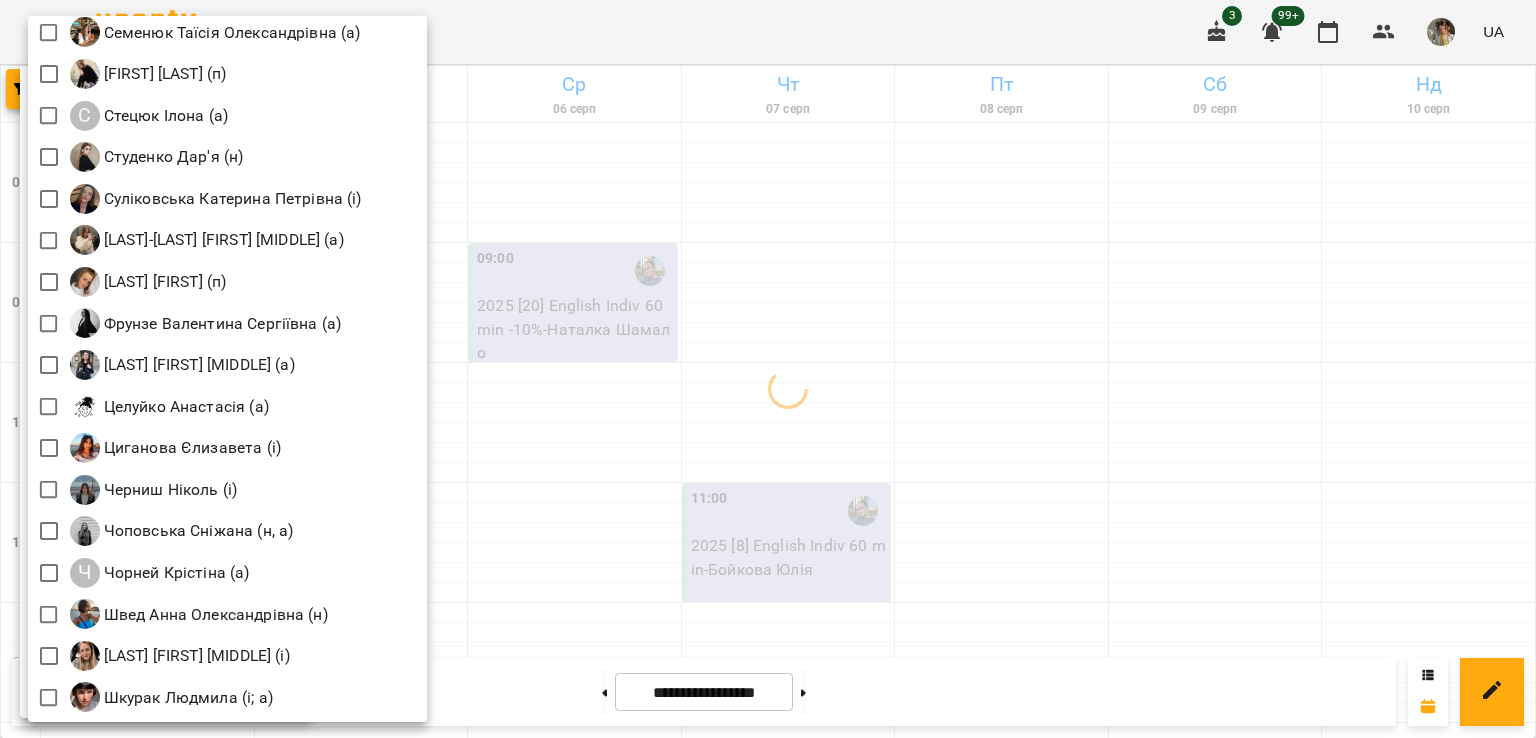 click at bounding box center (768, 369) 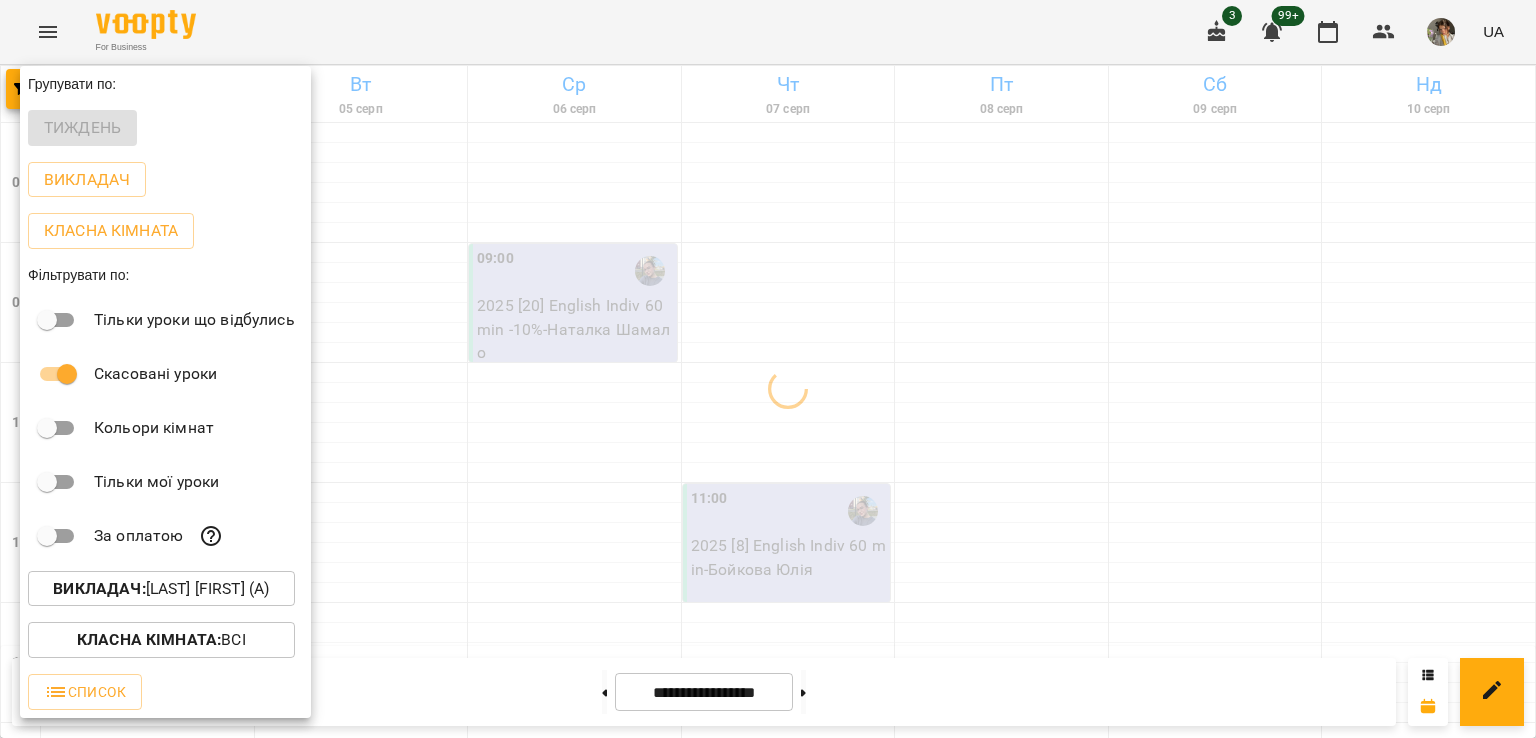 click at bounding box center (768, 369) 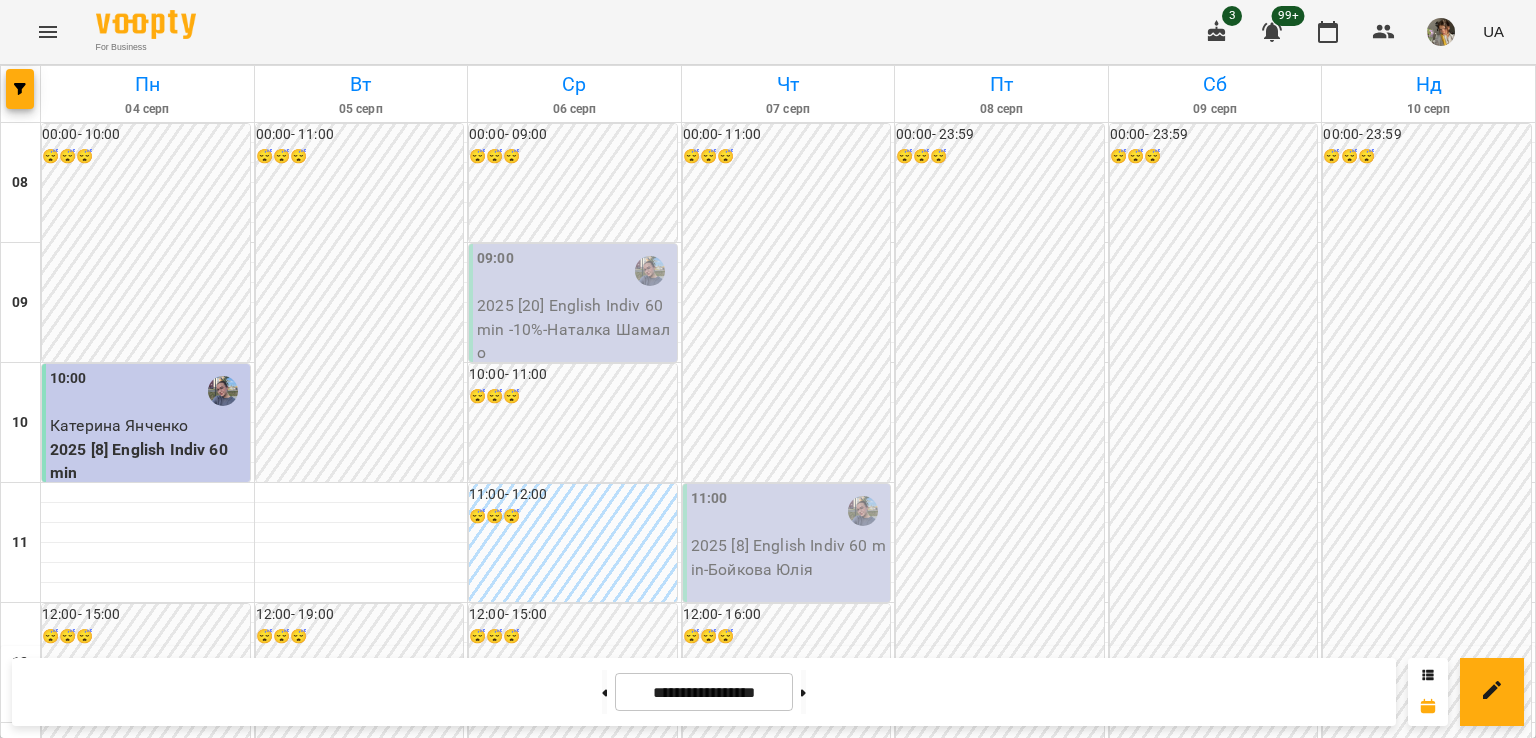 scroll, scrollTop: 0, scrollLeft: 0, axis: both 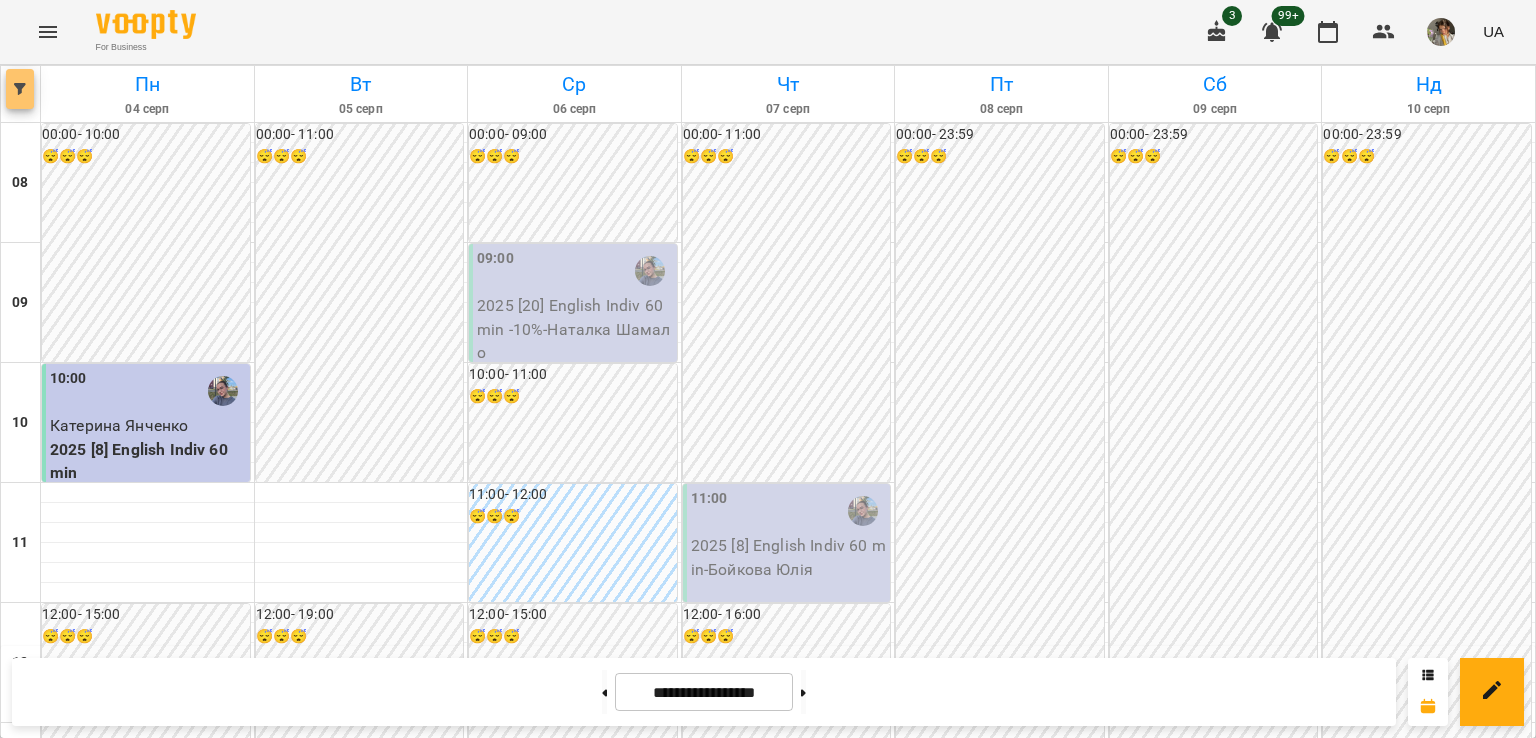 click 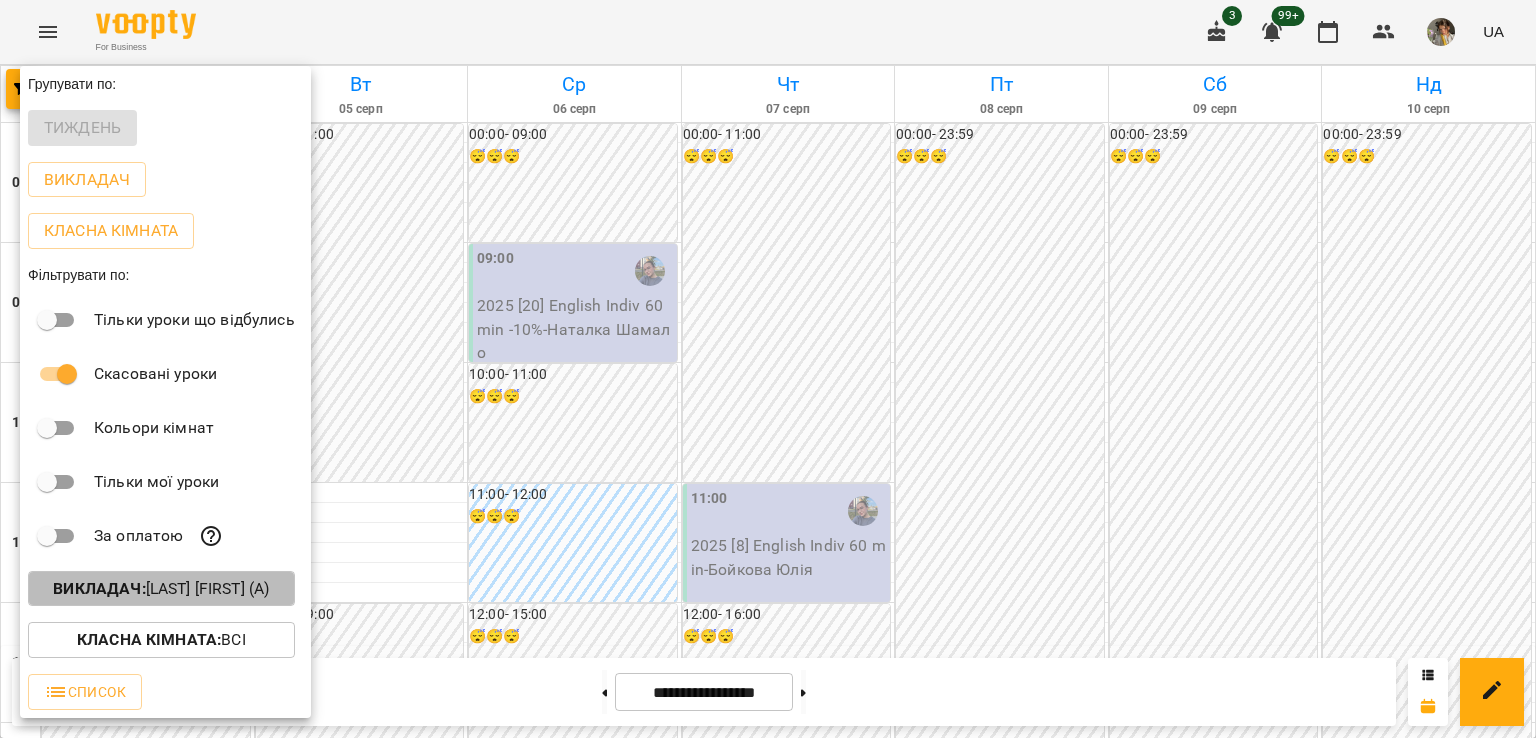 click on "Викладач :  Павленко Світлана (а)" at bounding box center (161, 589) 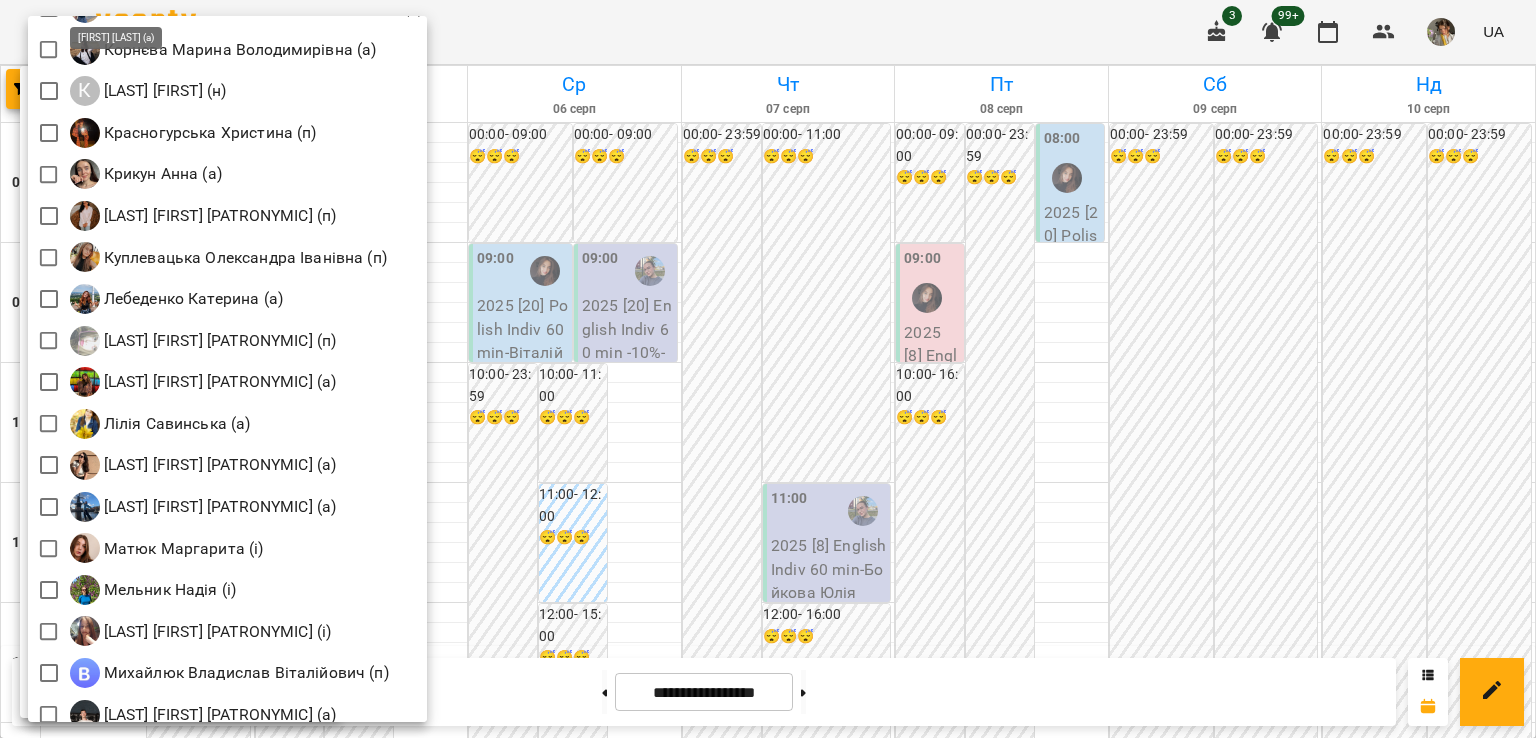 scroll, scrollTop: 2328, scrollLeft: 0, axis: vertical 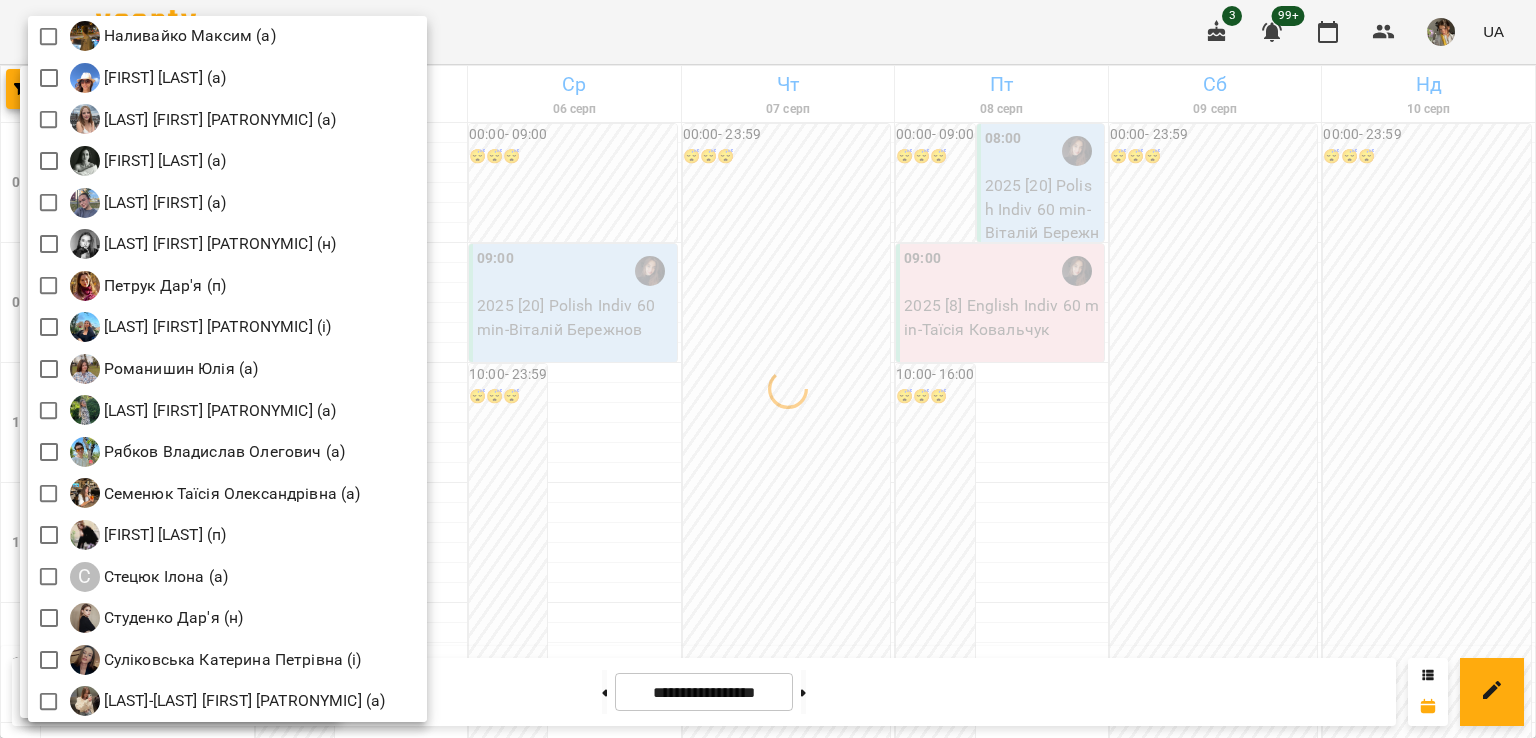 click at bounding box center [768, 369] 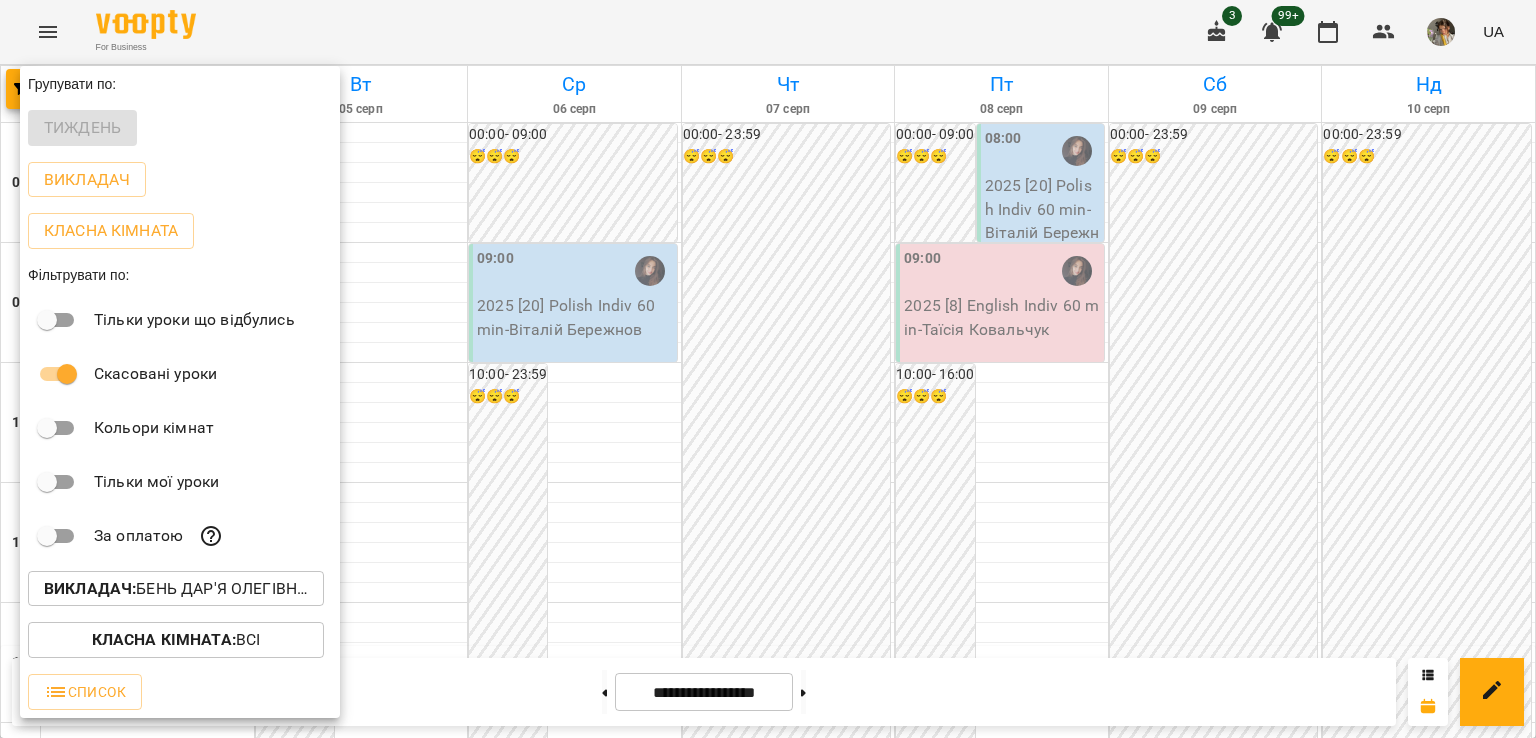 click at bounding box center [768, 369] 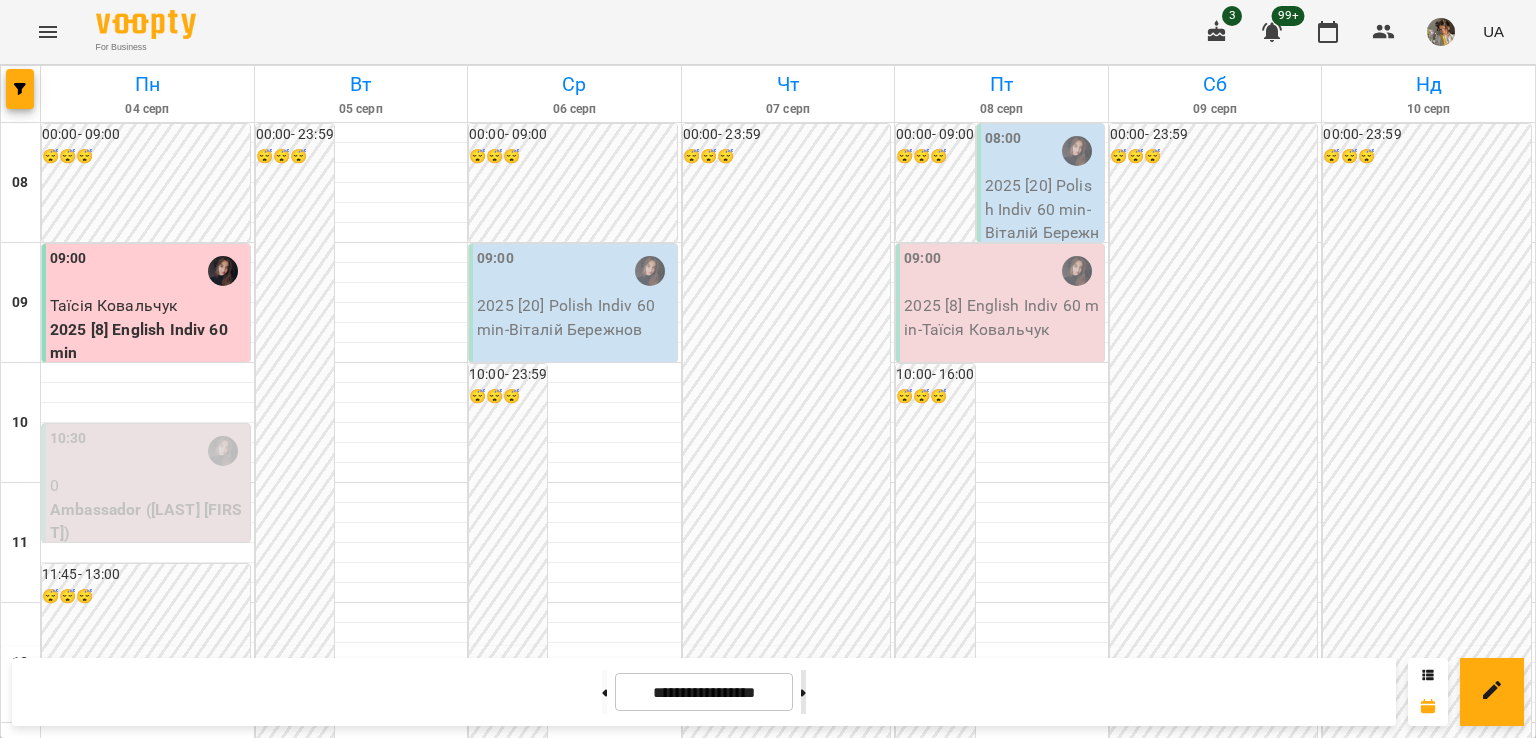 click 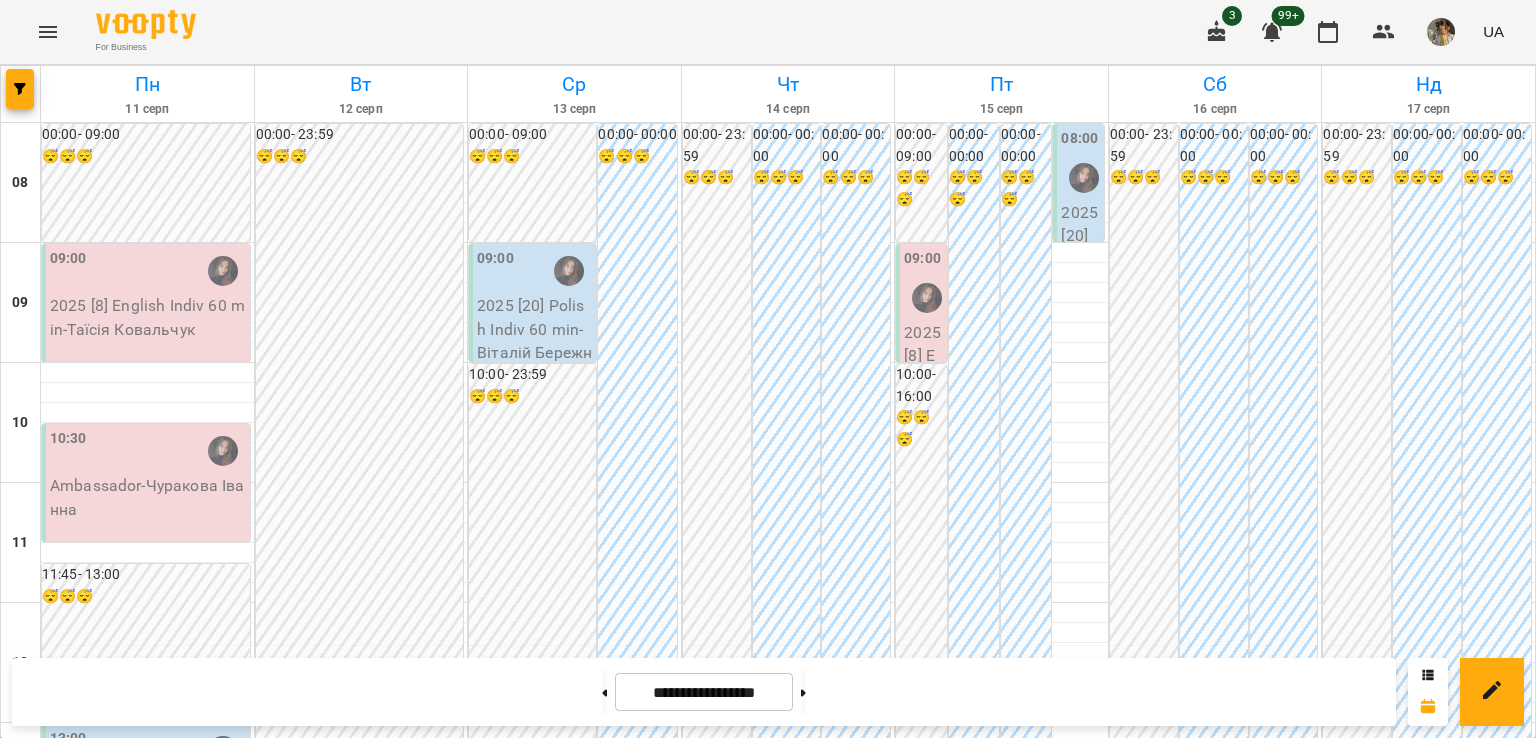 click on "2025 [8] English Indiv 60 min - Таїсія Ковальчук" at bounding box center [923, 439] 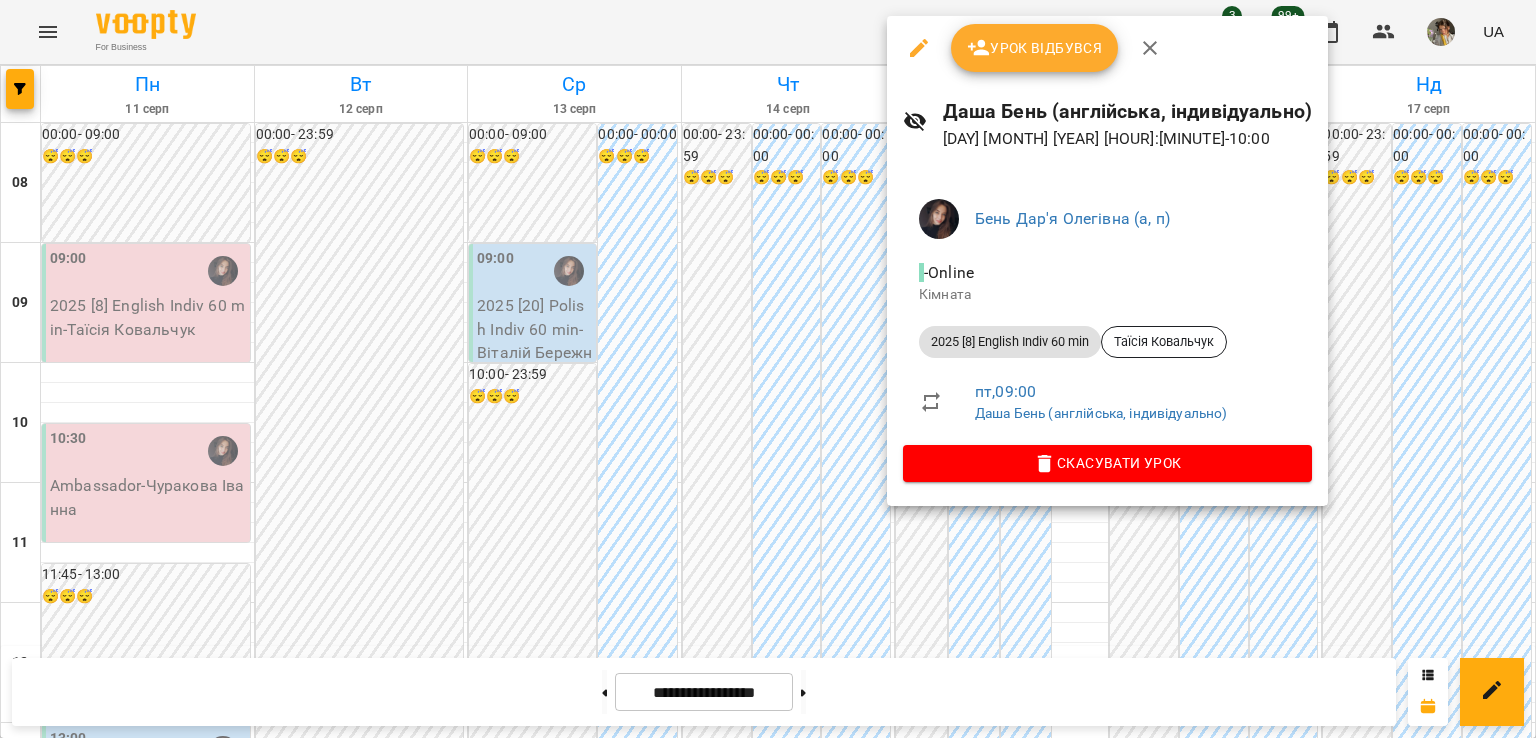 click at bounding box center [919, 48] 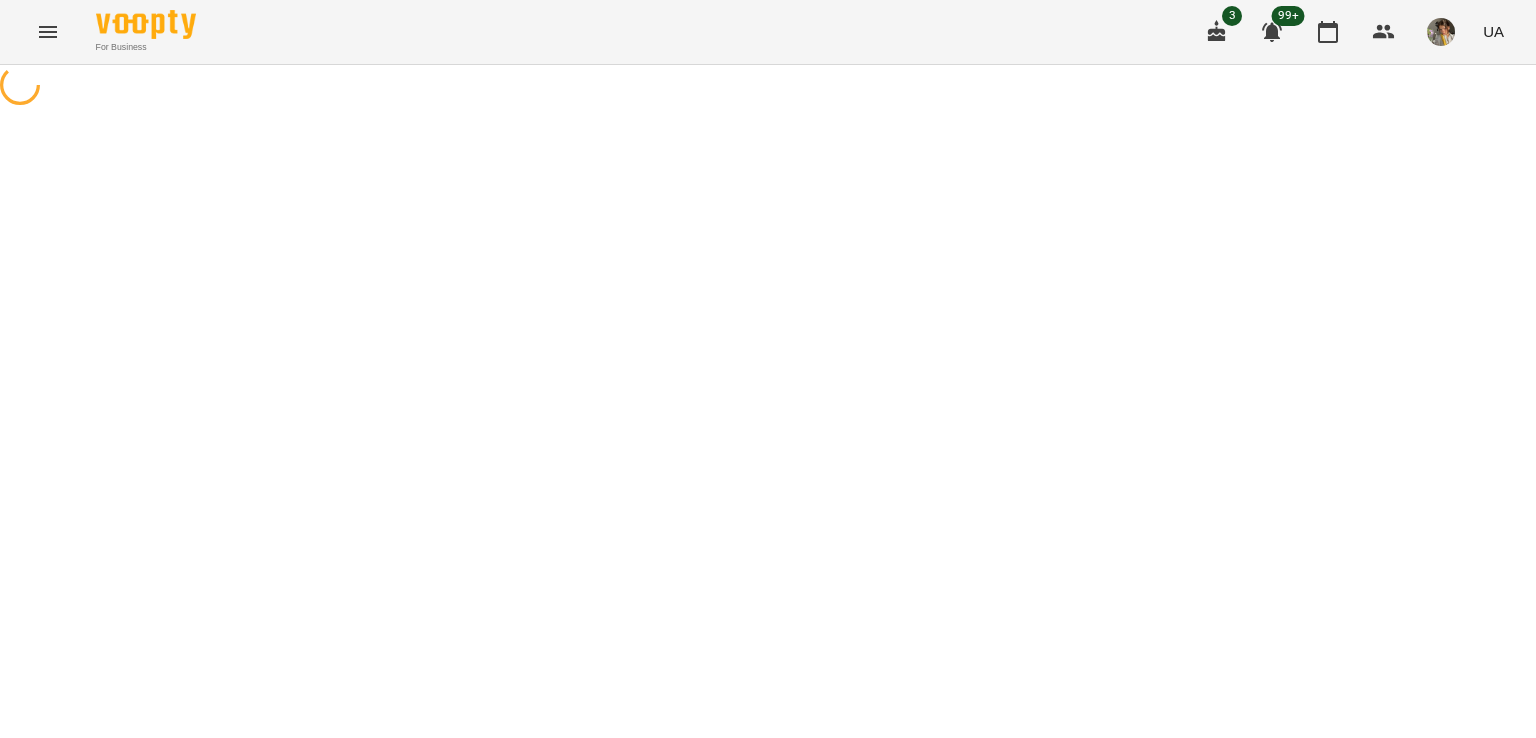 select on "**********" 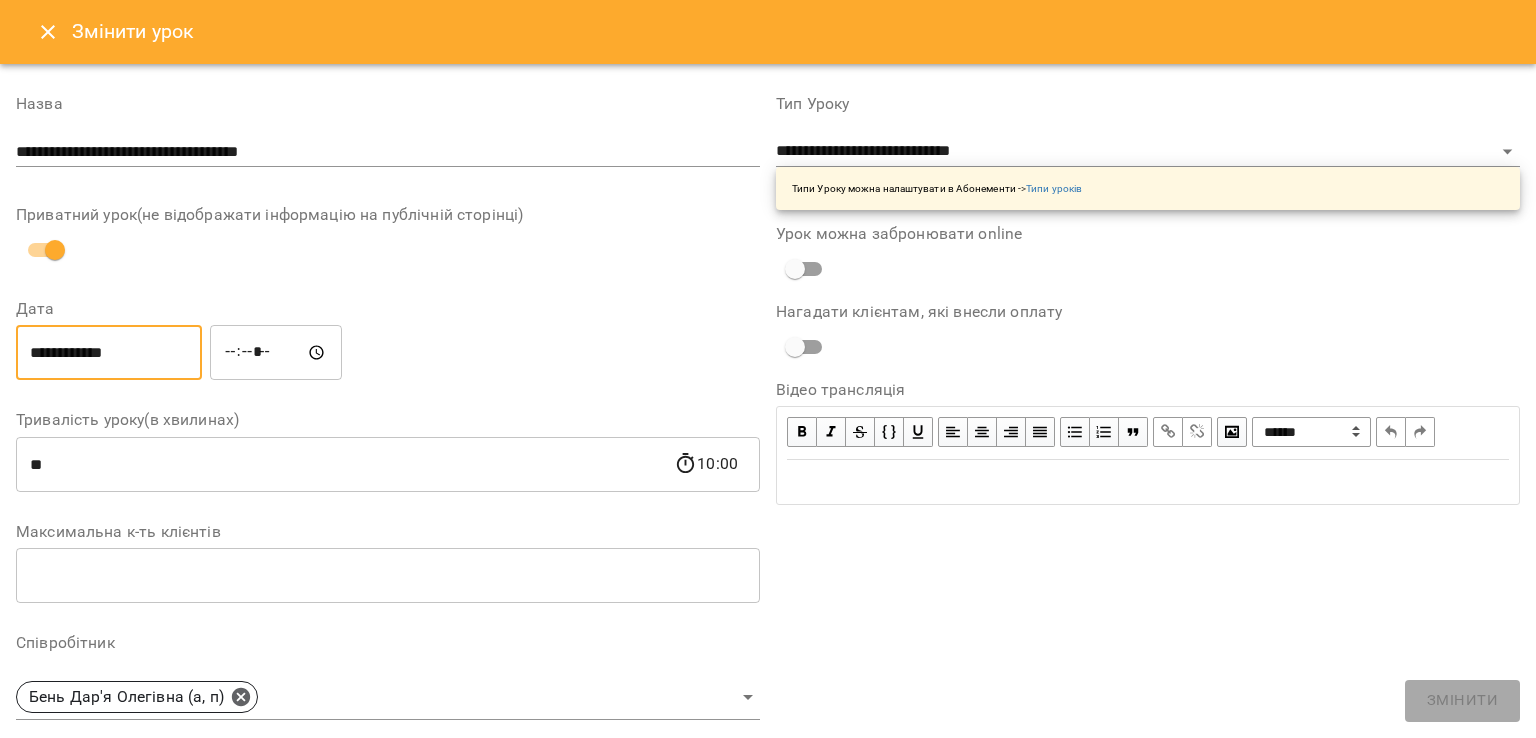 click on "**********" at bounding box center (109, 353) 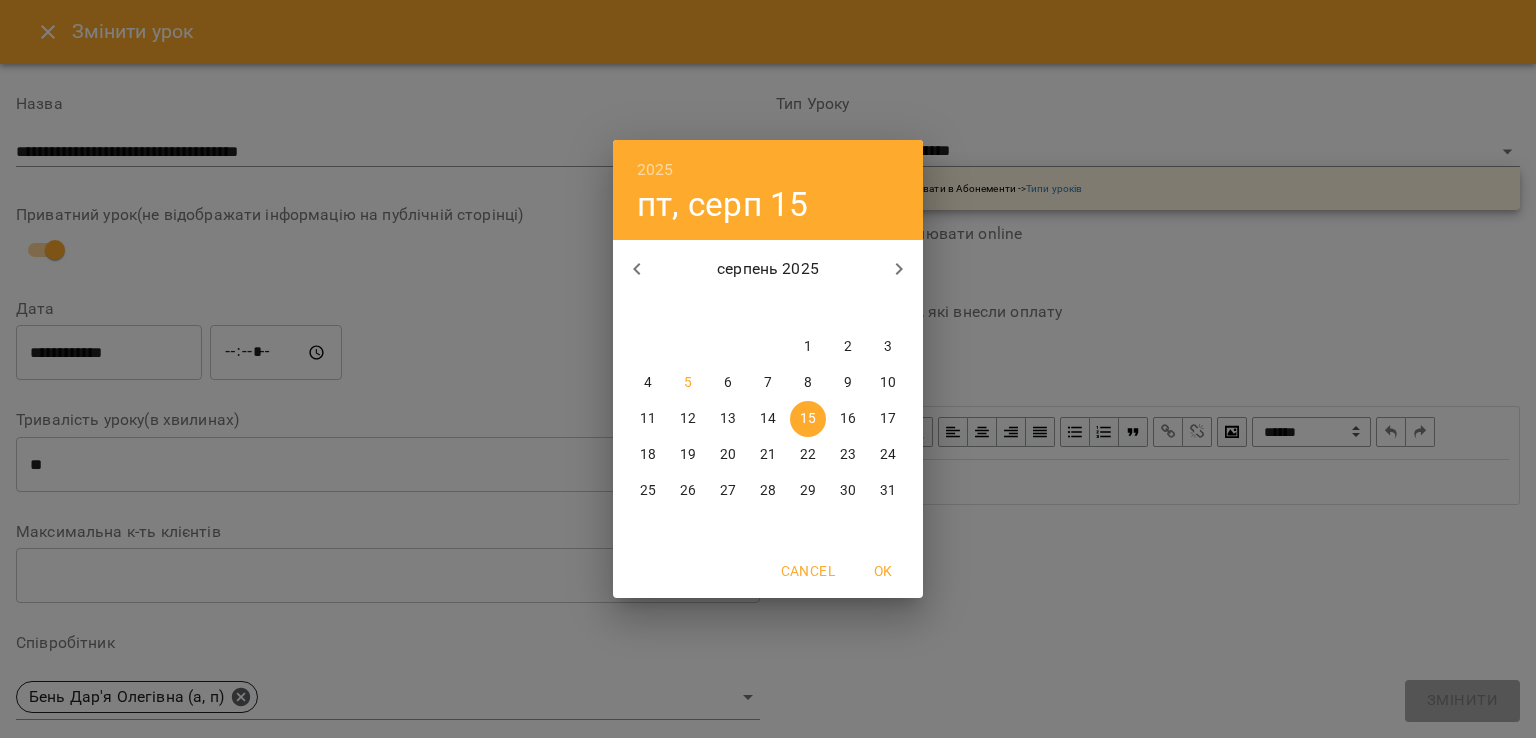click on "23" at bounding box center [848, 455] 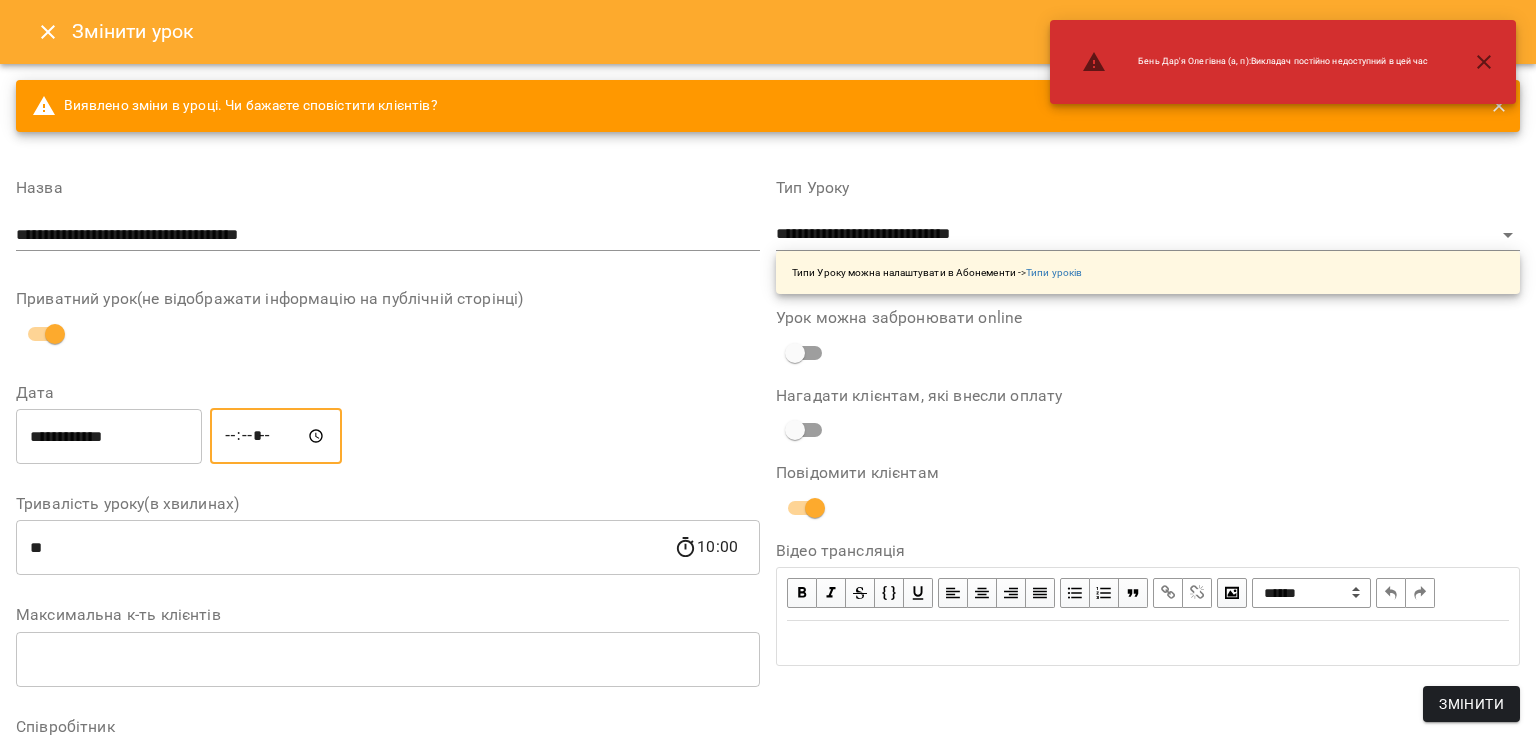 click on "*****" at bounding box center (276, 436) 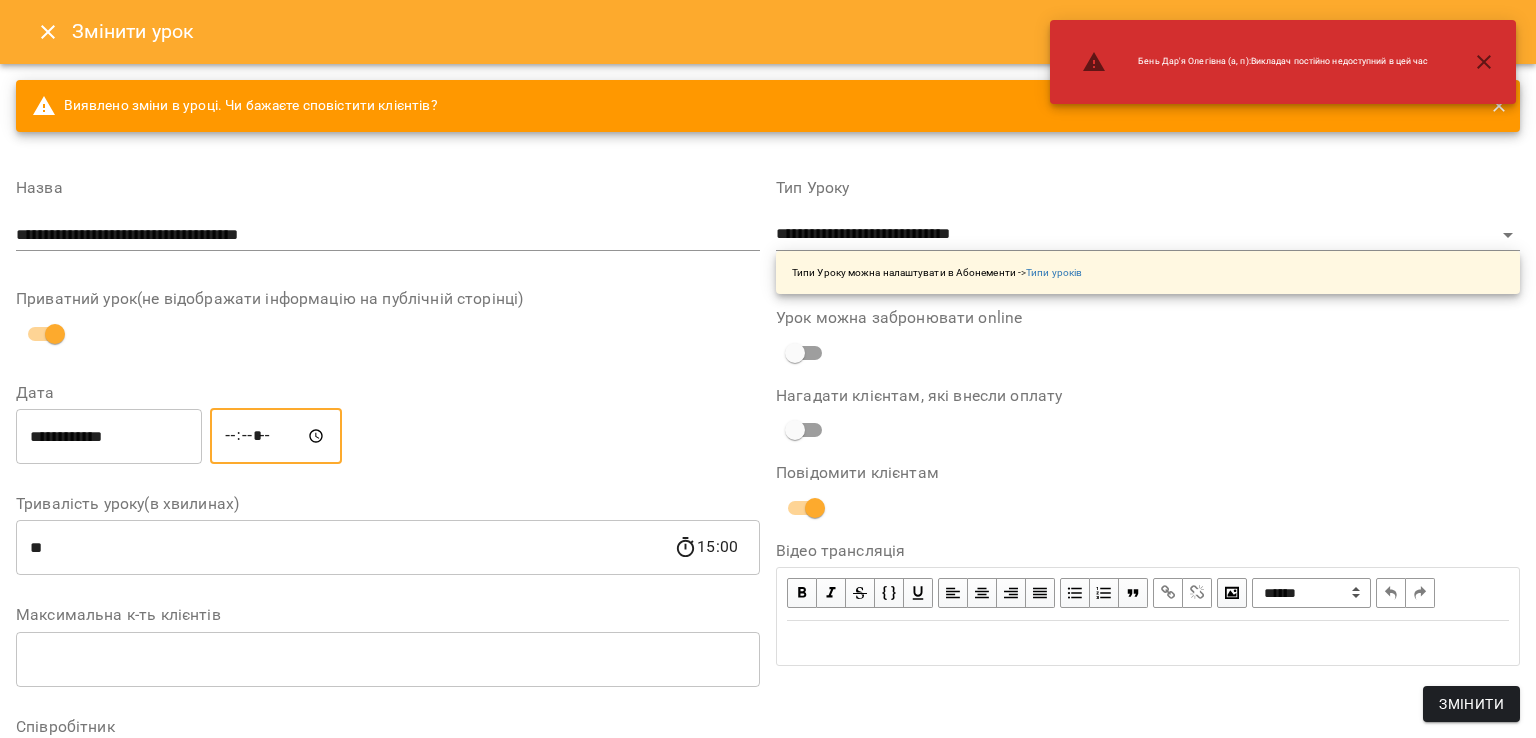click on "**********" at bounding box center [388, 235] 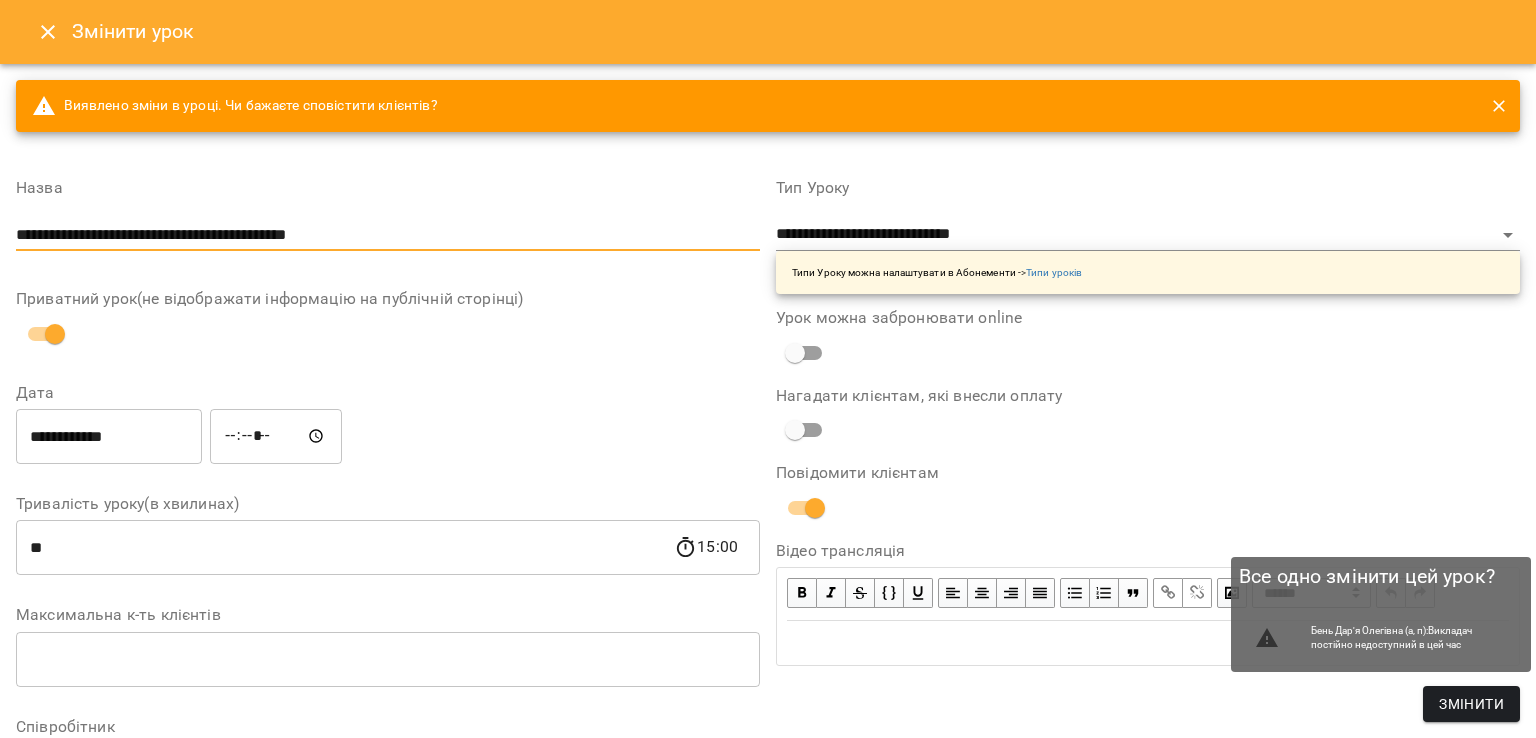 type on "**********" 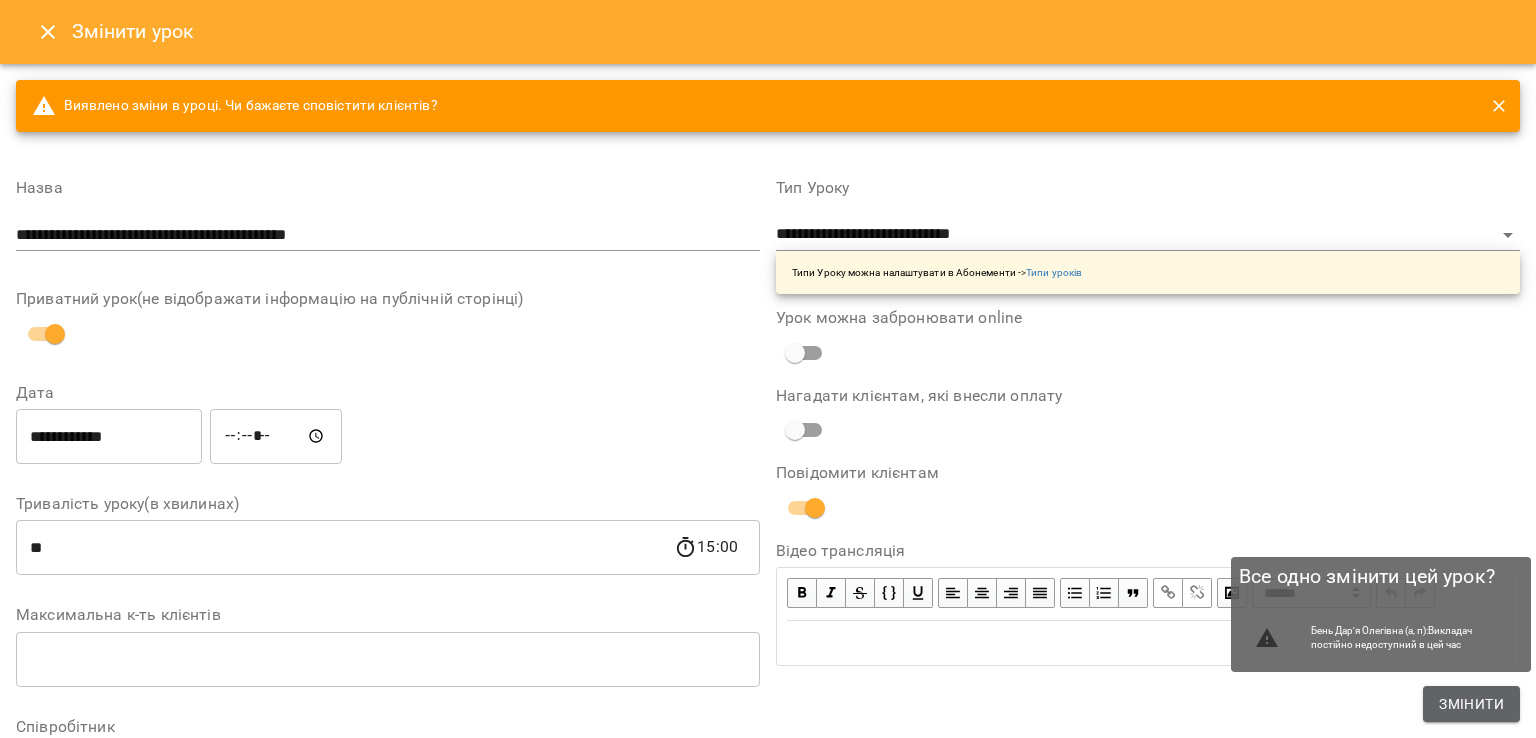 click on "Змінити" at bounding box center [1471, 704] 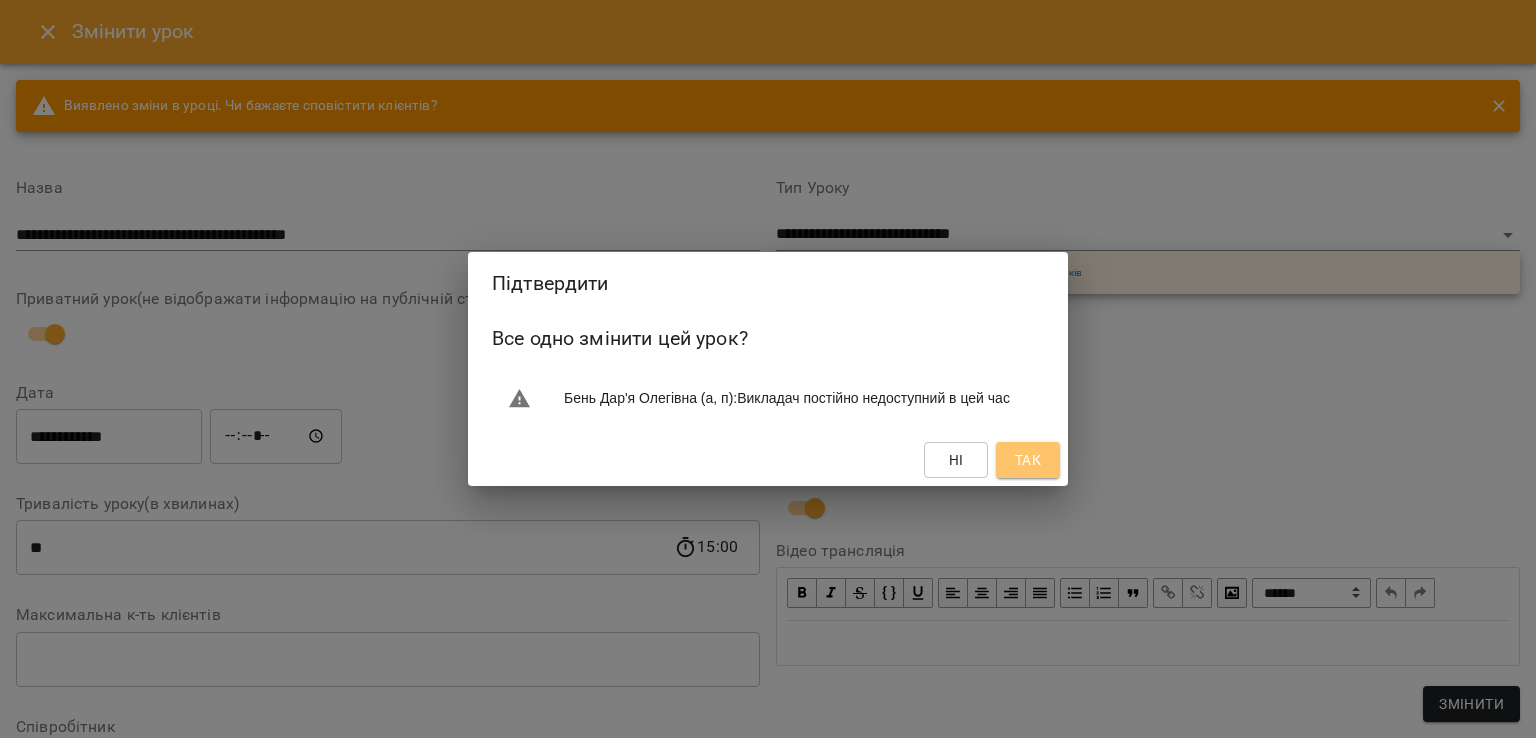 click on "Так" at bounding box center (1028, 460) 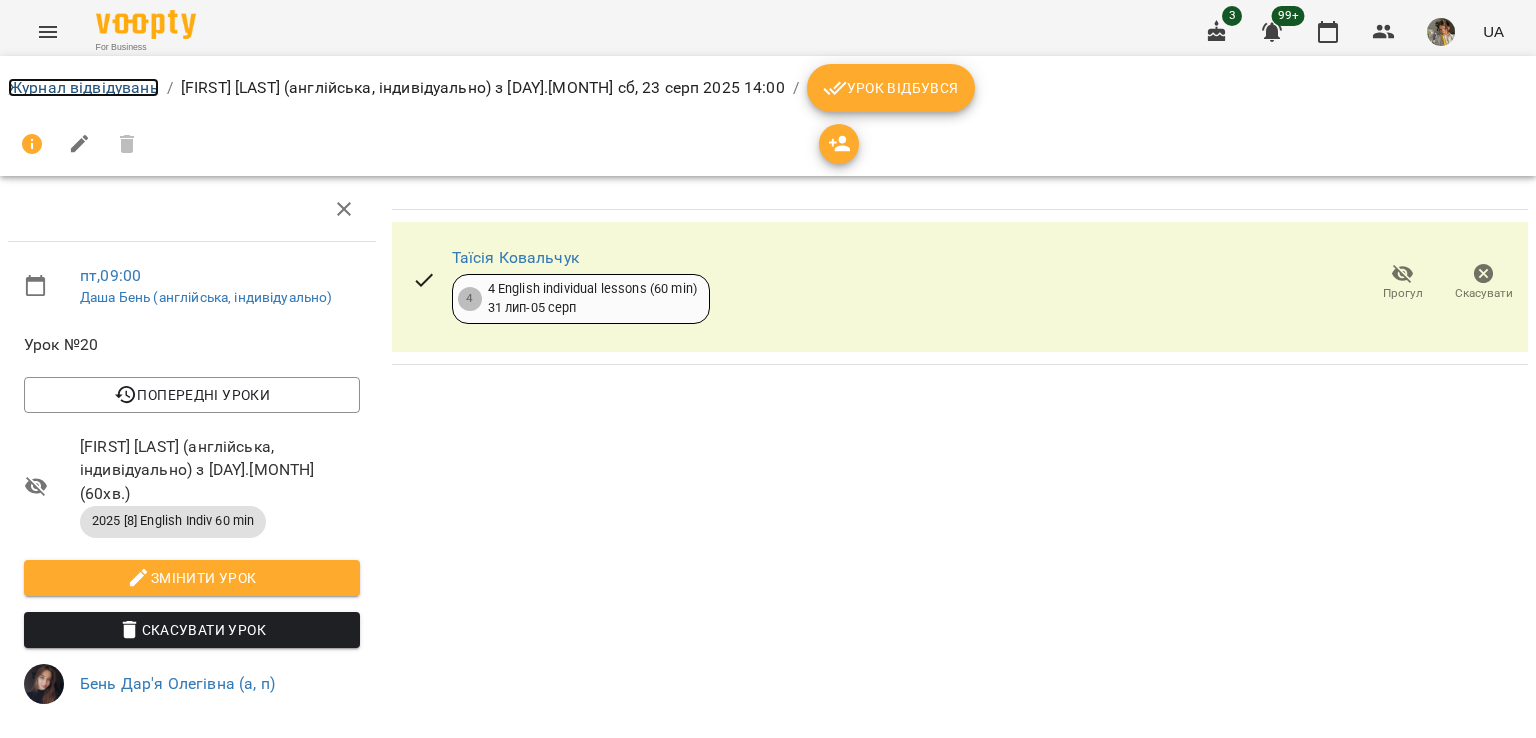 click on "Журнал відвідувань" at bounding box center [83, 87] 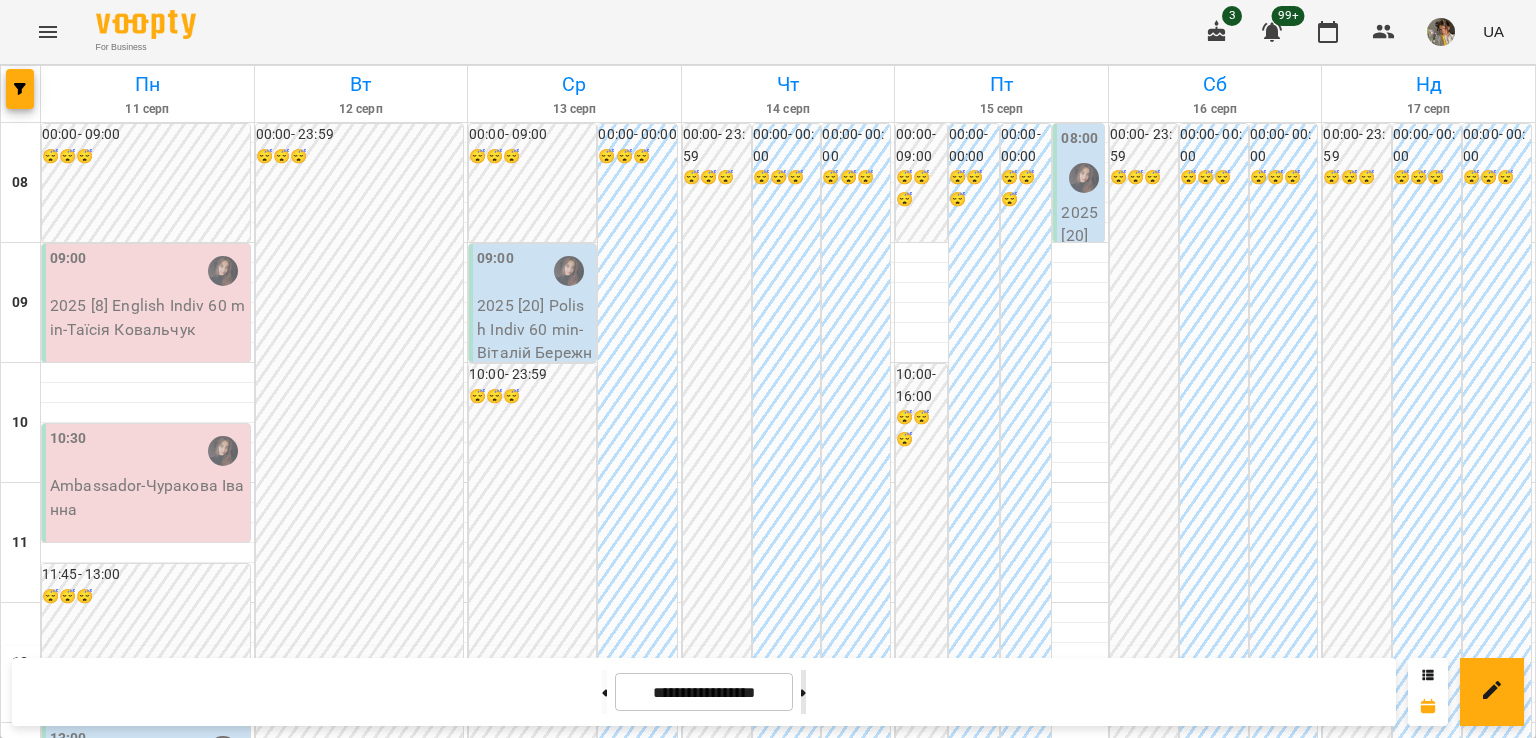 click at bounding box center [803, 692] 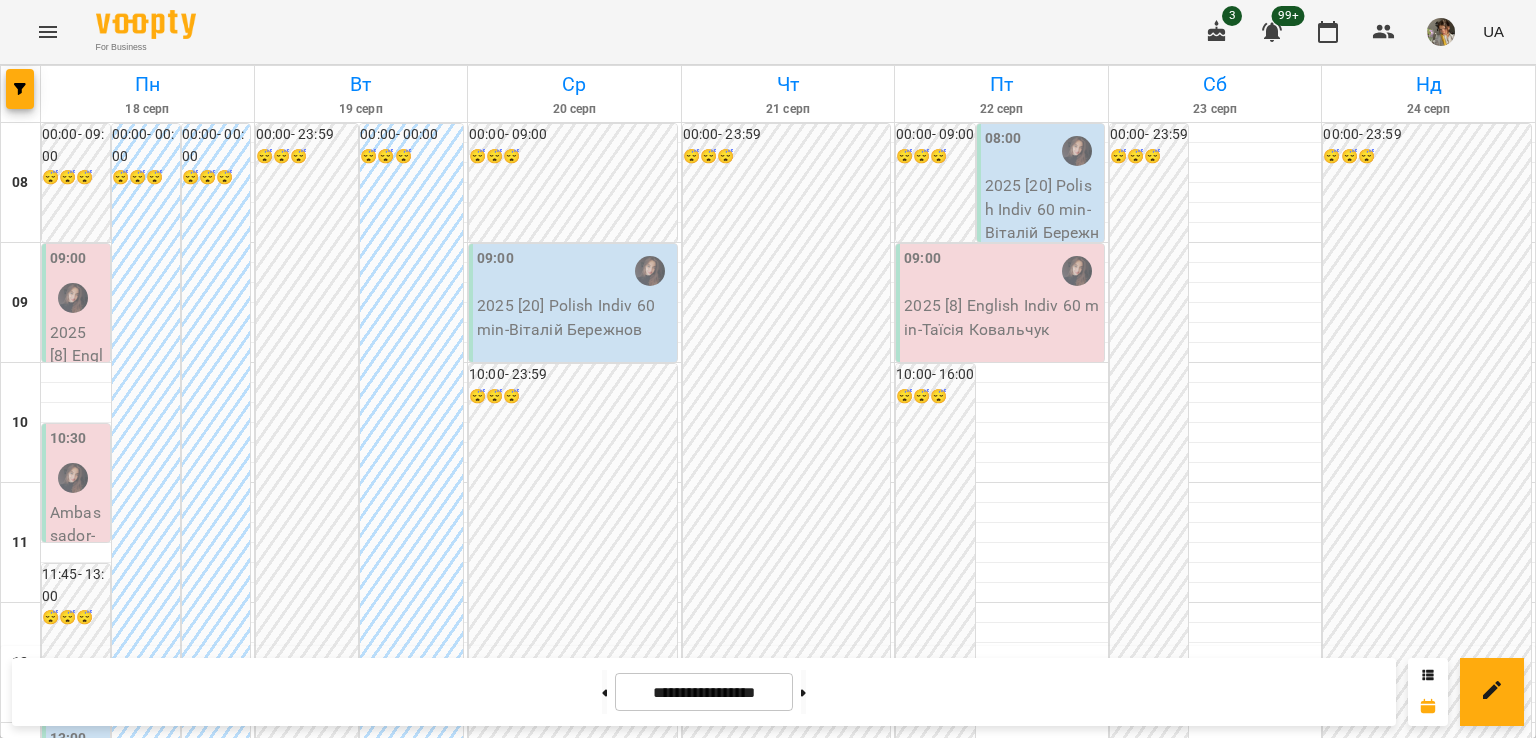 scroll, scrollTop: 414, scrollLeft: 0, axis: vertical 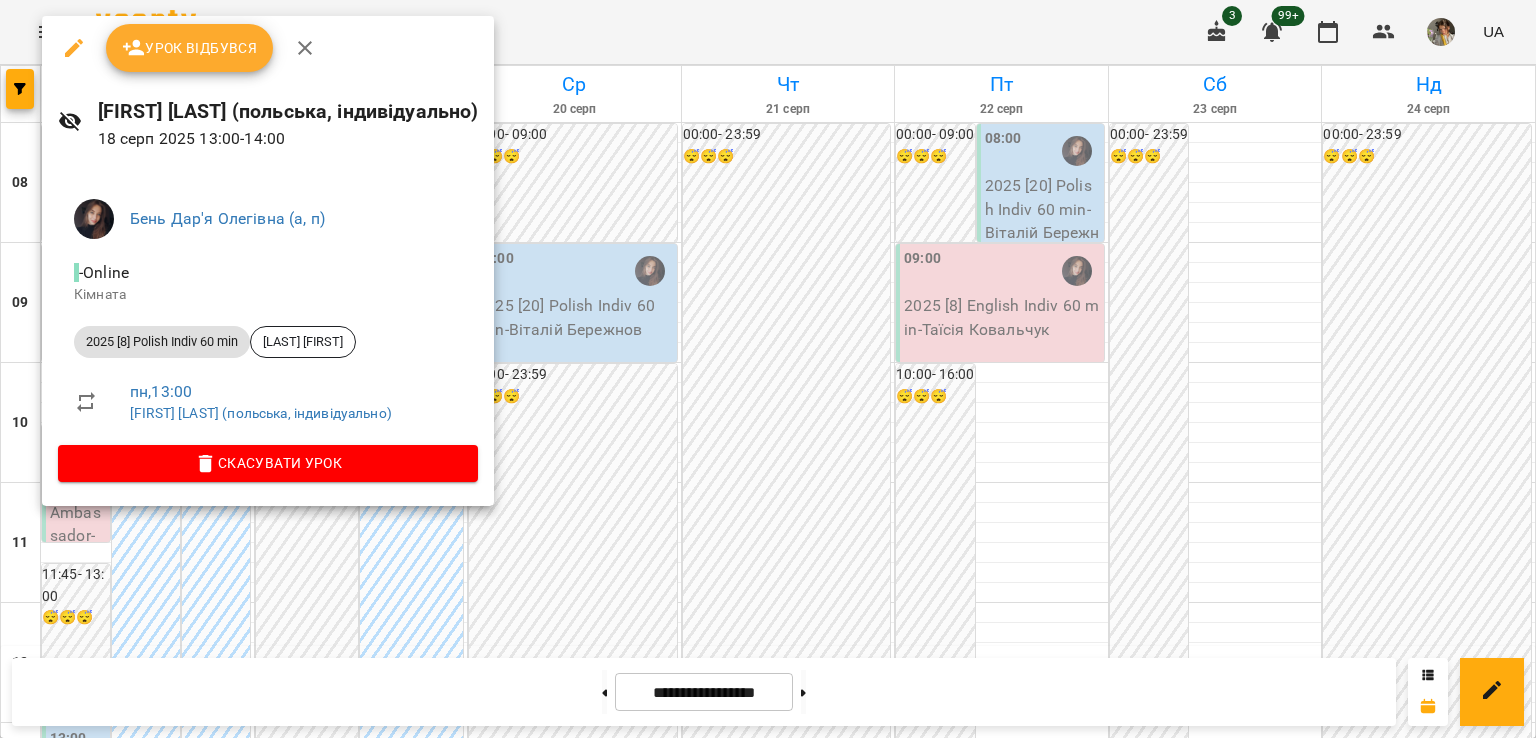 click at bounding box center (768, 369) 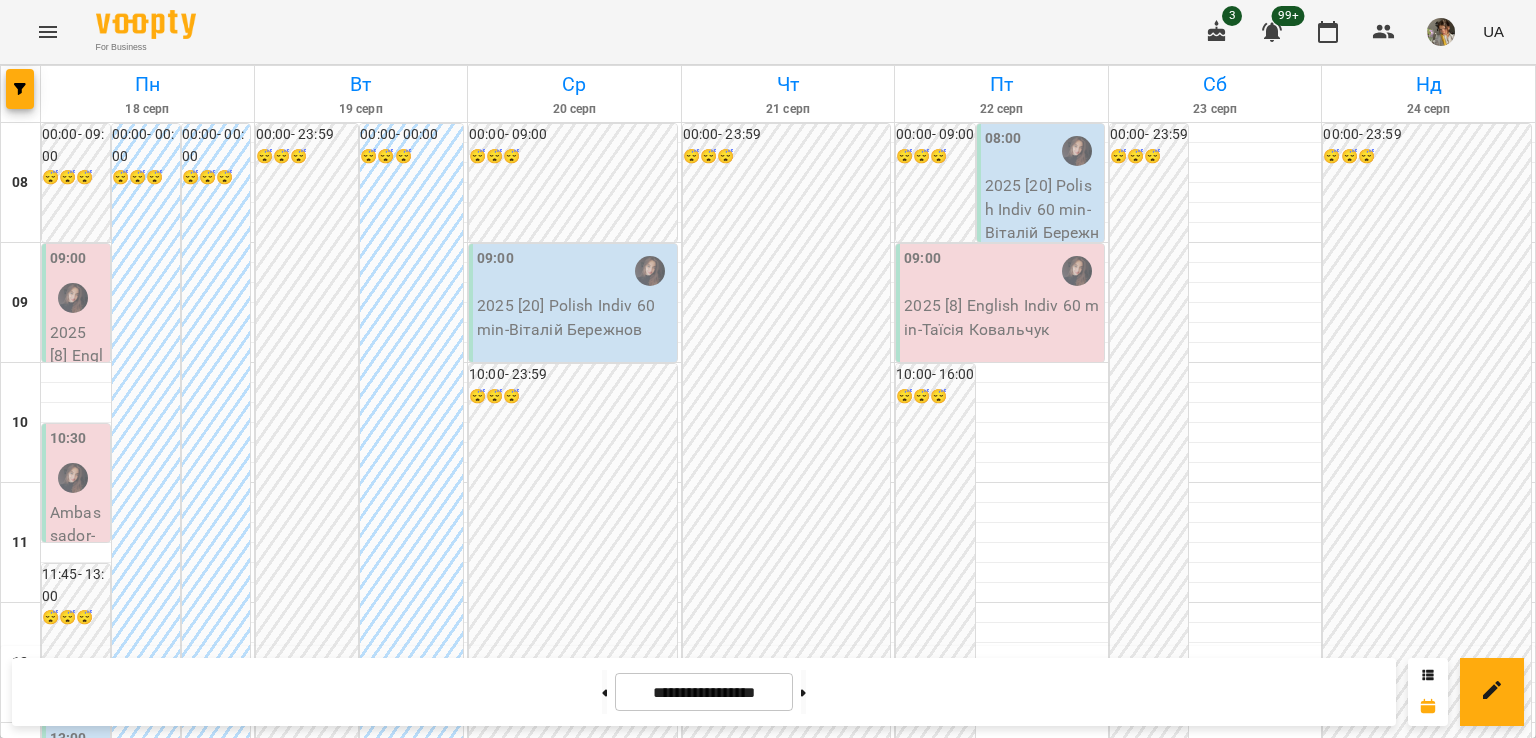 scroll, scrollTop: 0, scrollLeft: 0, axis: both 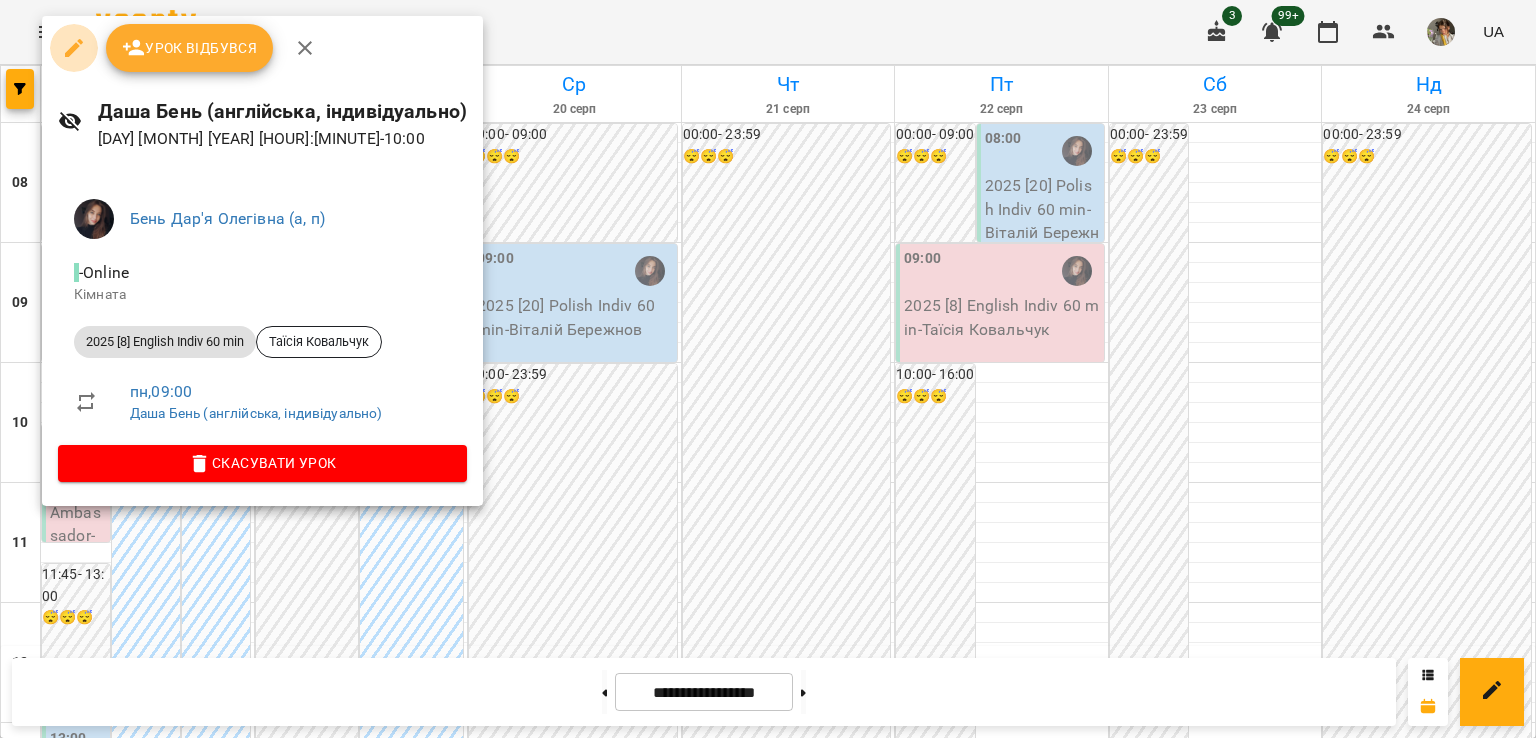 click 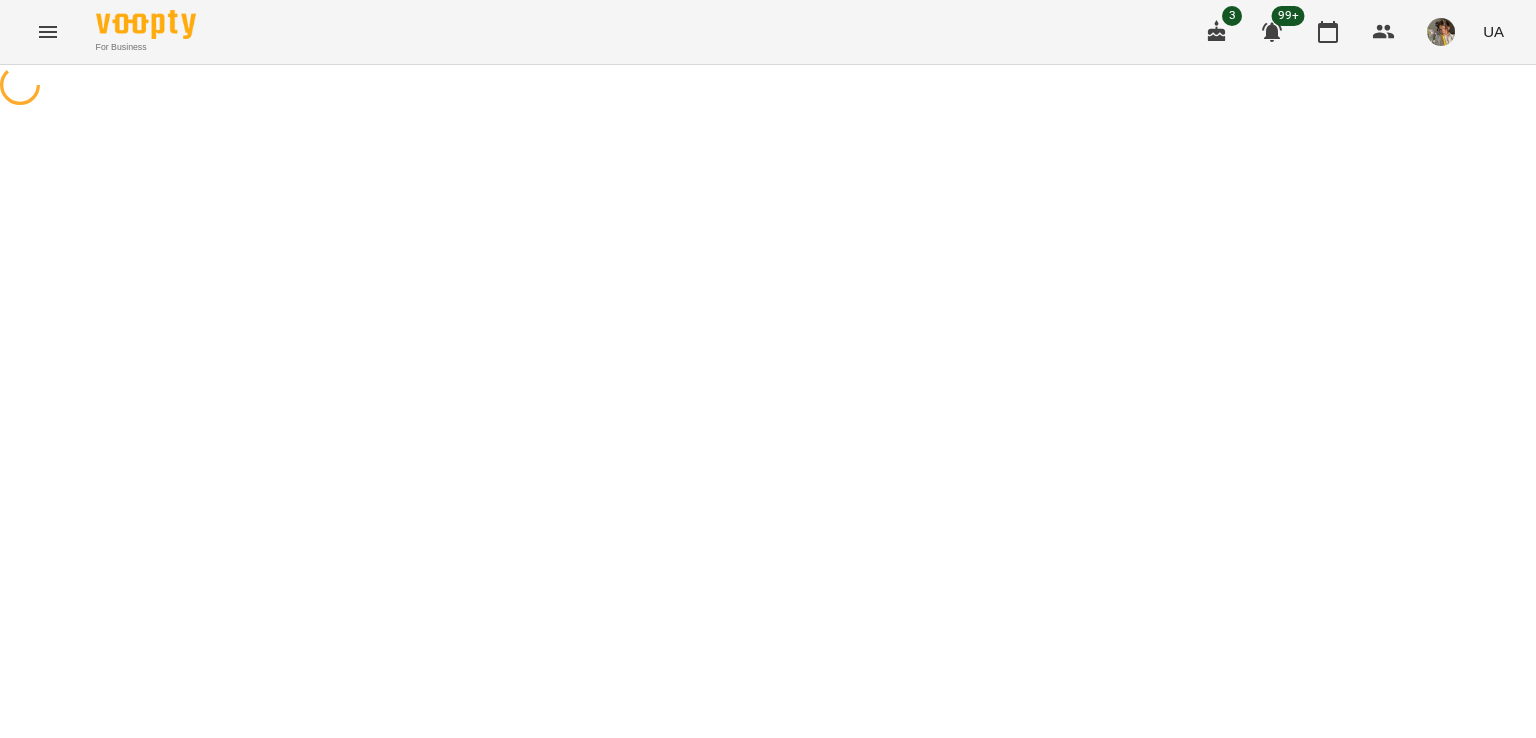 select on "**********" 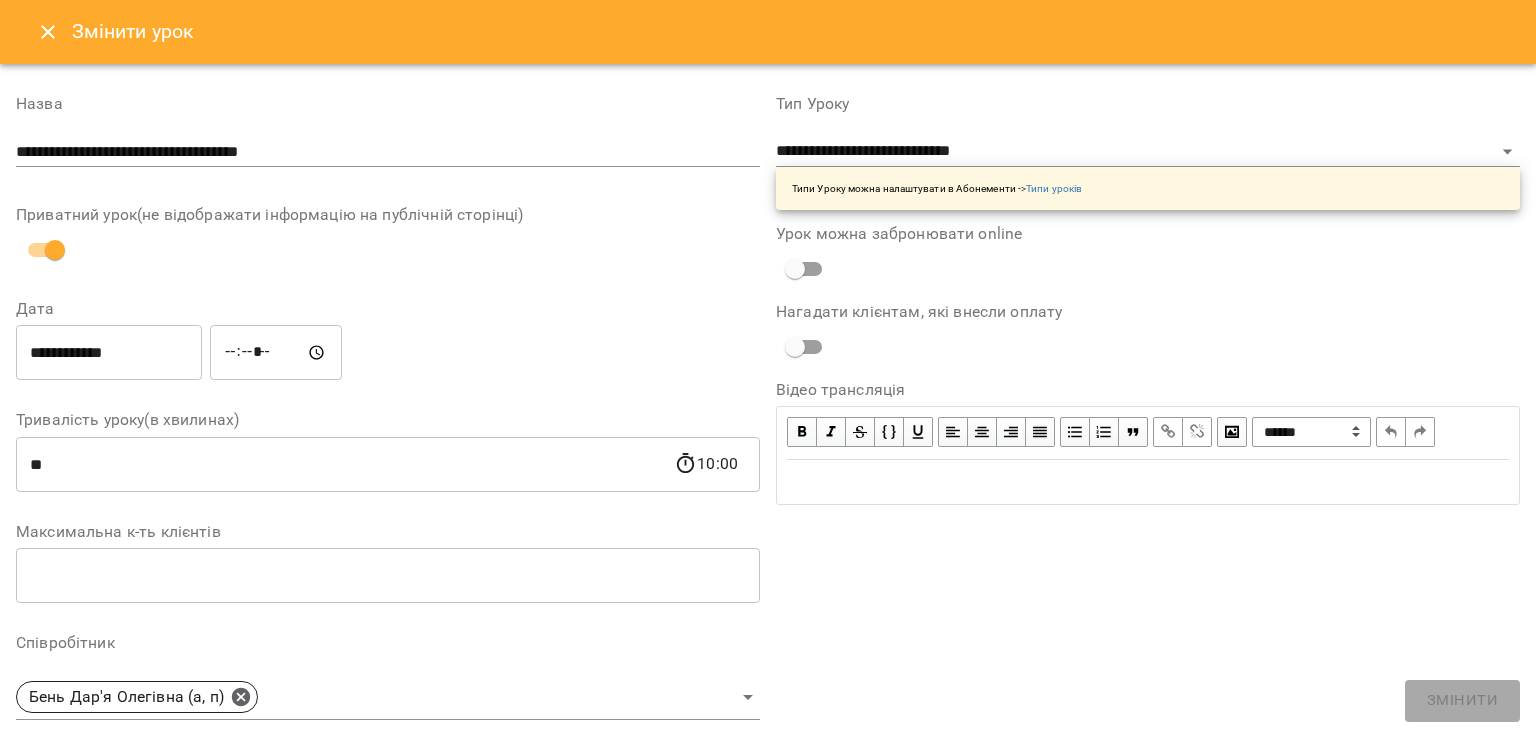click on "**********" at bounding box center (388, 135) 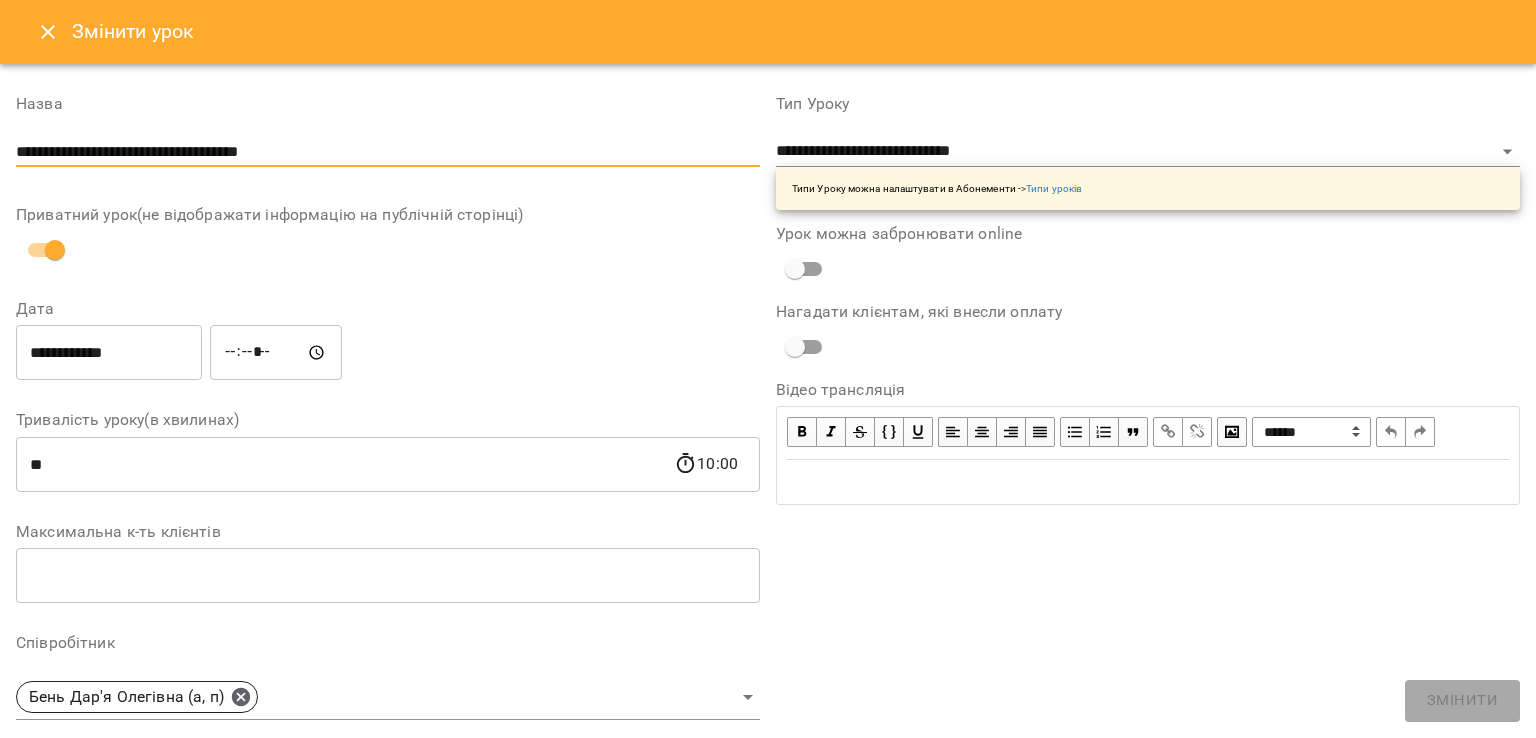 click on "**********" at bounding box center [388, 152] 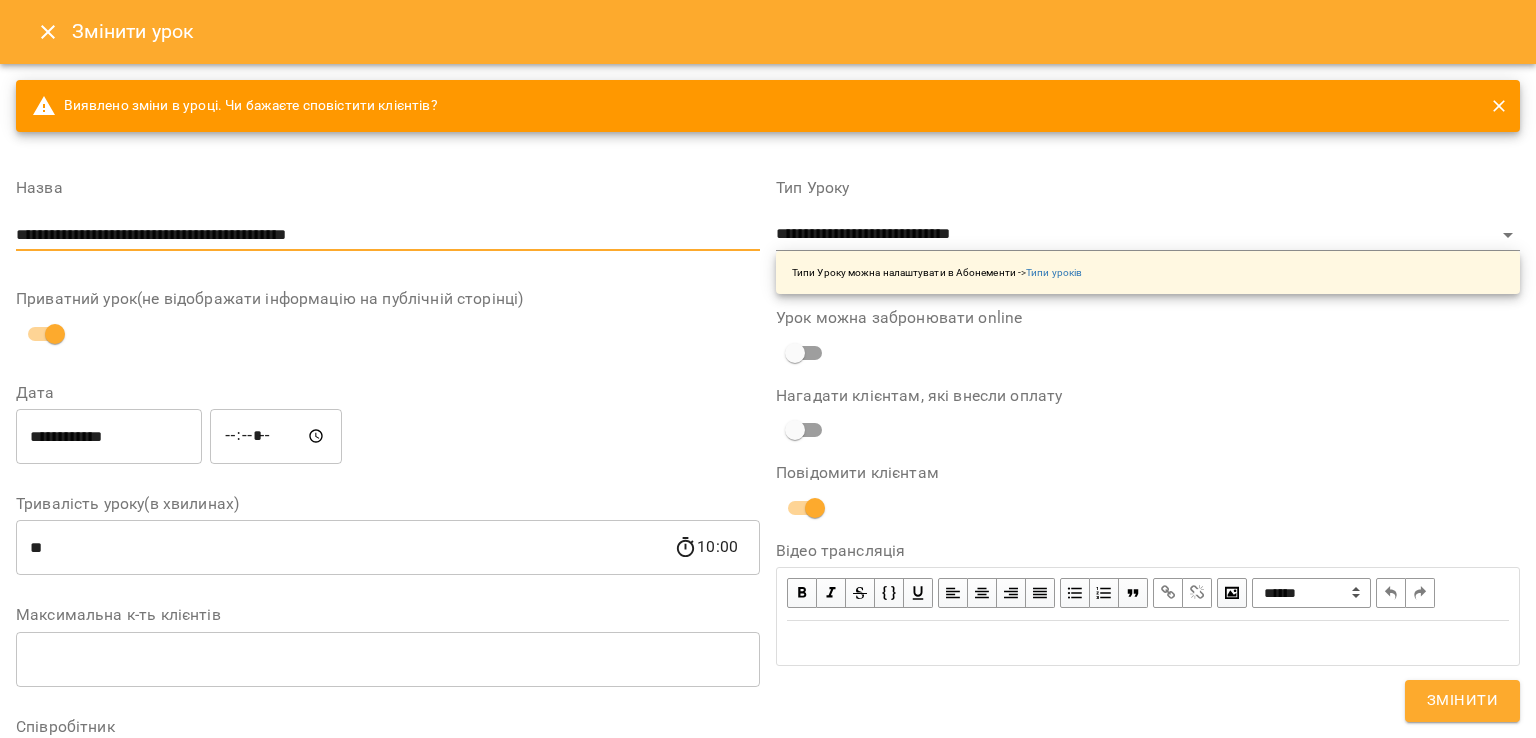 type on "**********" 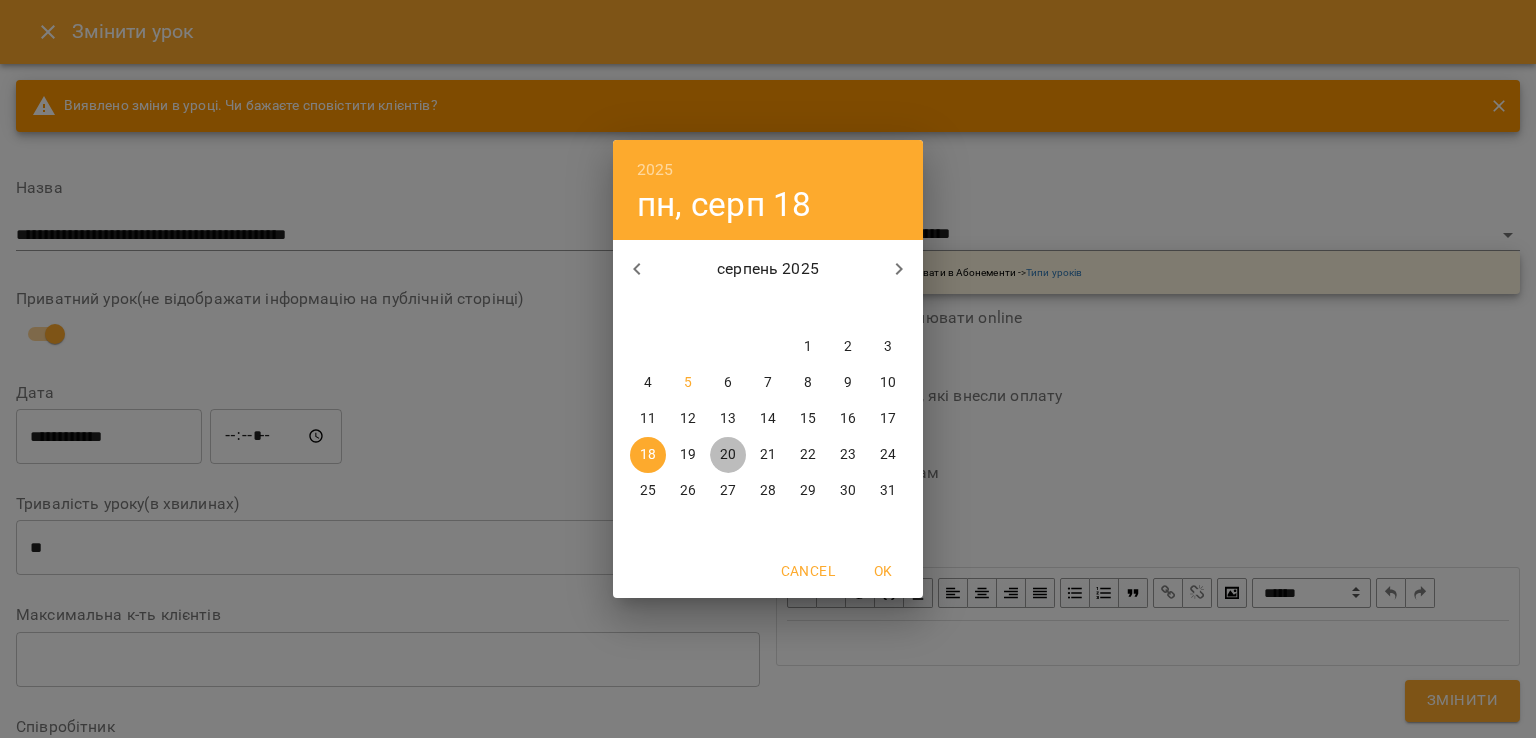 click on "20" at bounding box center [728, 455] 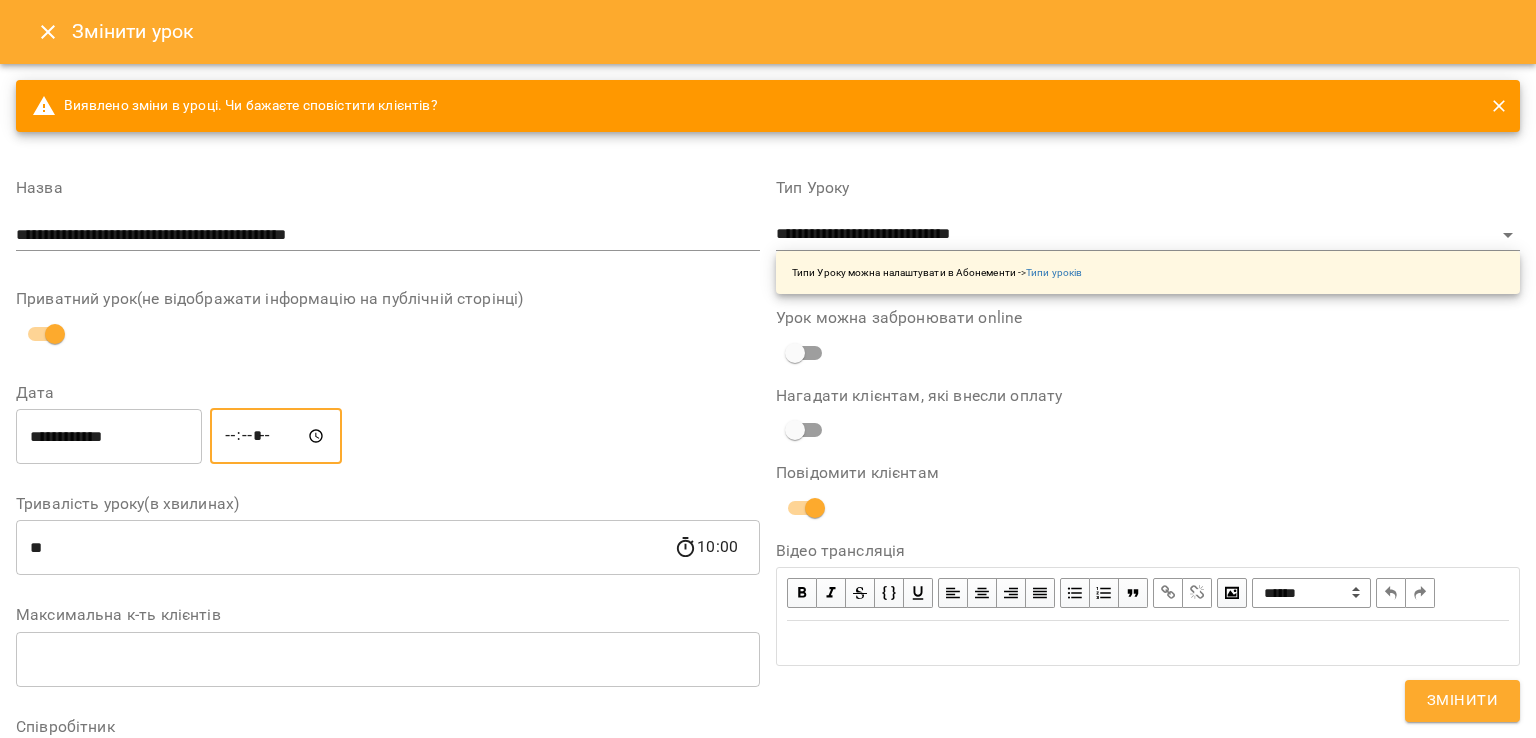 click on "*****" at bounding box center (276, 436) 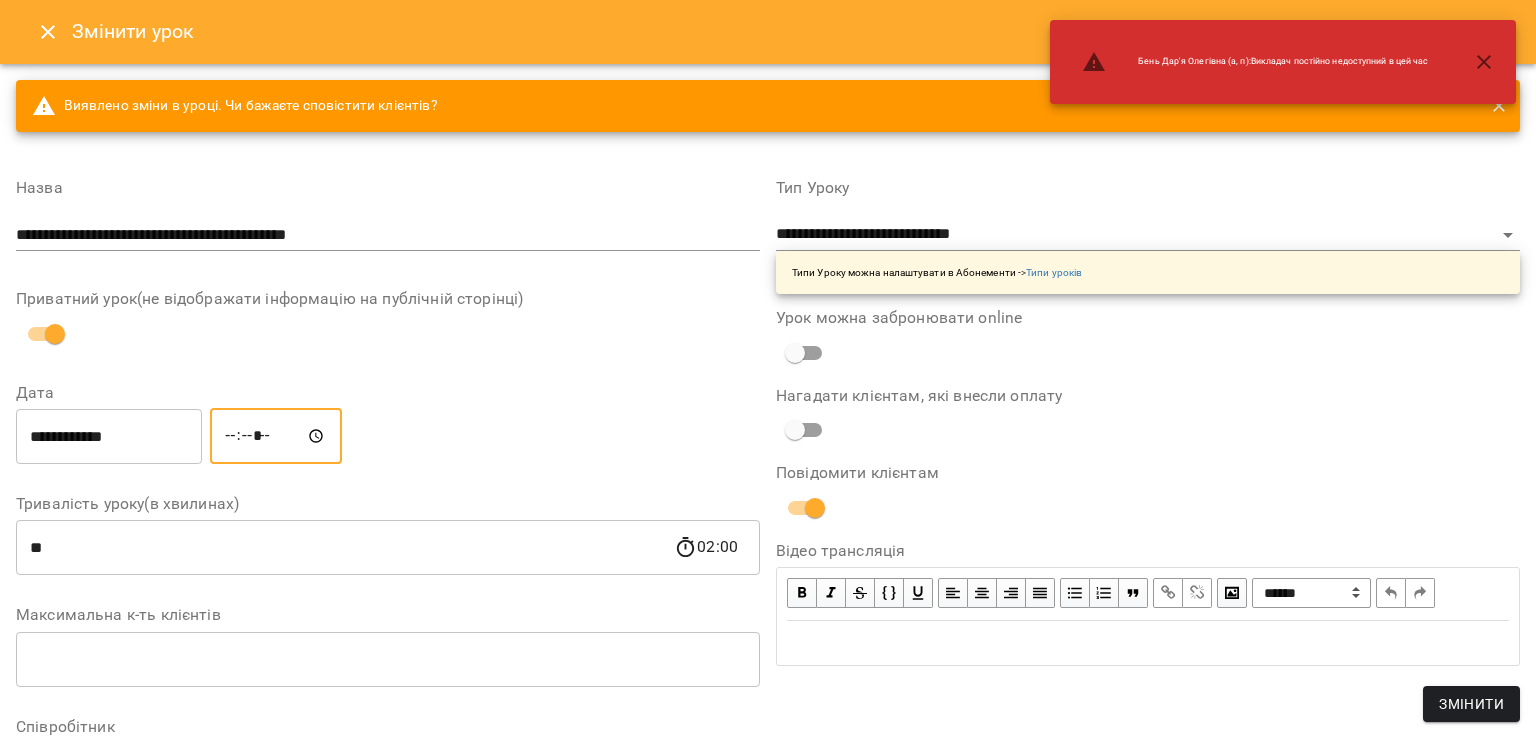 type on "*****" 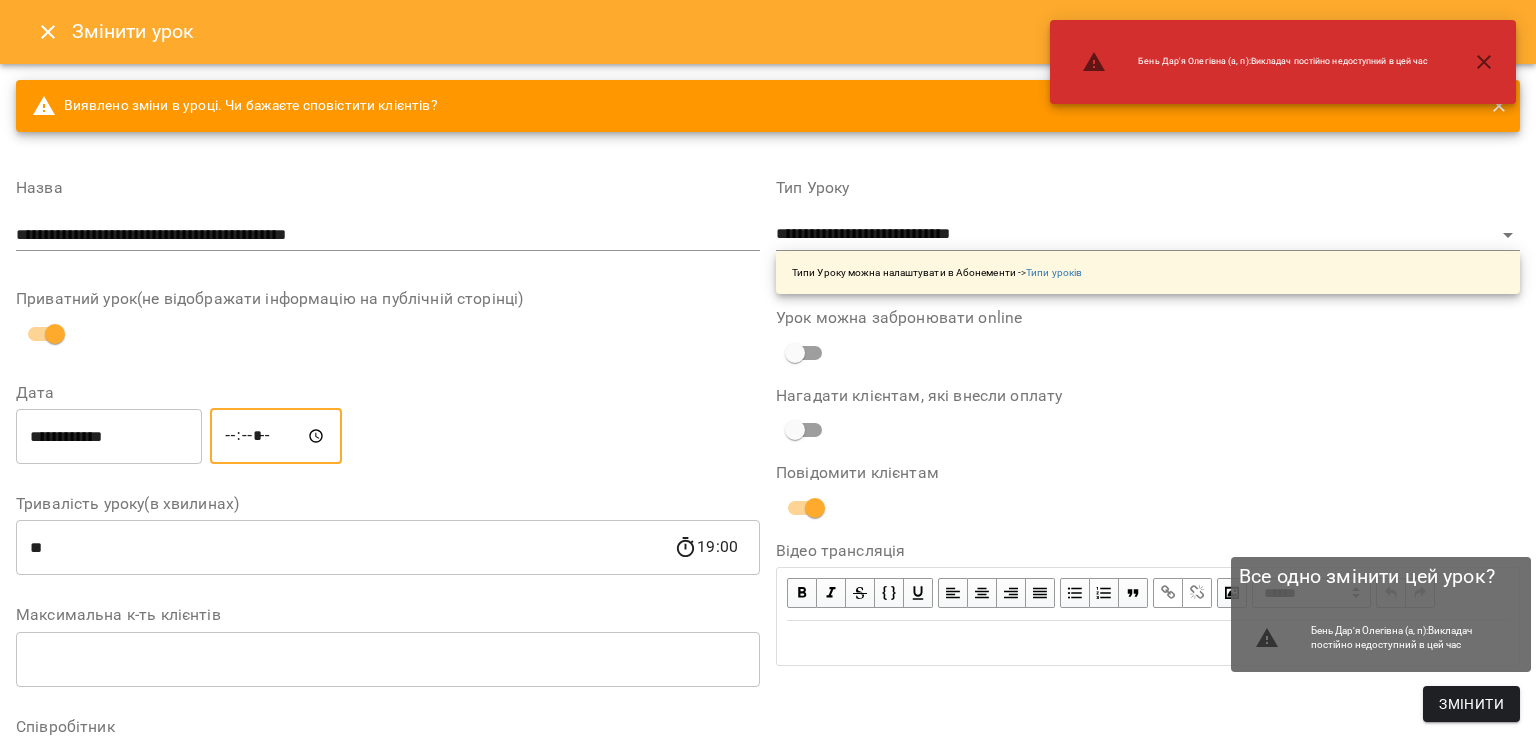 click on "Змінити" at bounding box center [1471, 704] 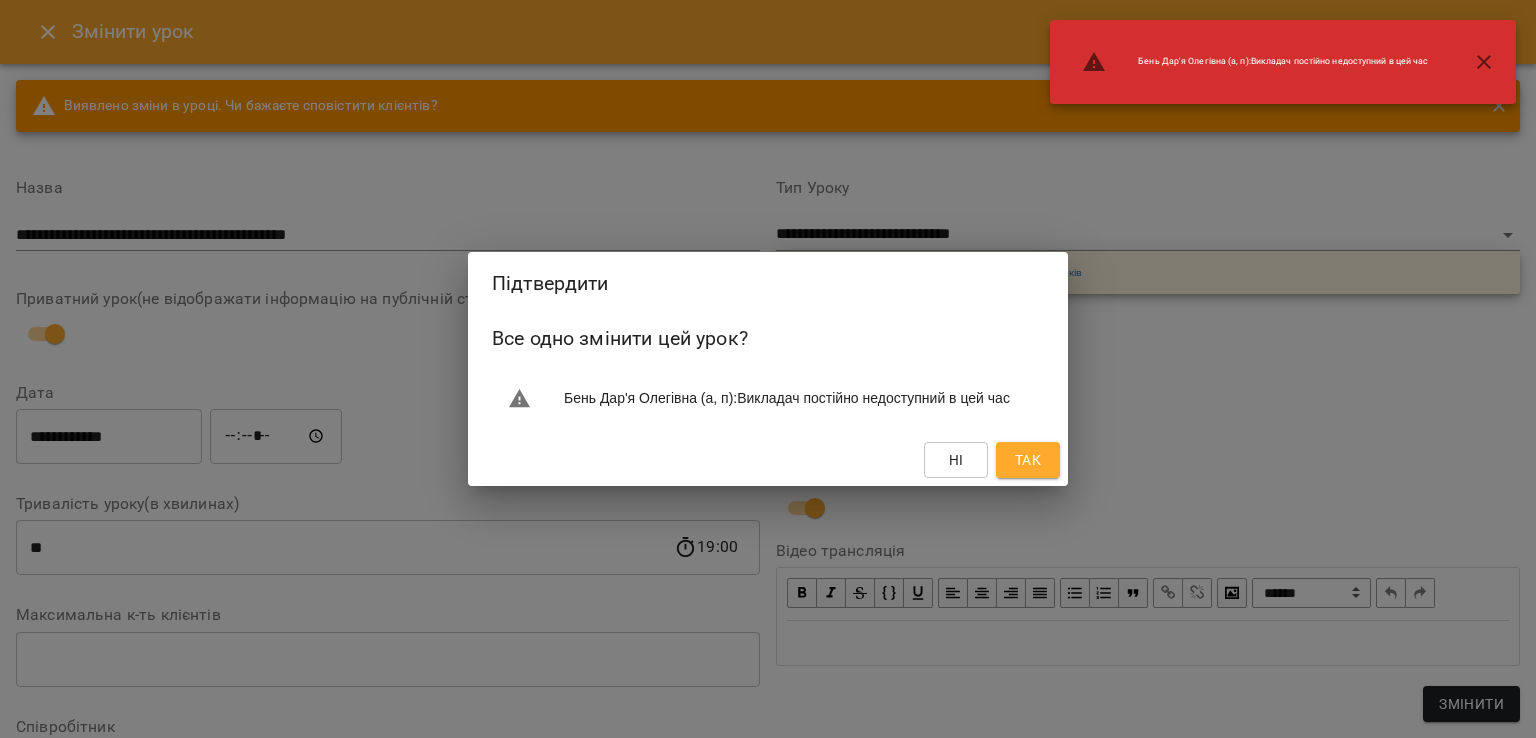 click on "Так" at bounding box center [1028, 460] 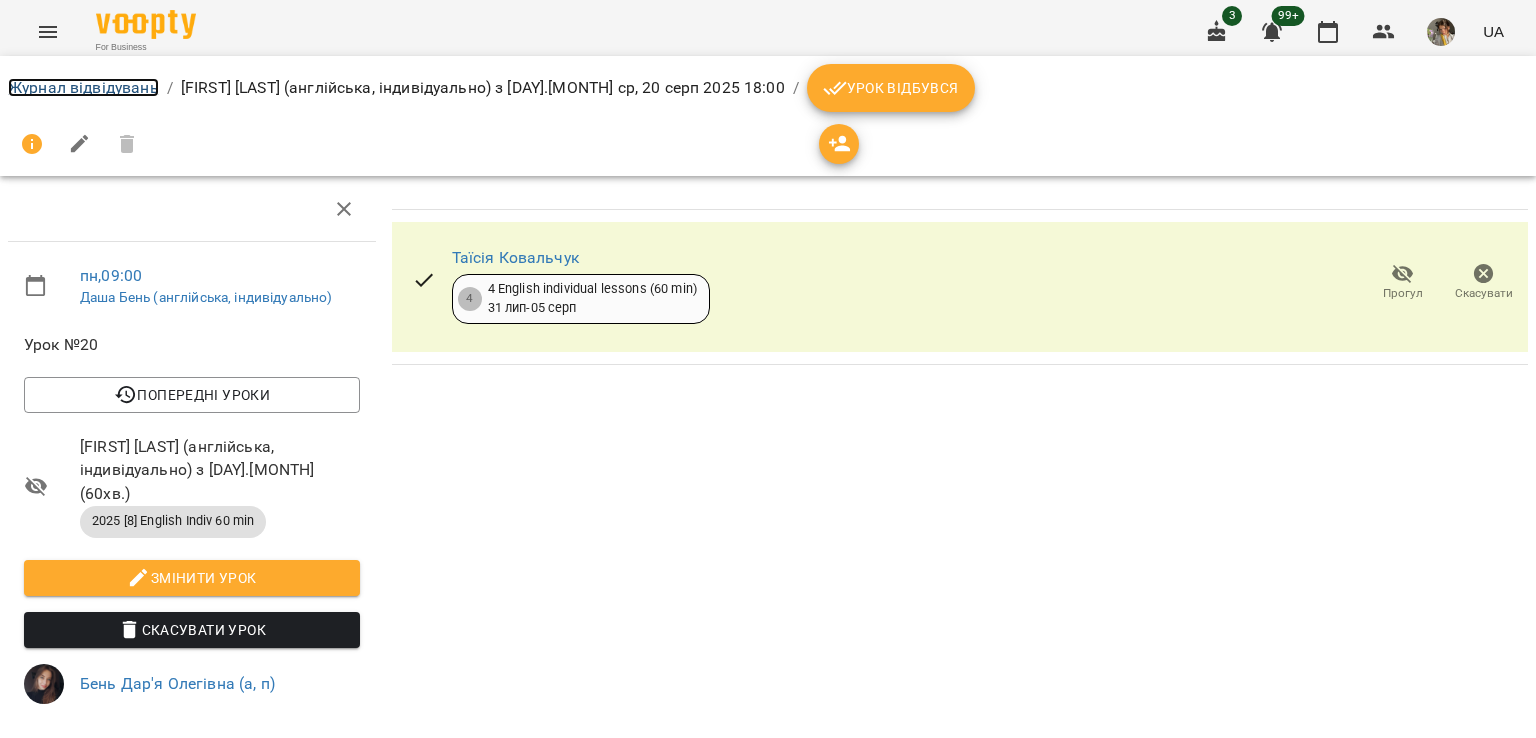 click on "Журнал відвідувань" at bounding box center (83, 87) 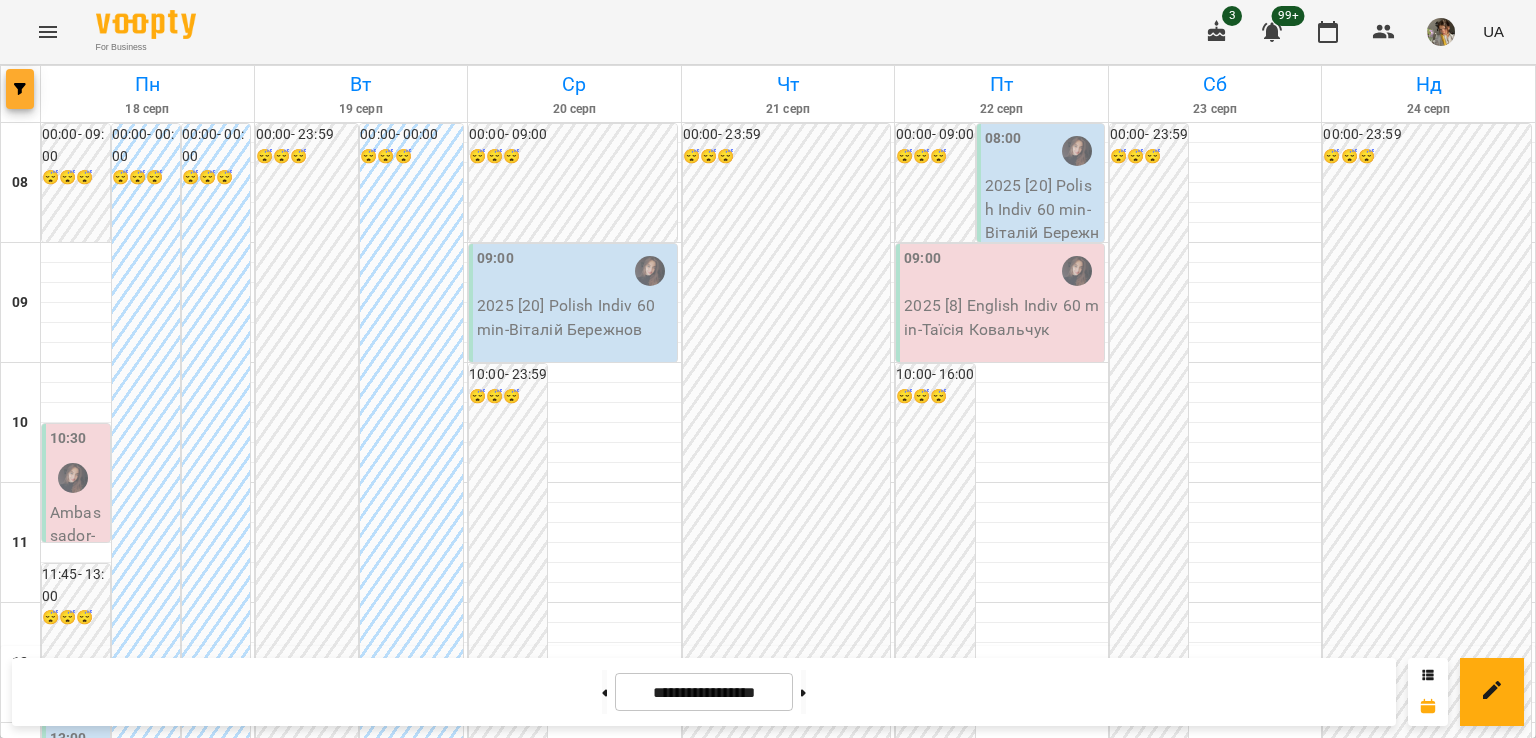 click at bounding box center (20, 89) 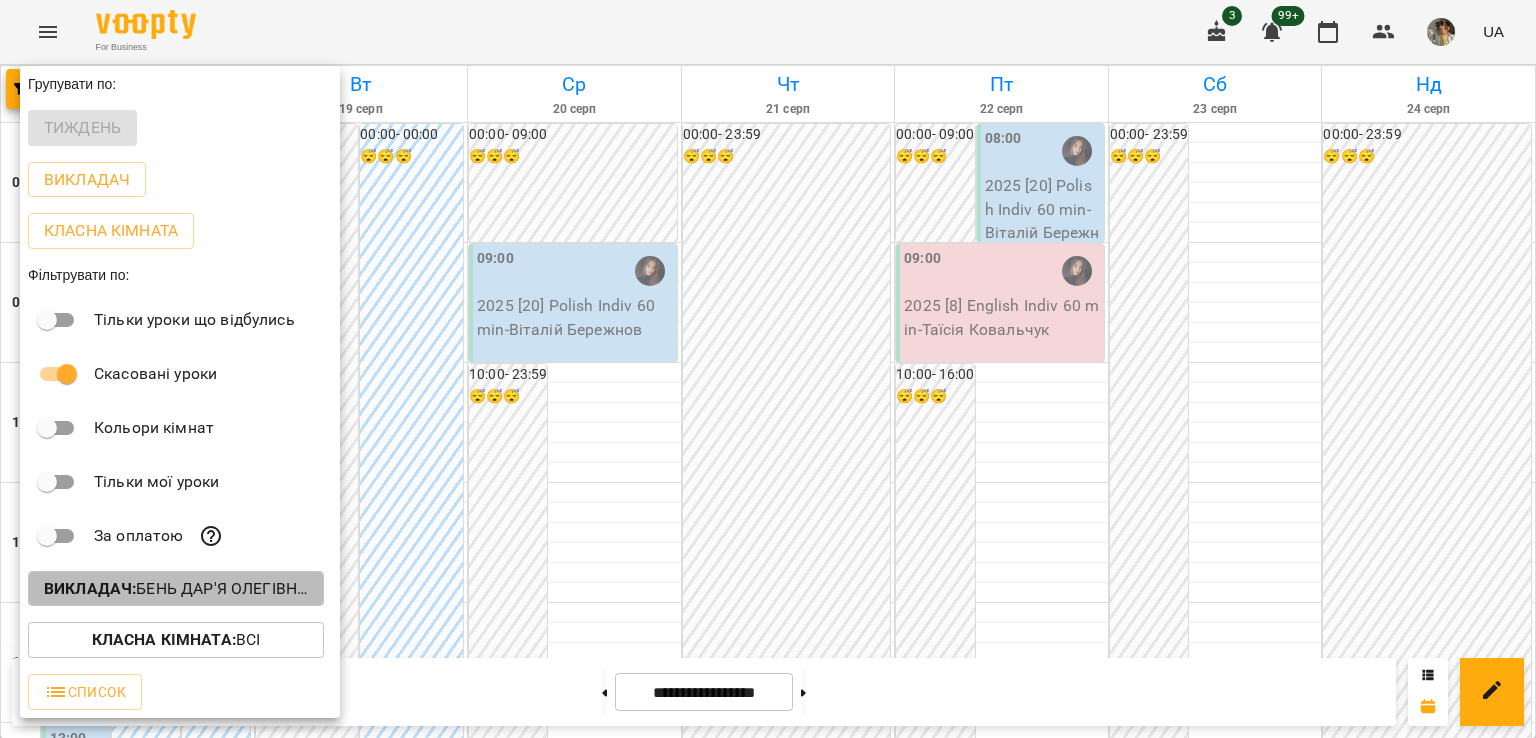 click on "Викладач :  Бень Дар'я Олегівна (а, п)" at bounding box center (176, 589) 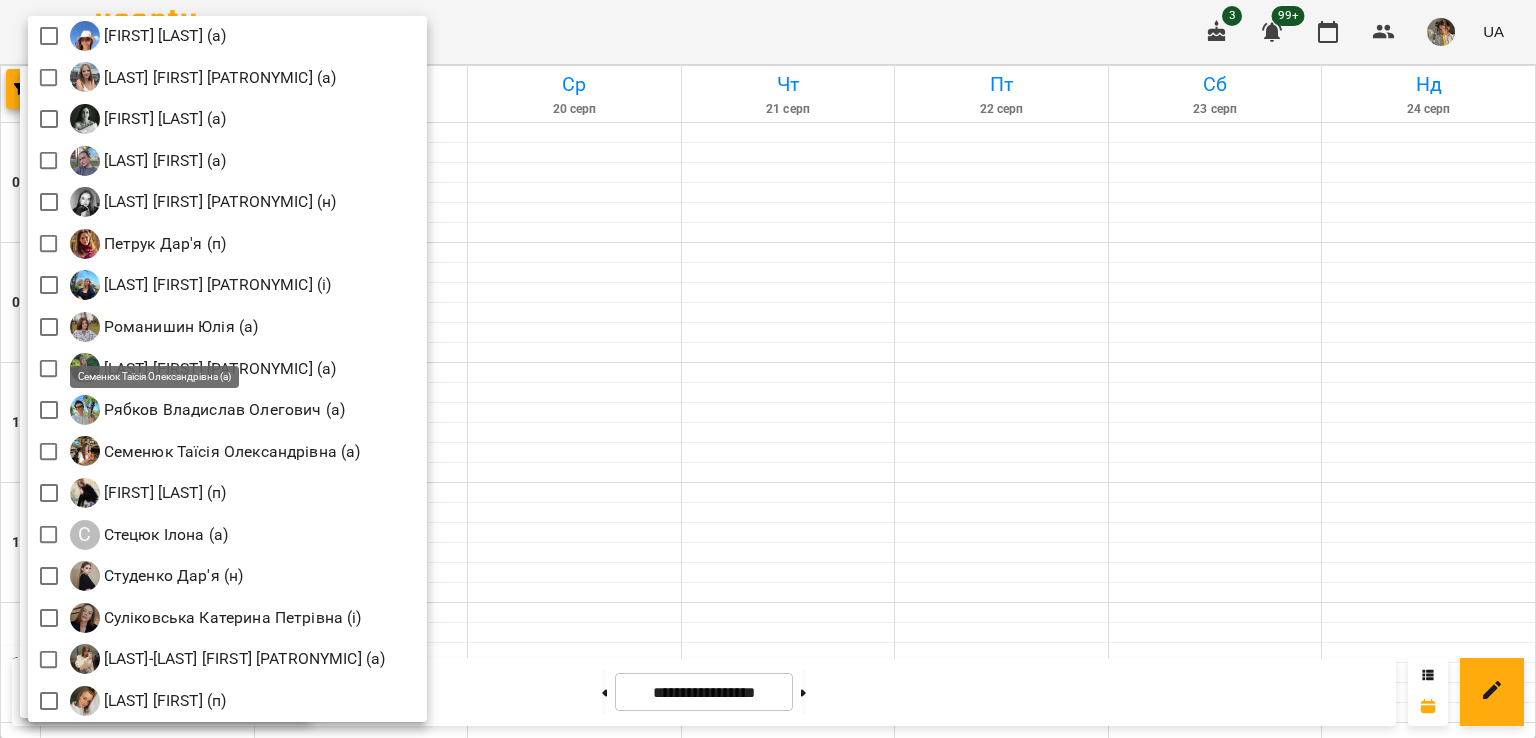 scroll, scrollTop: 2406, scrollLeft: 0, axis: vertical 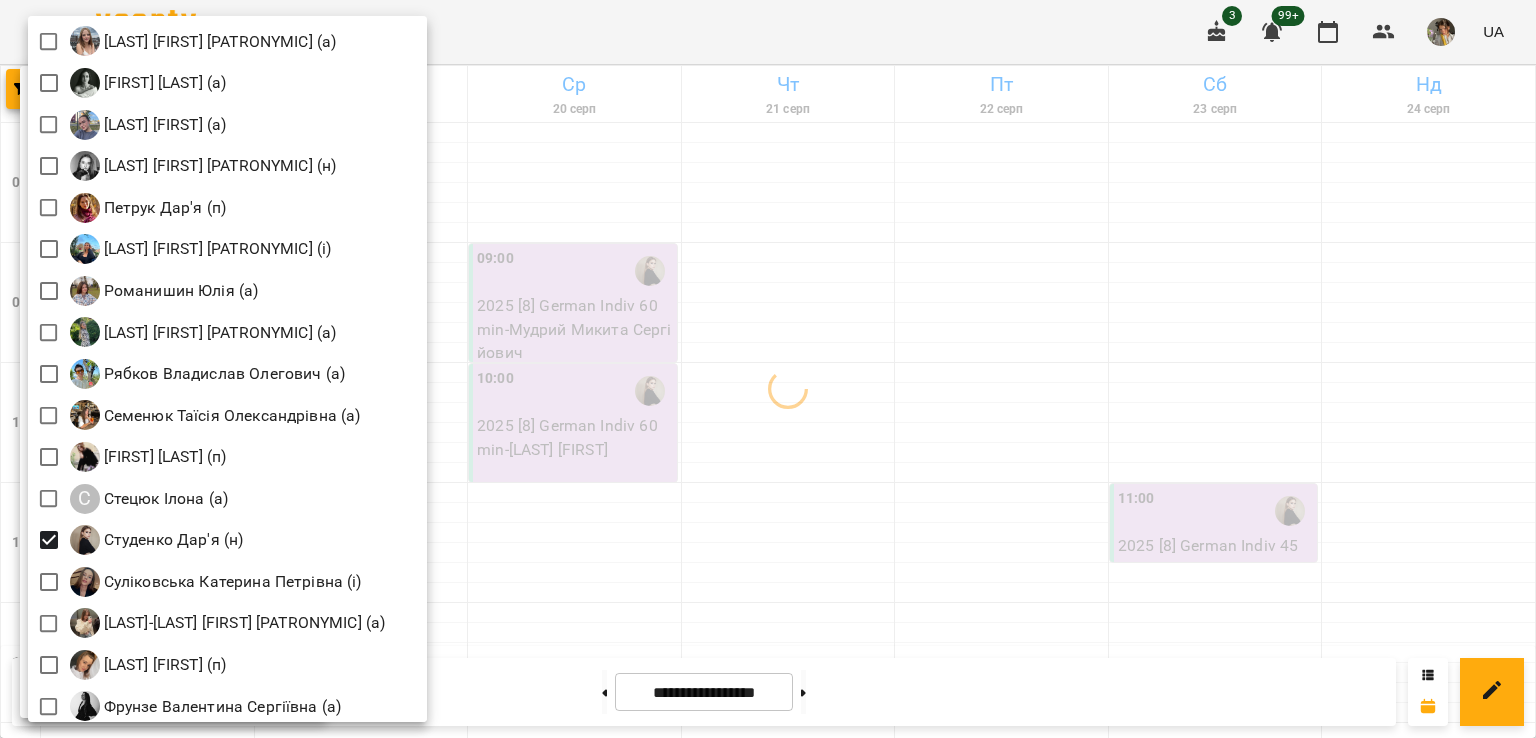 click at bounding box center [768, 369] 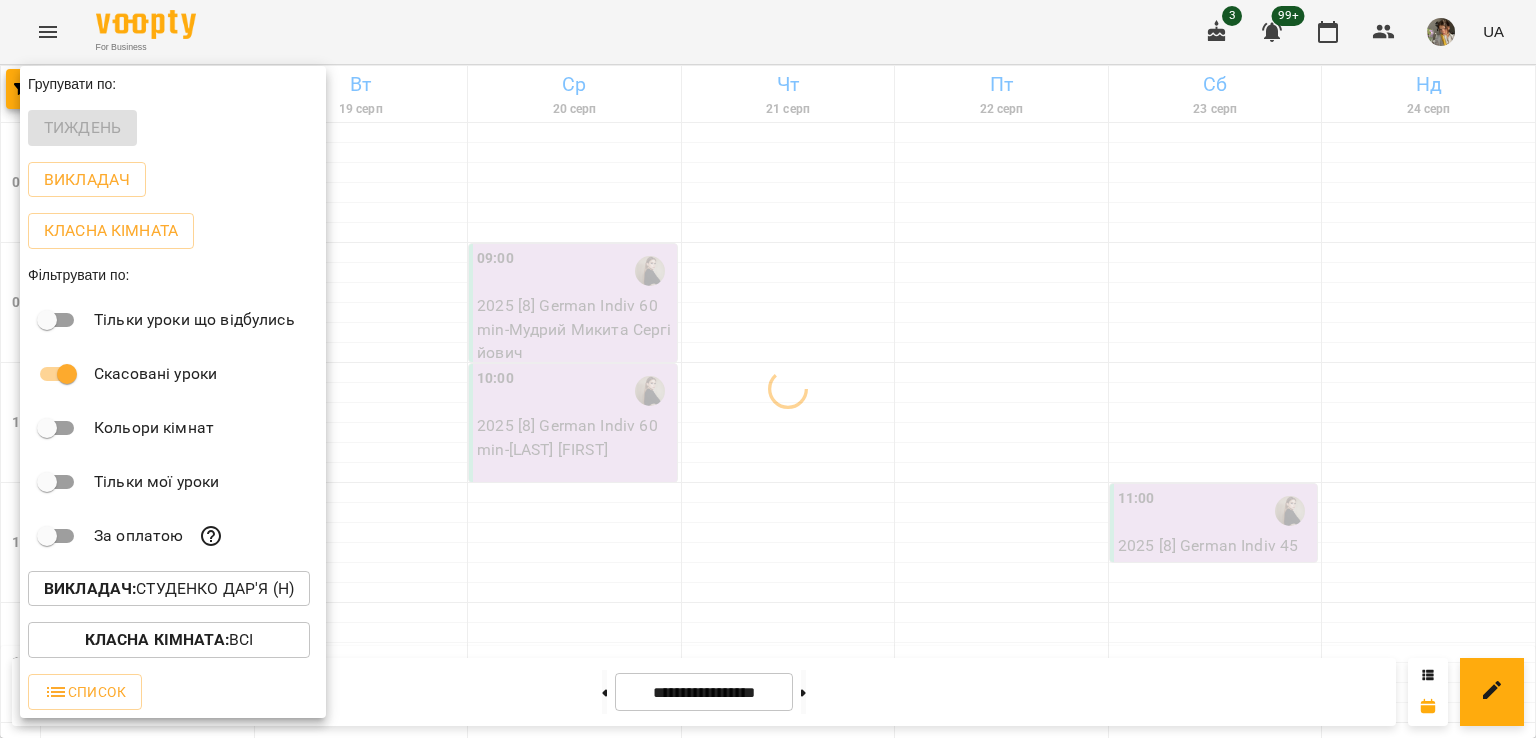 click on "Всі   Івашура Анна Вікторівна (і)     Ілля Закіров (і)     Андріана Пелипчак (п)     Бабійчук Володимир Дмитрович (п)     Баргель Олег Романович (а)     Бень Дар'я Олегівна (а, п)     Берковець Дарина Володимирівна (н)     Биба Марія Олексіївна (і)   Б   Бондаренко Катерина Сергіївна (н)     Брежнєва Катерина Ігорівна (а)     Біла Євгенія Олександрівна (а)     Білокур Катерина (а)     Білоскурська Олександра Романівна (а)     Ваганова Юлія (і)     Вербова Єлизавета Сергіївна (а)   В   Войтенко Богдан (а)     Вікторія Корнейко (а)     Гайдукевич Анна (і)     Гастінґс Катерина (а)" at bounding box center (768, 369) 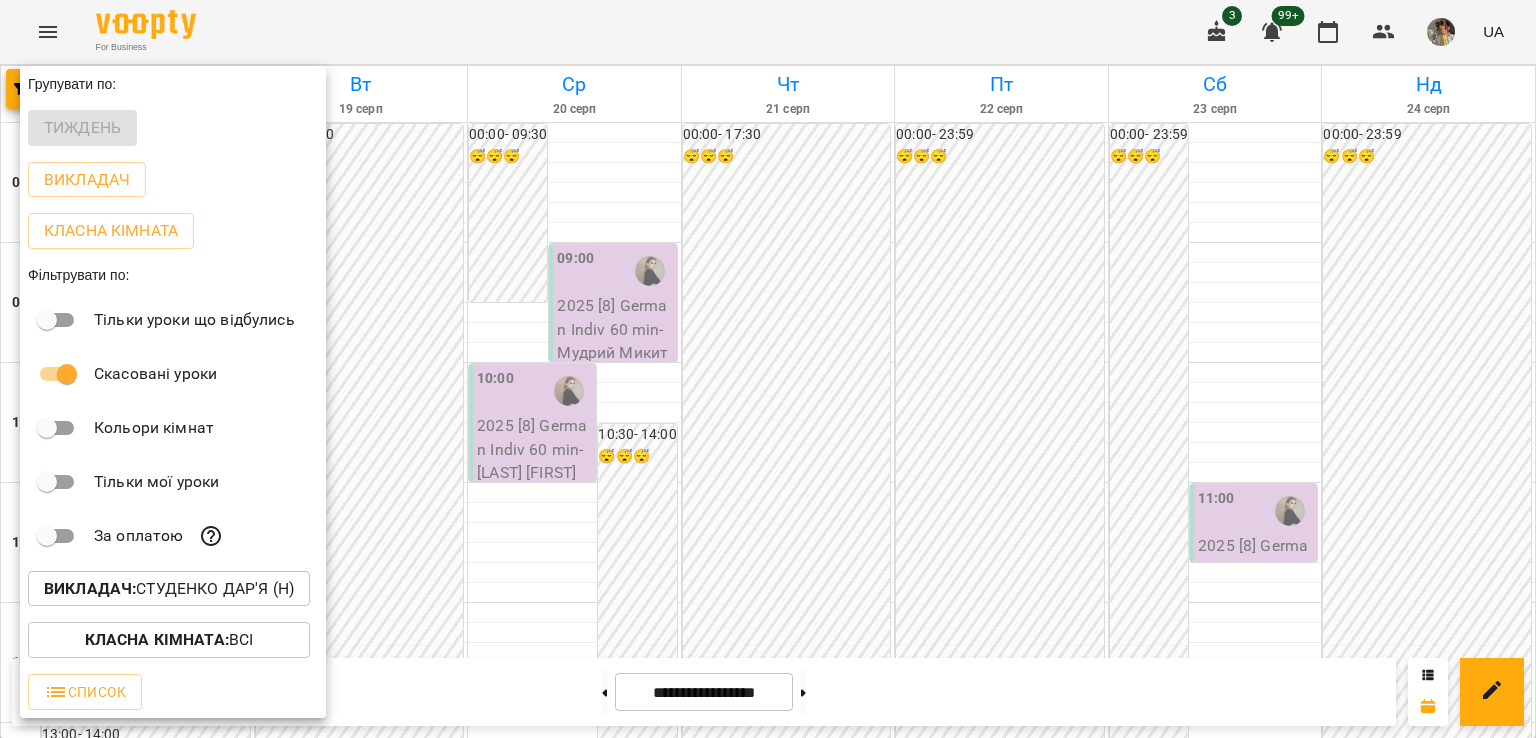 click at bounding box center [768, 369] 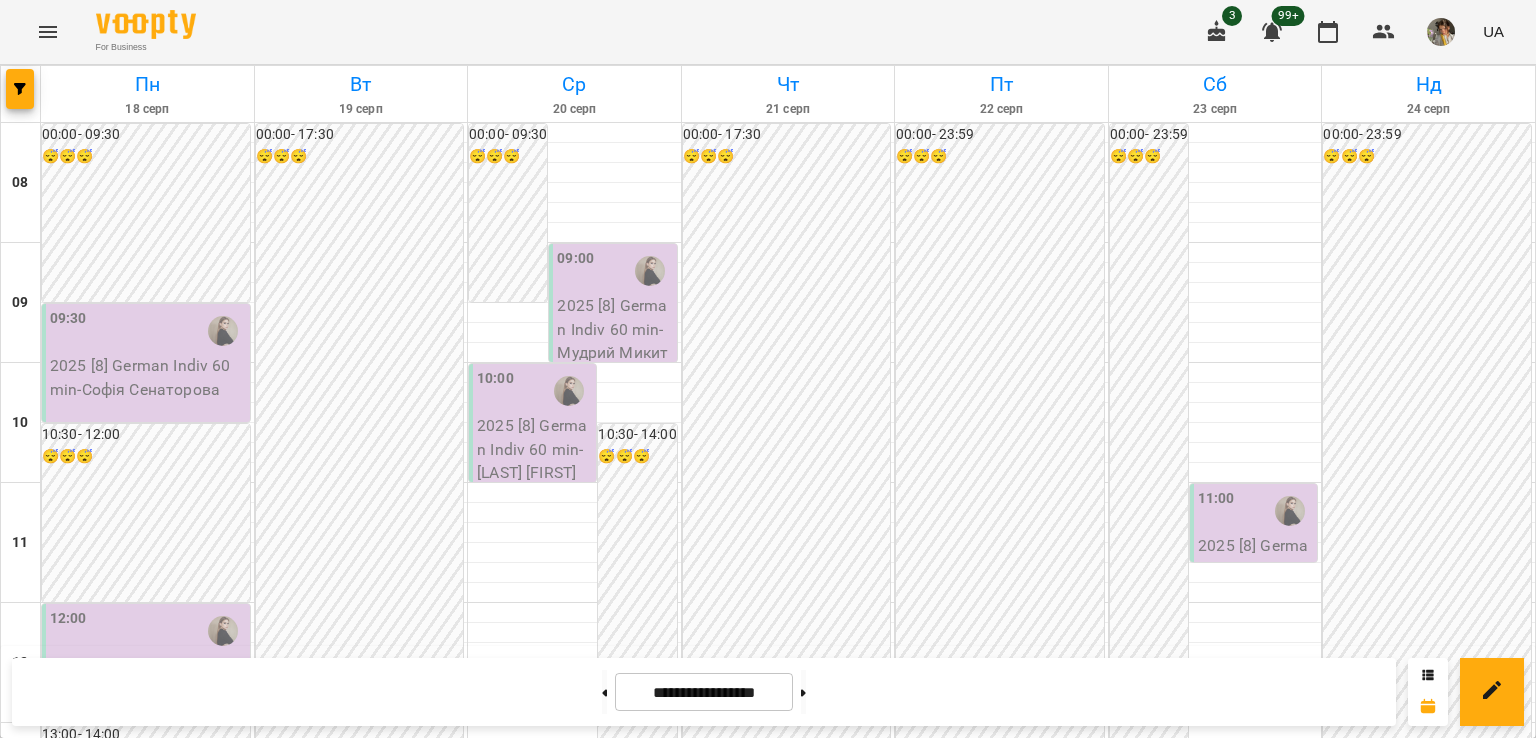 click 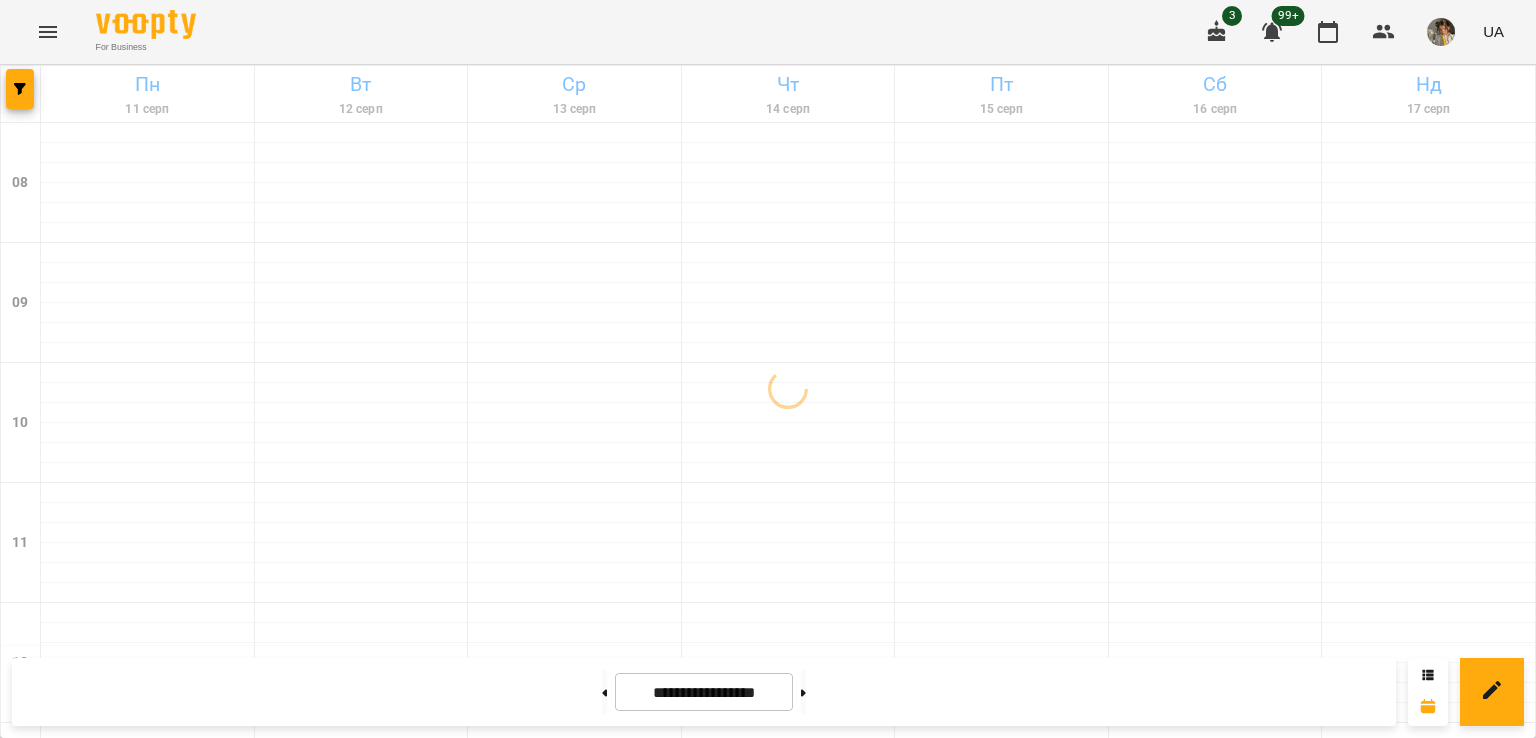 click 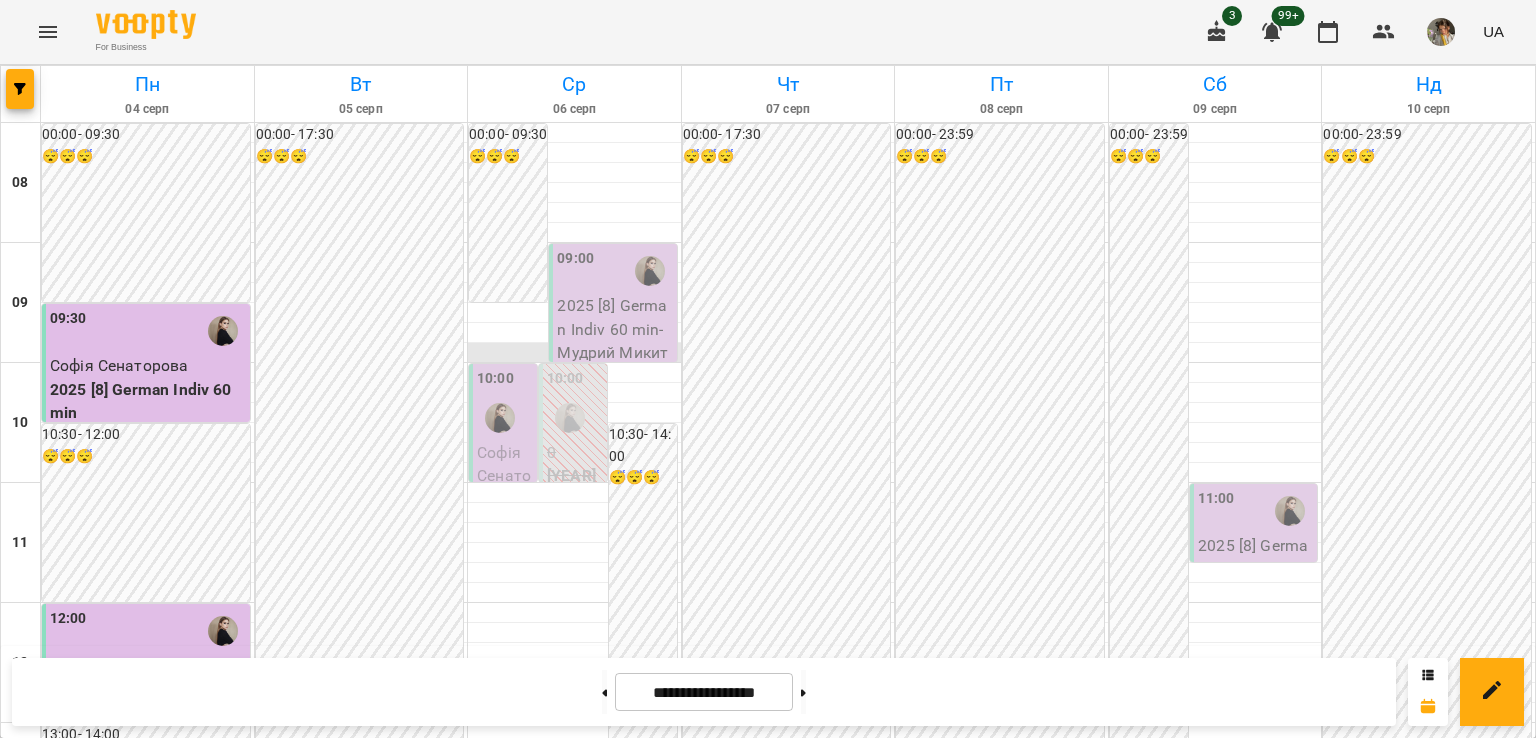 scroll, scrollTop: 1030, scrollLeft: 0, axis: vertical 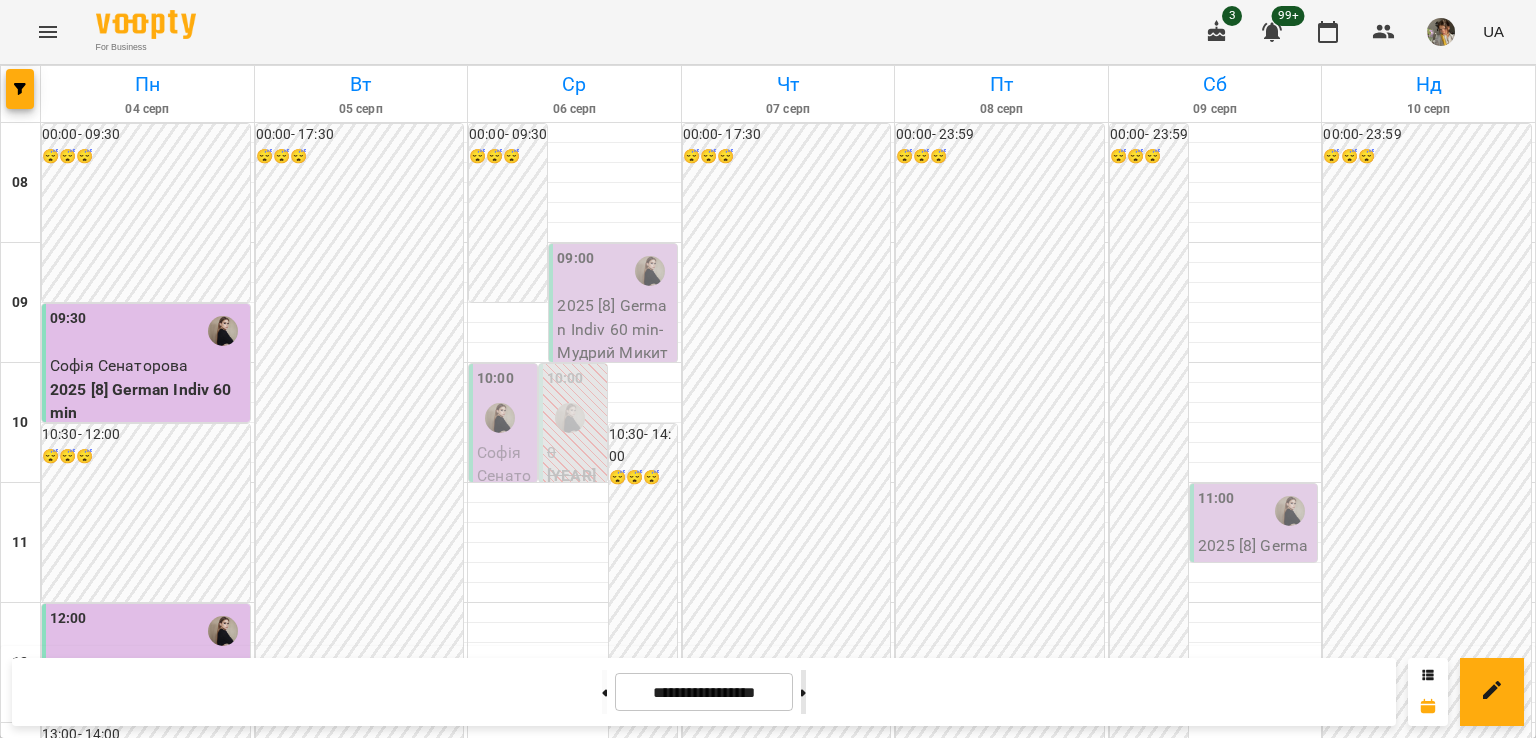 click at bounding box center (803, 692) 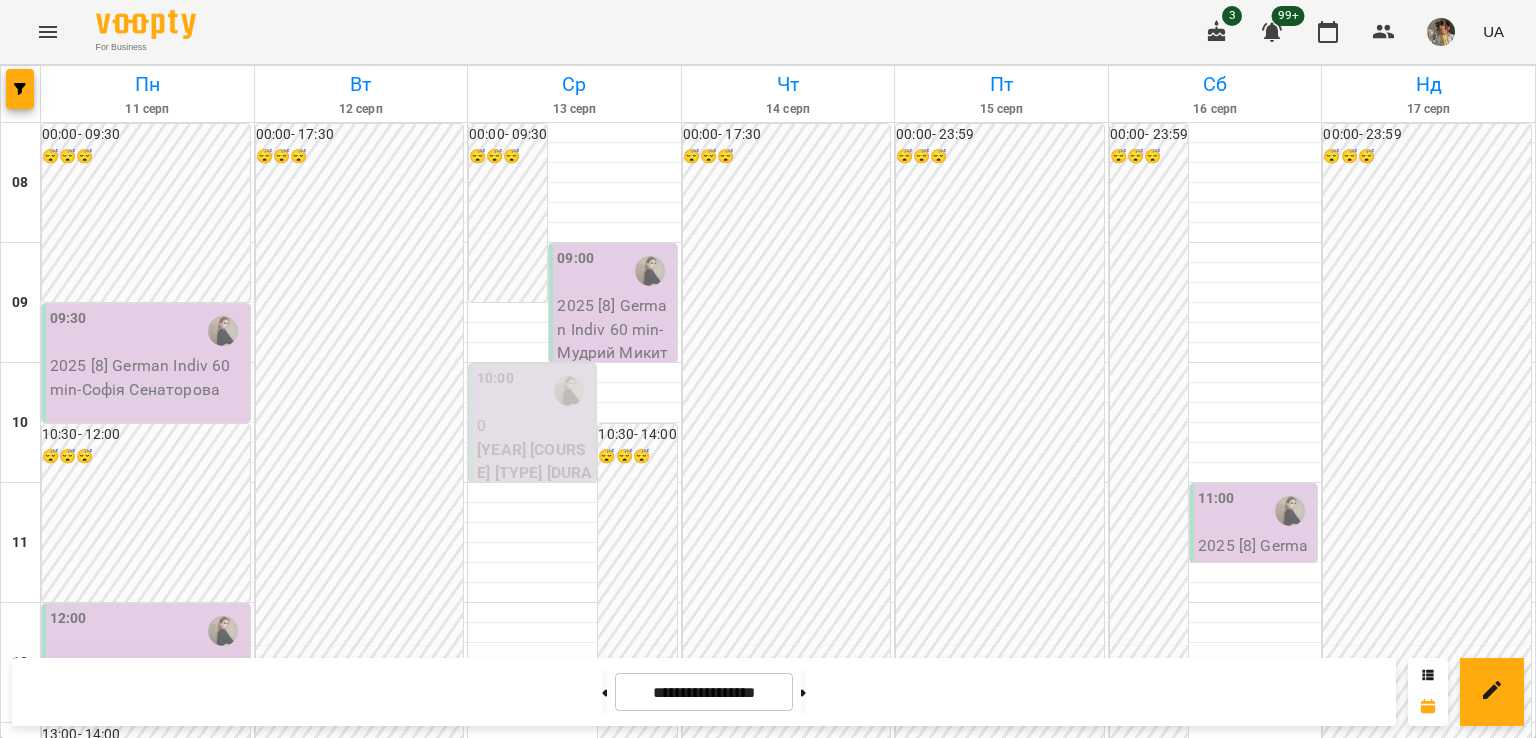 scroll, scrollTop: 966, scrollLeft: 0, axis: vertical 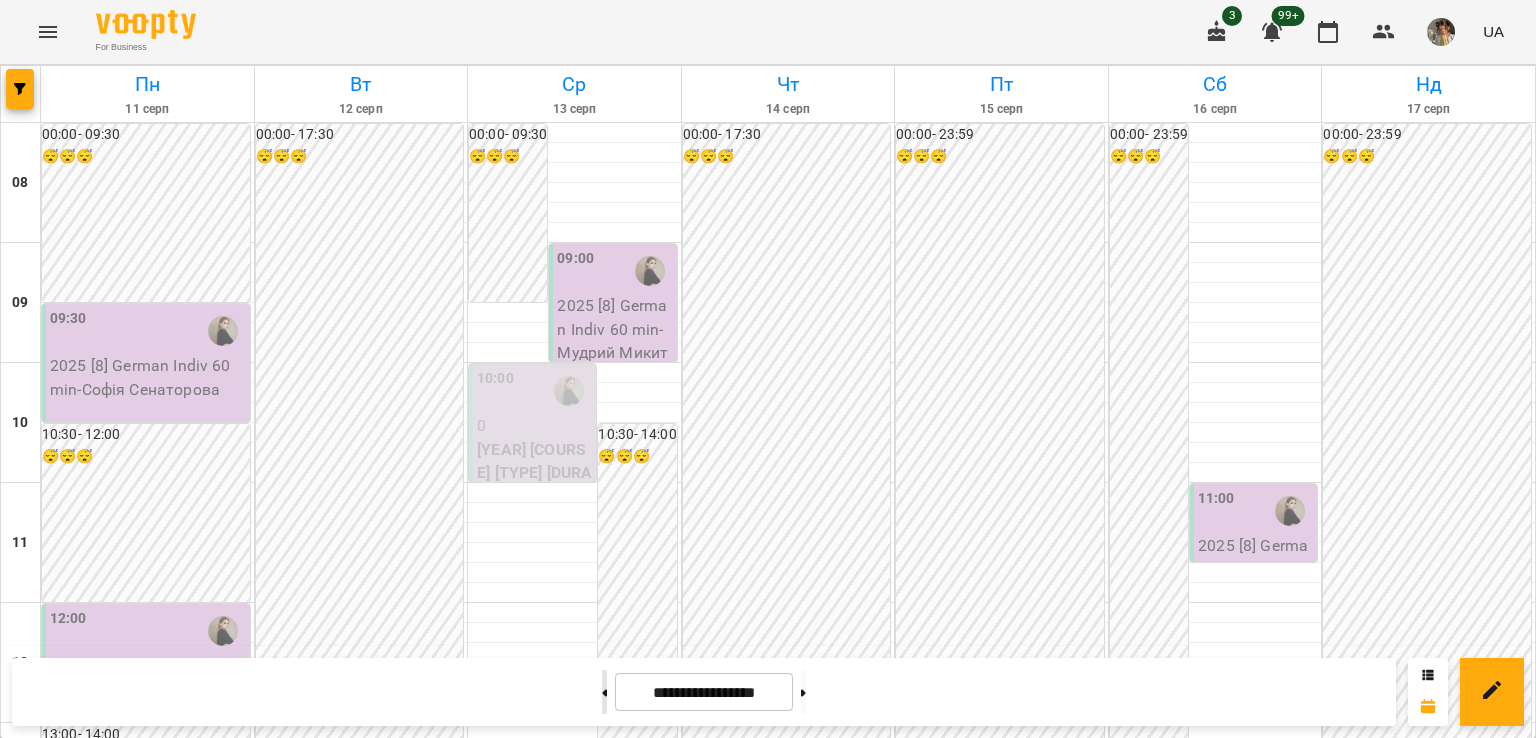 click at bounding box center [604, 692] 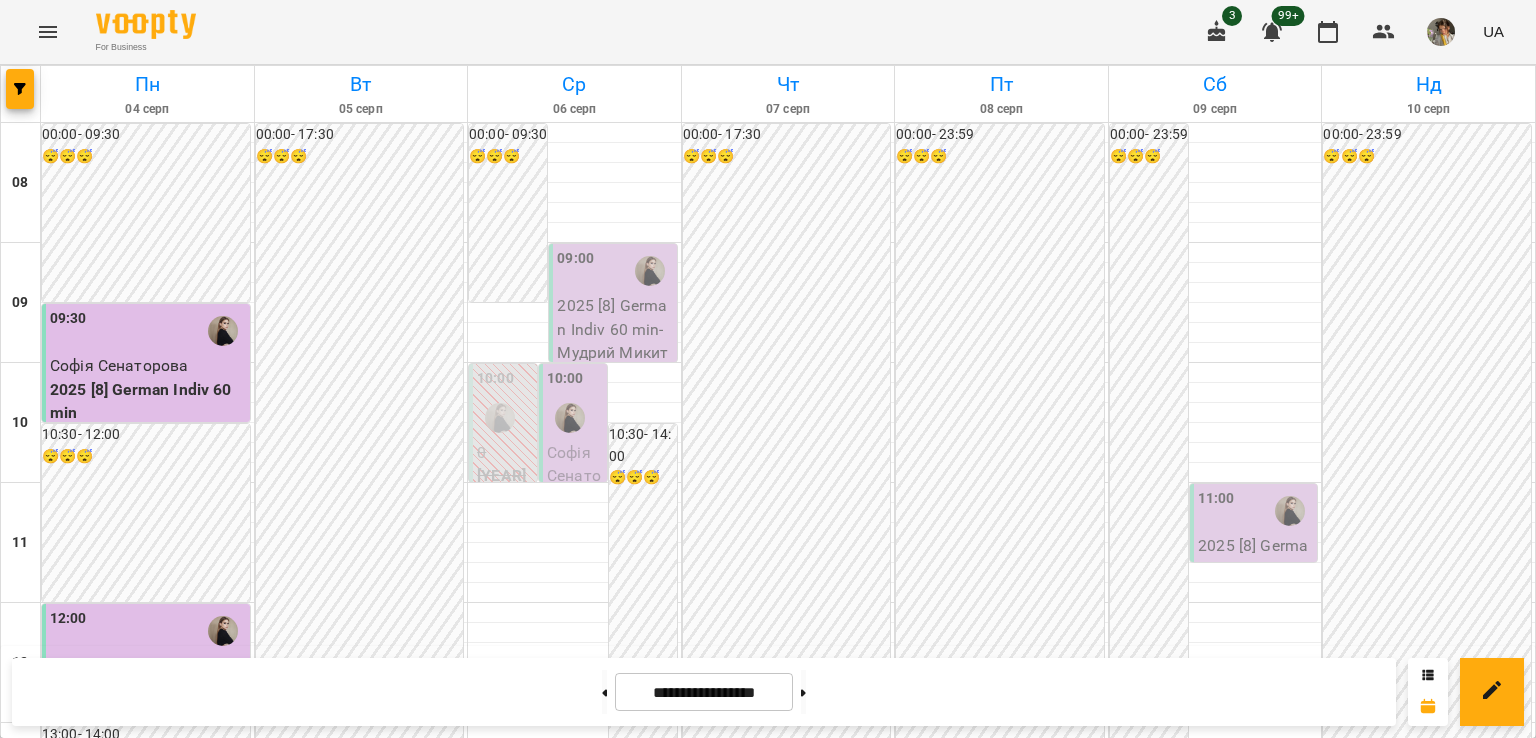 scroll, scrollTop: 1045, scrollLeft: 0, axis: vertical 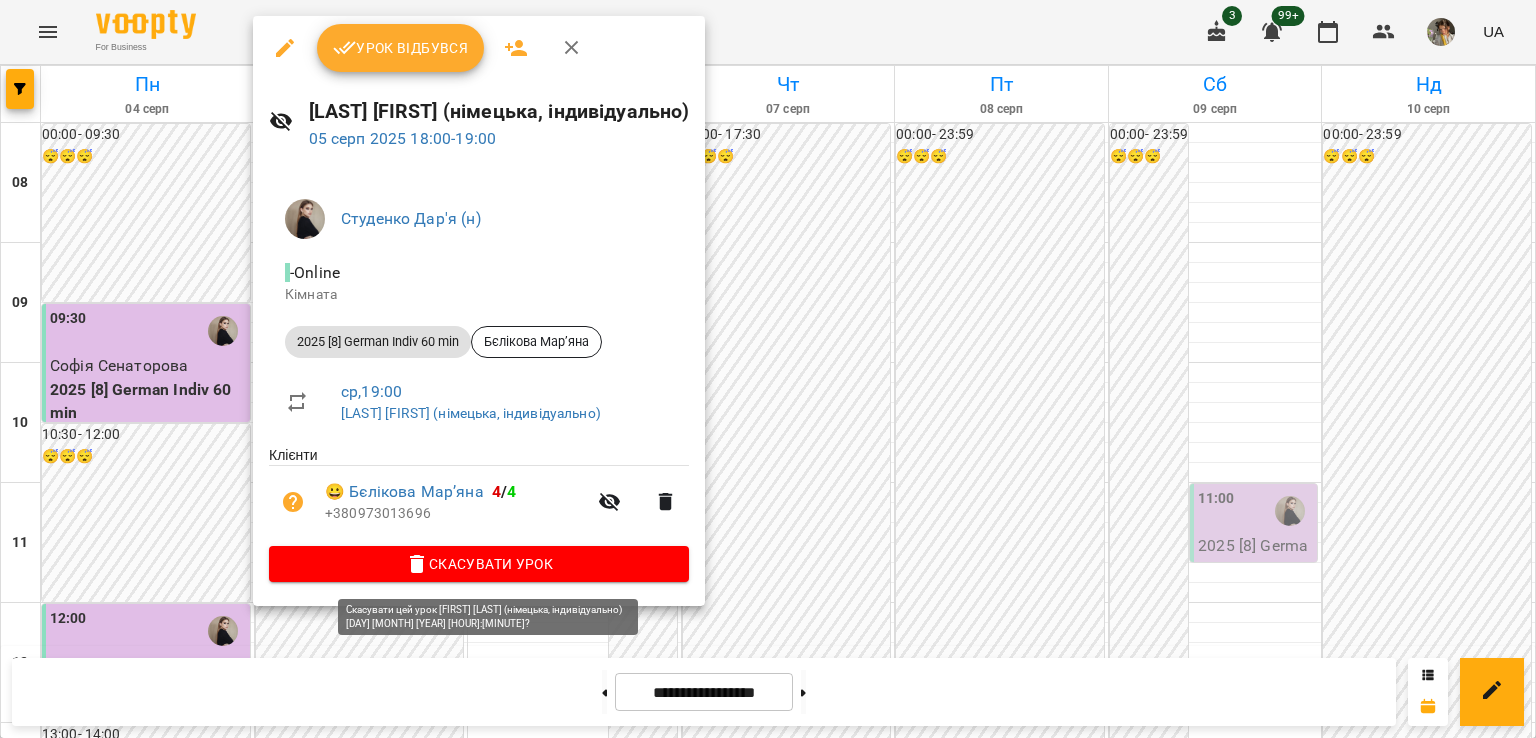 click on "Скасувати Урок" at bounding box center (479, 564) 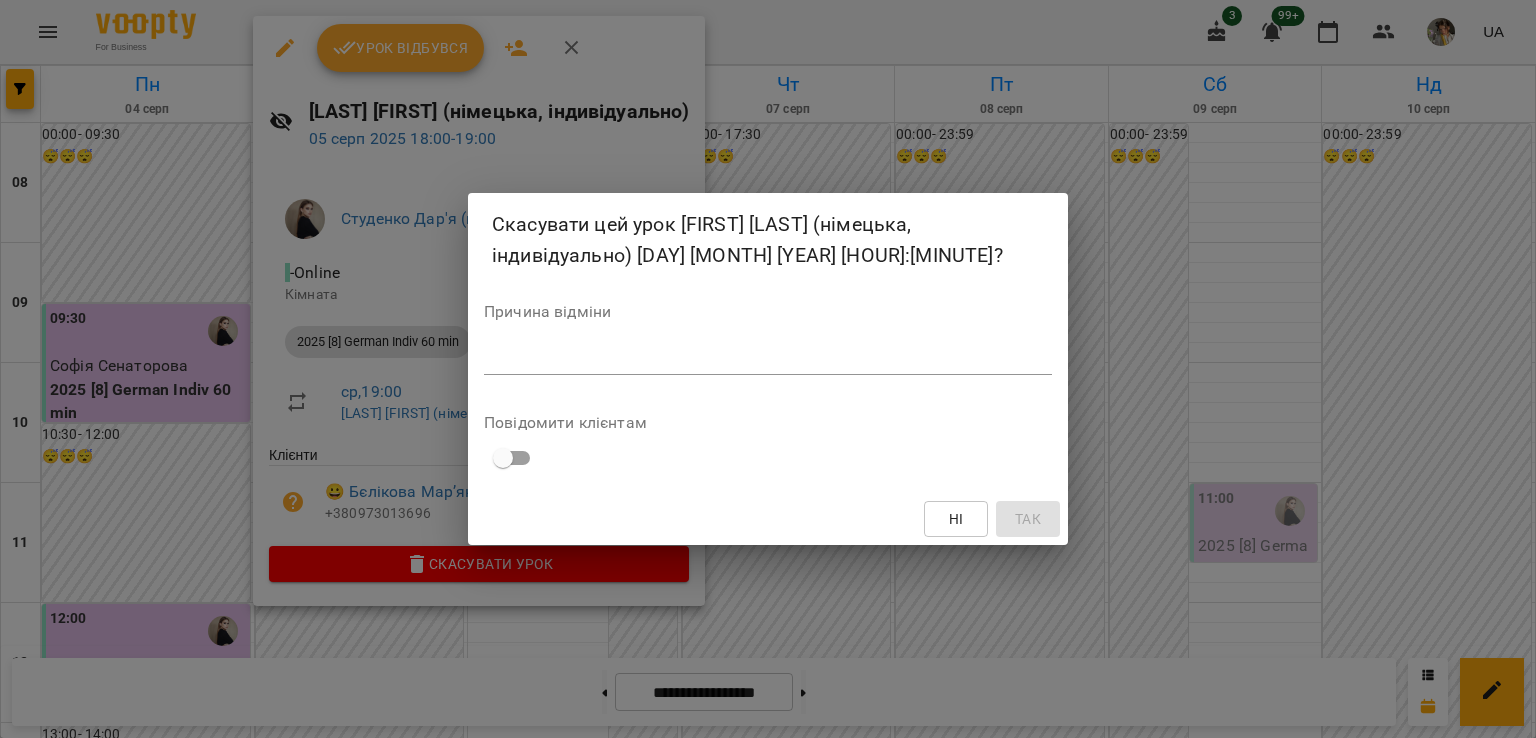 click on "*" at bounding box center [768, 359] 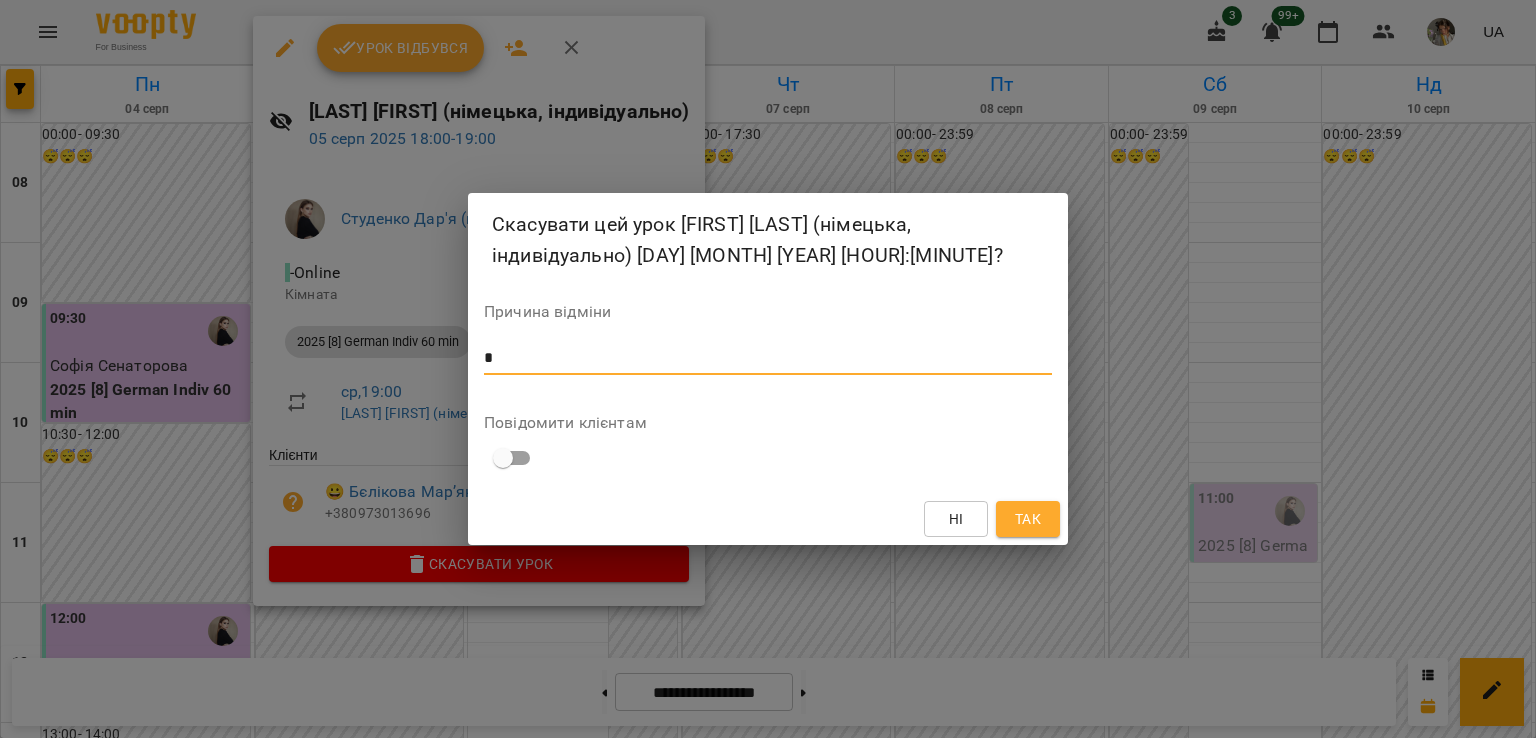 type on "*" 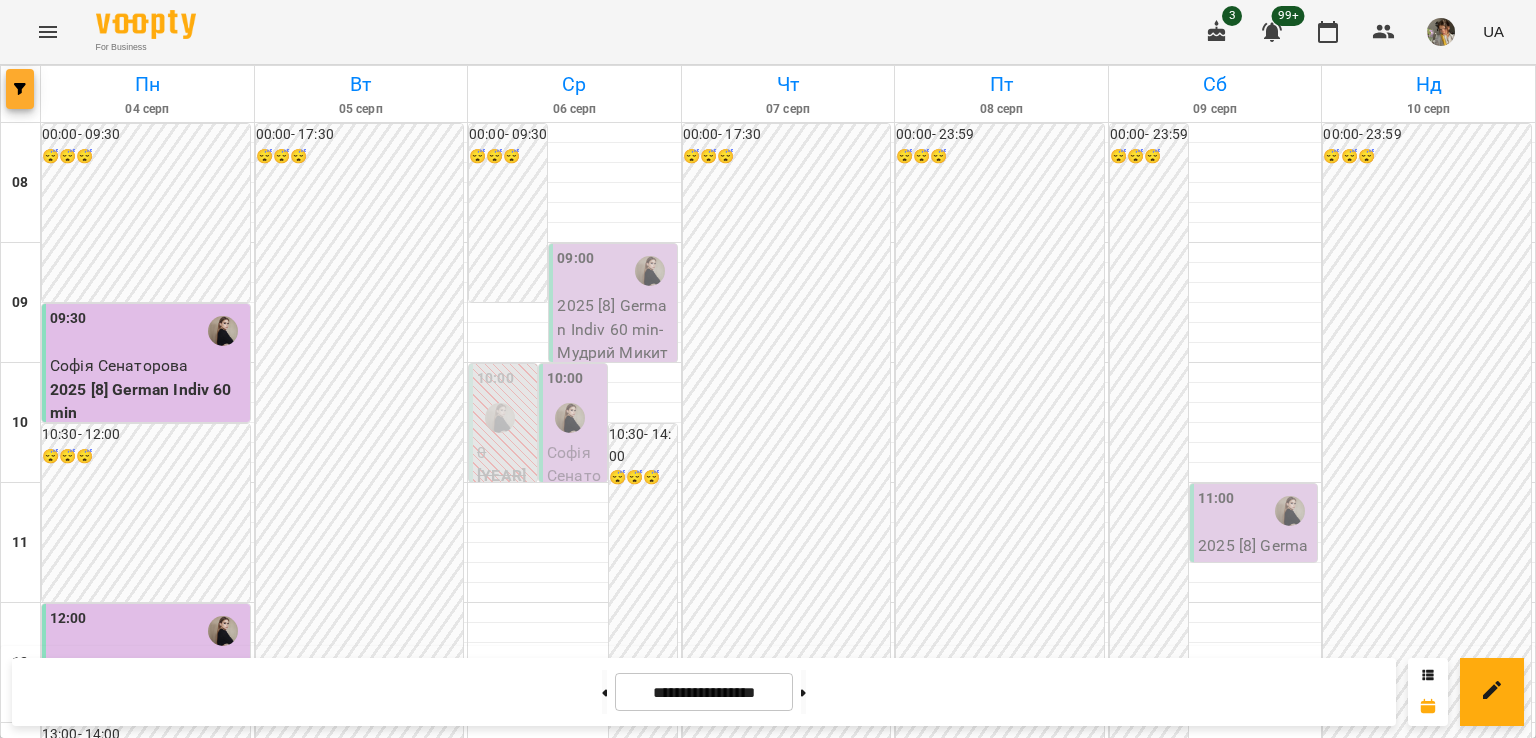 click at bounding box center (20, 89) 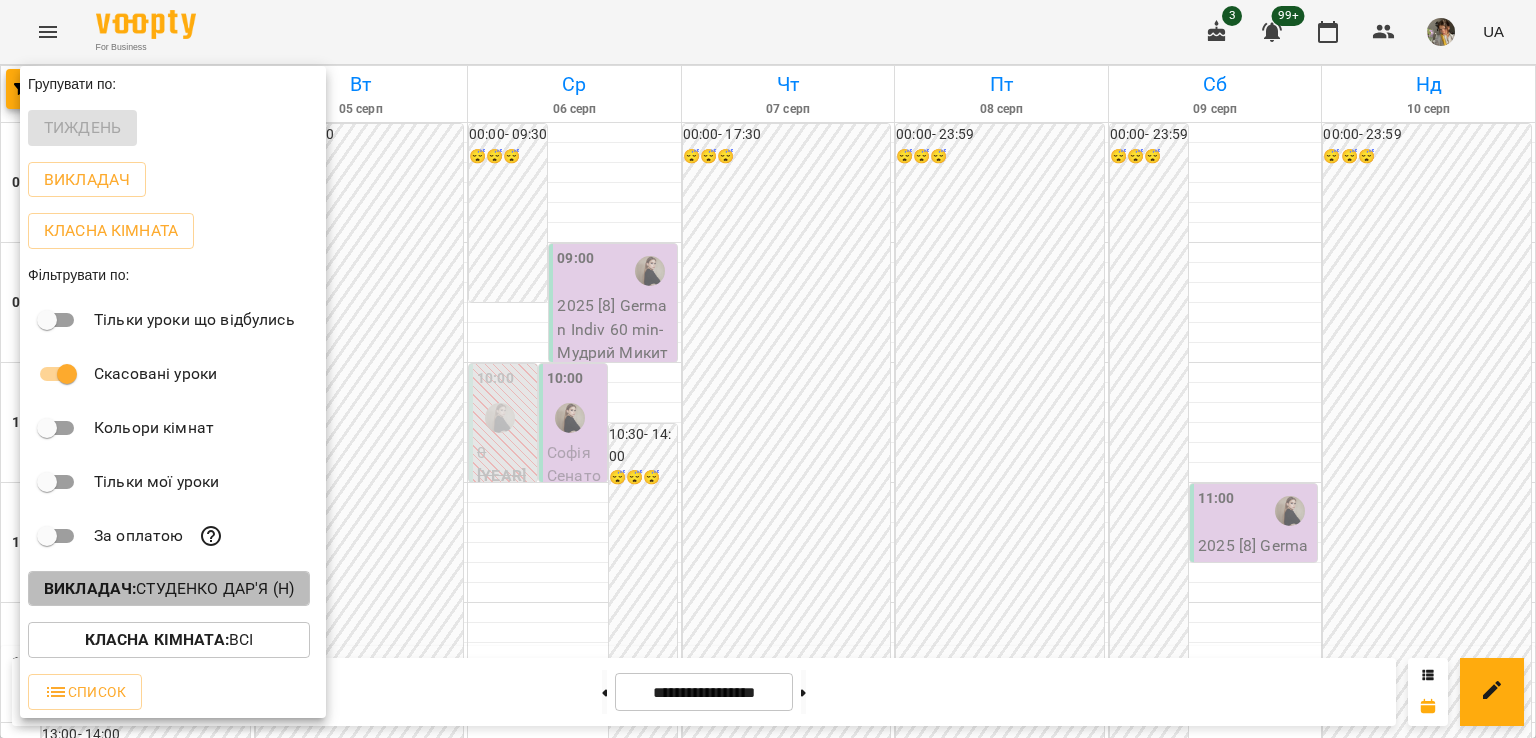 click on "Викладач :  Студенко Дар'я (н)" at bounding box center [169, 589] 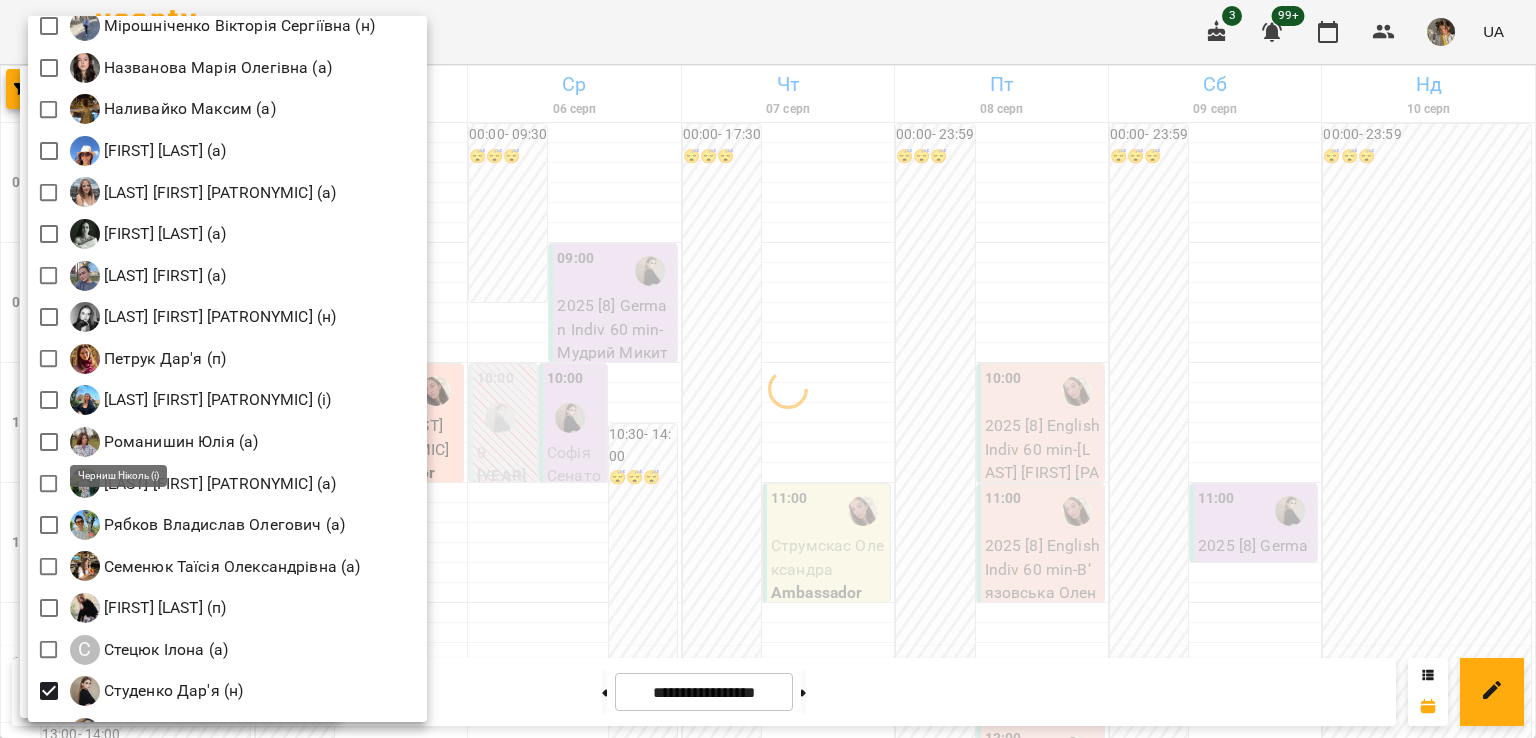 scroll, scrollTop: 2789, scrollLeft: 0, axis: vertical 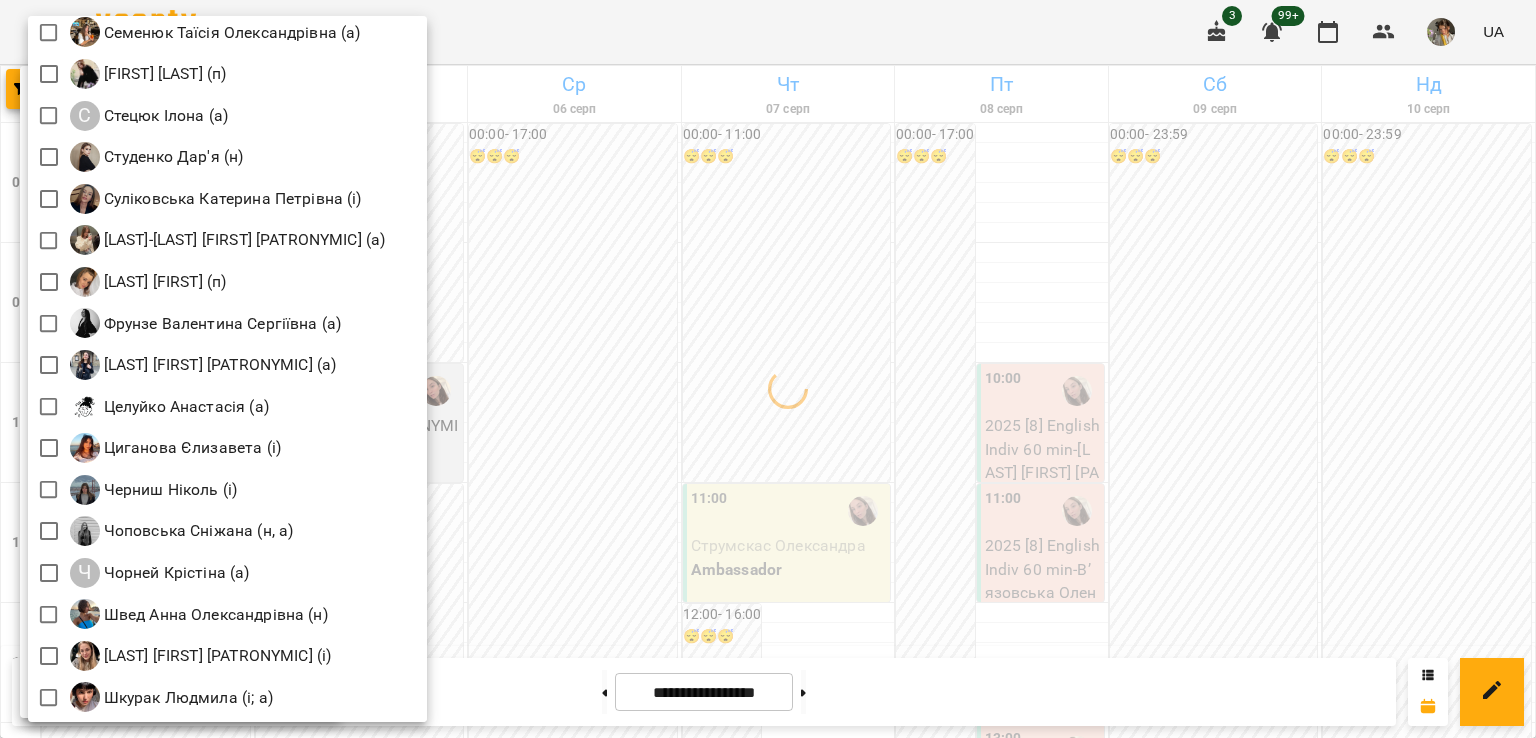 click at bounding box center [768, 369] 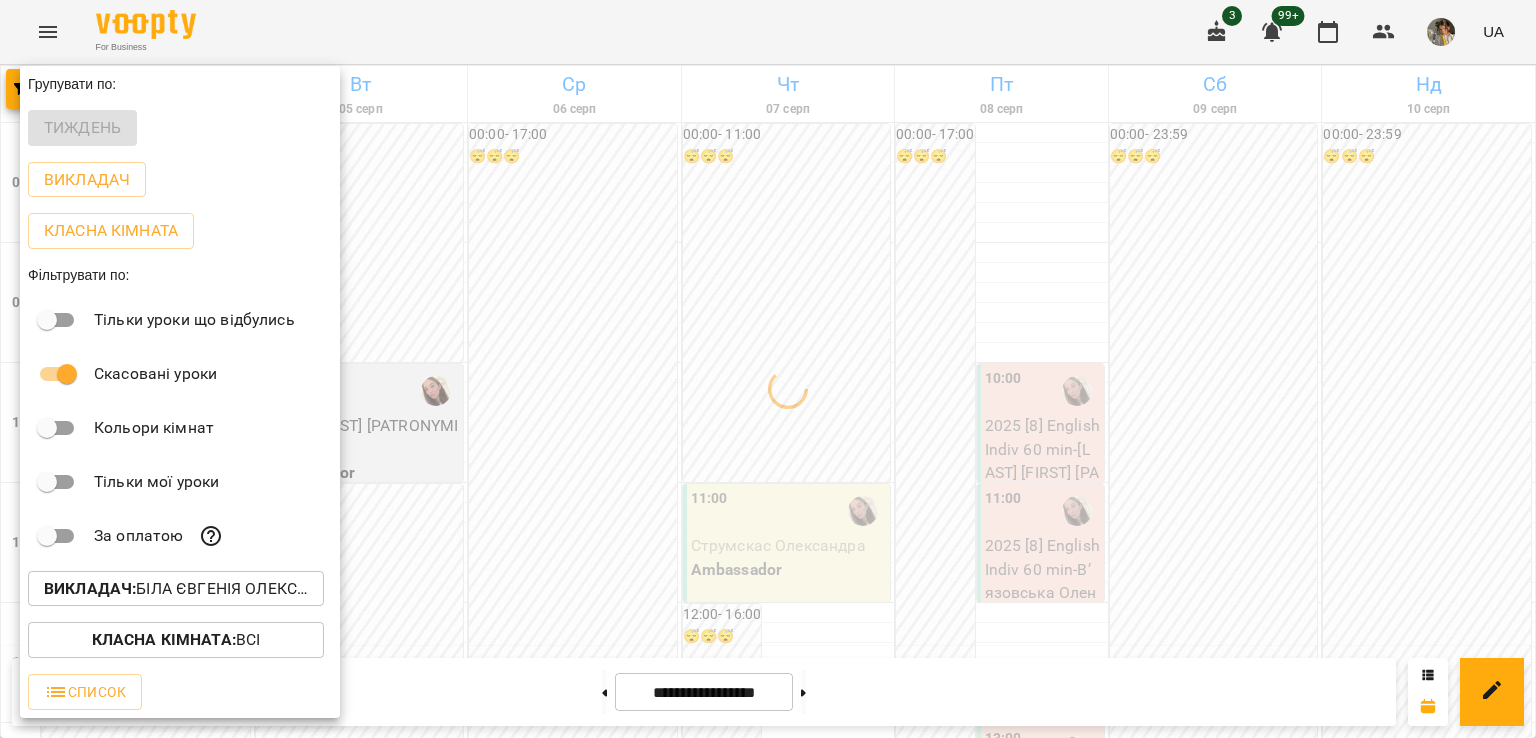 click at bounding box center [768, 369] 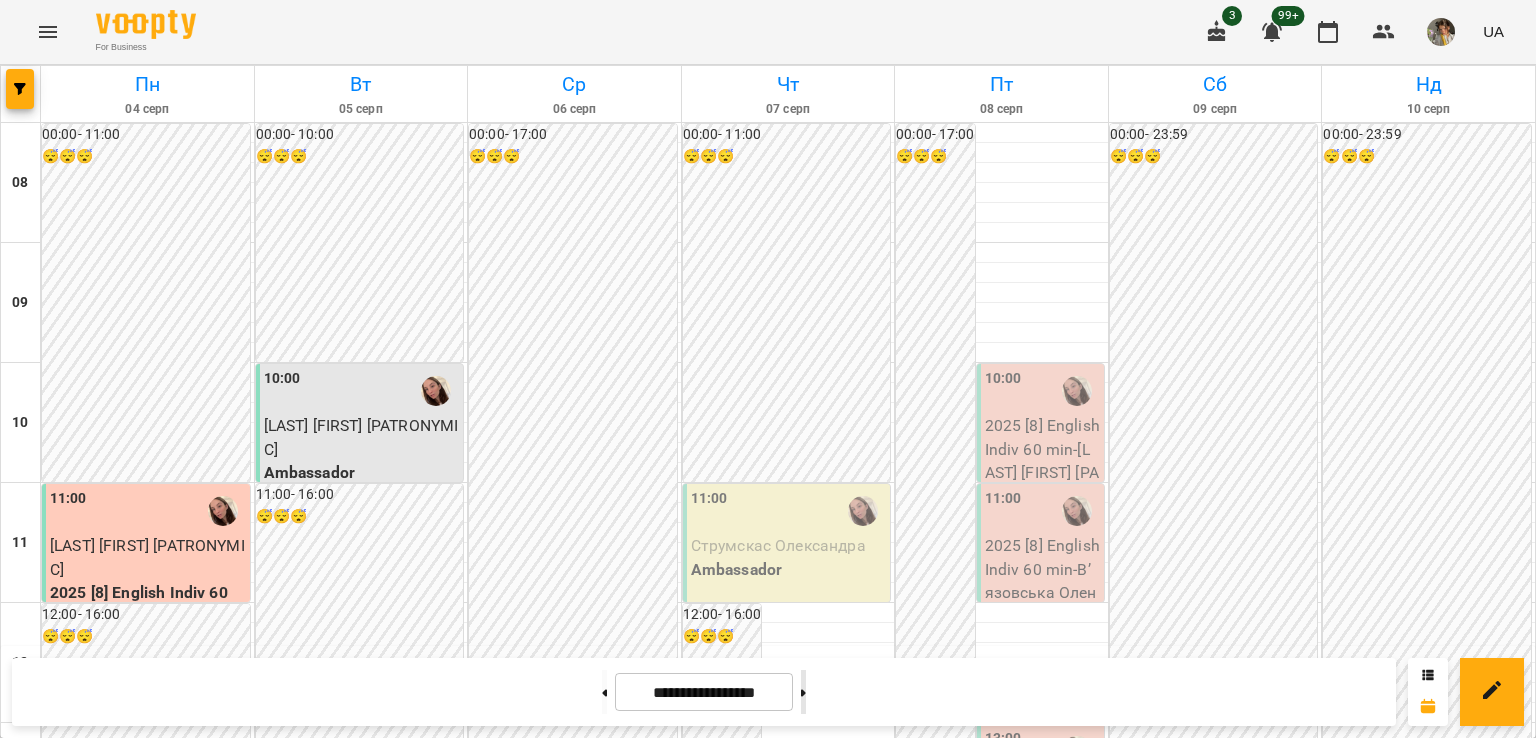 click 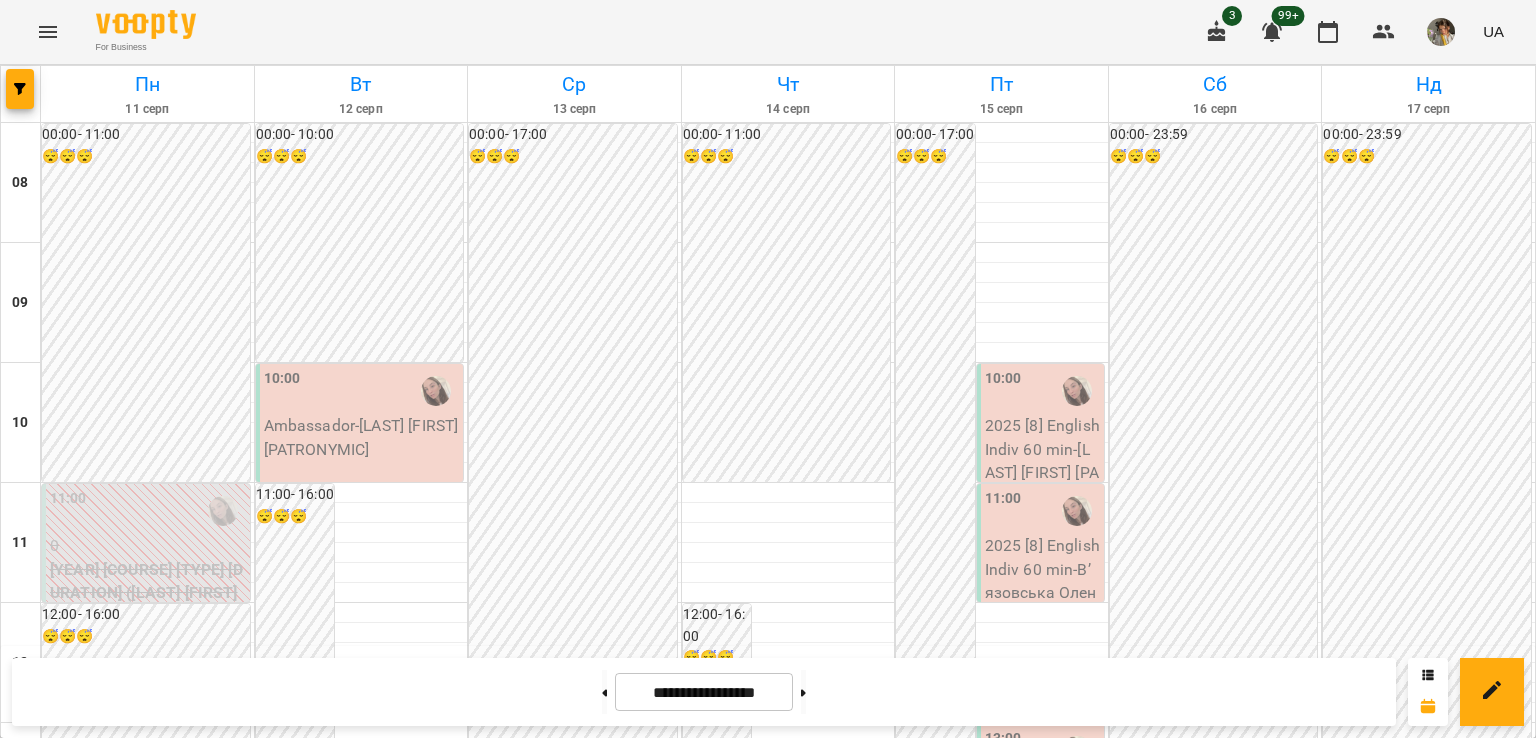 scroll, scrollTop: 577, scrollLeft: 0, axis: vertical 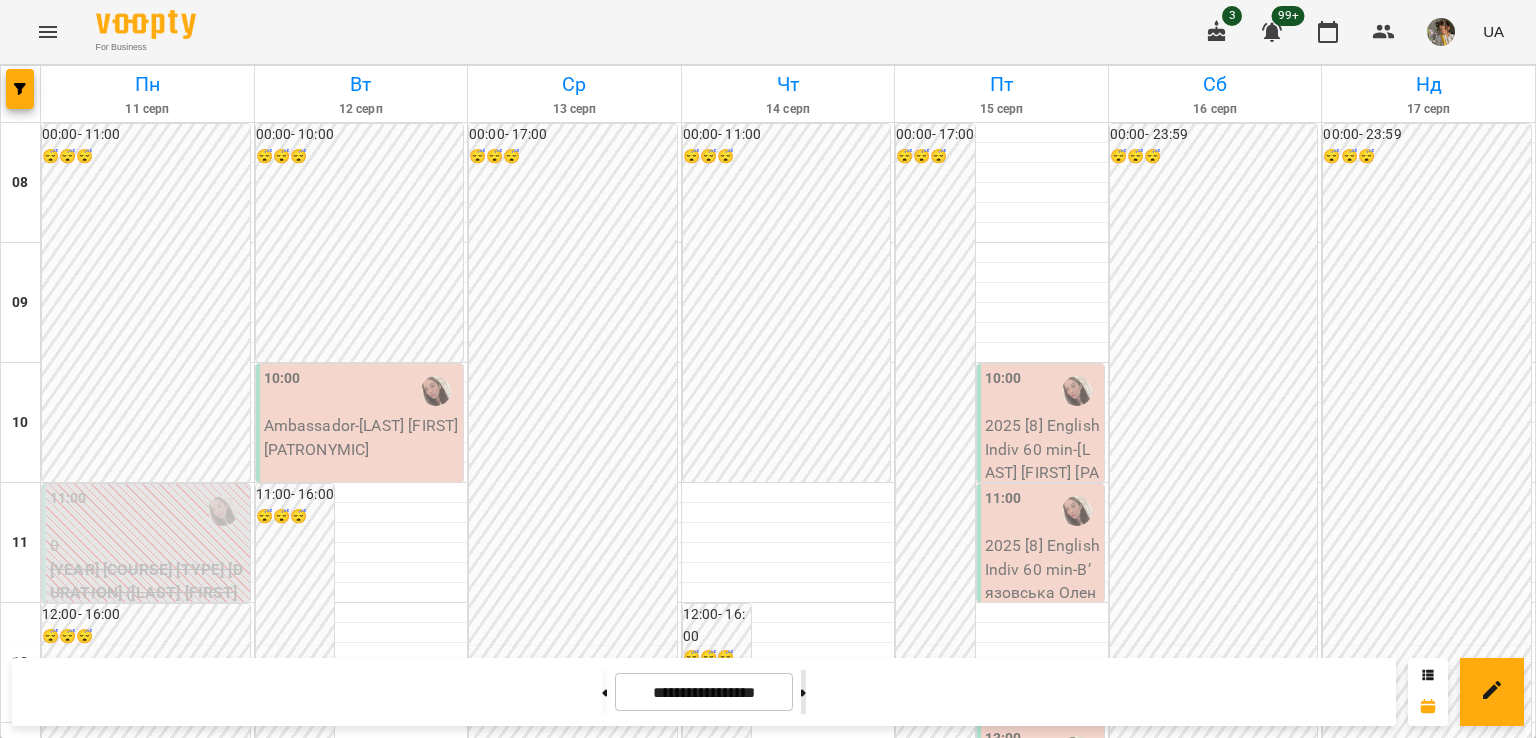 click at bounding box center (803, 692) 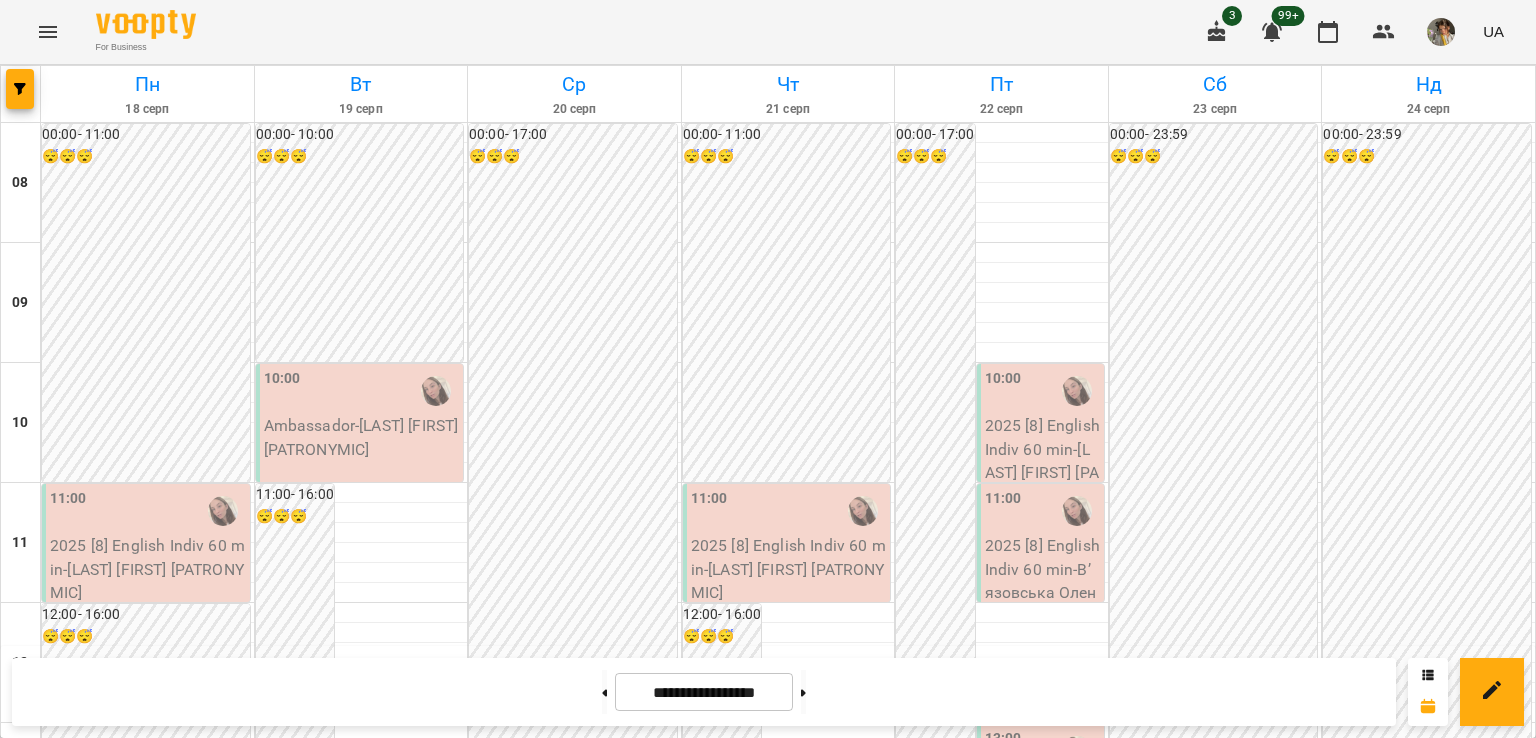 scroll, scrollTop: 852, scrollLeft: 0, axis: vertical 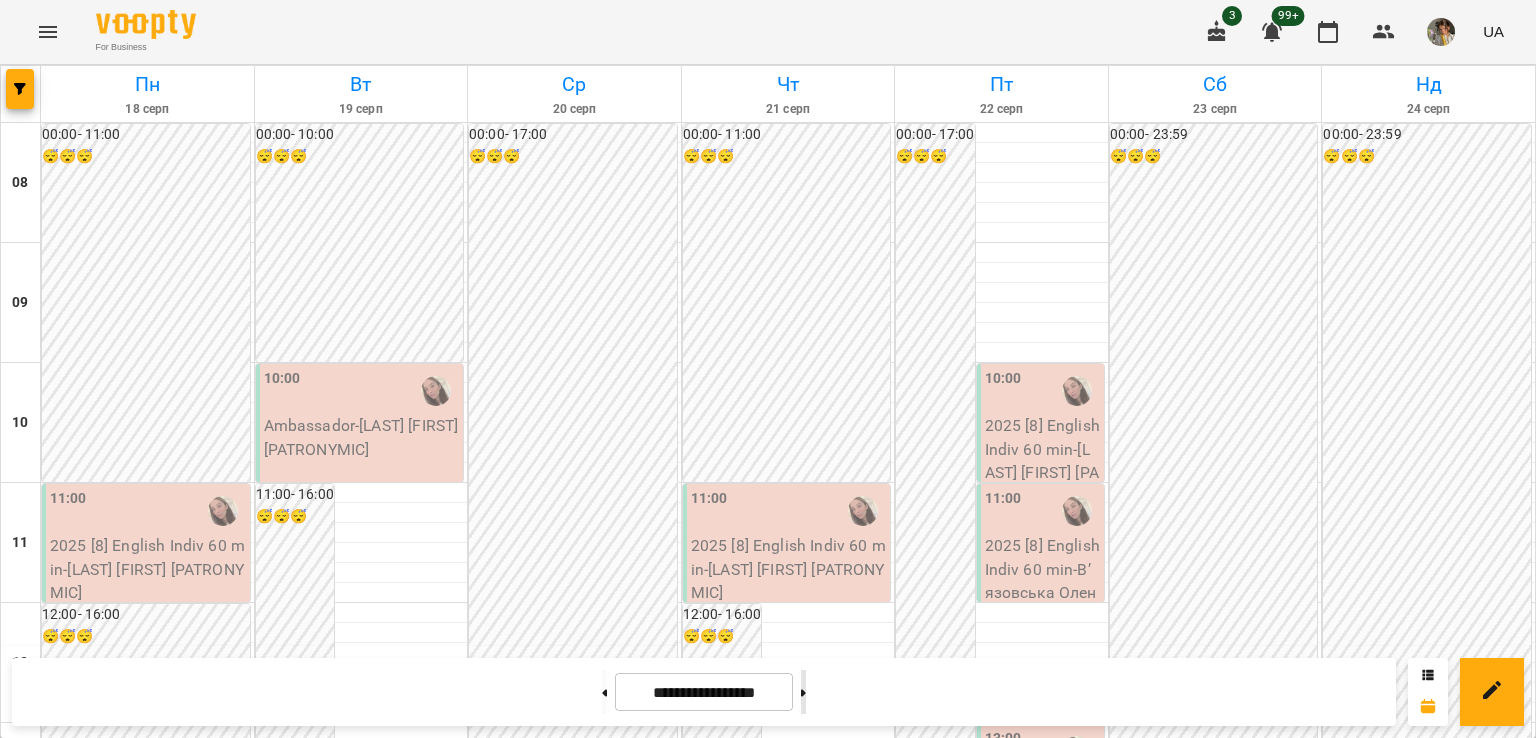click at bounding box center [803, 692] 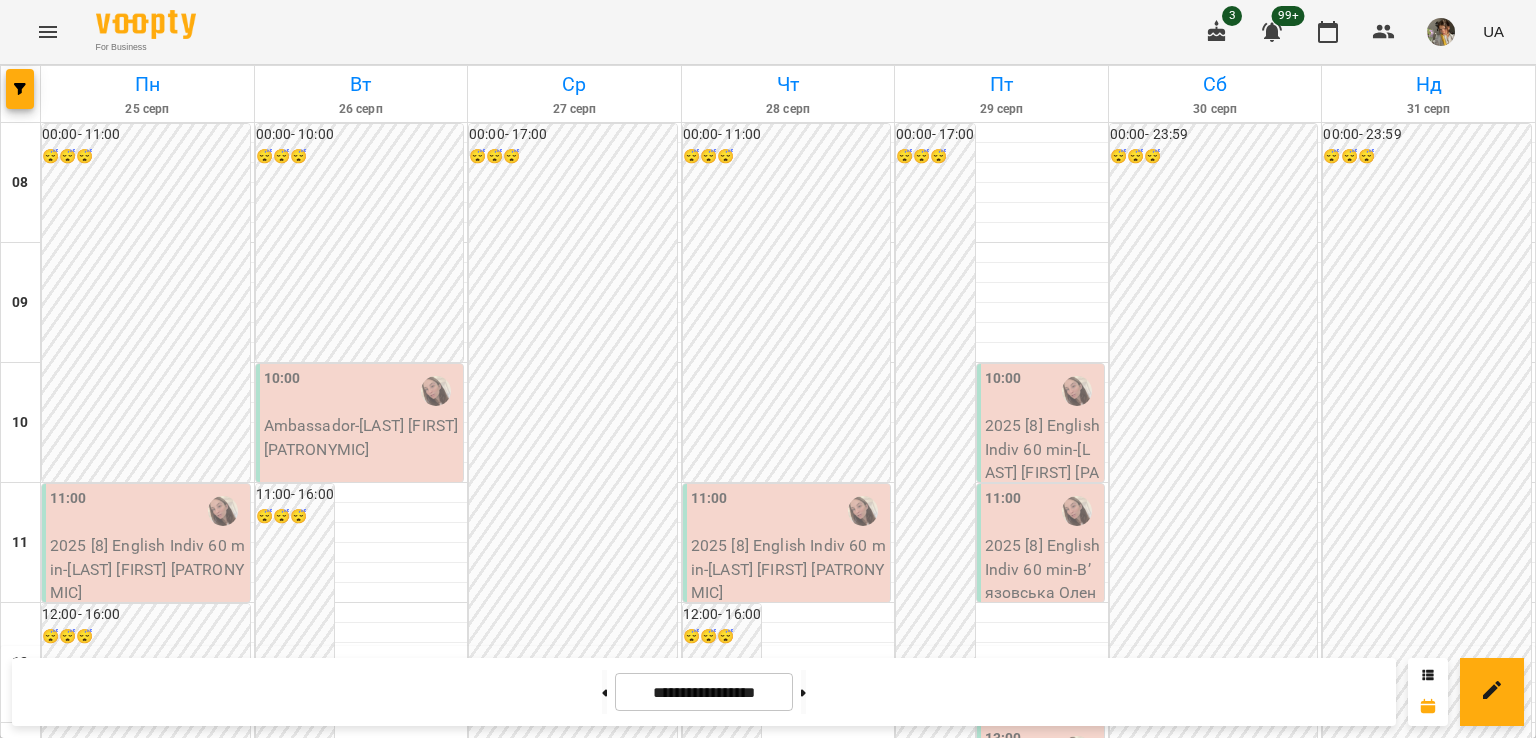 scroll, scrollTop: 915, scrollLeft: 0, axis: vertical 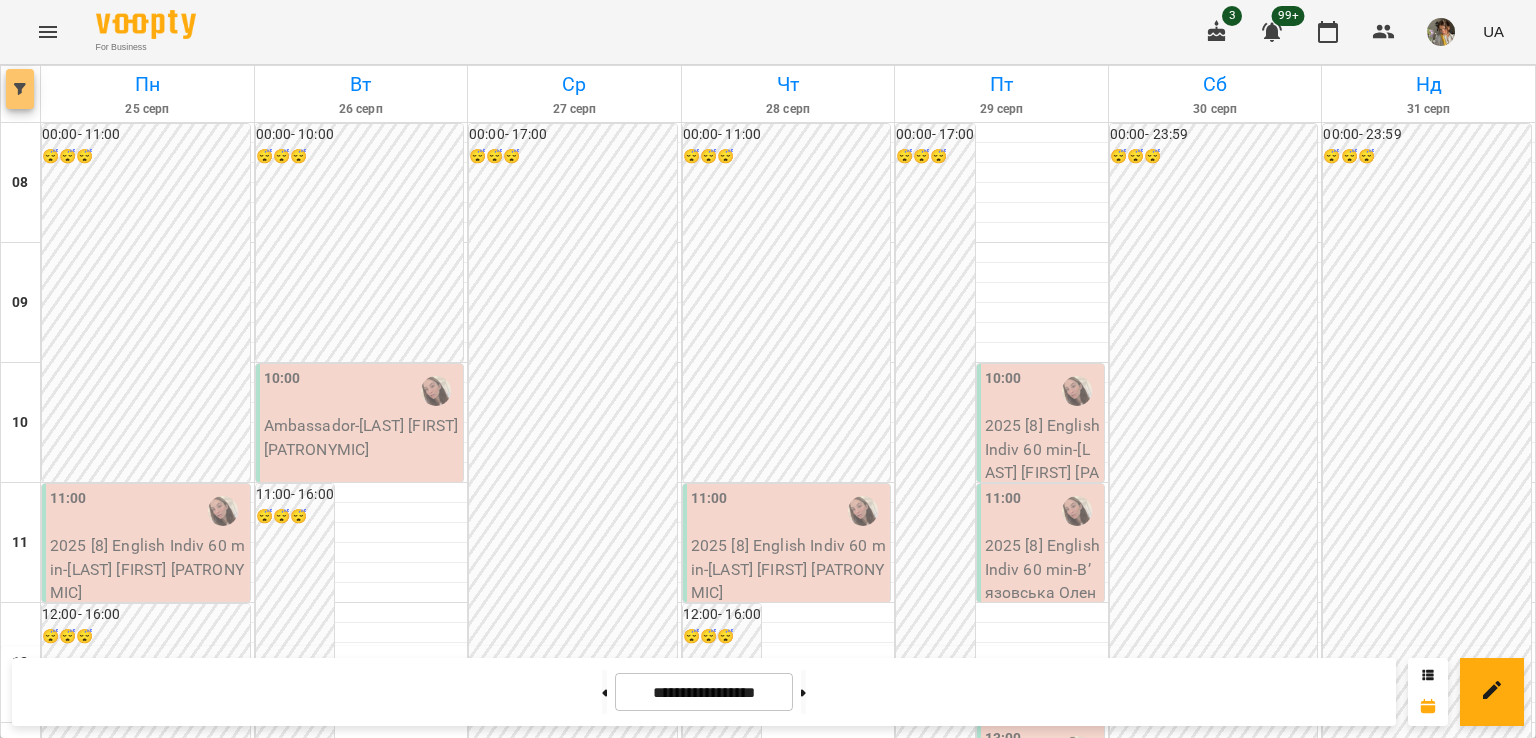 click at bounding box center [20, 89] 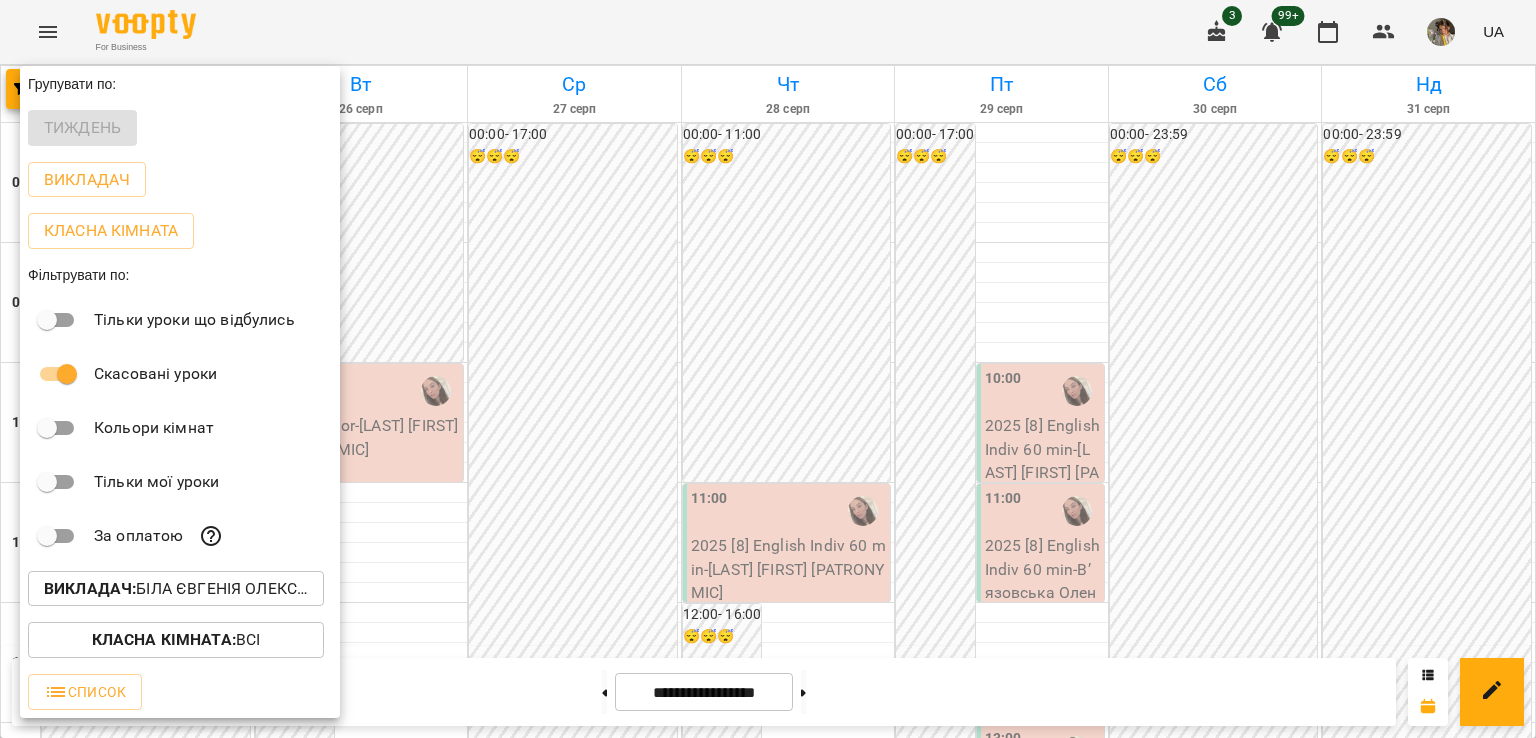 click on "Викладач :  Біла Євгенія Олександрівна (а)" at bounding box center (176, 589) 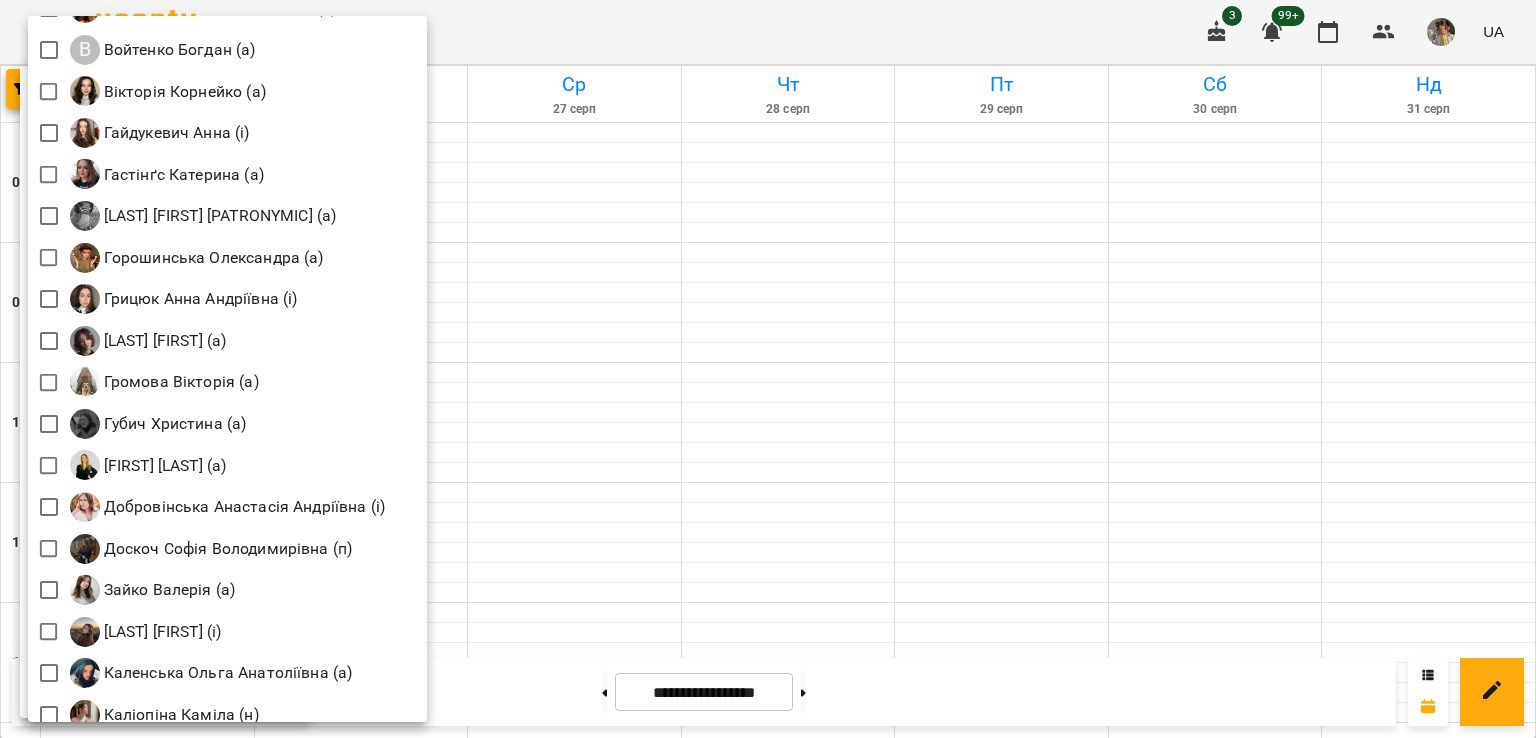 scroll, scrollTop: 692, scrollLeft: 0, axis: vertical 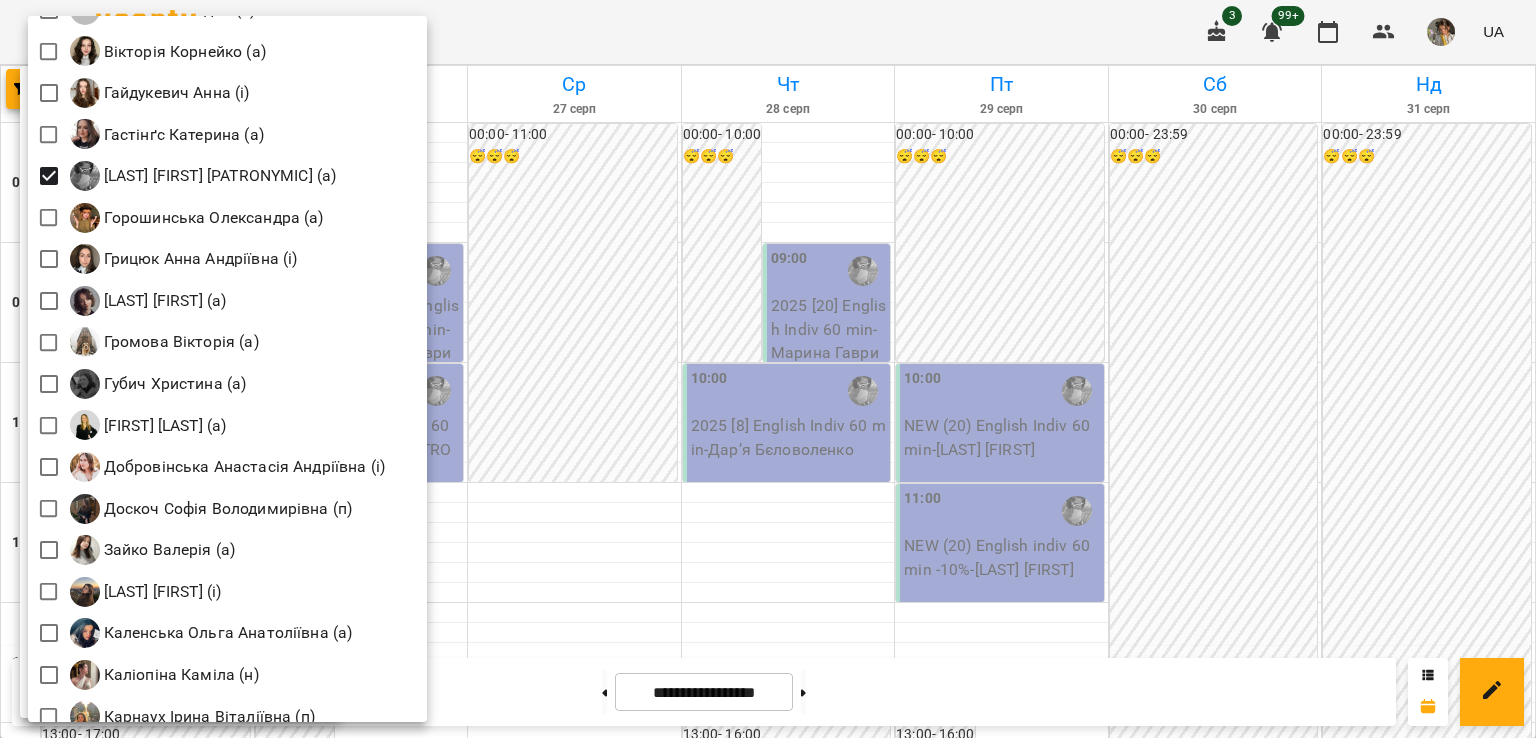 click at bounding box center [768, 369] 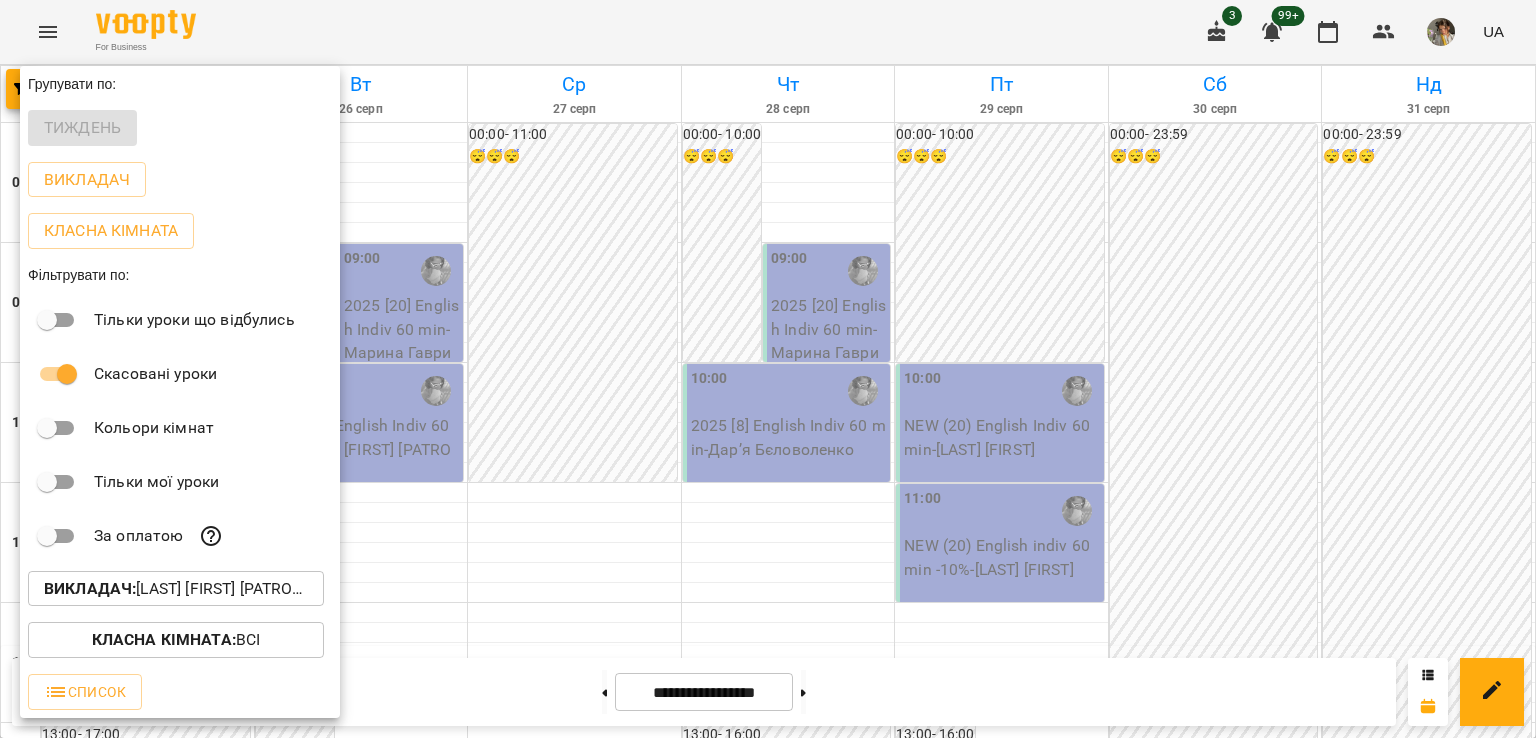 click at bounding box center (768, 369) 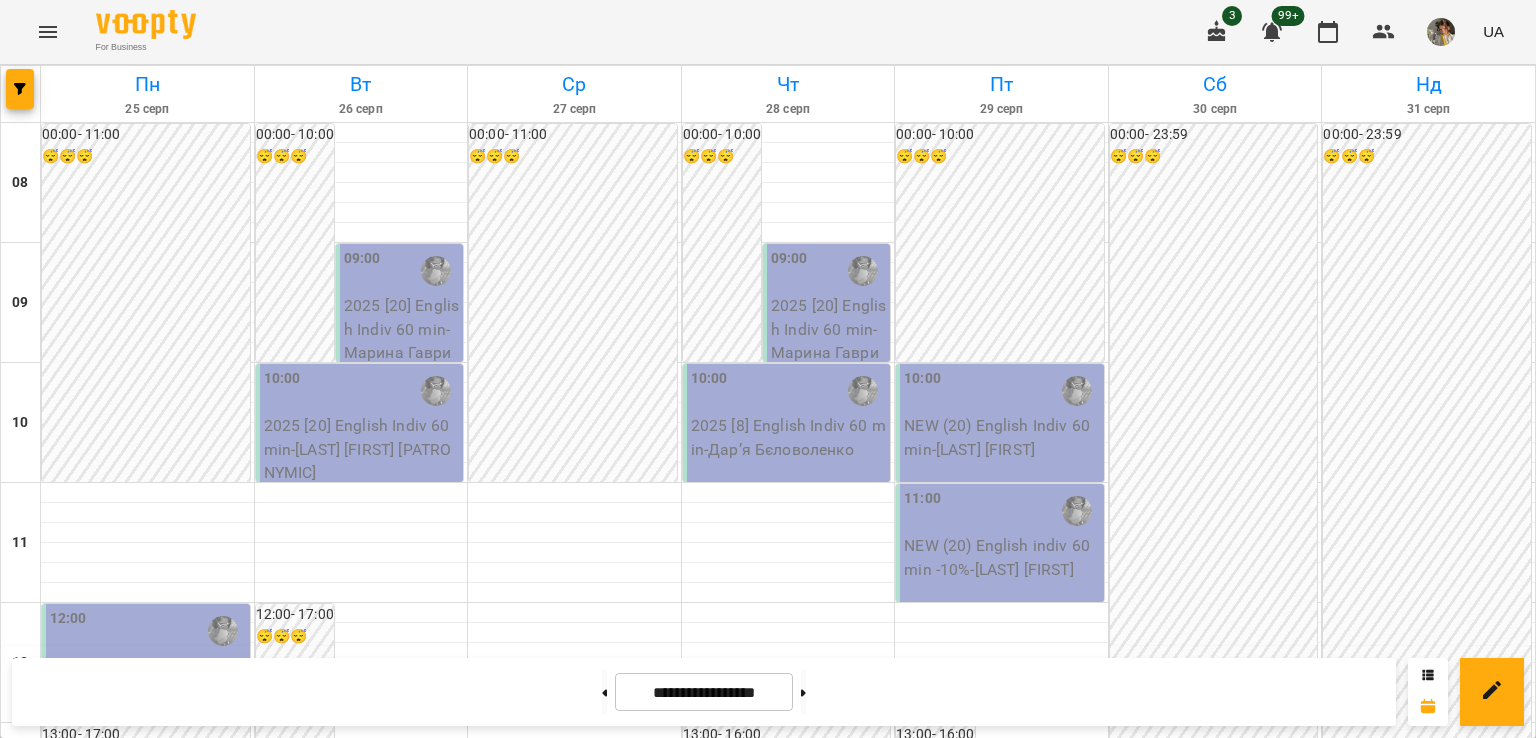 scroll, scrollTop: 1139, scrollLeft: 0, axis: vertical 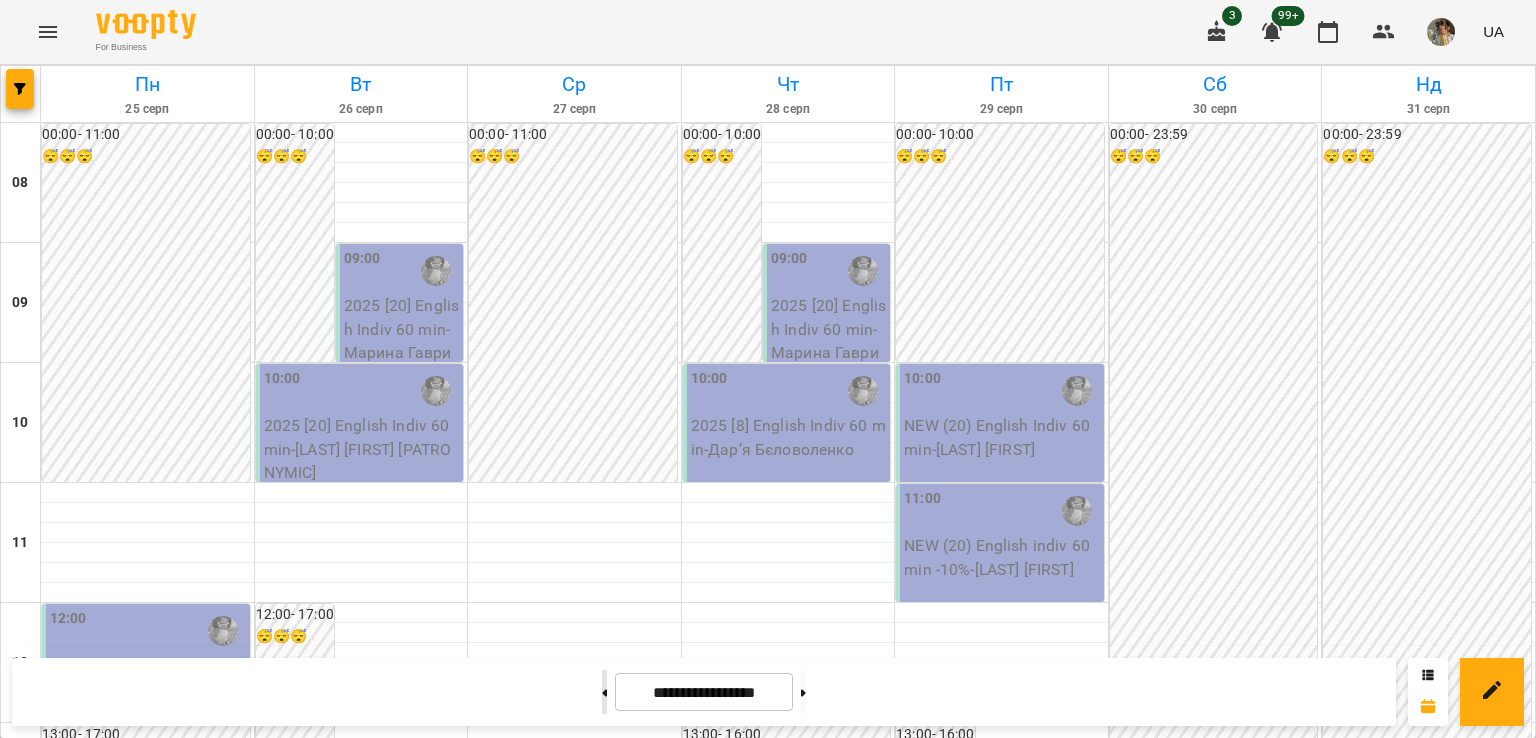 click 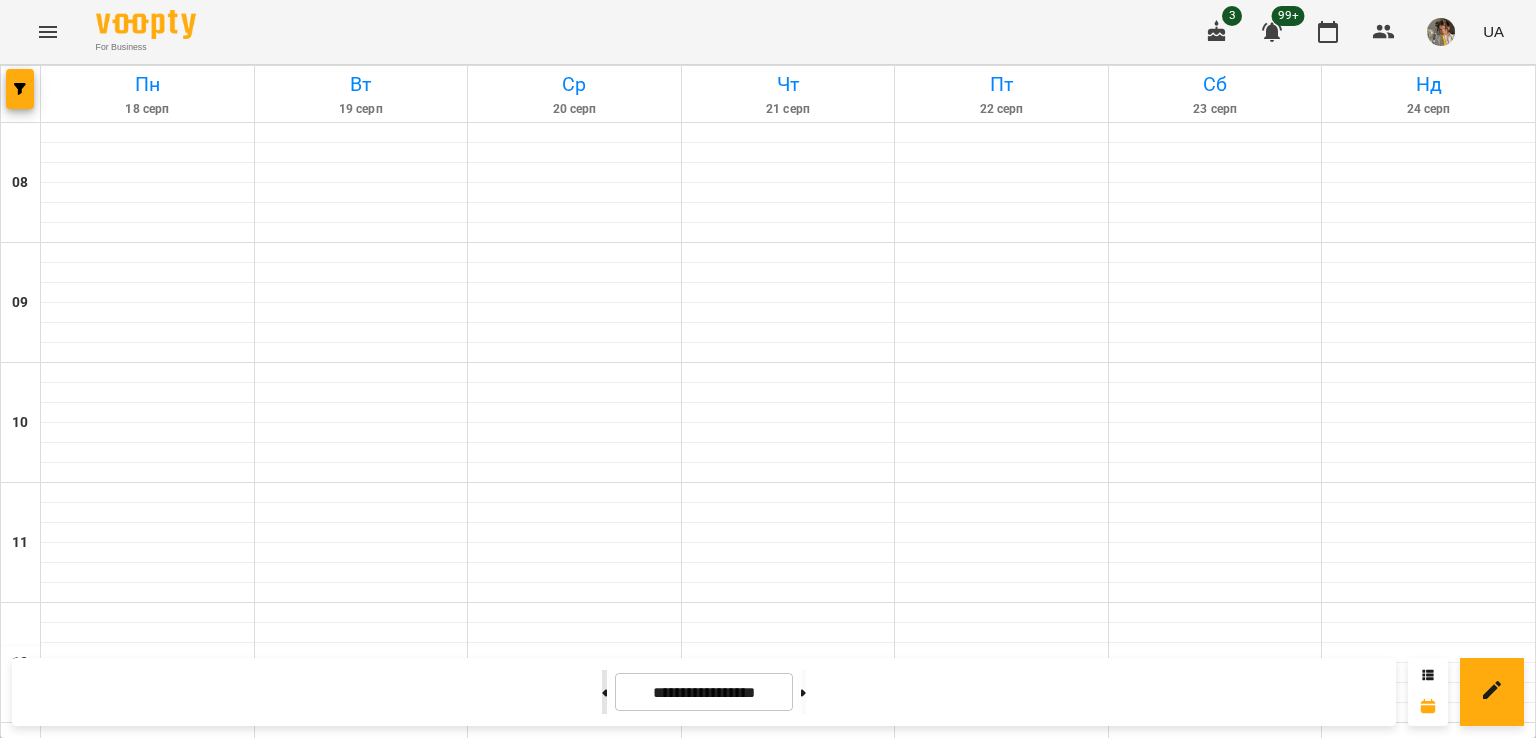 click 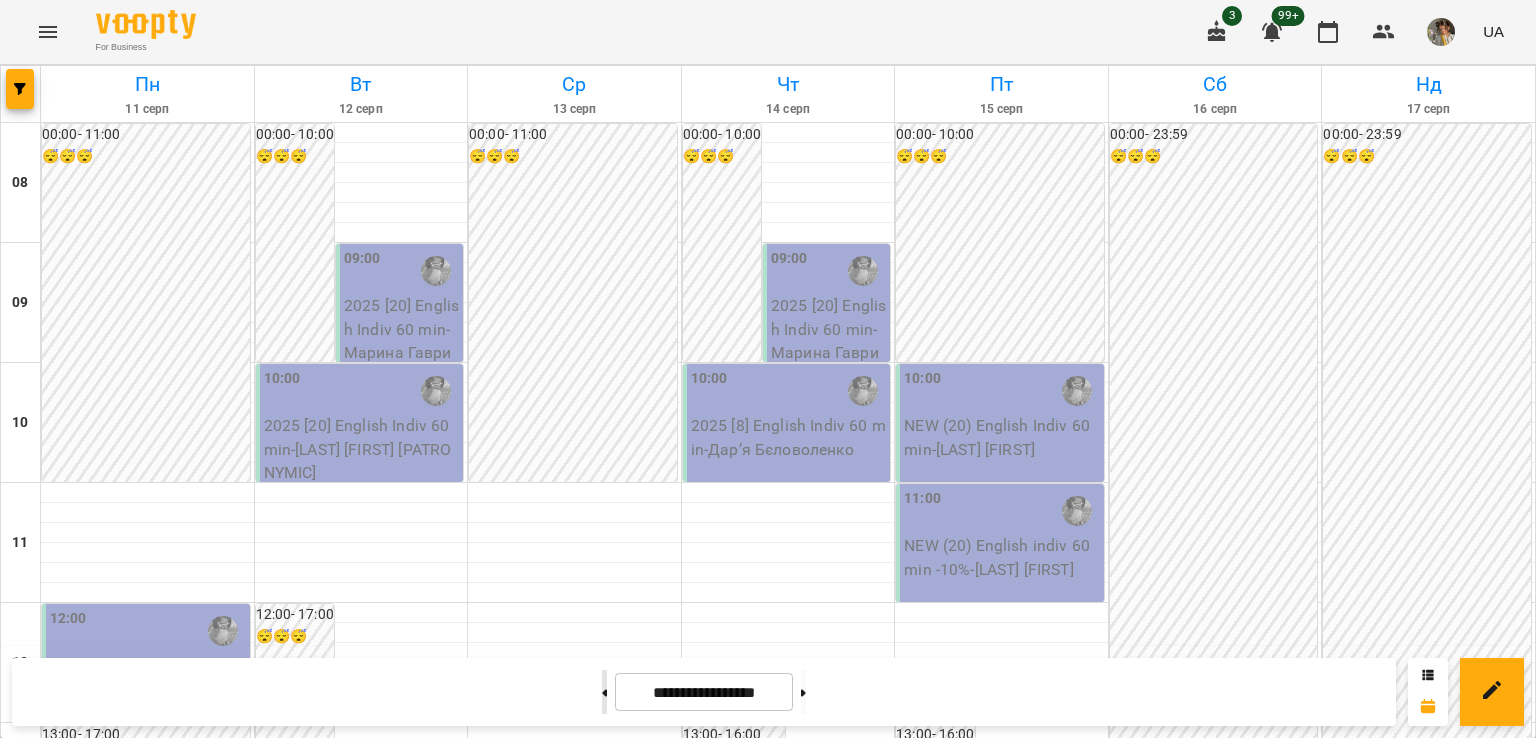 click 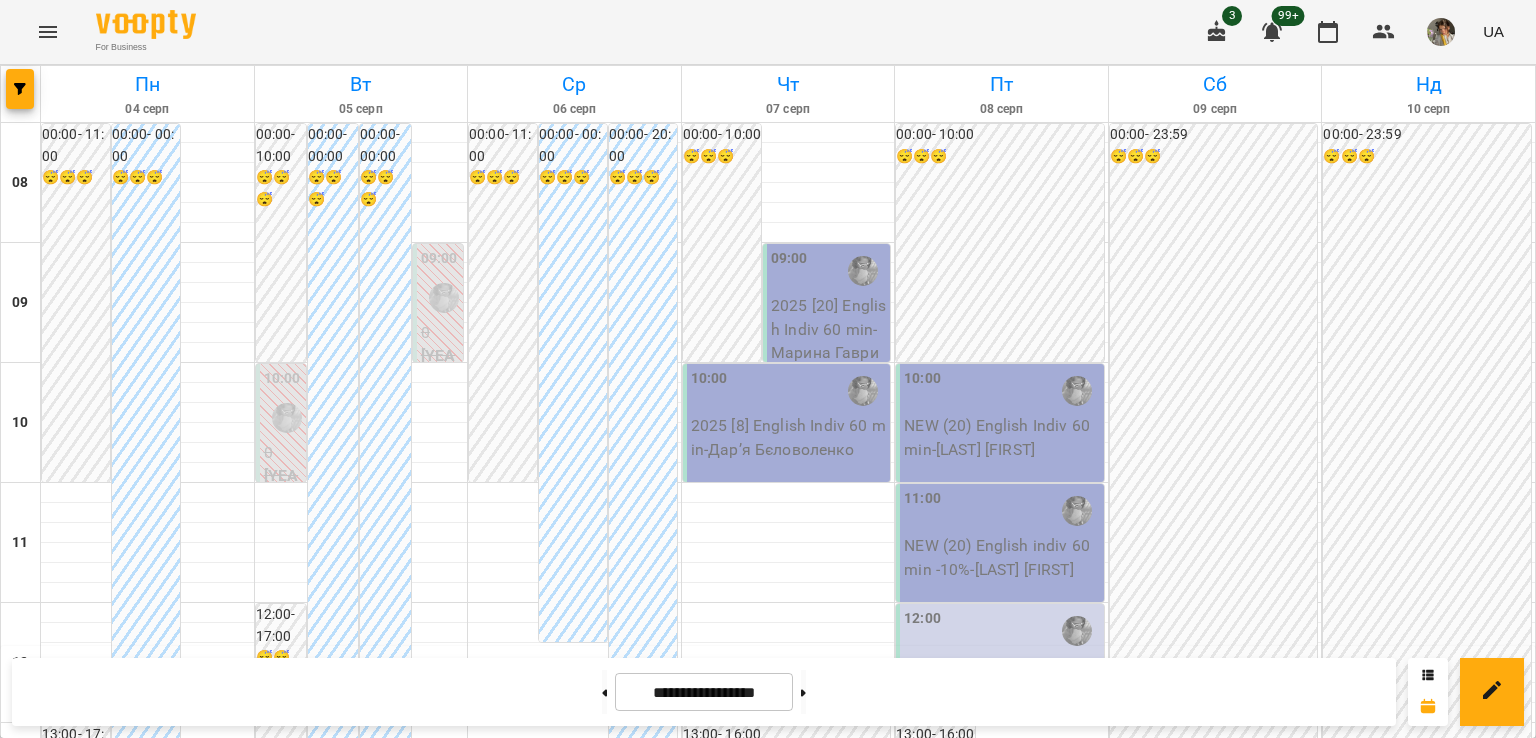 scroll, scrollTop: 1093, scrollLeft: 0, axis: vertical 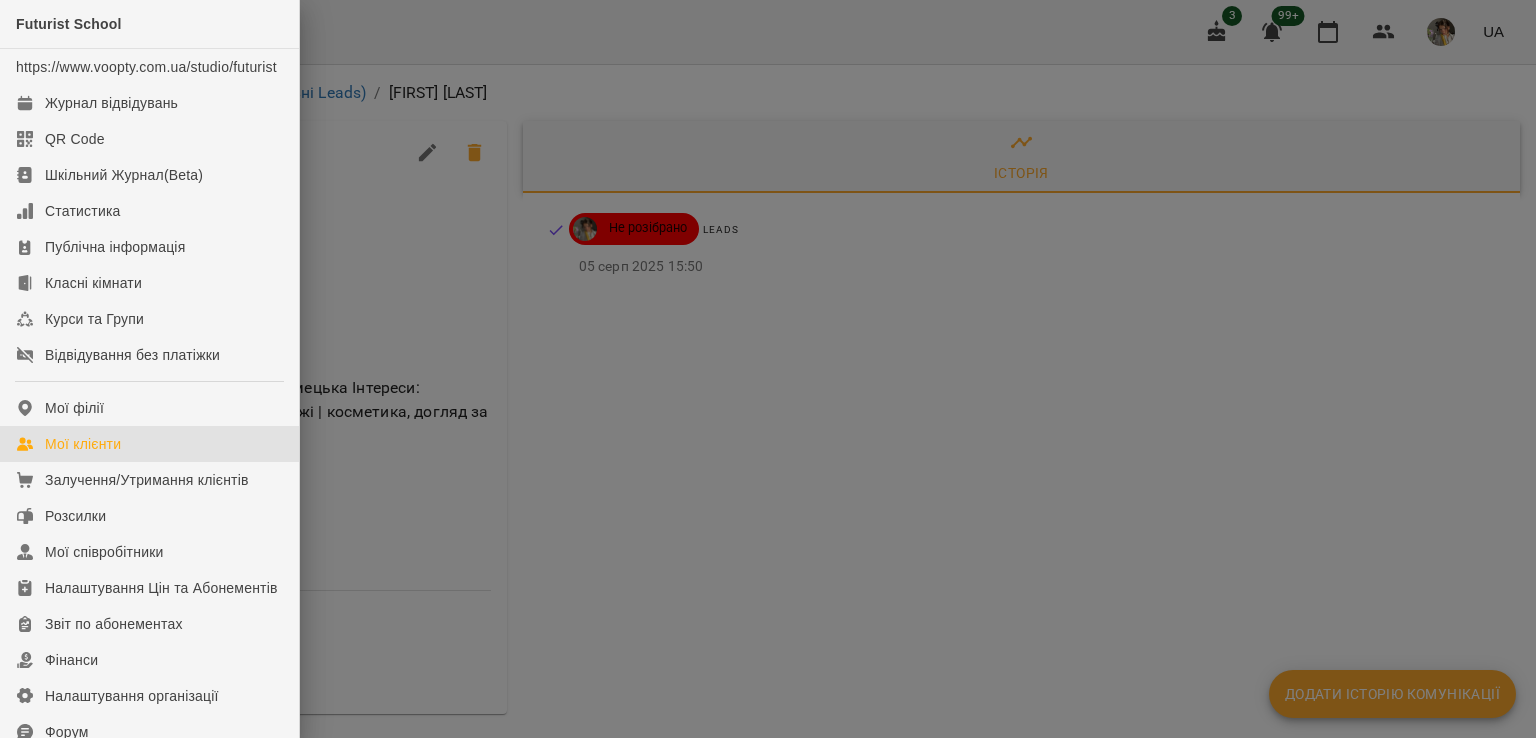 click on "Мої клієнти" at bounding box center (83, 444) 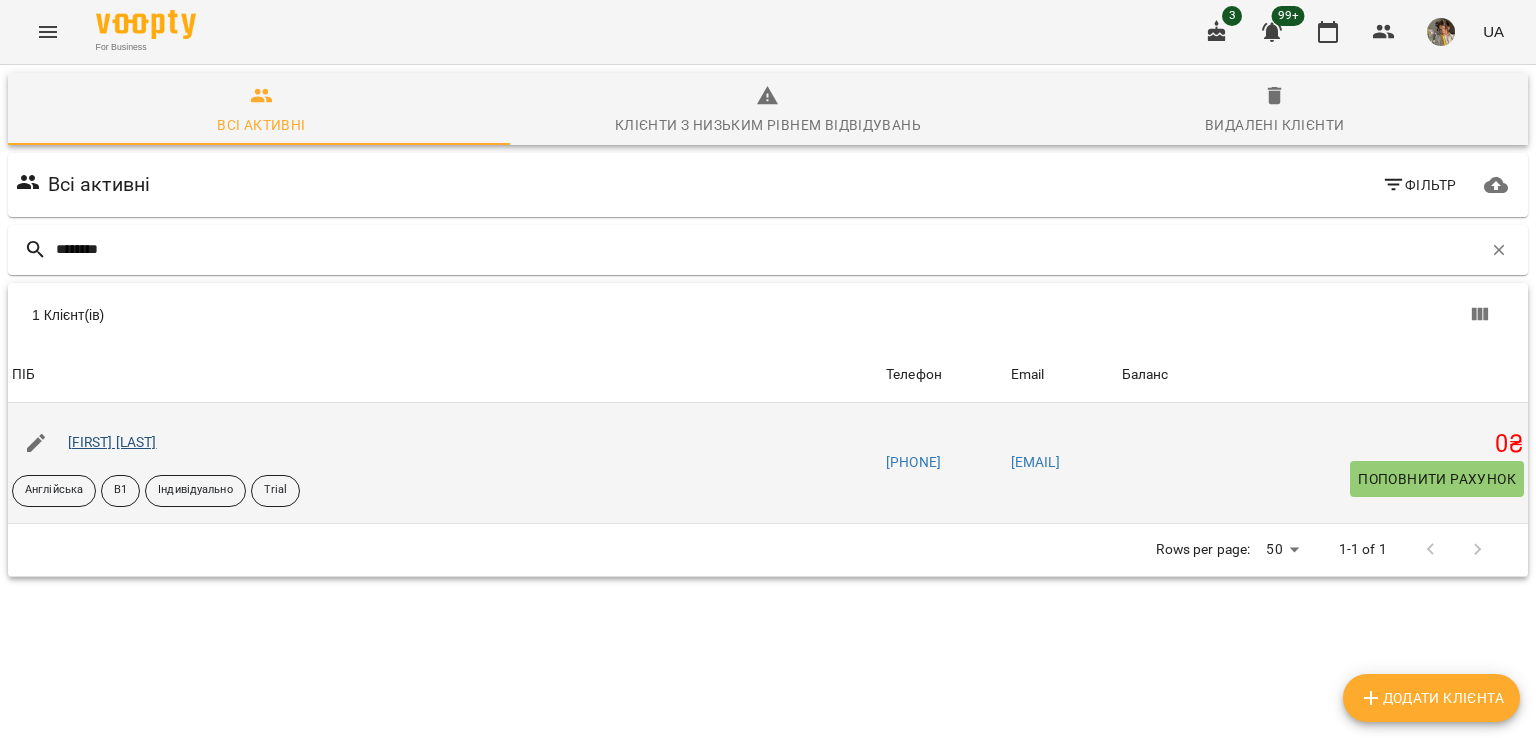 type on "********" 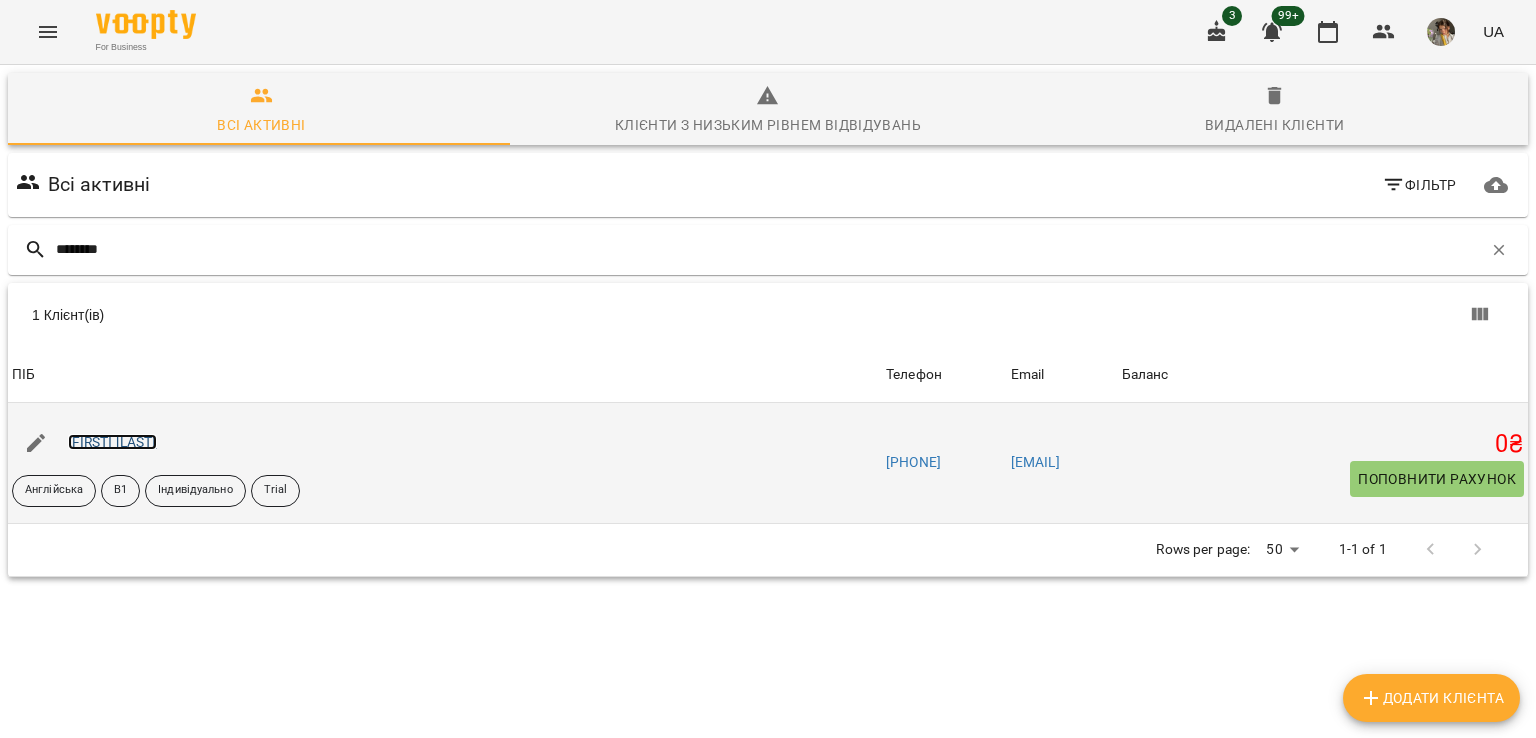 click on "Катерина Абрамова" at bounding box center [112, 442] 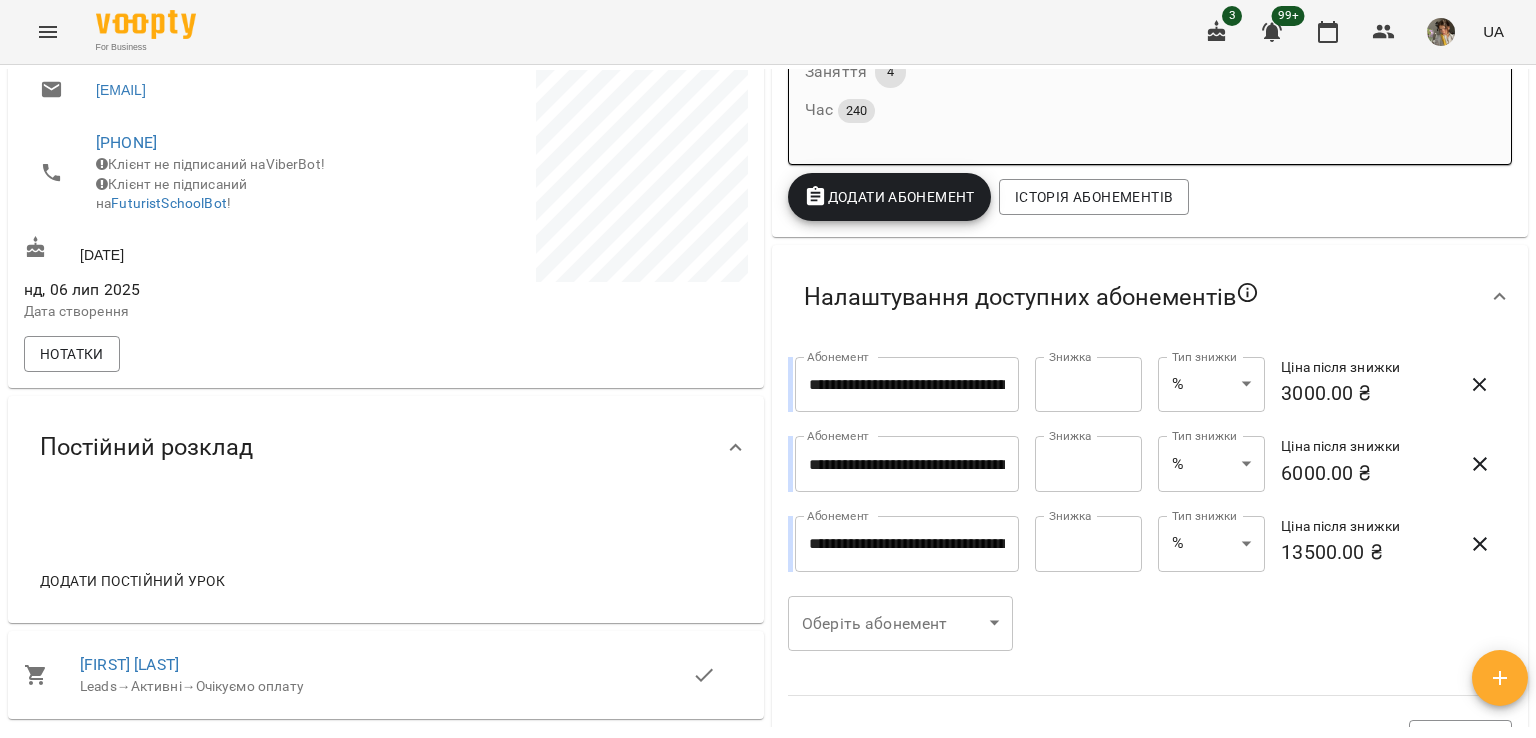 scroll, scrollTop: 540, scrollLeft: 0, axis: vertical 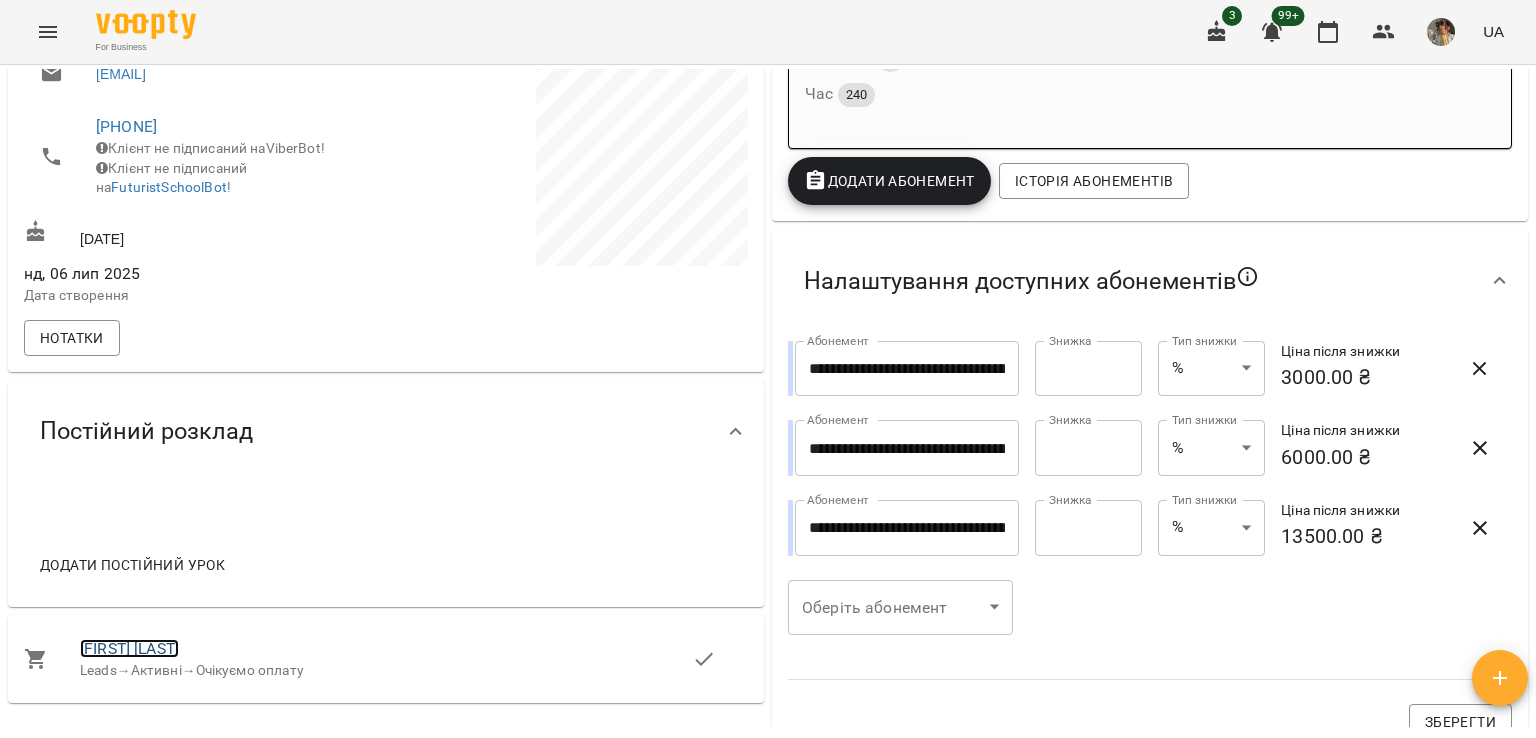 click on "Kateryna Abramova" at bounding box center [129, 648] 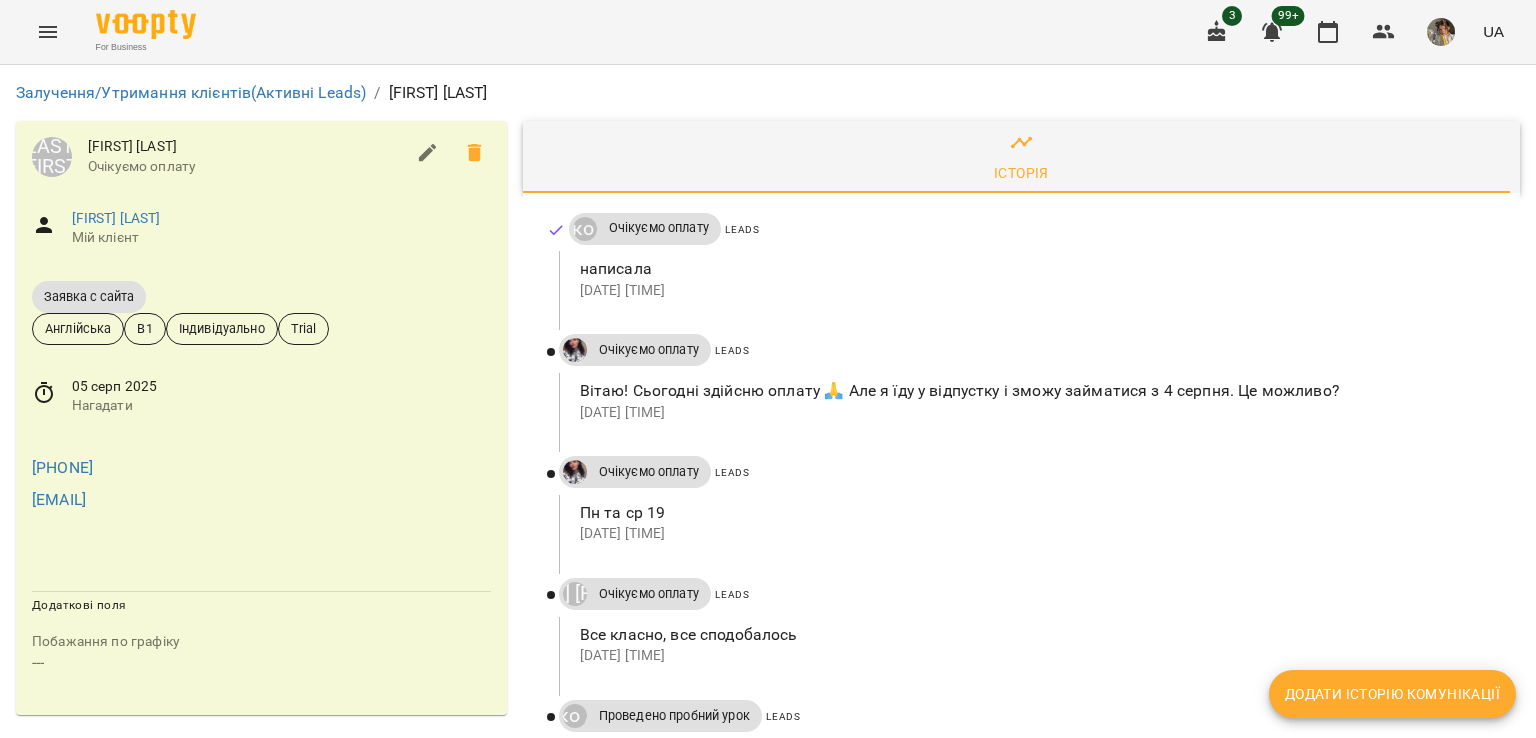 click on "Додати історію комунікації" at bounding box center [1392, 694] 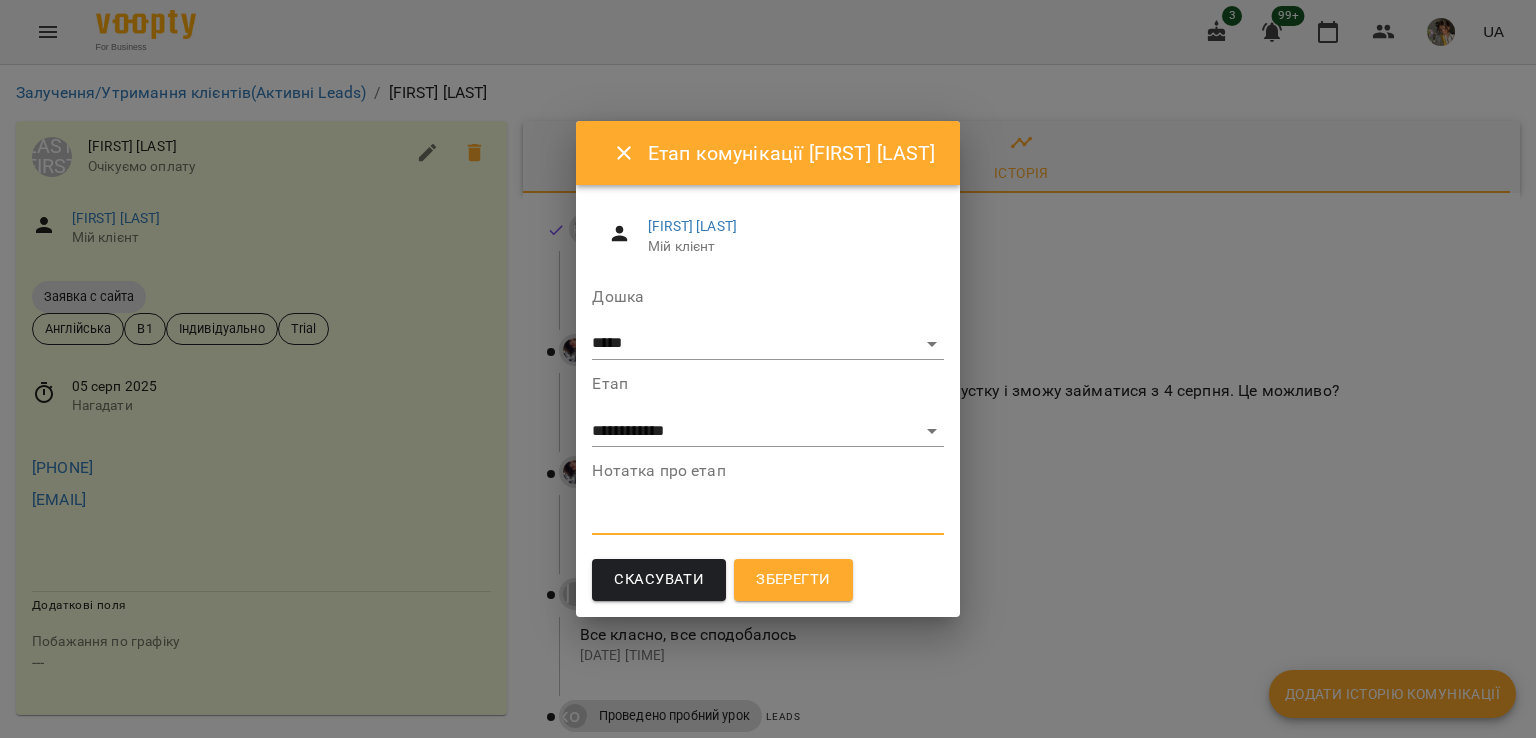 click at bounding box center [767, 518] 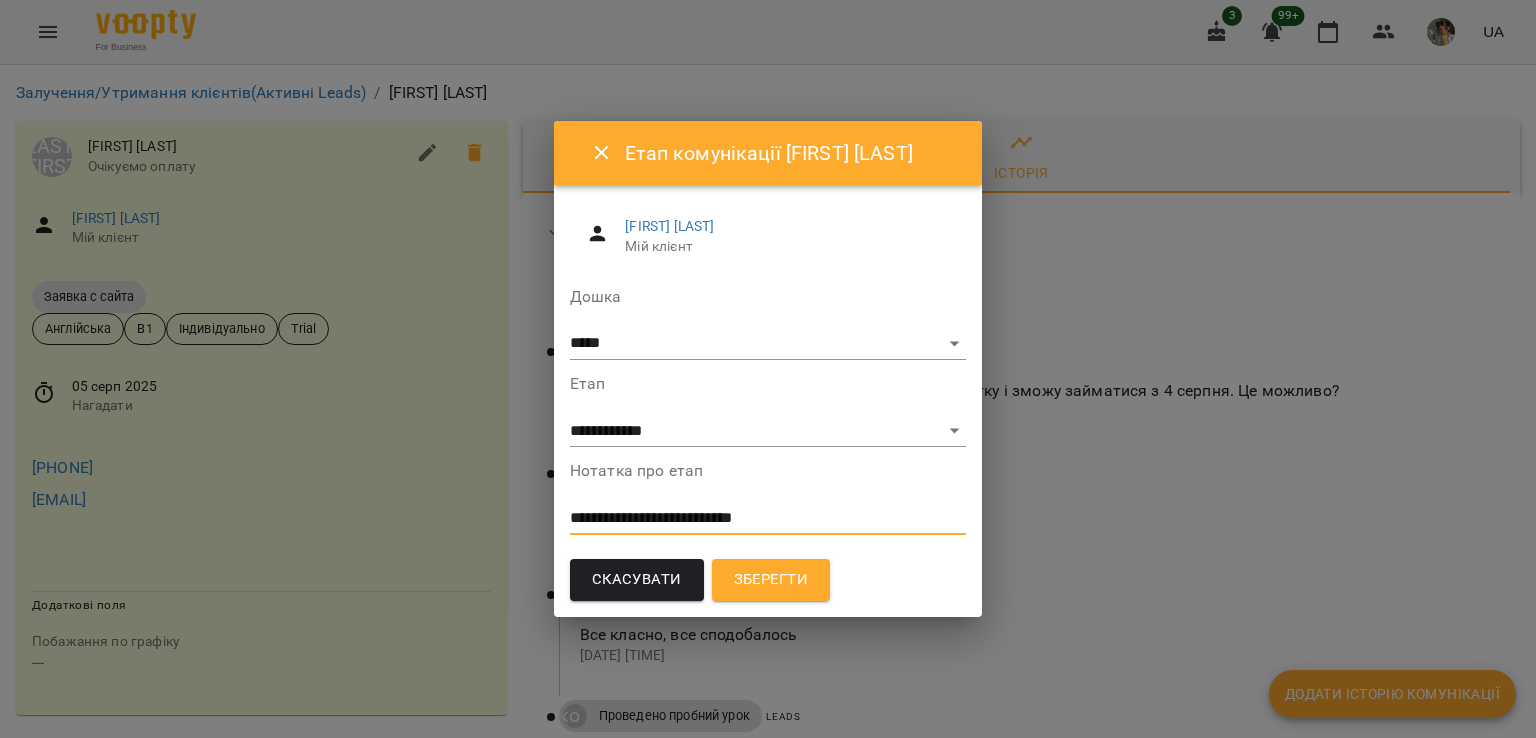 type on "**********" 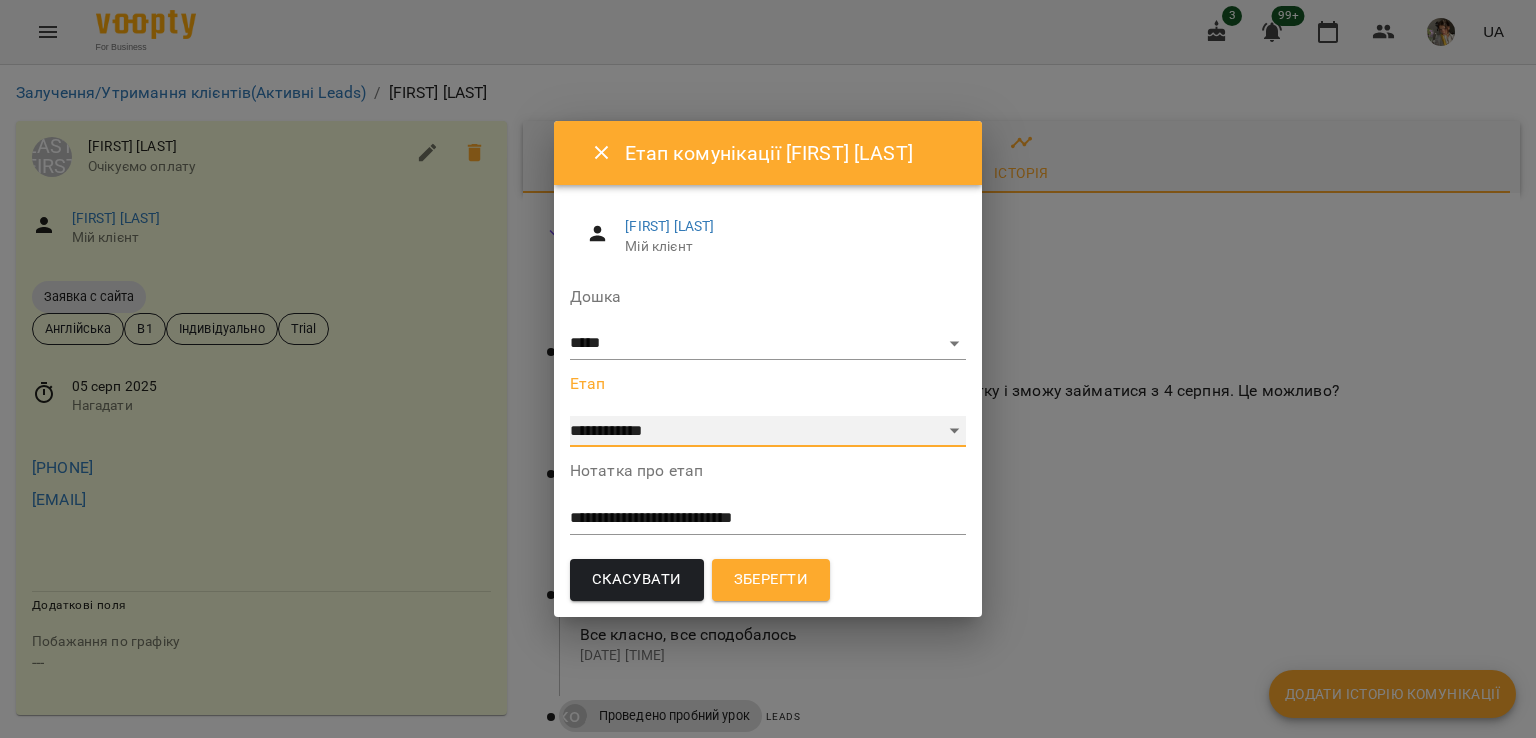 click on "**********" at bounding box center [768, 432] 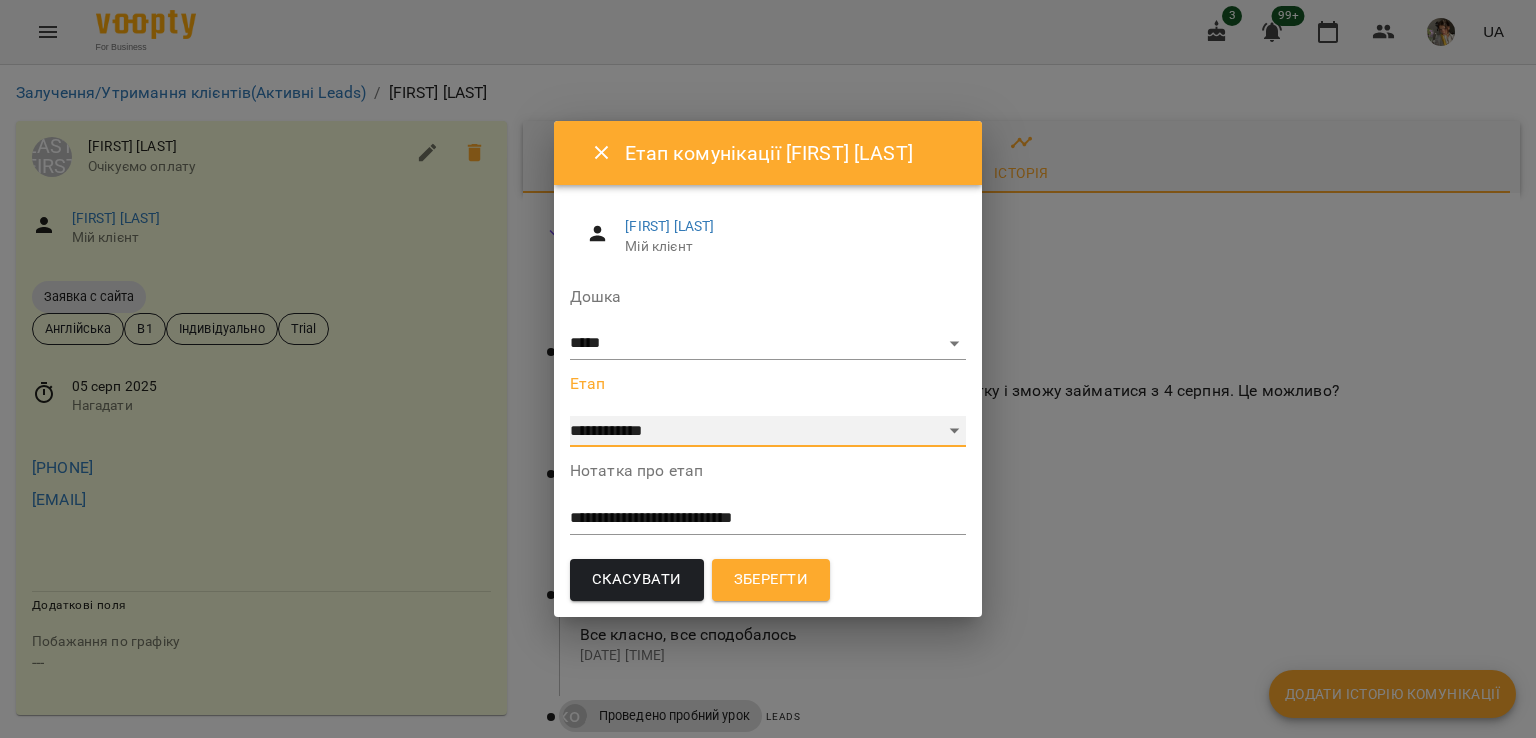 select on "**********" 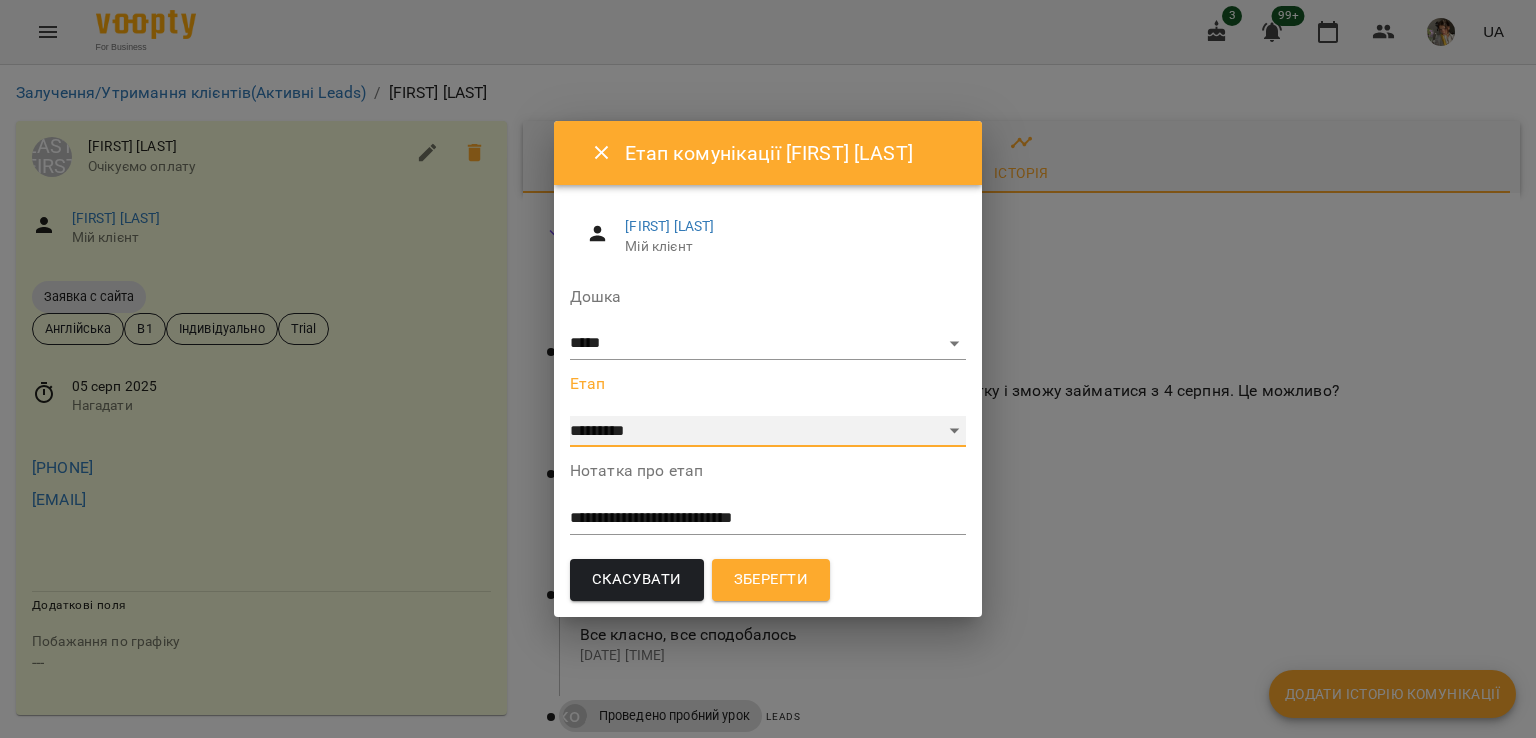 click on "**********" at bounding box center [768, 432] 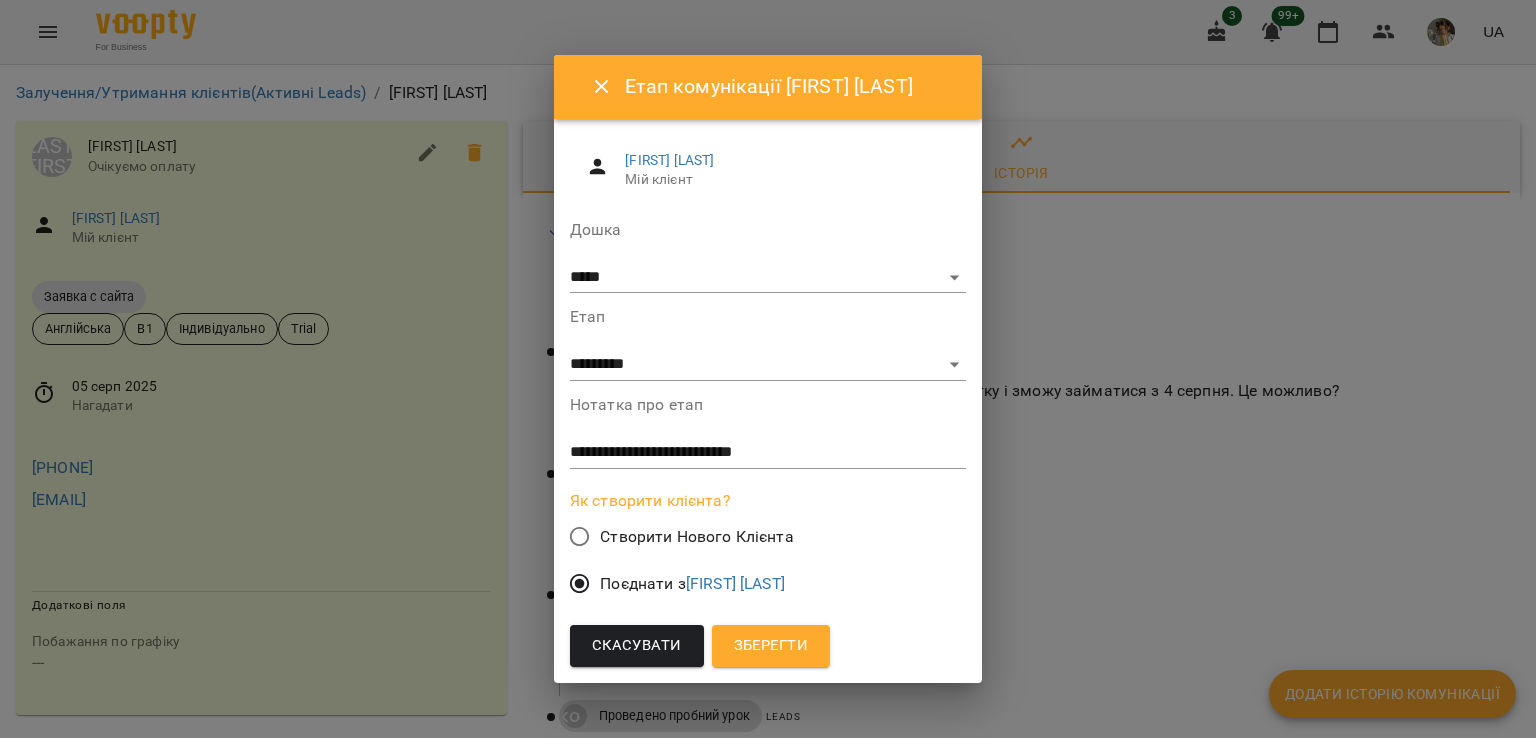 click on "Зберегти" at bounding box center [771, 646] 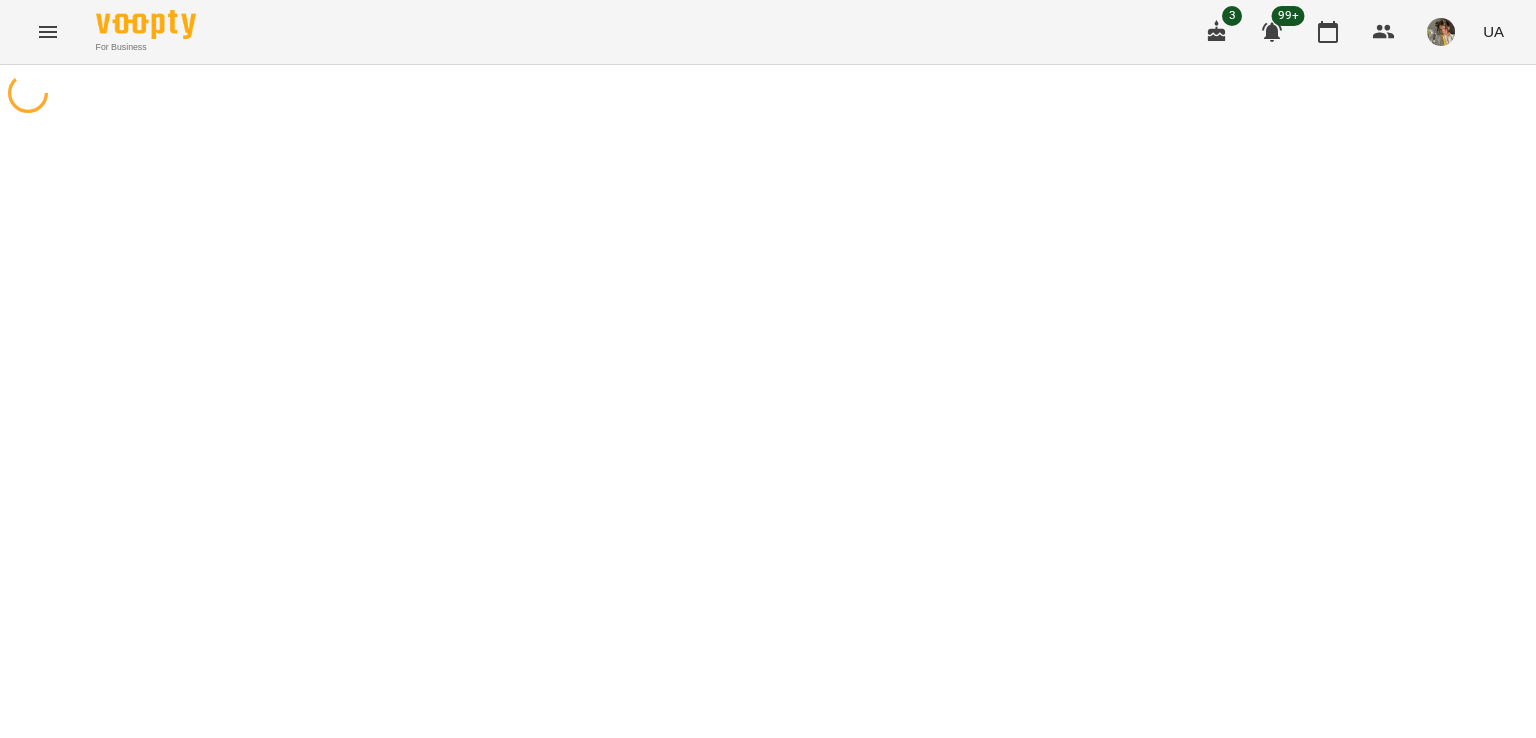 scroll, scrollTop: 0, scrollLeft: 0, axis: both 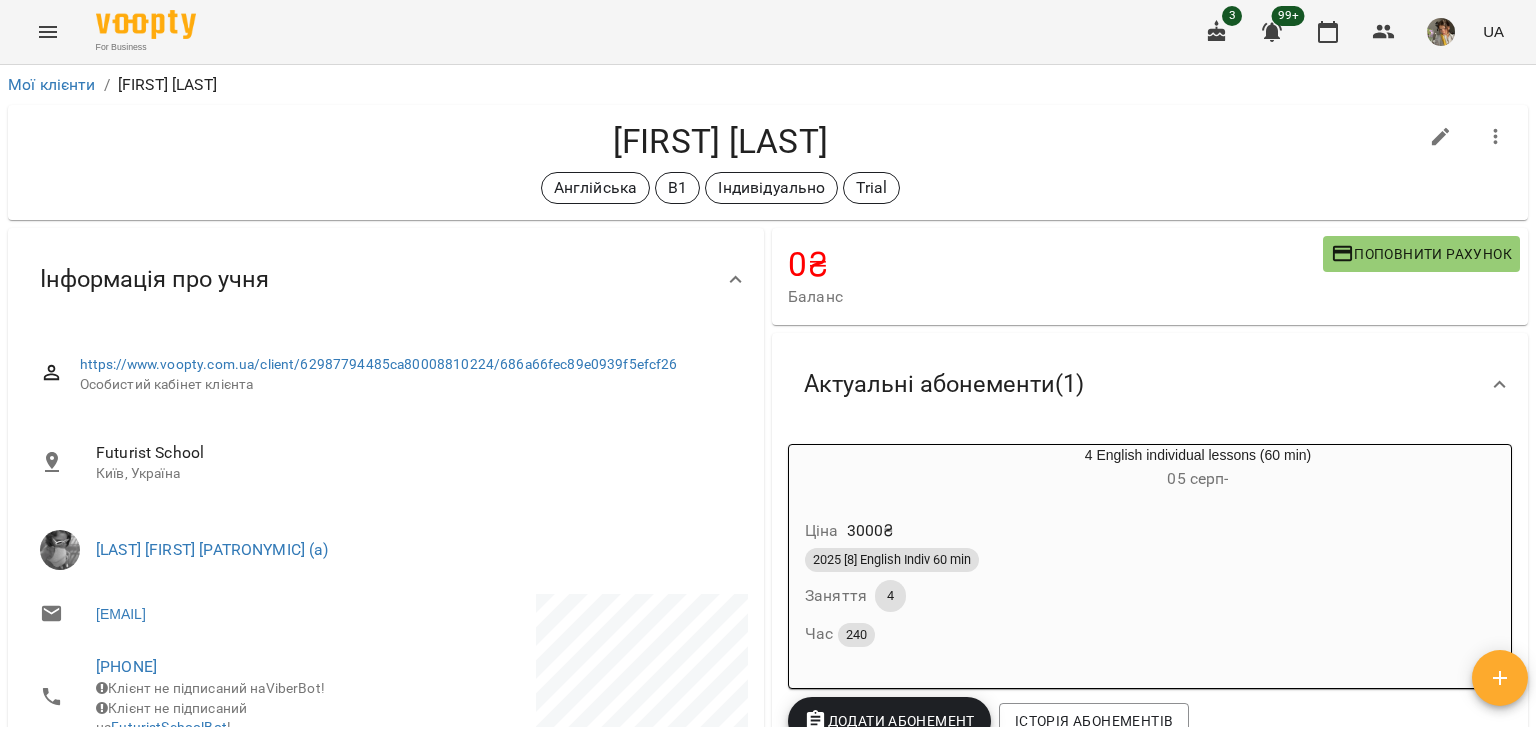 click at bounding box center [1441, 137] 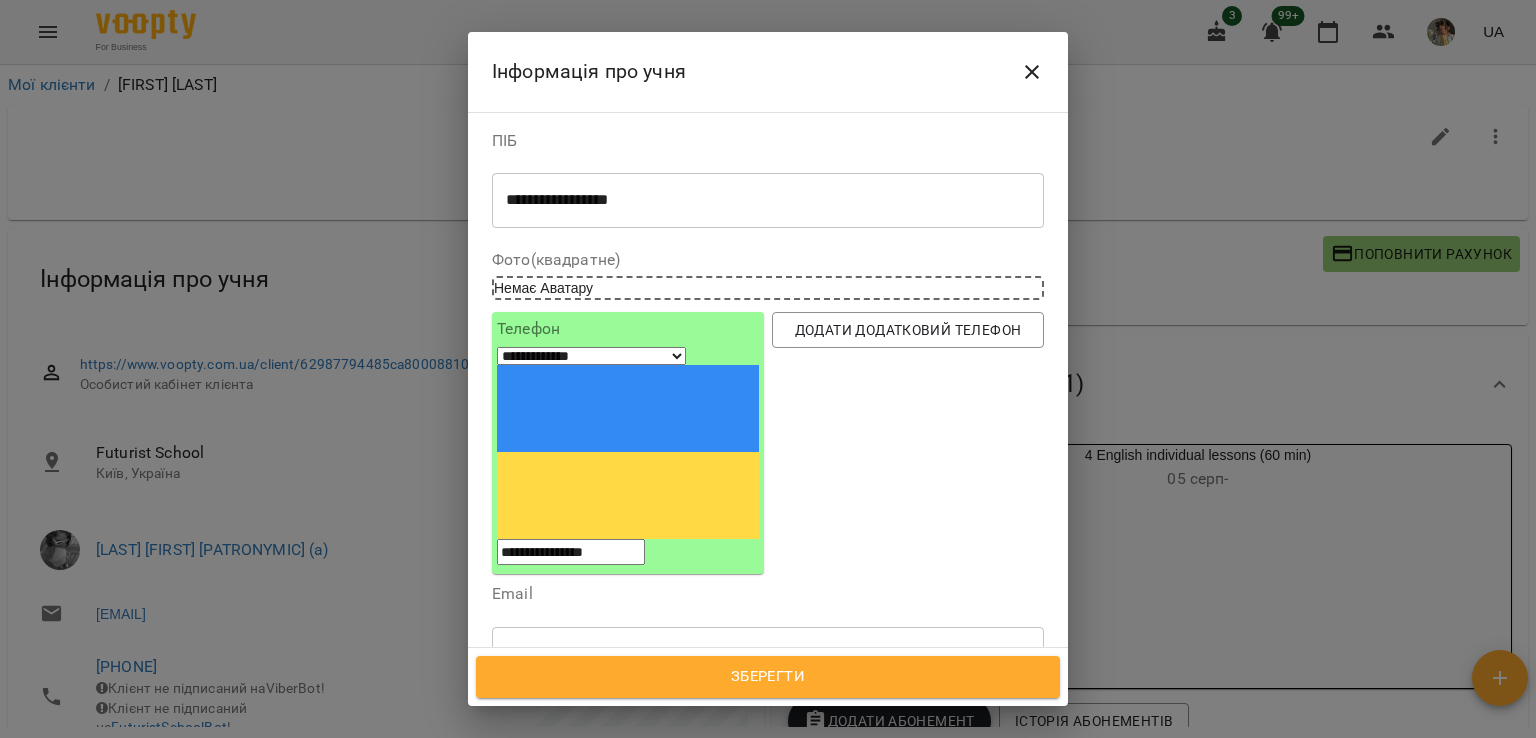 click 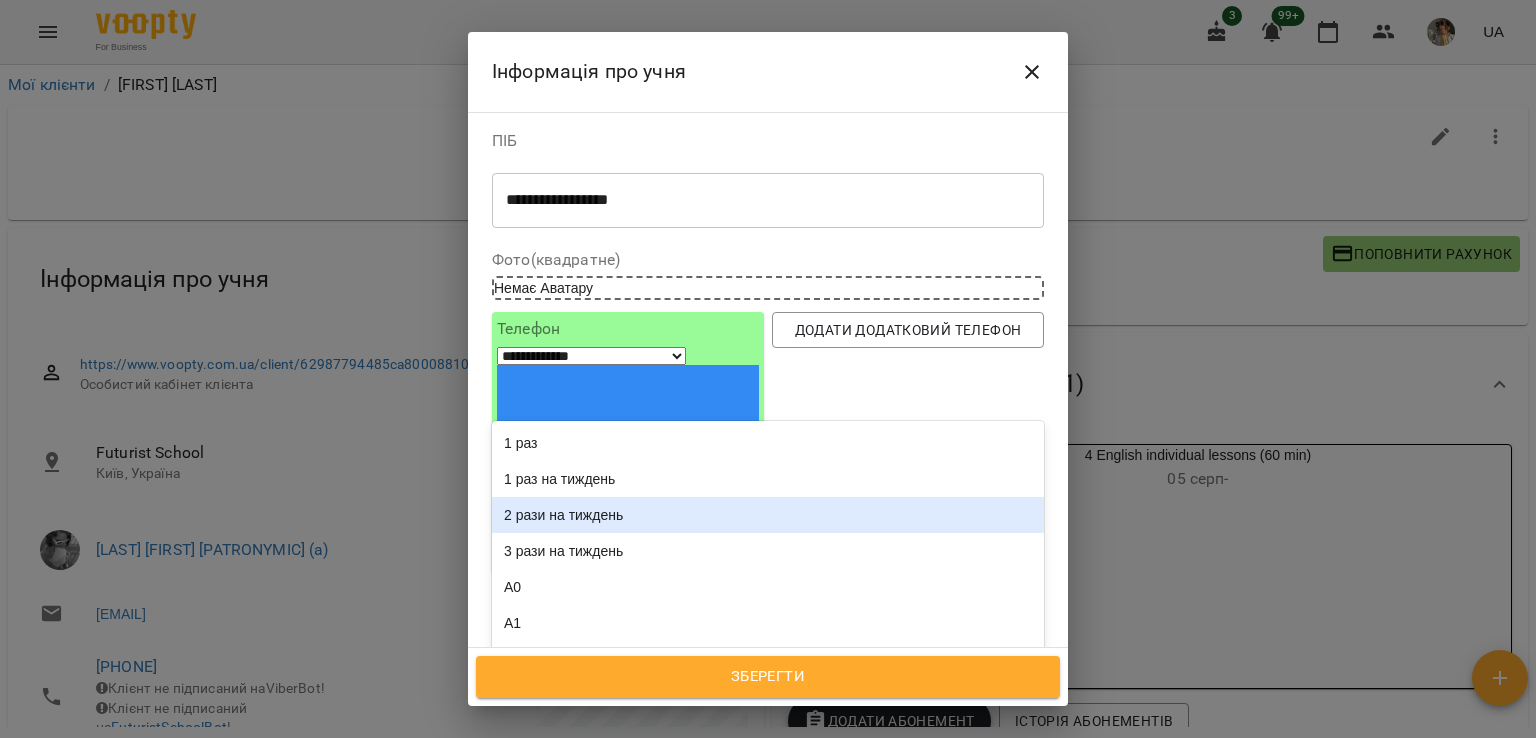 click on "2 рази на тиждень" at bounding box center (768, 515) 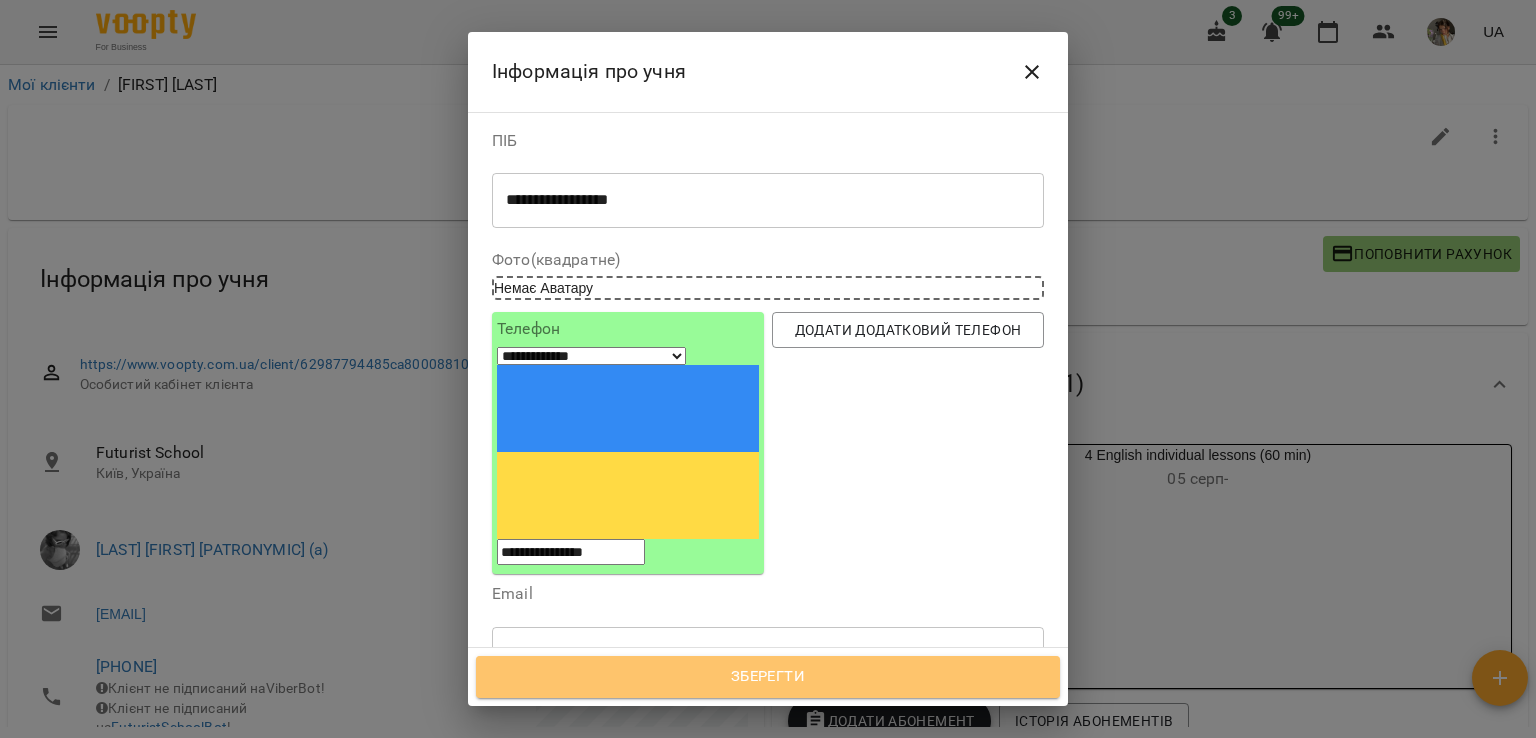 click on "Зберегти" at bounding box center [768, 677] 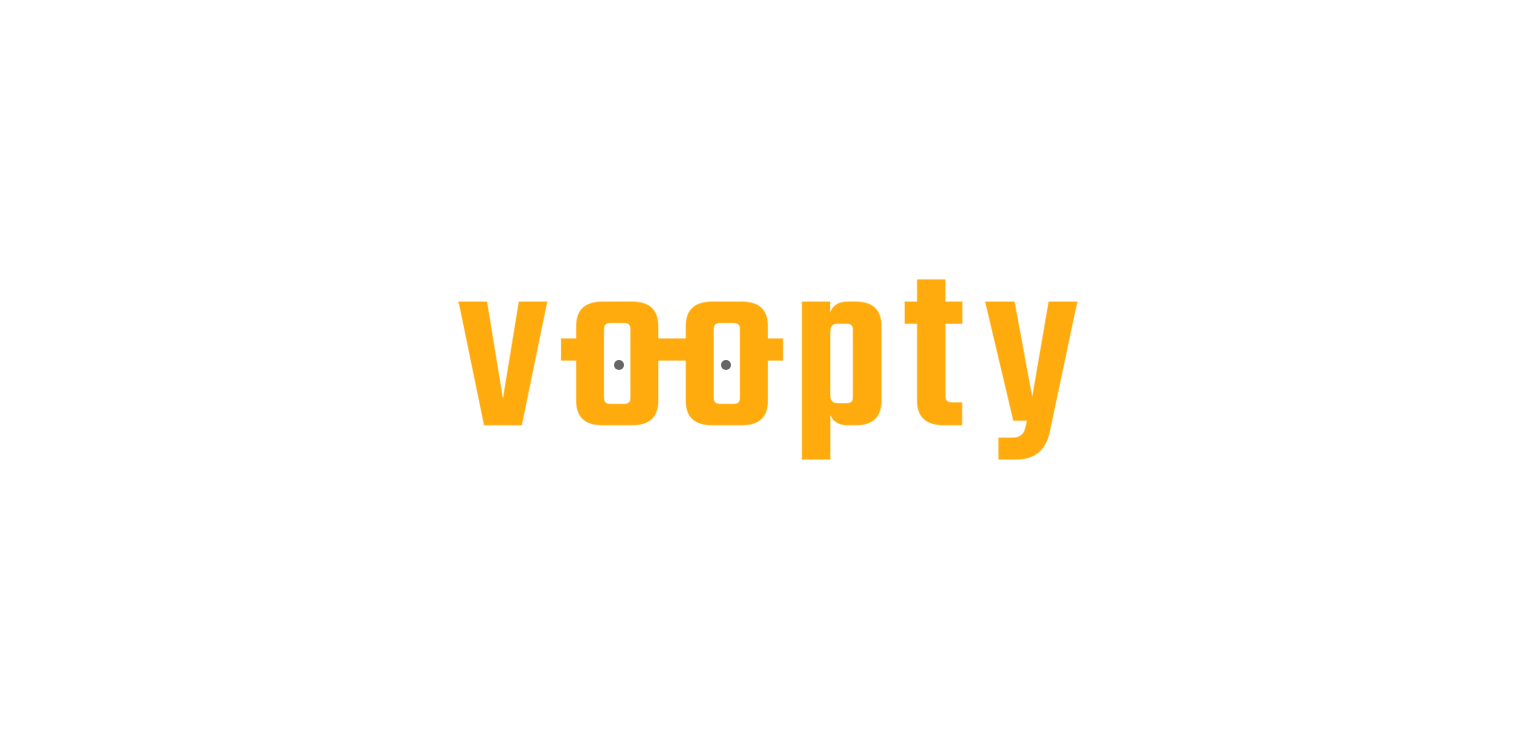 scroll, scrollTop: 0, scrollLeft: 0, axis: both 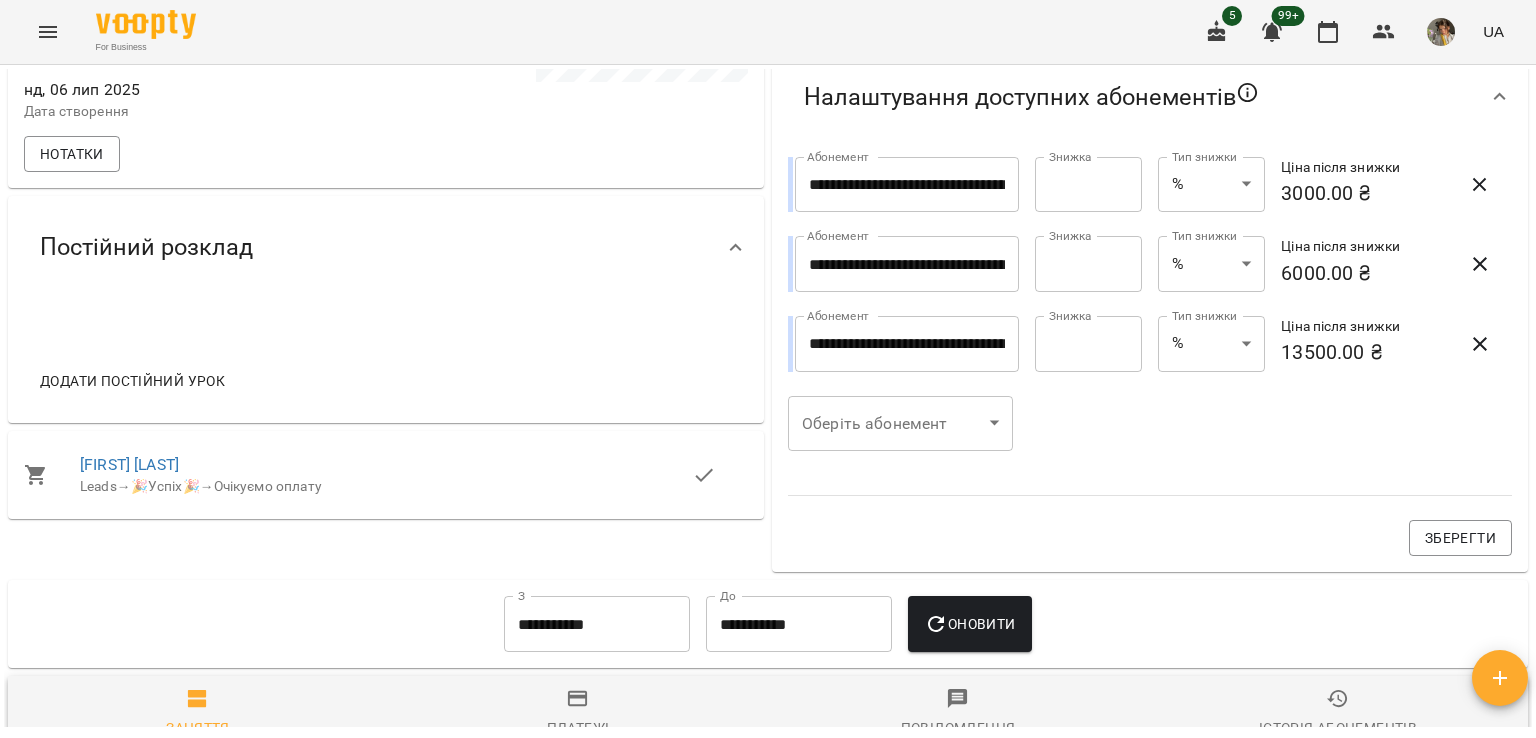 click on "Додати постійний урок" at bounding box center (132, 381) 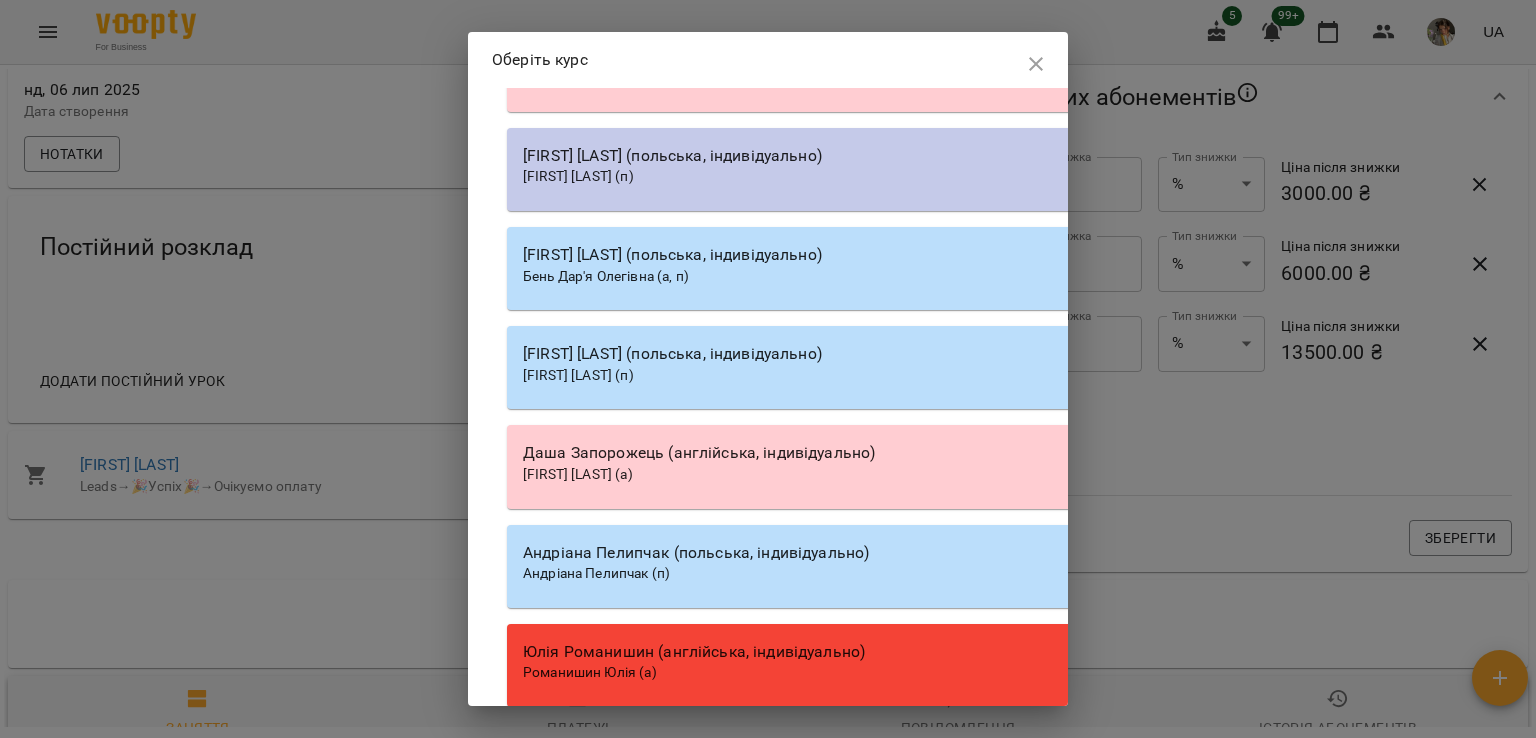 scroll, scrollTop: 15820, scrollLeft: 0, axis: vertical 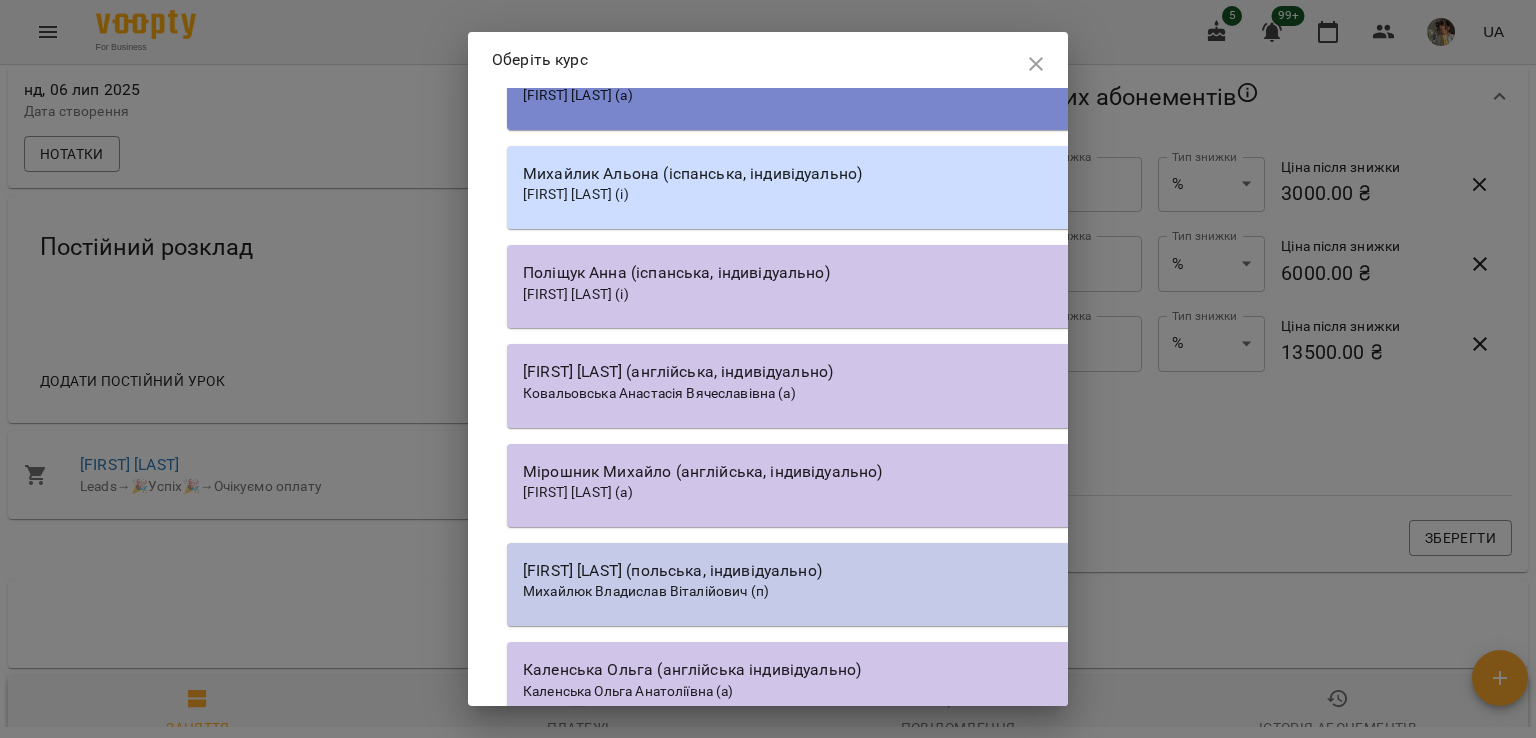 click on "Юлія Гомзяк (англійська, індивідуально)" at bounding box center (1077, -422) 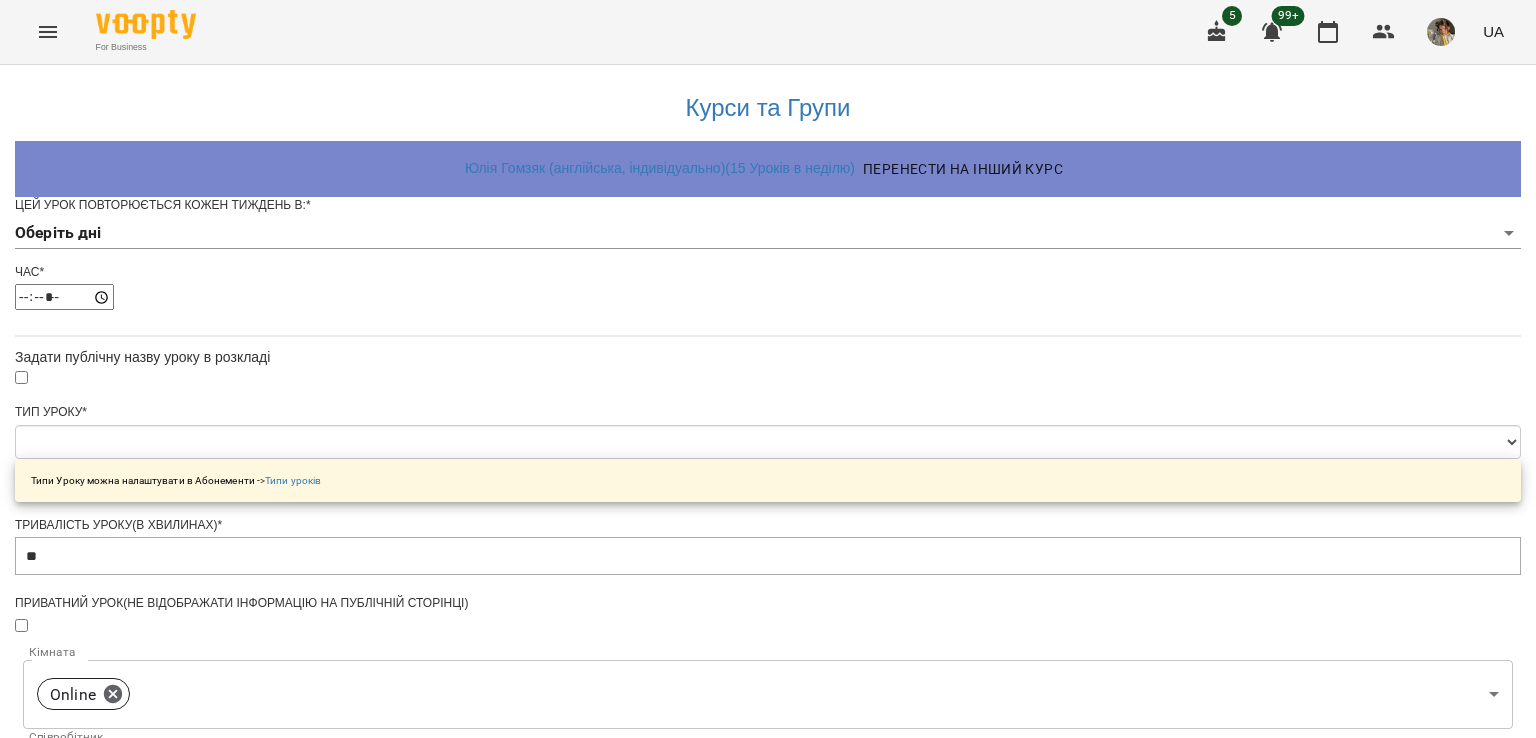 click on "**********" at bounding box center (768, 644) 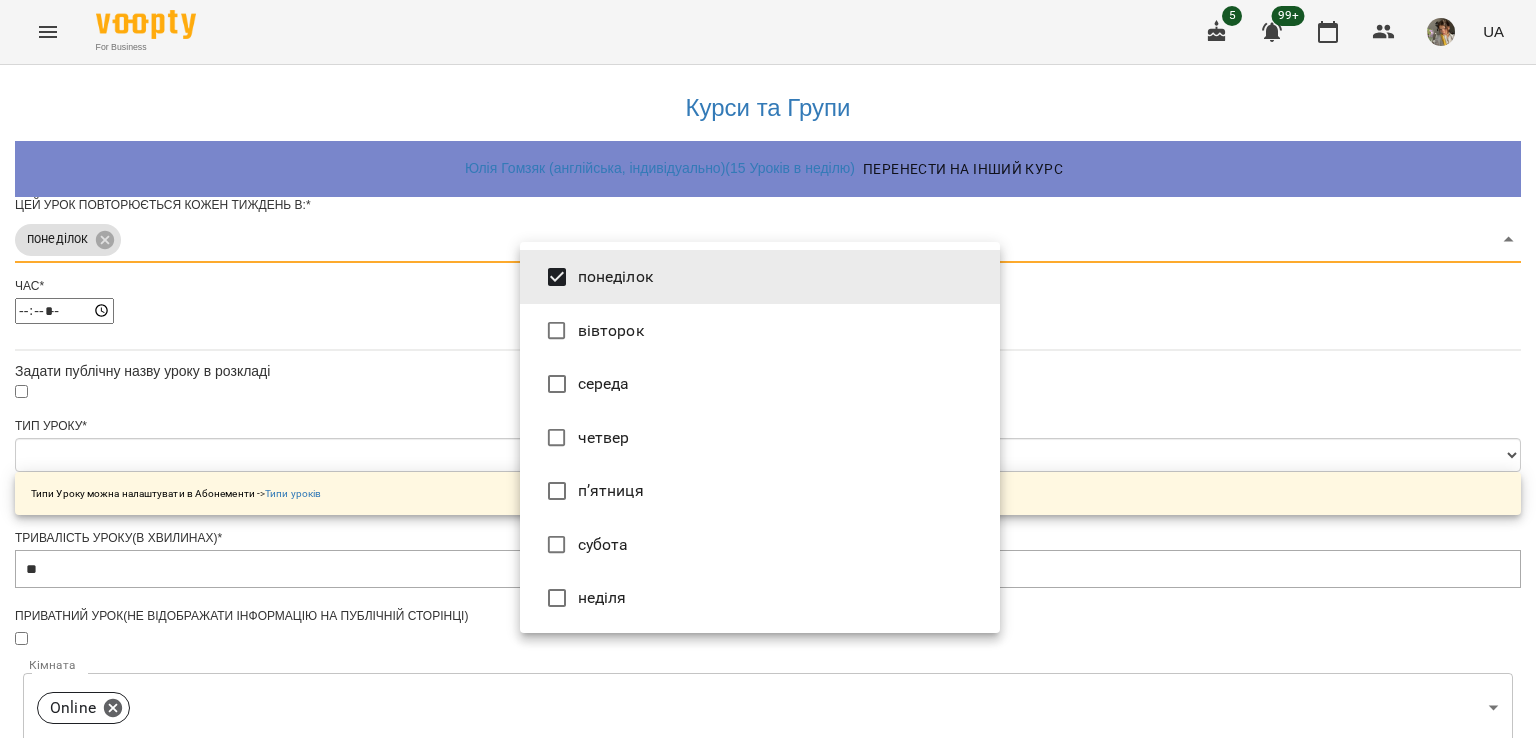 type on "***" 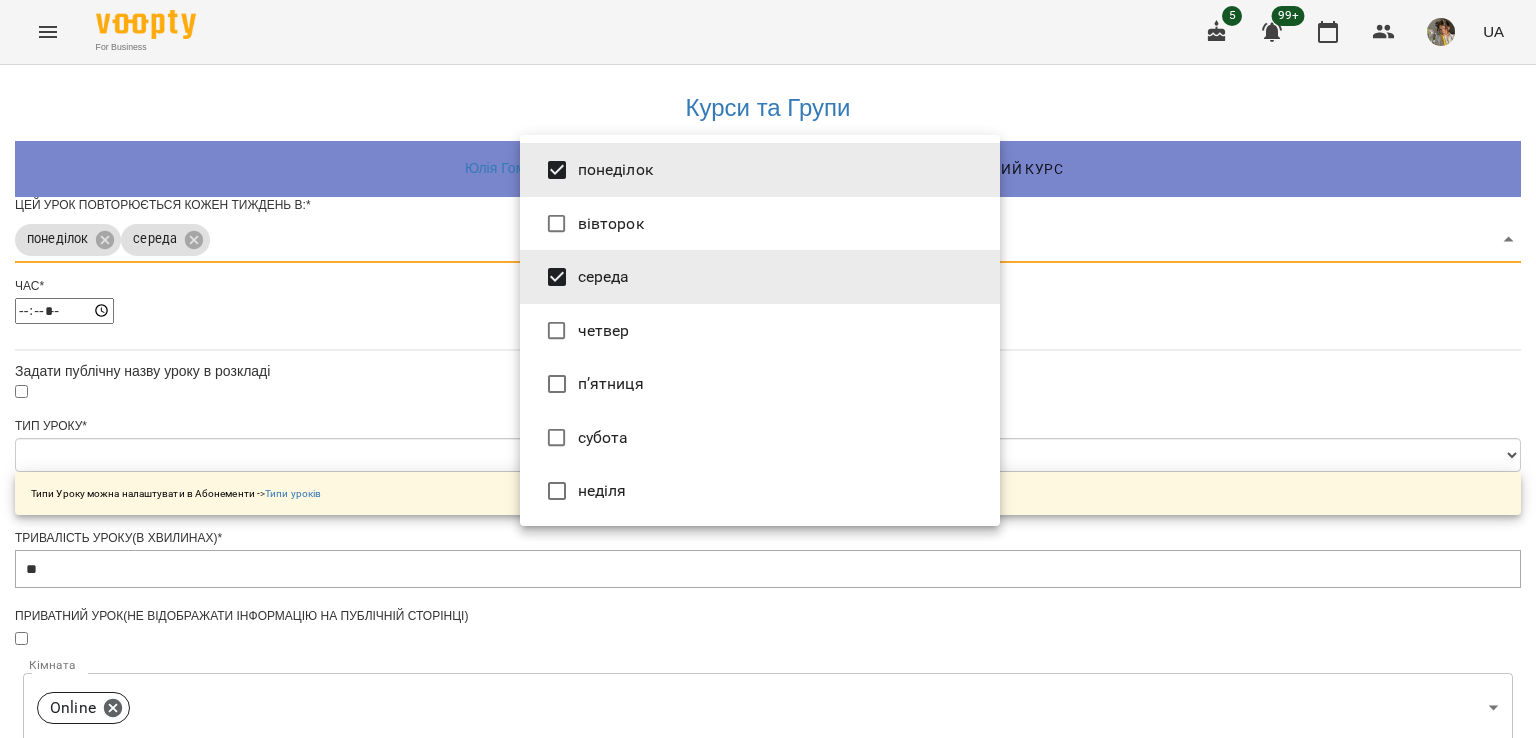 click at bounding box center (768, 369) 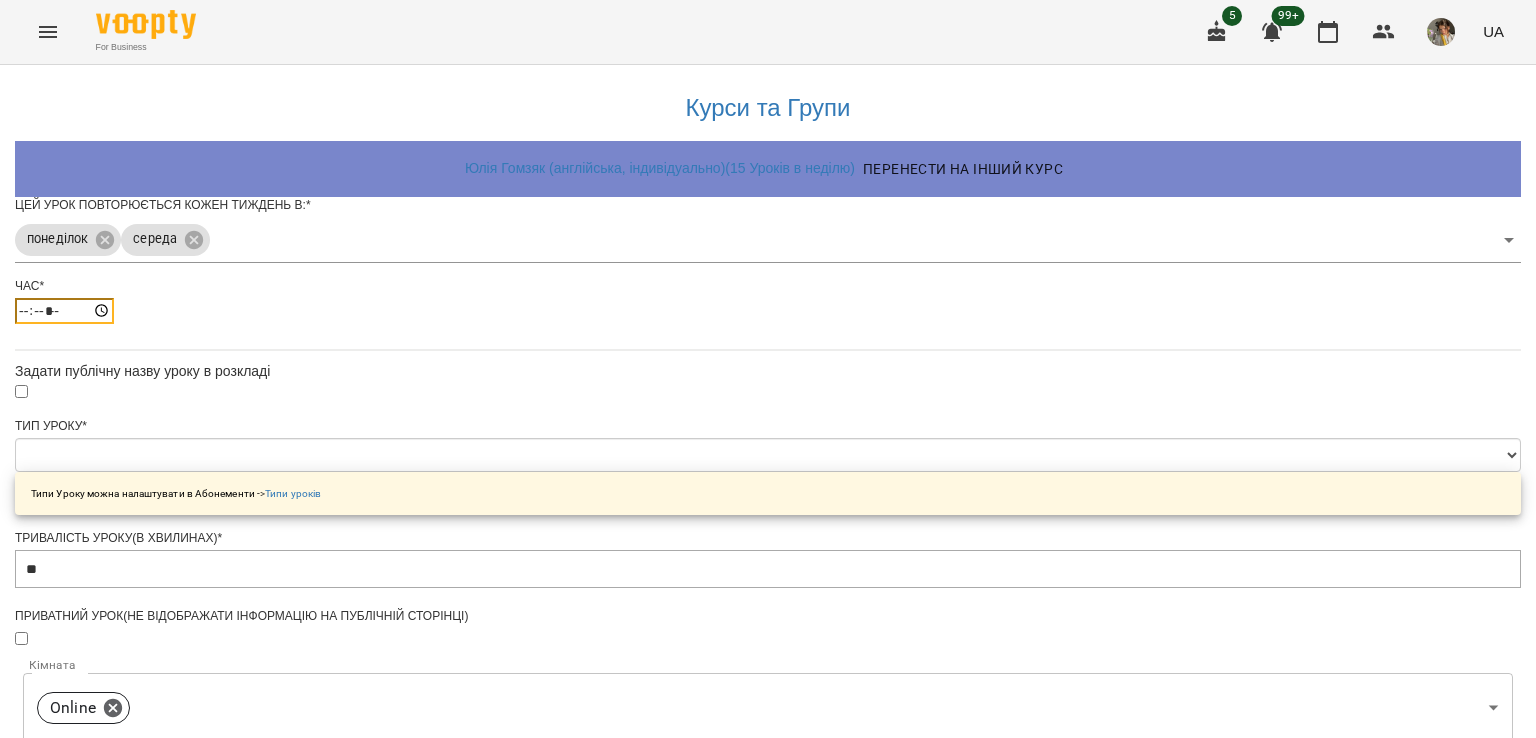 click on "*****" at bounding box center [64, 311] 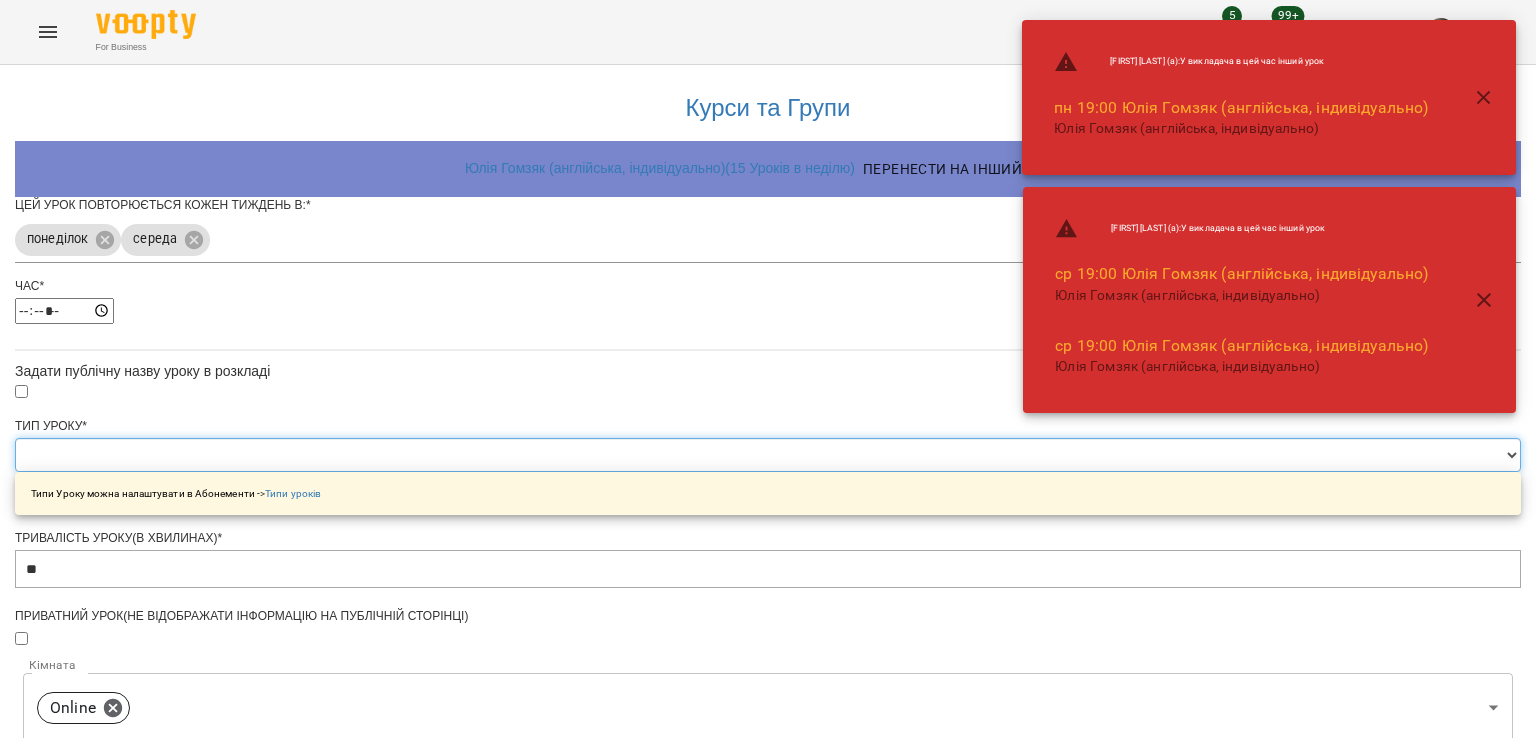 click on "**********" at bounding box center (768, 455) 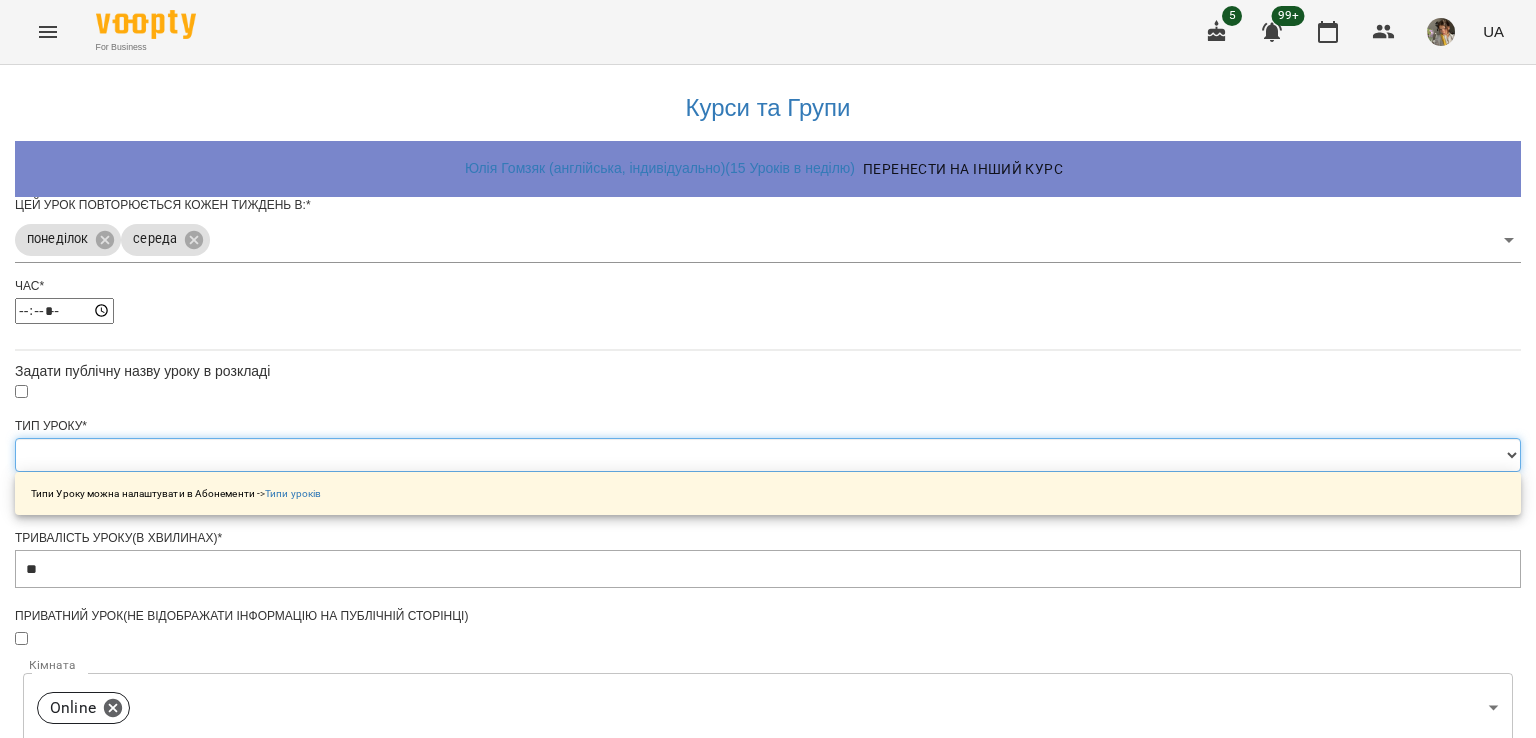 select on "**********" 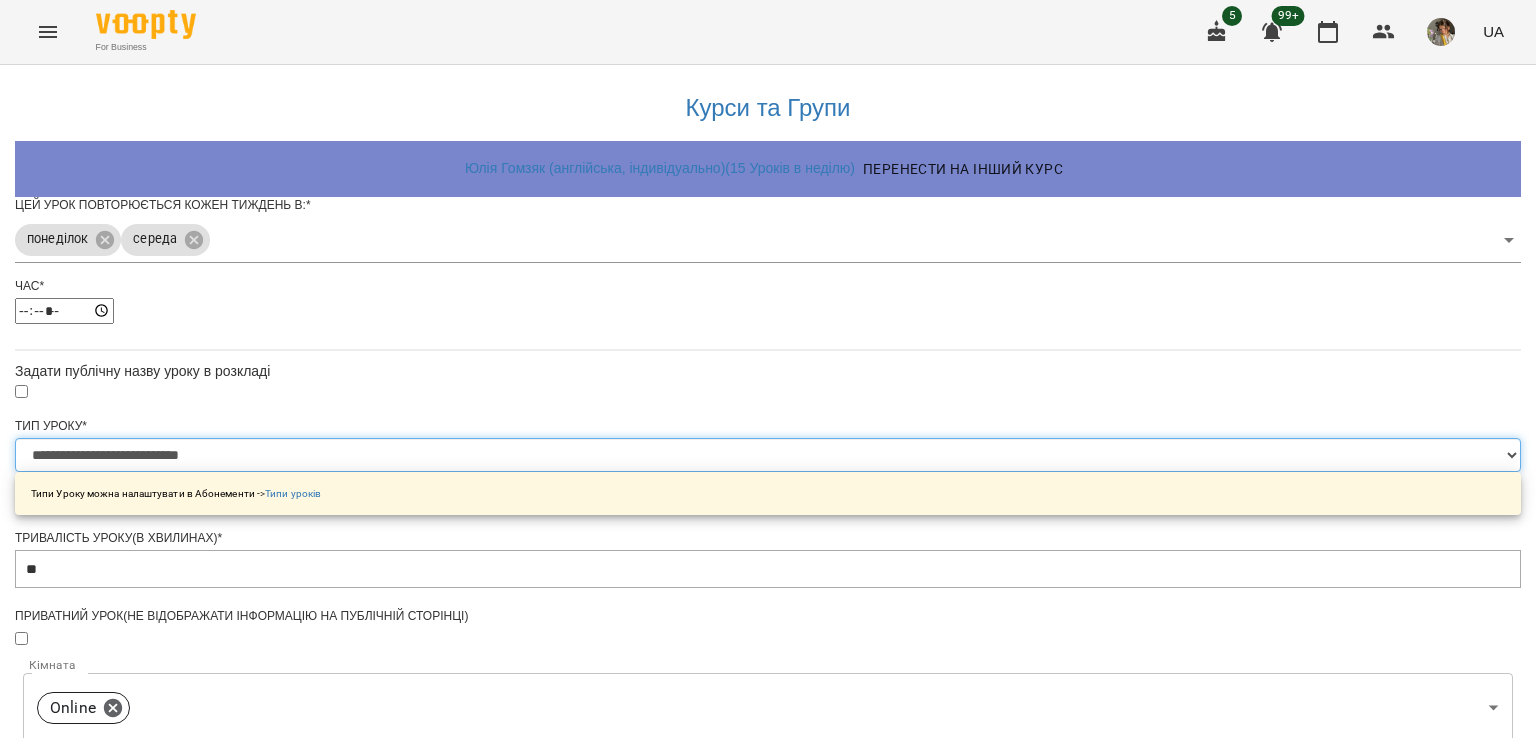 click on "**********" at bounding box center (768, 455) 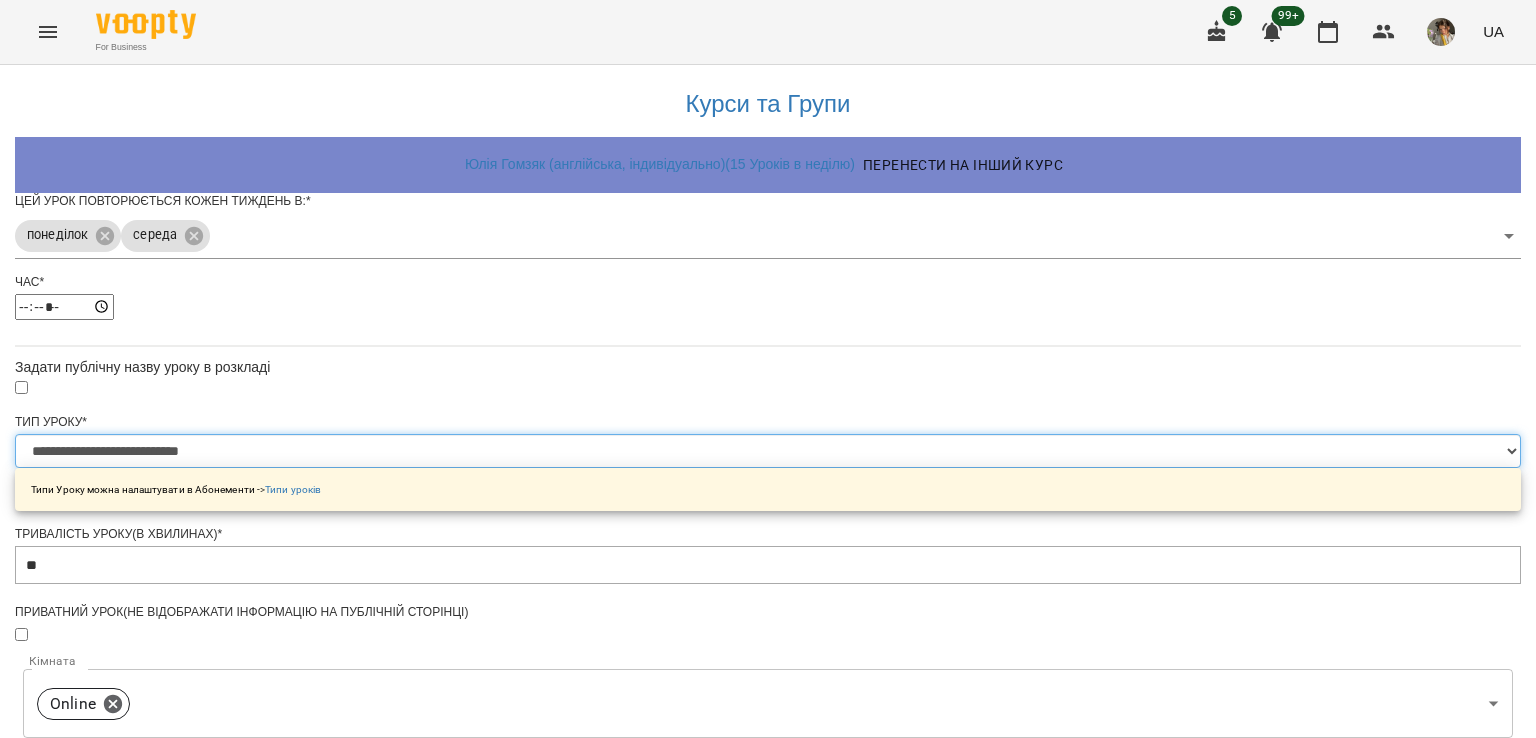 scroll, scrollTop: 703, scrollLeft: 0, axis: vertical 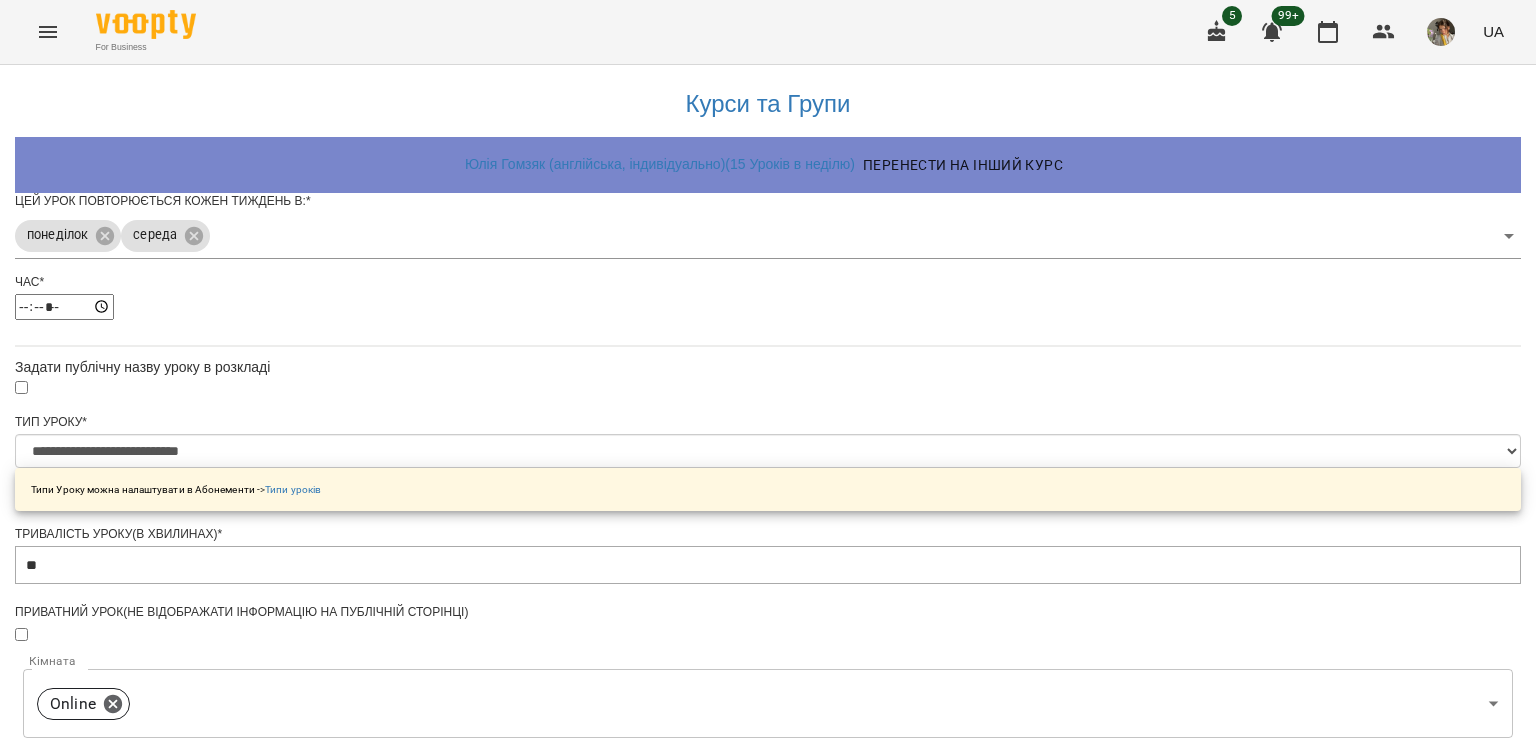 click at bounding box center [768, 1171] 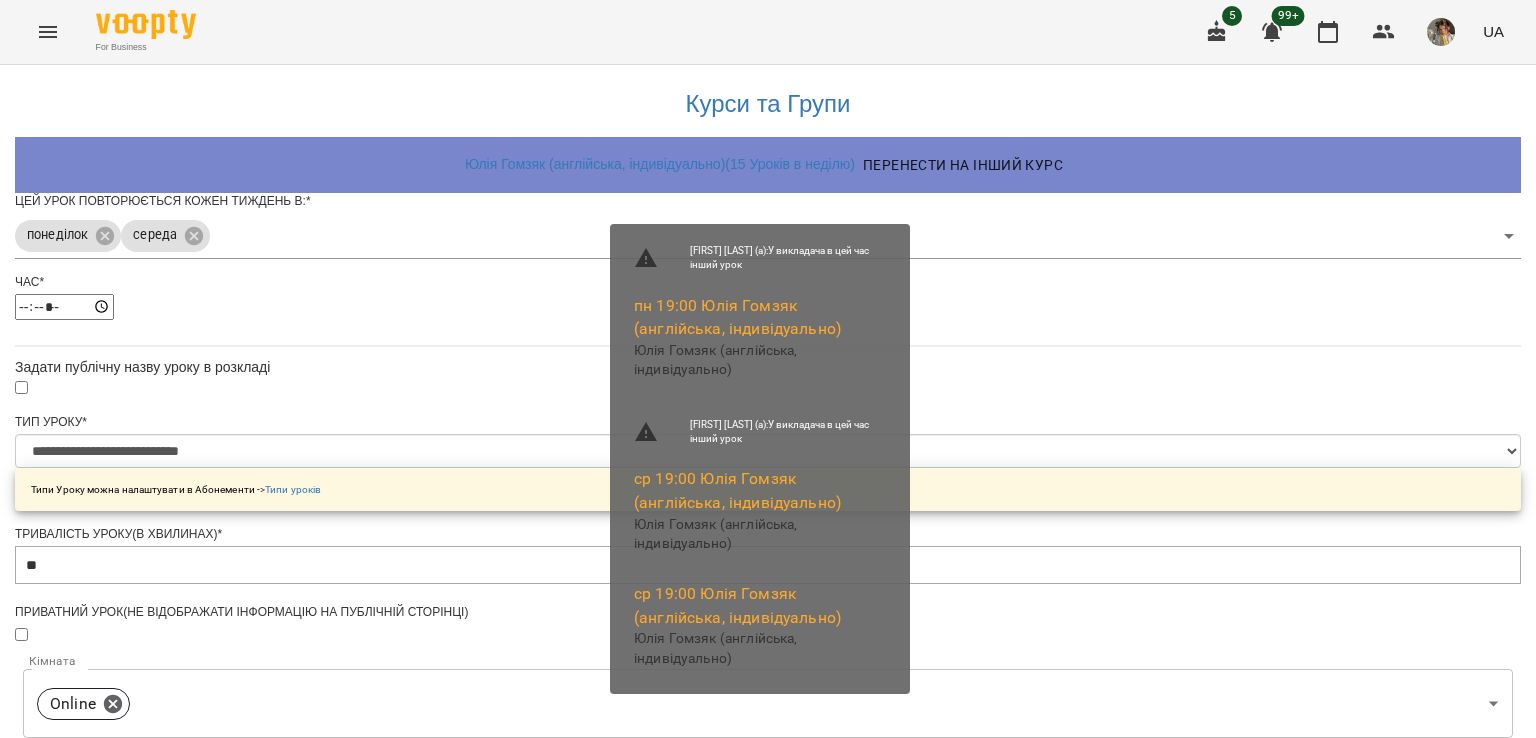 click on "Зберегти" at bounding box center [768, 1327] 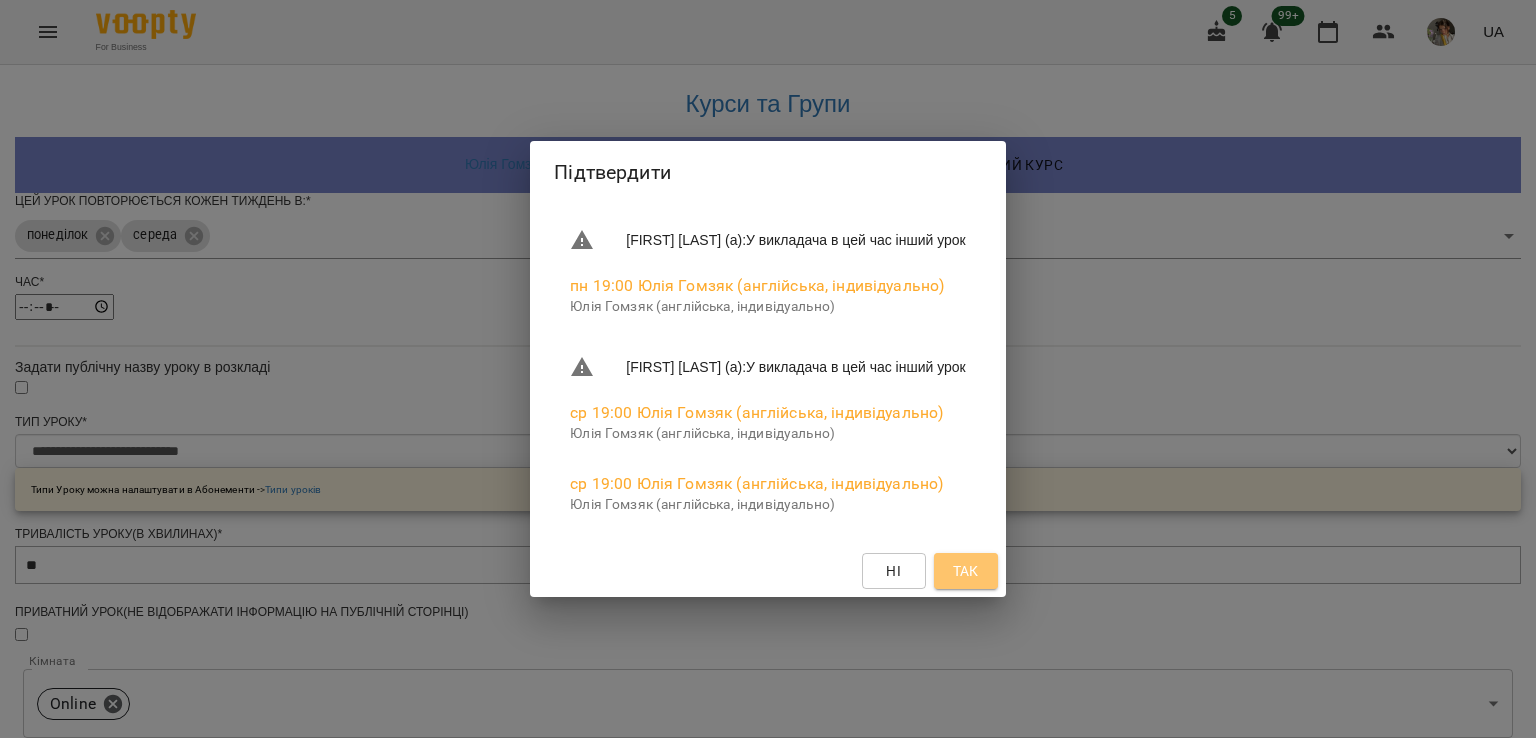 click on "Так" at bounding box center [966, 571] 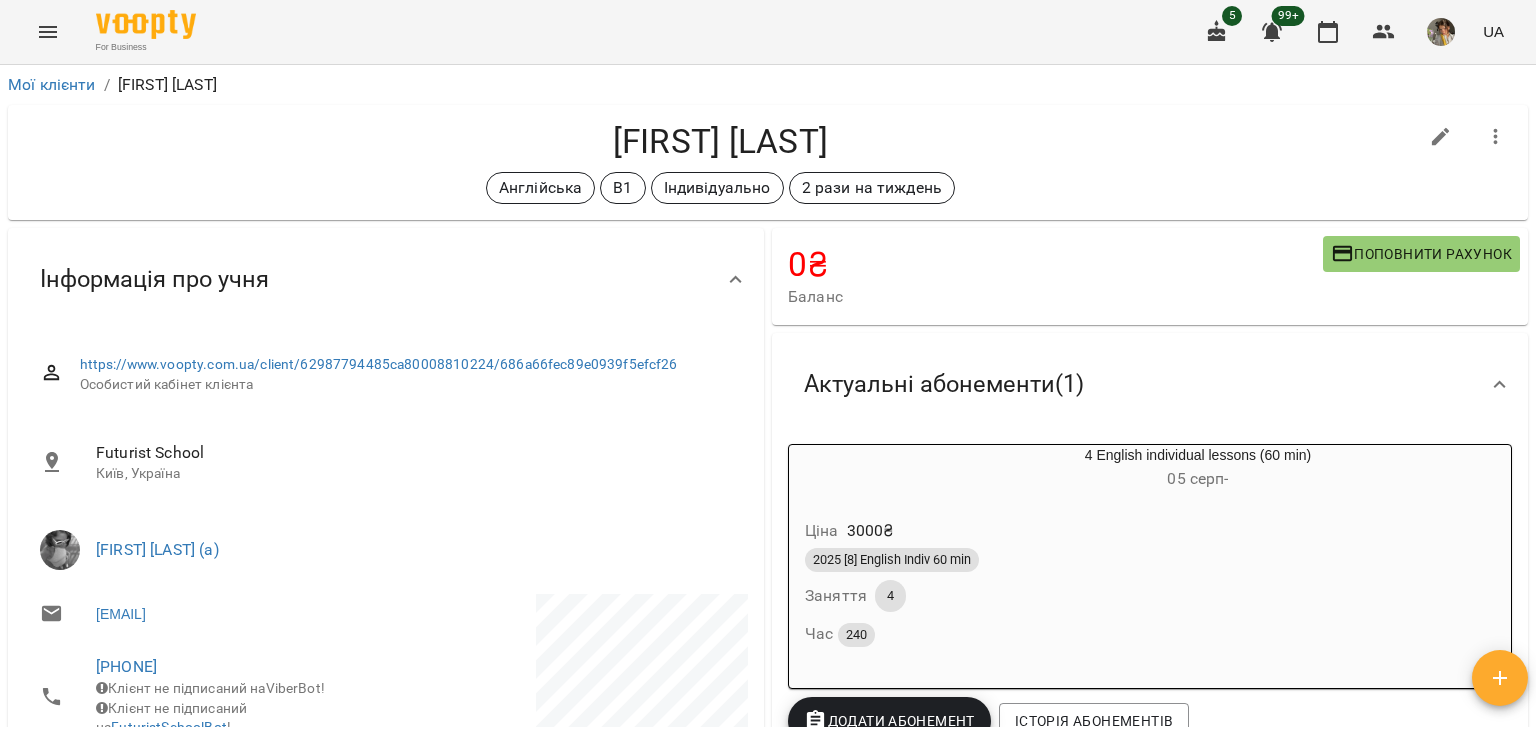 drag, startPoint x: 872, startPoint y: 152, endPoint x: 548, endPoint y: 161, distance: 324.12497 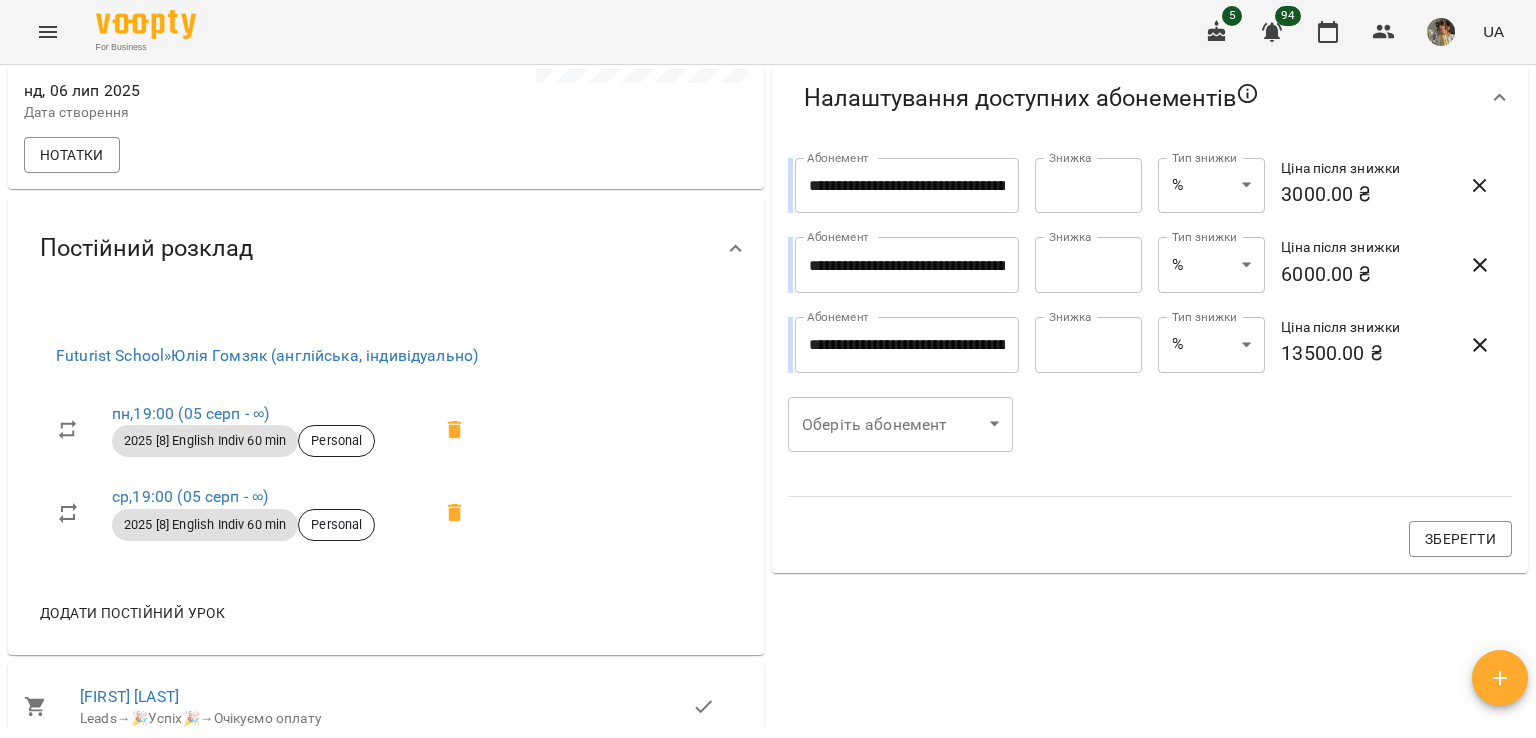 scroll, scrollTop: 717, scrollLeft: 0, axis: vertical 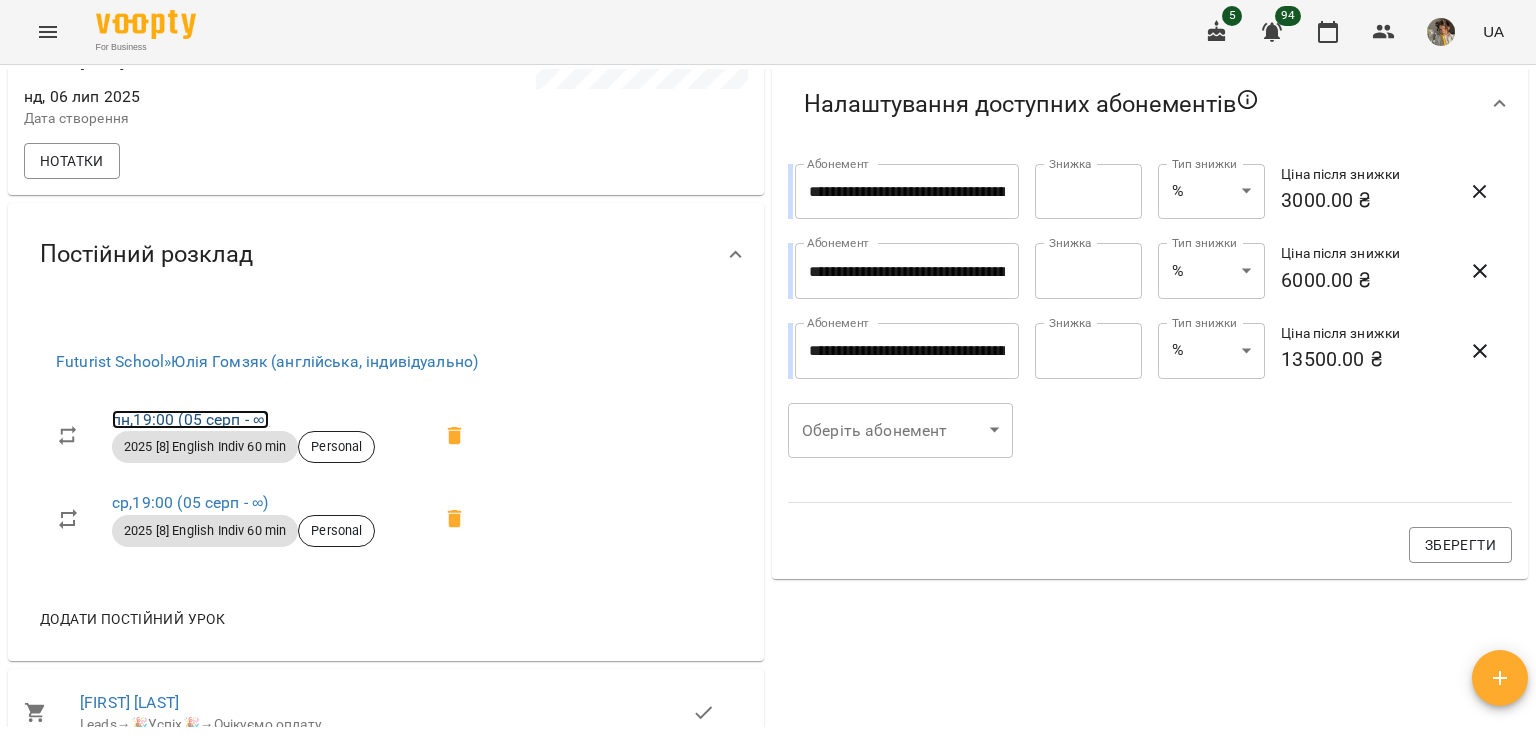 click on "пн ,  19:00   ([DATE] - ∞)" at bounding box center [190, 419] 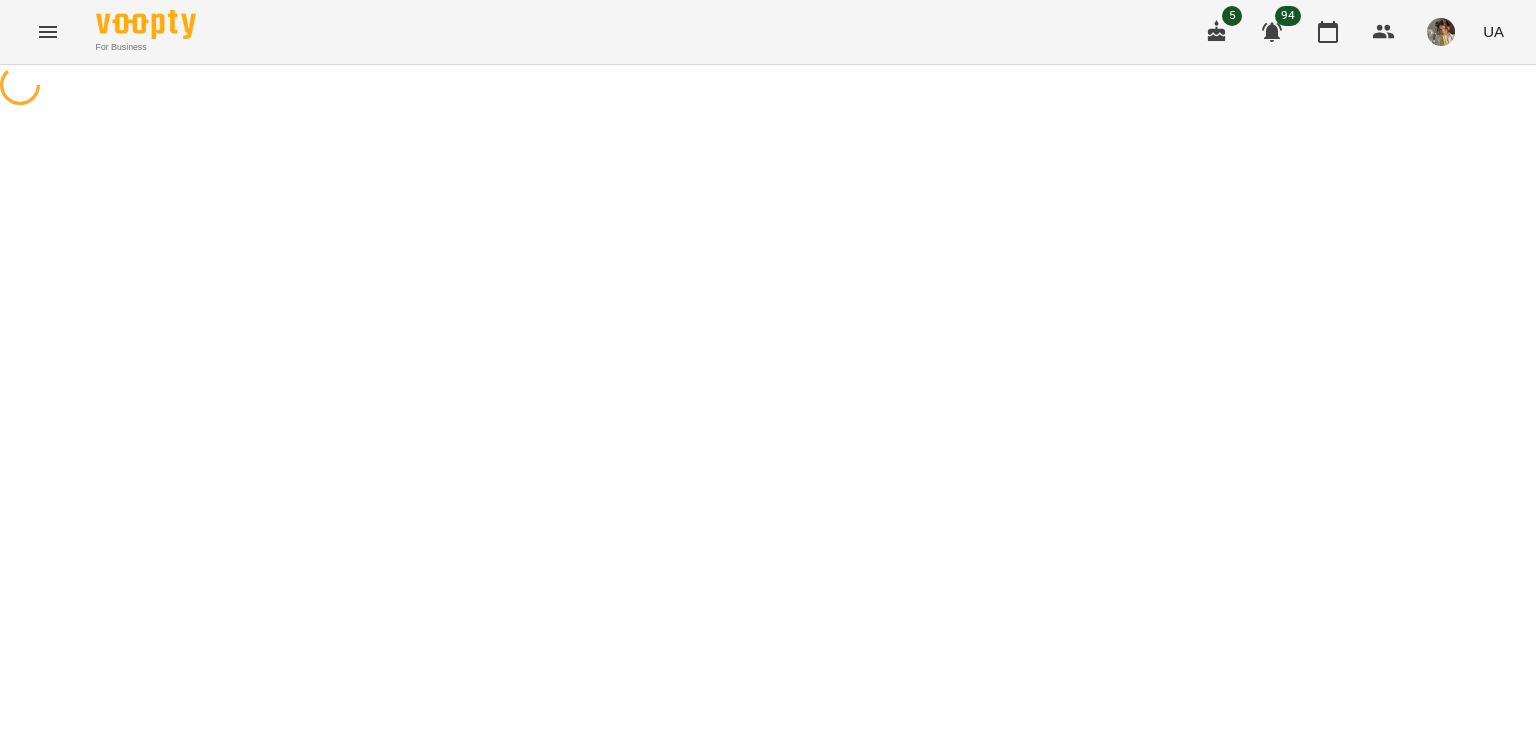 scroll, scrollTop: 0, scrollLeft: 0, axis: both 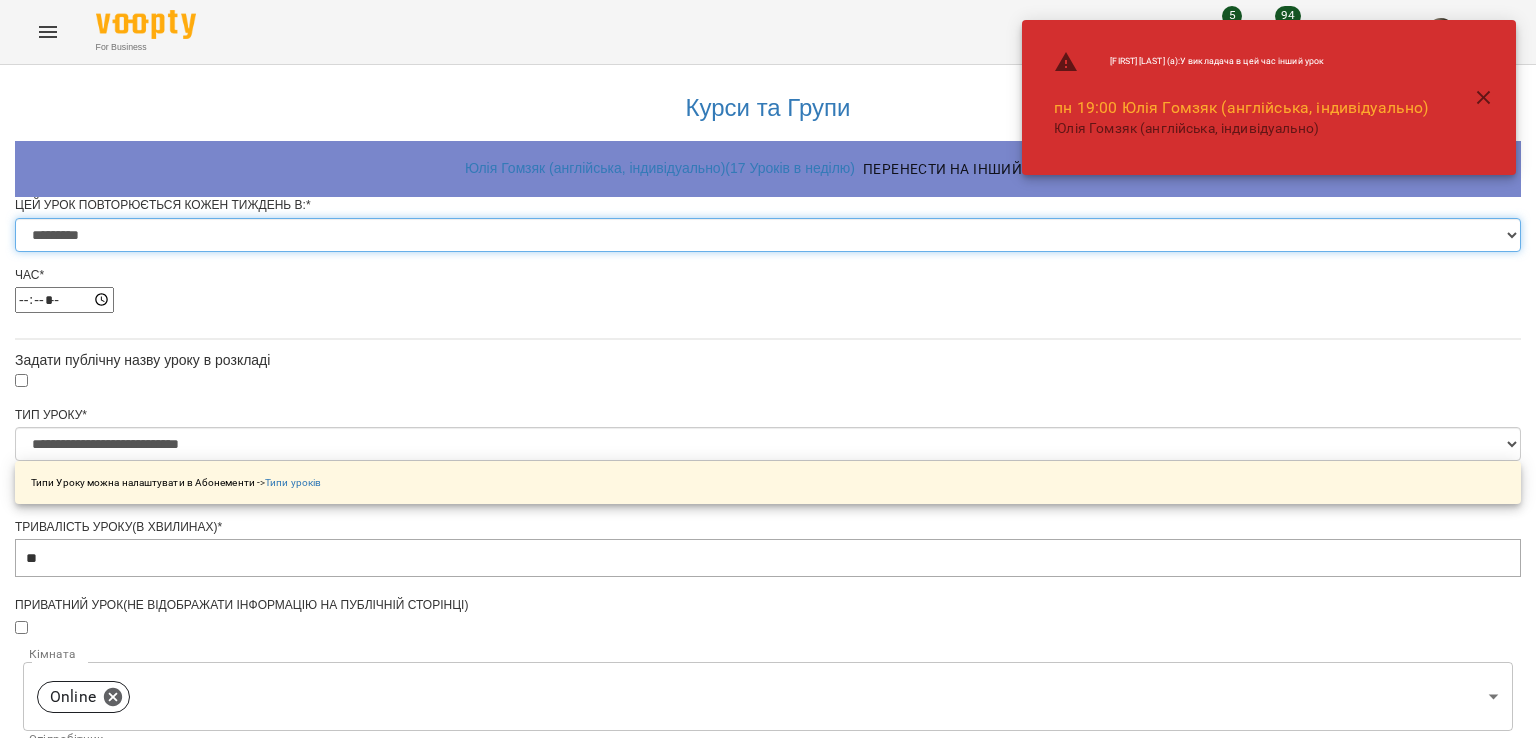click on "********* ******** ****** ****** ******** ****** ******" at bounding box center (768, 235) 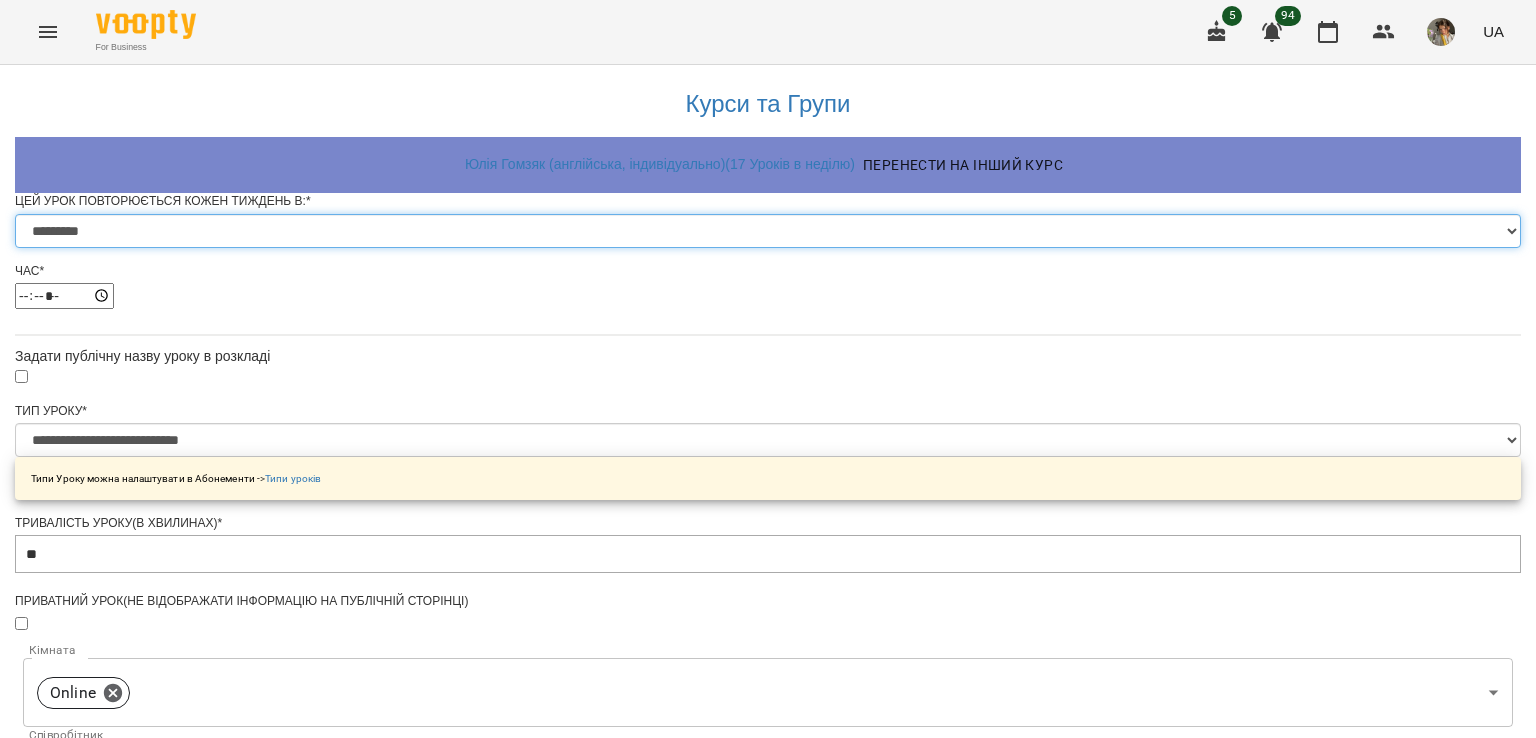 scroll, scrollTop: 884, scrollLeft: 0, axis: vertical 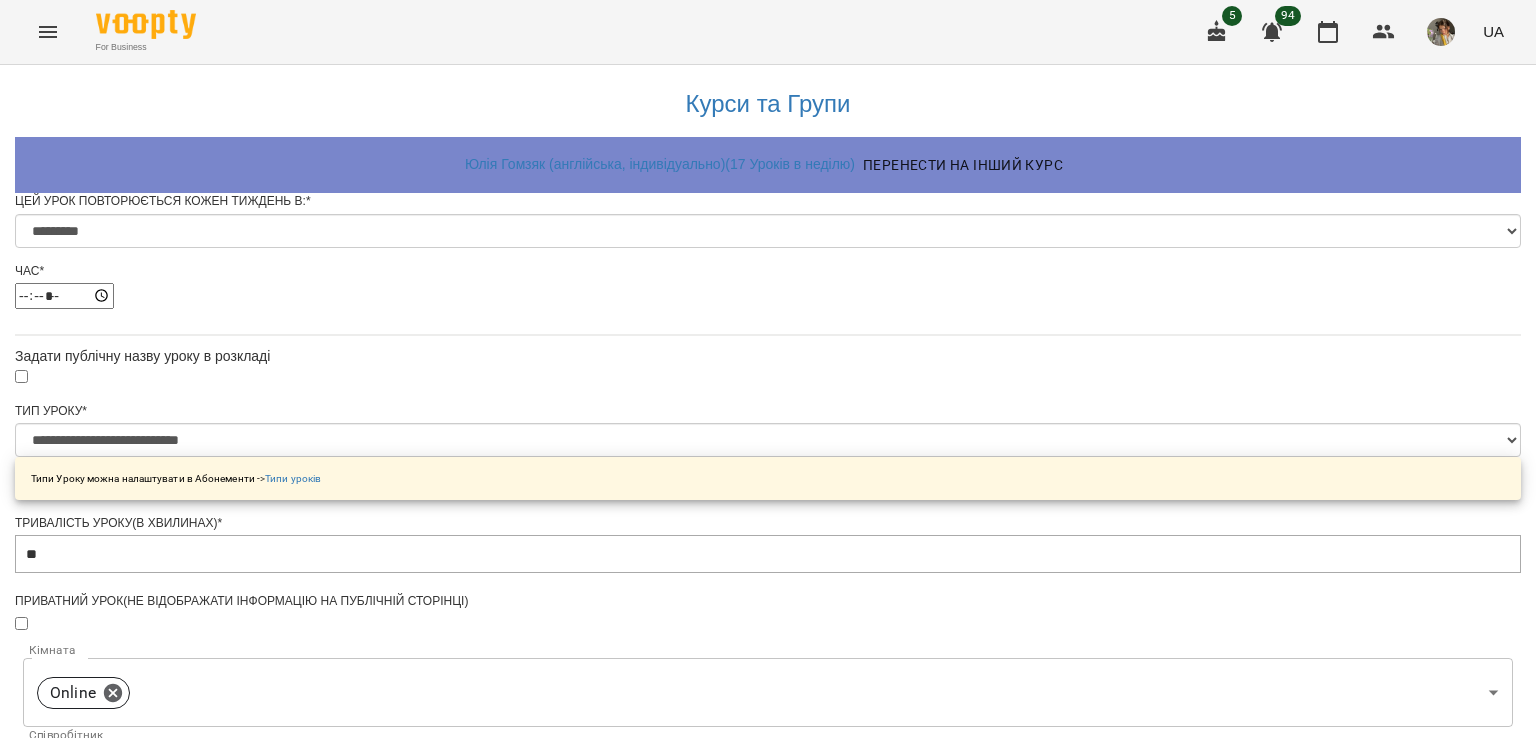 click on "Зберегти" at bounding box center (768, 1372) 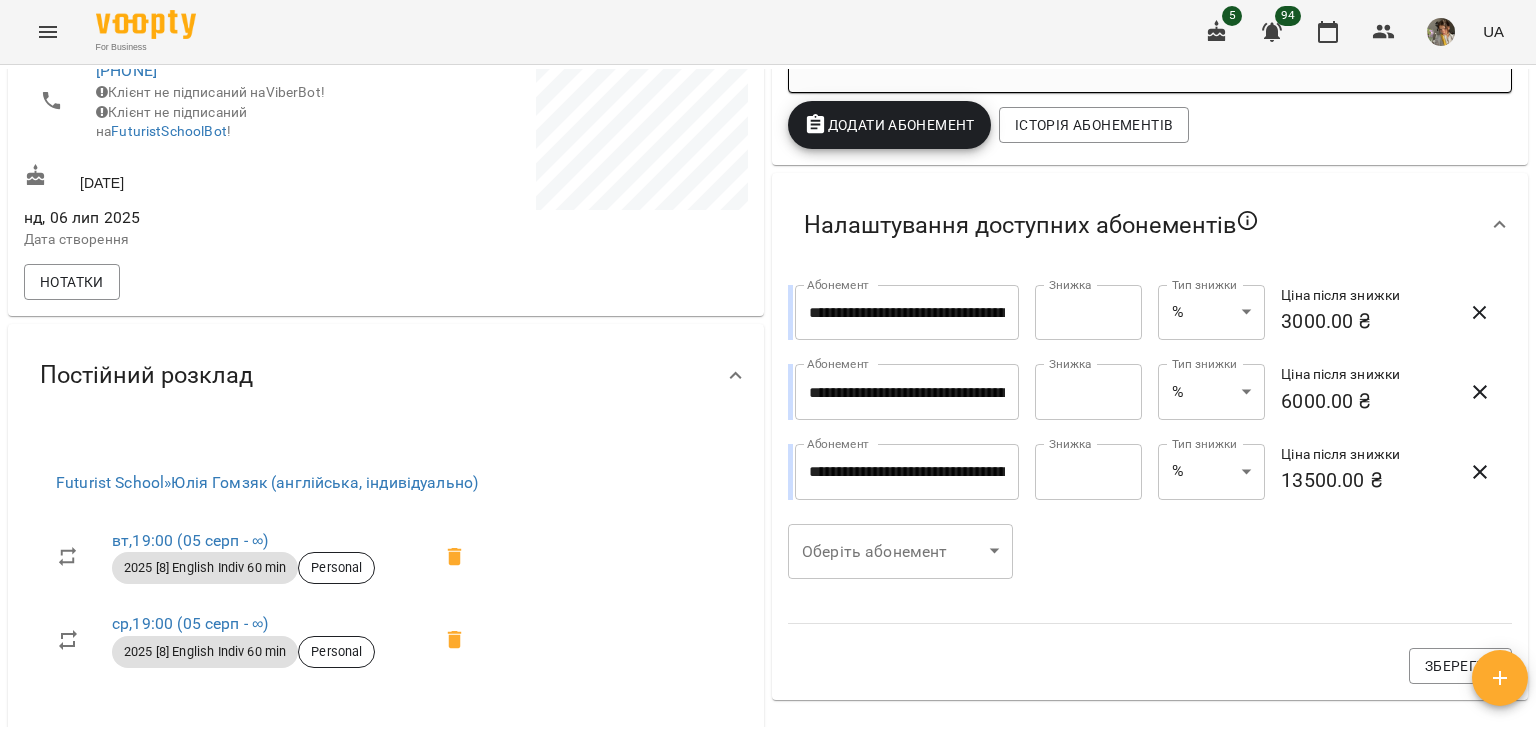 scroll, scrollTop: 818, scrollLeft: 0, axis: vertical 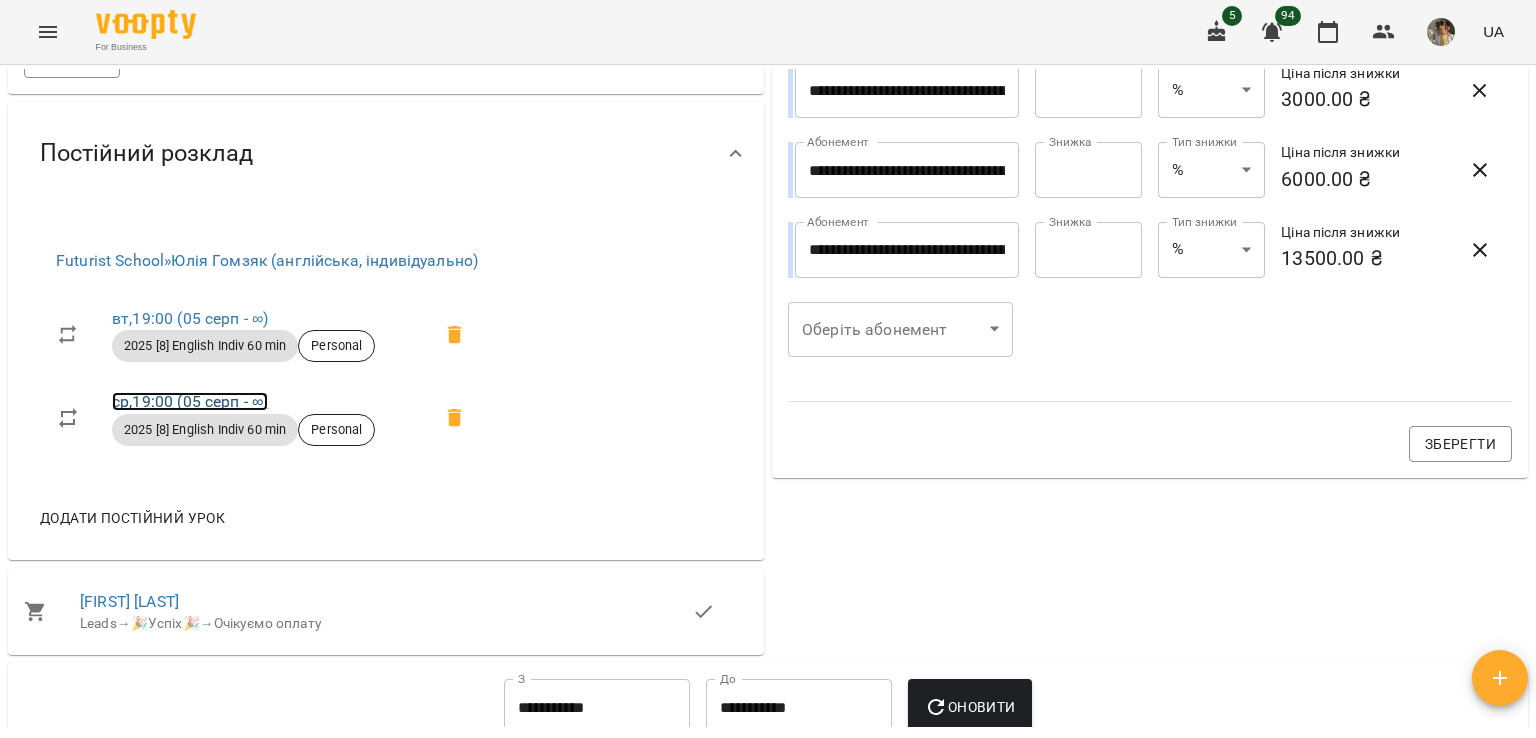 click on "ср ,  19:00   ([DATE] - ∞)" at bounding box center [190, 401] 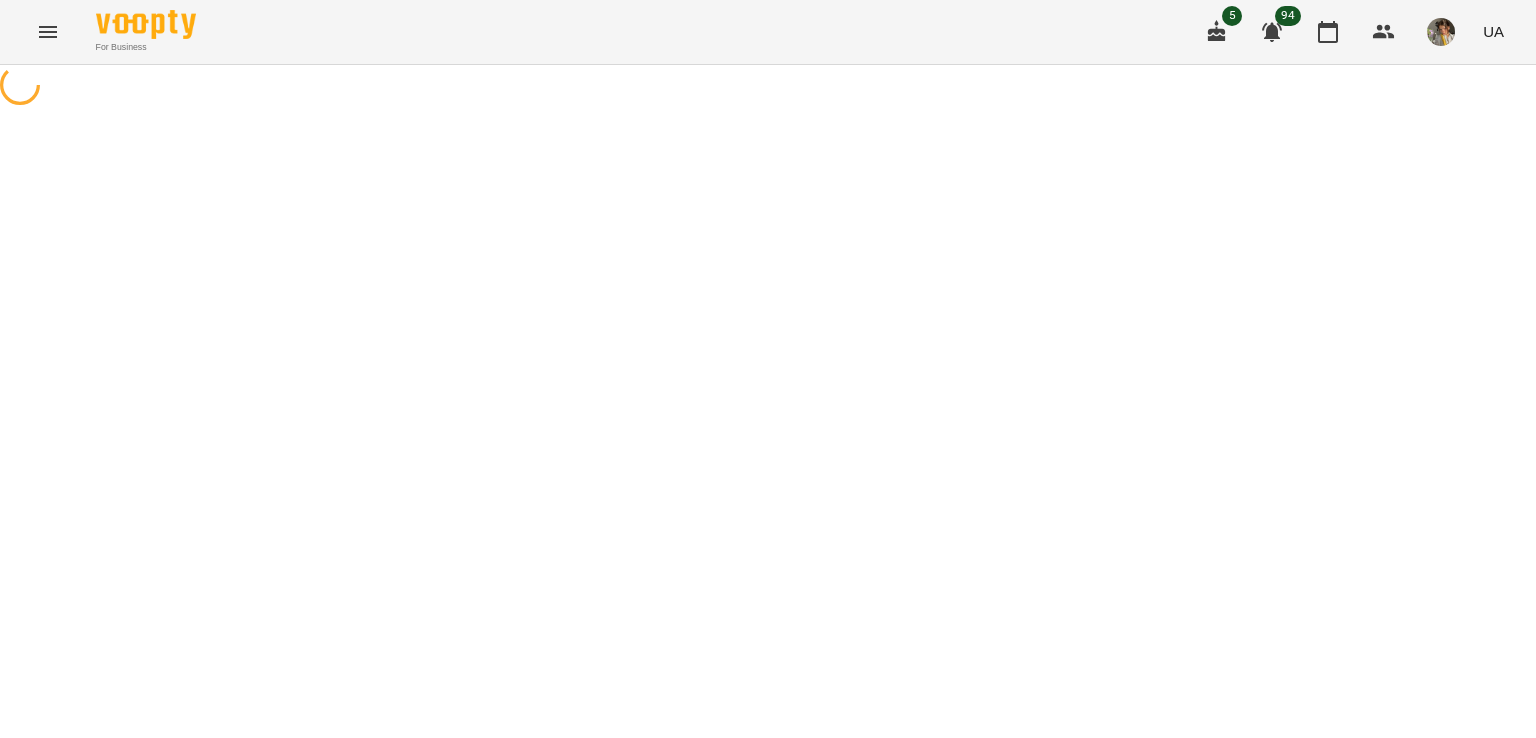 scroll, scrollTop: 0, scrollLeft: 0, axis: both 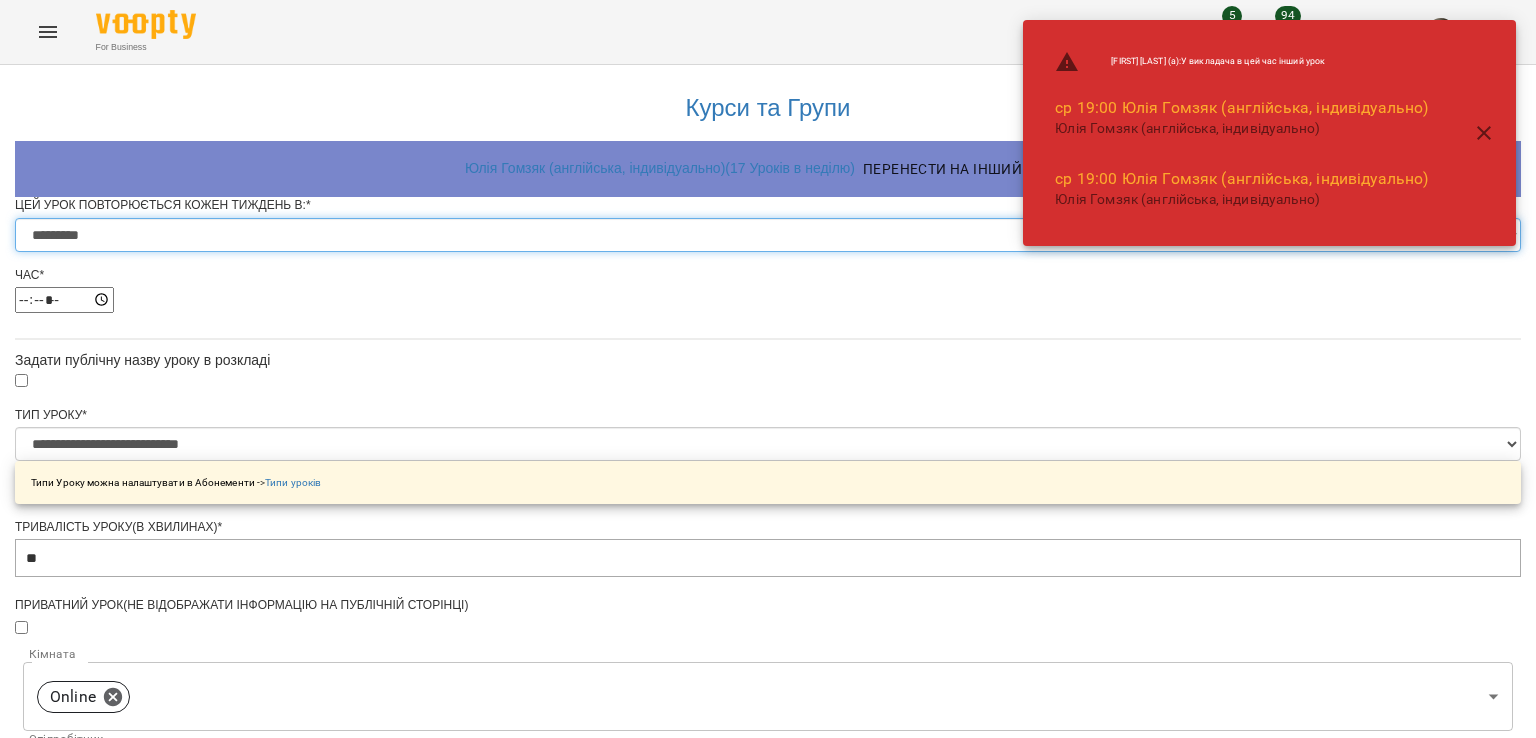 click on "********* ******** ****** ****** ******** ****** ******" at bounding box center (768, 235) 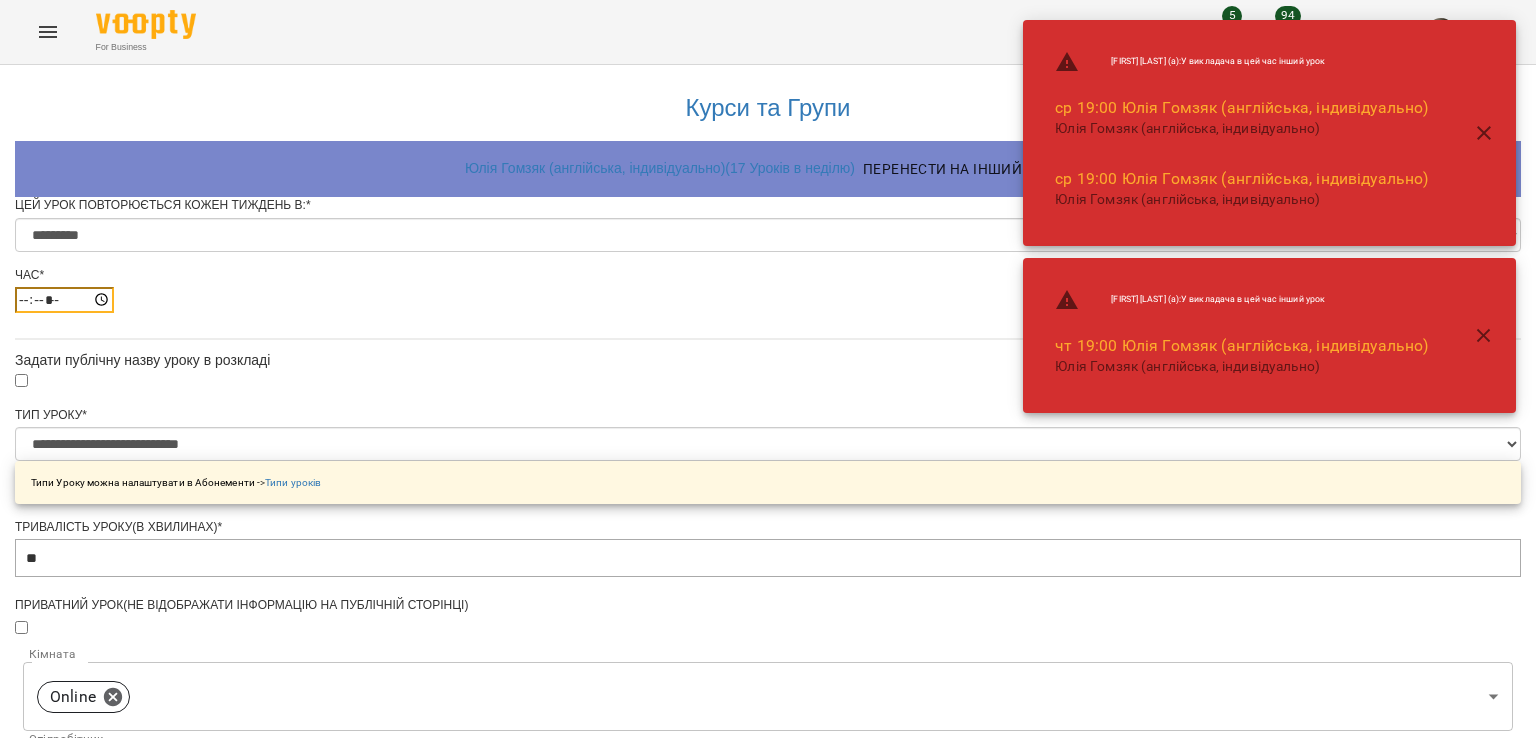 click on "*****" at bounding box center [64, 300] 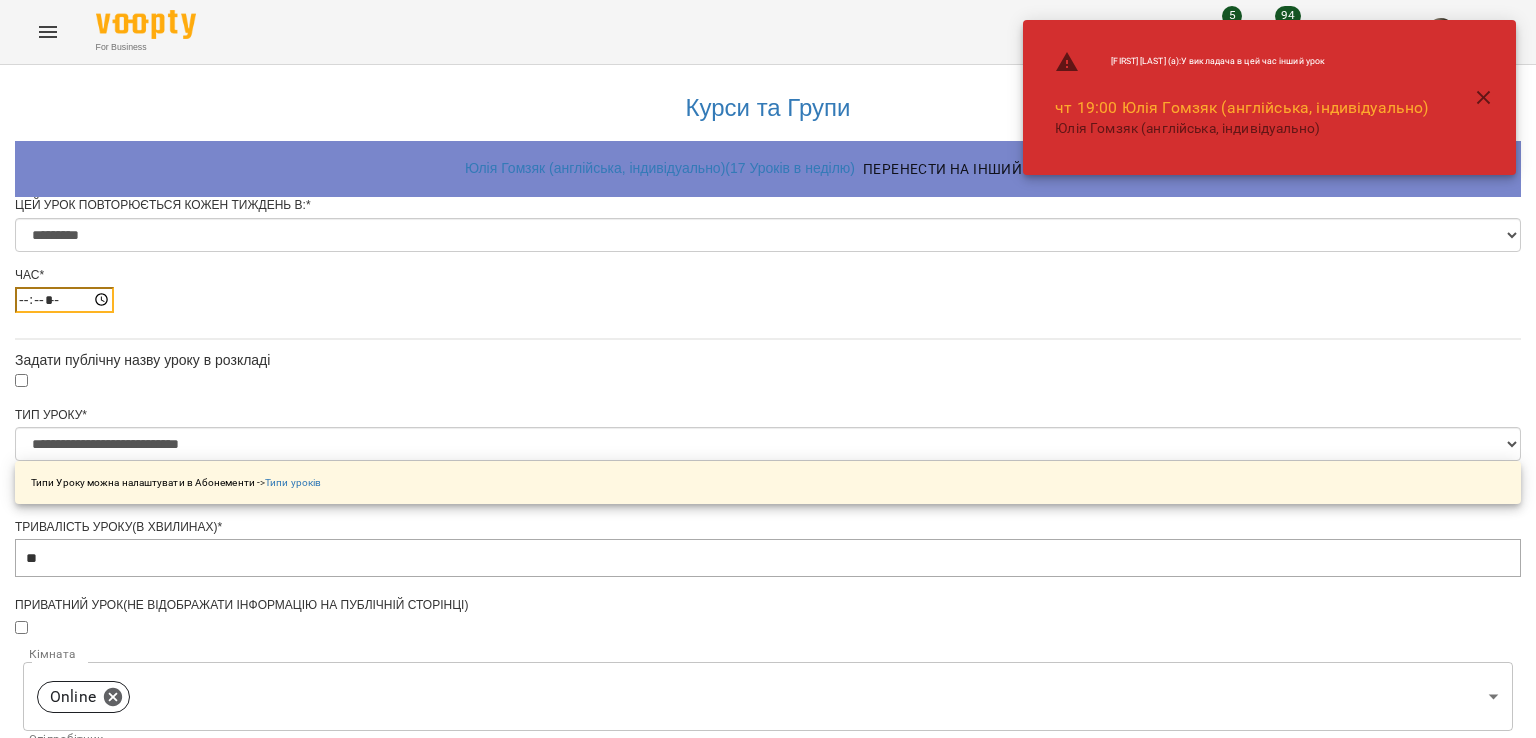 type on "*****" 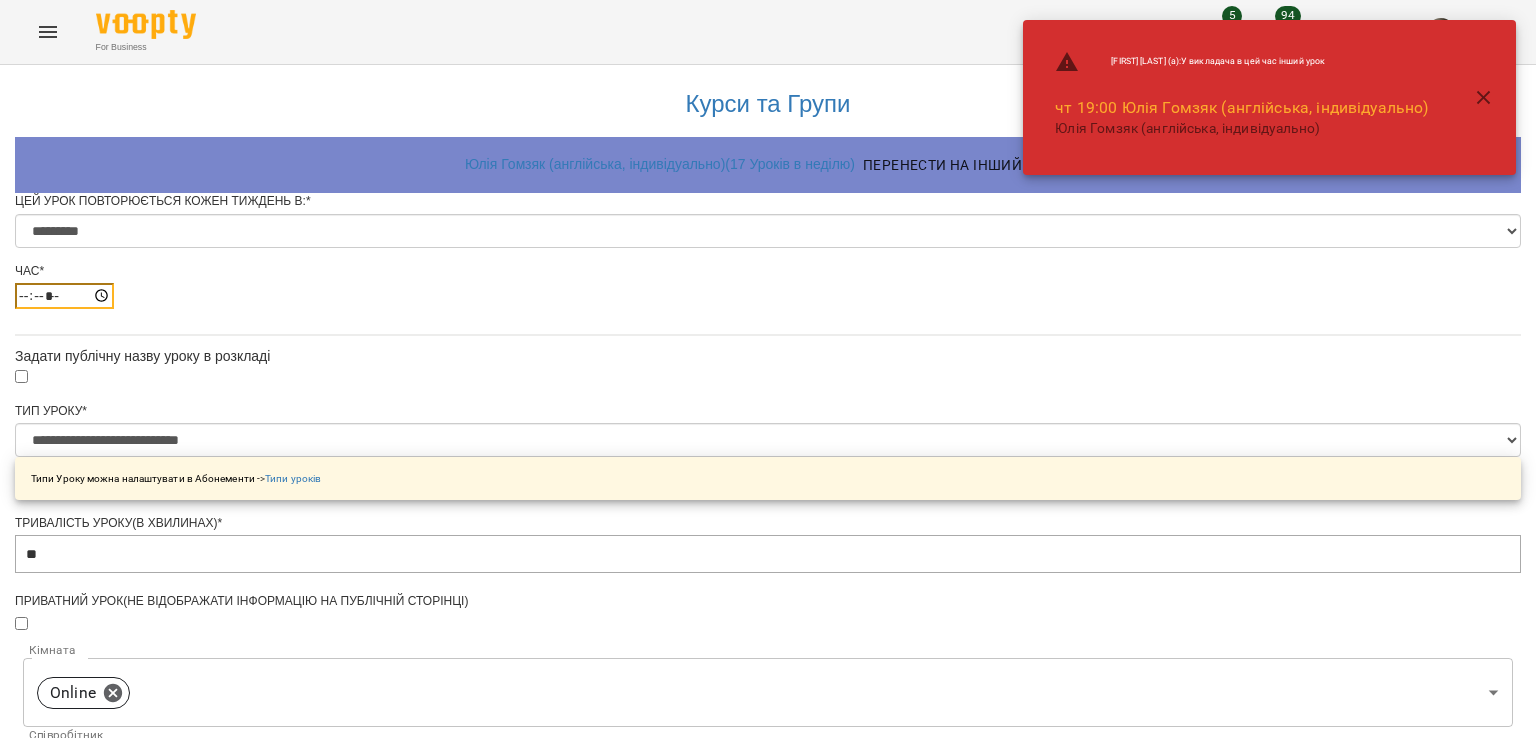 scroll, scrollTop: 884, scrollLeft: 0, axis: vertical 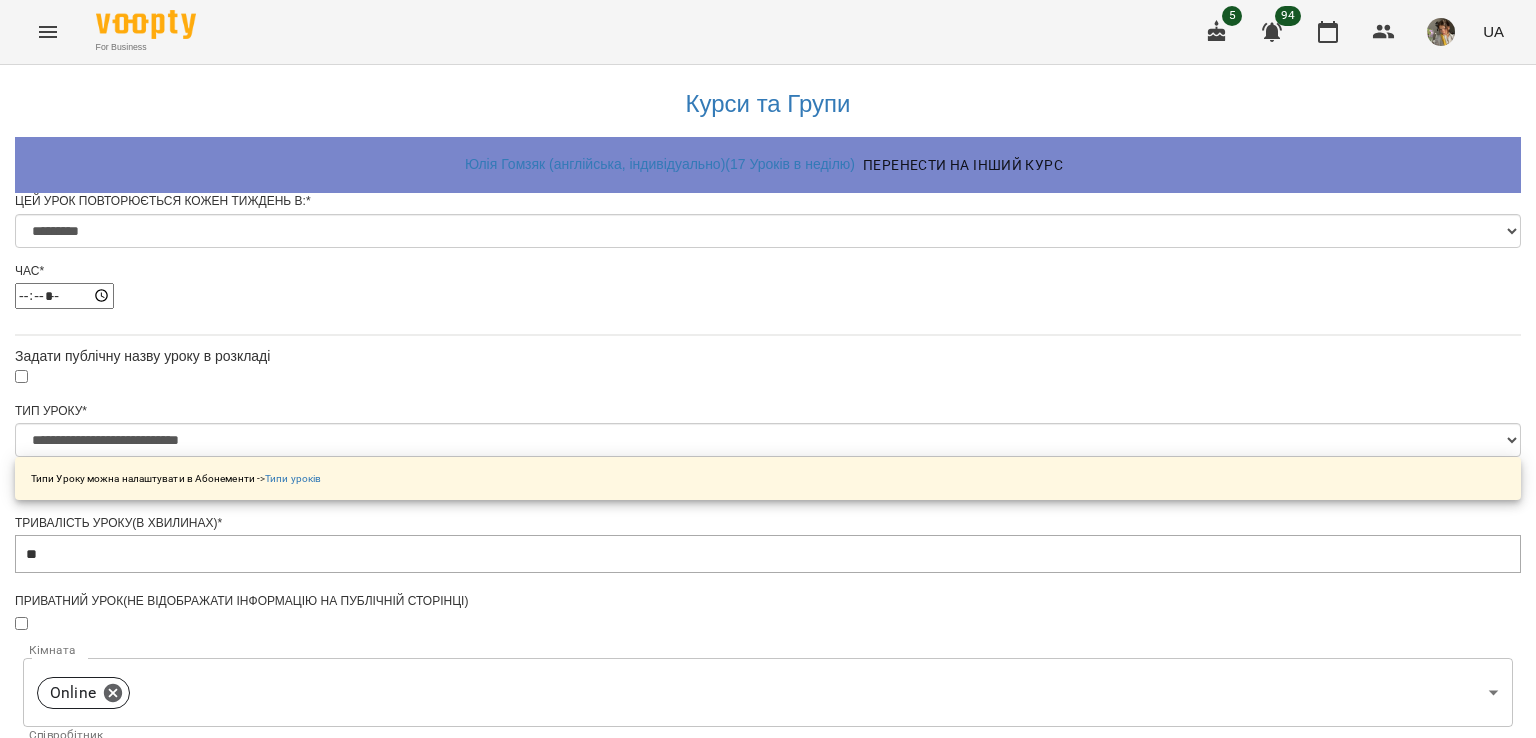 click on "**********" at bounding box center [108, 1214] 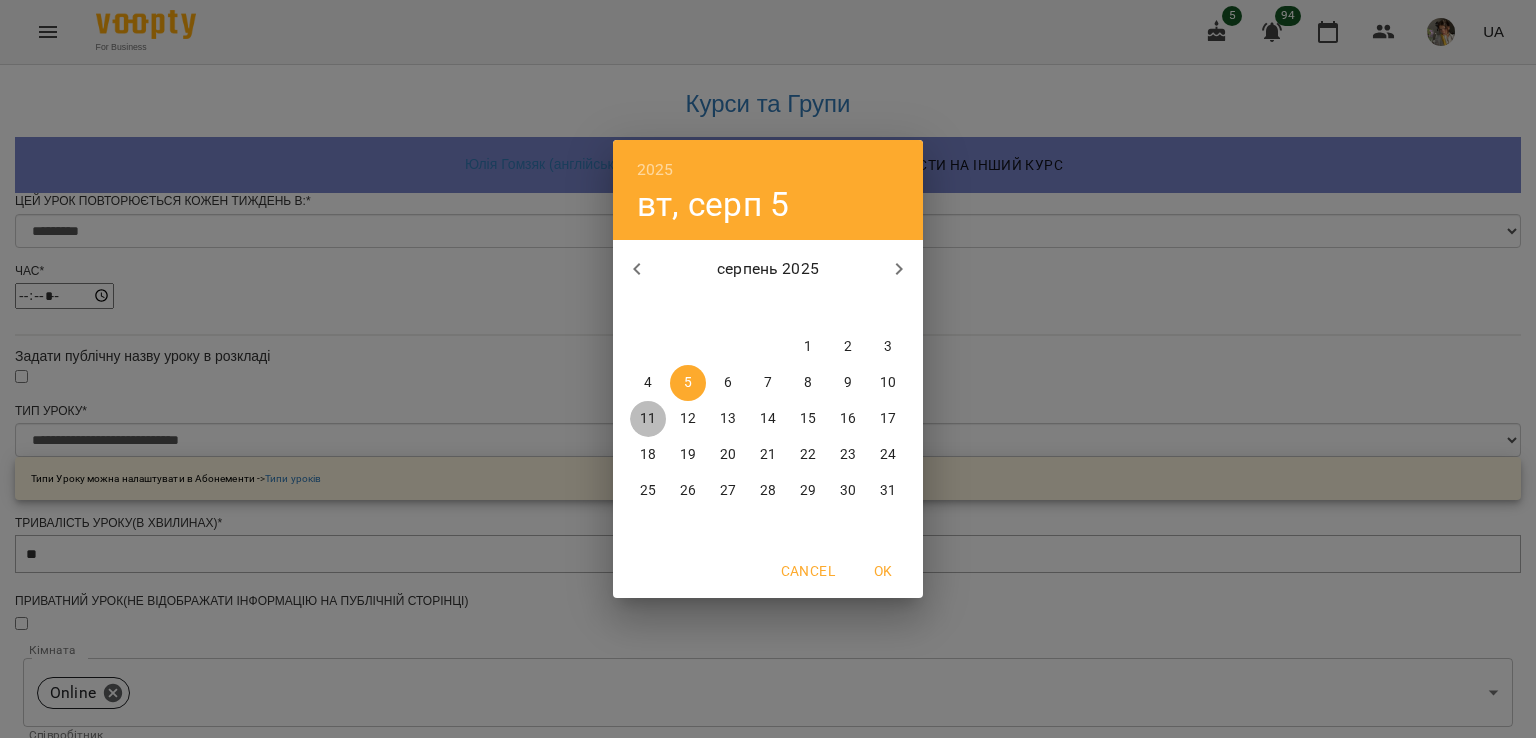 click on "11" at bounding box center (648, 419) 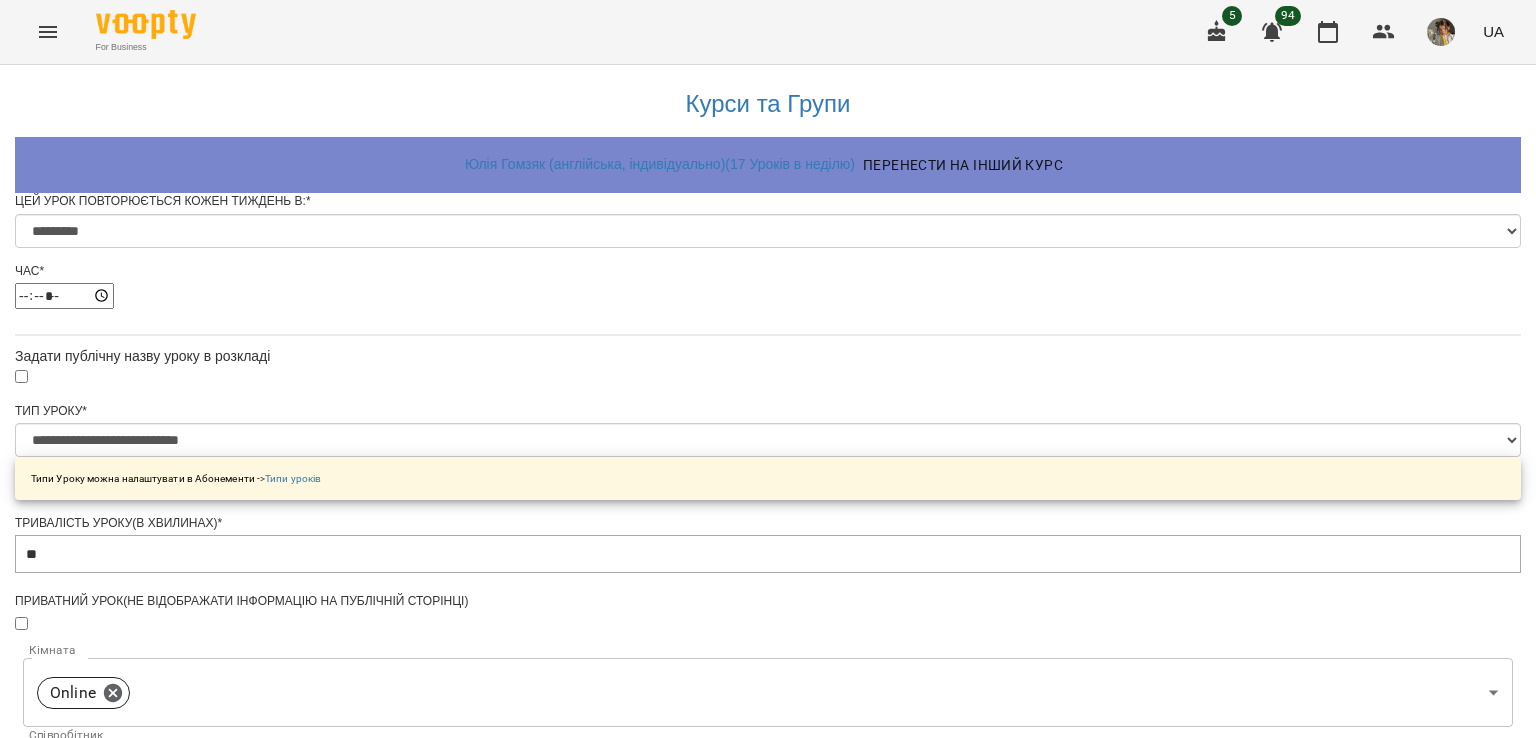 click on "Зберегти" at bounding box center [768, 1372] 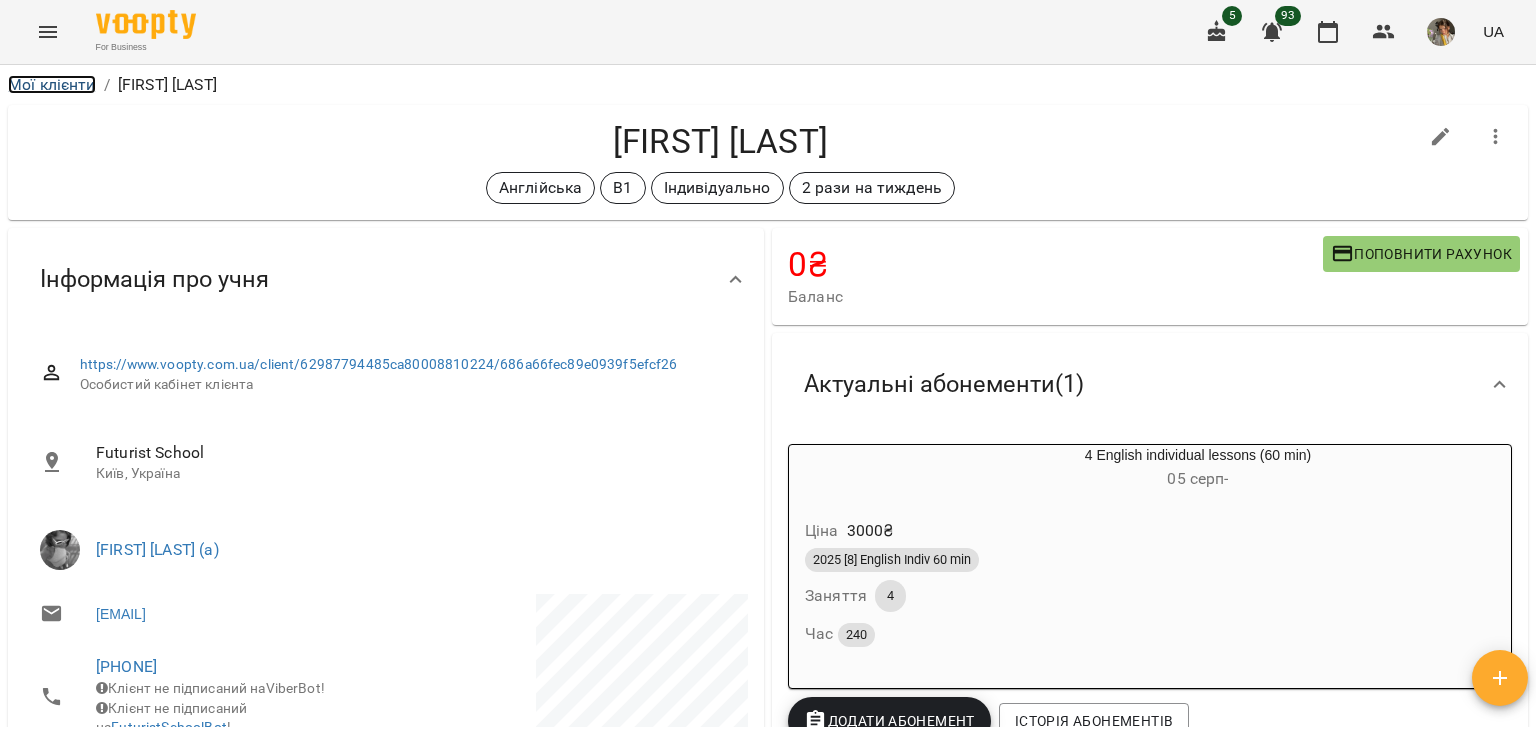 click on "Мої клієнти" at bounding box center (52, 84) 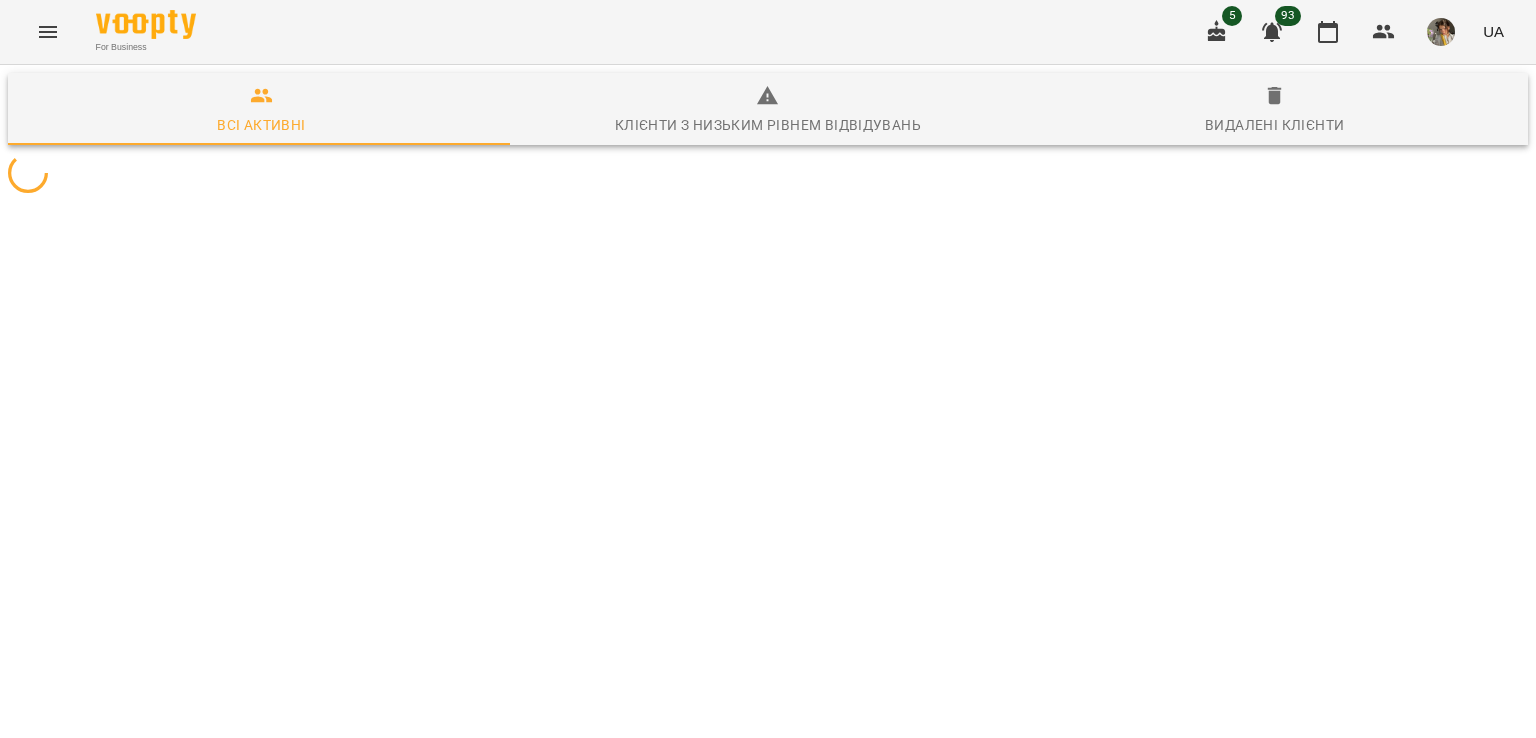 scroll, scrollTop: 0, scrollLeft: 0, axis: both 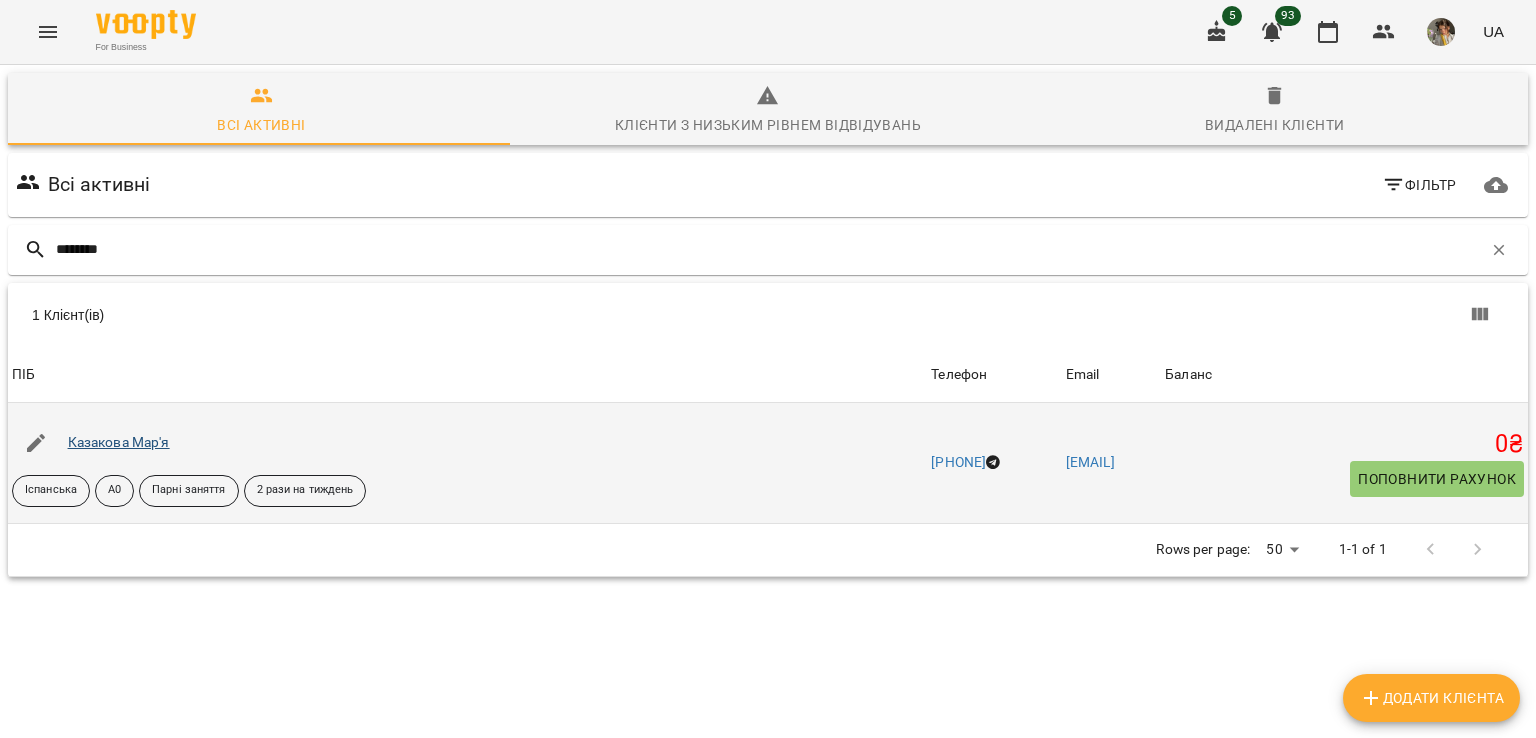 type on "********" 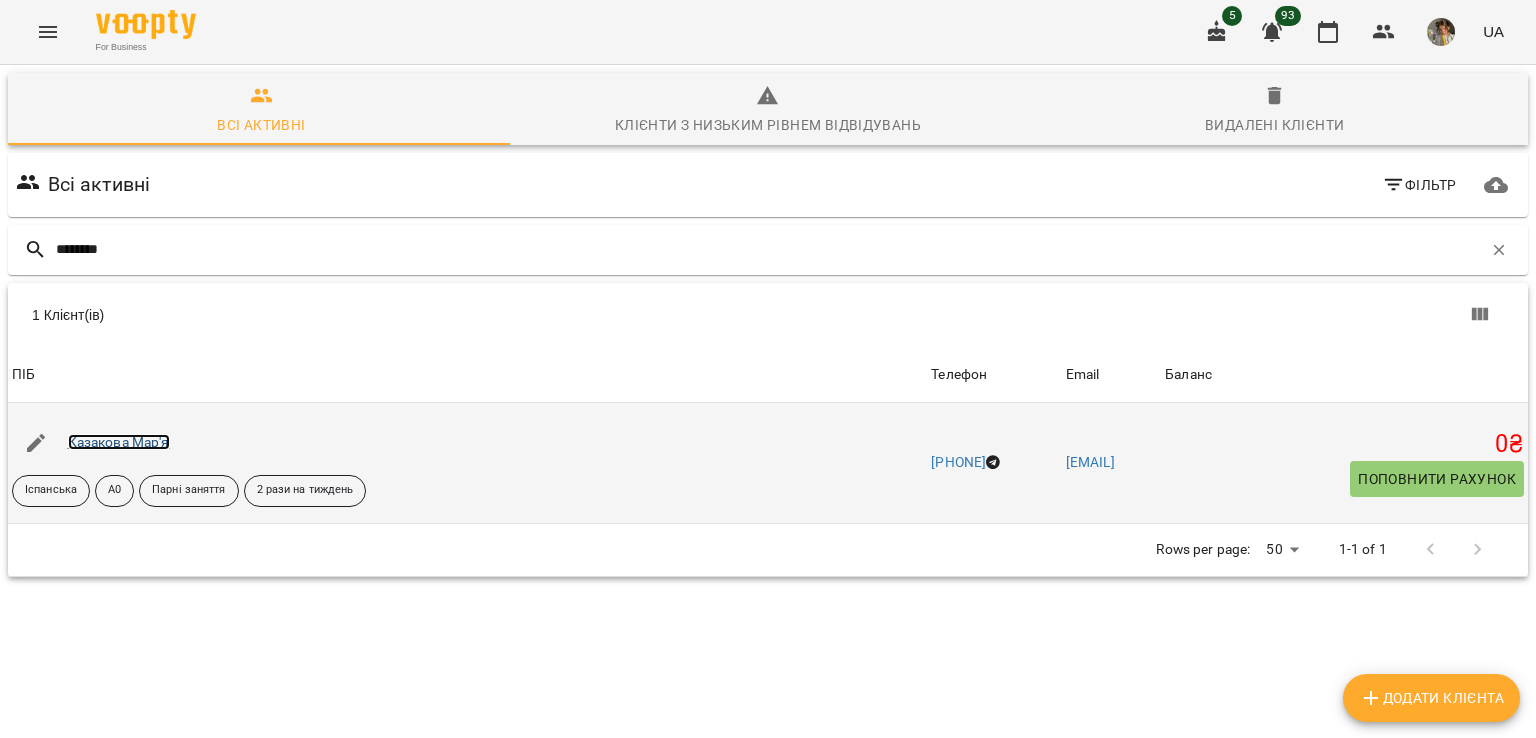 click on "Казакова Мар'я" at bounding box center (119, 442) 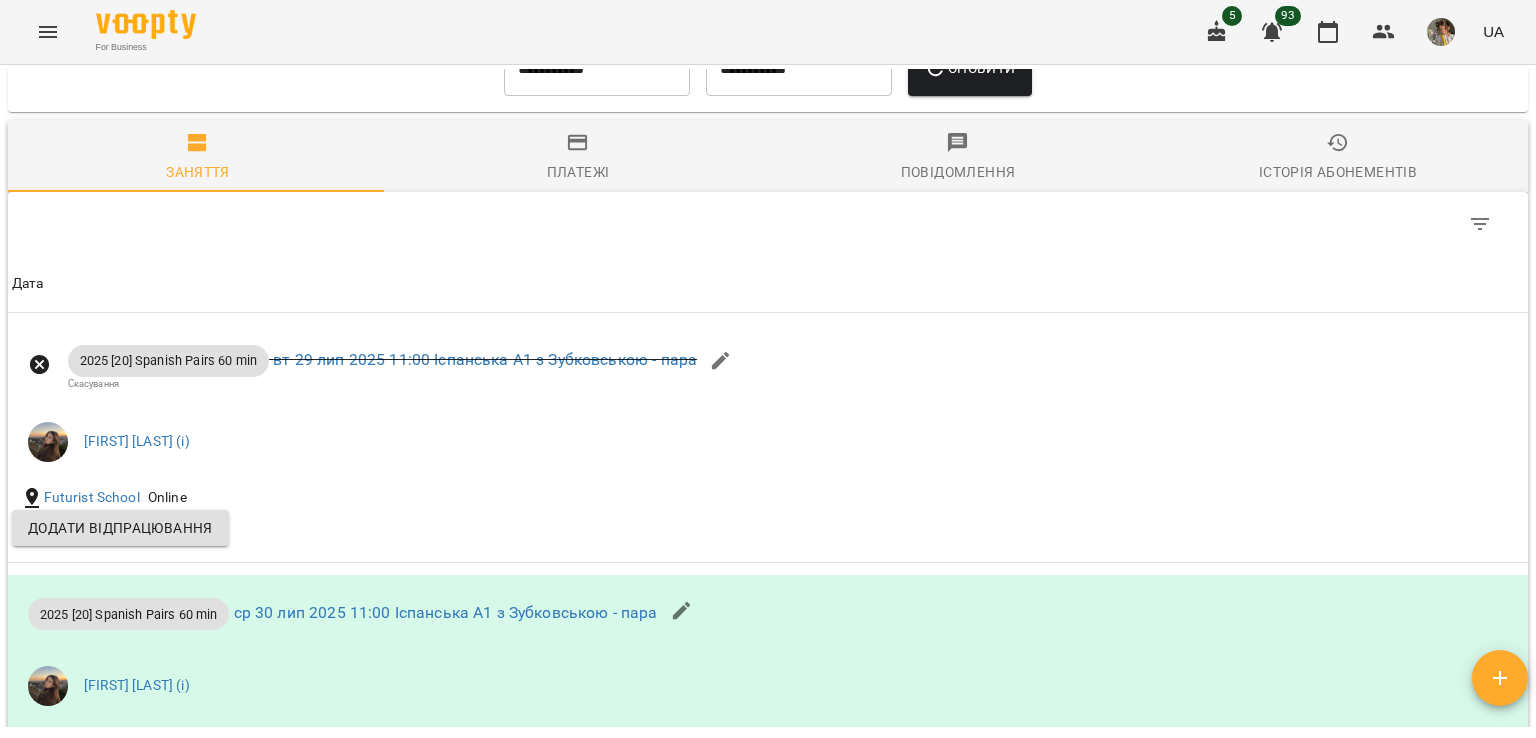 scroll, scrollTop: 1288, scrollLeft: 0, axis: vertical 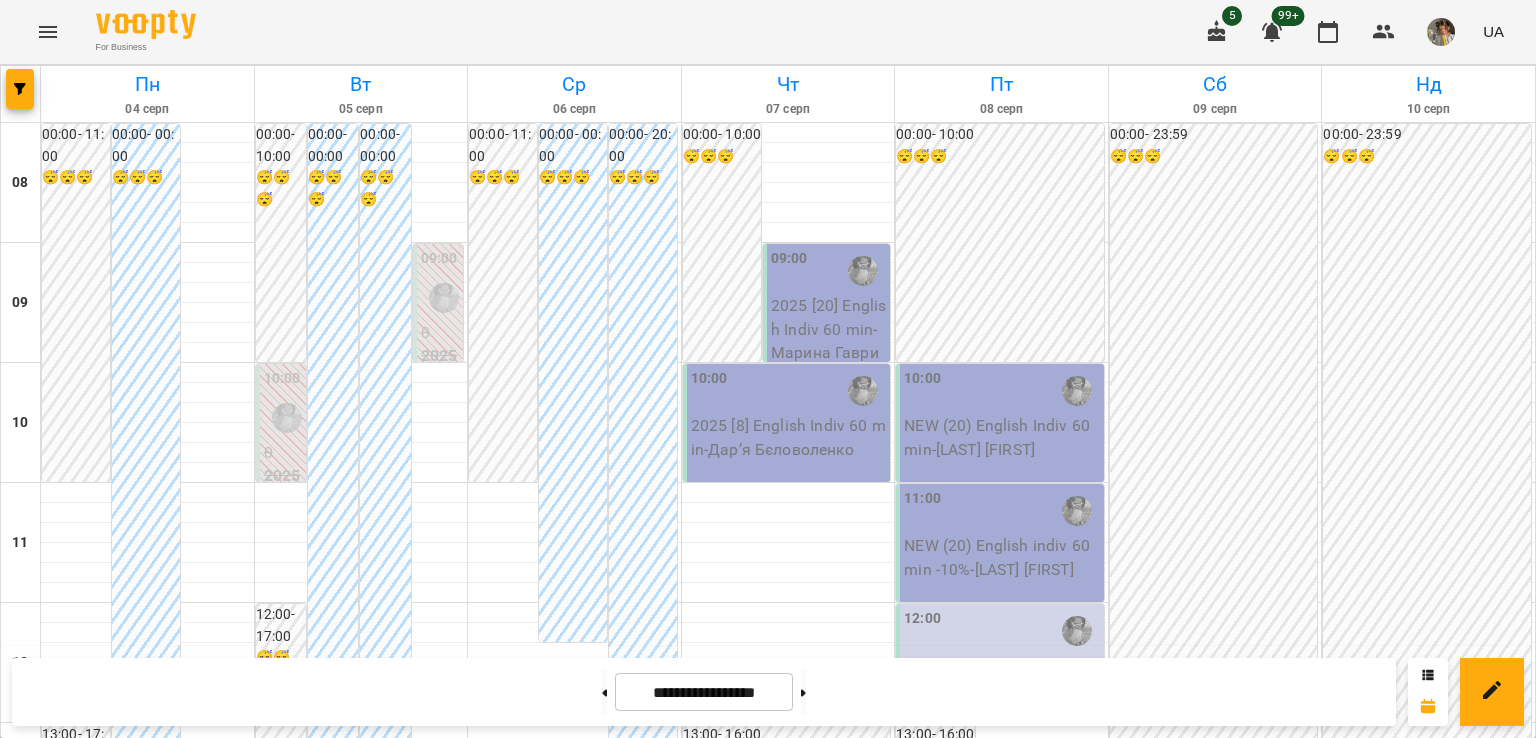 click on "Trial lesson 60 min" at bounding box center [961, 1301] 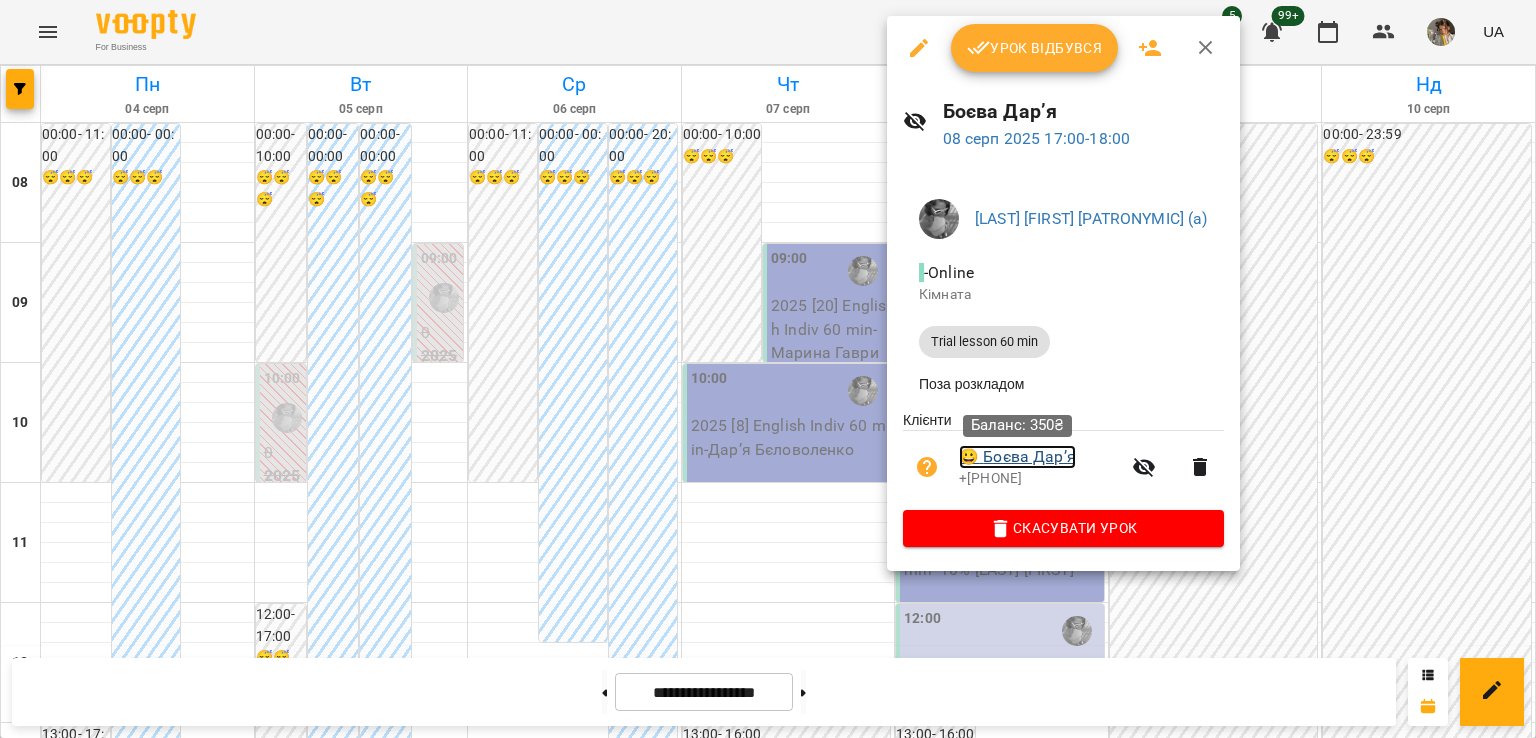 click on "😀   Боєва Дарʼя" at bounding box center (1017, 457) 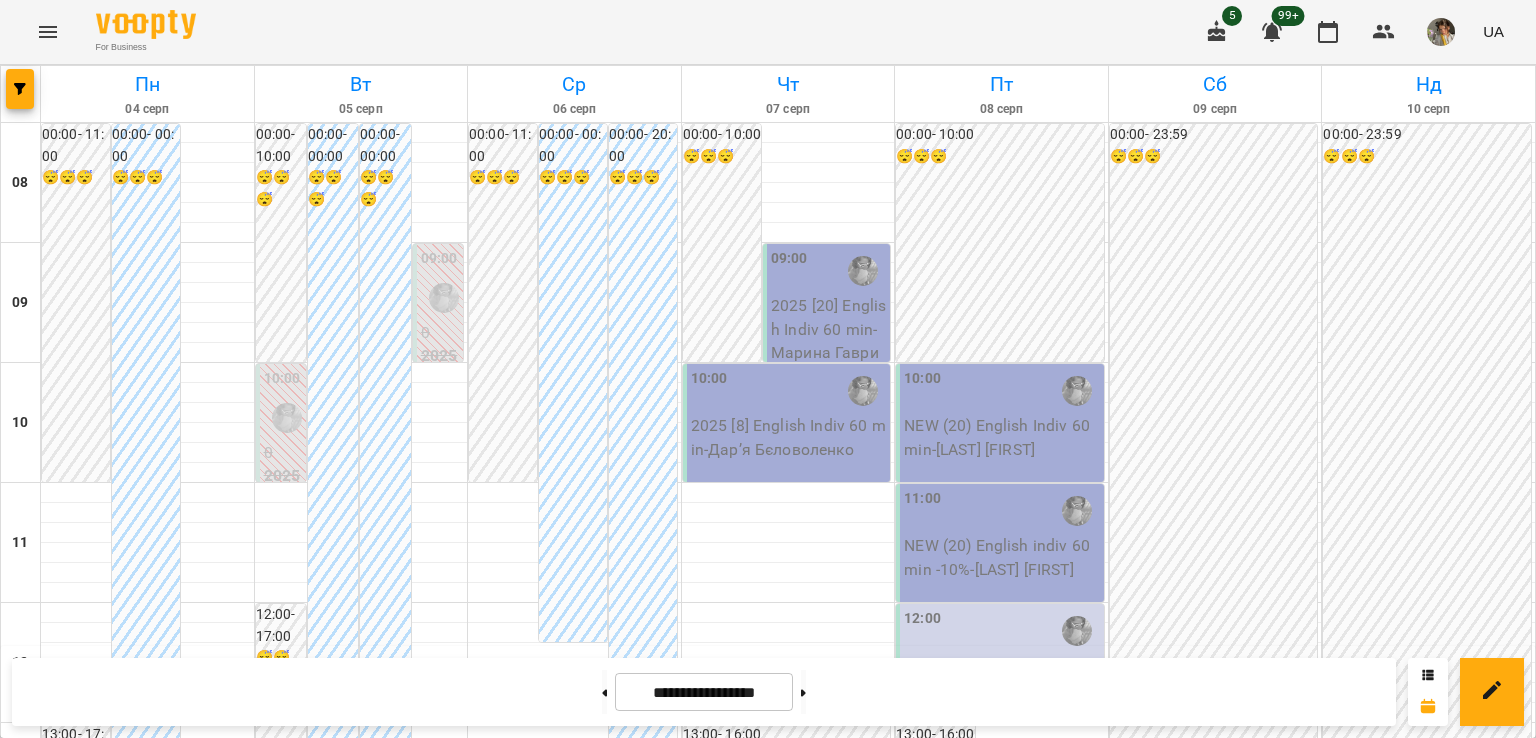 scroll, scrollTop: 1176, scrollLeft: 0, axis: vertical 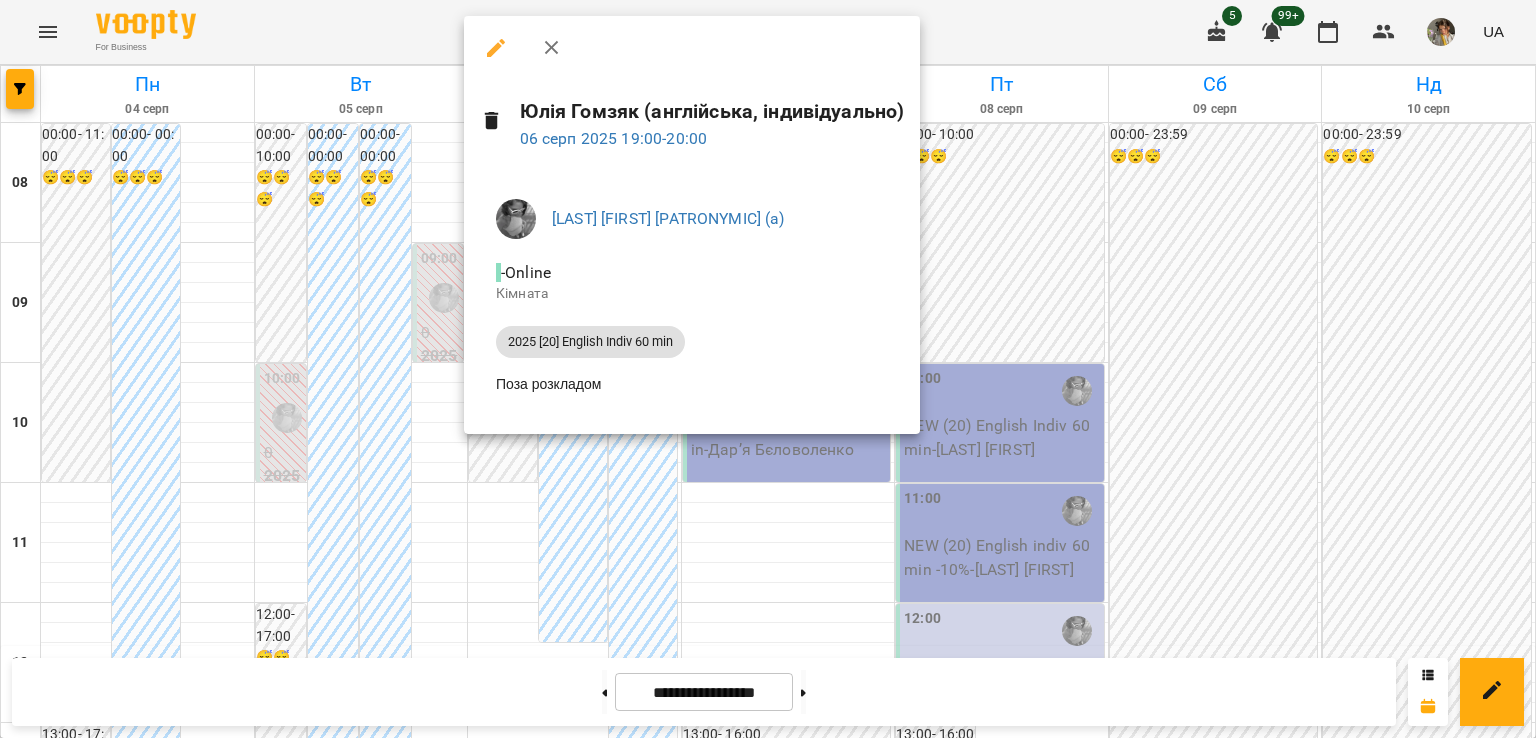 click at bounding box center (768, 369) 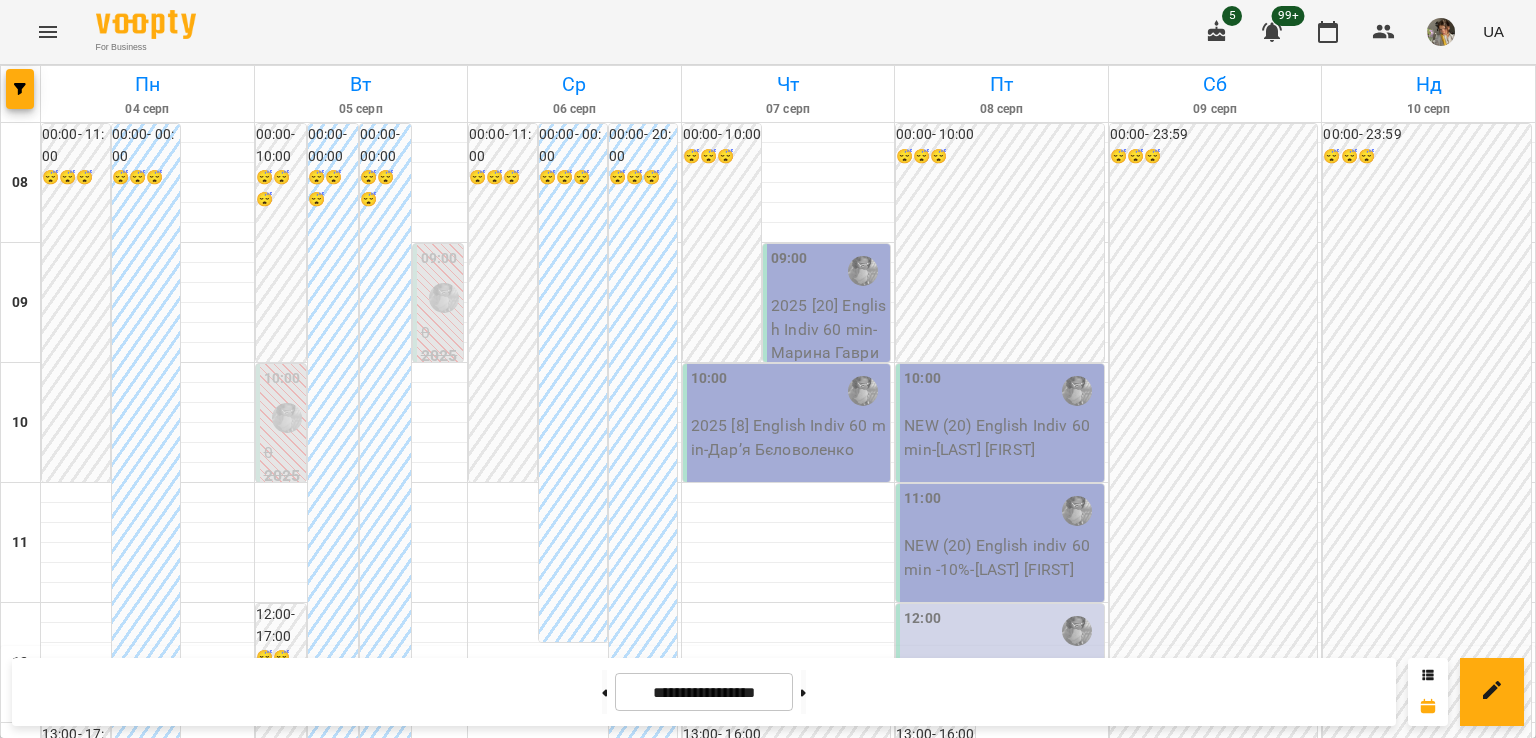 scroll, scrollTop: 668, scrollLeft: 0, axis: vertical 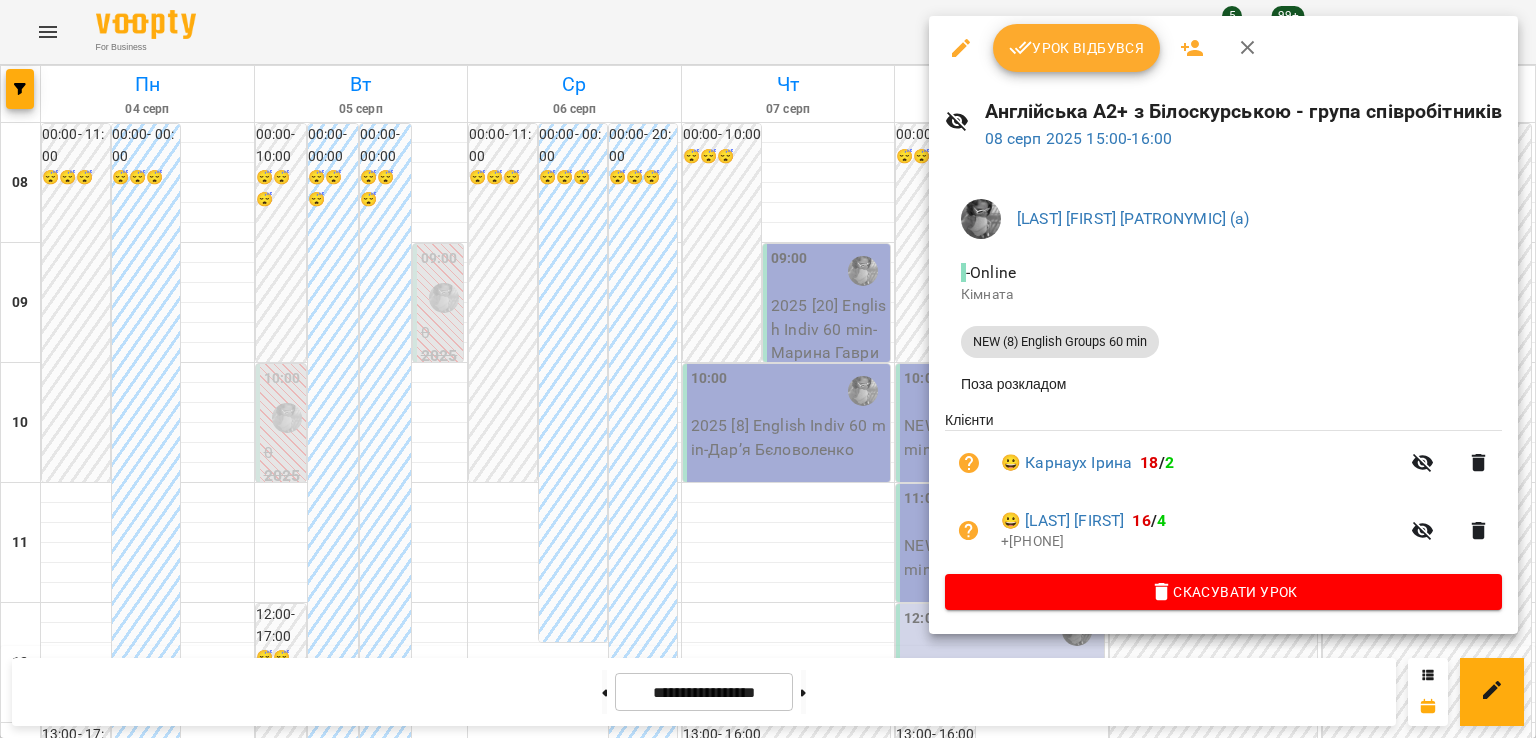 click at bounding box center (768, 369) 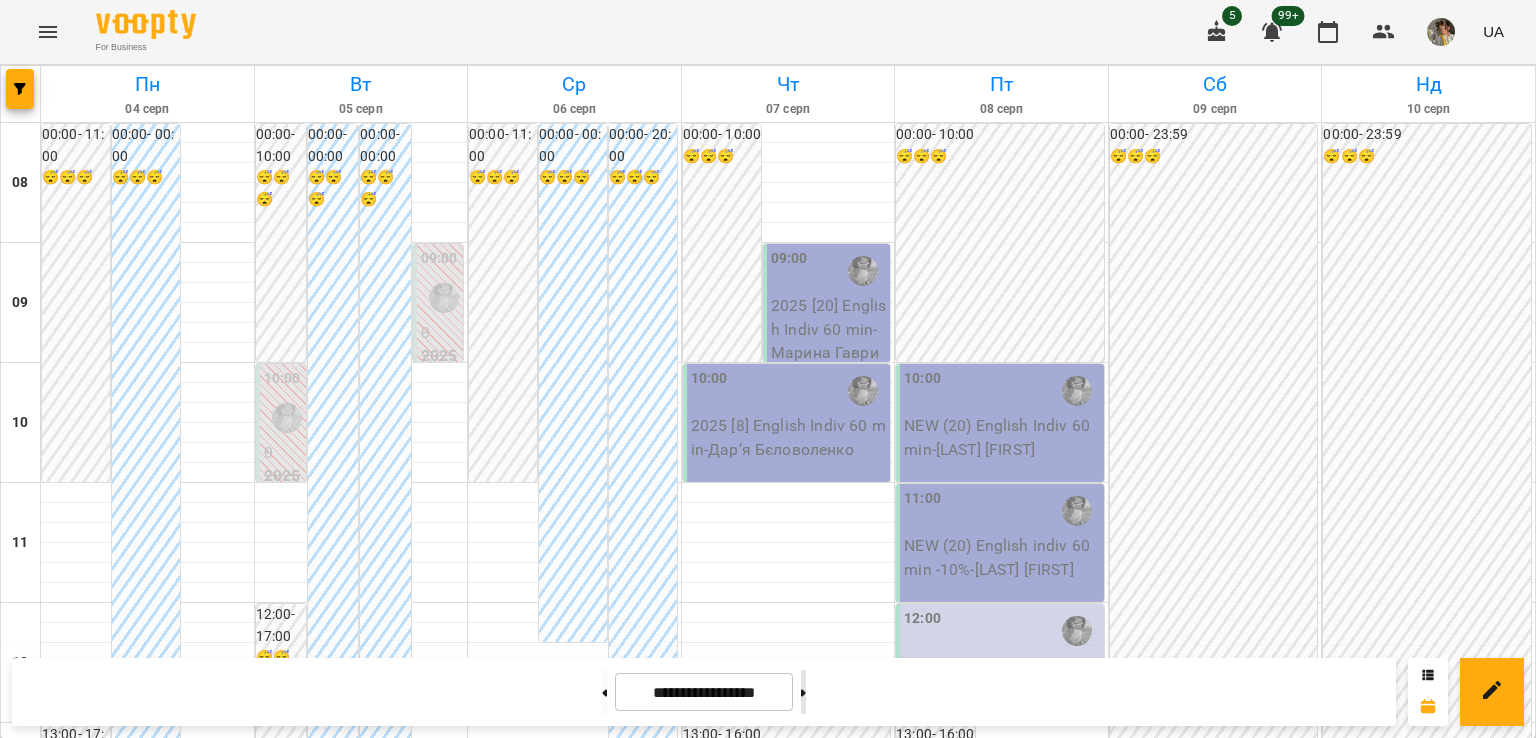 click at bounding box center [803, 692] 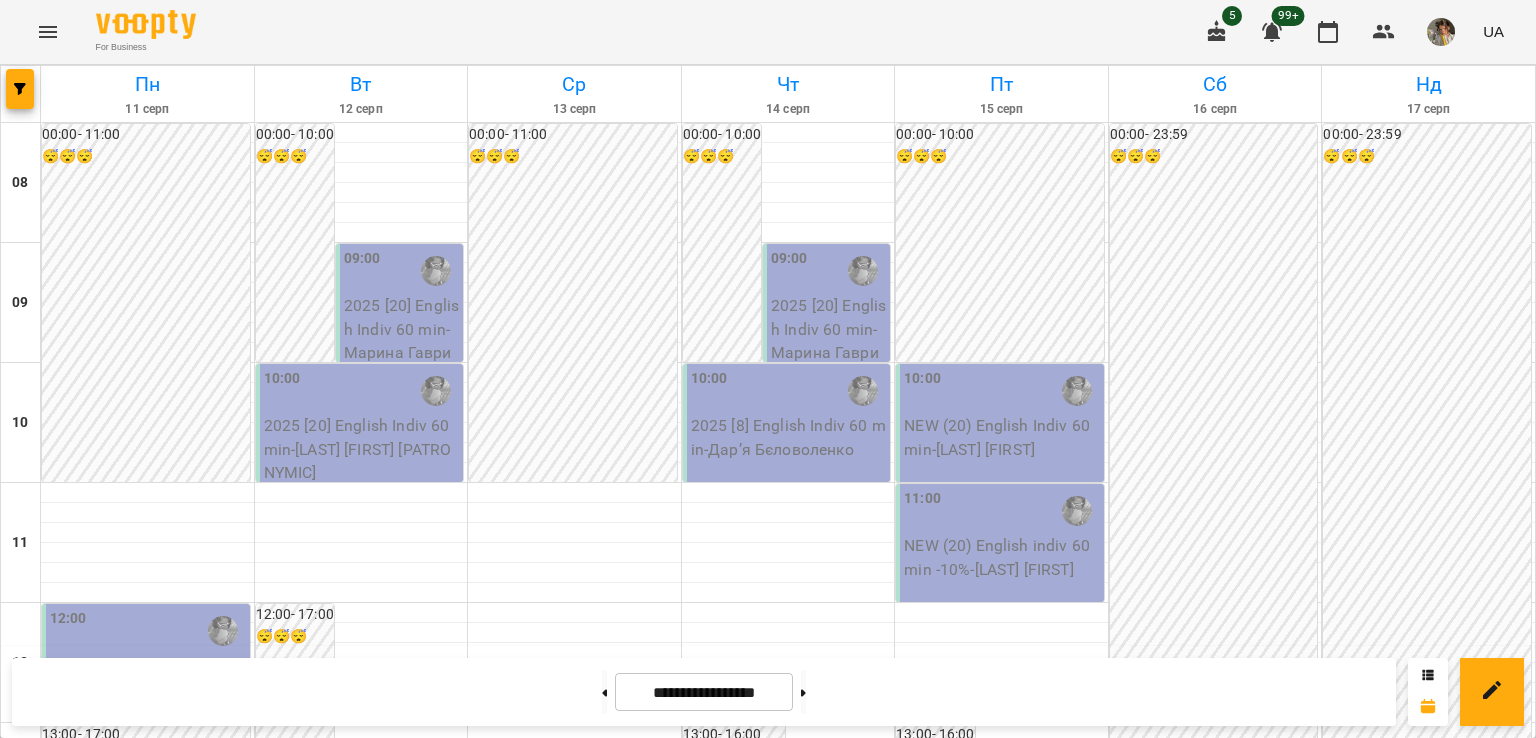 scroll, scrollTop: 1108, scrollLeft: 0, axis: vertical 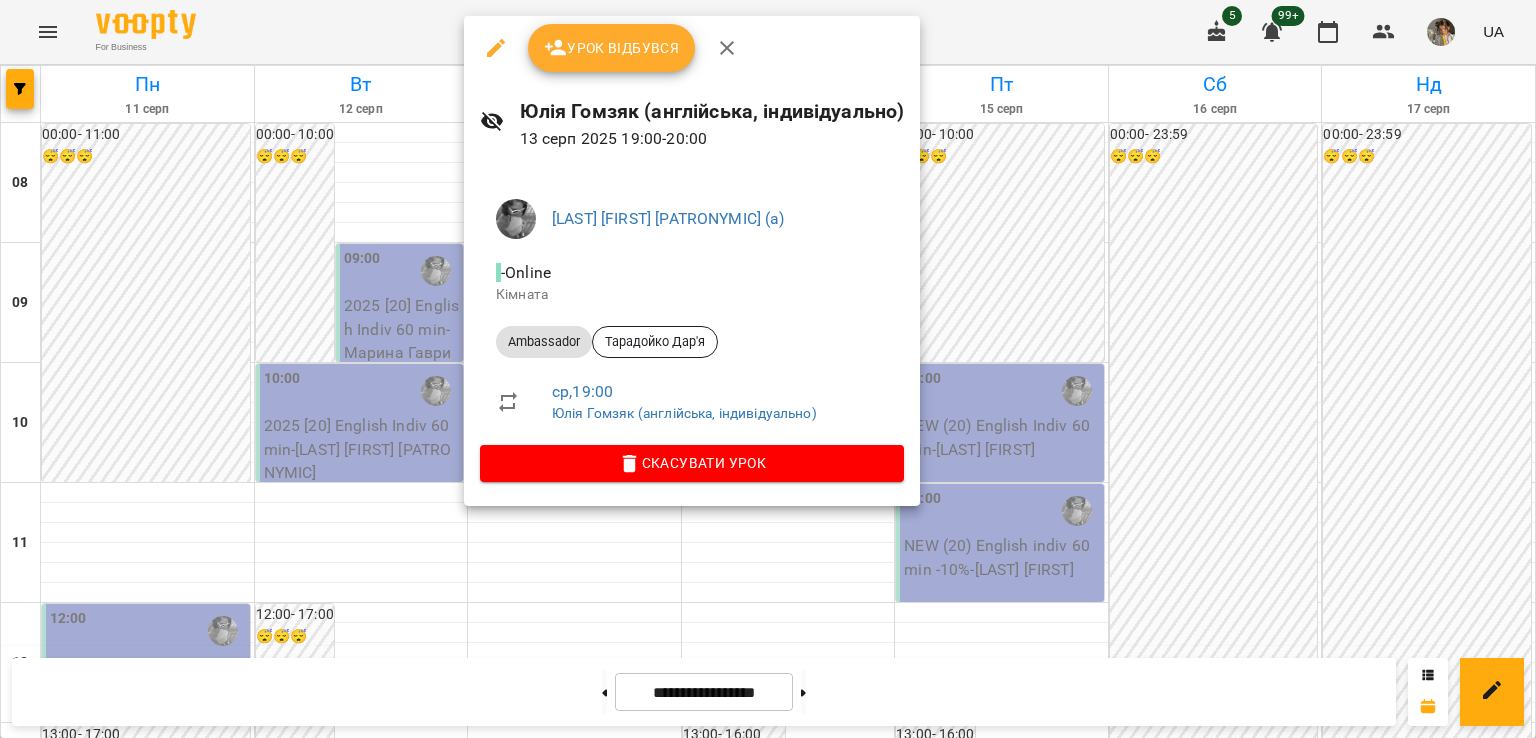 click at bounding box center [768, 369] 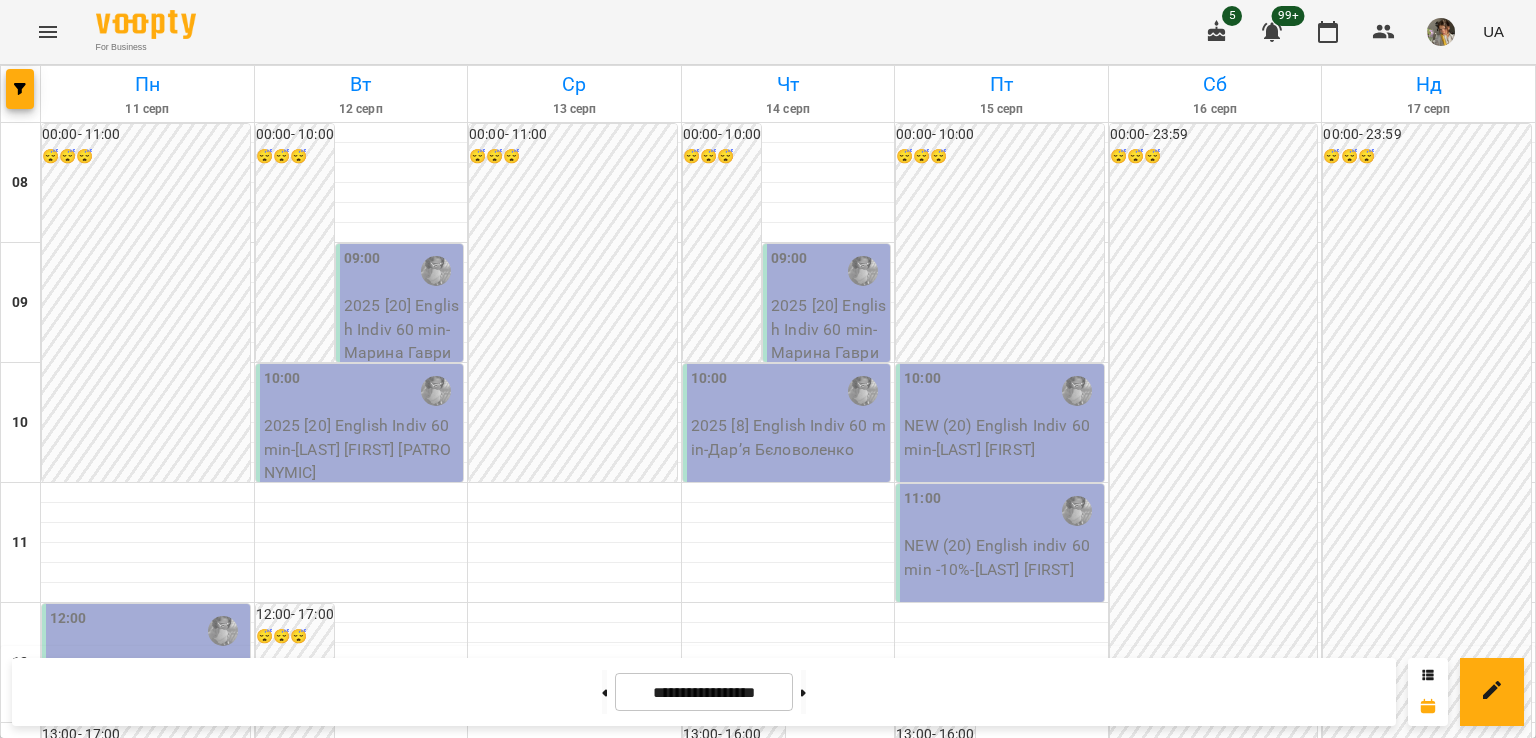 click on "2025 [20] English Indiv 60 min - Тарасенко Аліна" at bounding box center [575, 1603] 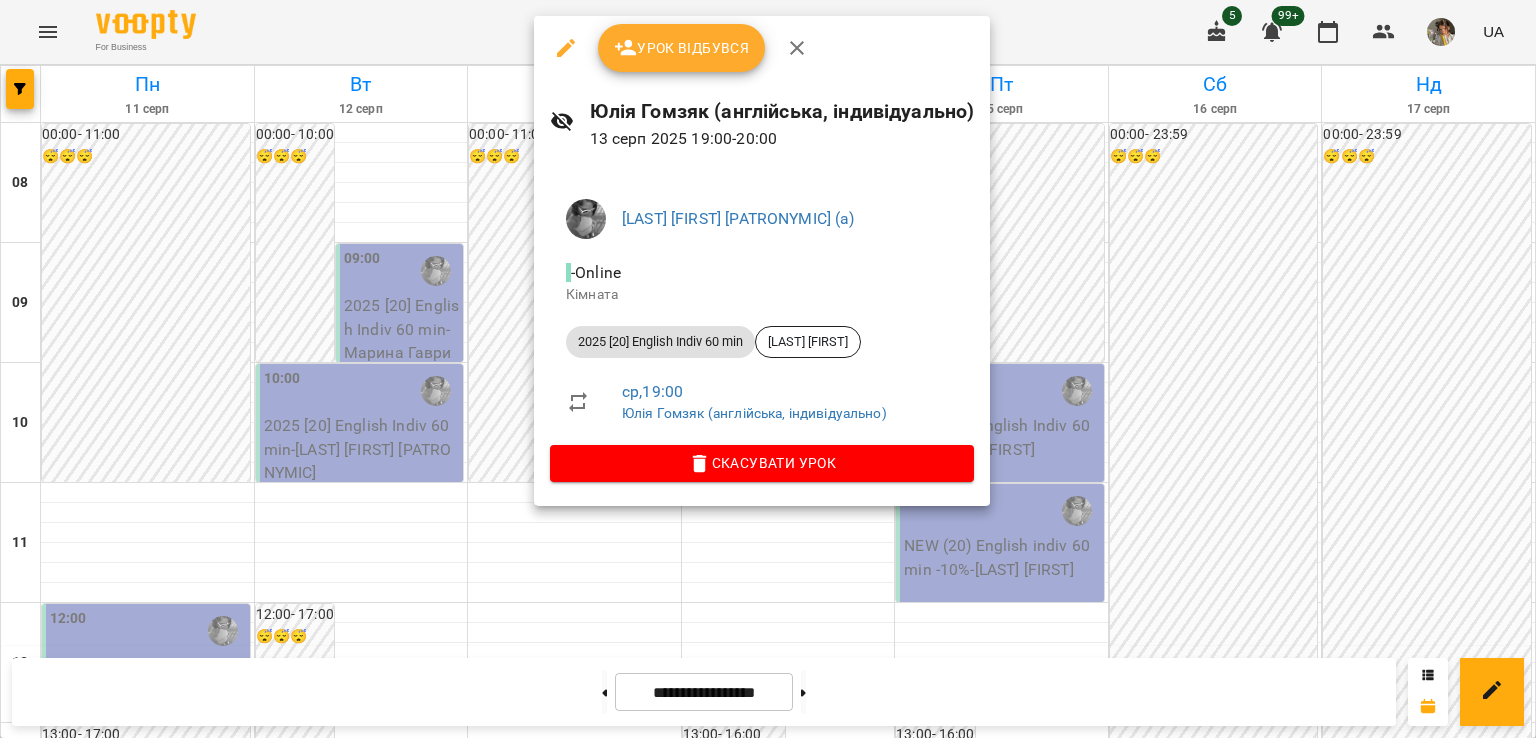 click at bounding box center [768, 369] 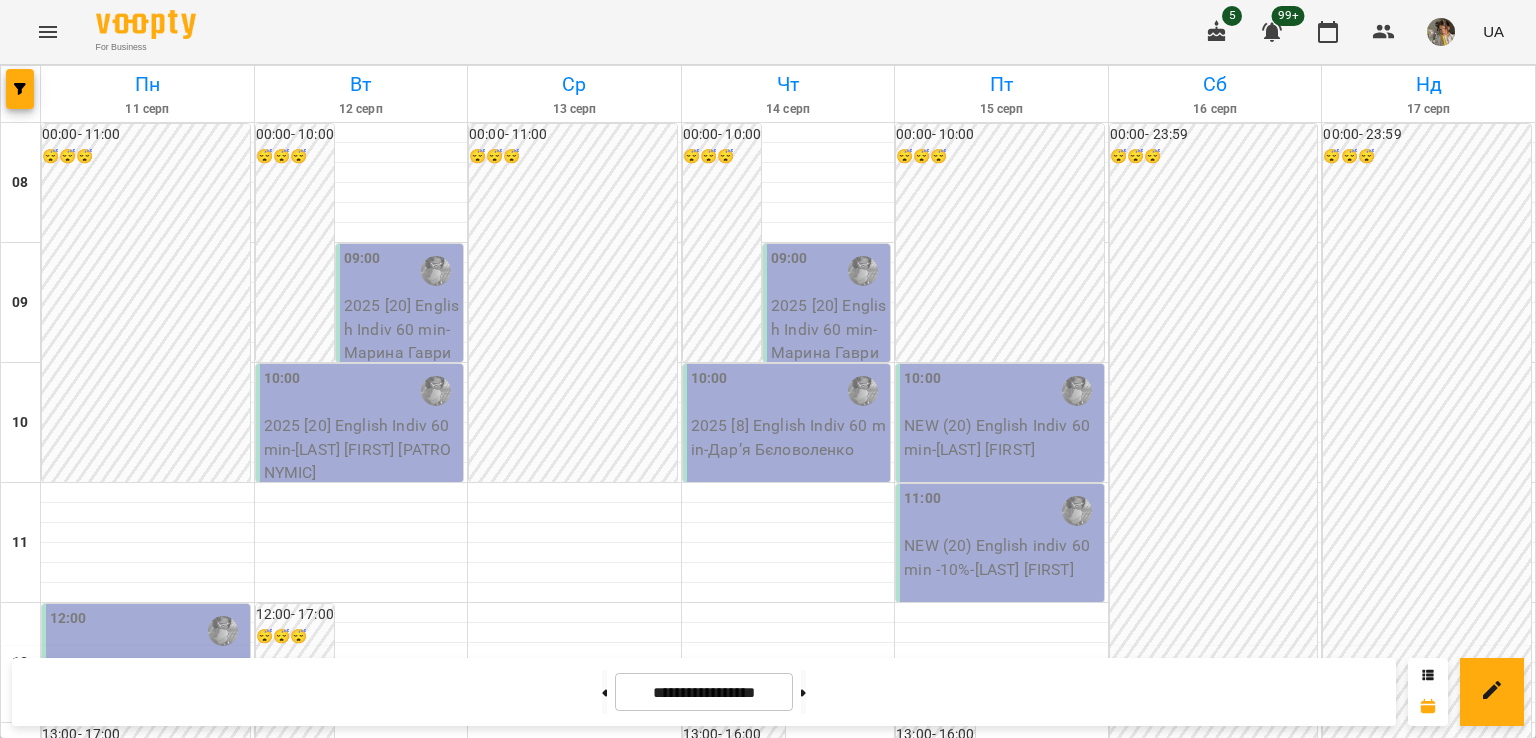 click on "2025 [8] English Indiv 60 min - Катерина Абрамова" at bounding box center (645, 1603) 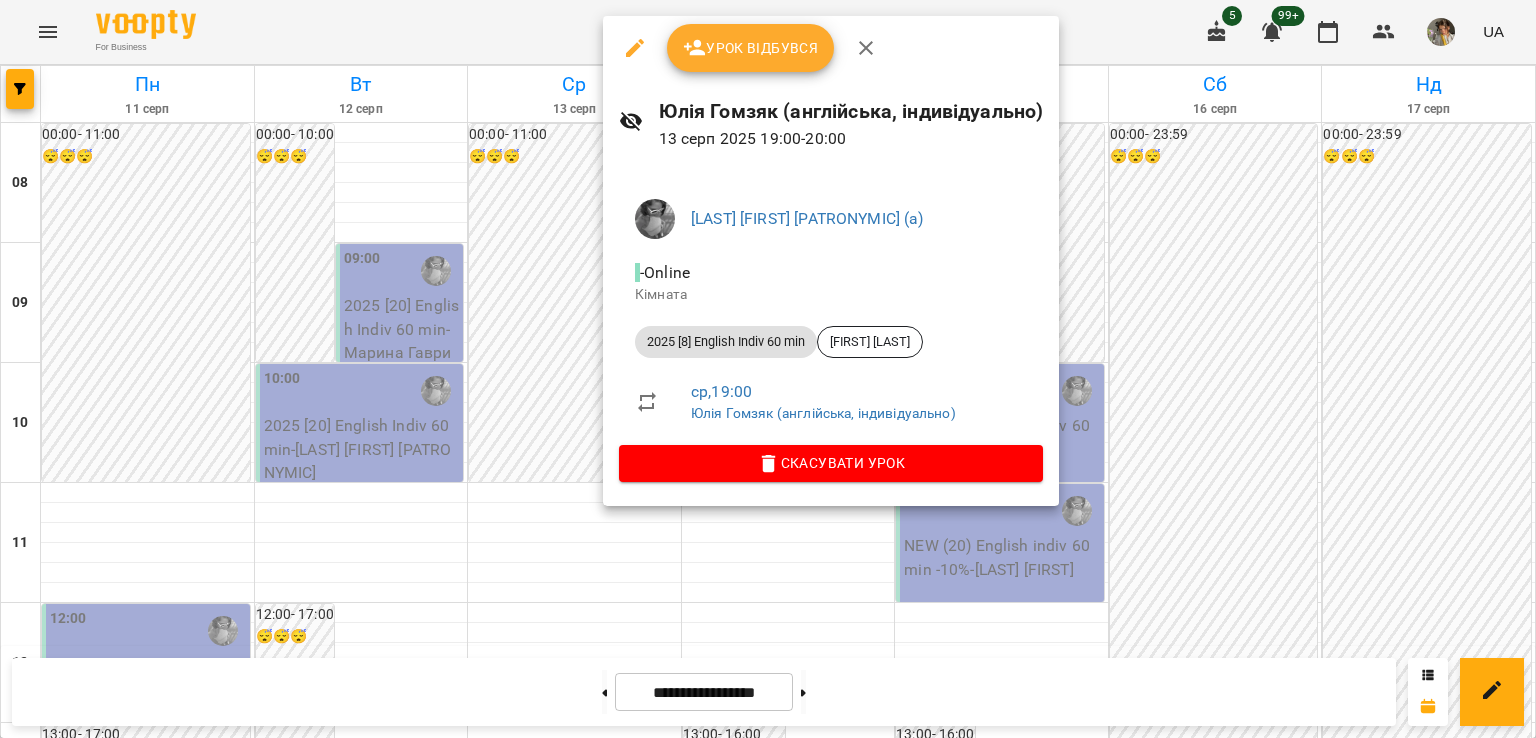 click at bounding box center [768, 369] 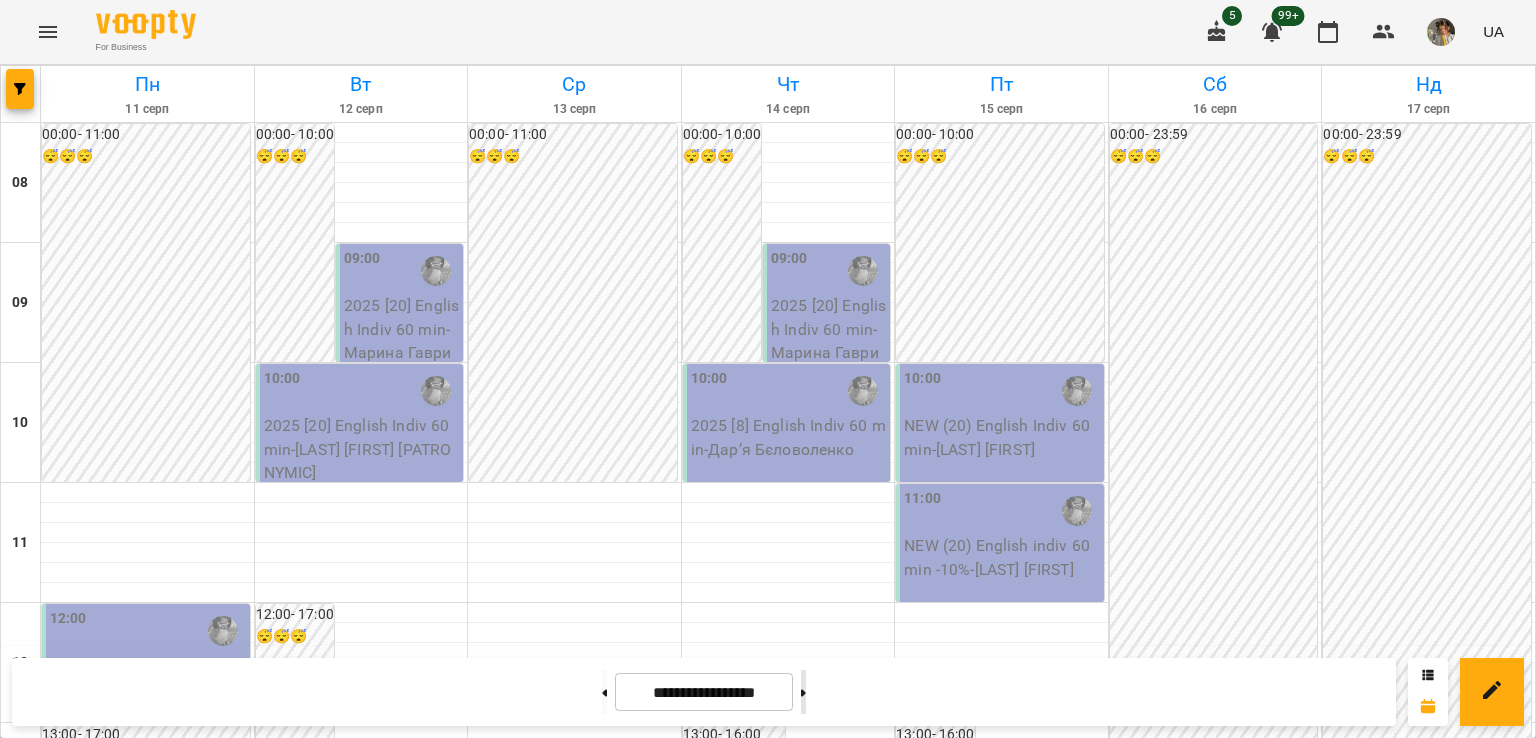 click at bounding box center (803, 692) 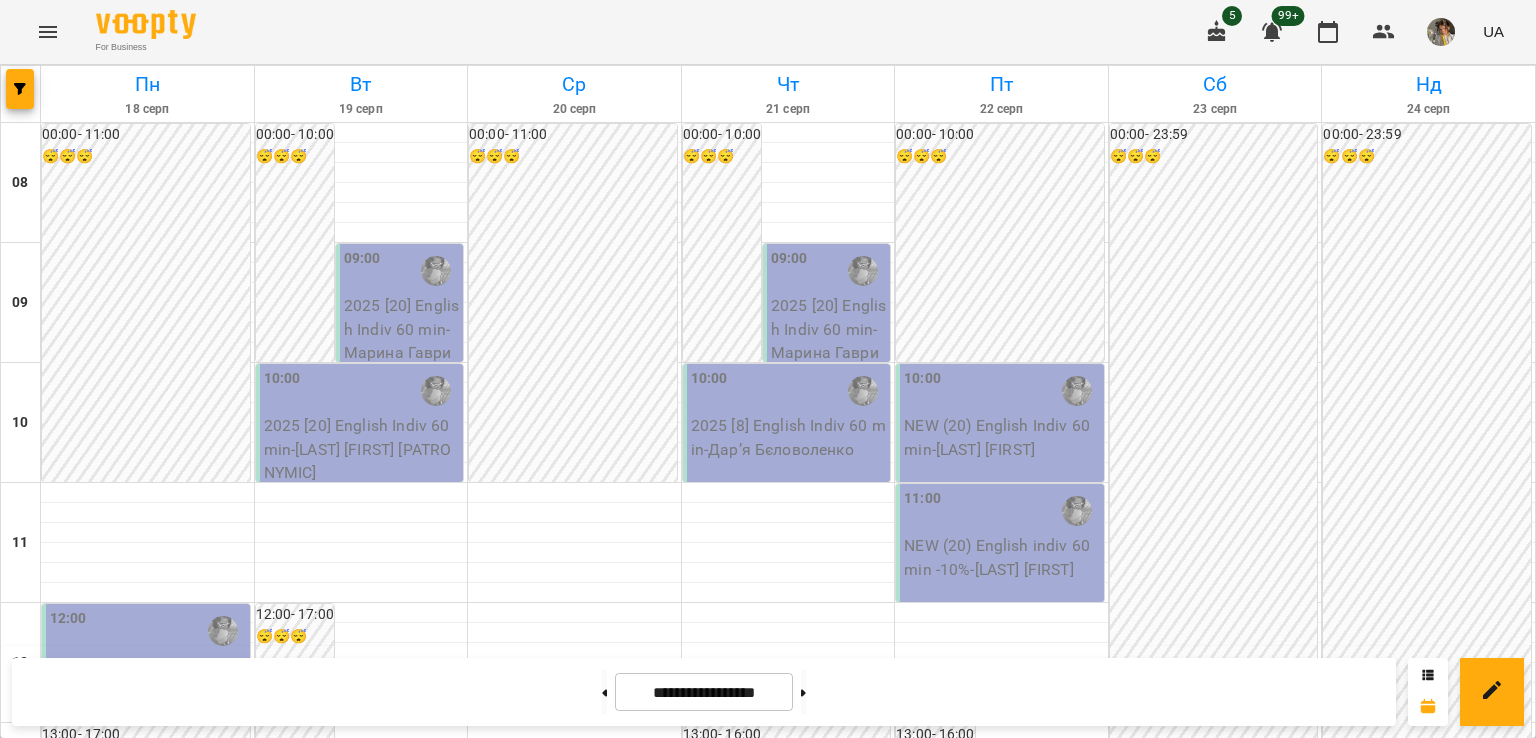 scroll, scrollTop: 1241, scrollLeft: 0, axis: vertical 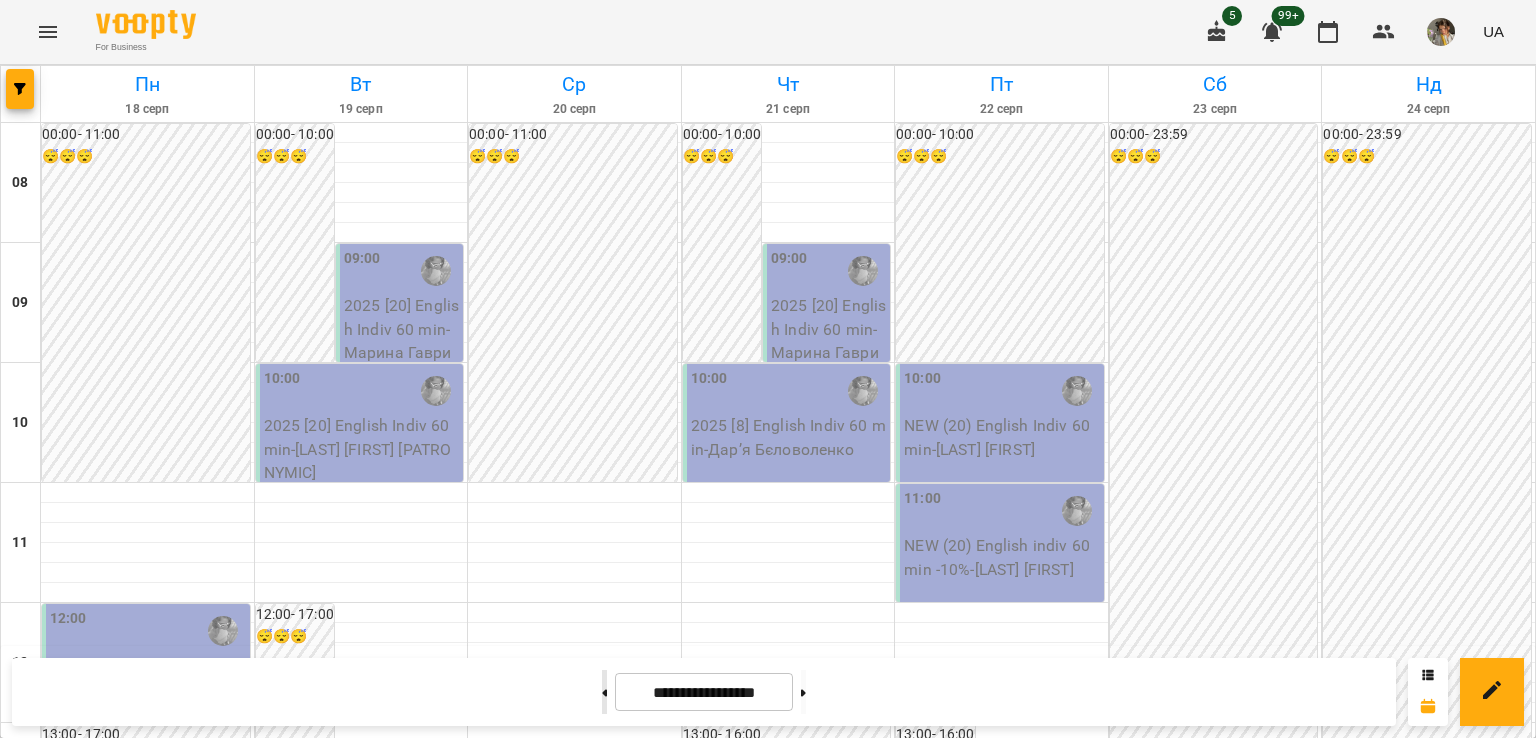click at bounding box center (604, 692) 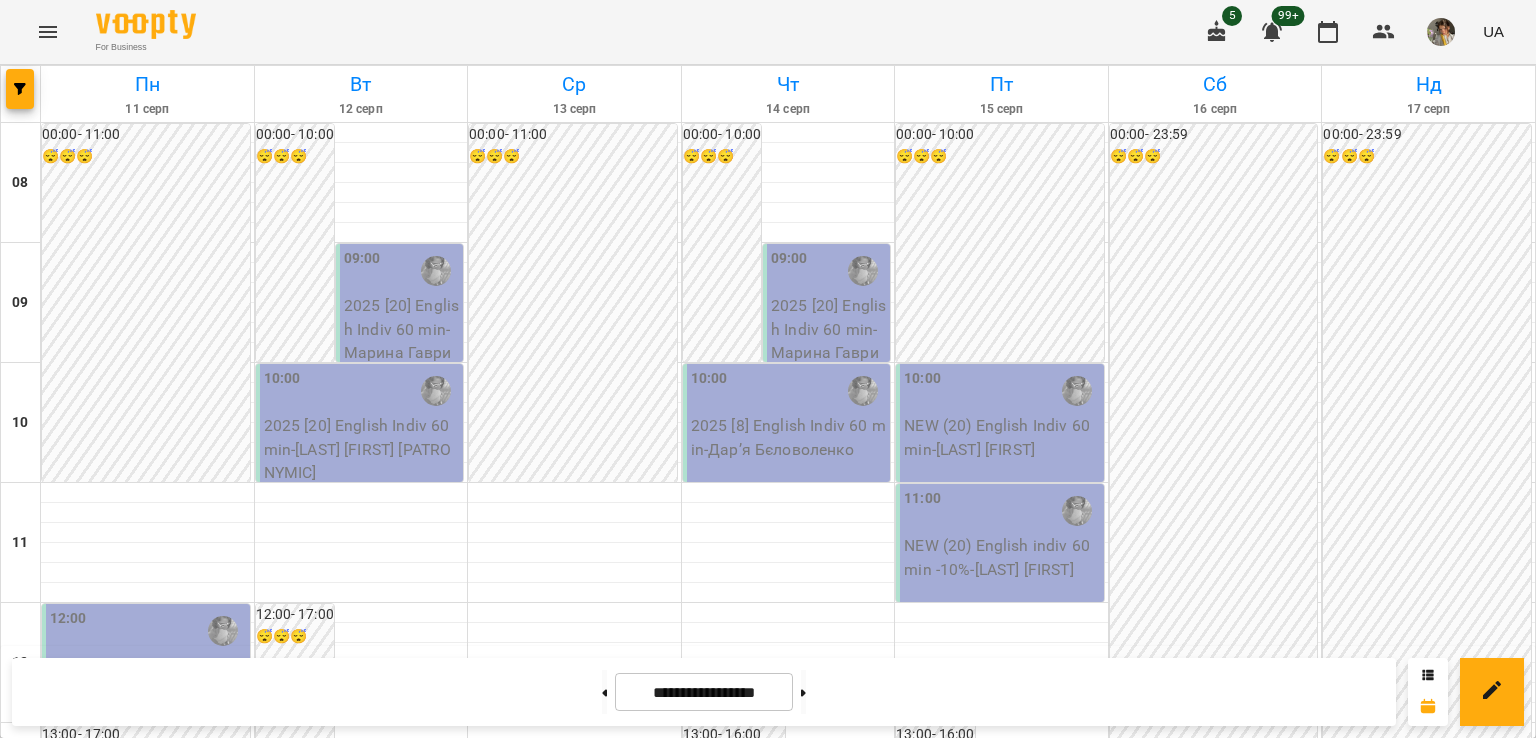 click on "2025 [8] English Indiv 60 min - Катерина Абрамова" at bounding box center (645, 1603) 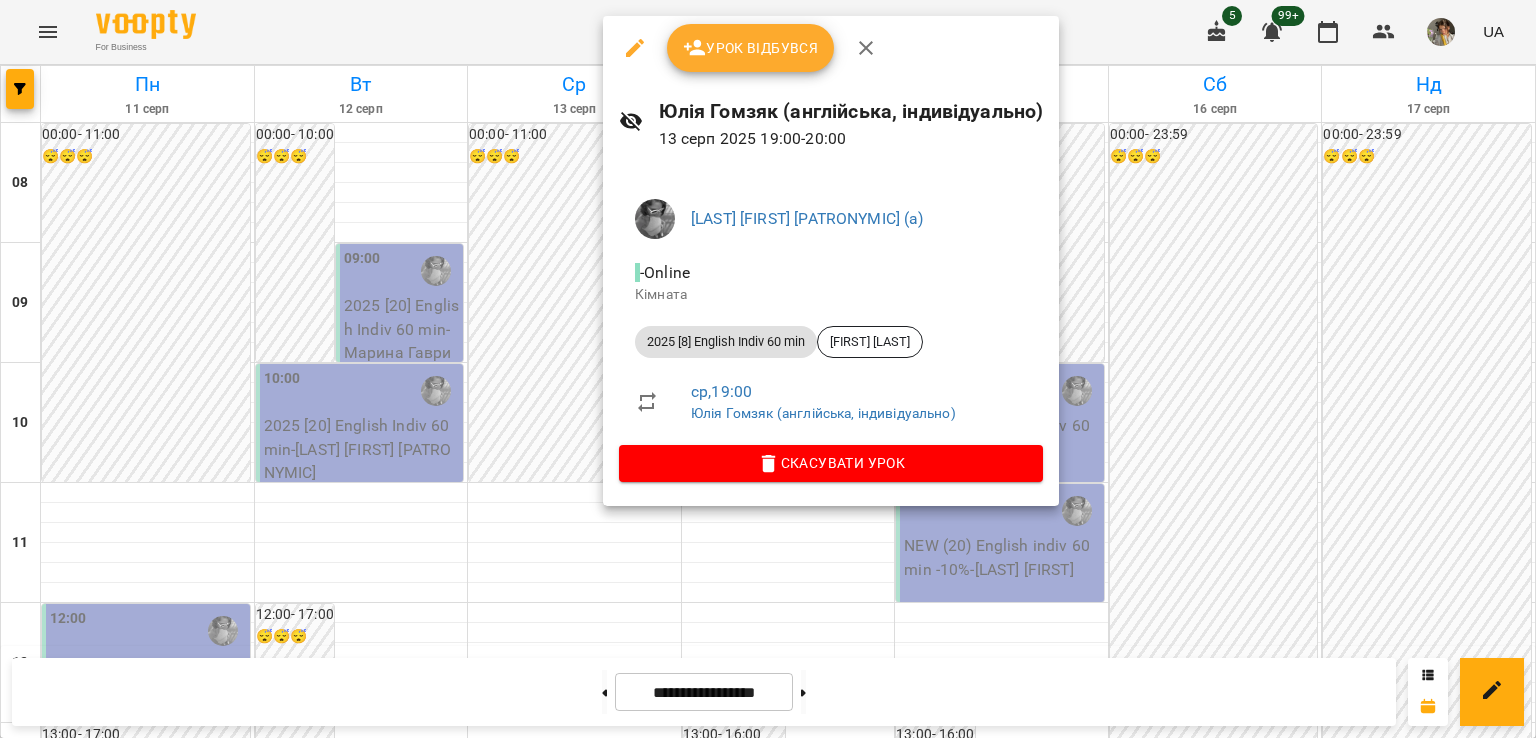 click at bounding box center (768, 369) 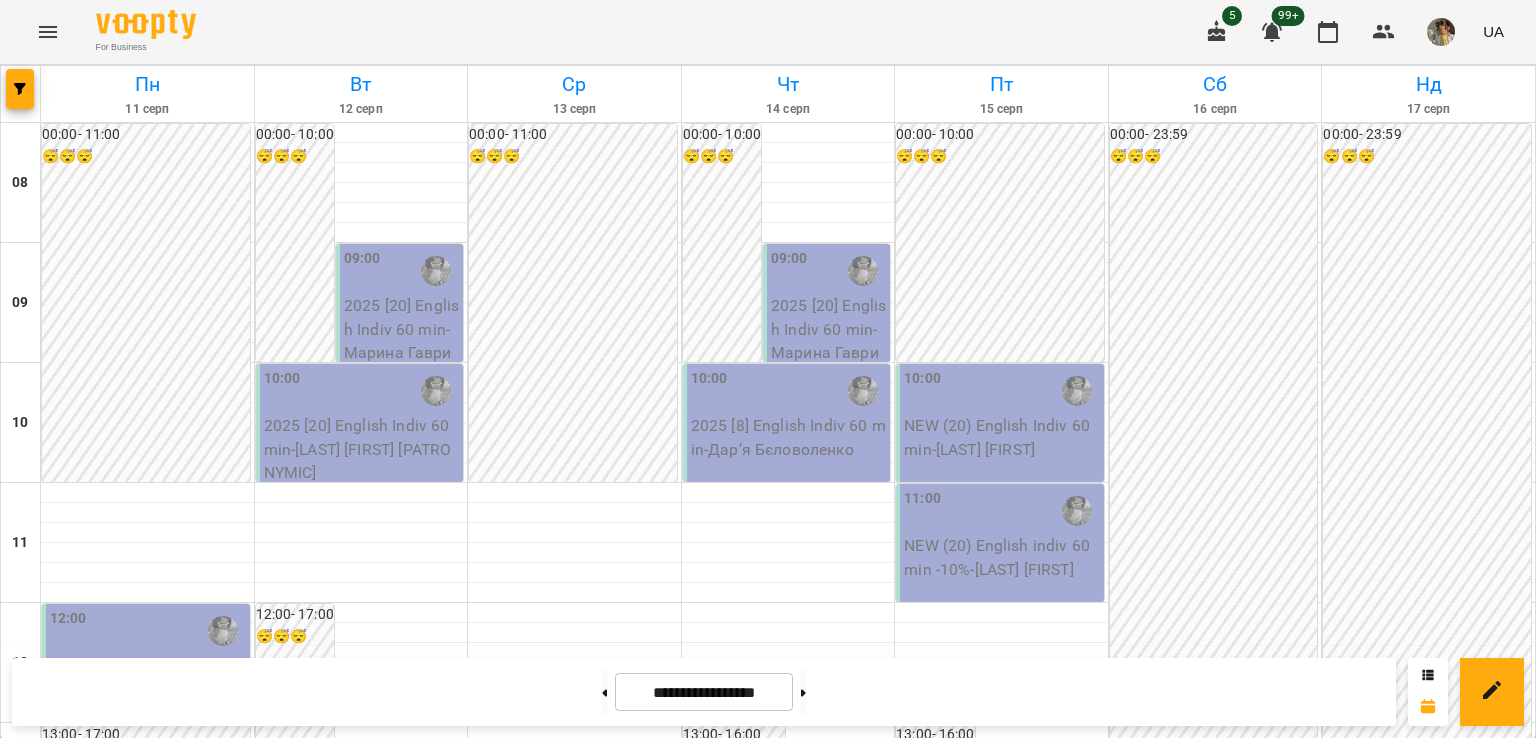 click on "2025 [20] English Indiv 60 min - Тарасенко Аліна" at bounding box center (575, 1603) 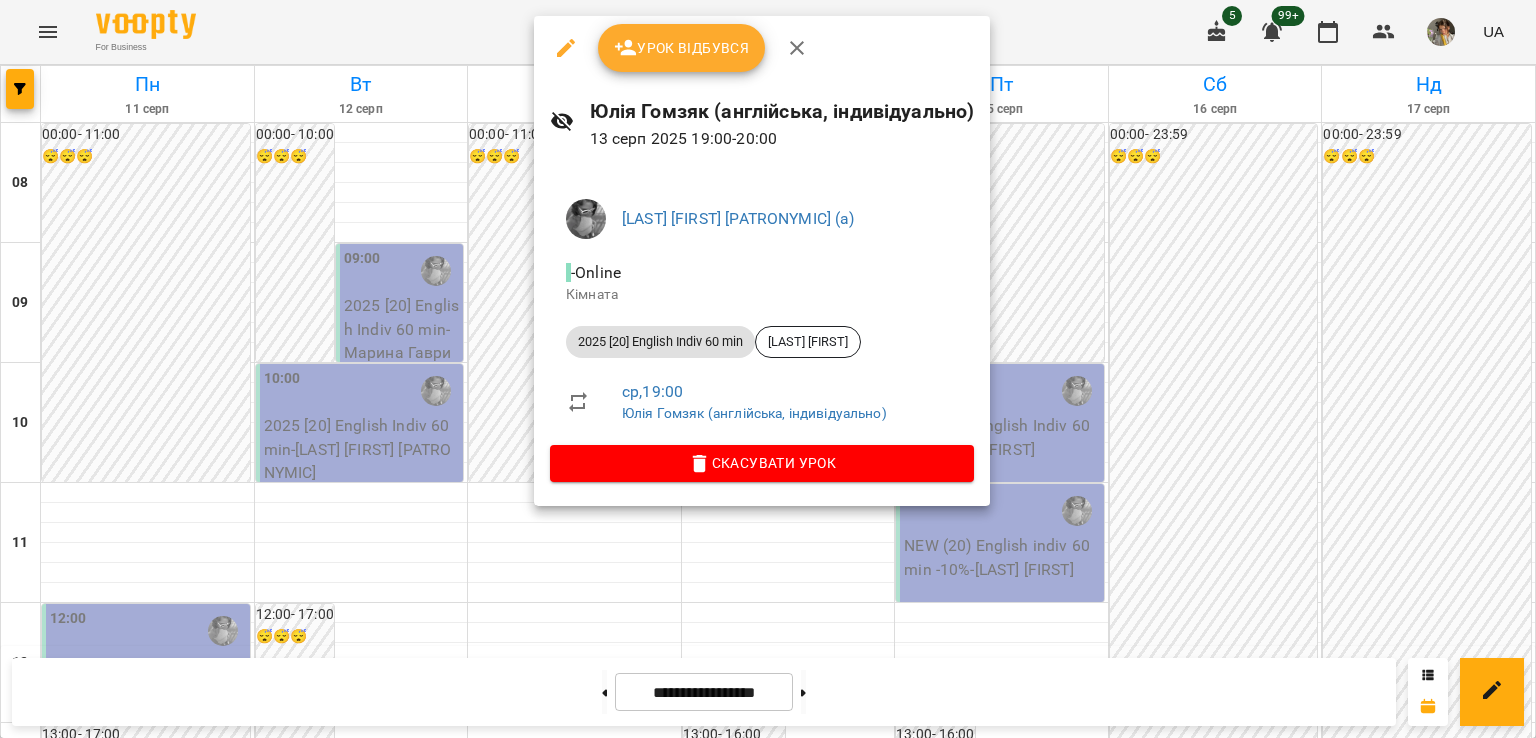 click at bounding box center [768, 369] 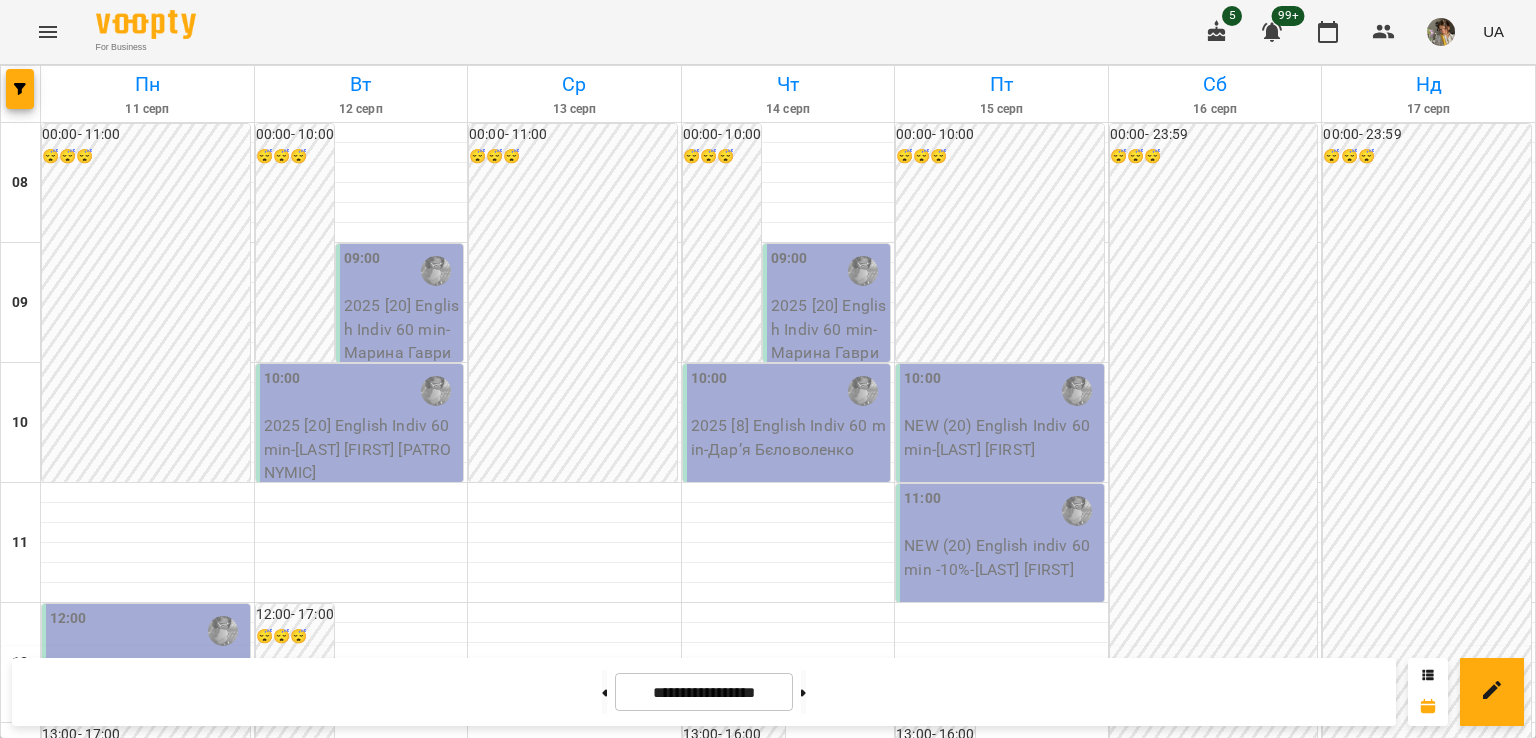 click on "Ambassador - Тарадойко Дар'я" at bounding box center (505, 1580) 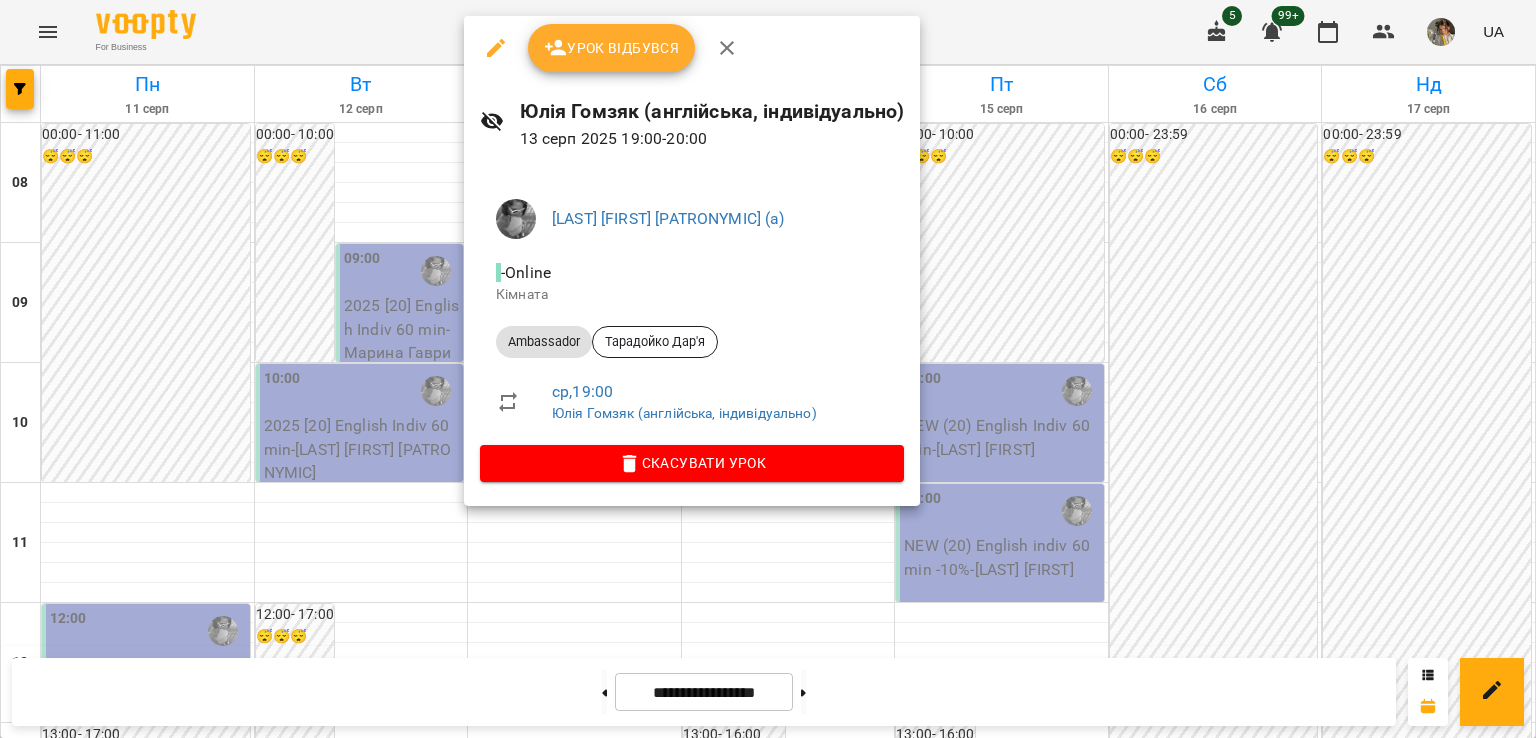 click at bounding box center (768, 369) 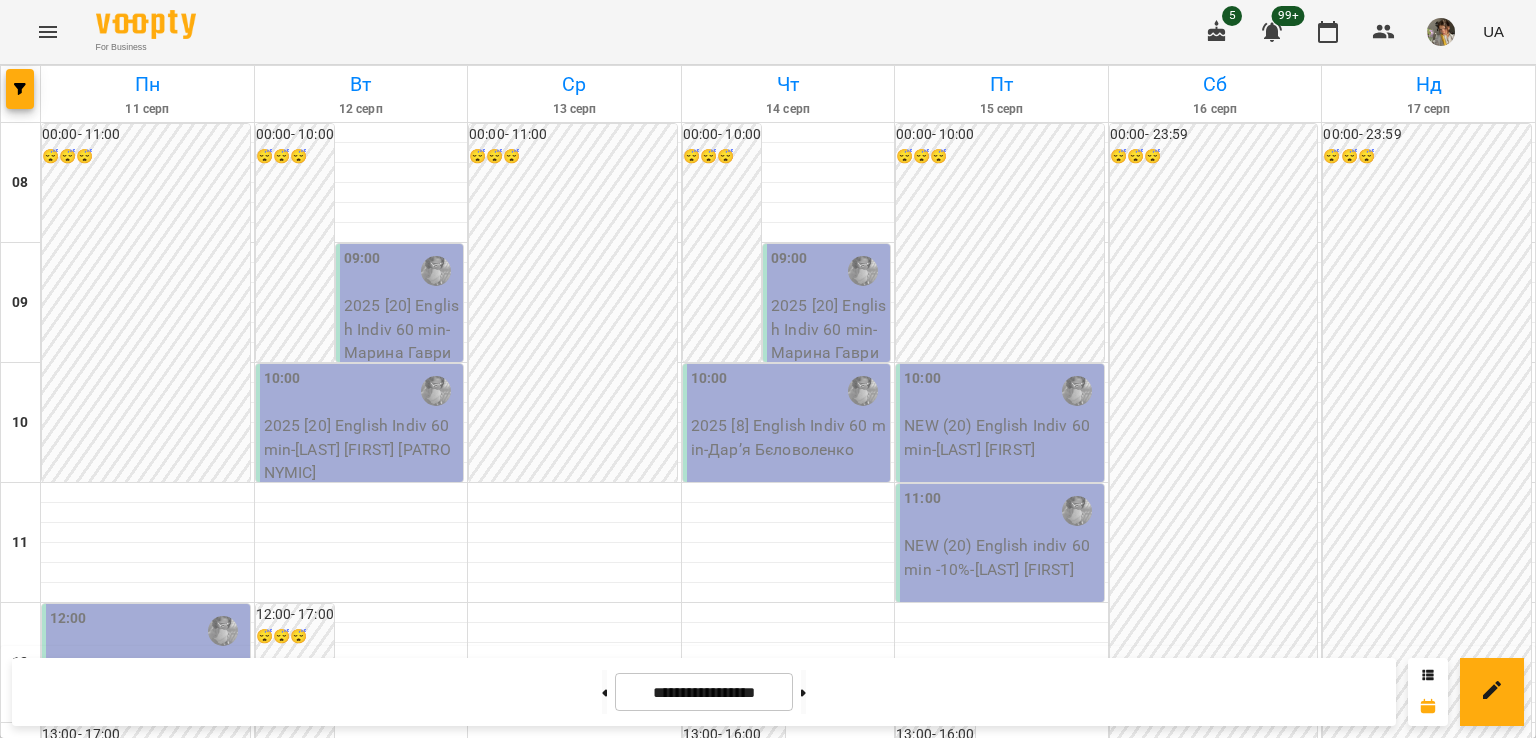 scroll, scrollTop: 1148, scrollLeft: 0, axis: vertical 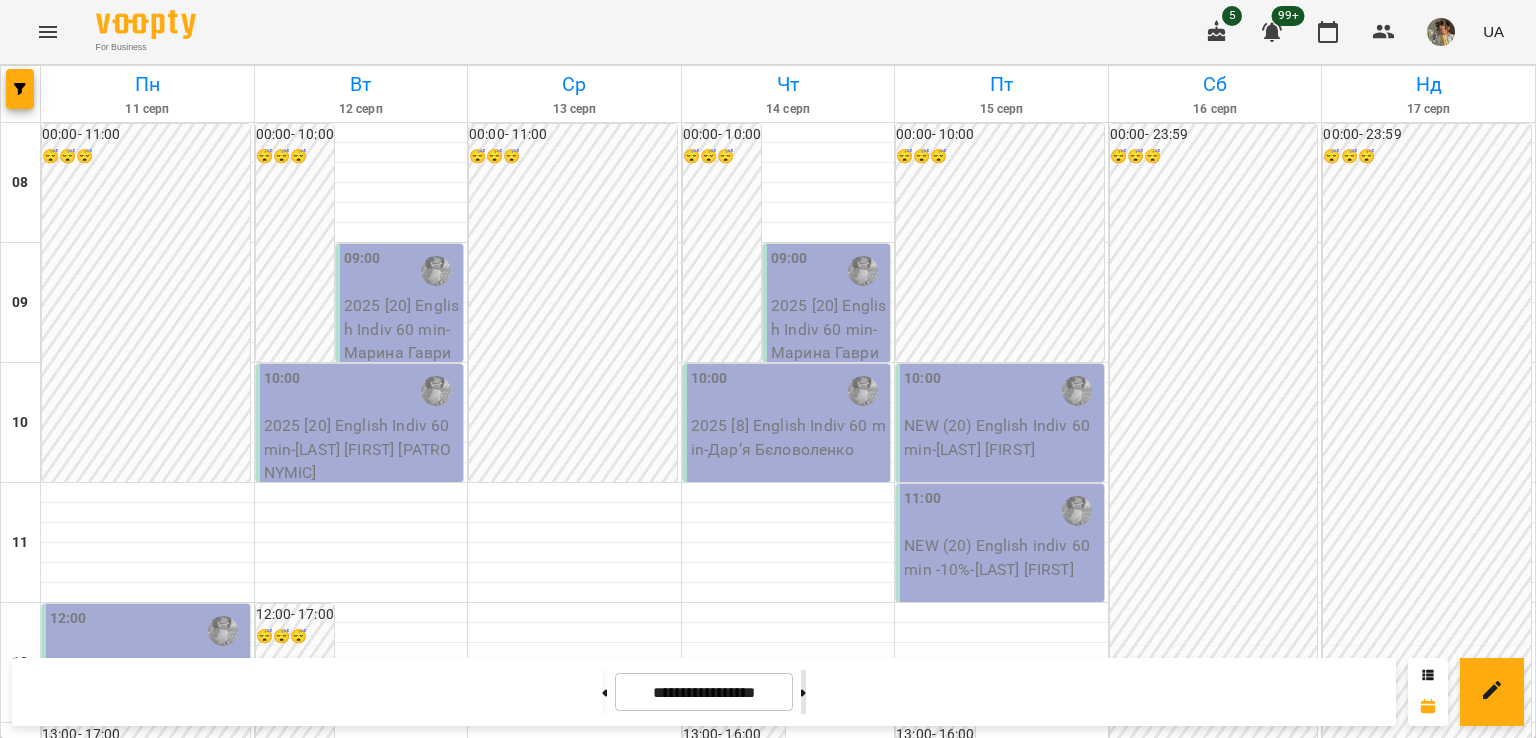 click at bounding box center (803, 692) 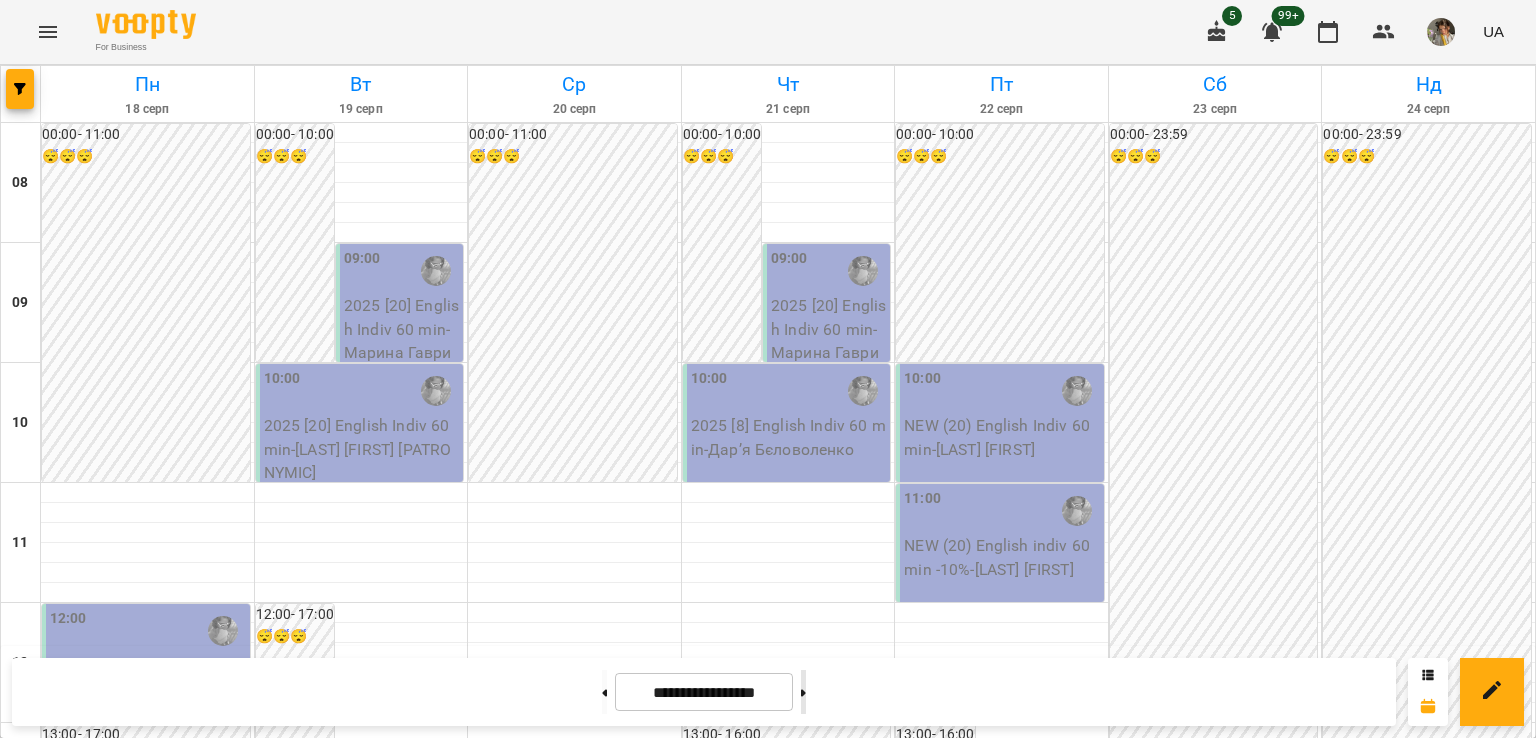 click at bounding box center [803, 692] 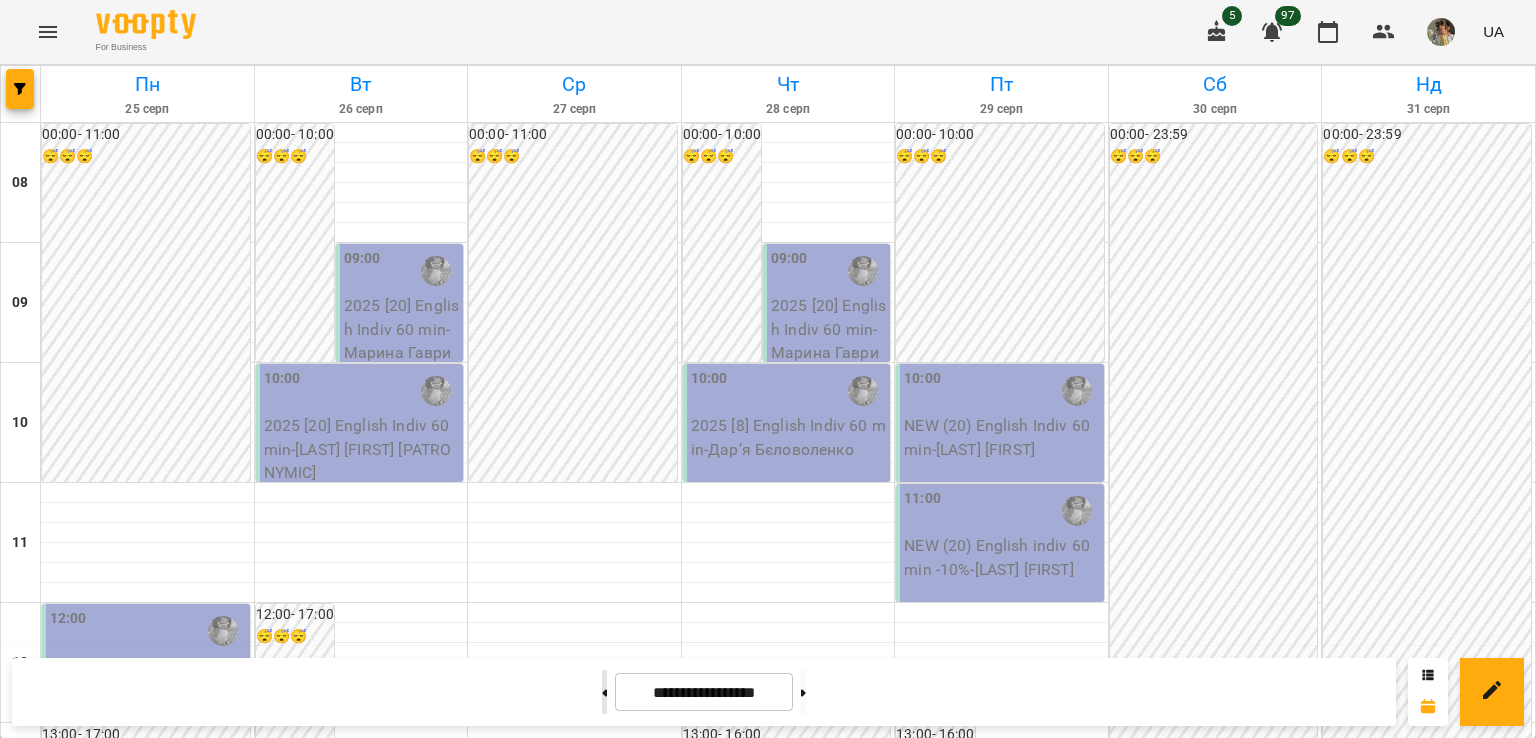 click at bounding box center (604, 692) 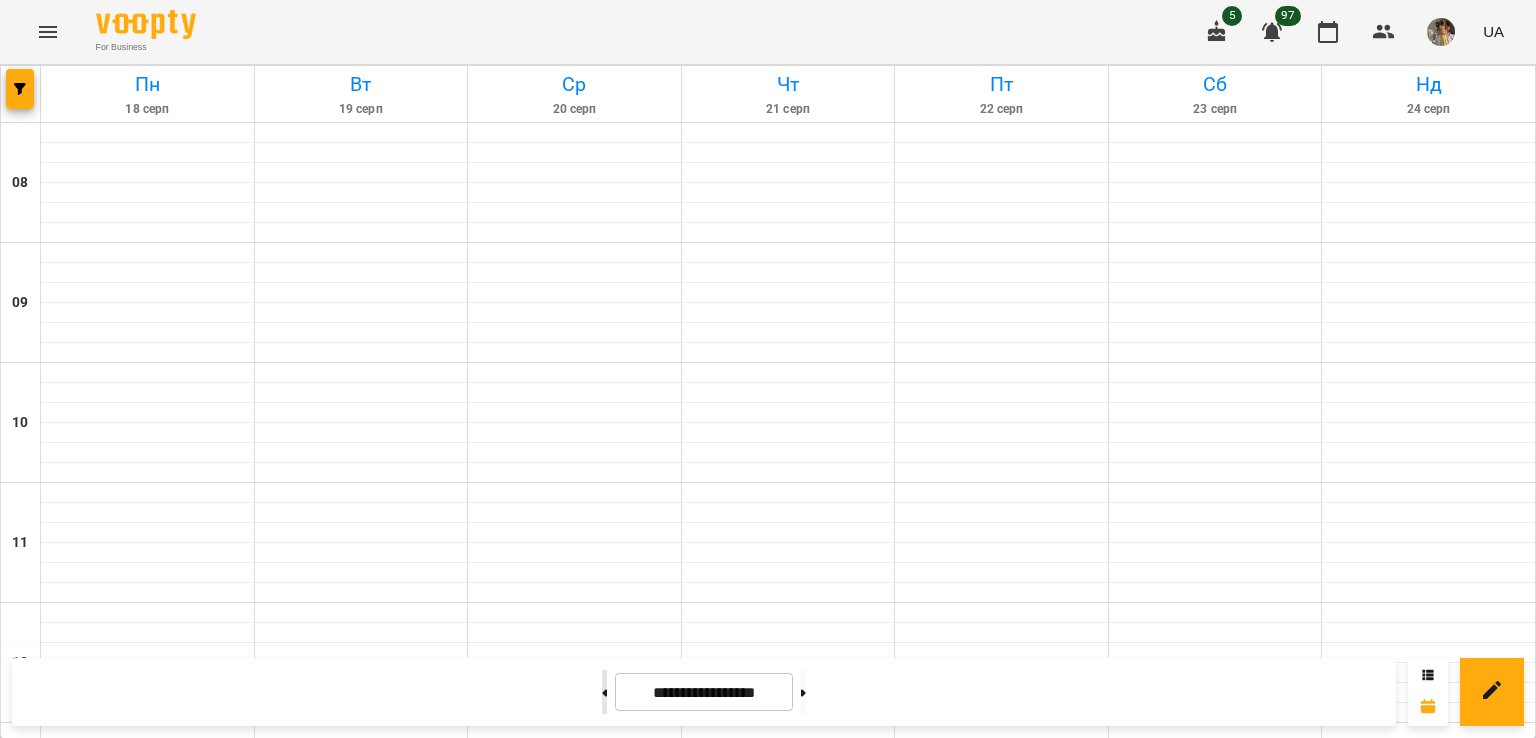 click at bounding box center [604, 692] 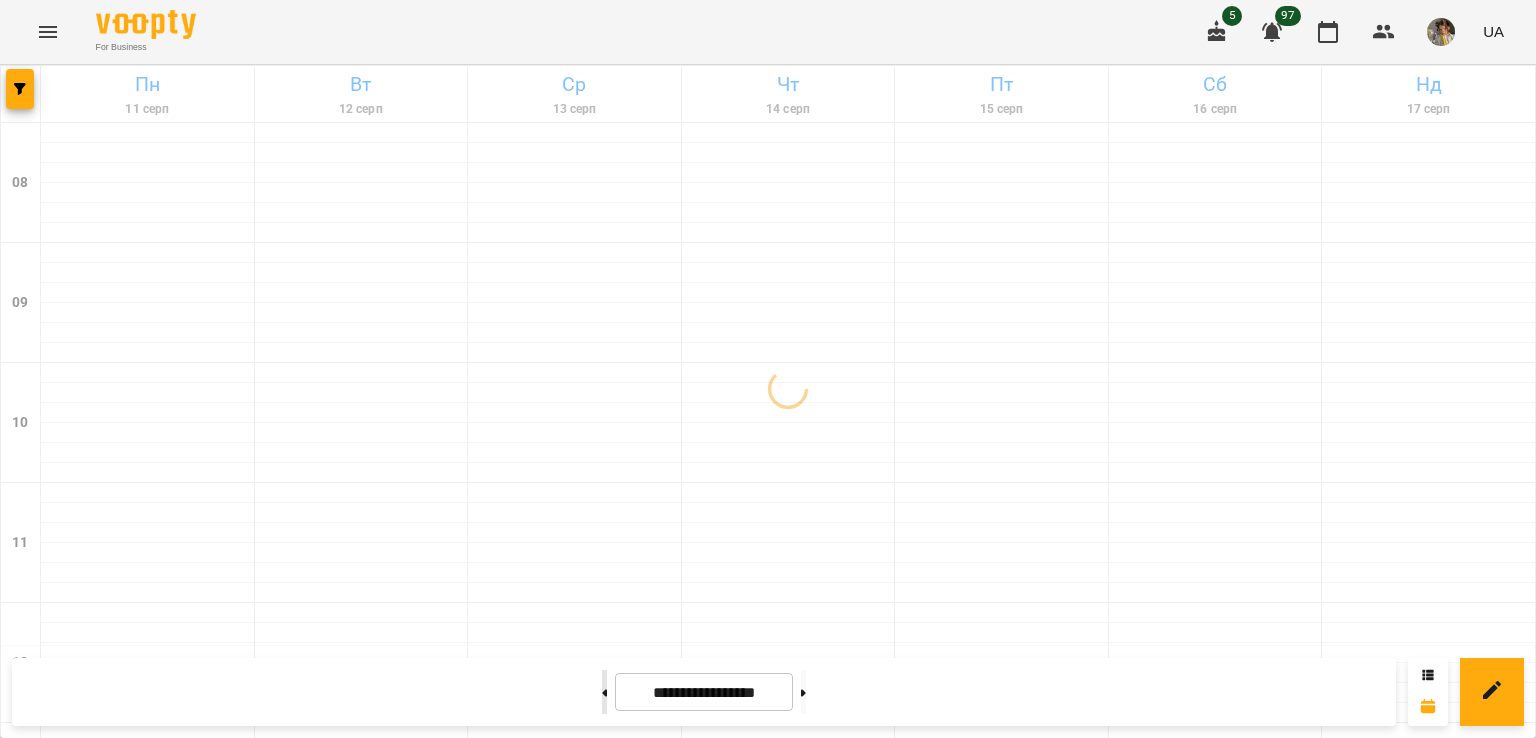 click at bounding box center [604, 692] 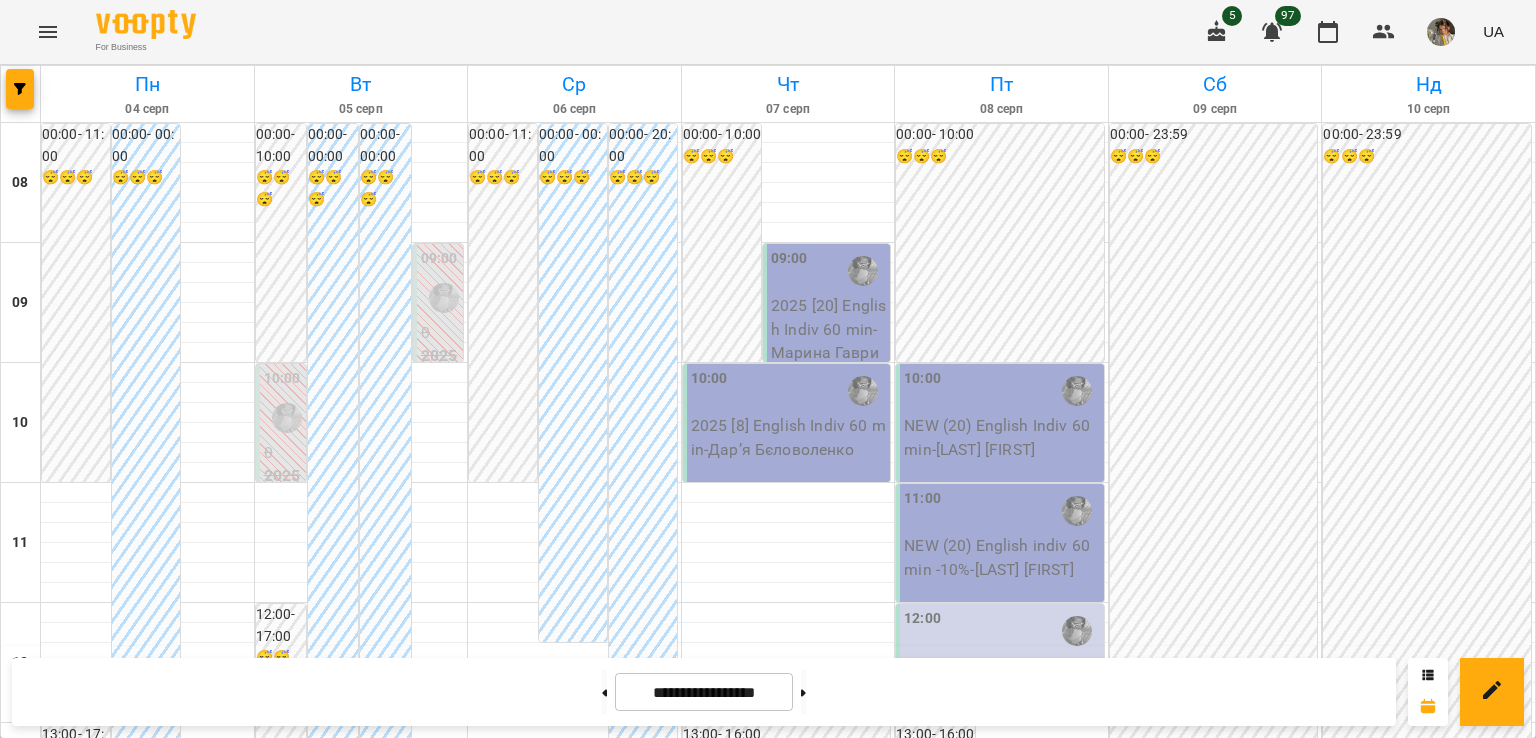 scroll, scrollTop: 1101, scrollLeft: 0, axis: vertical 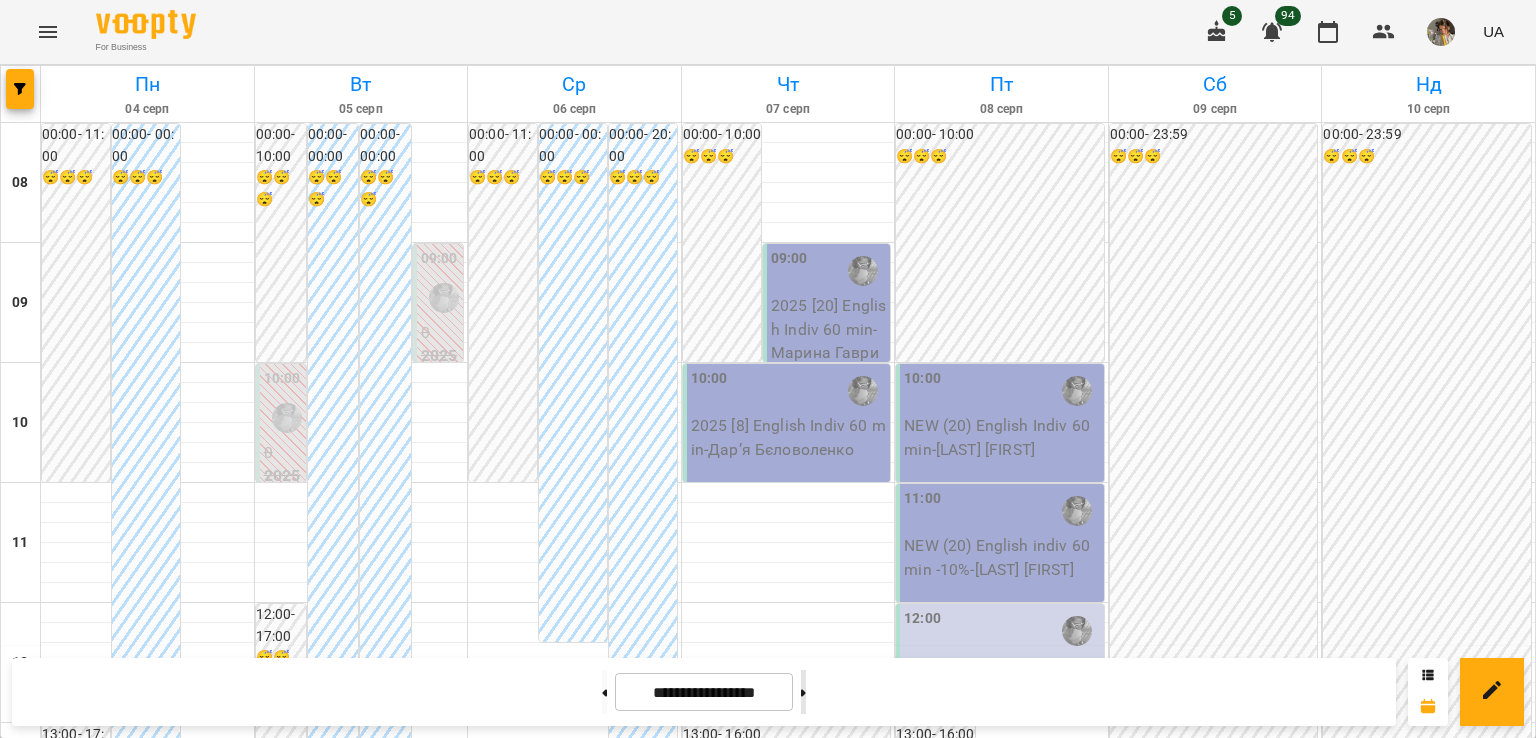 click at bounding box center (803, 692) 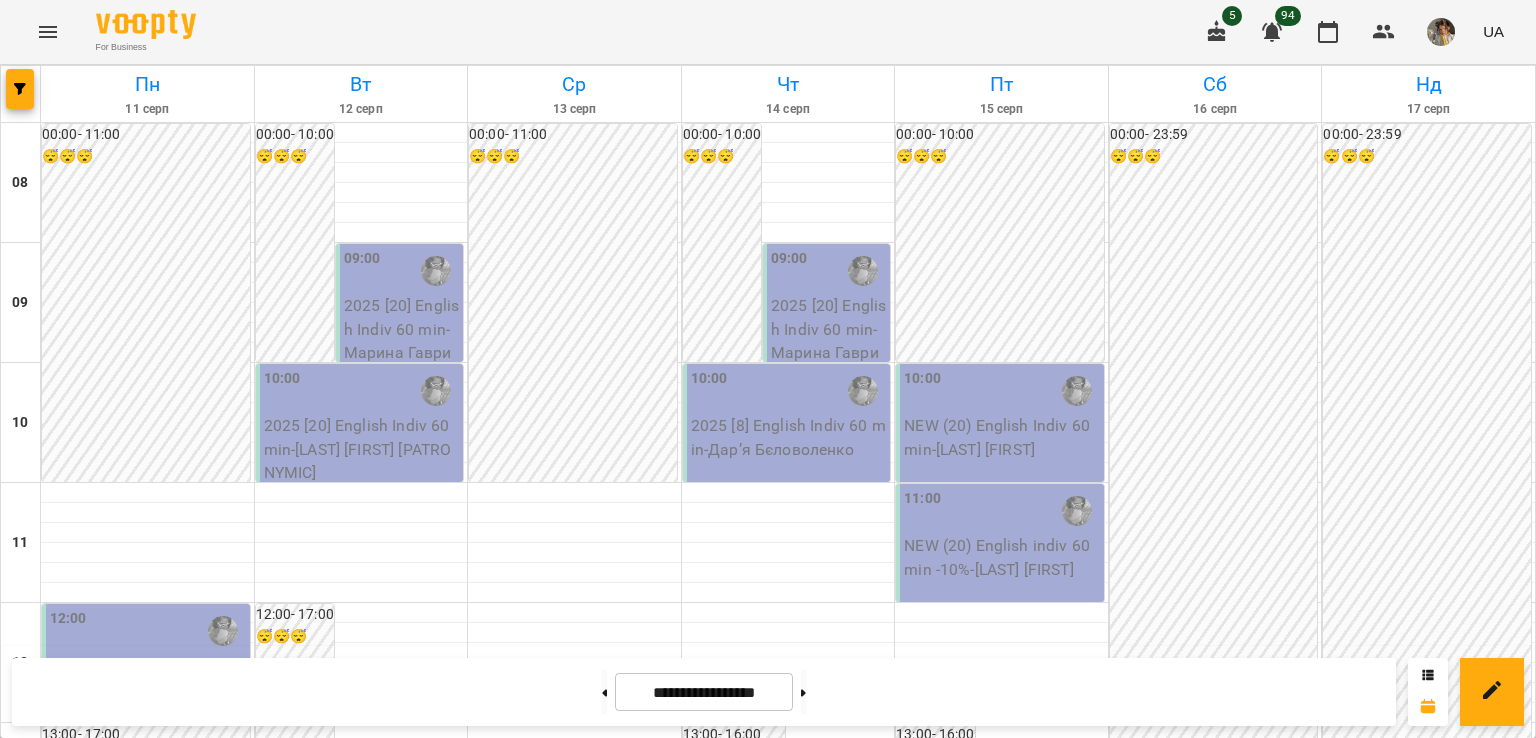 scroll, scrollTop: 1085, scrollLeft: 0, axis: vertical 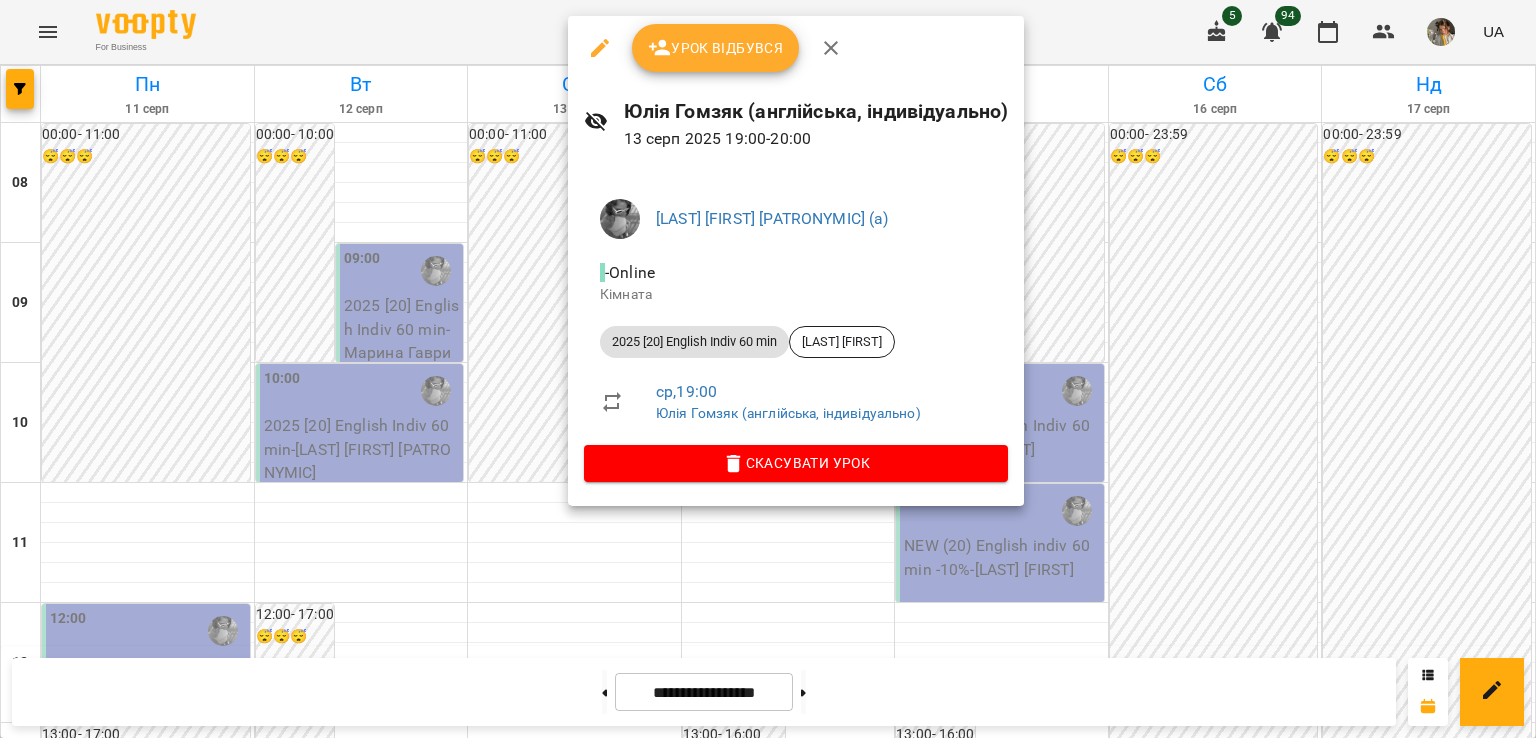 click at bounding box center [768, 369] 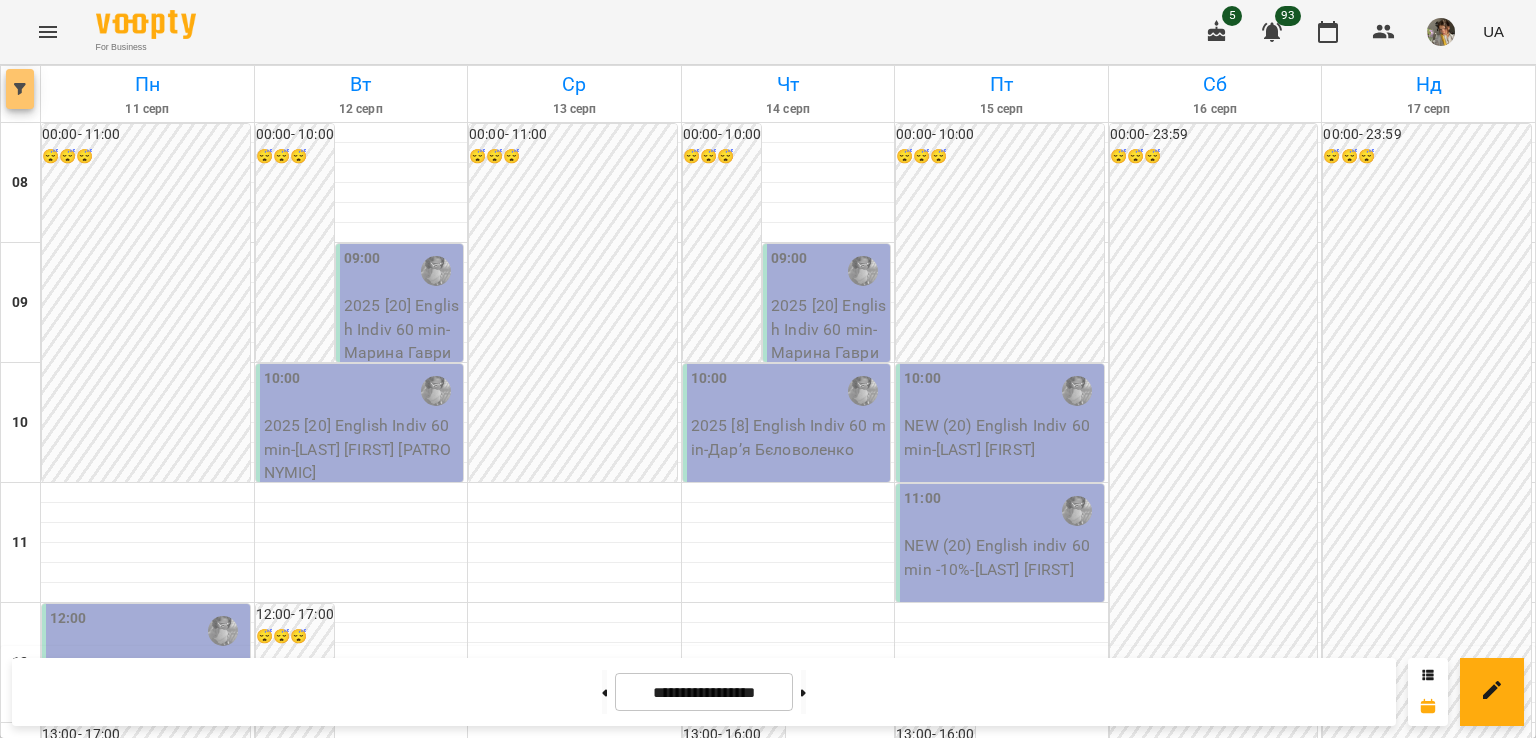 click 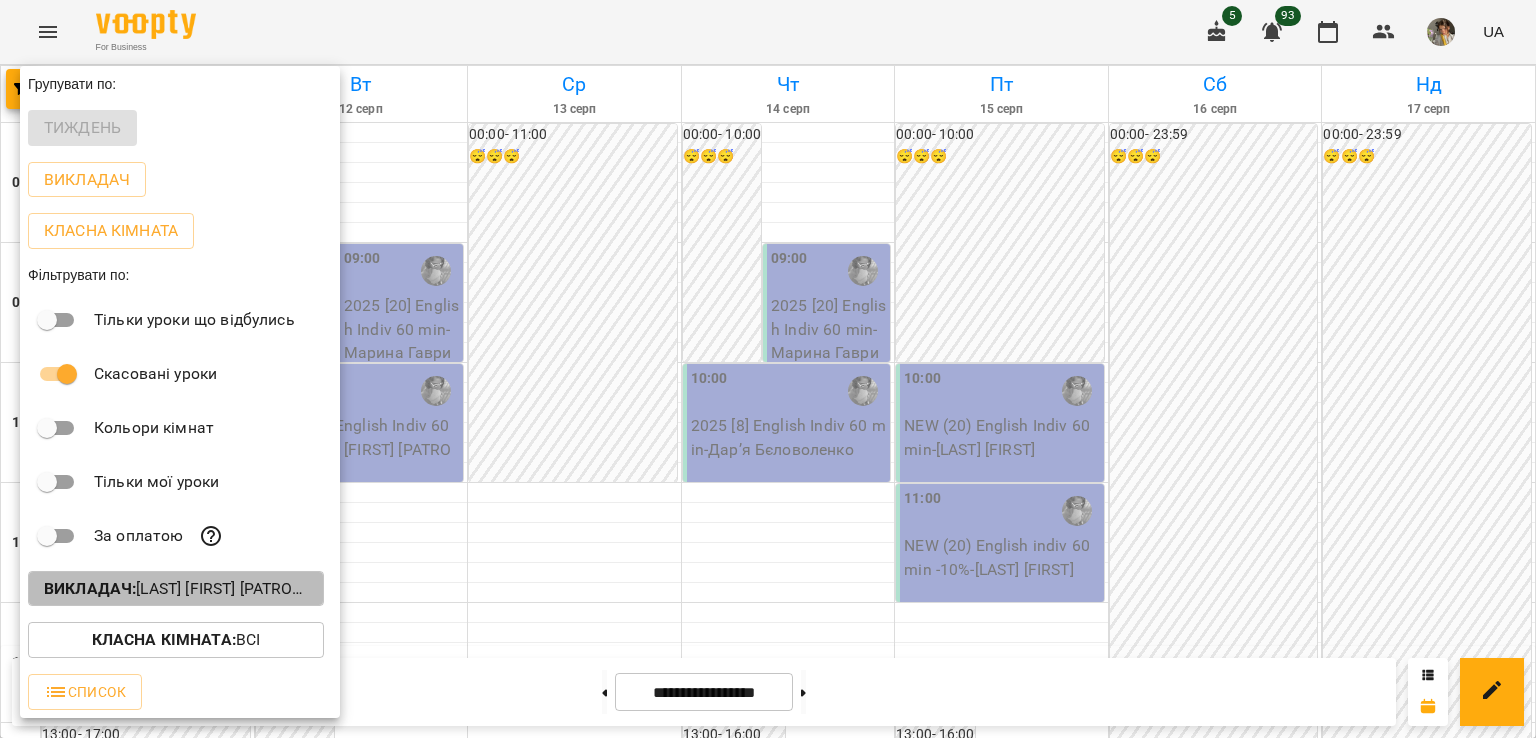 click on "Викладач : [LAST] [FIRST] [PATRONYMIC] (а)" at bounding box center [176, 589] 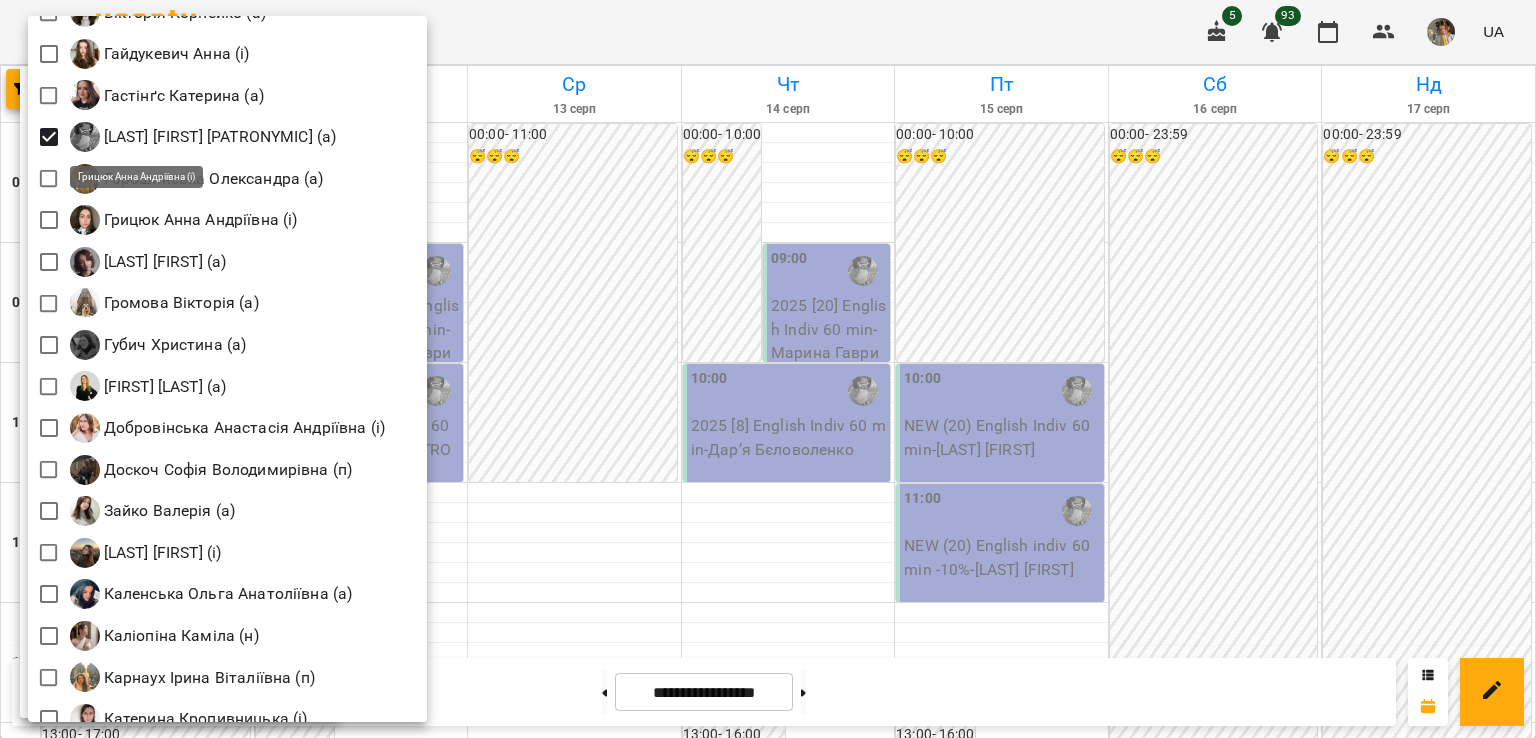 scroll, scrollTop: 773, scrollLeft: 0, axis: vertical 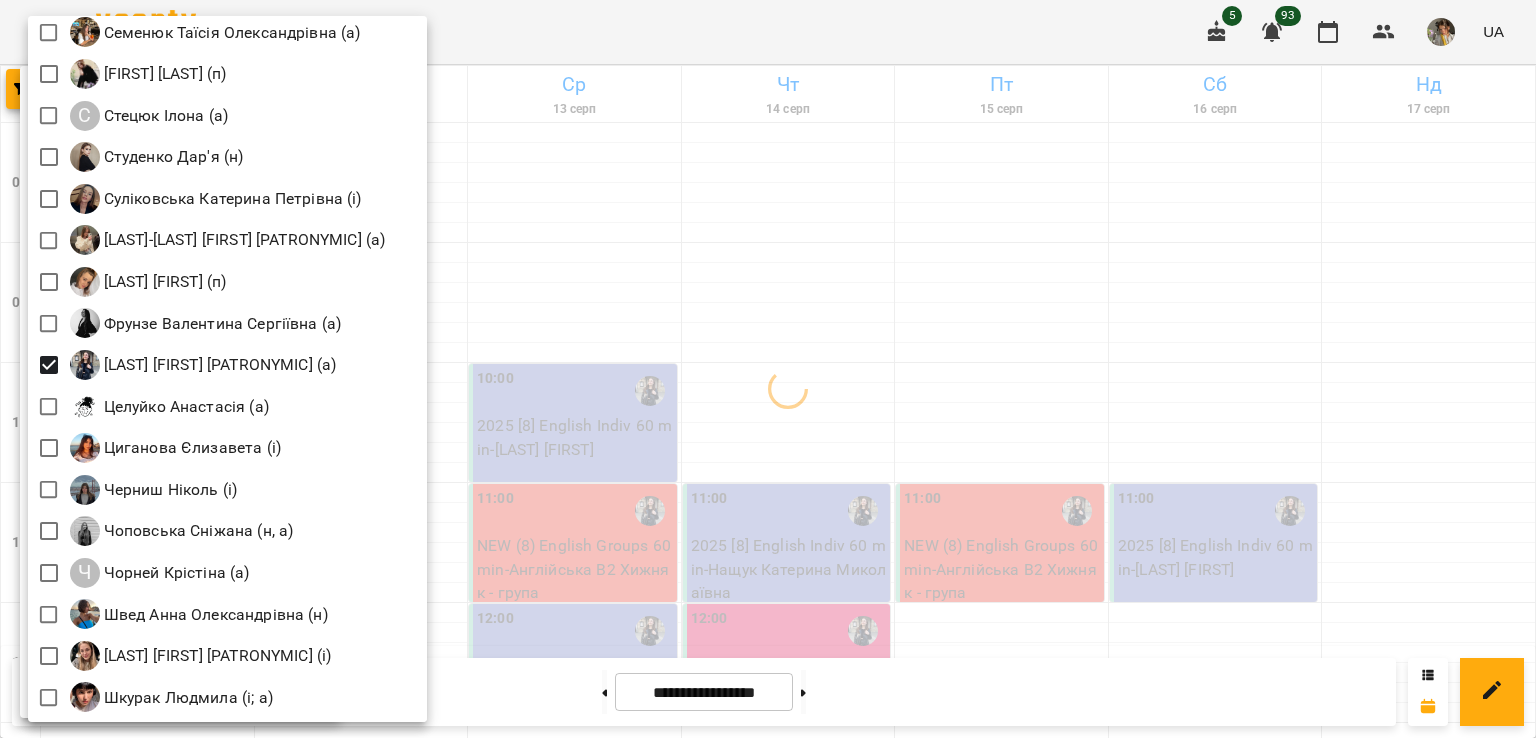 click at bounding box center [768, 369] 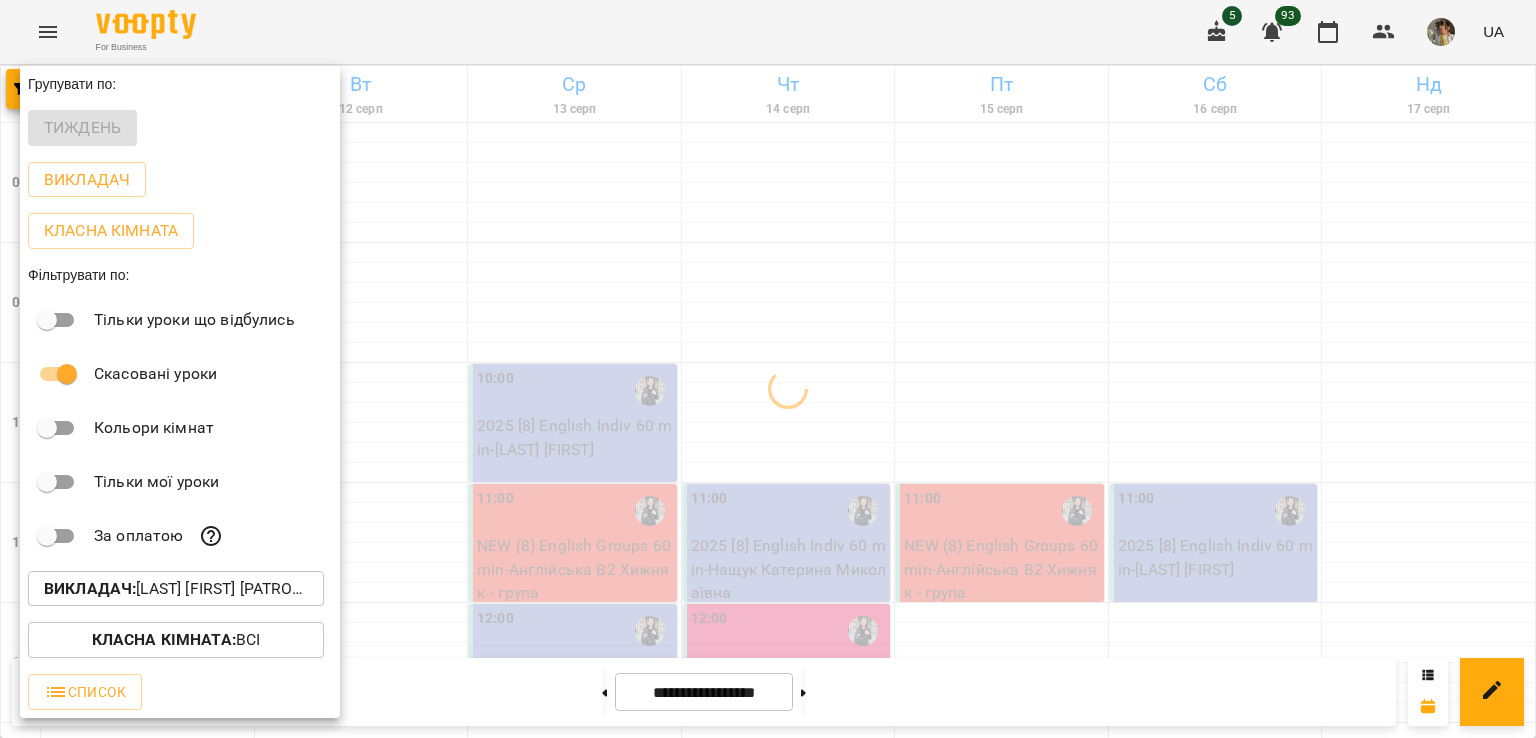 click at bounding box center [768, 369] 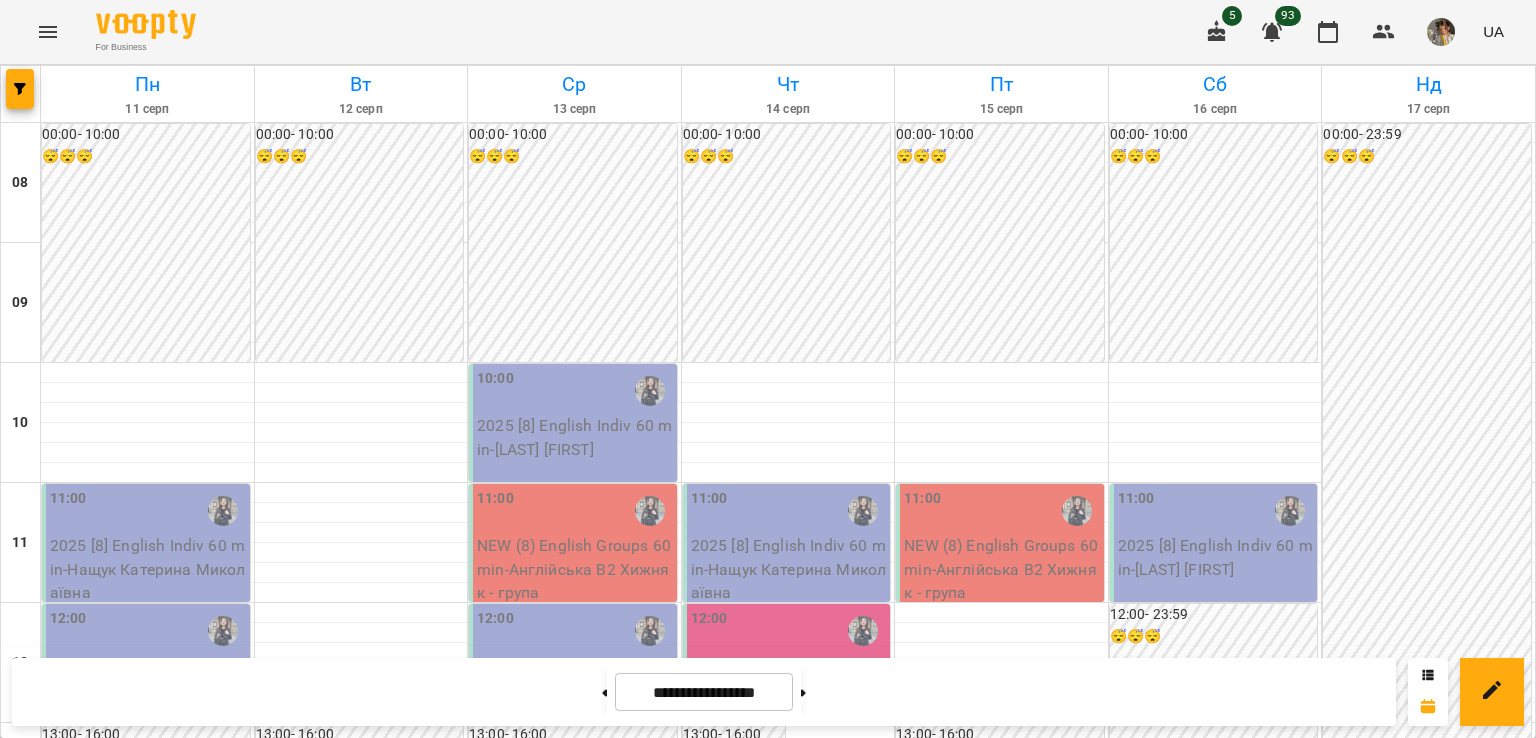scroll, scrollTop: 145, scrollLeft: 0, axis: vertical 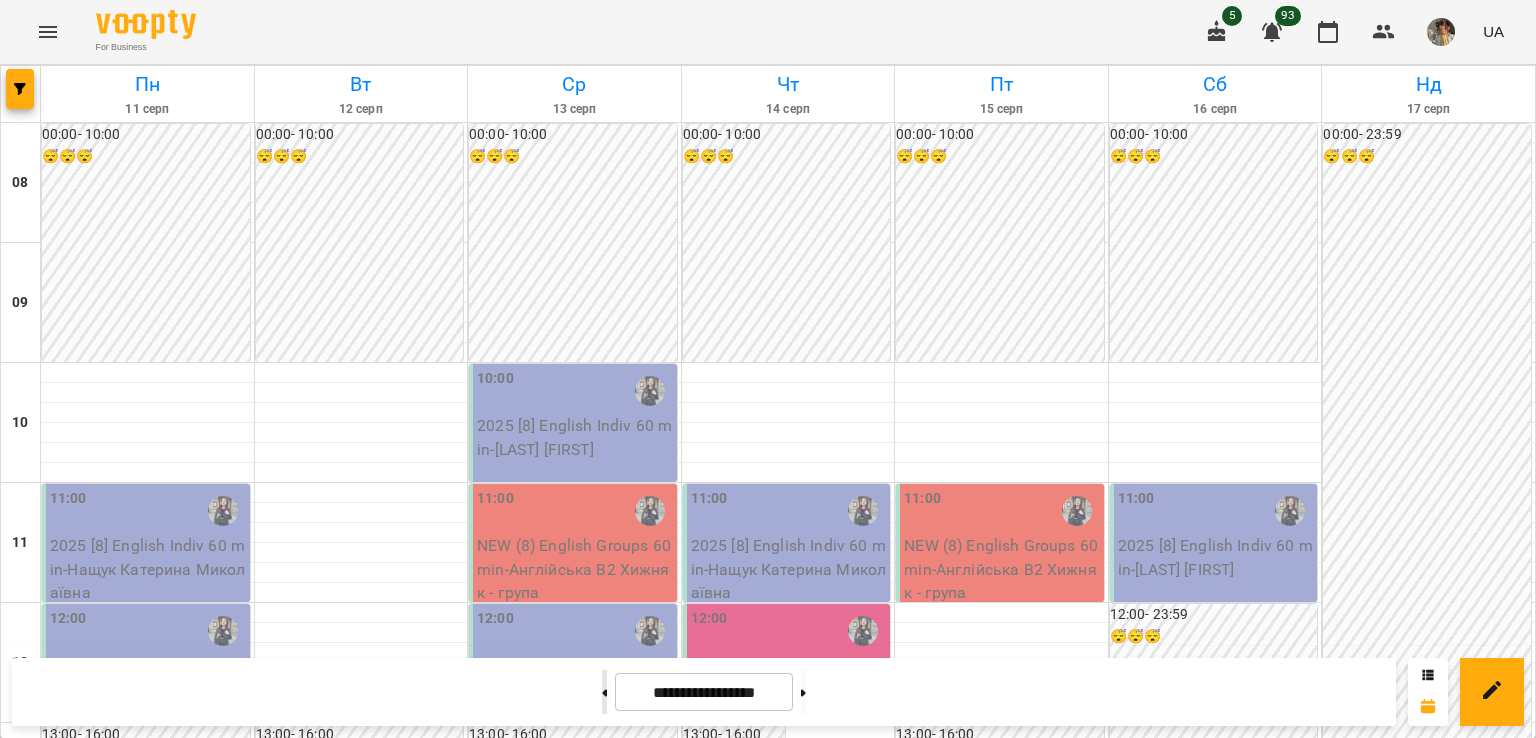 click at bounding box center (604, 692) 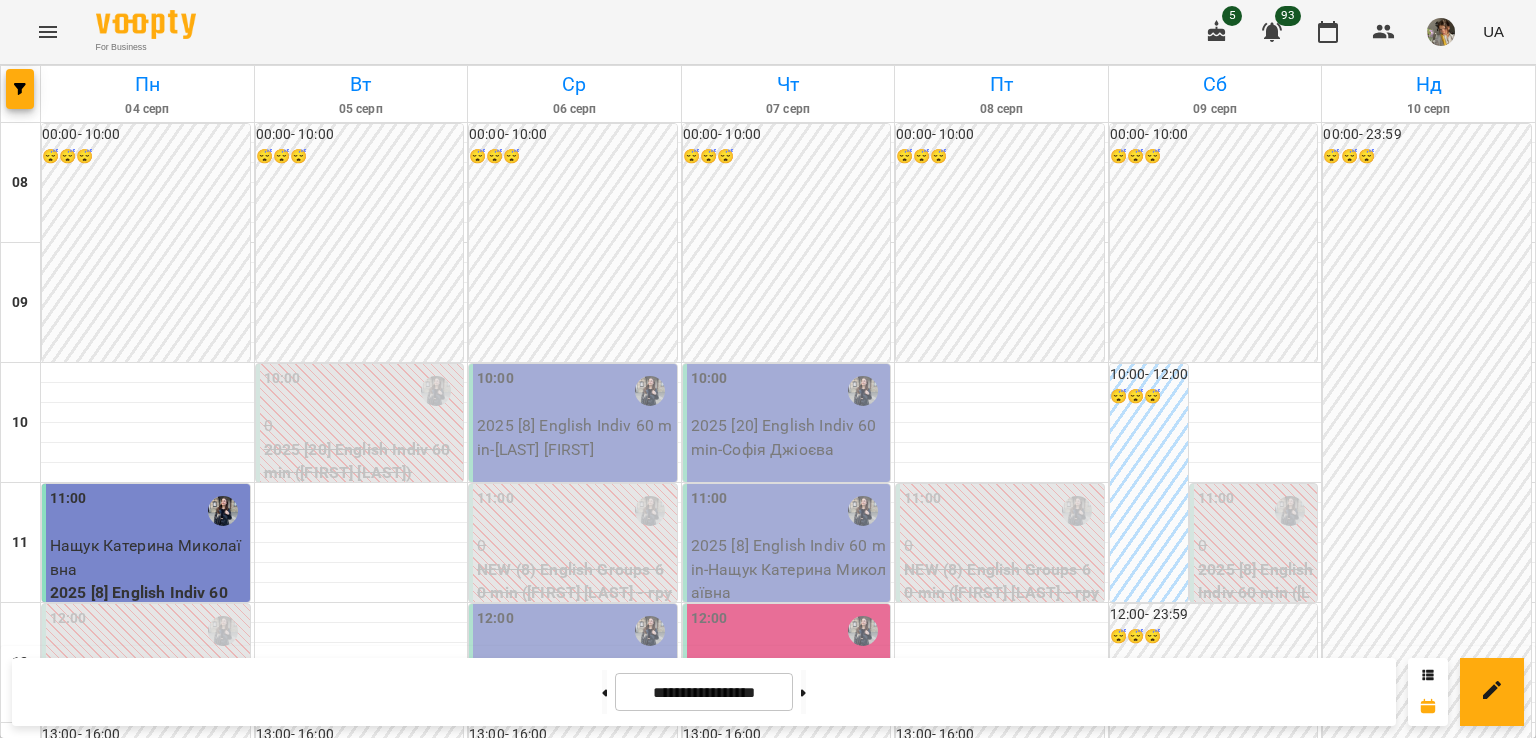 scroll, scrollTop: 904, scrollLeft: 0, axis: vertical 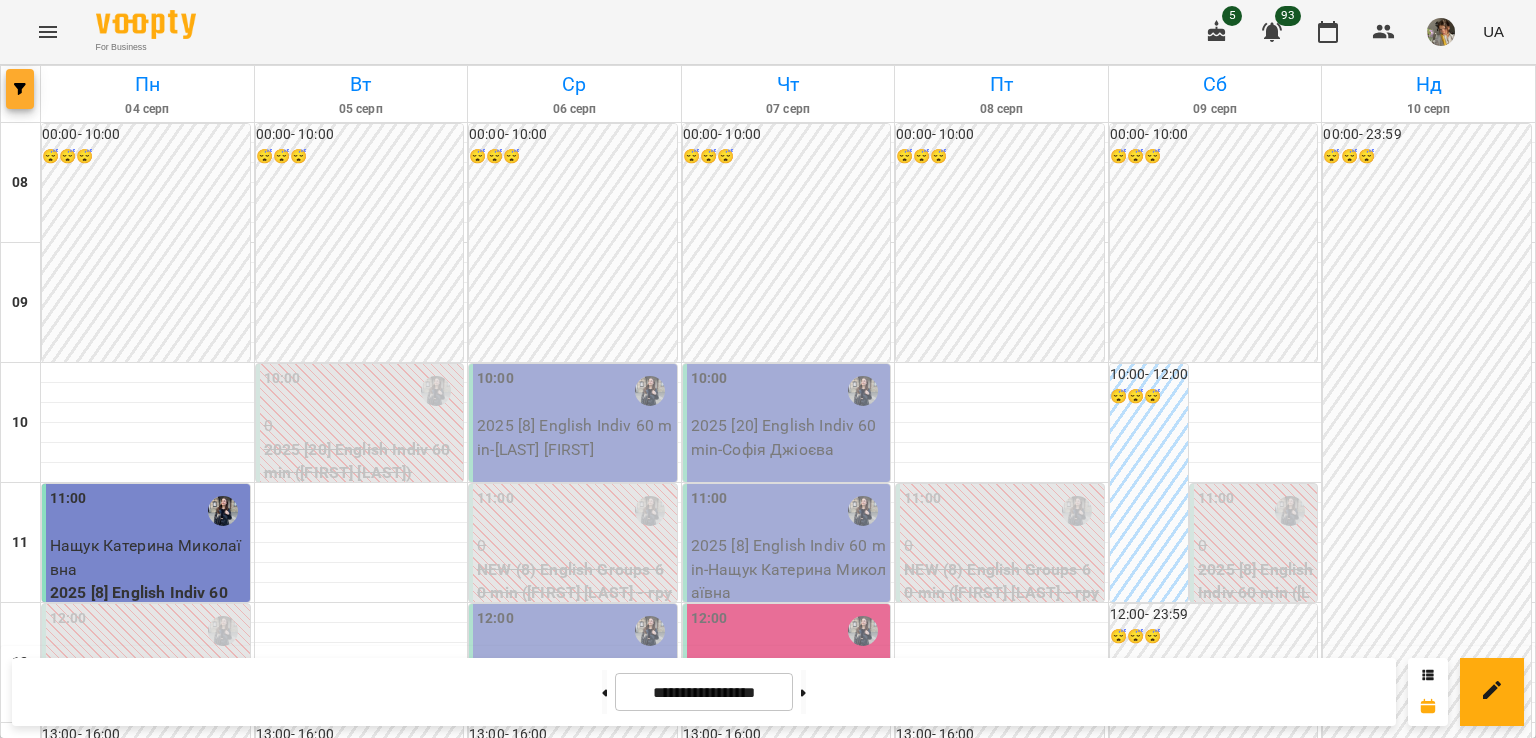 click 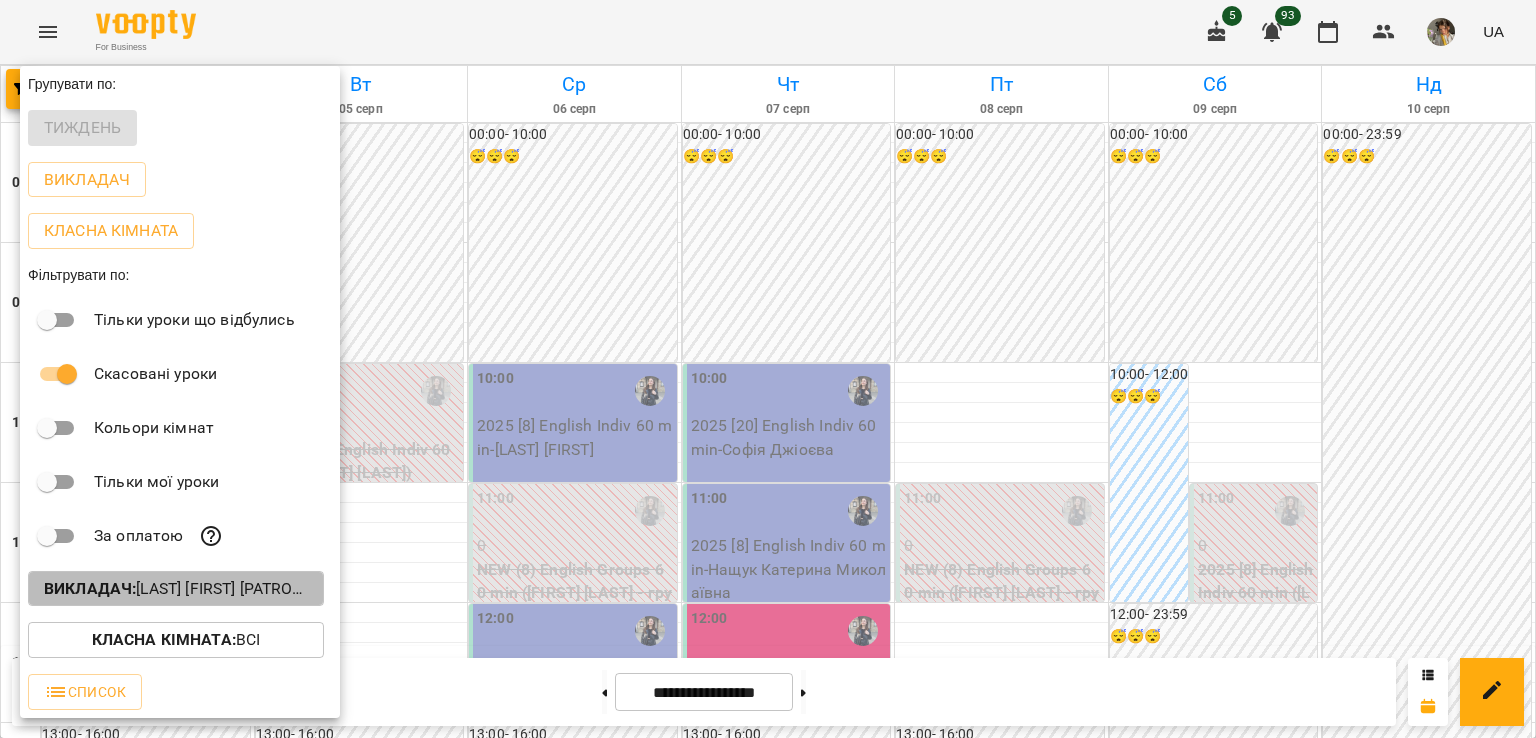 click on "Викладач :  Хижняк Марія Сергіївна (а)" at bounding box center [176, 589] 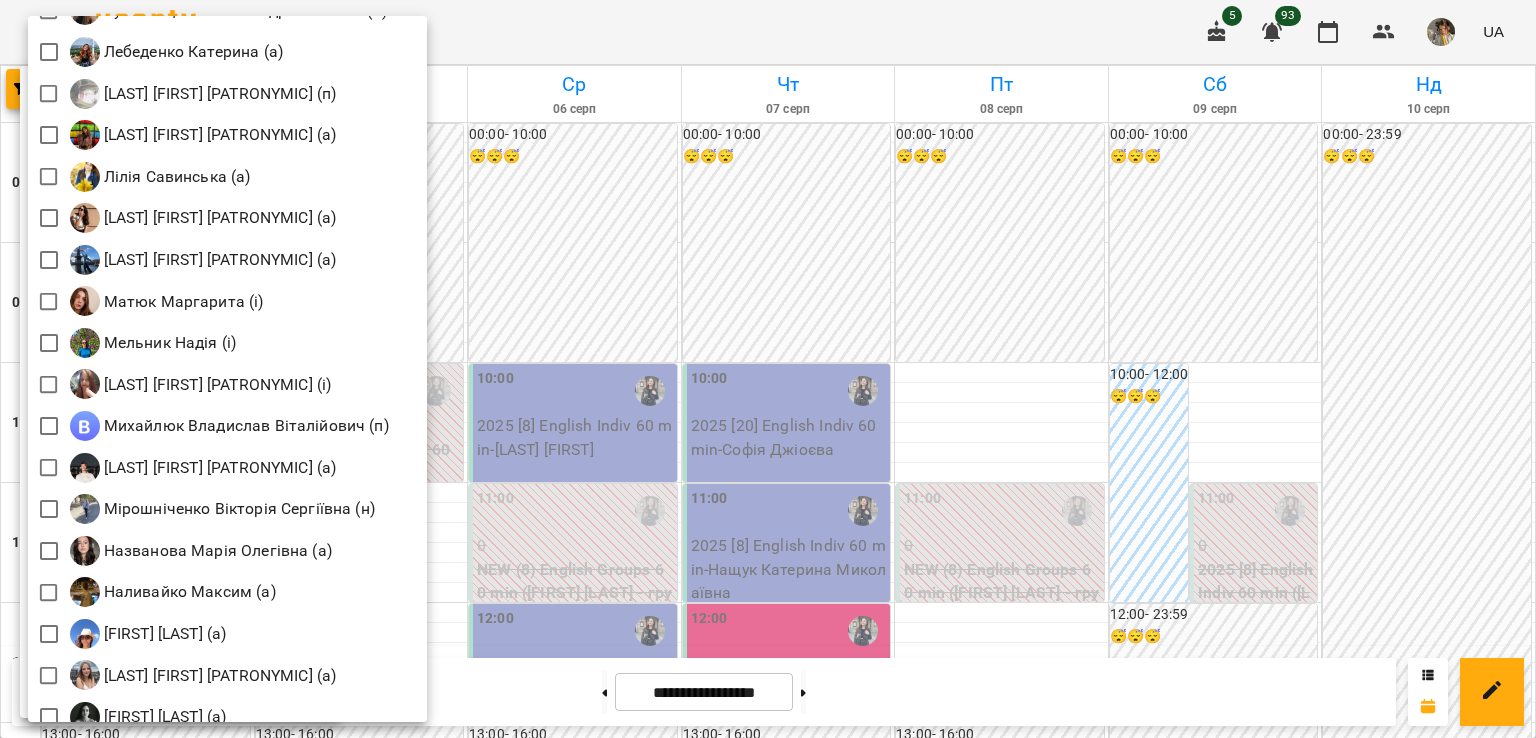 scroll, scrollTop: 1790, scrollLeft: 0, axis: vertical 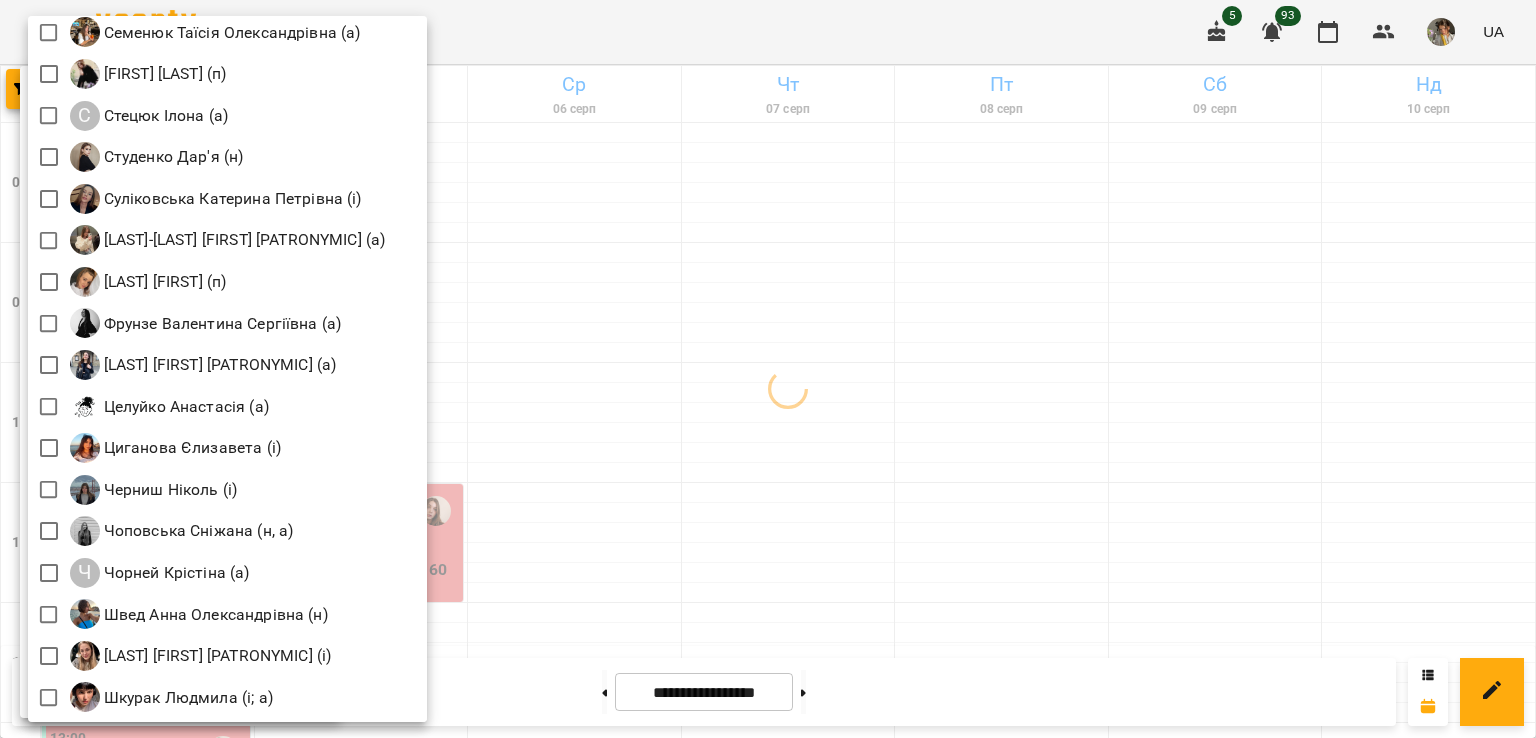 click at bounding box center (768, 369) 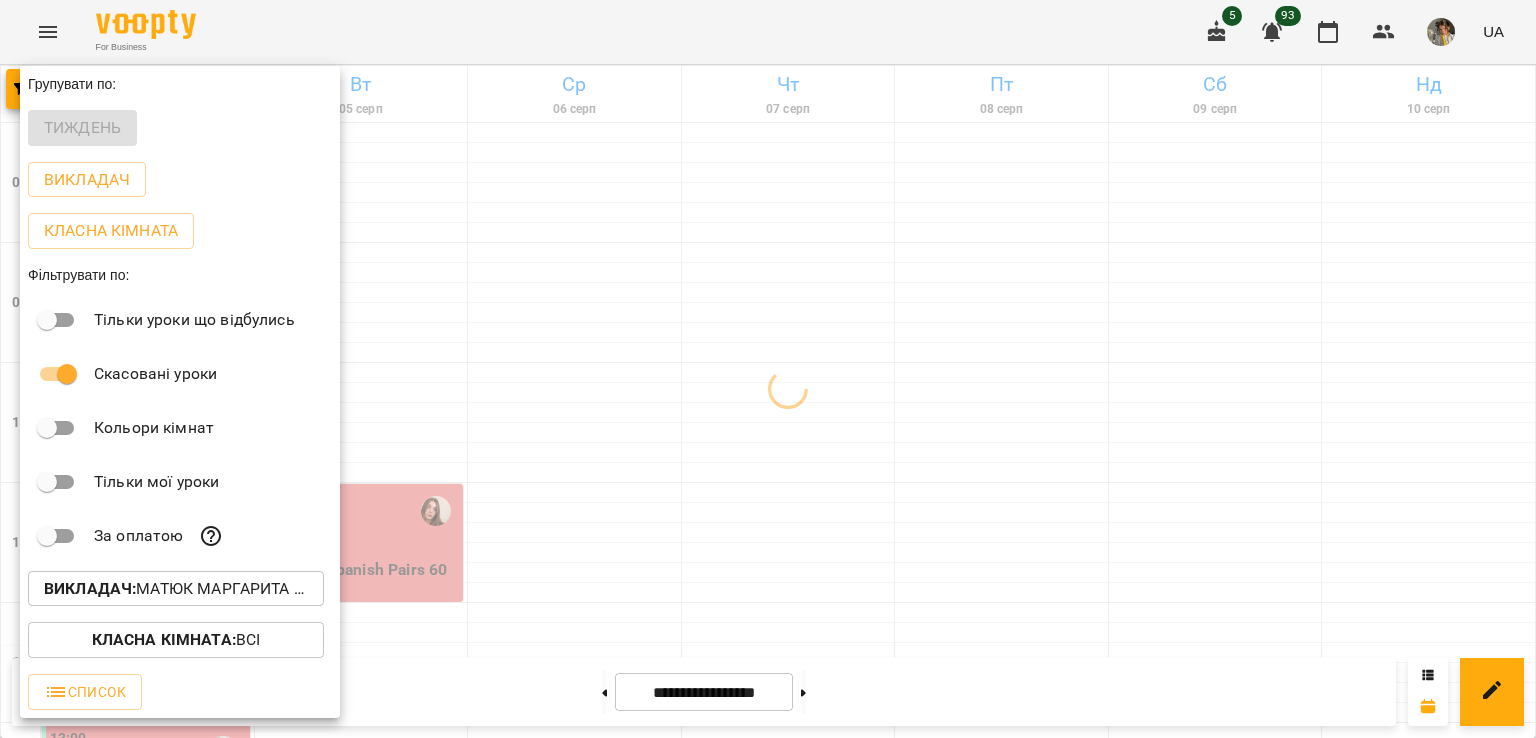 click at bounding box center (768, 369) 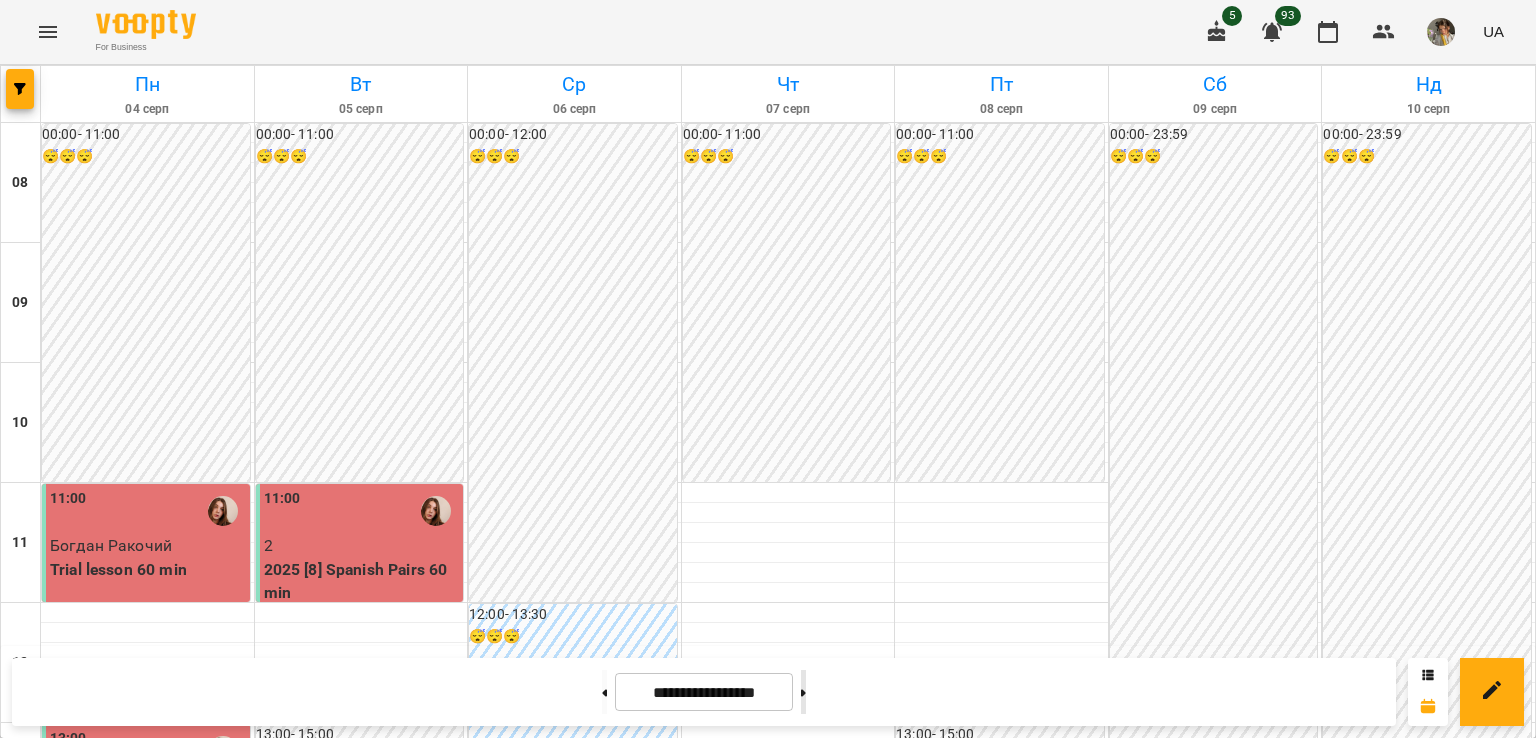 click at bounding box center [803, 692] 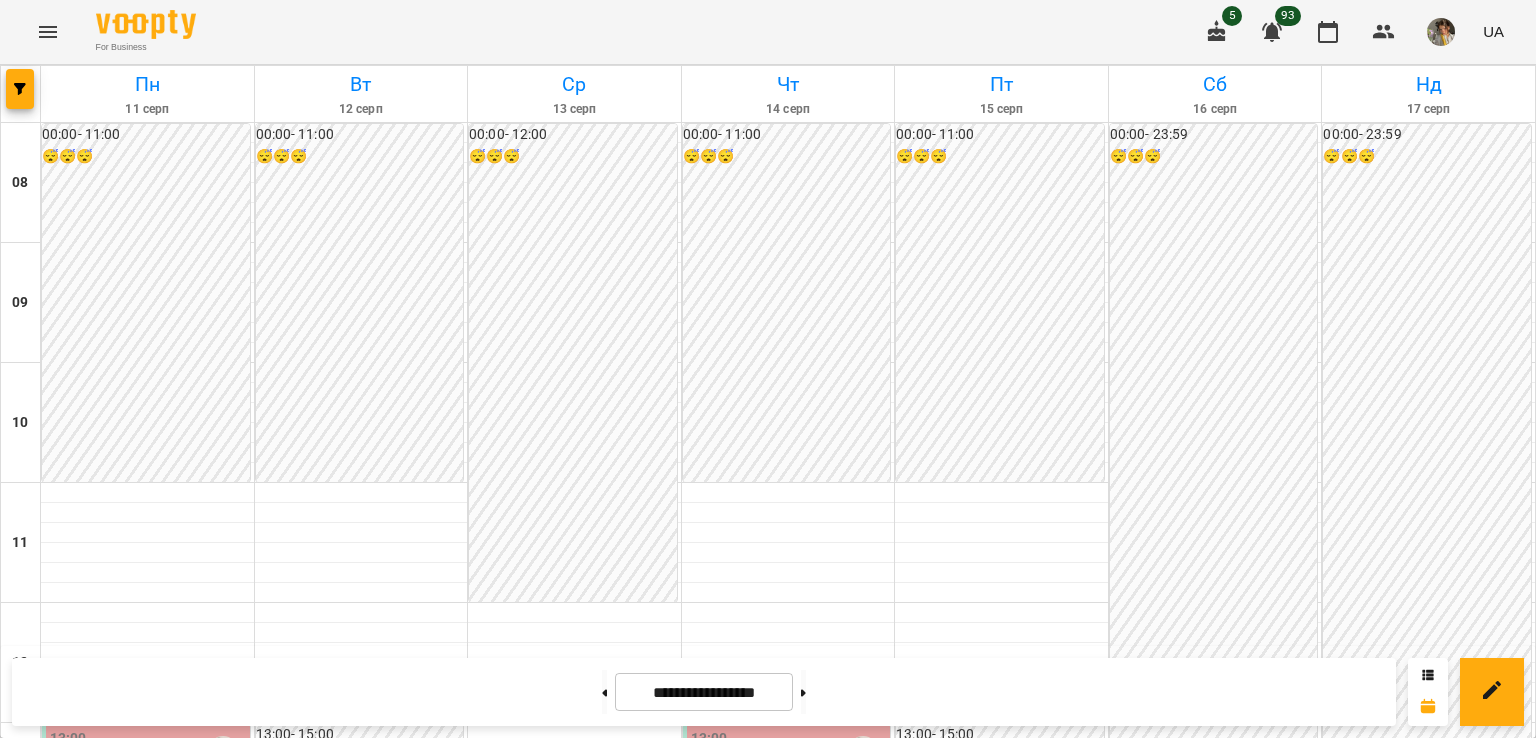 scroll, scrollTop: 121, scrollLeft: 0, axis: vertical 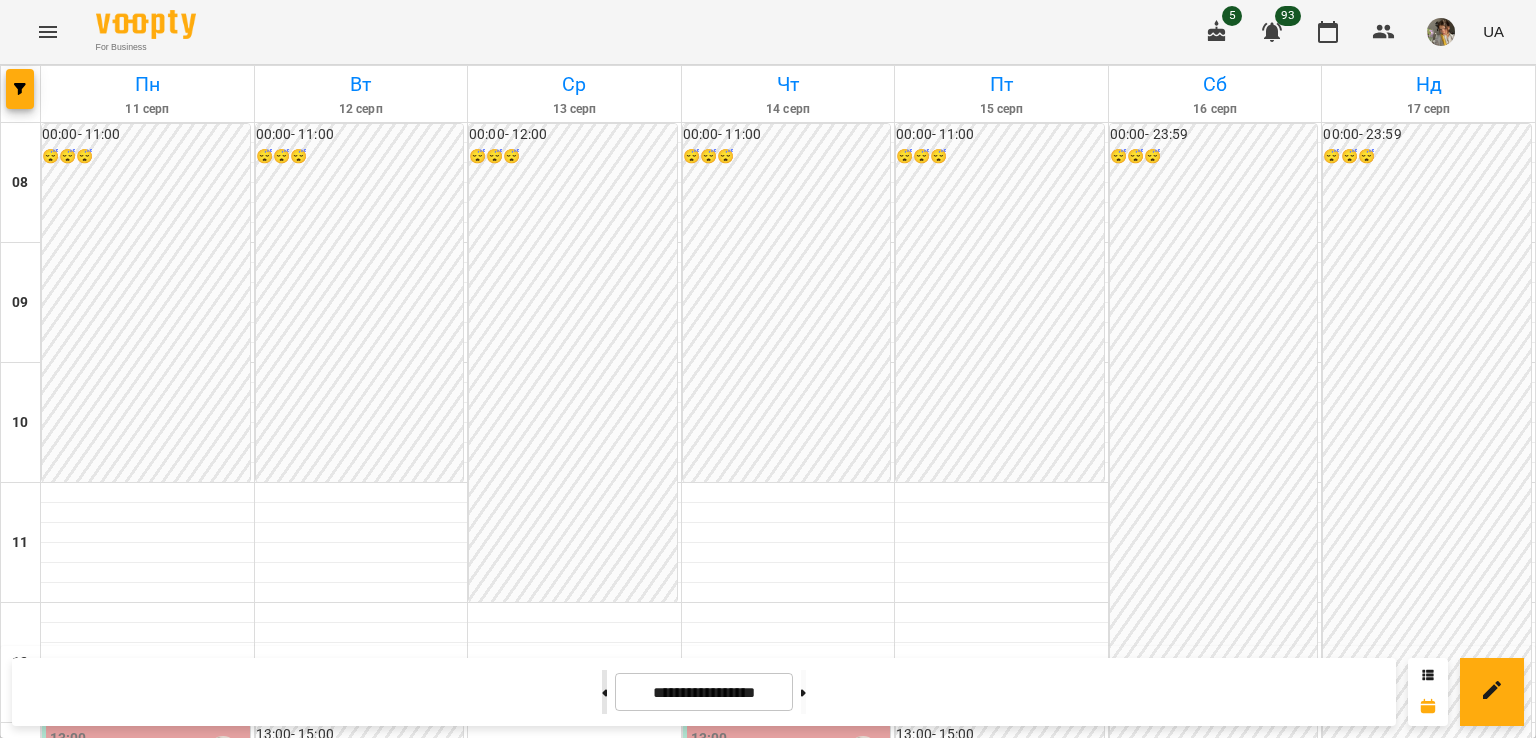 click at bounding box center (604, 692) 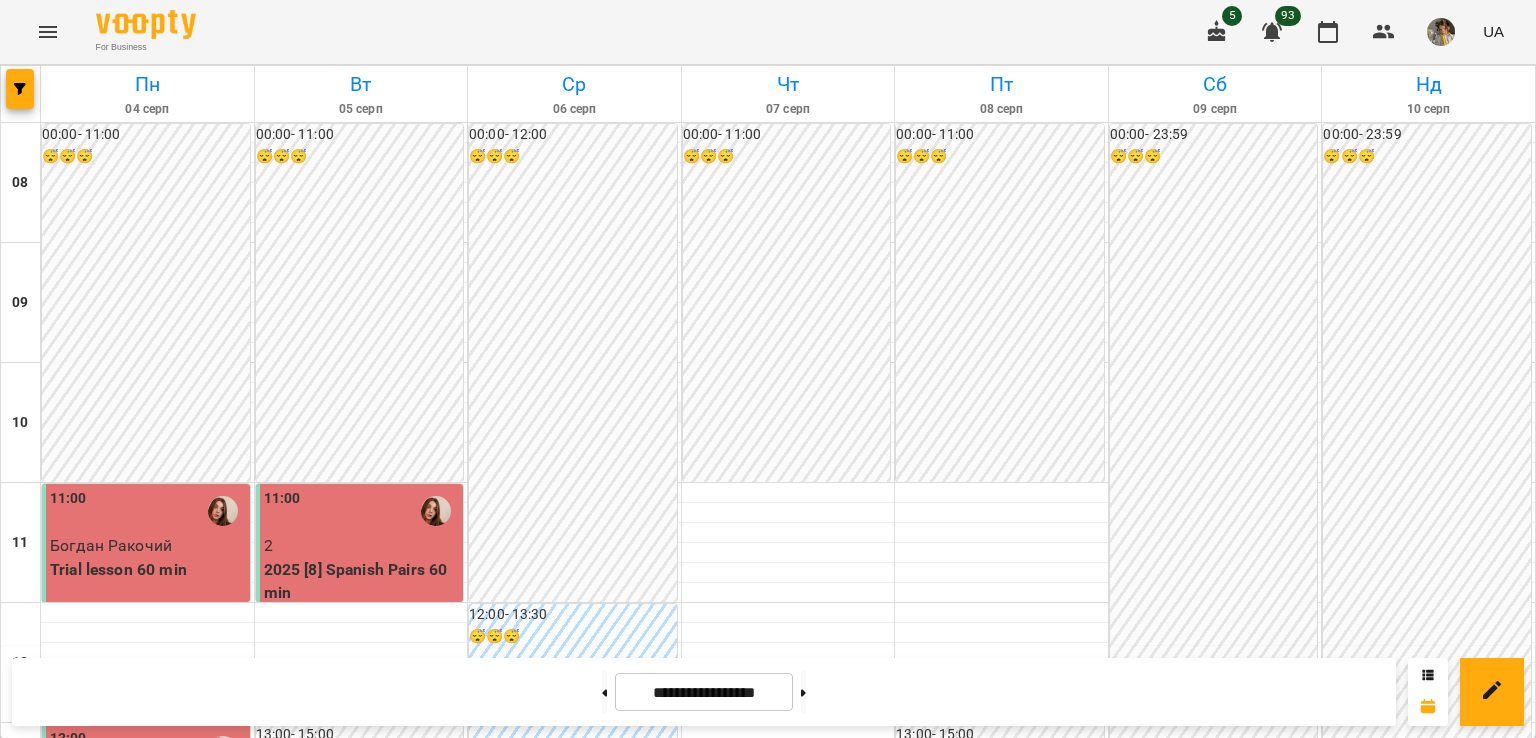 scroll, scrollTop: 1090, scrollLeft: 0, axis: vertical 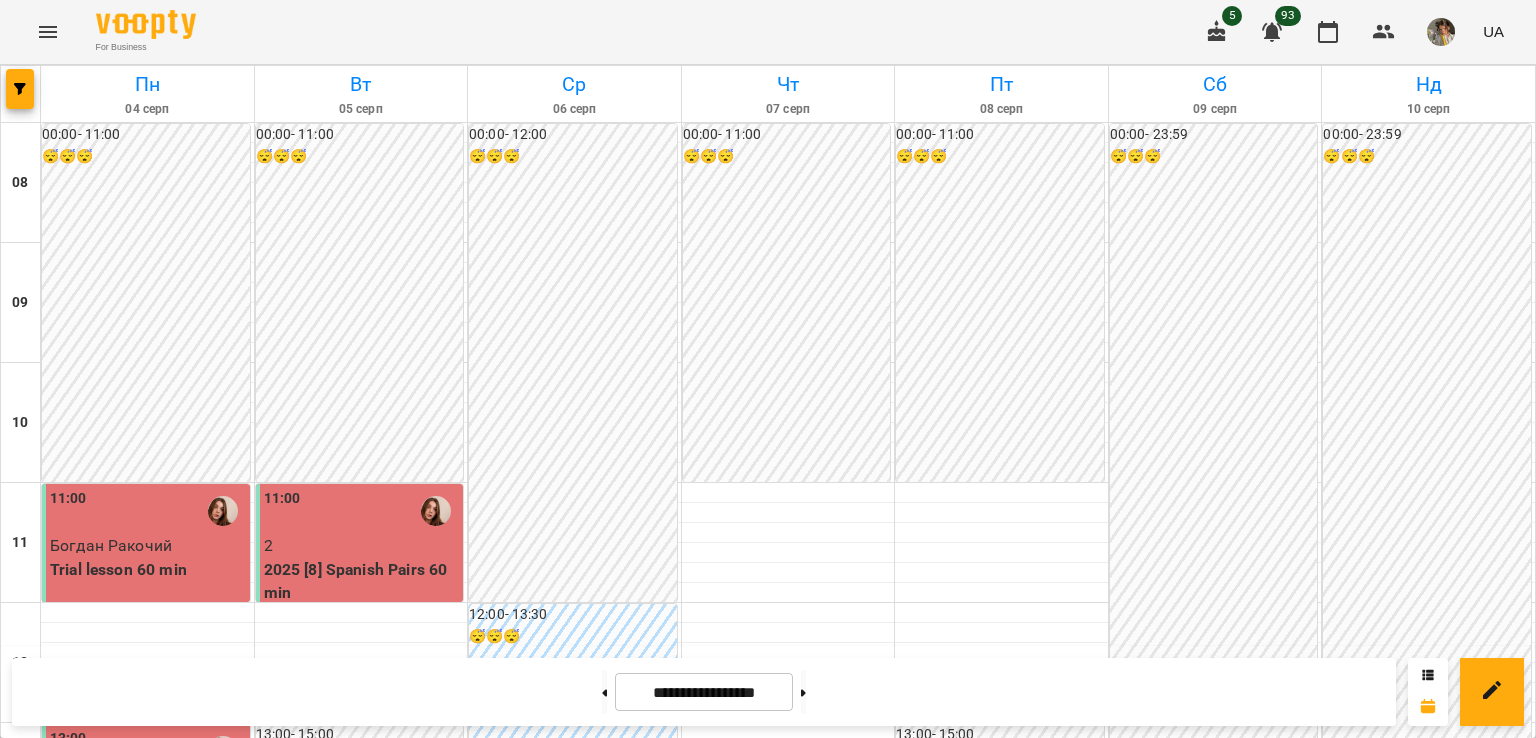 click on "19:00" at bounding box center [362, 1471] 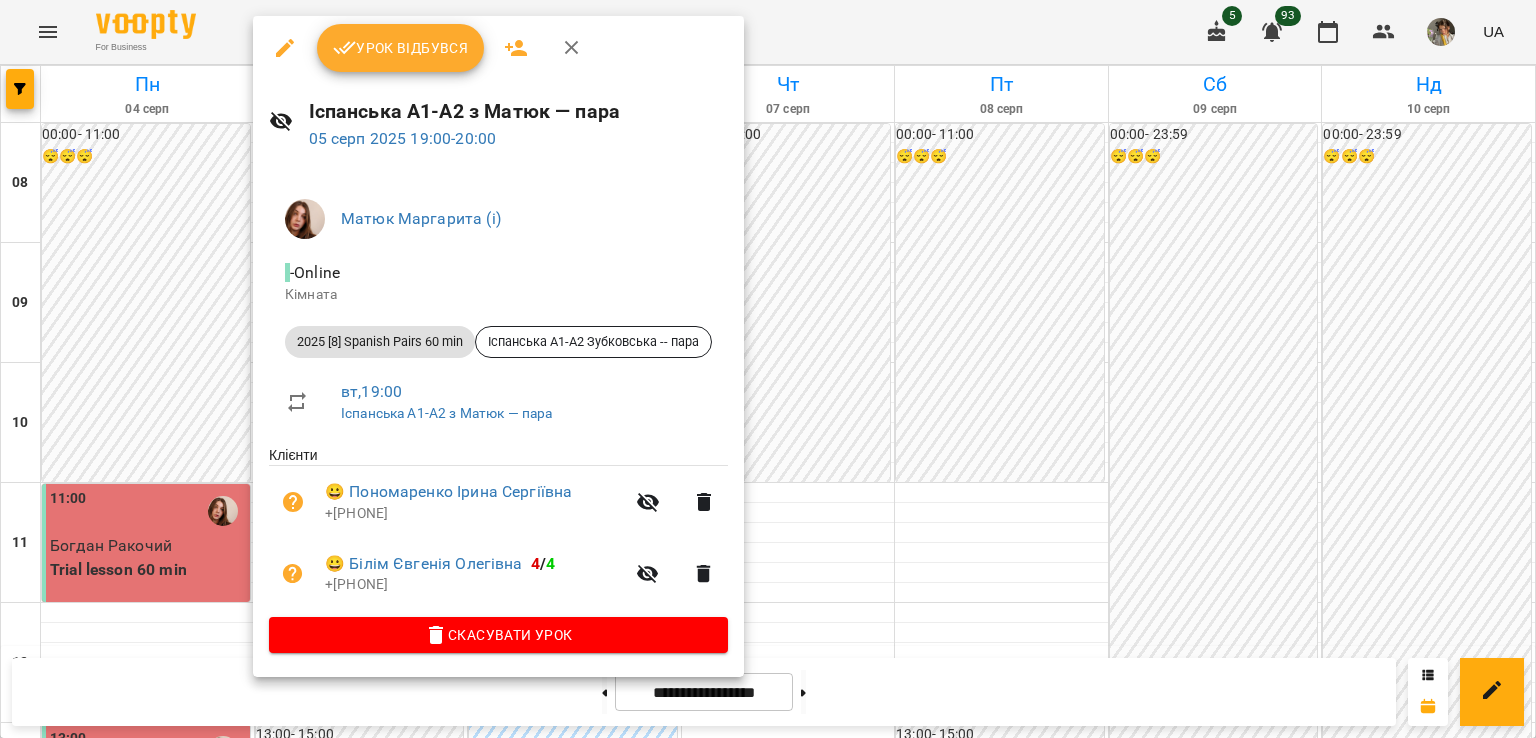 click at bounding box center [768, 369] 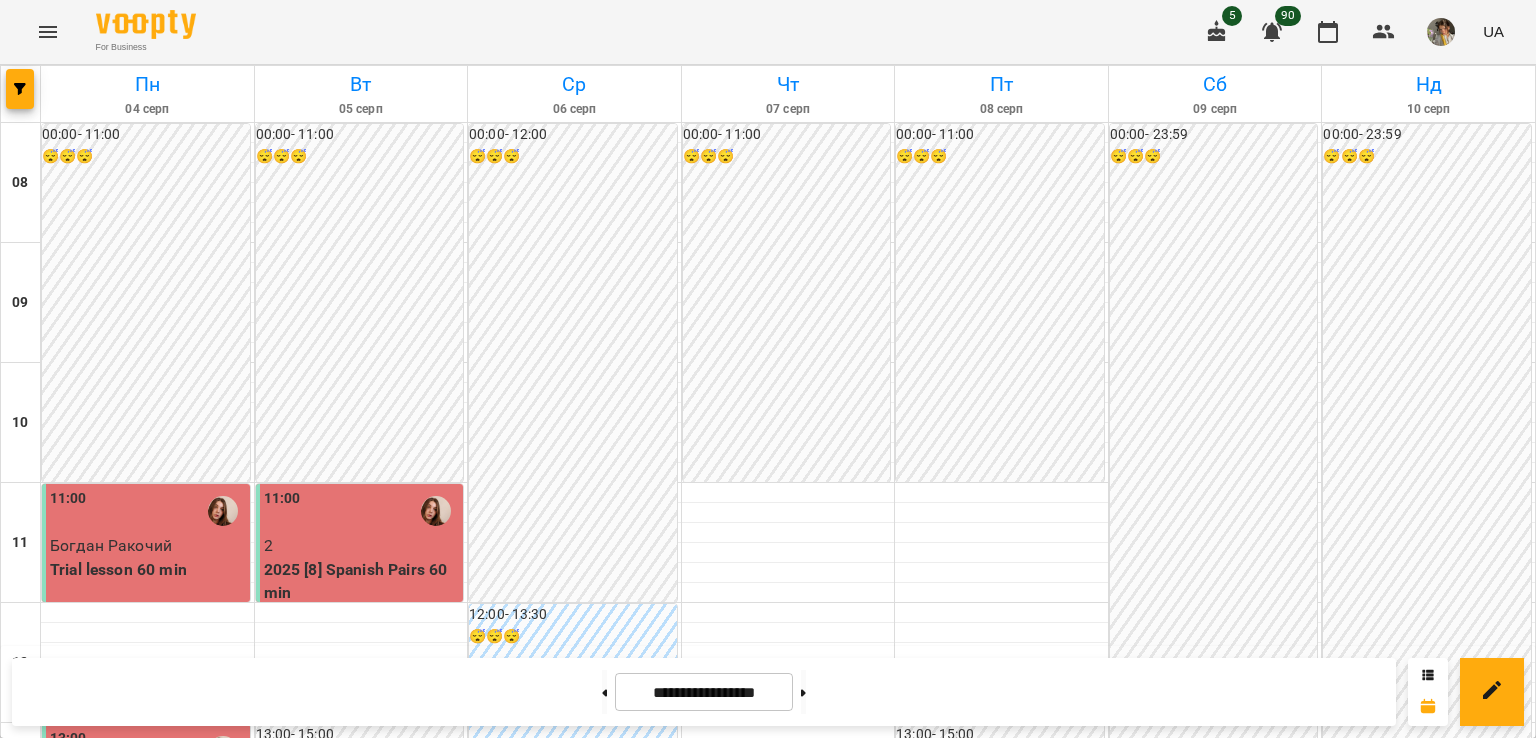 click on "2025 [8] Spanish Pairs 60 min (Іспанська А1-А2 Зубковська -- пара)" at bounding box center [362, 1553] 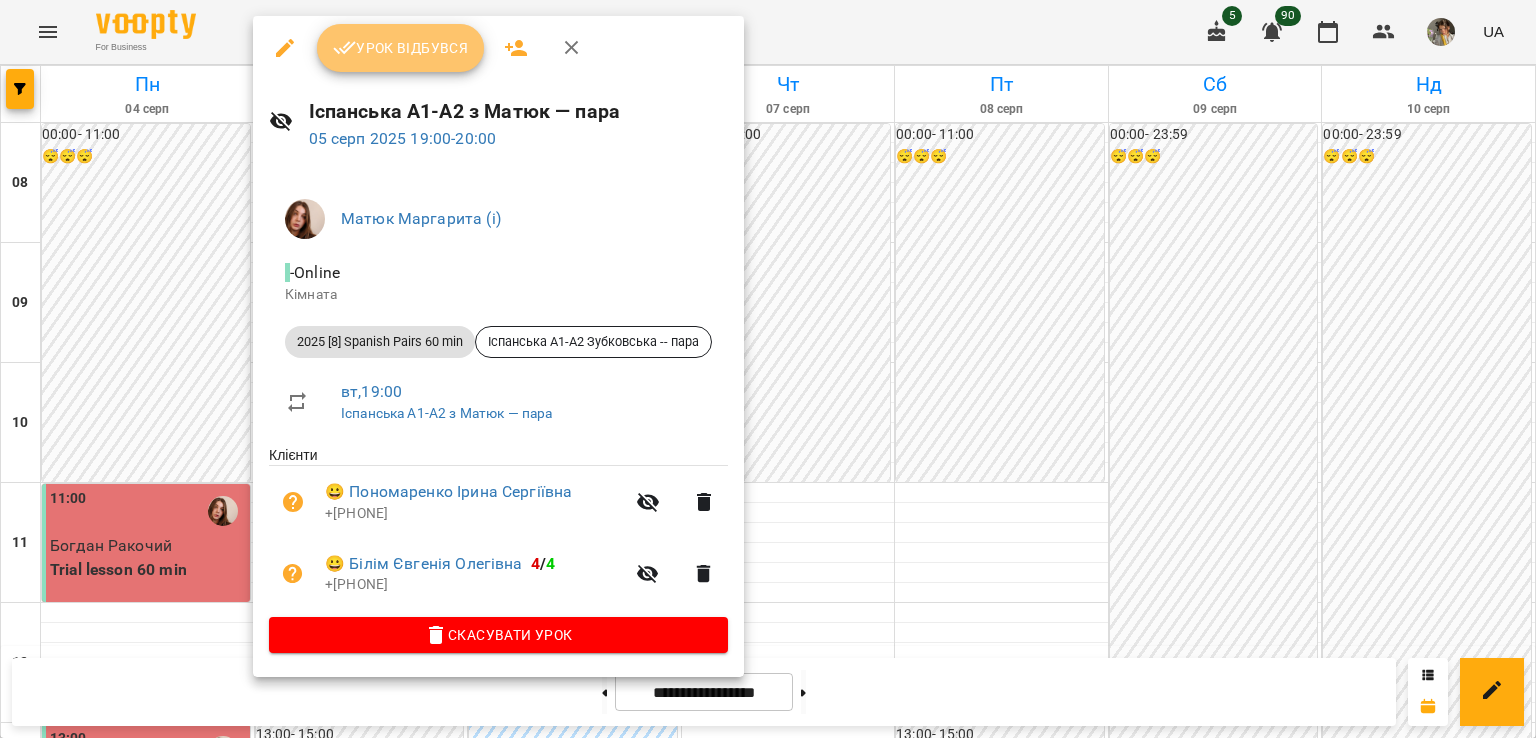 click on "Урок відбувся" at bounding box center (401, 48) 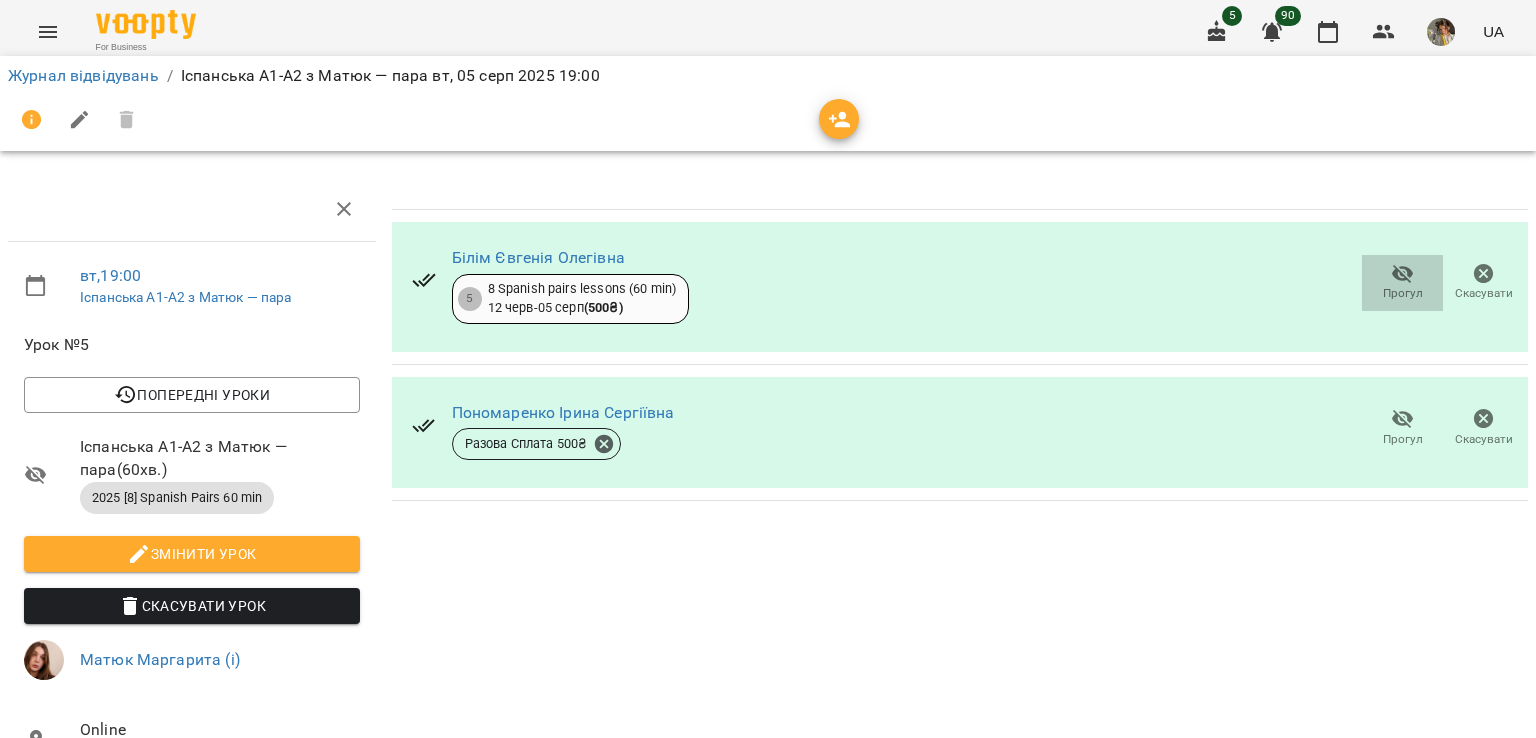 click on "Прогул" at bounding box center (1402, 282) 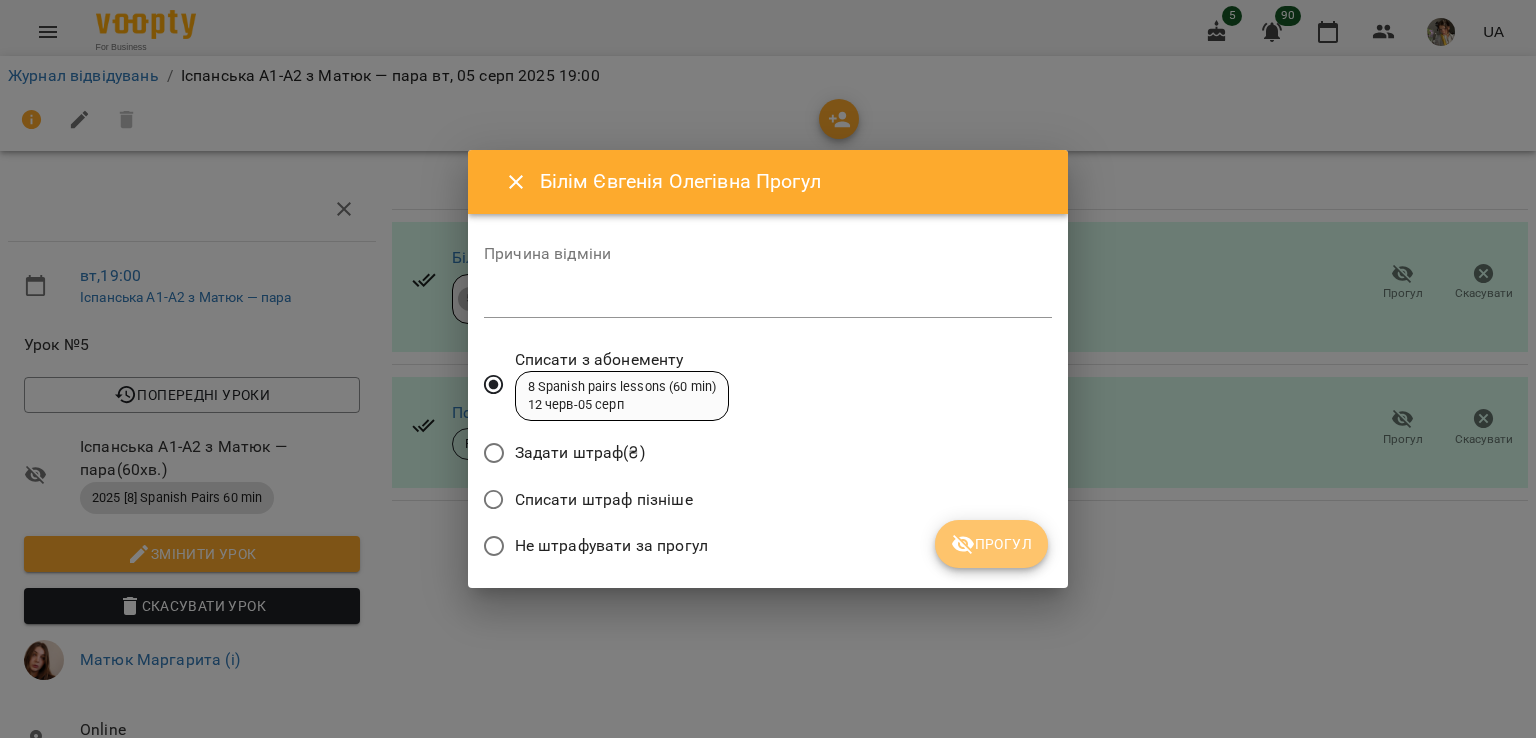 click on "Прогул" at bounding box center [991, 544] 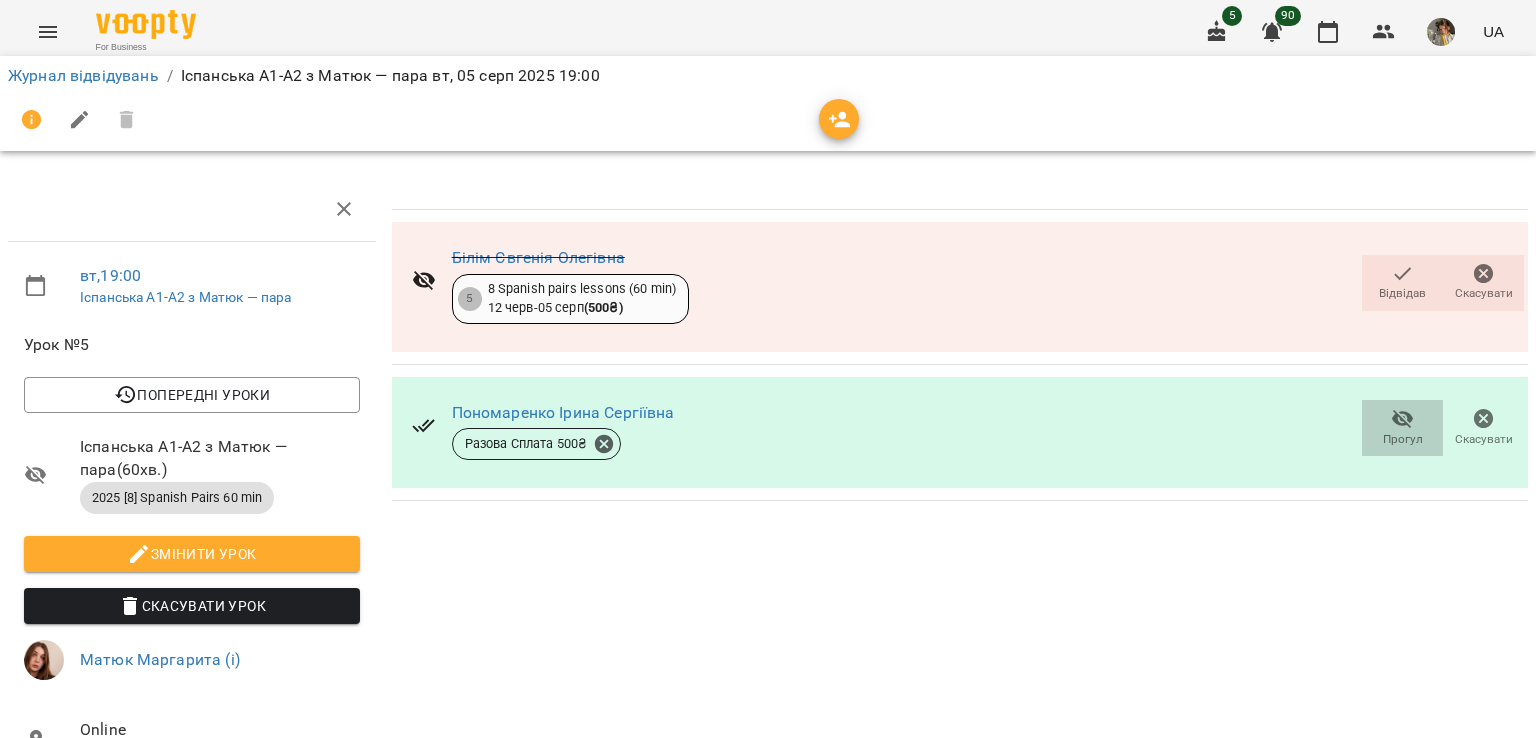 click on "Прогул" at bounding box center [1402, 427] 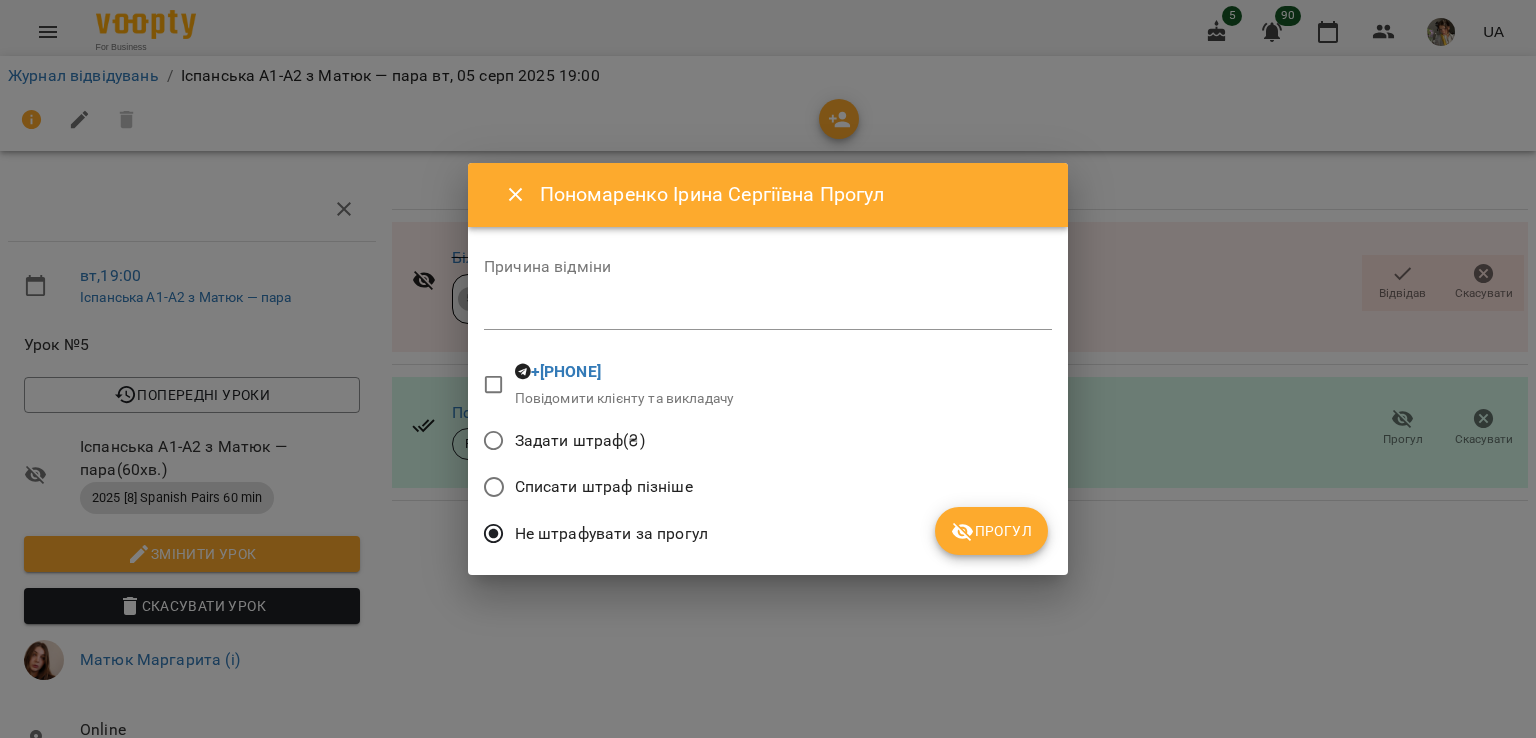 click on "Прогул" at bounding box center [991, 531] 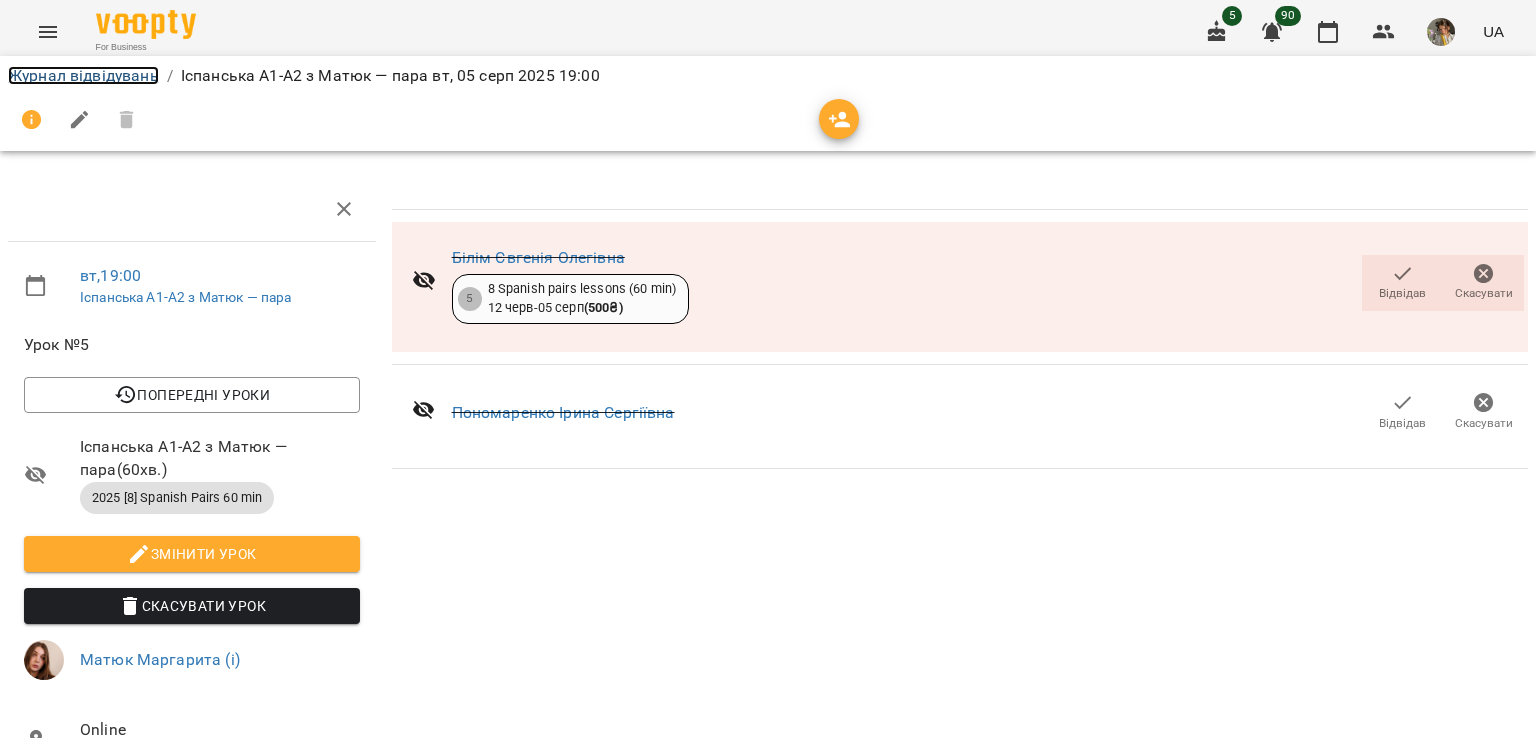click on "Журнал відвідувань" at bounding box center [83, 75] 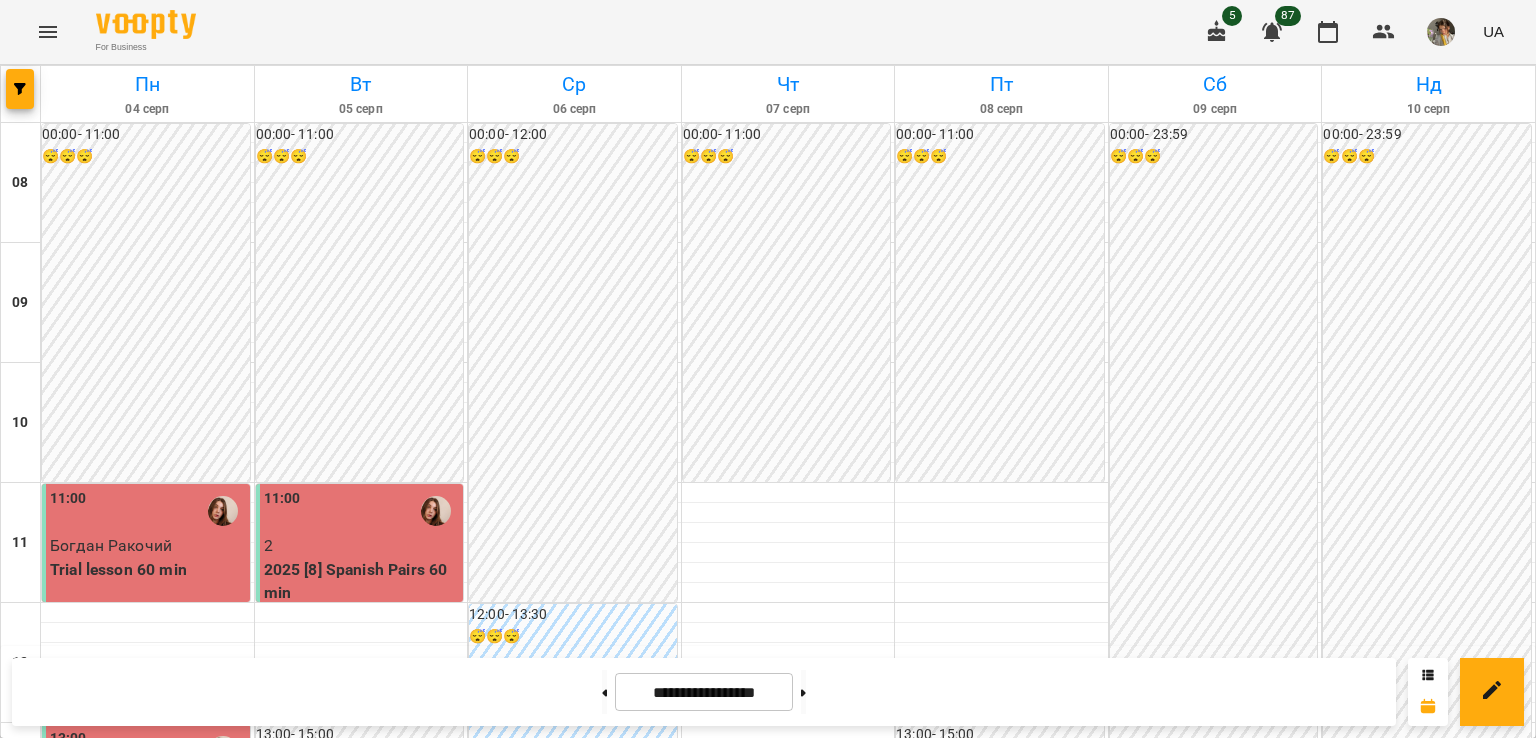 scroll, scrollTop: 1161, scrollLeft: 0, axis: vertical 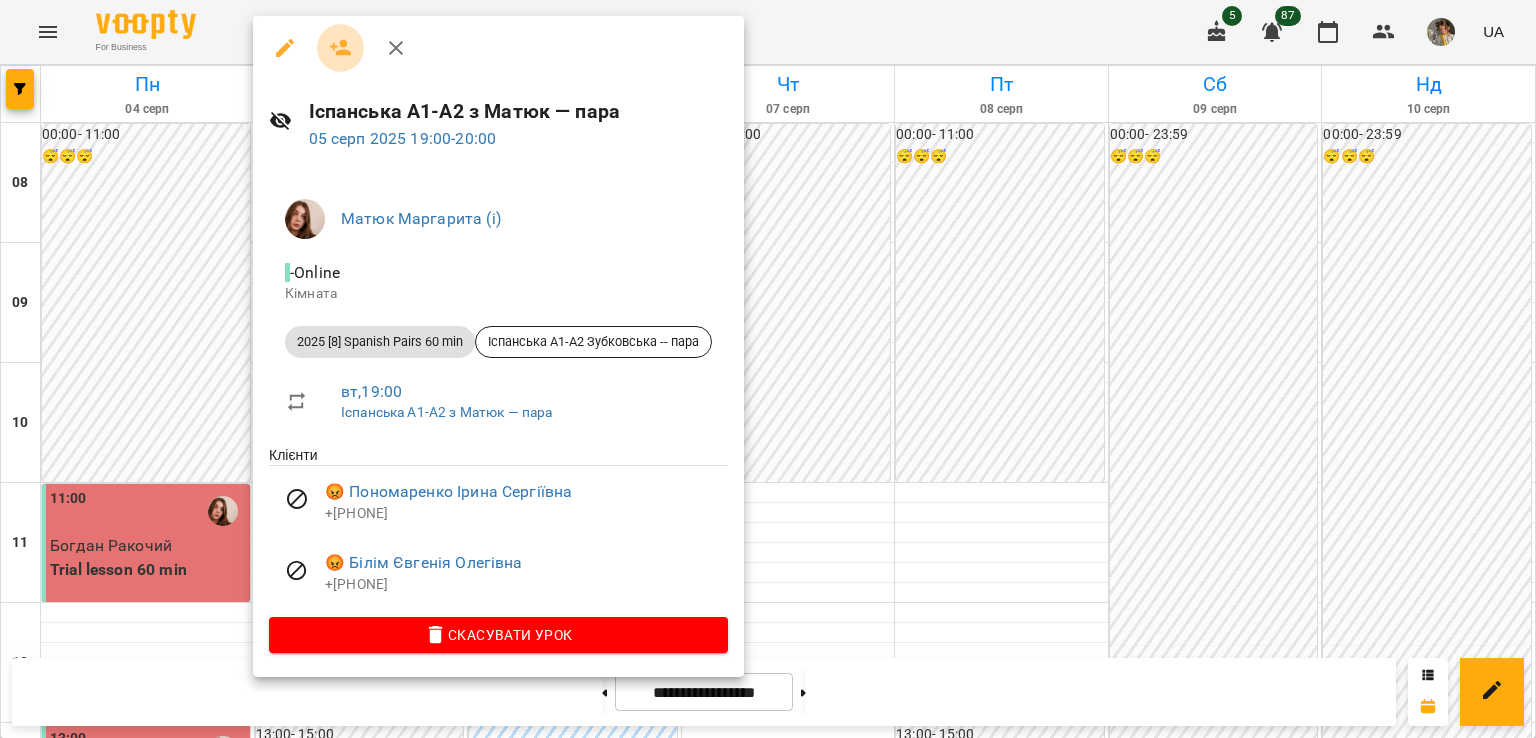 click 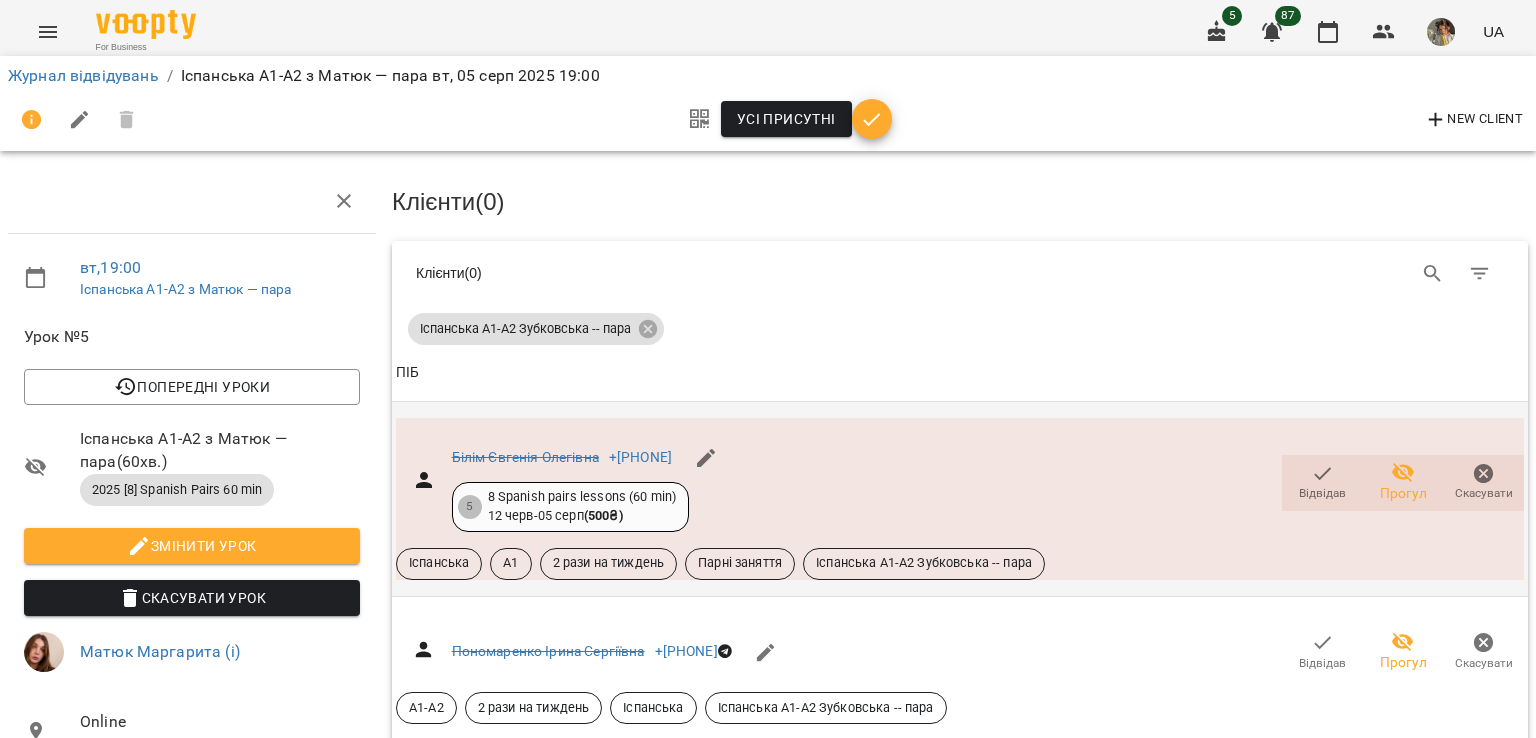 scroll, scrollTop: 225, scrollLeft: 0, axis: vertical 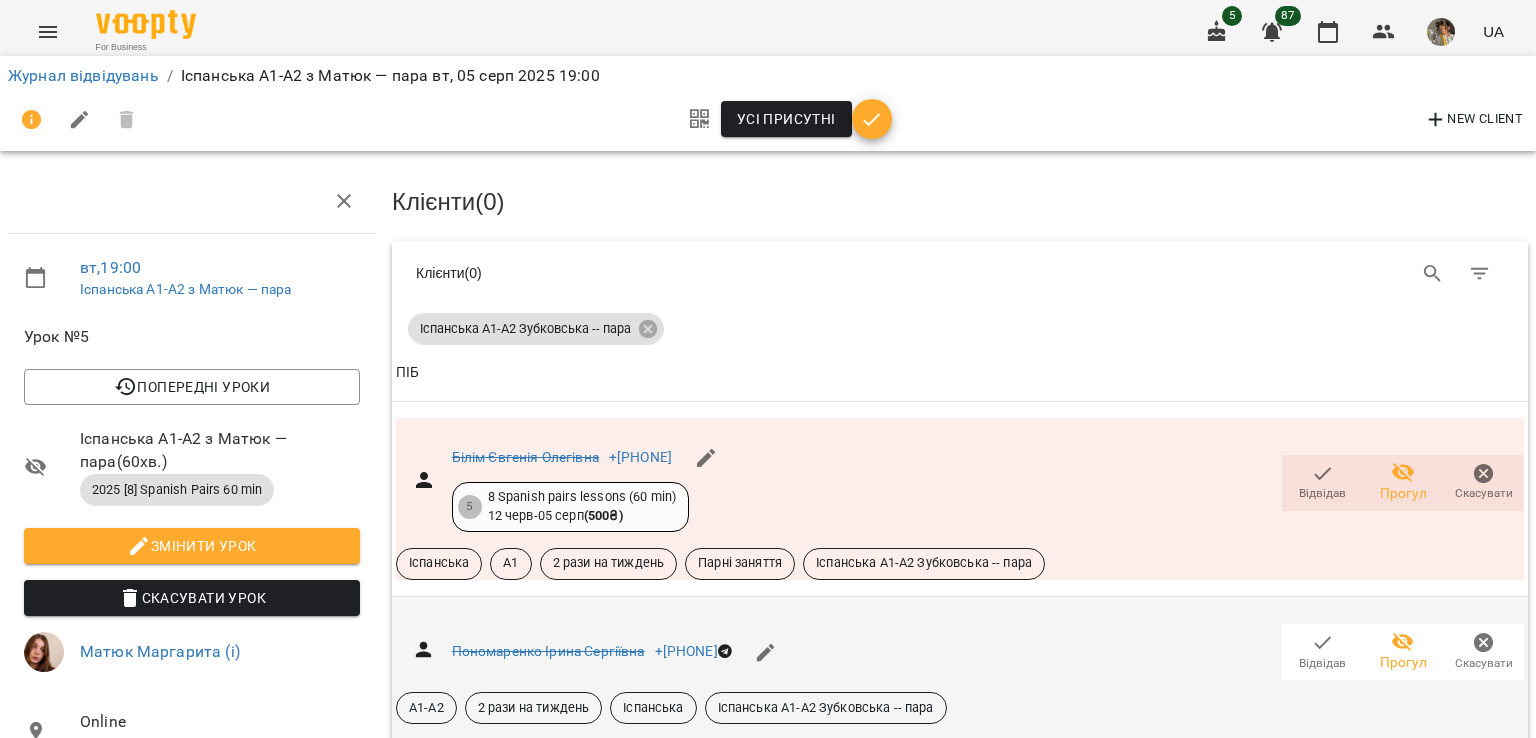 click on "Відвідав" at bounding box center (1322, 663) 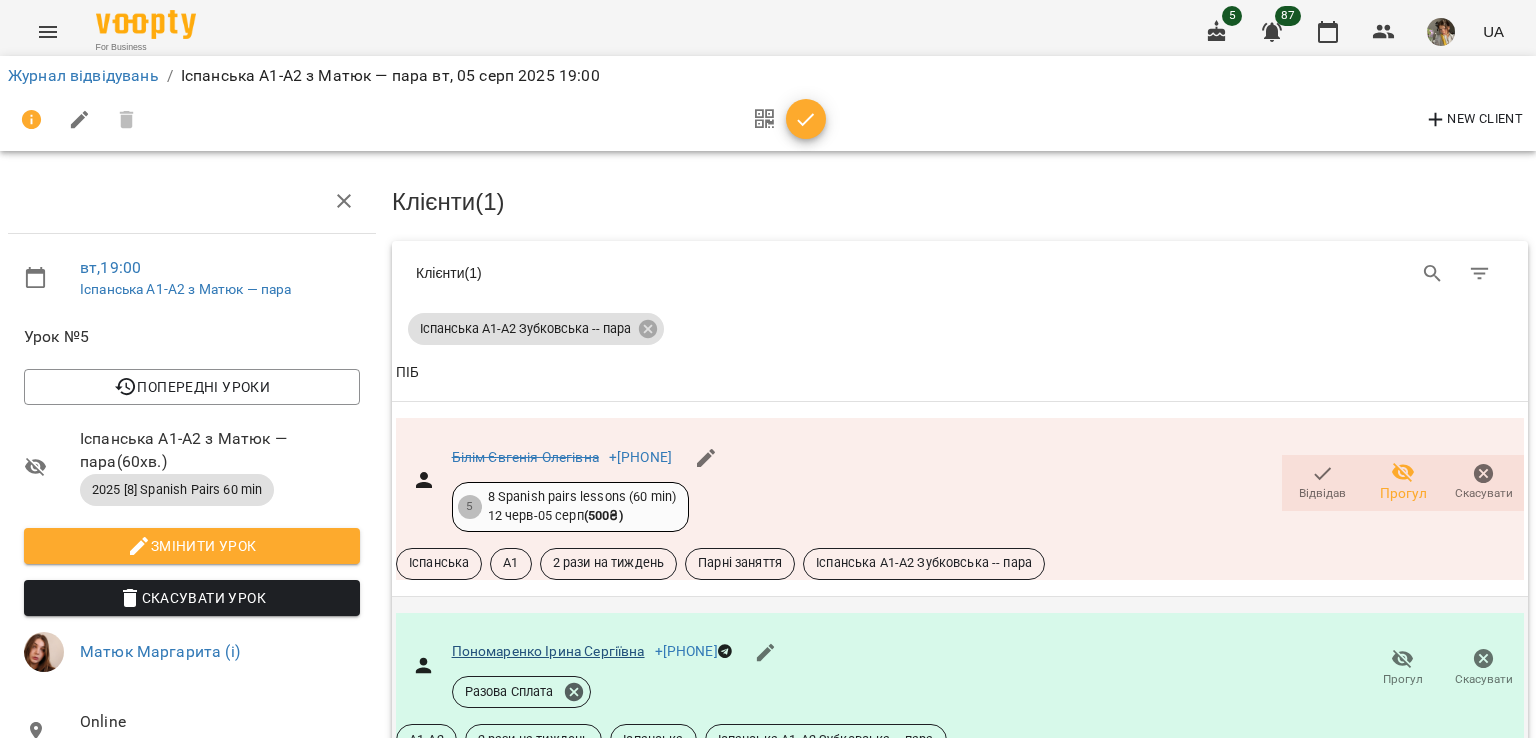 scroll, scrollTop: 167, scrollLeft: 0, axis: vertical 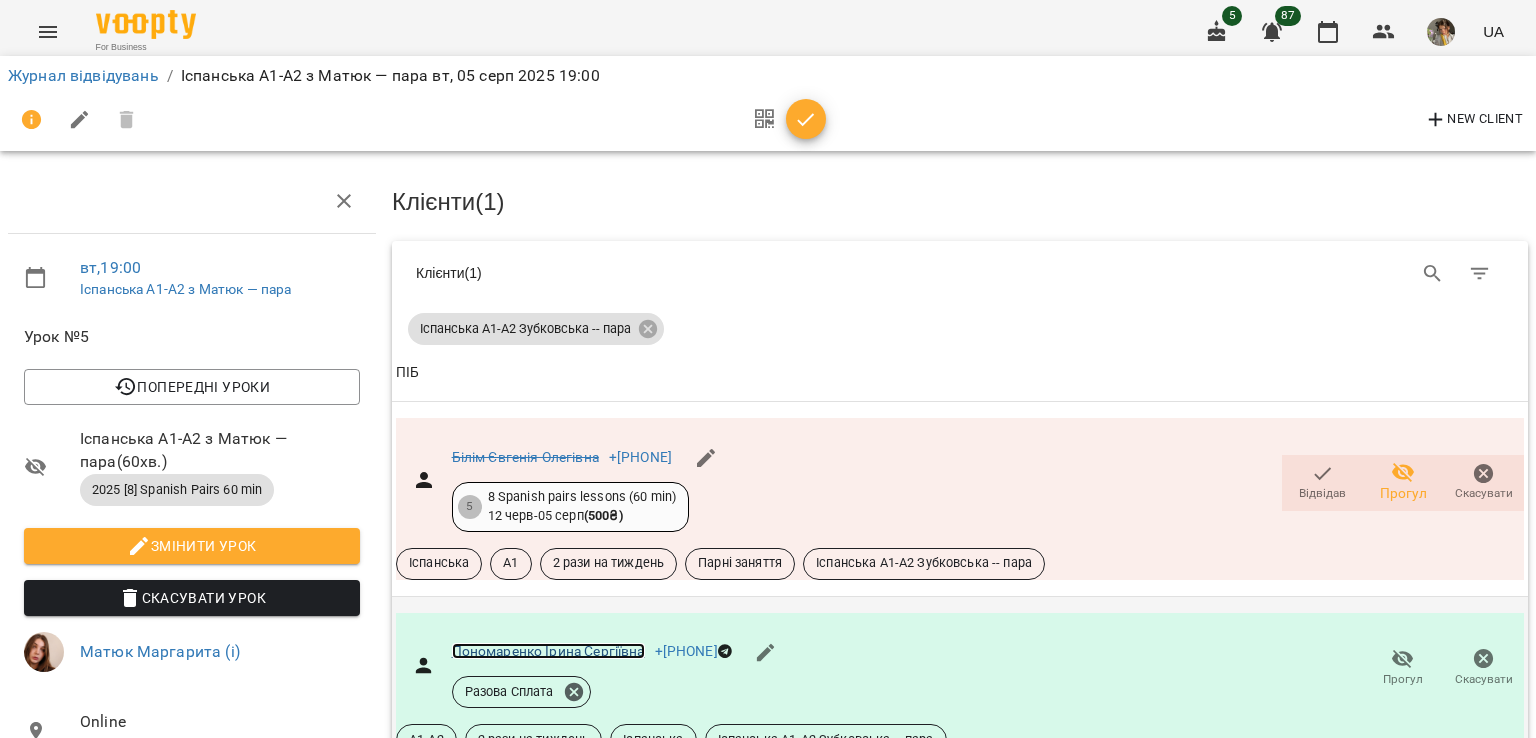click on "Пономаренко Ірина Сергіївна" at bounding box center (548, 651) 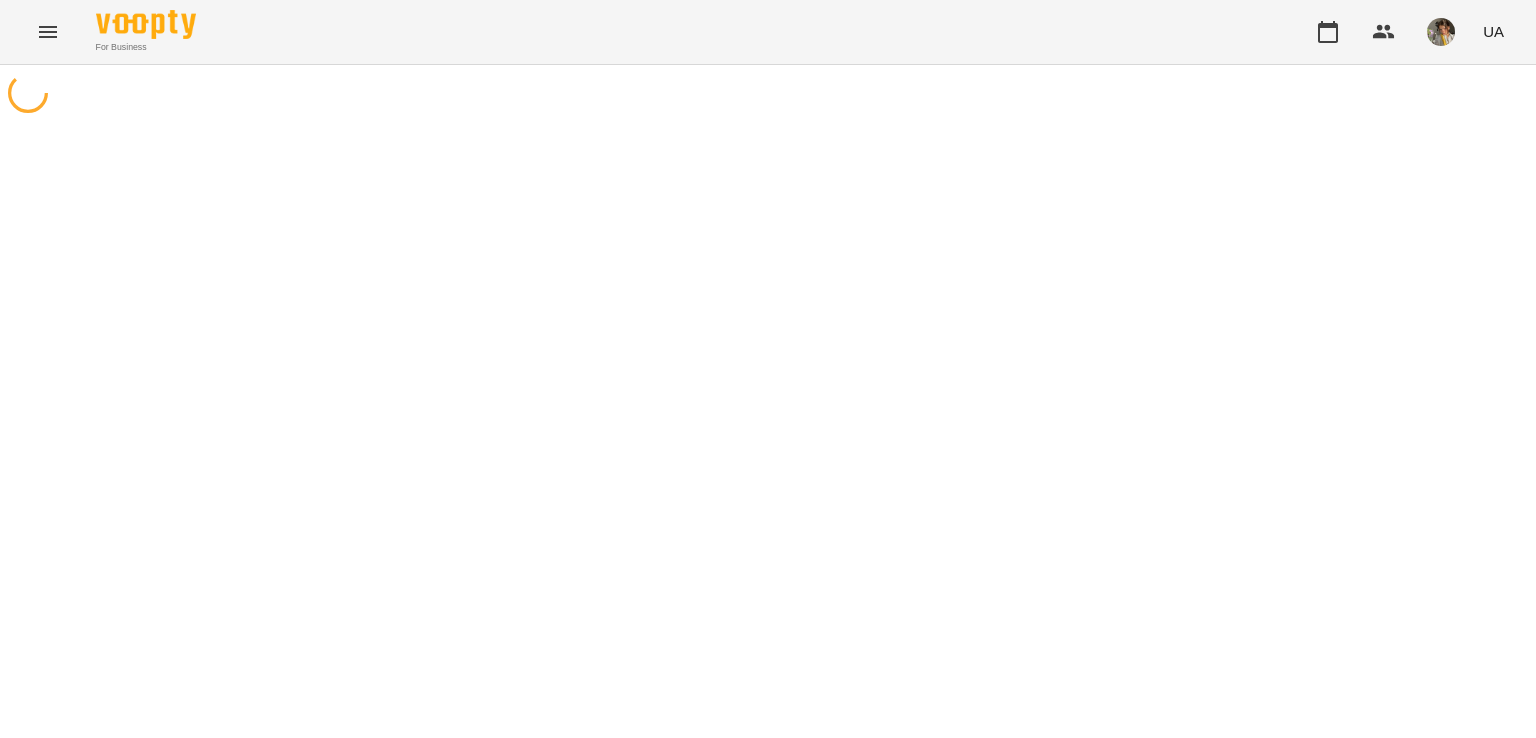 scroll, scrollTop: 0, scrollLeft: 0, axis: both 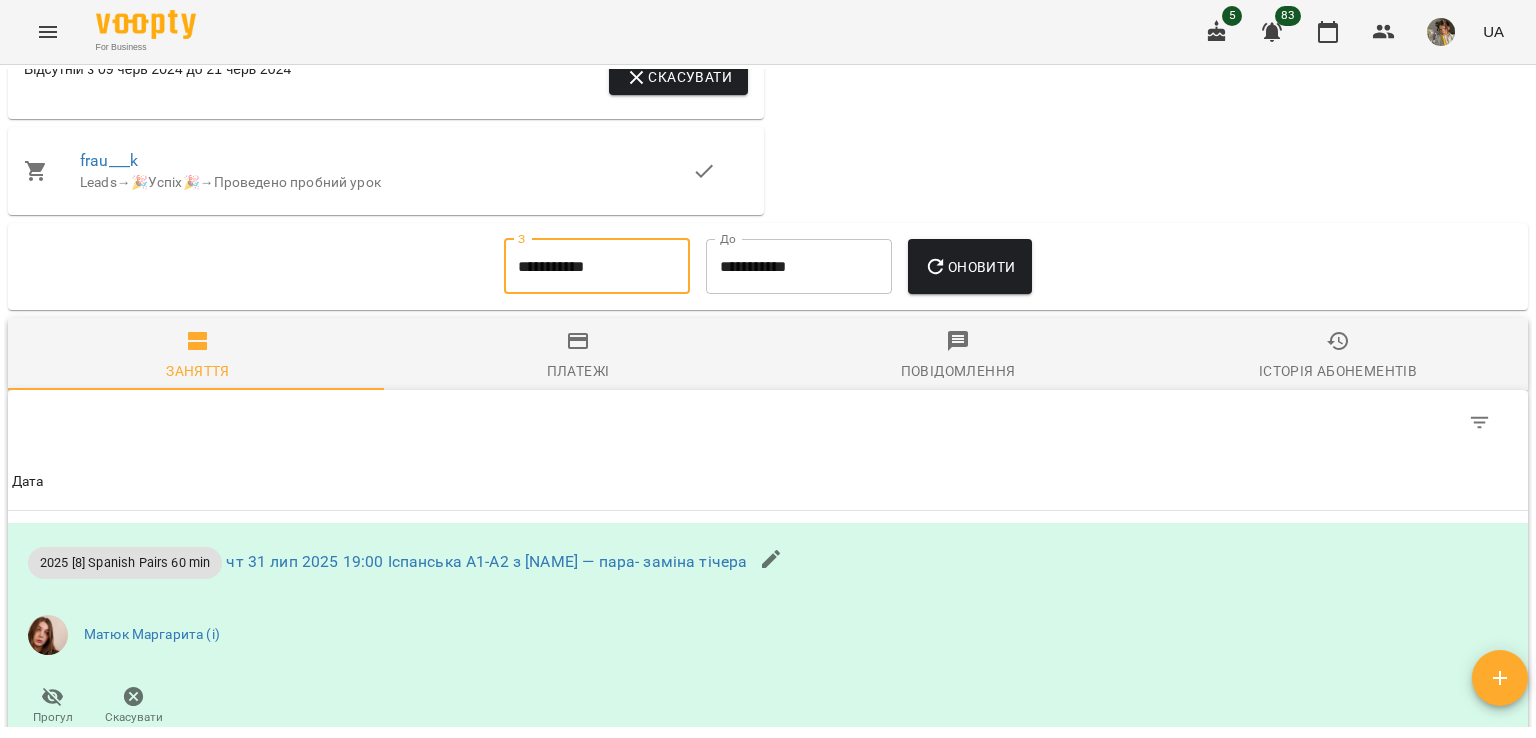 click on "**********" at bounding box center (597, 267) 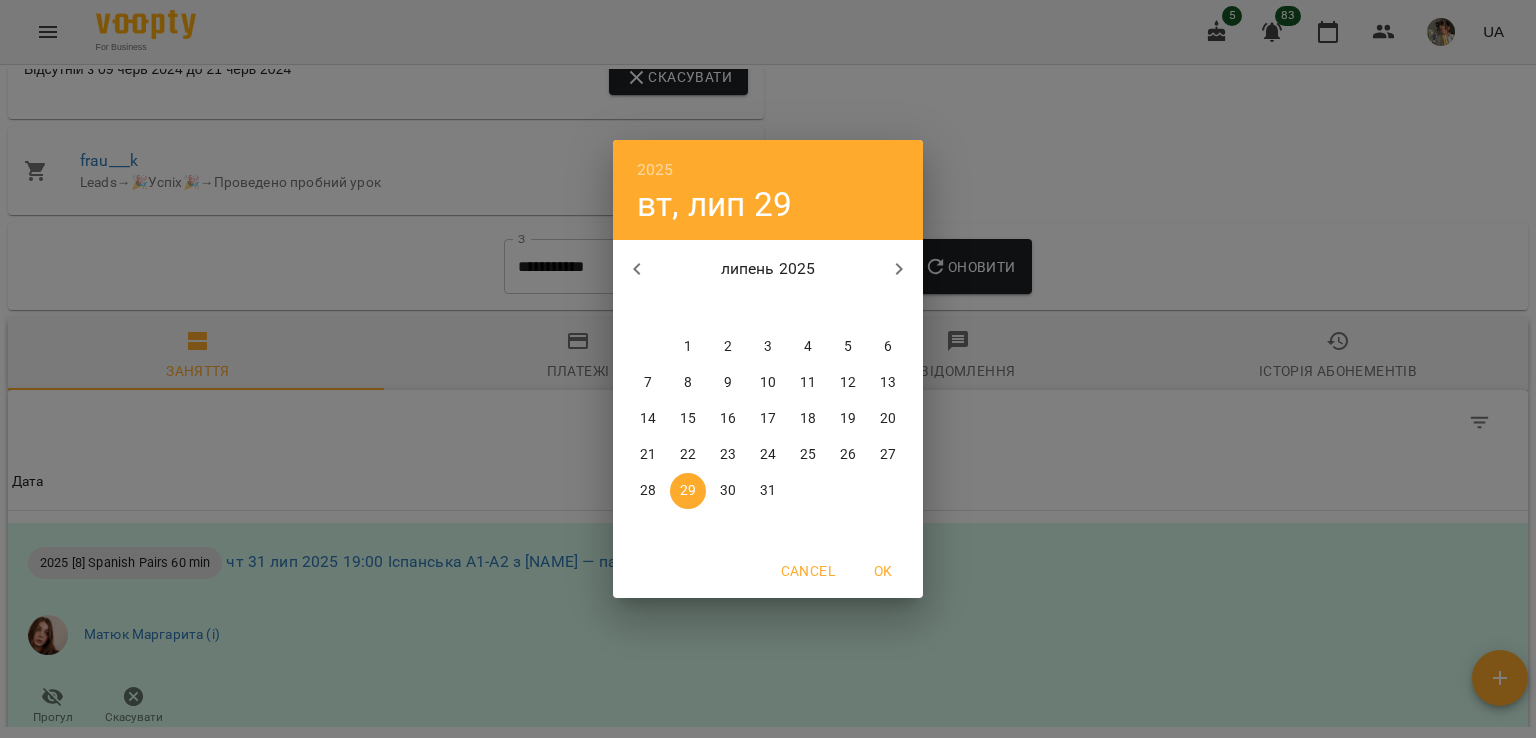 click 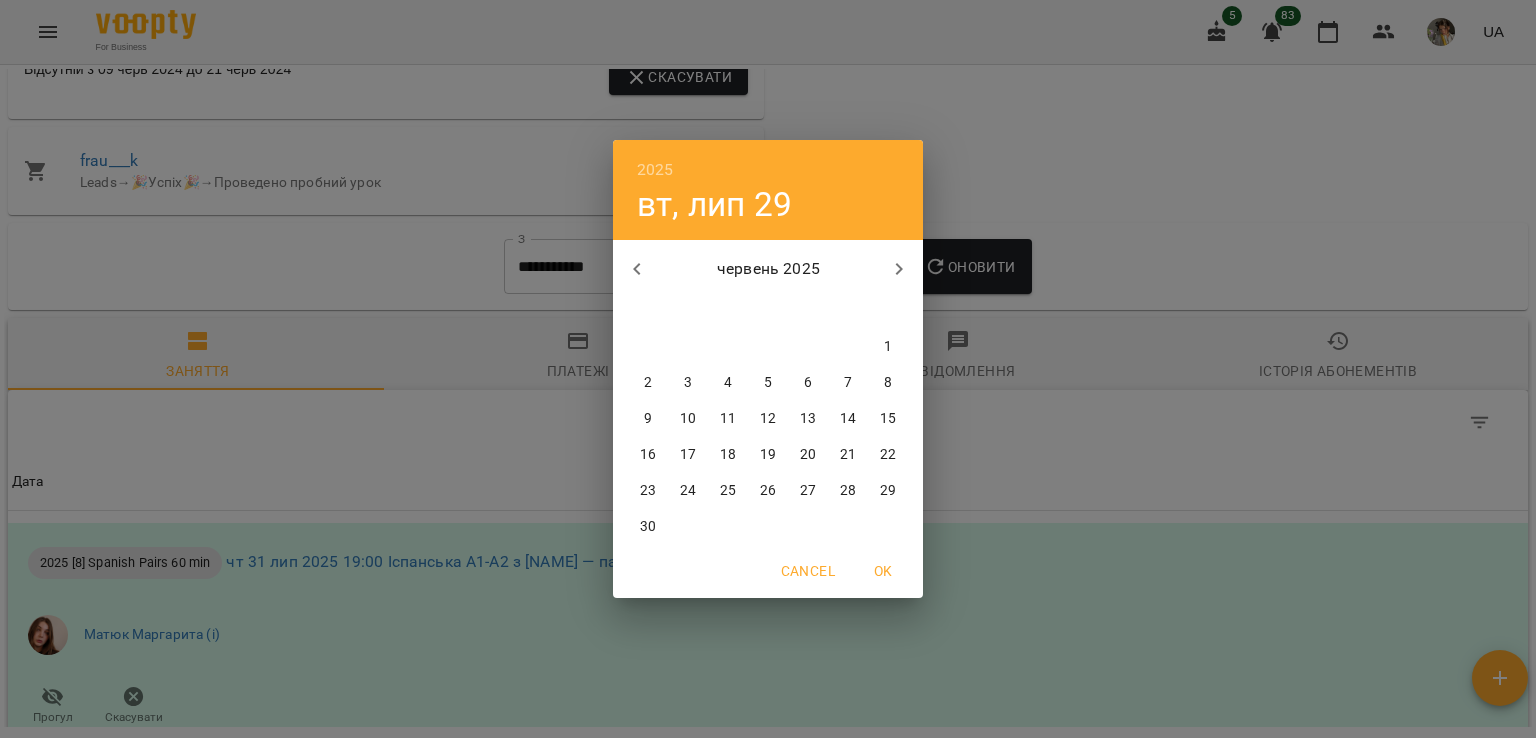click 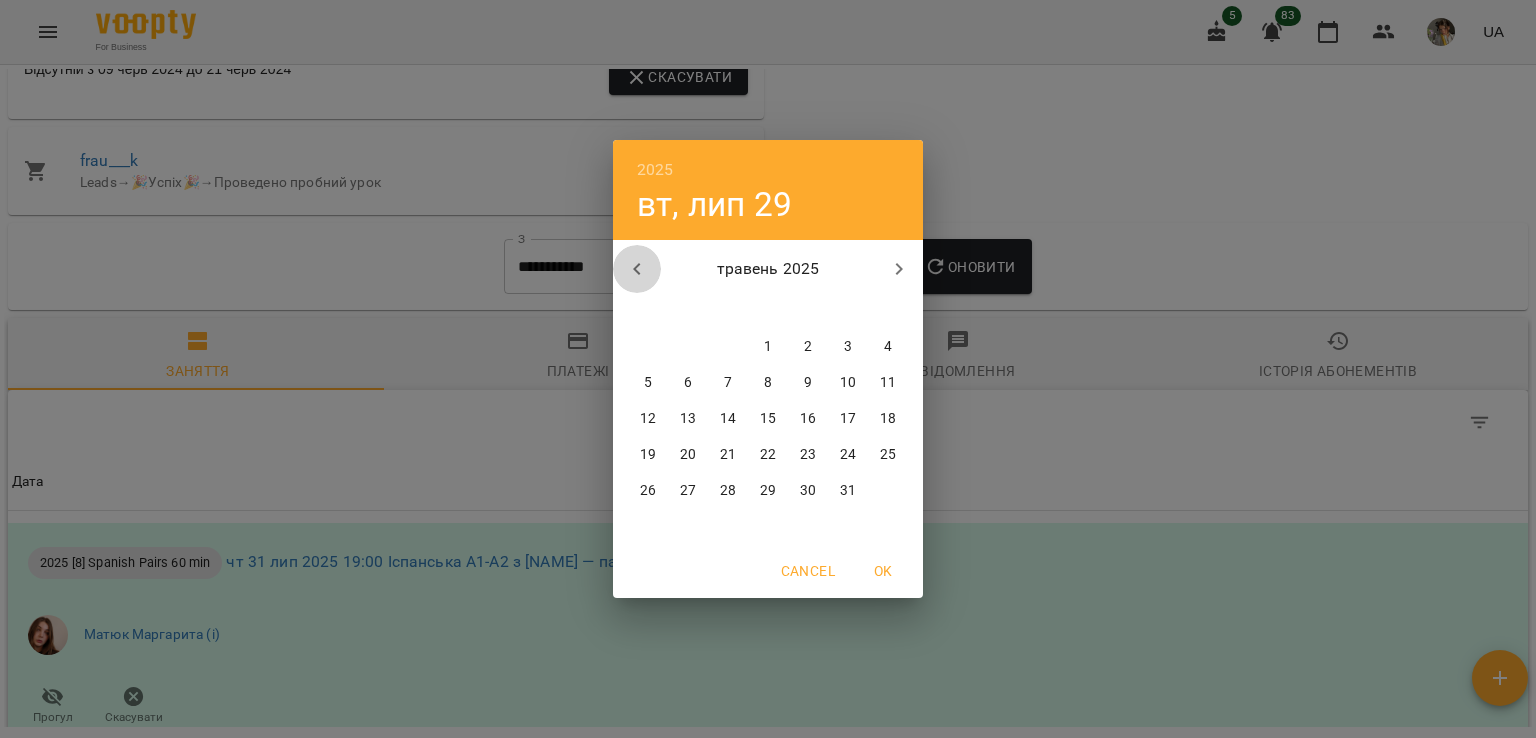 click 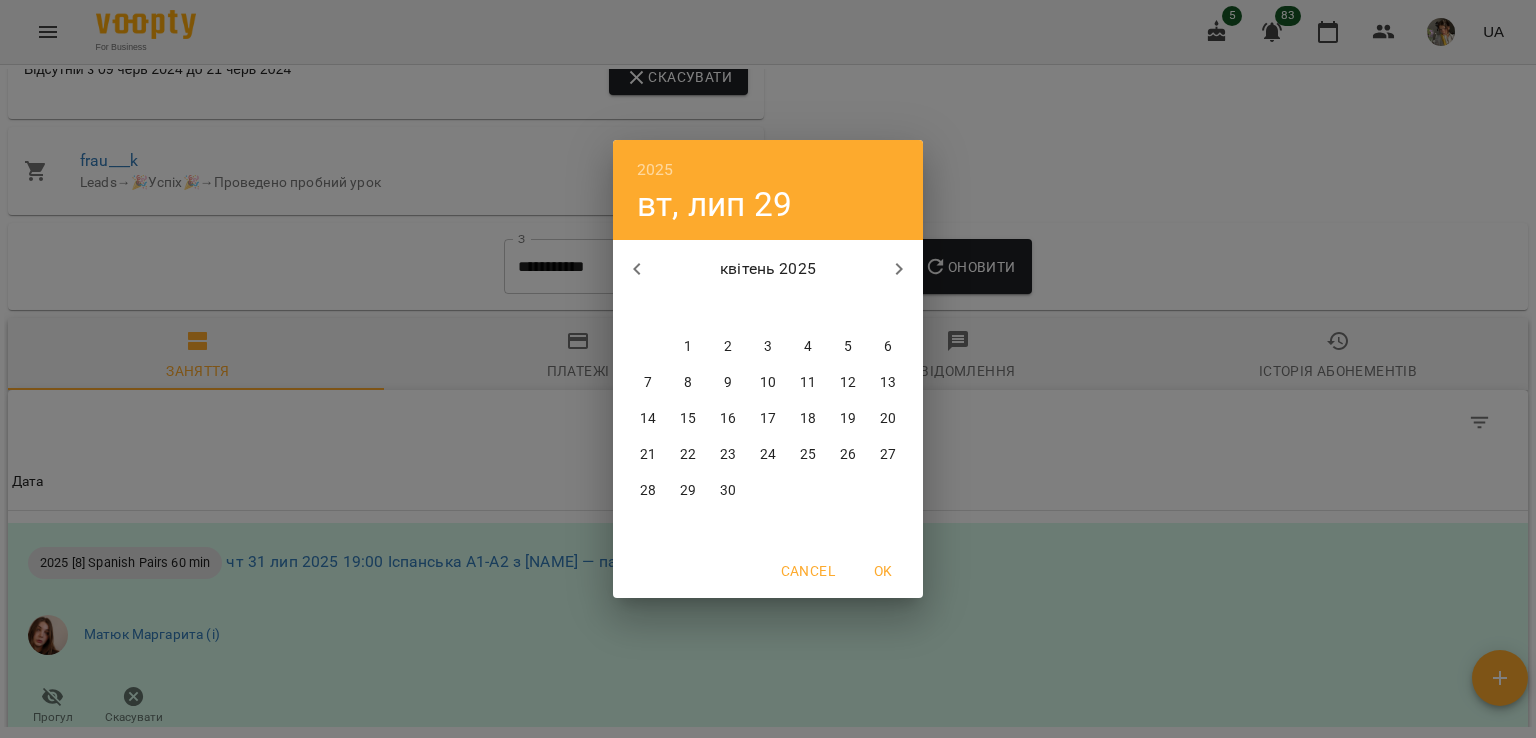 click 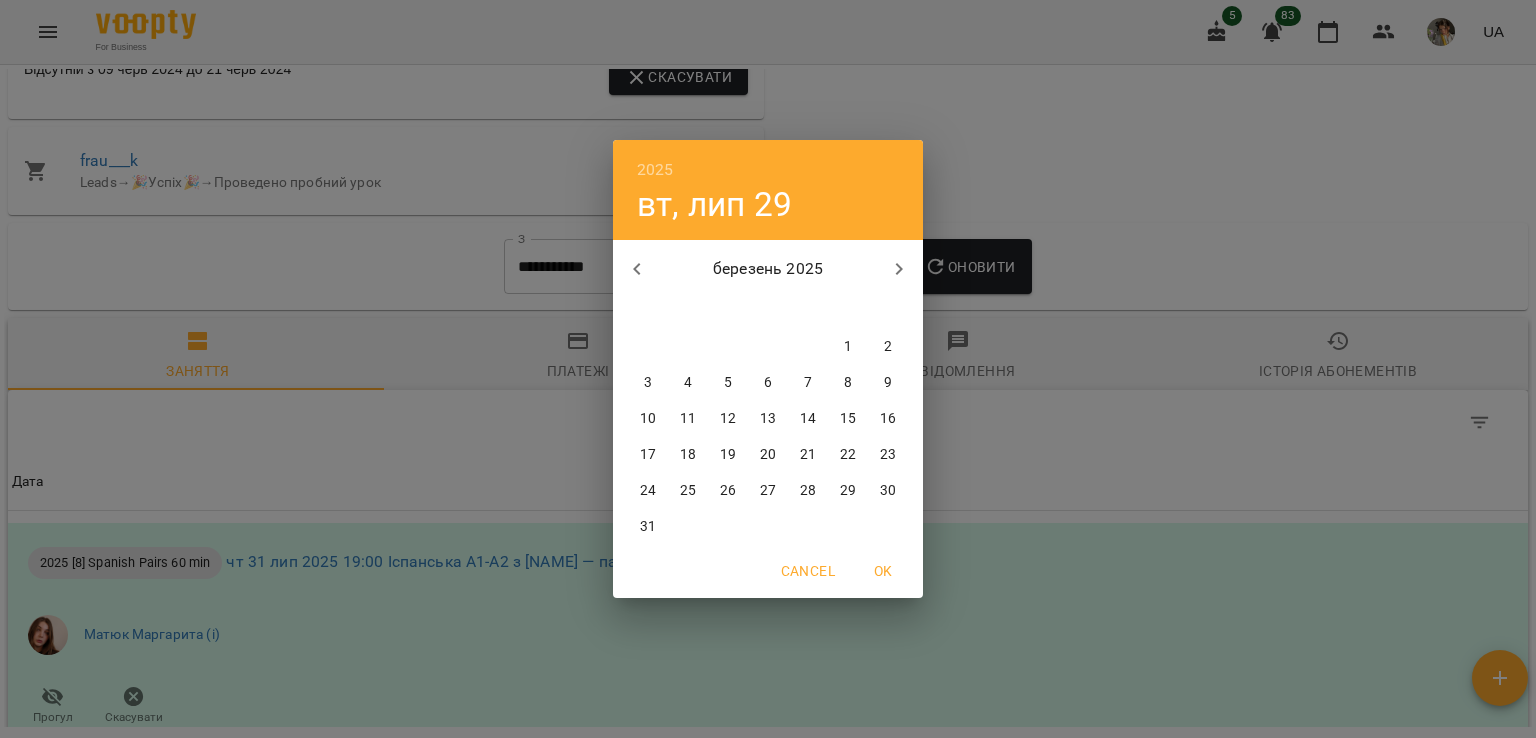 click 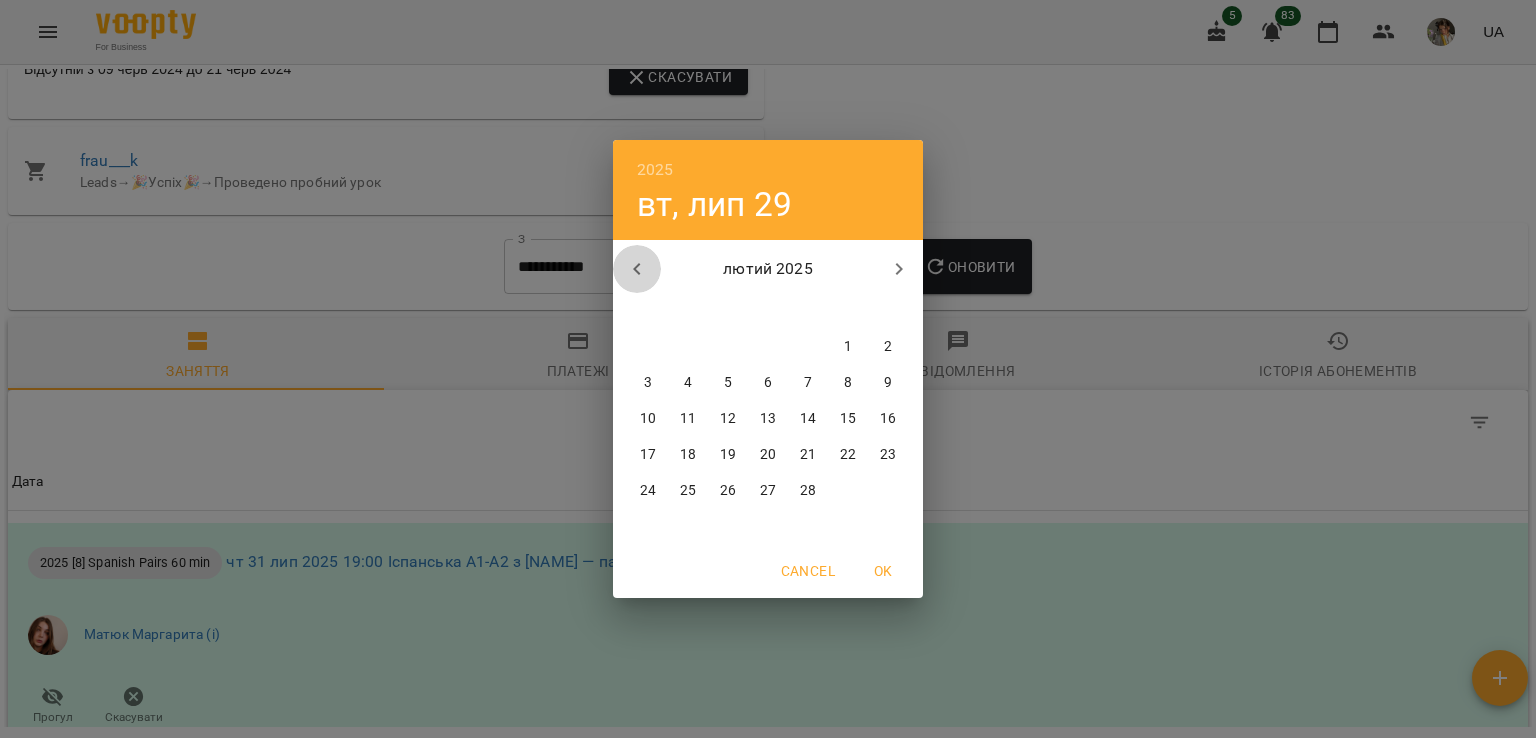 click 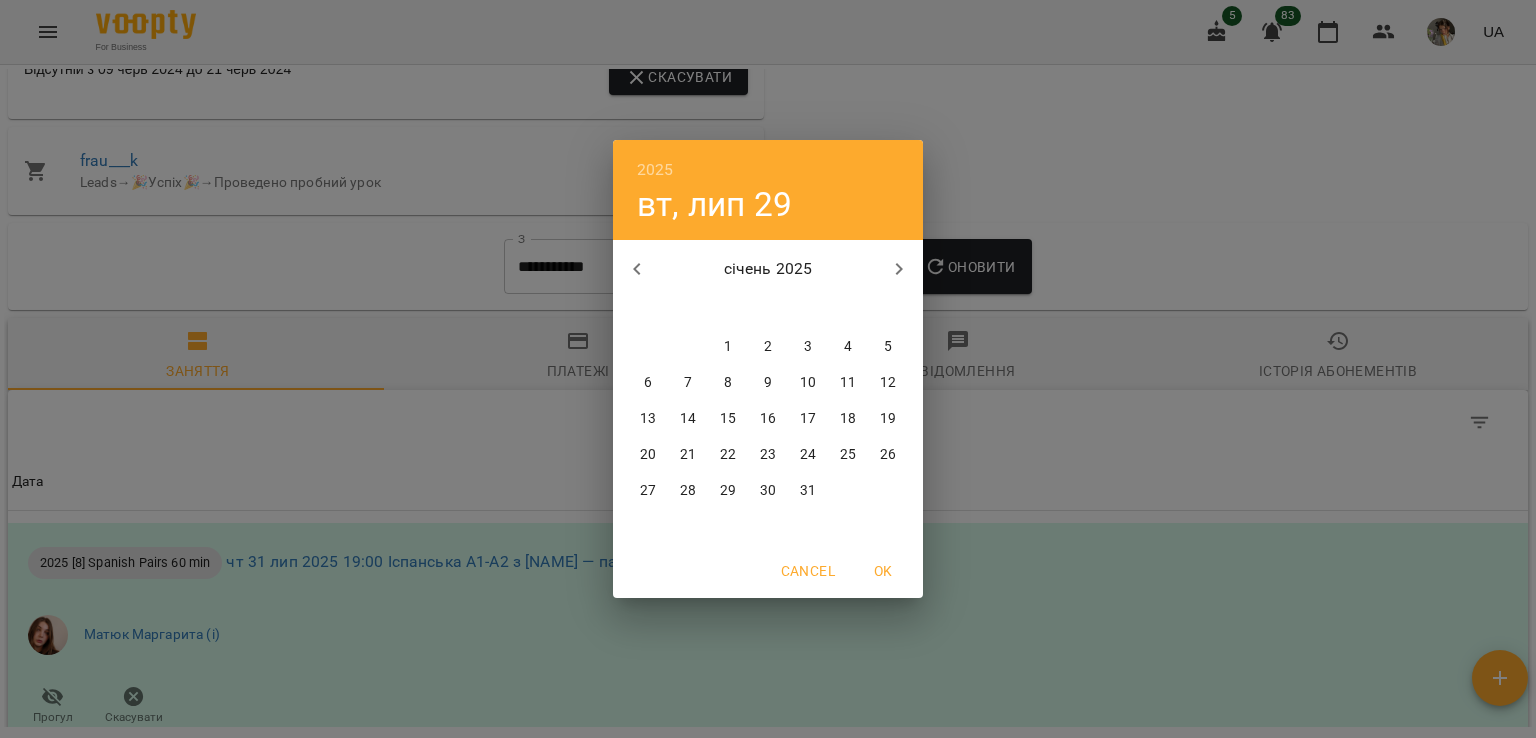 click on "2025 вт, лип 29 січень 2025 пн вт ср чт пт сб нд 30 31 1 2 3 4 5 6 7 8 9 10 11 12 13 14 15 16 17 18 19 20 21 22 23 24 25 26 27 28 29 30 31 1 2 Cancel OK" at bounding box center (768, 369) 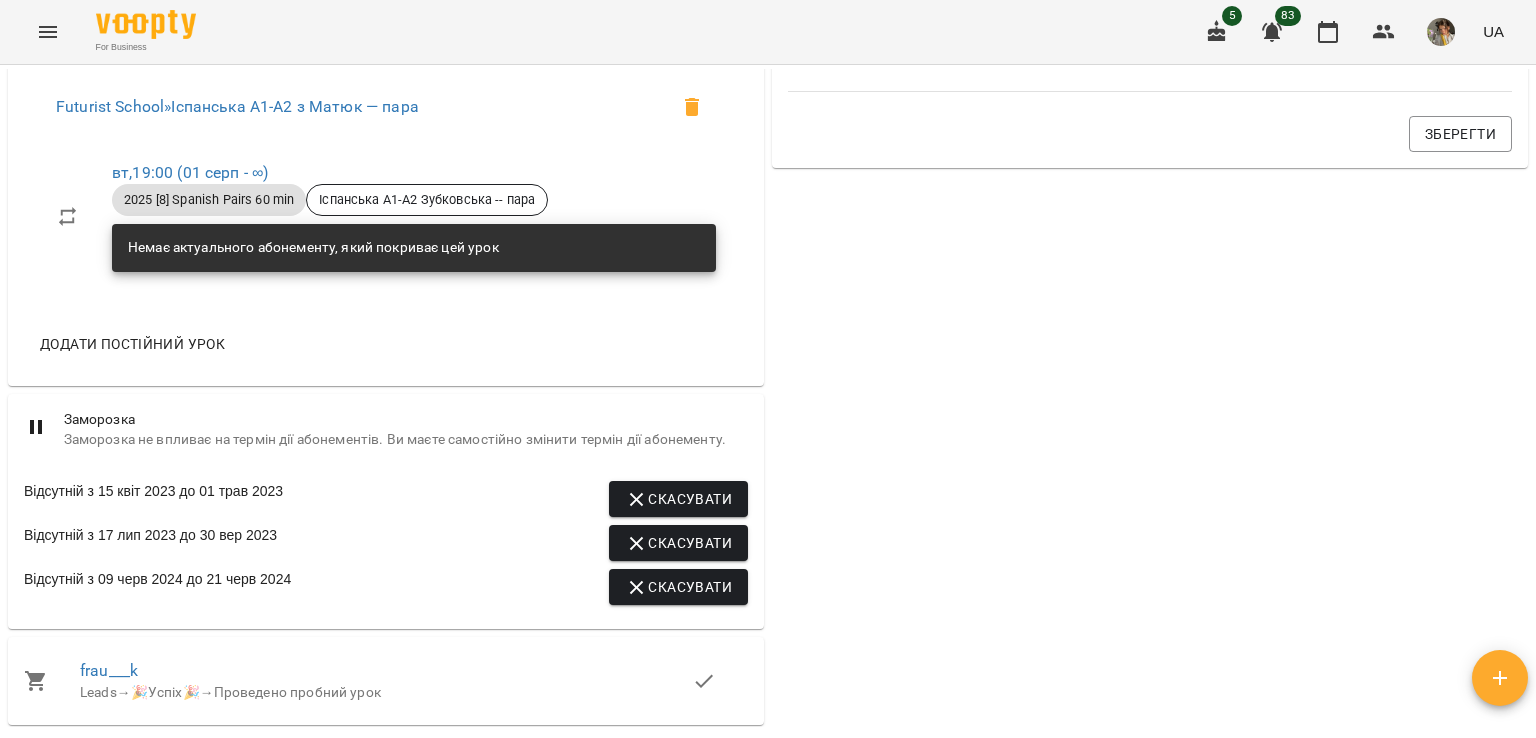 scroll, scrollTop: 631, scrollLeft: 0, axis: vertical 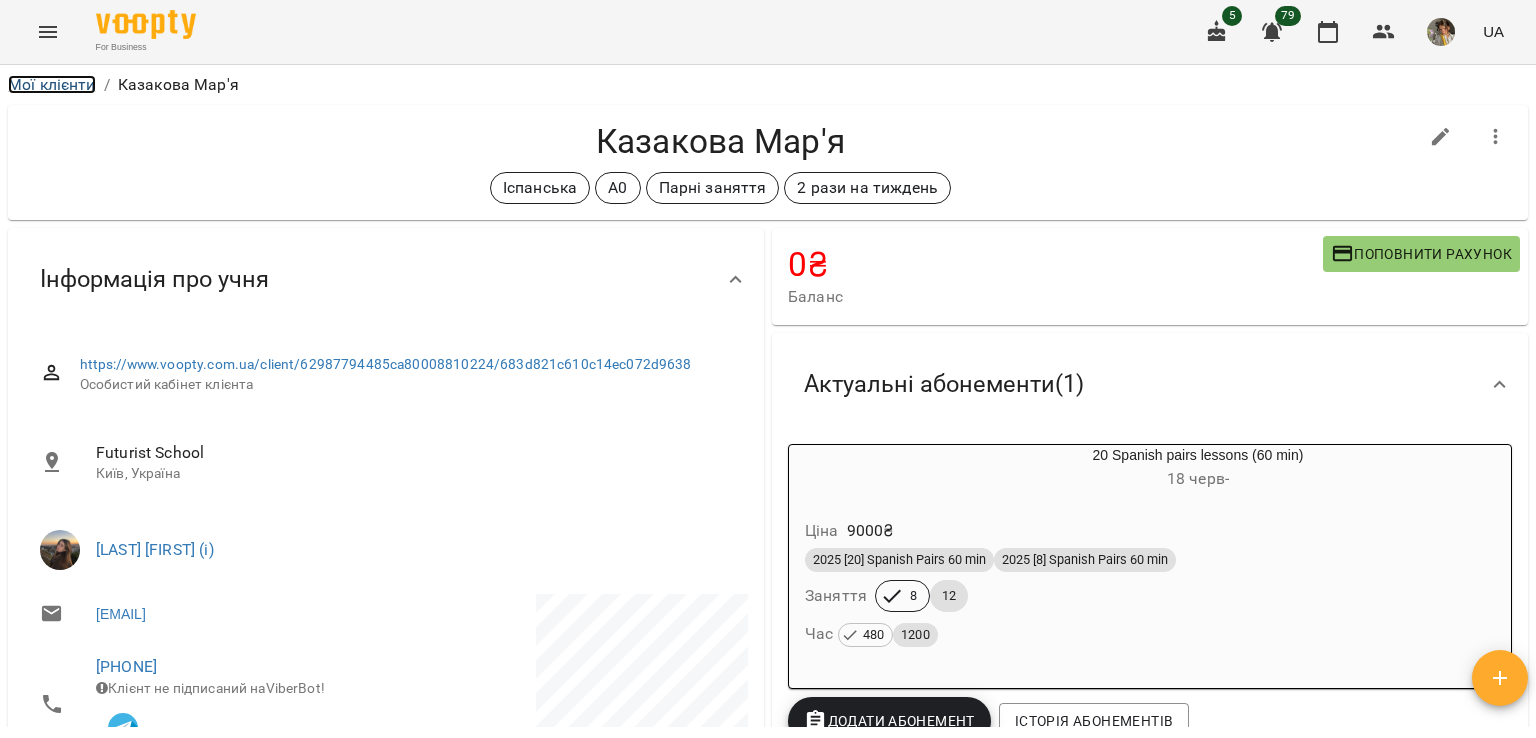 click on "Мої клієнти" at bounding box center [52, 84] 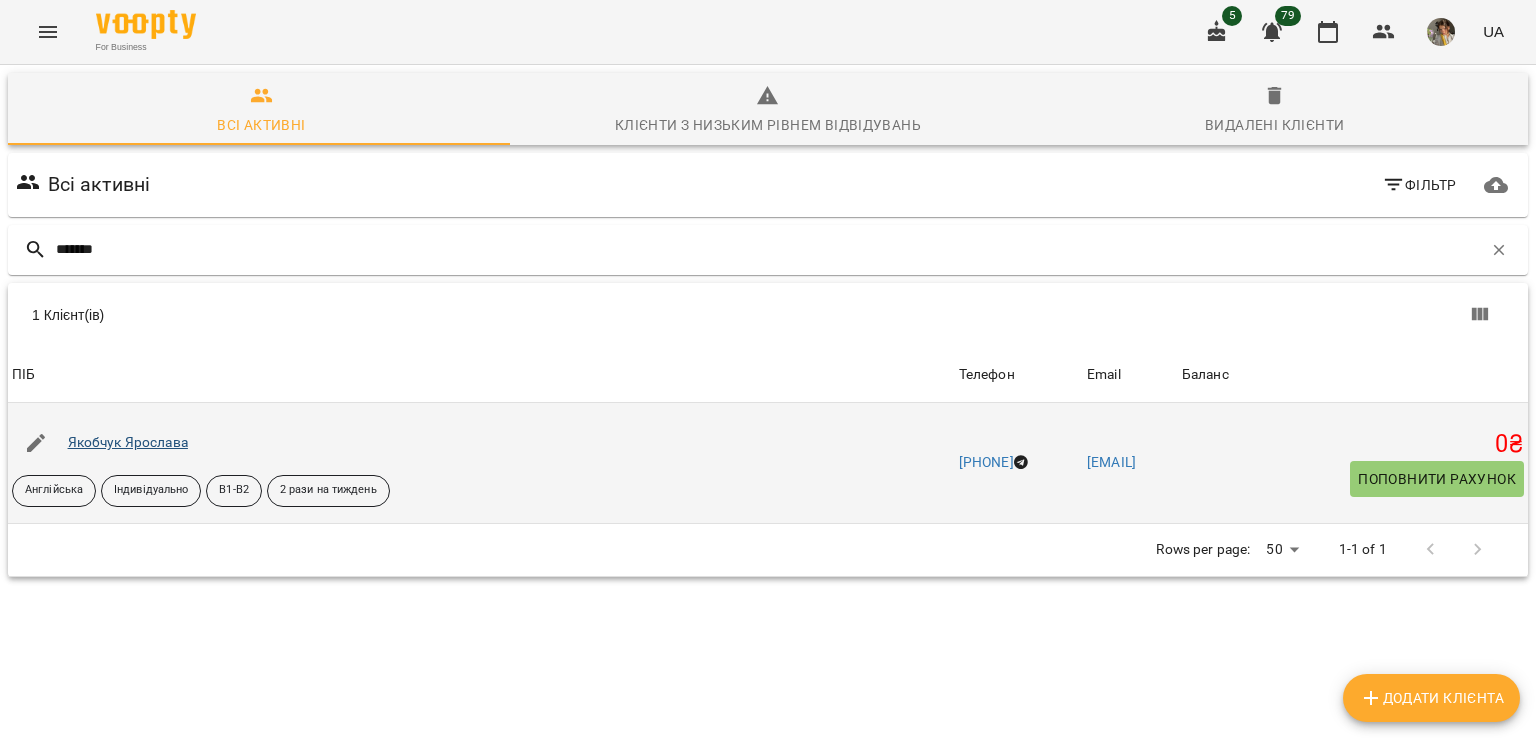 type on "*******" 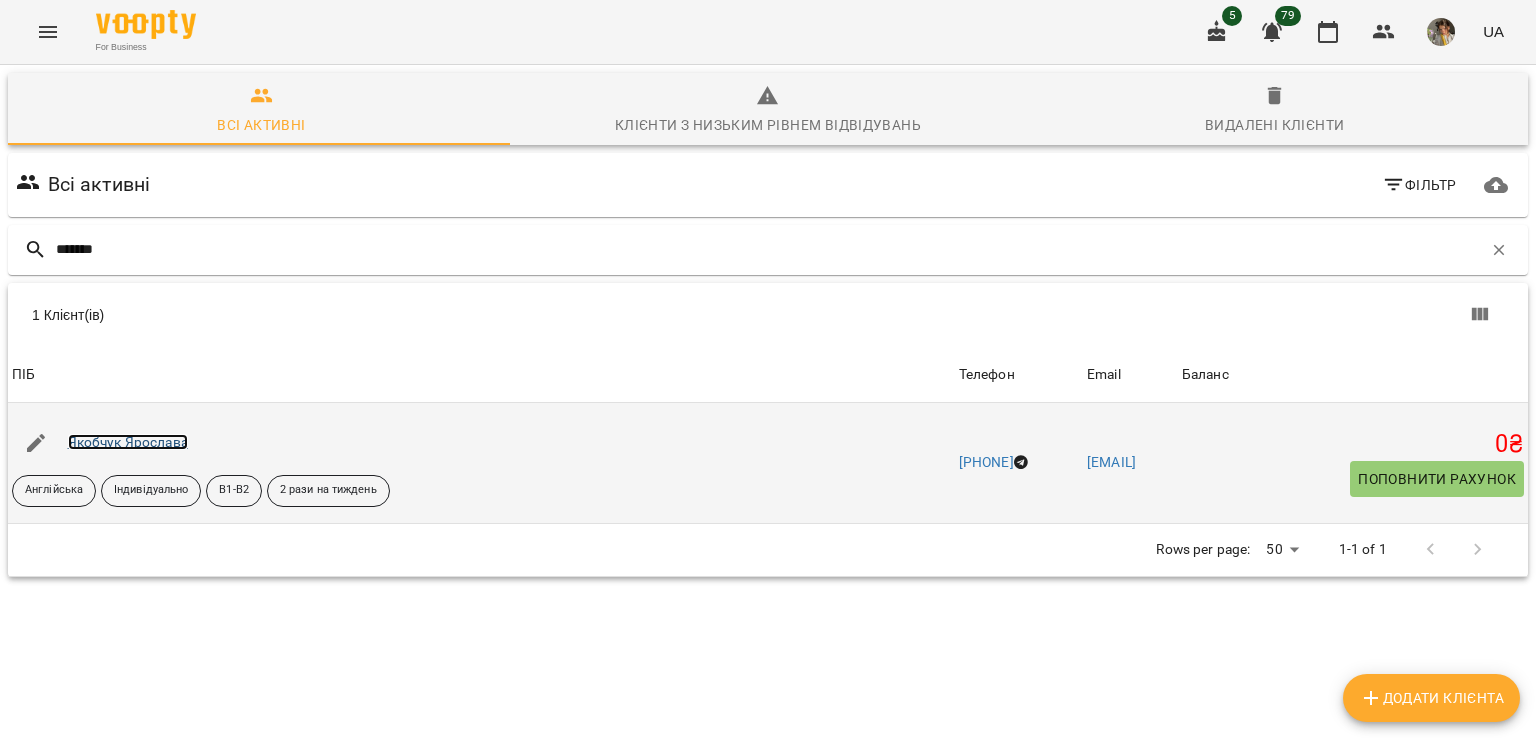 click on "Якобчук Ярослава" at bounding box center (128, 442) 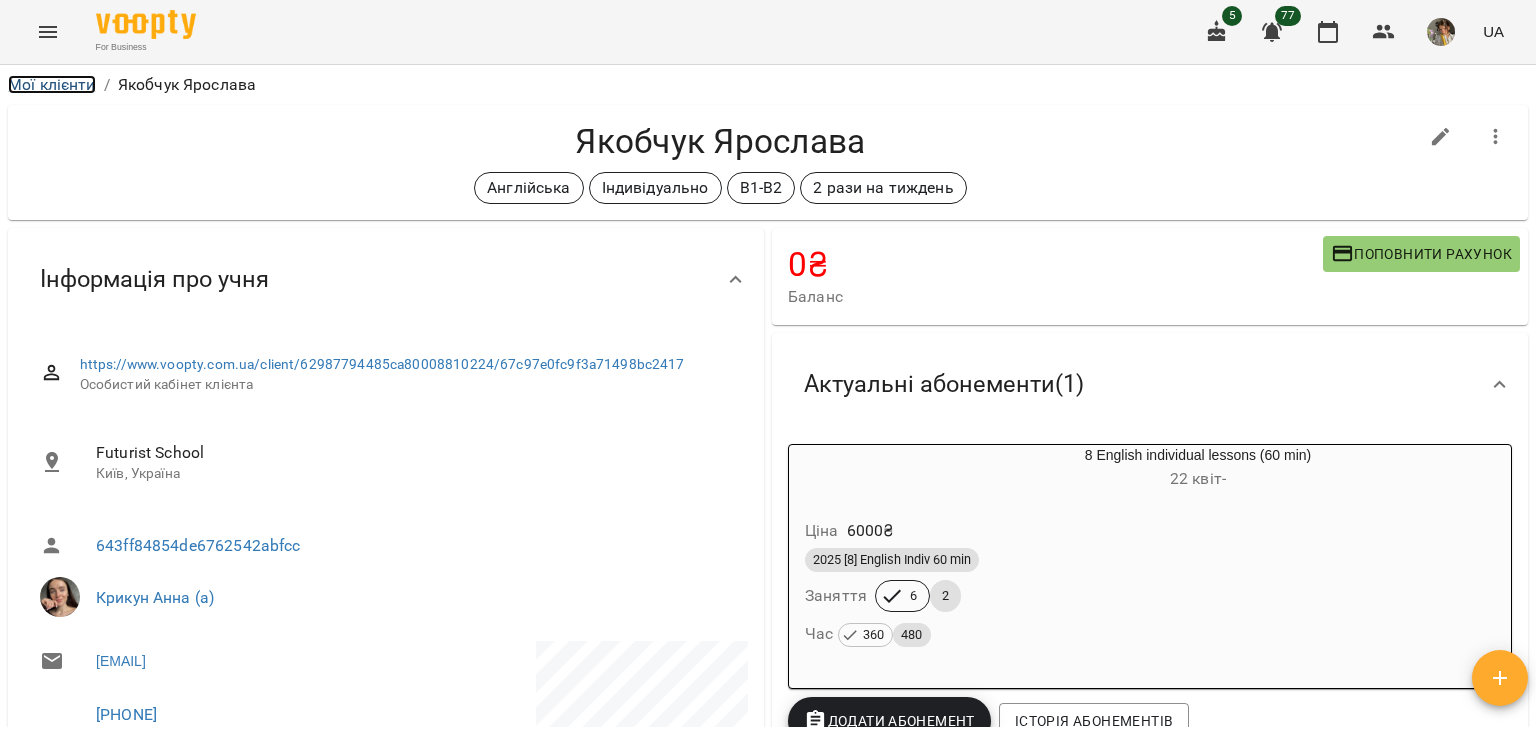 click on "Мої клієнти" at bounding box center [52, 84] 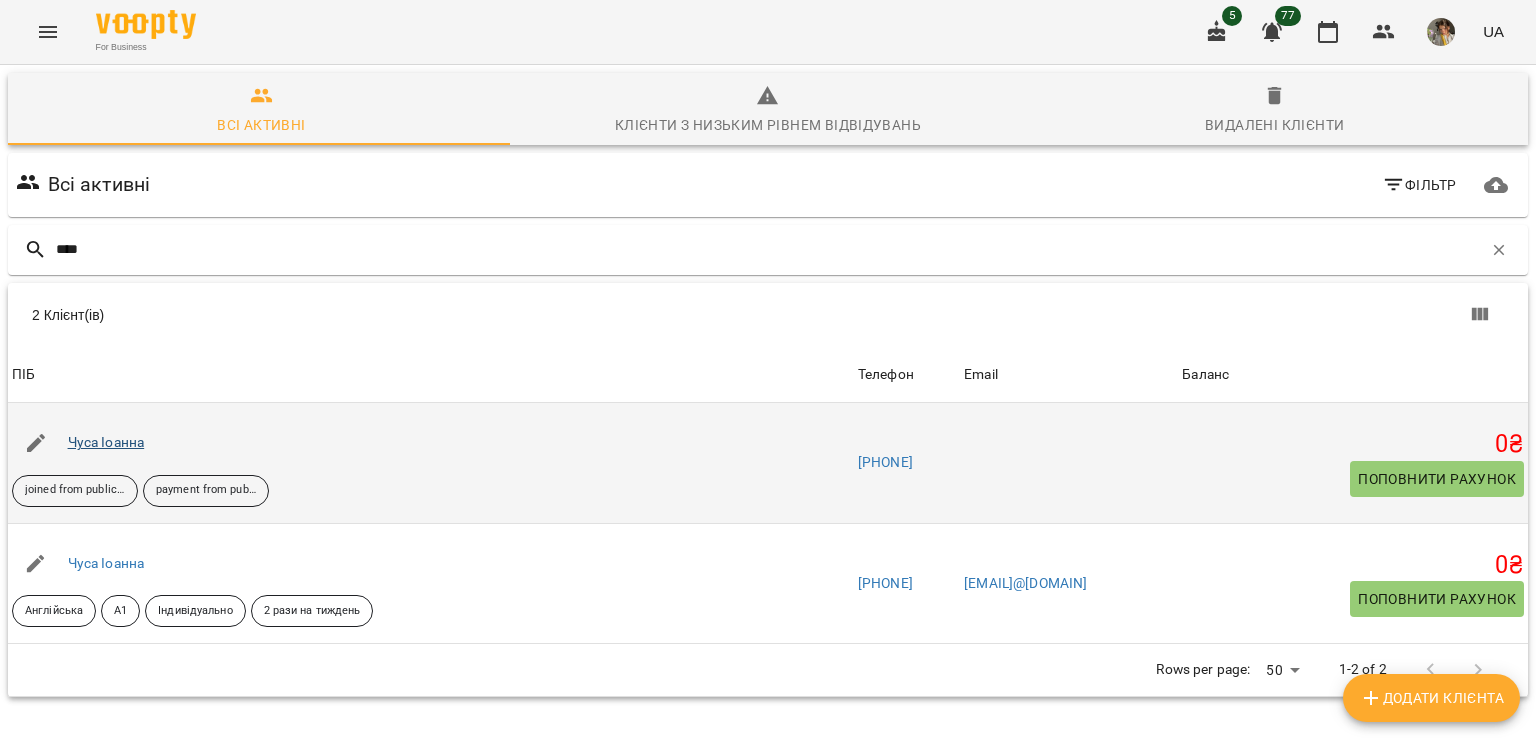 scroll, scrollTop: 88, scrollLeft: 0, axis: vertical 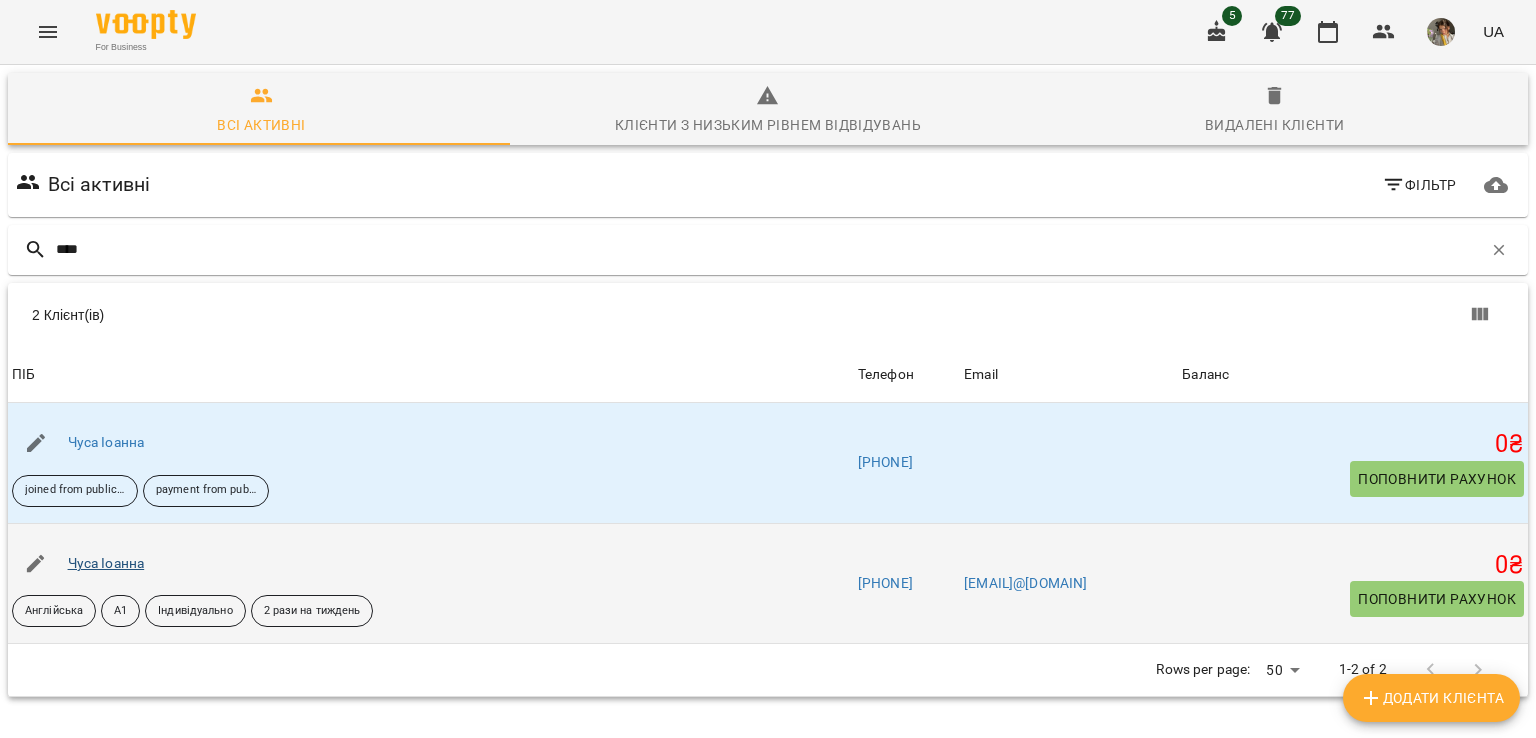 type on "****" 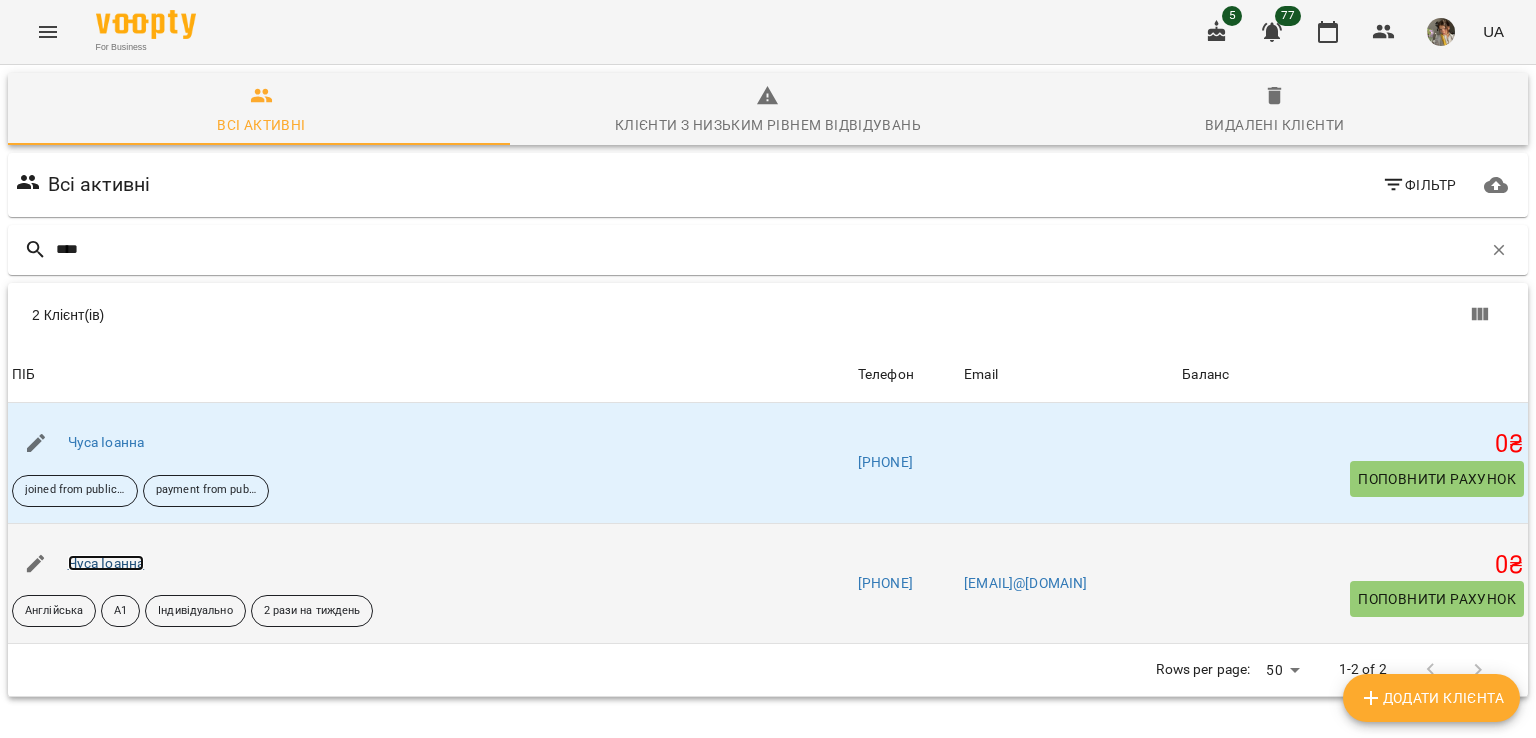 click on "Чуса Іоанна" at bounding box center (106, 563) 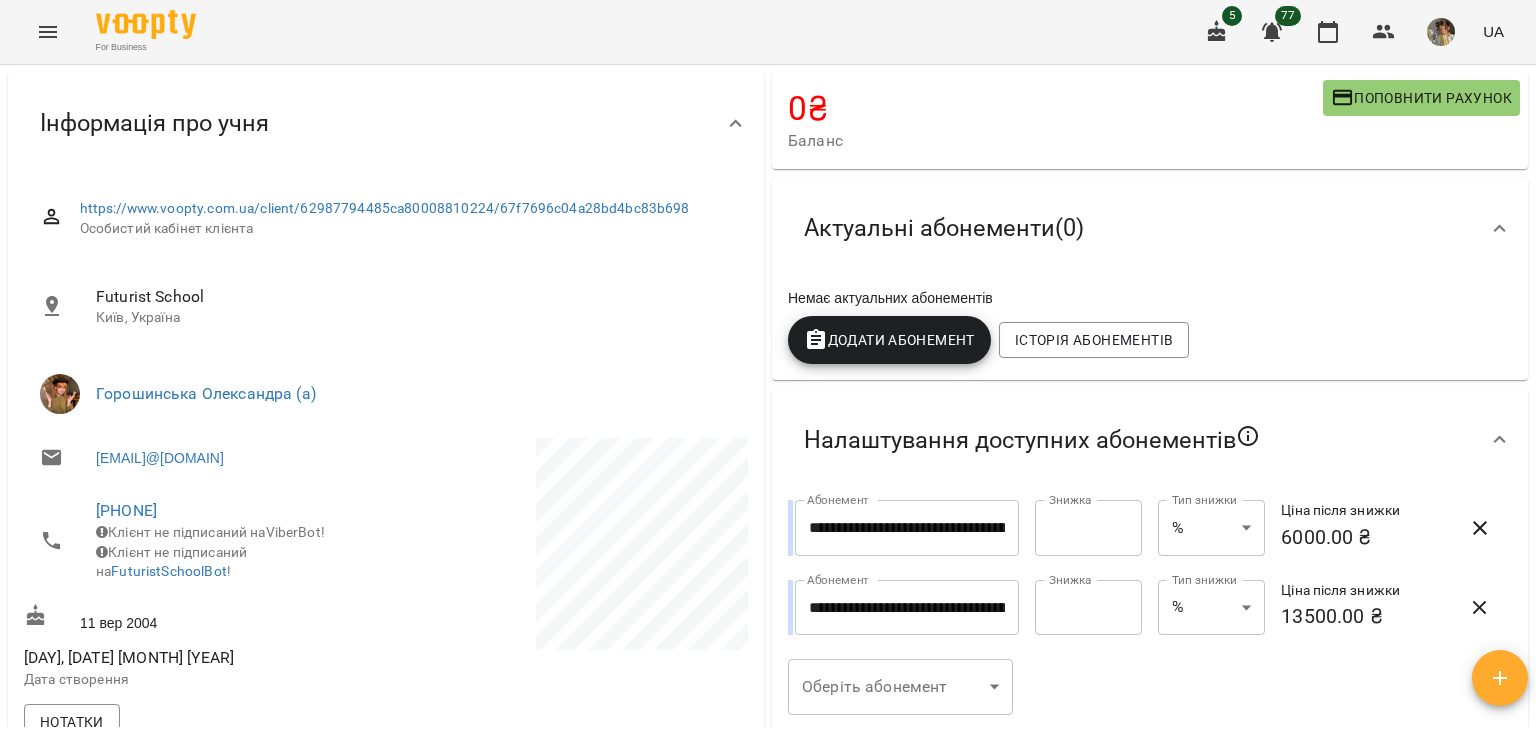 scroll, scrollTop: 0, scrollLeft: 0, axis: both 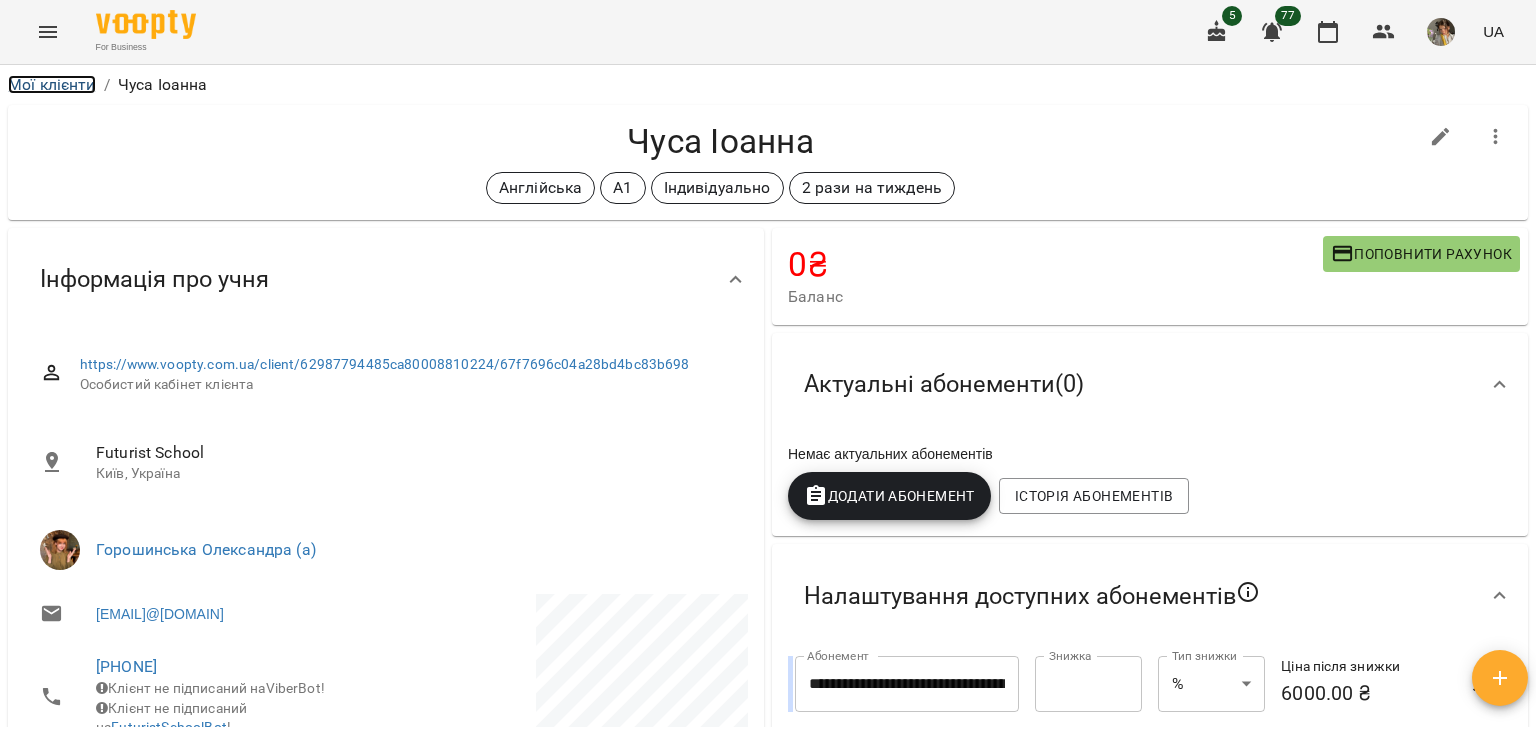 click on "Мої клієнти" at bounding box center [52, 84] 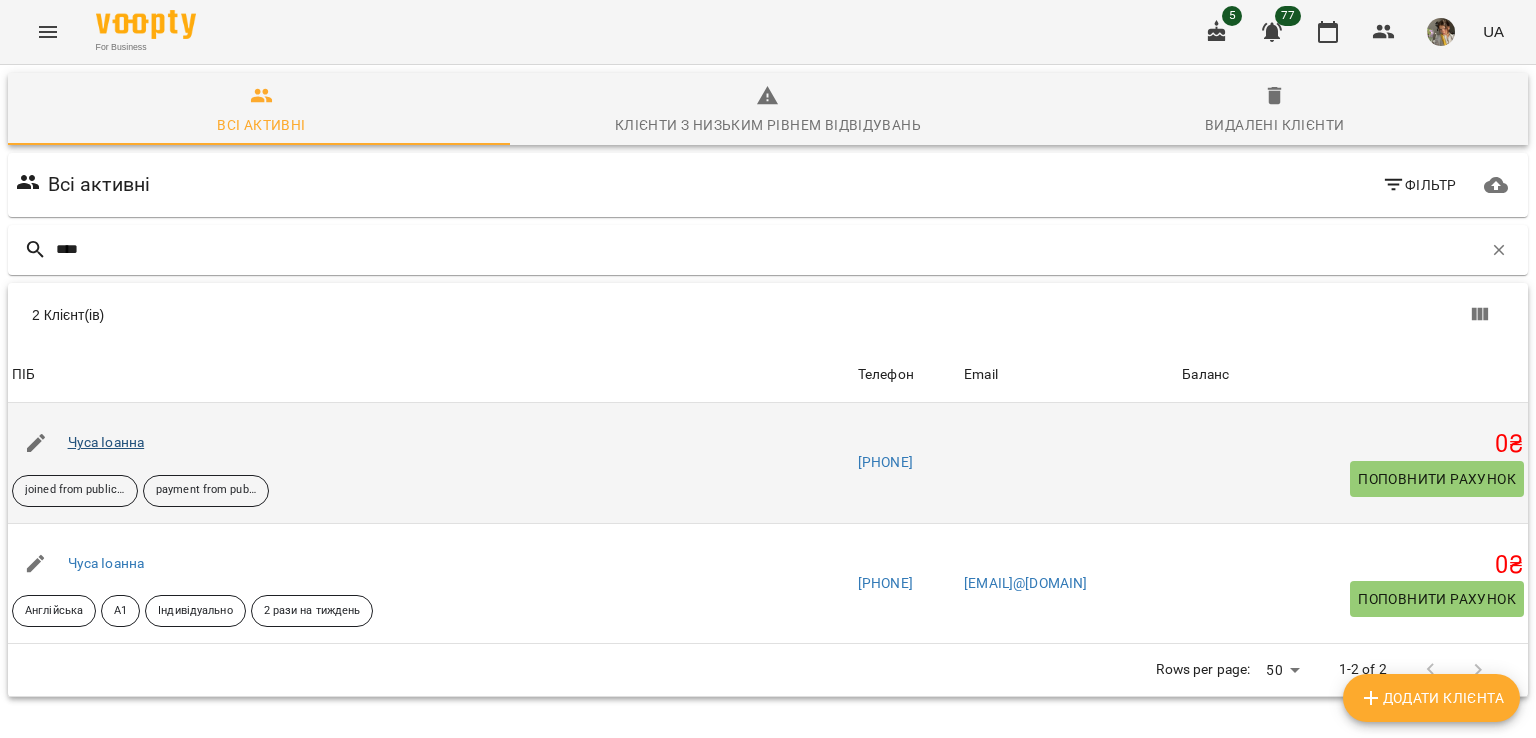 type on "****" 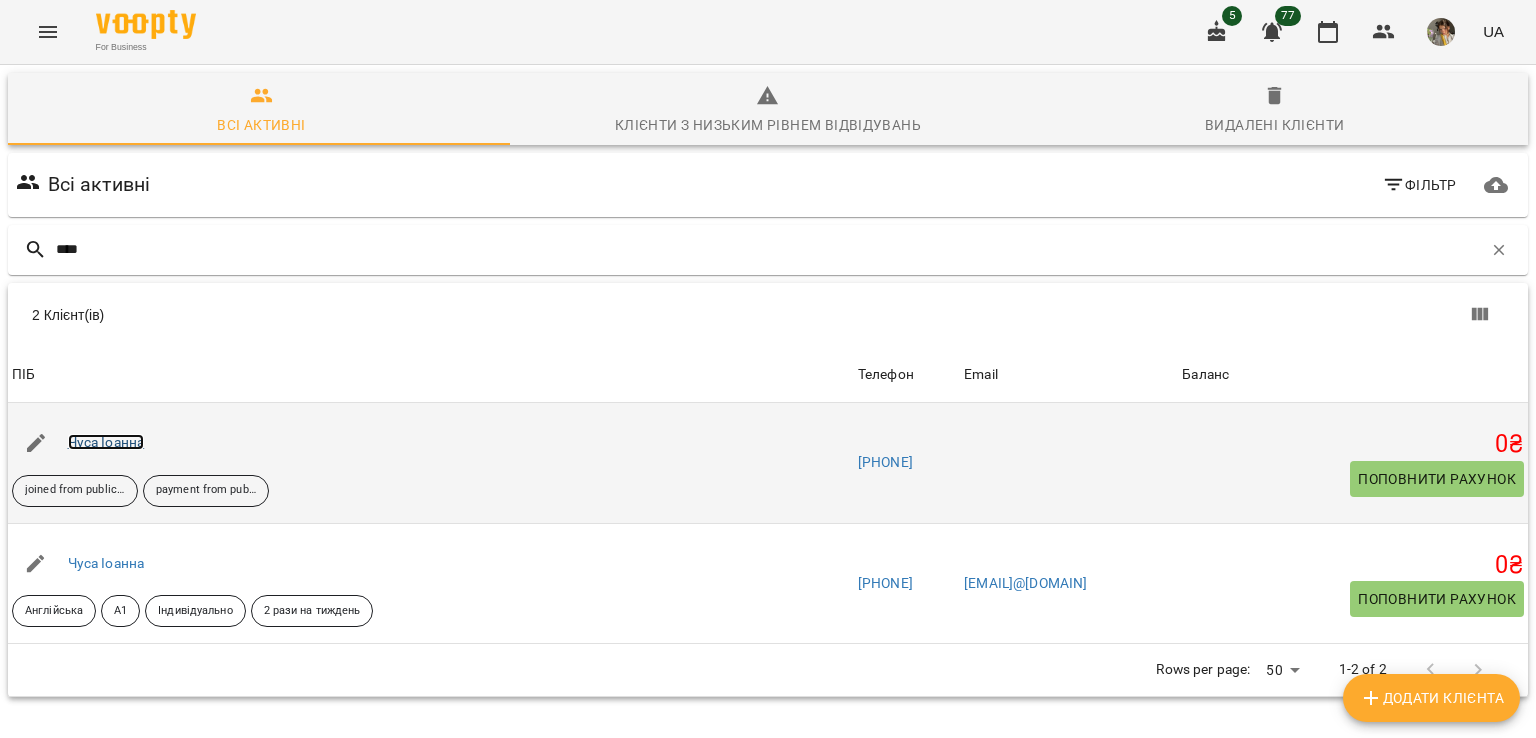 click on "Чуса Іоанна" at bounding box center [106, 442] 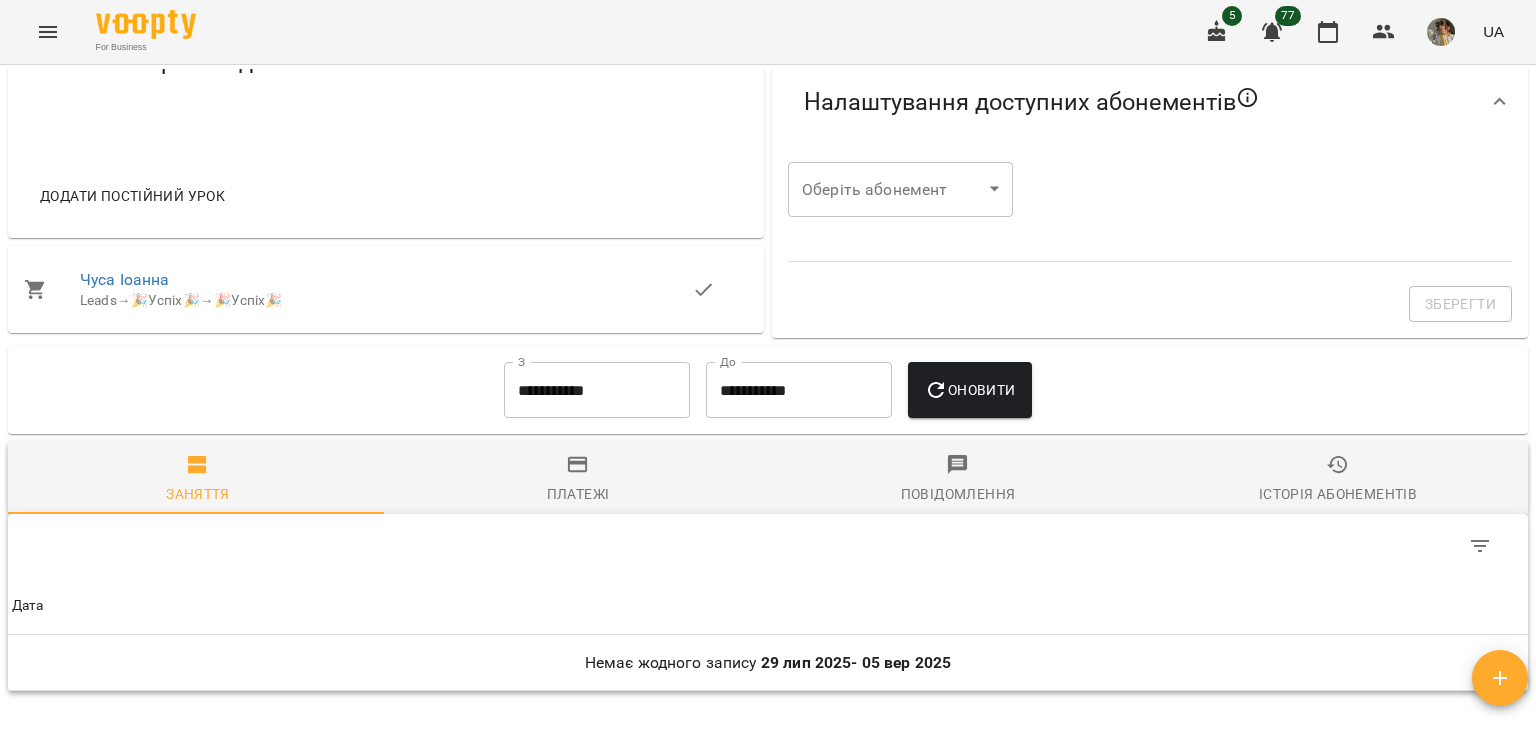 scroll, scrollTop: 928, scrollLeft: 0, axis: vertical 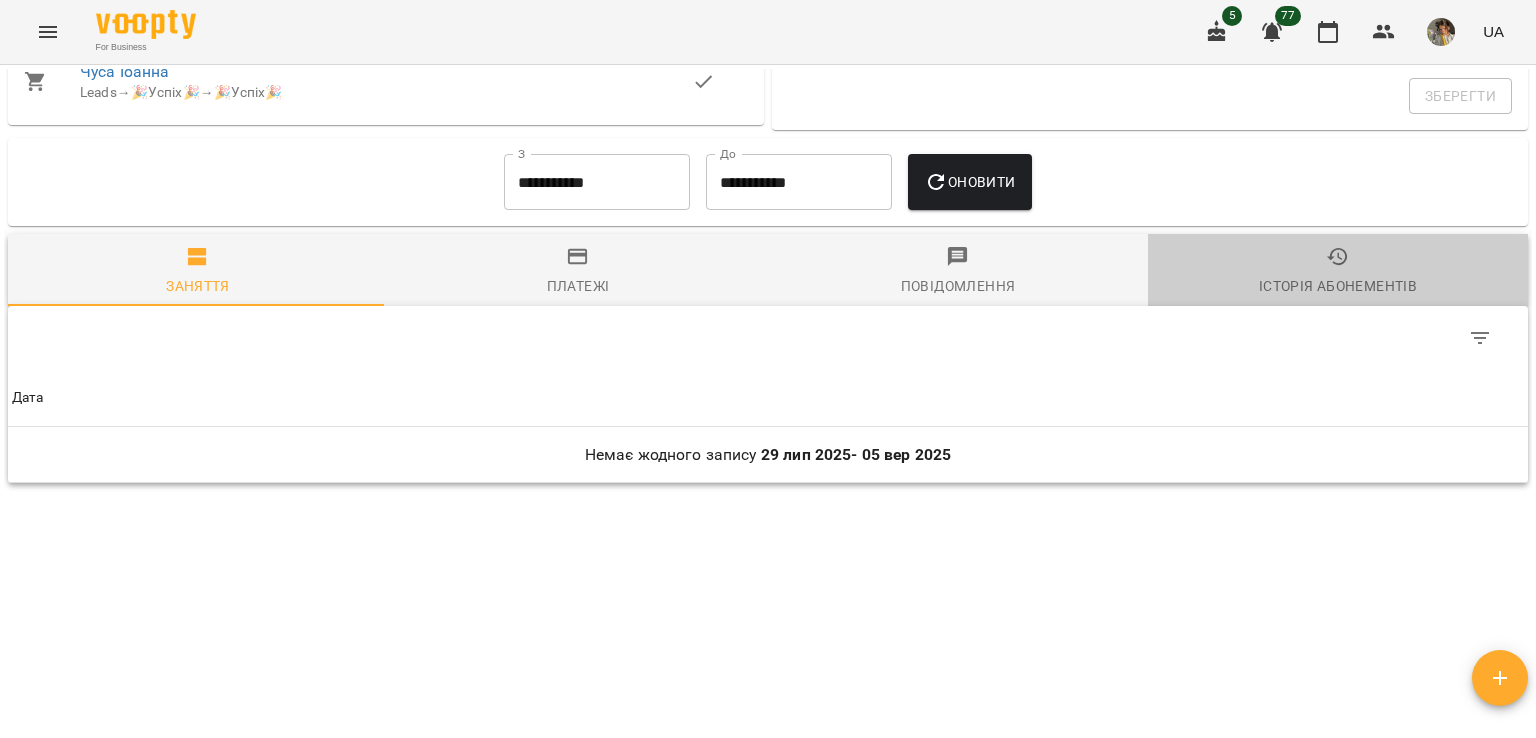 click on "Історія абонементів" at bounding box center [1338, 286] 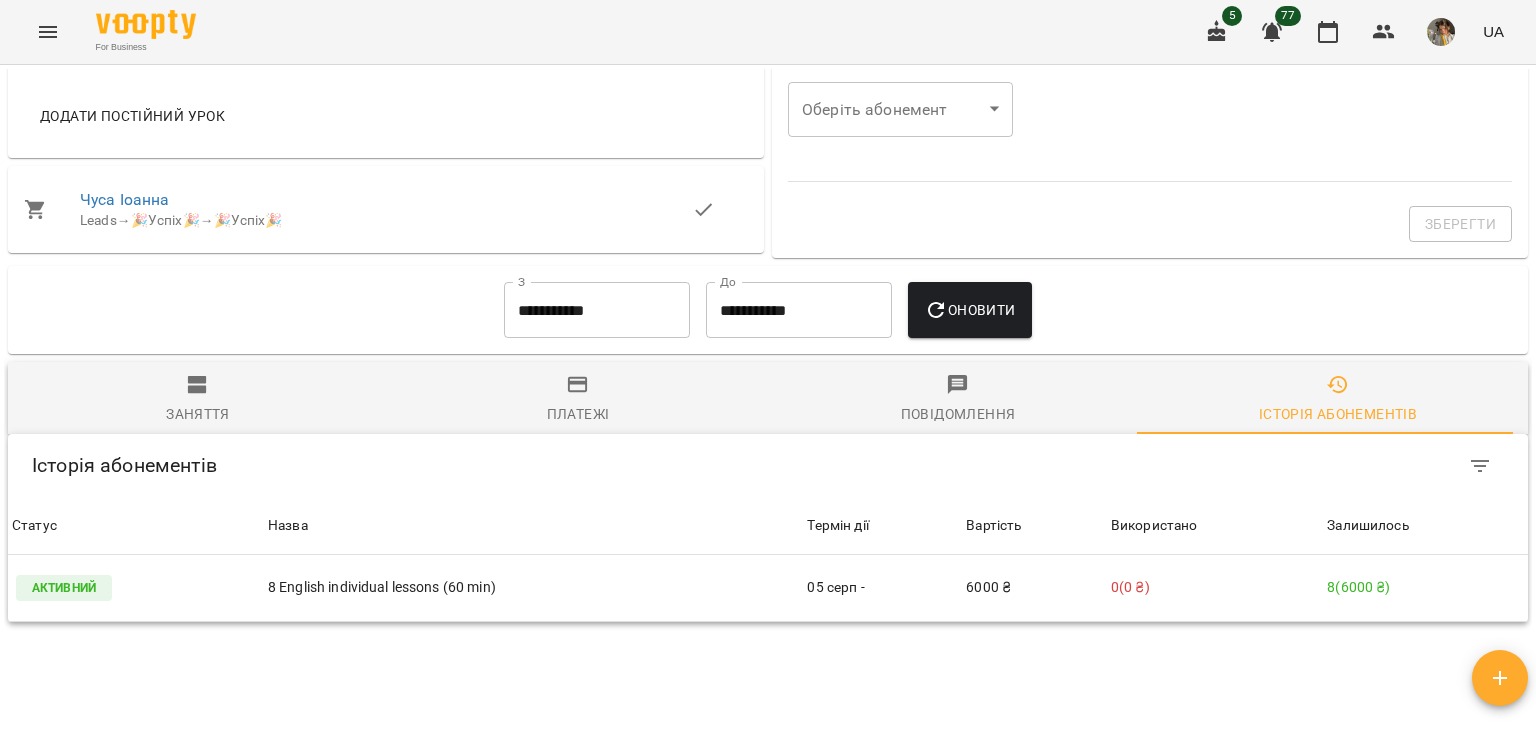 scroll, scrollTop: 928, scrollLeft: 0, axis: vertical 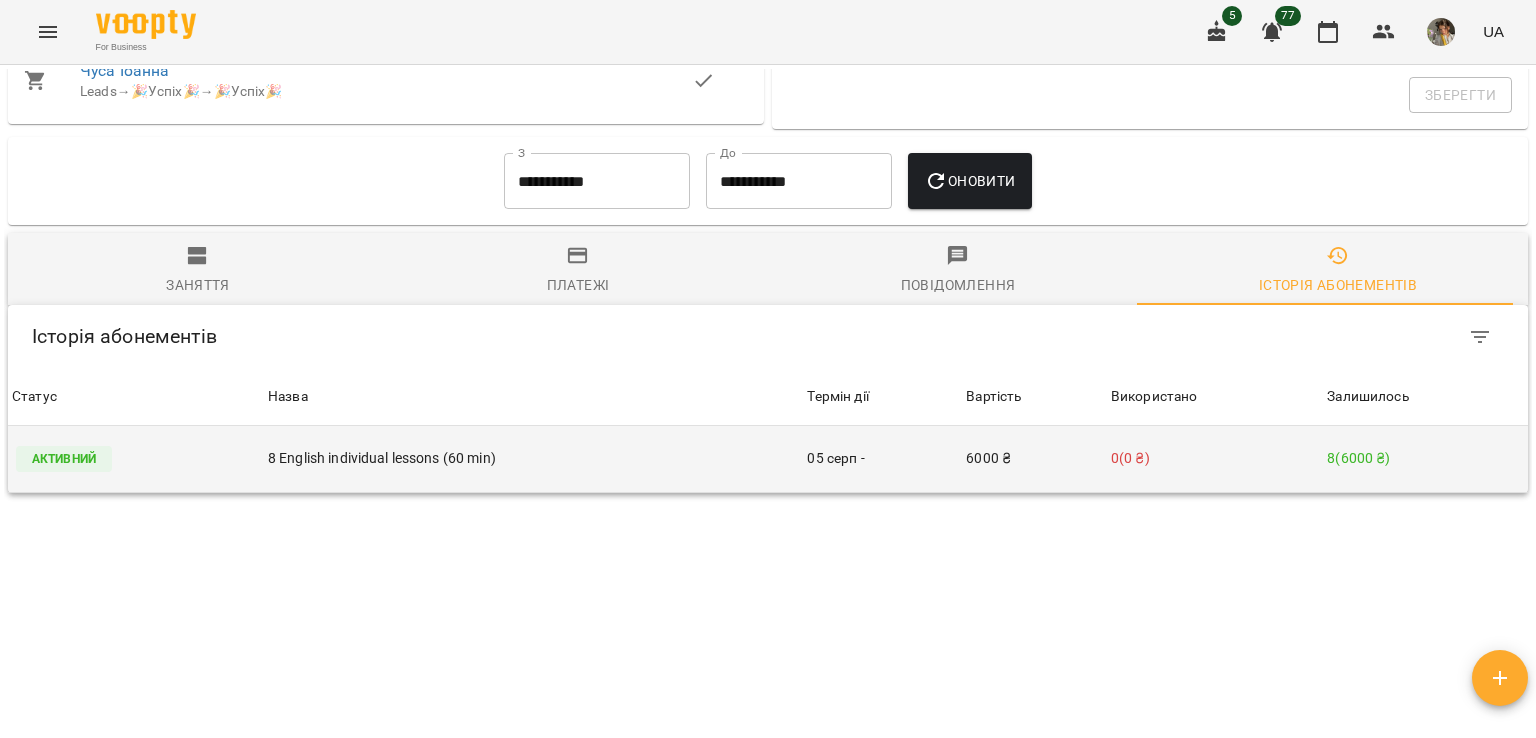 click on "8 English individual lessons (60 min)" at bounding box center (533, 458) 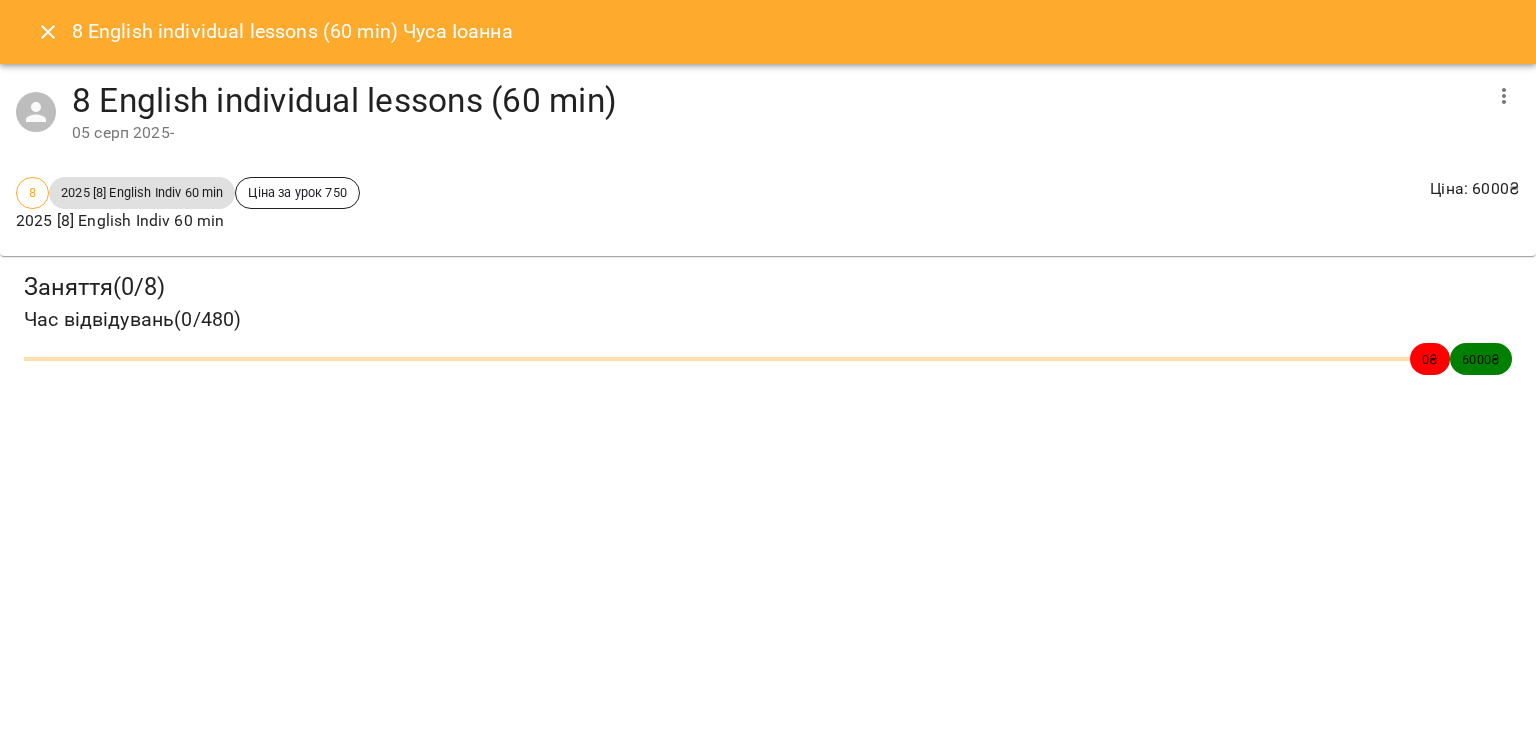 click 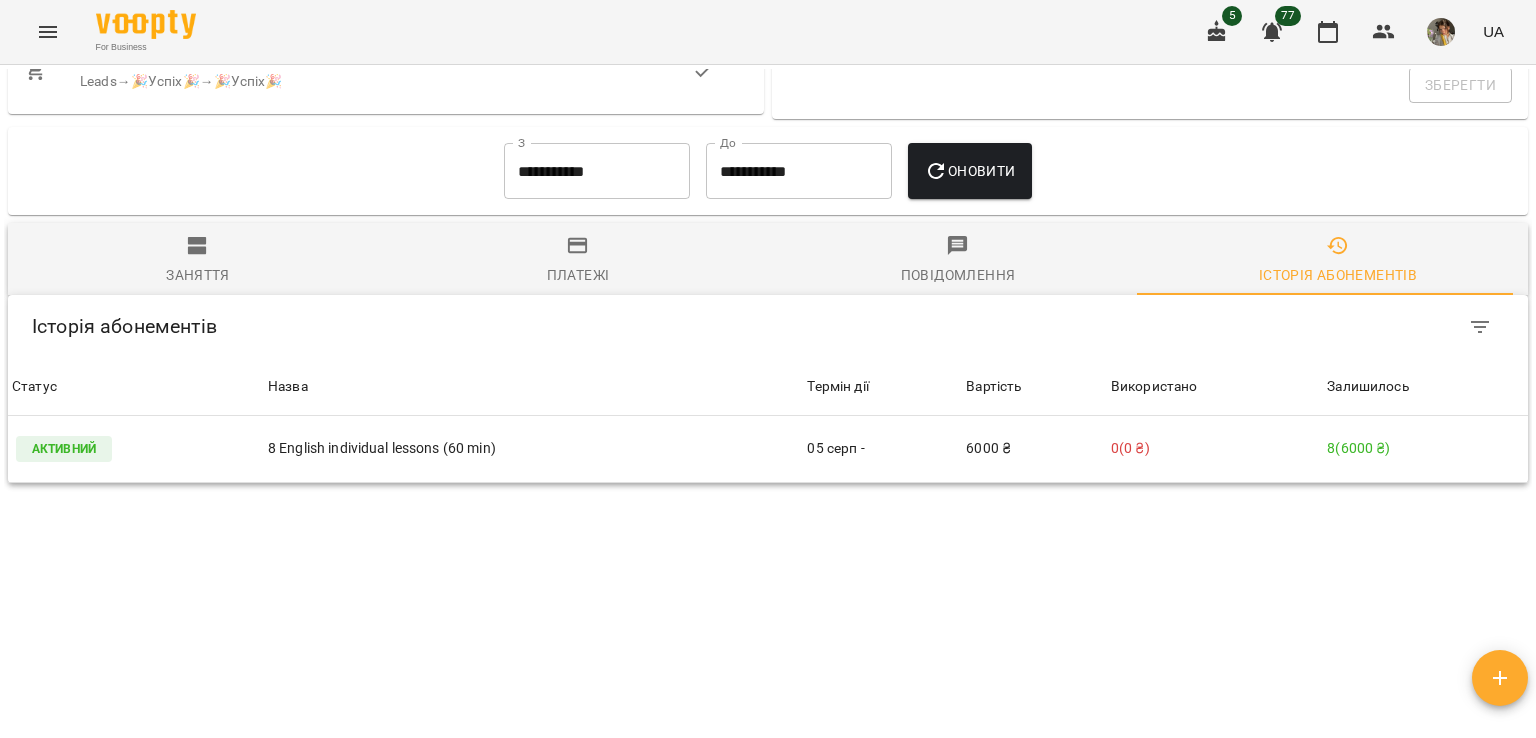 scroll, scrollTop: 926, scrollLeft: 0, axis: vertical 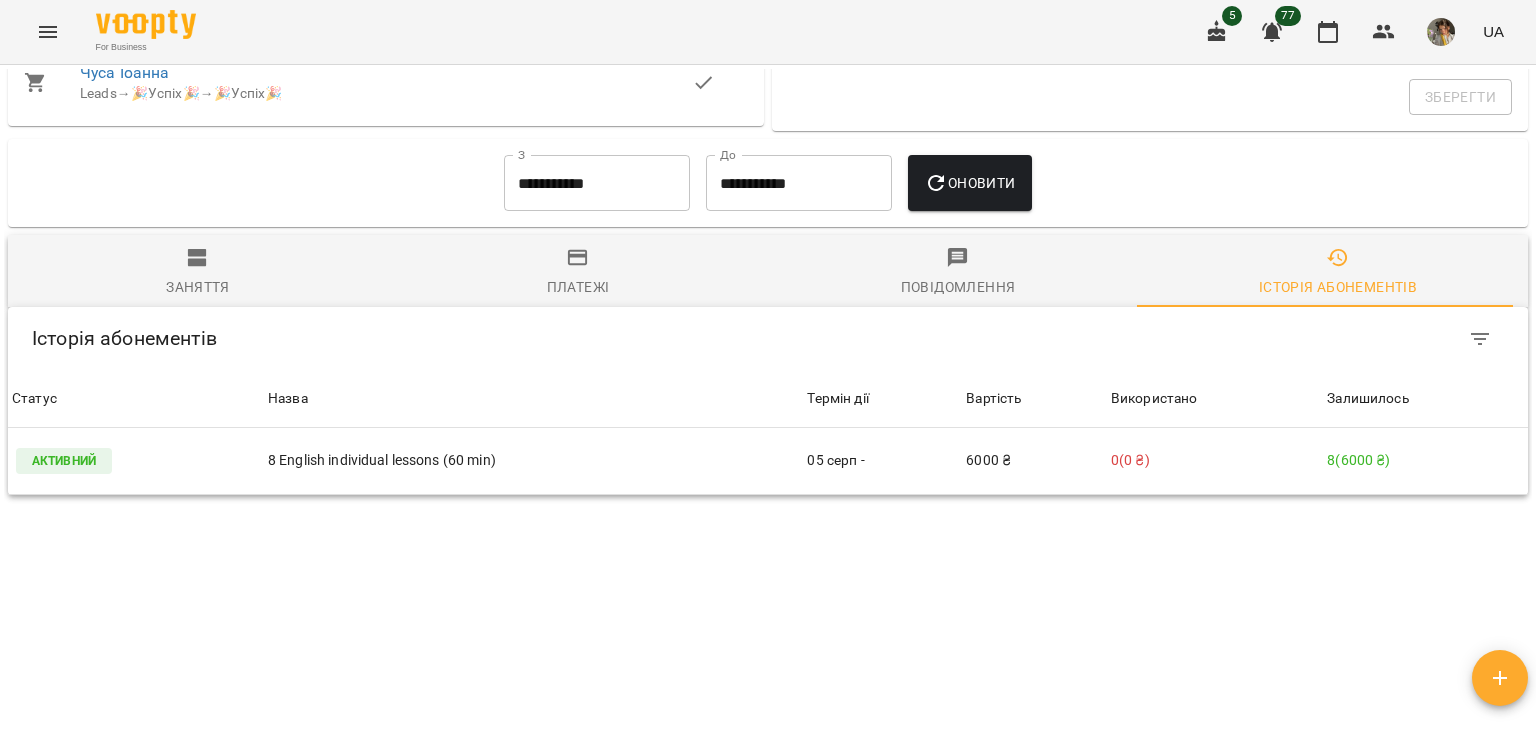 click on "Платежі" at bounding box center (578, 287) 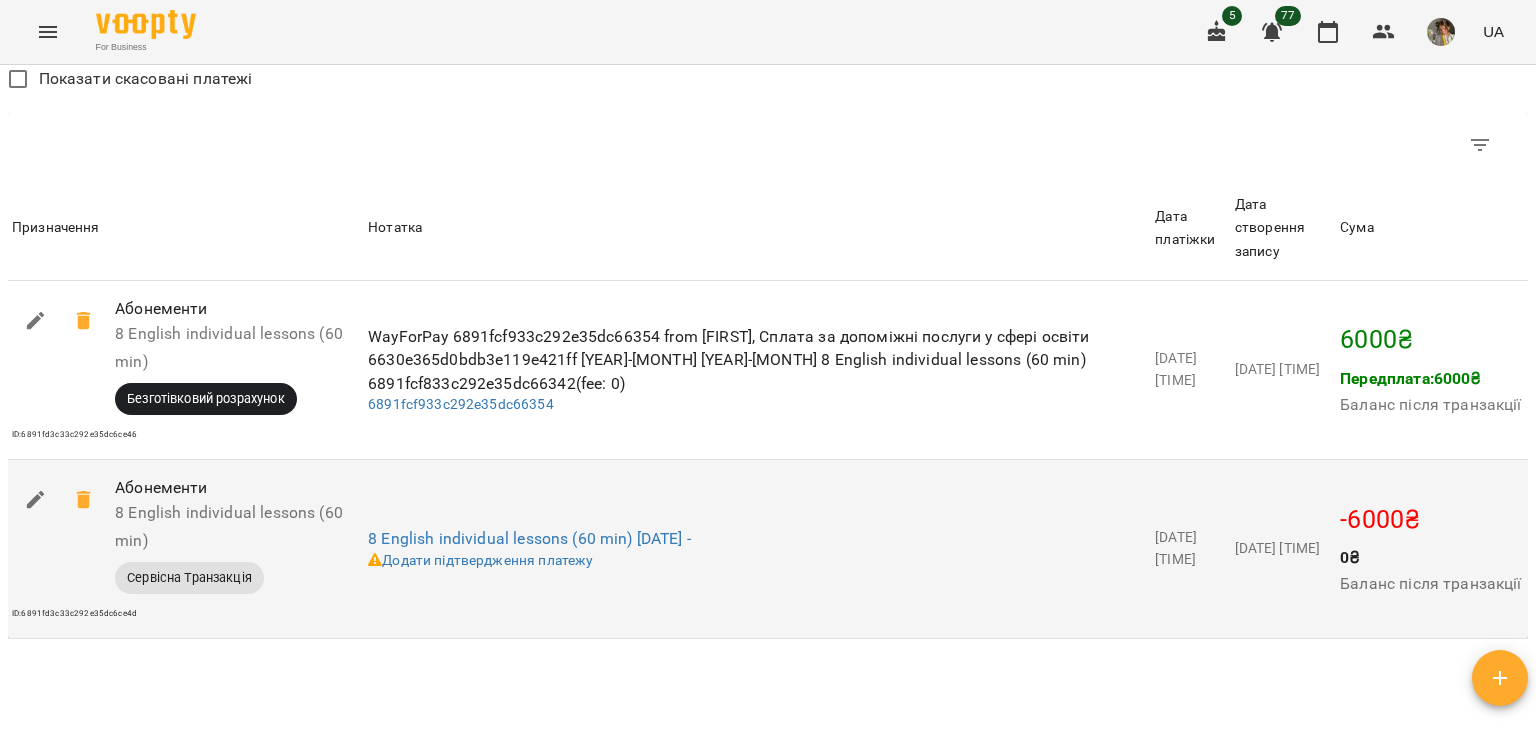 scroll, scrollTop: 1327, scrollLeft: 0, axis: vertical 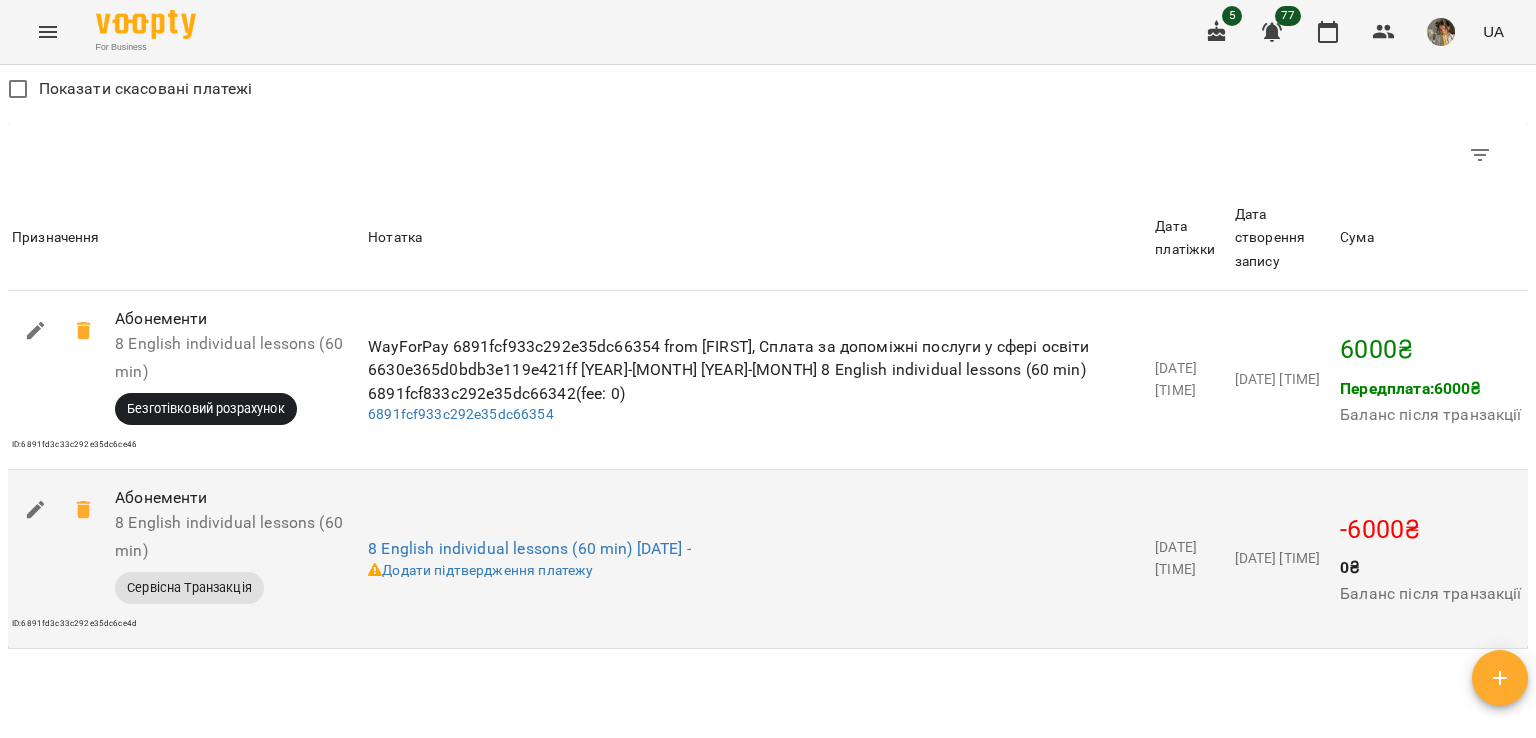 type 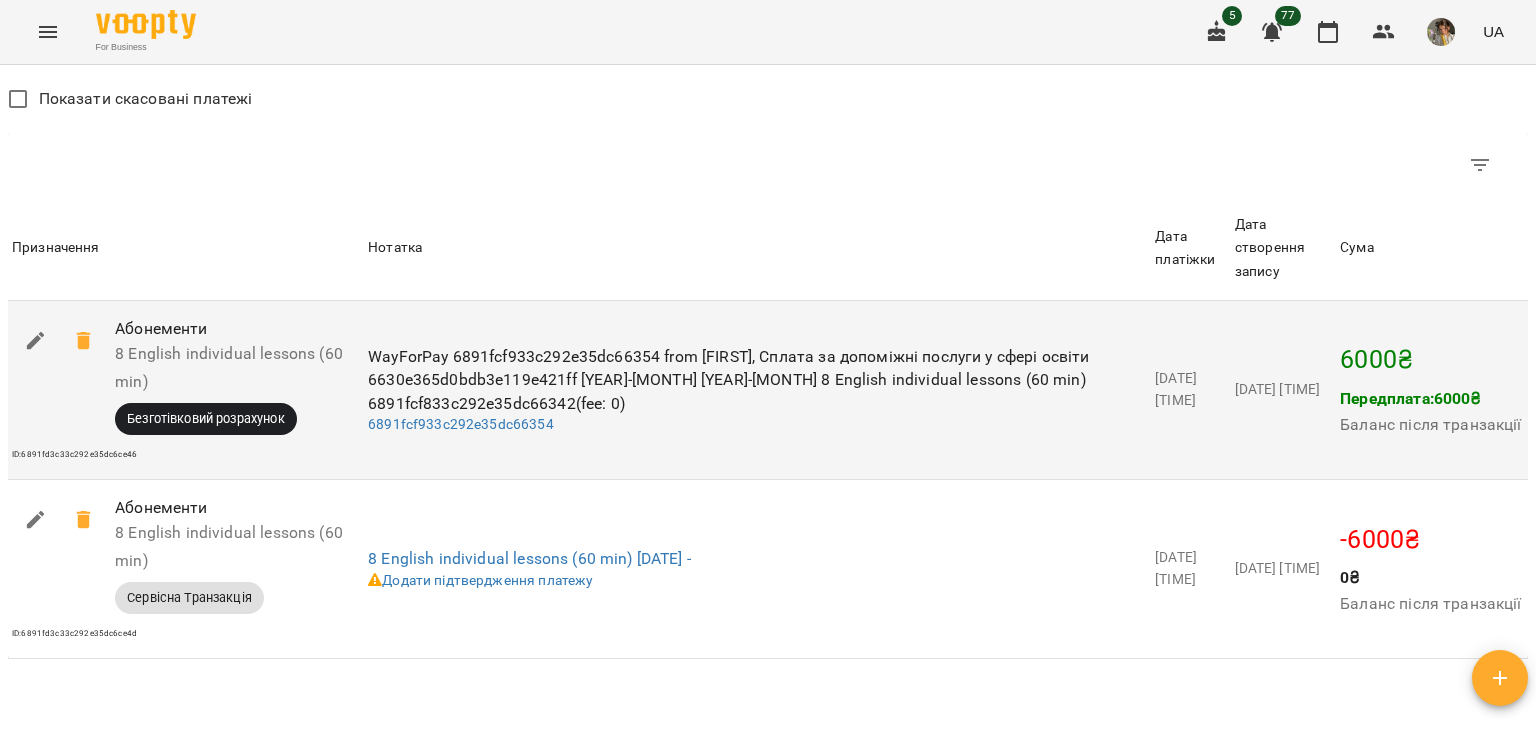 scroll, scrollTop: 1318, scrollLeft: 0, axis: vertical 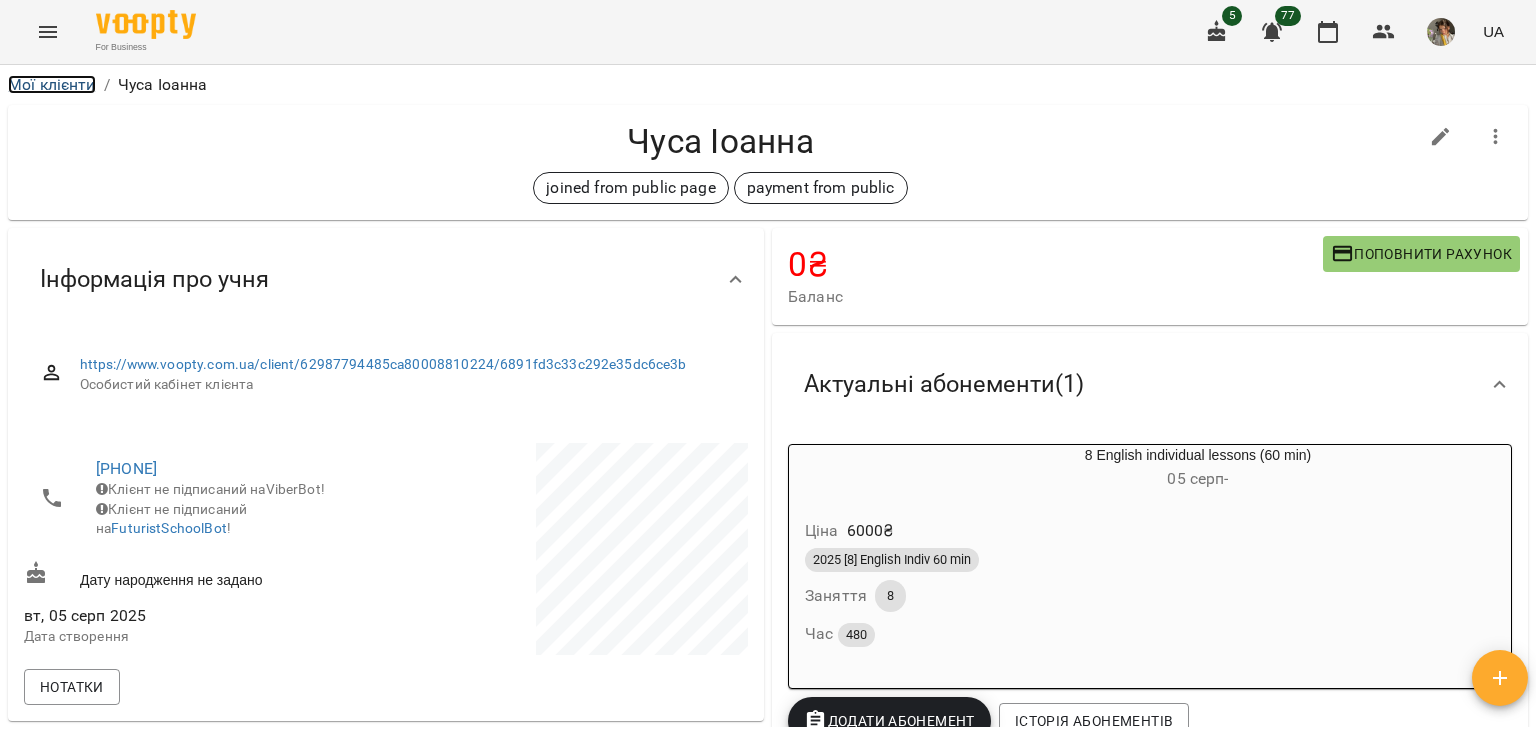 click on "Мої клієнти" at bounding box center [52, 84] 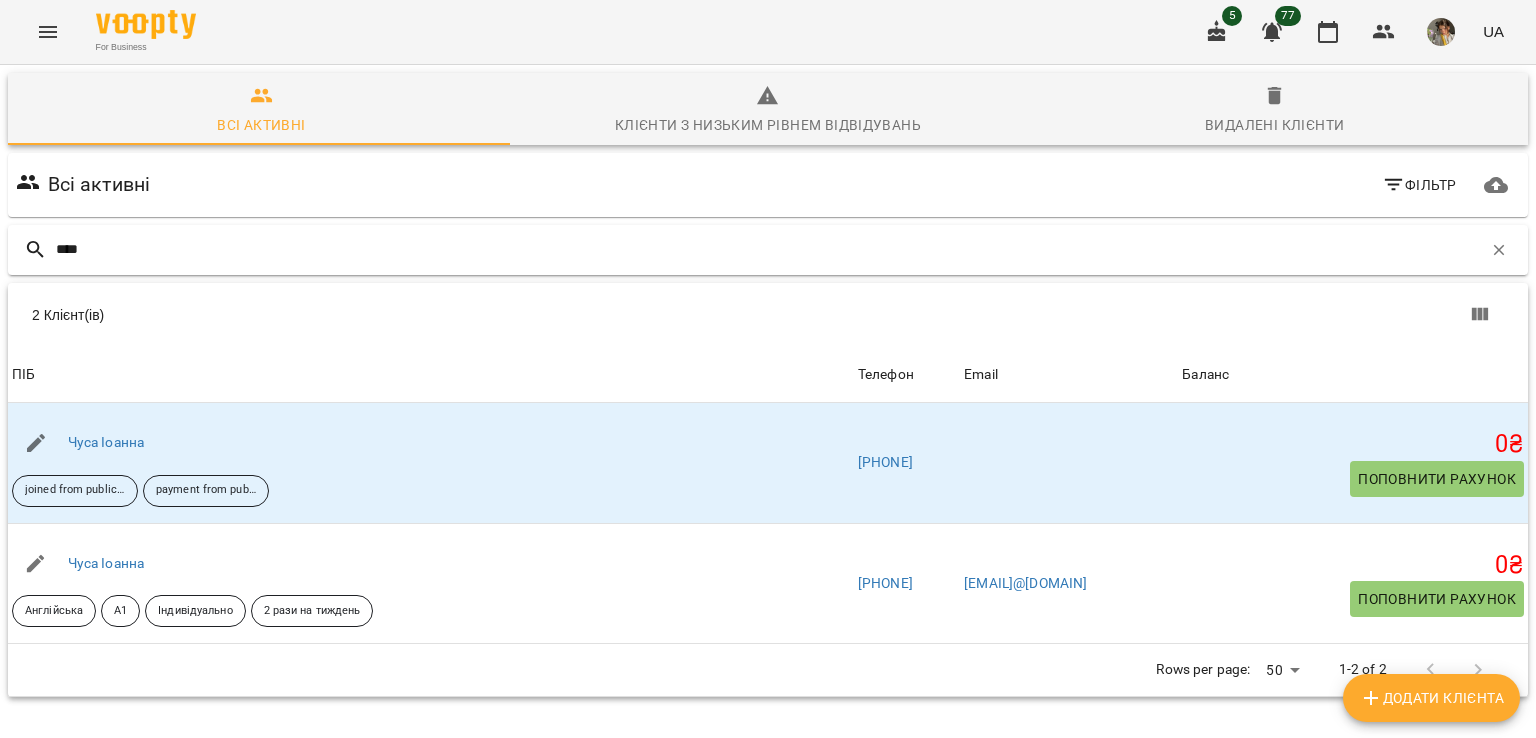 scroll, scrollTop: 64, scrollLeft: 0, axis: vertical 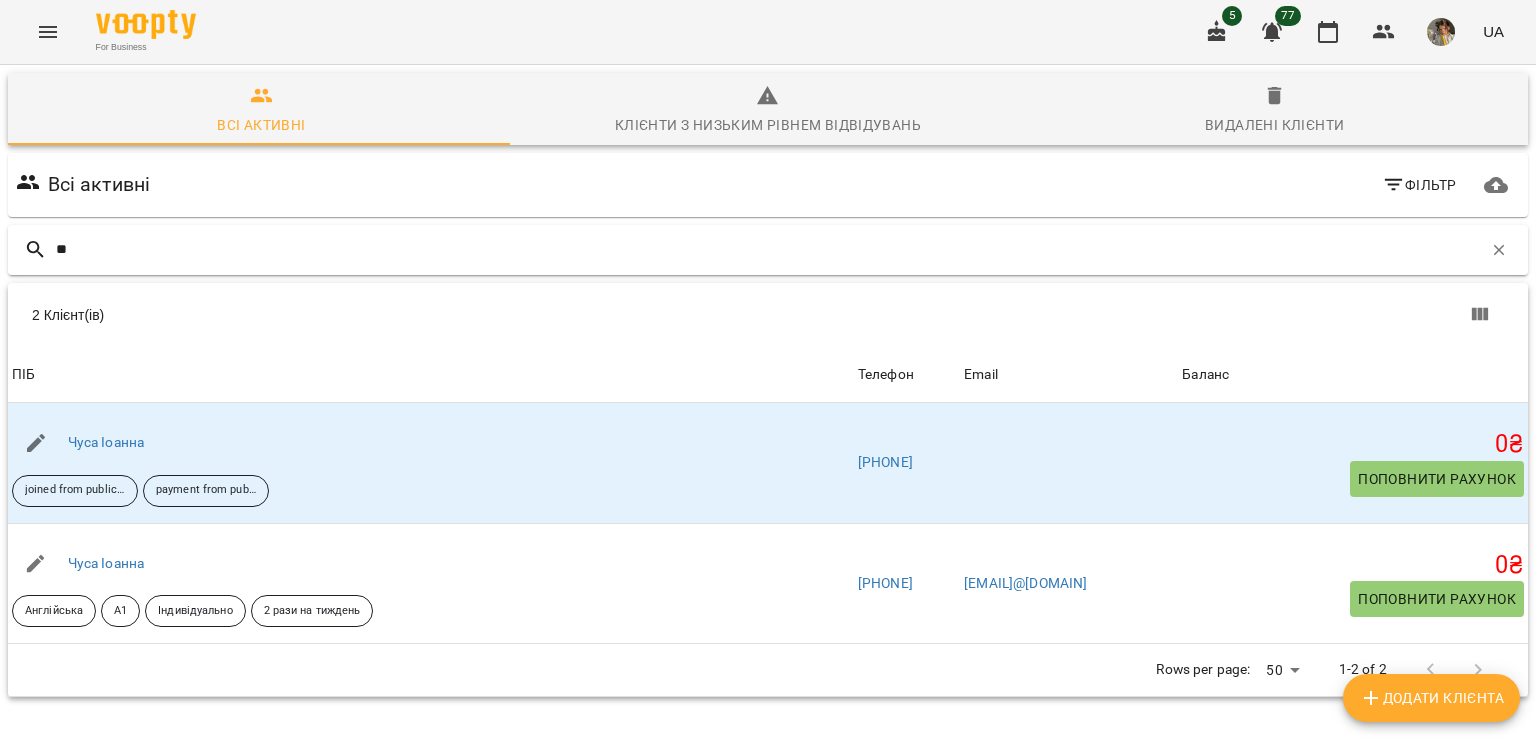 type on "*" 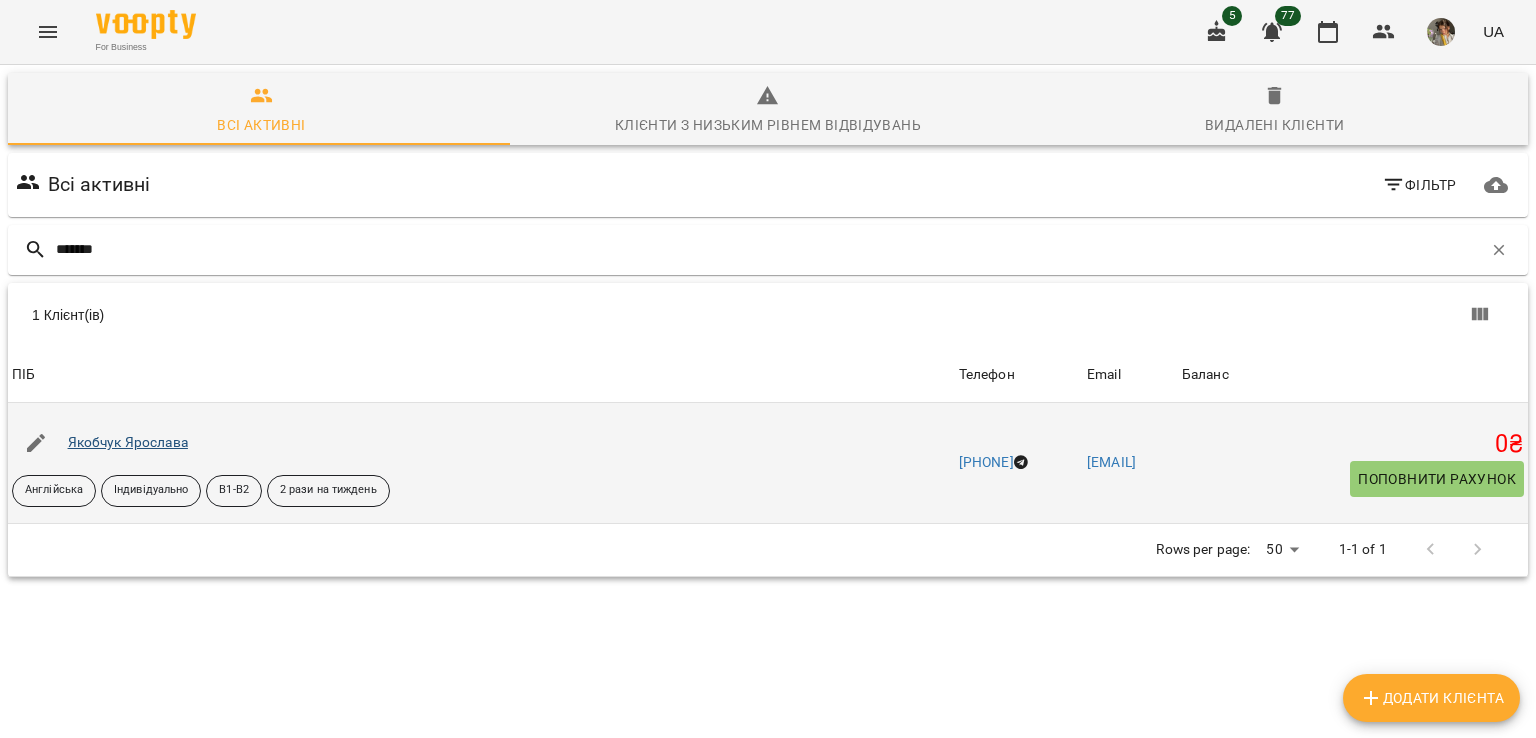type on "*******" 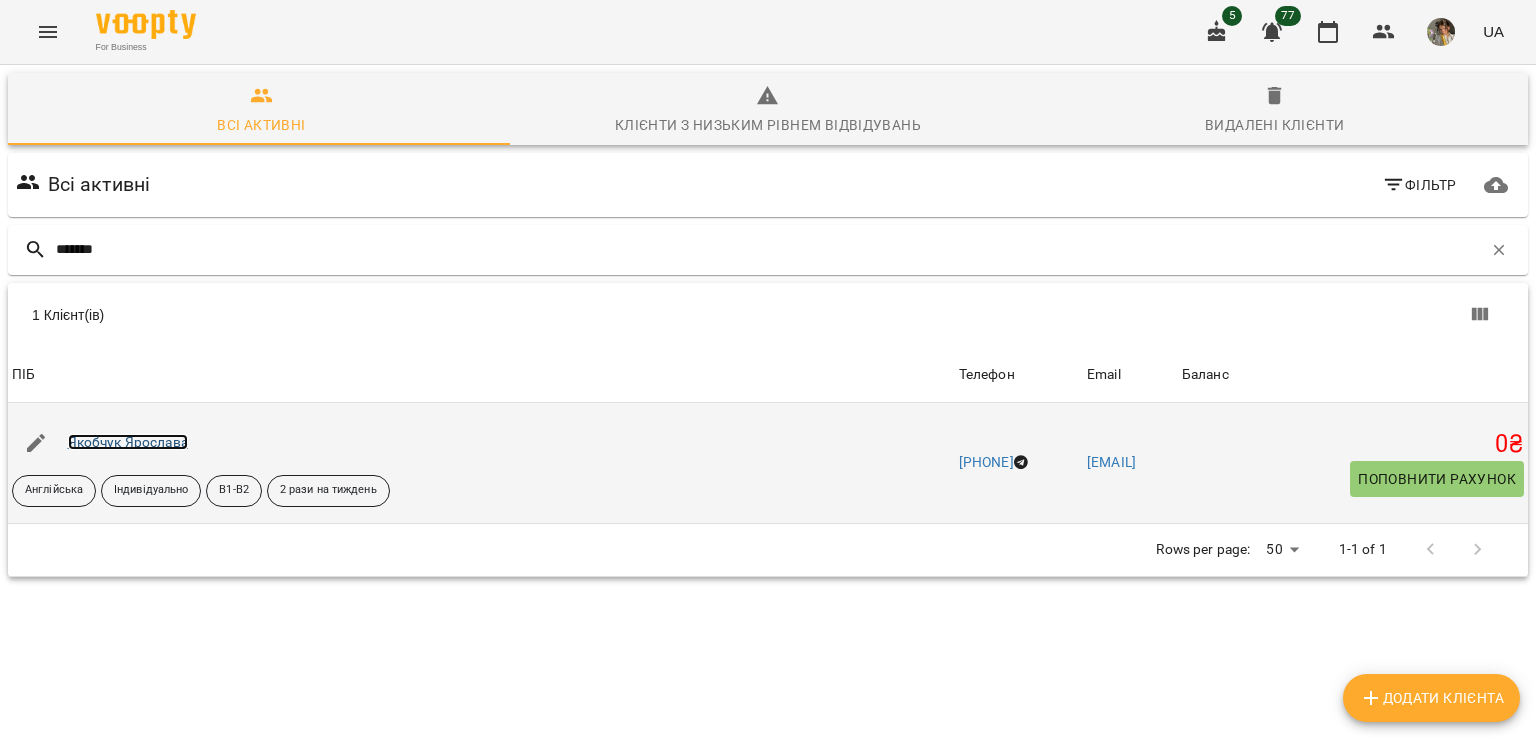 click on "Якобчук Ярослава" at bounding box center (128, 442) 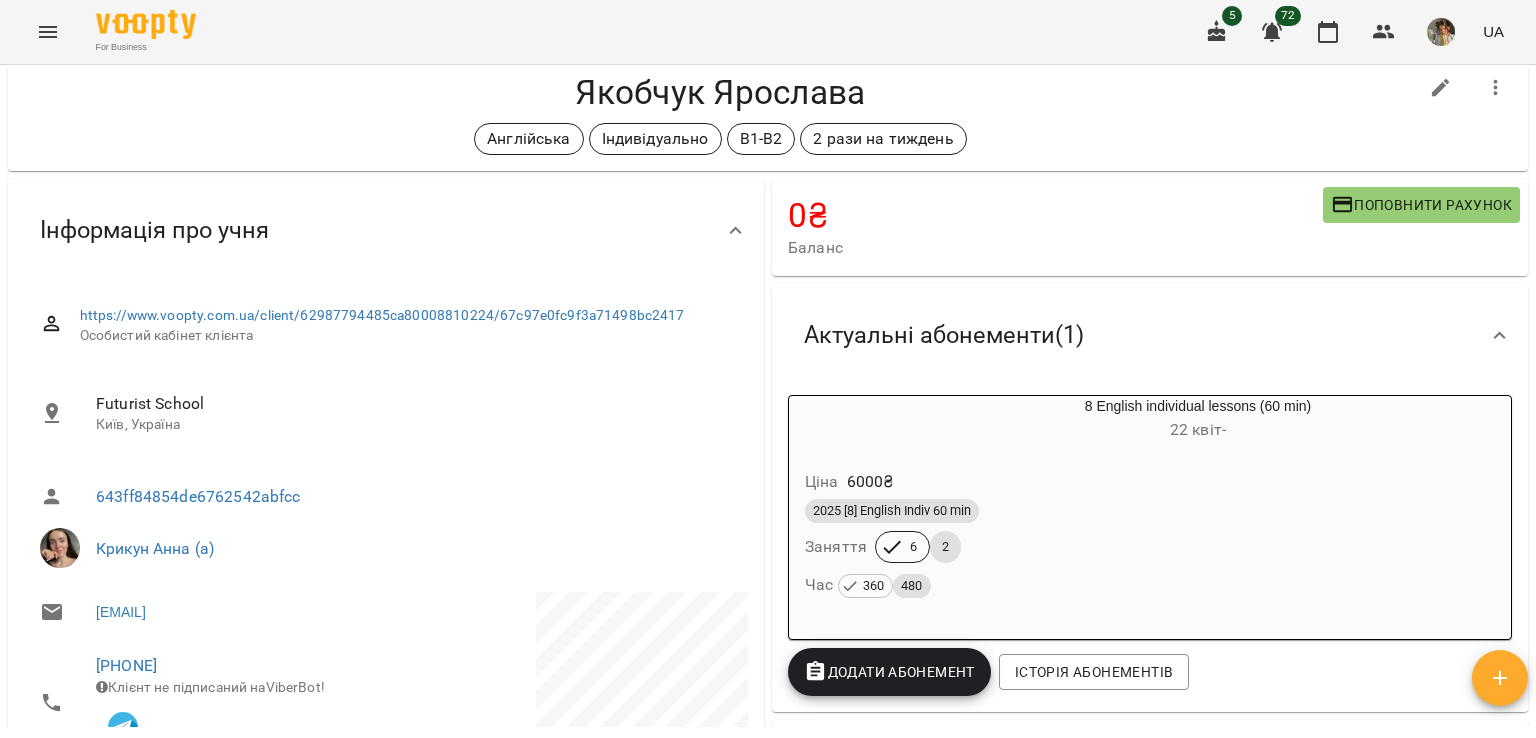 scroll, scrollTop: 0, scrollLeft: 0, axis: both 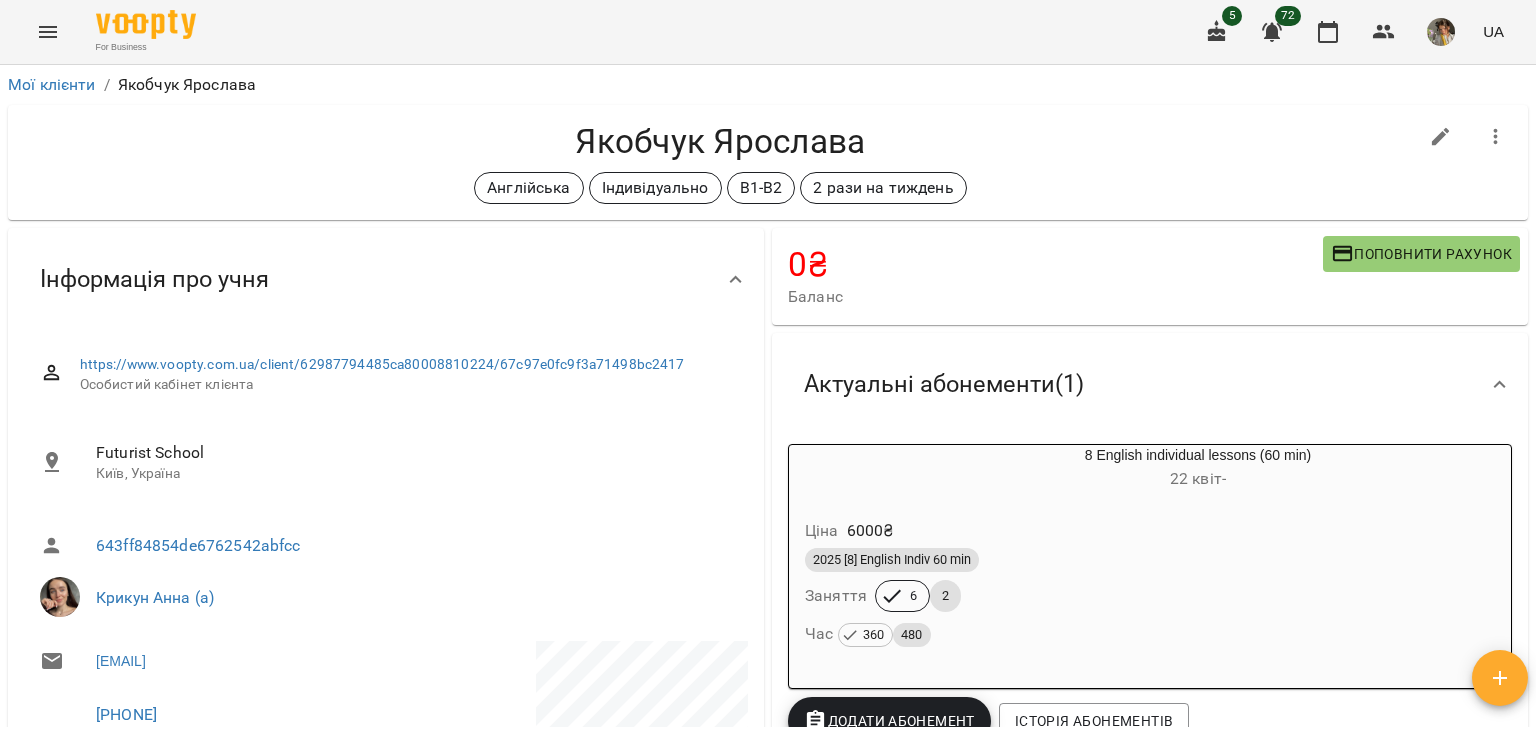 click 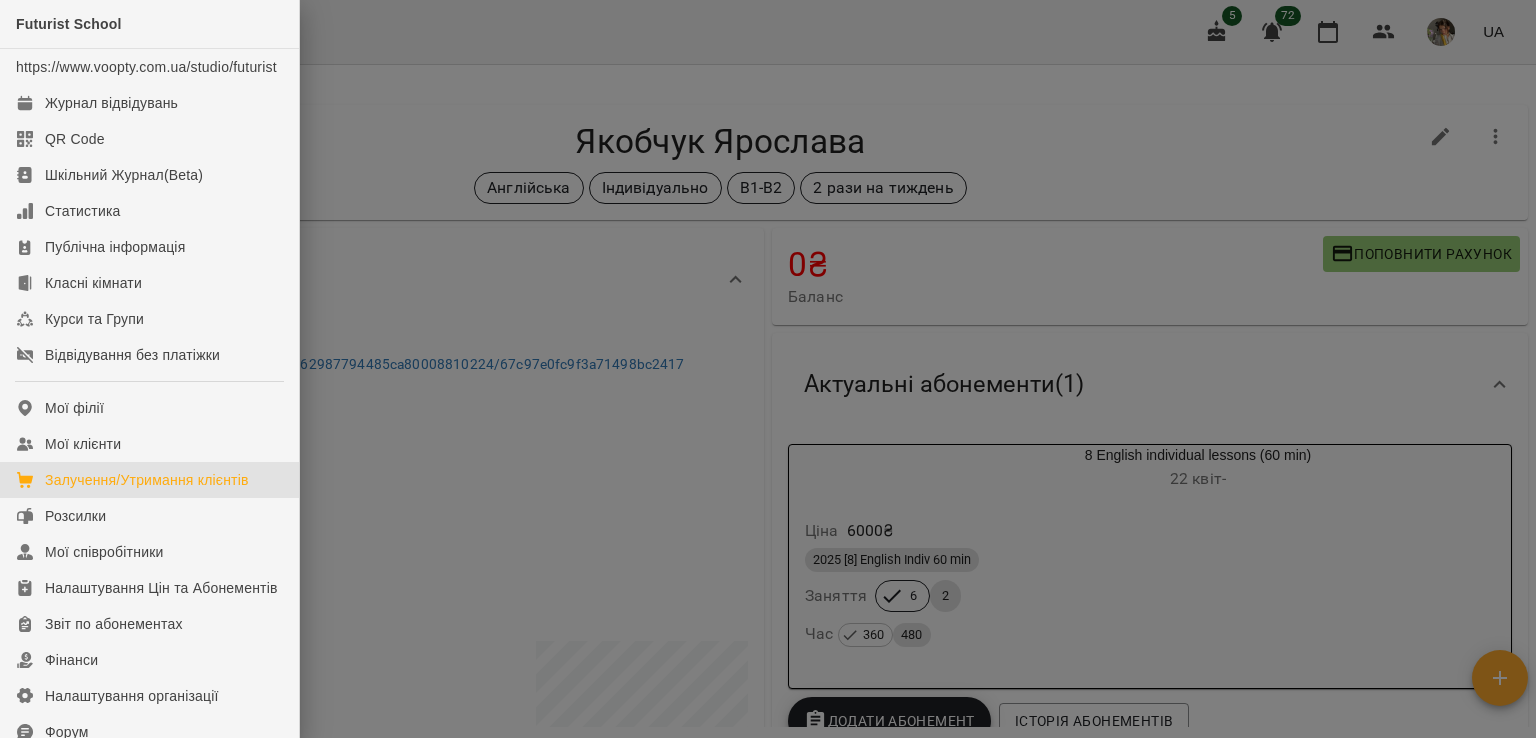 click on "Залучення/Утримання клієнтів" at bounding box center (147, 480) 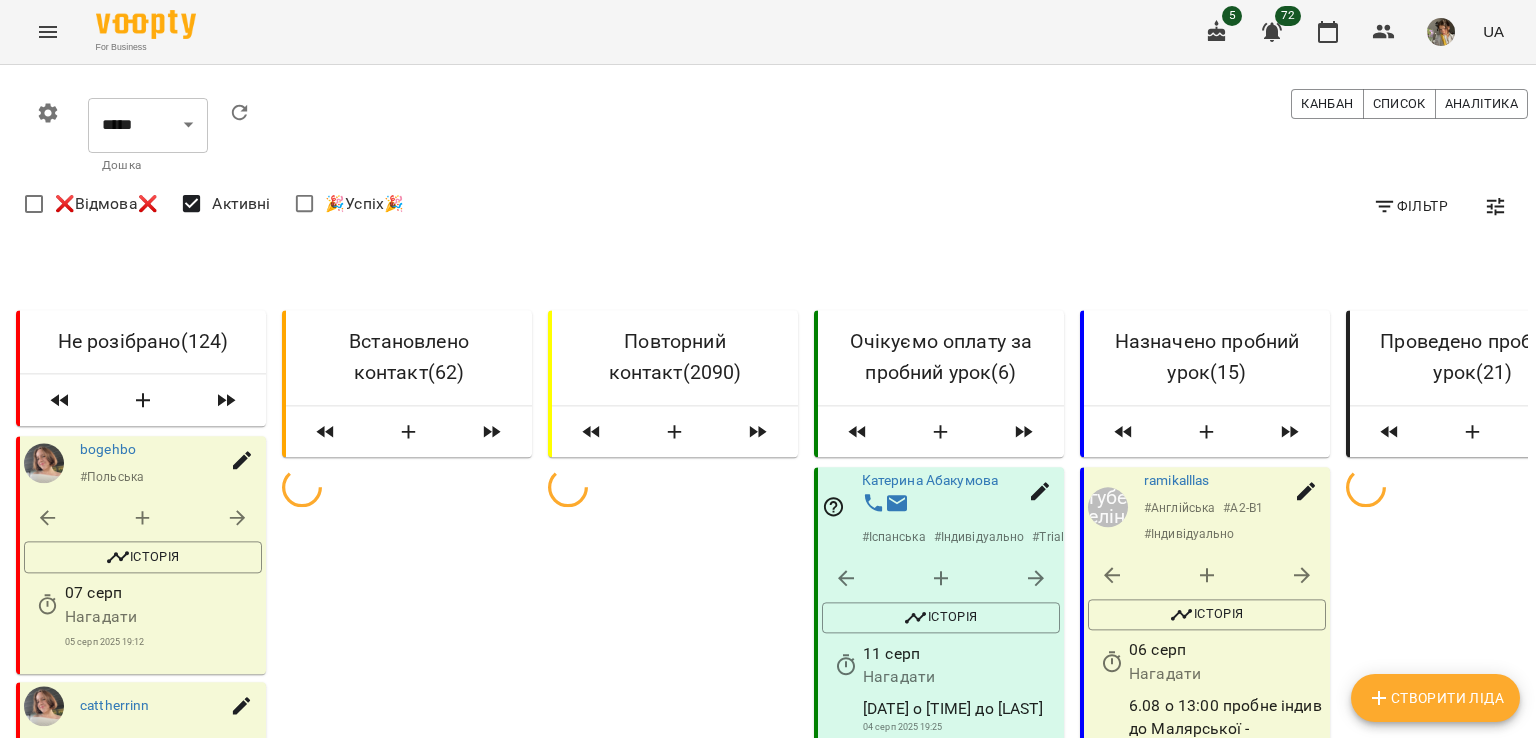 click on "Створити Ліда" at bounding box center [1435, 698] 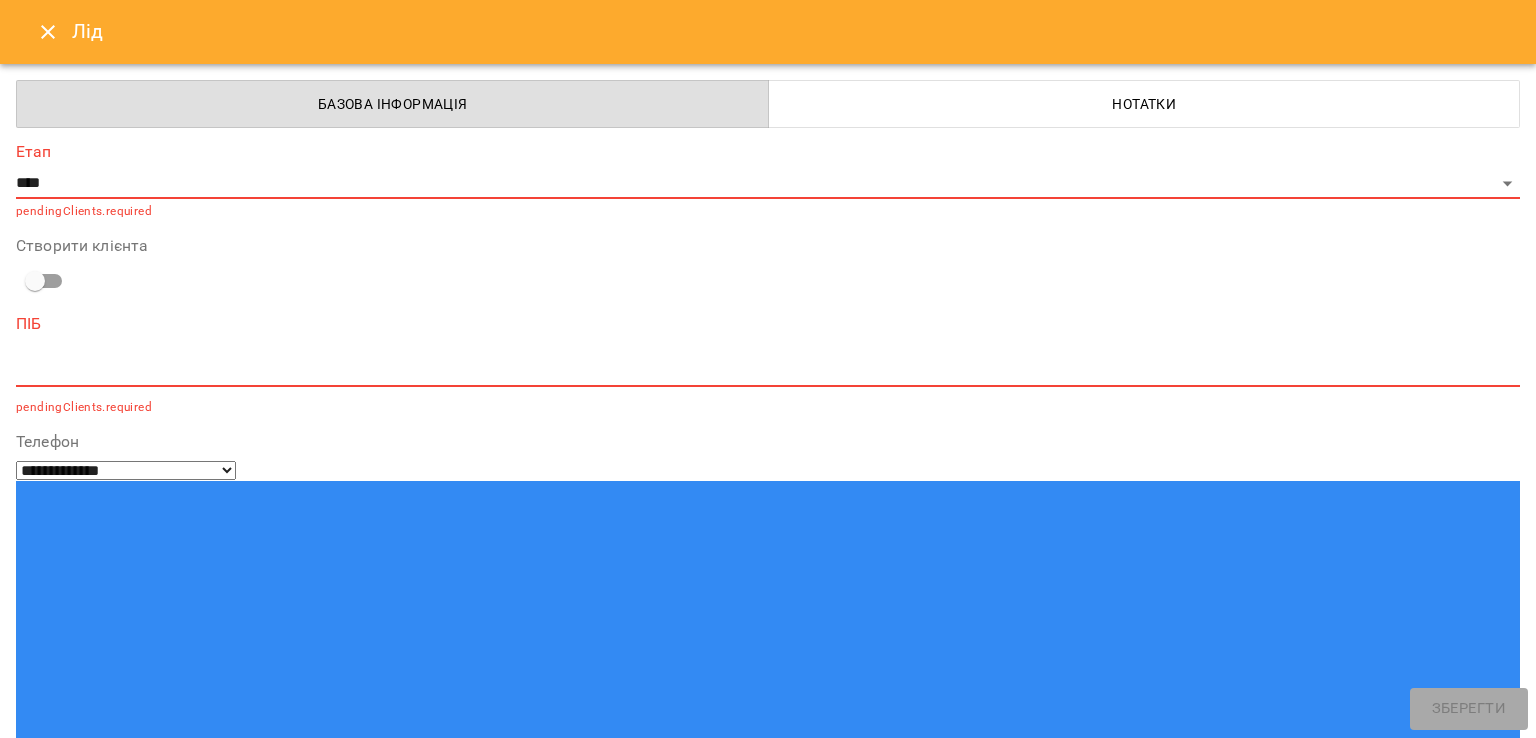 click on "Лід" at bounding box center [768, 32] 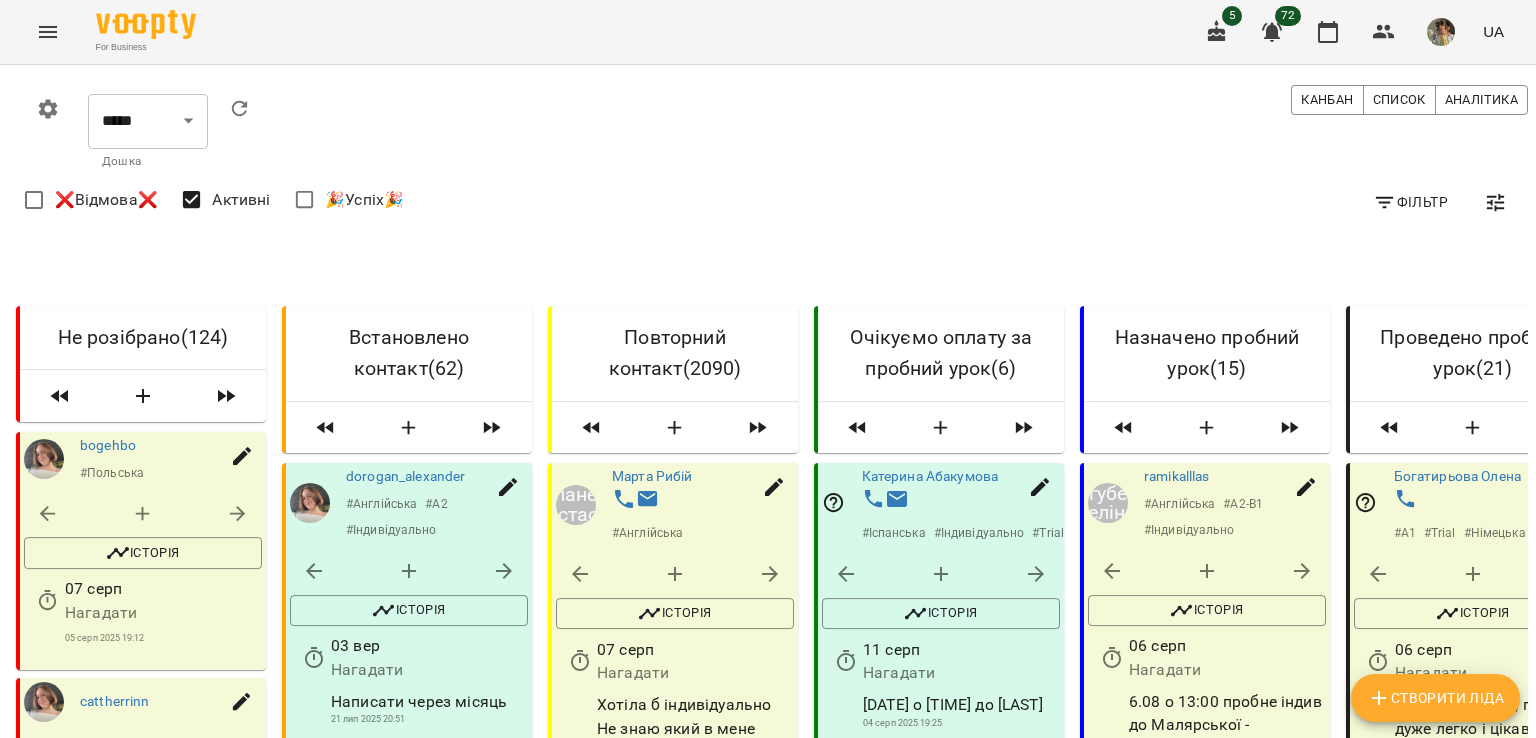scroll, scrollTop: 0, scrollLeft: 0, axis: both 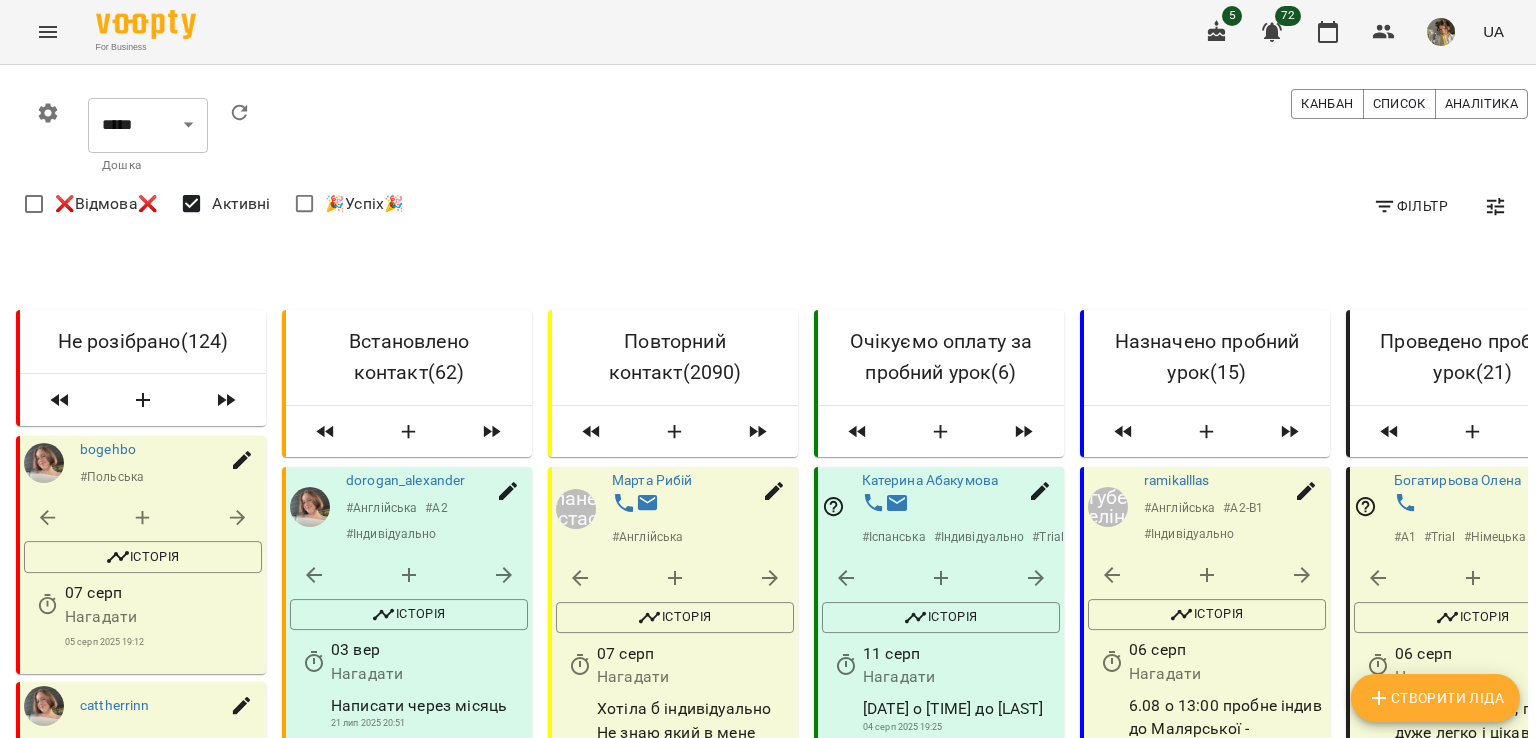 click on "Фільтр" at bounding box center [1410, 206] 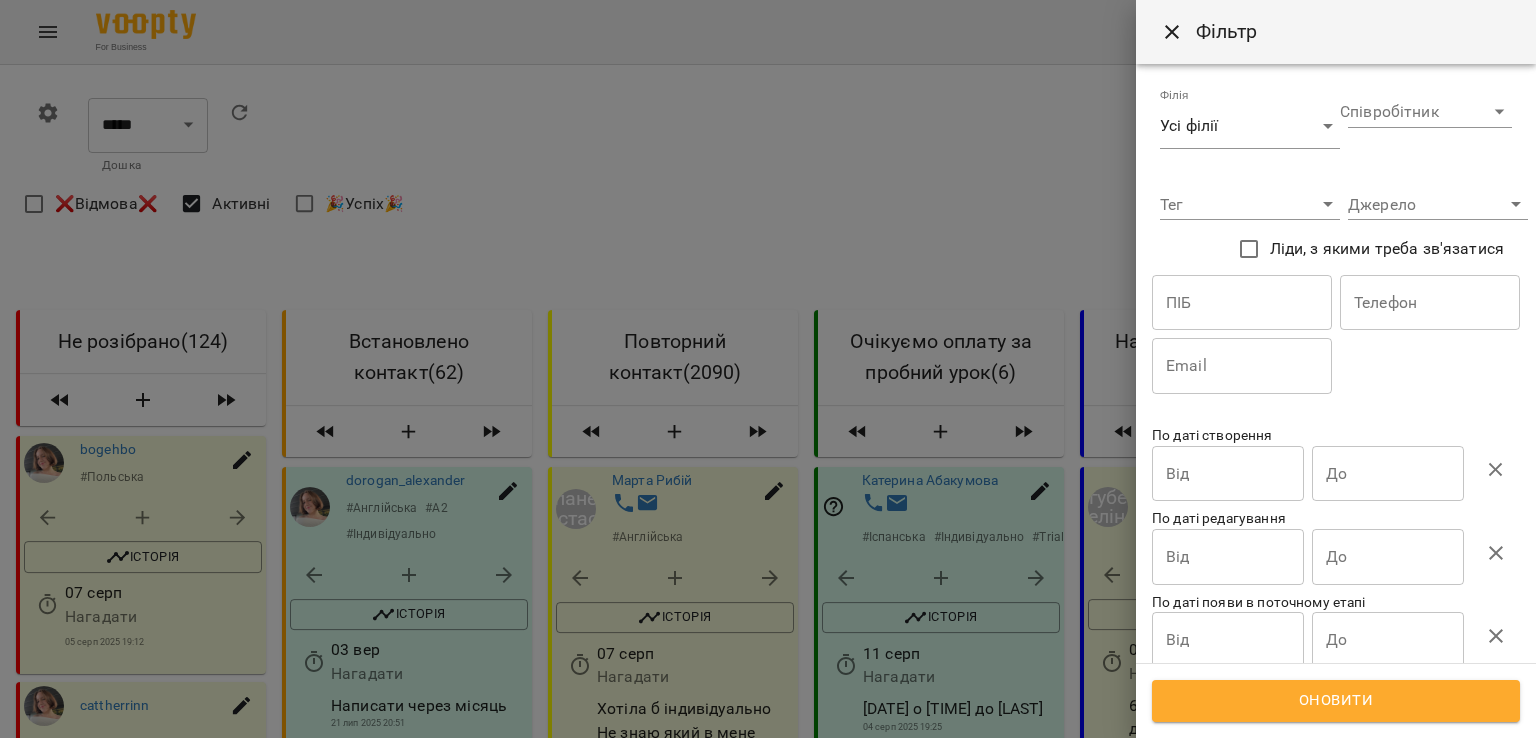 click at bounding box center [1242, 303] 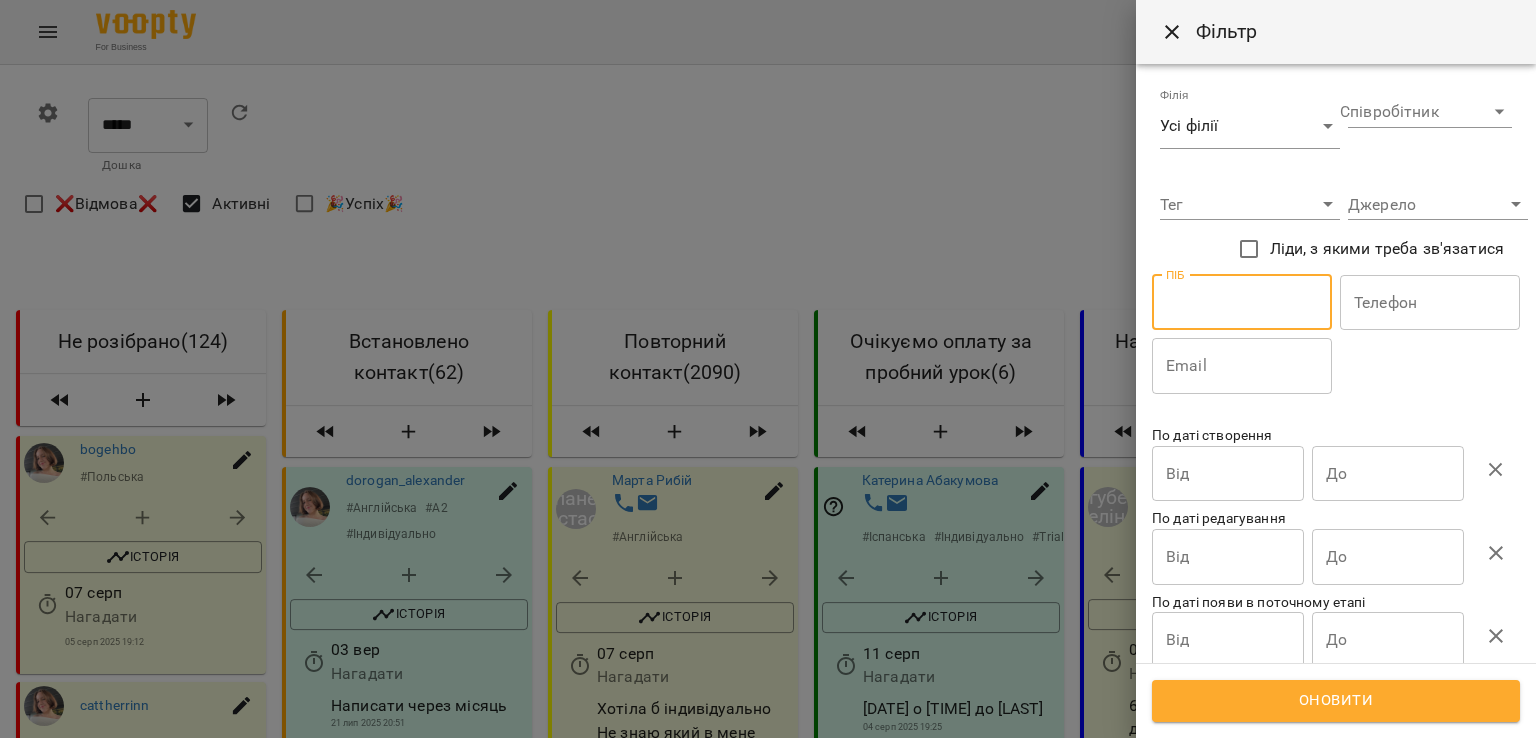paste on "*********" 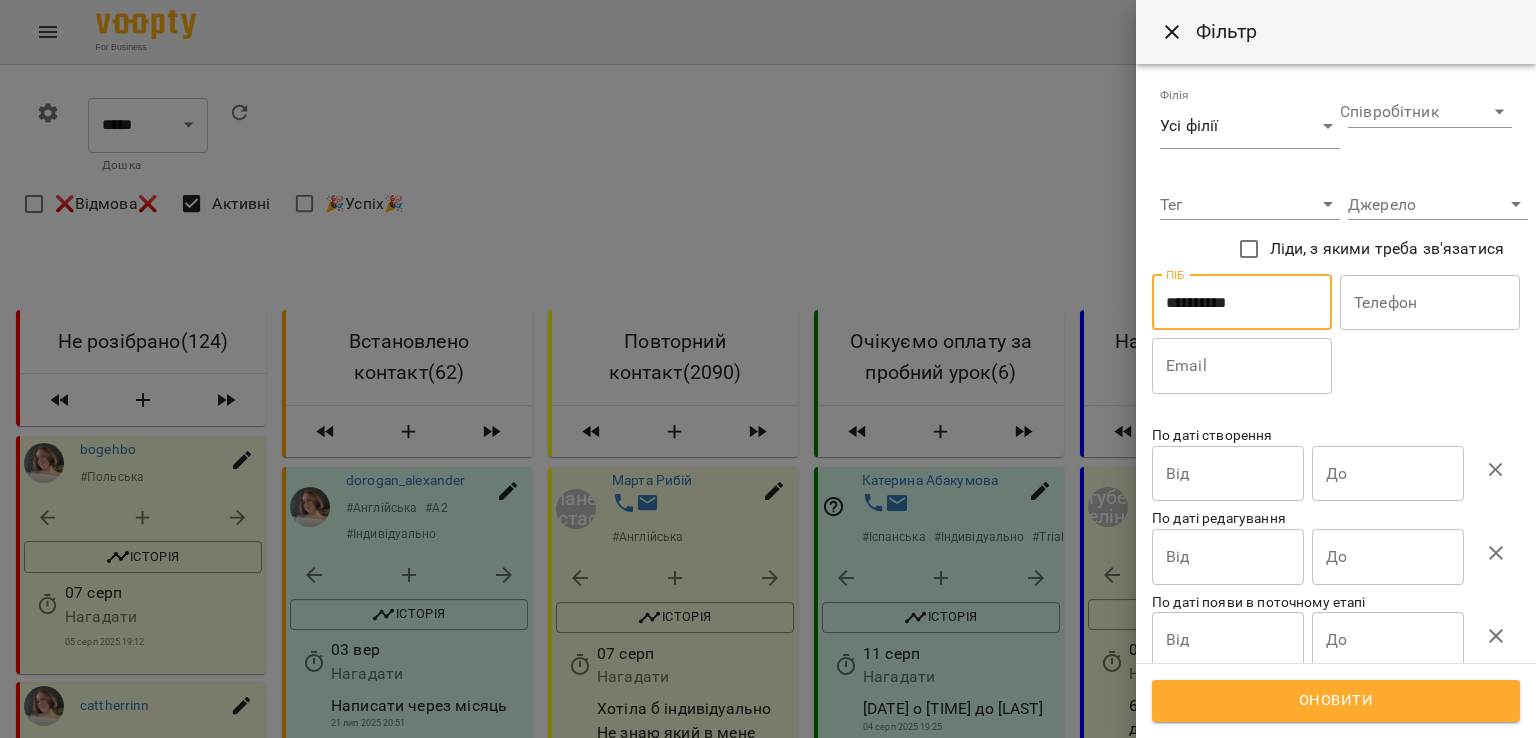 type on "*********" 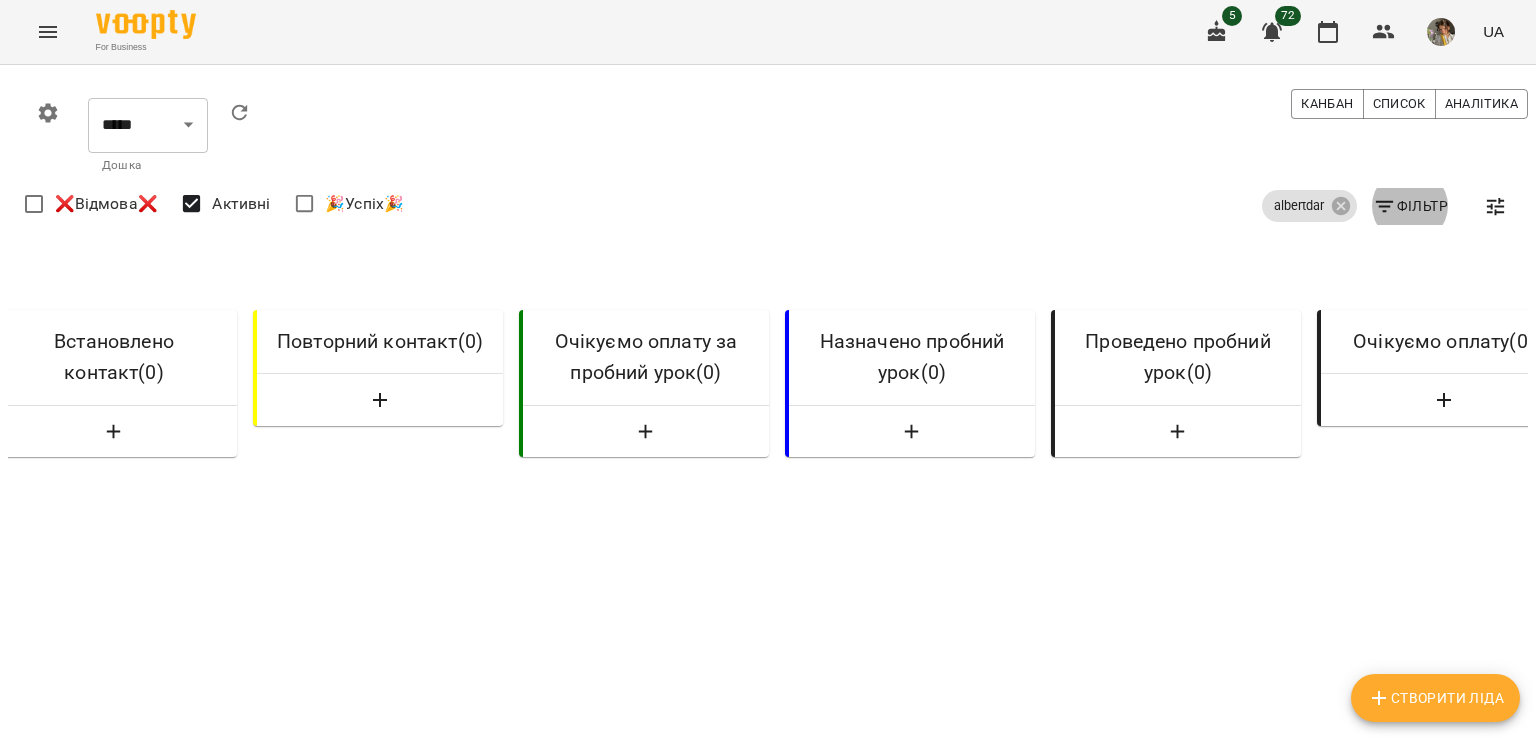 scroll, scrollTop: 0, scrollLeft: 0, axis: both 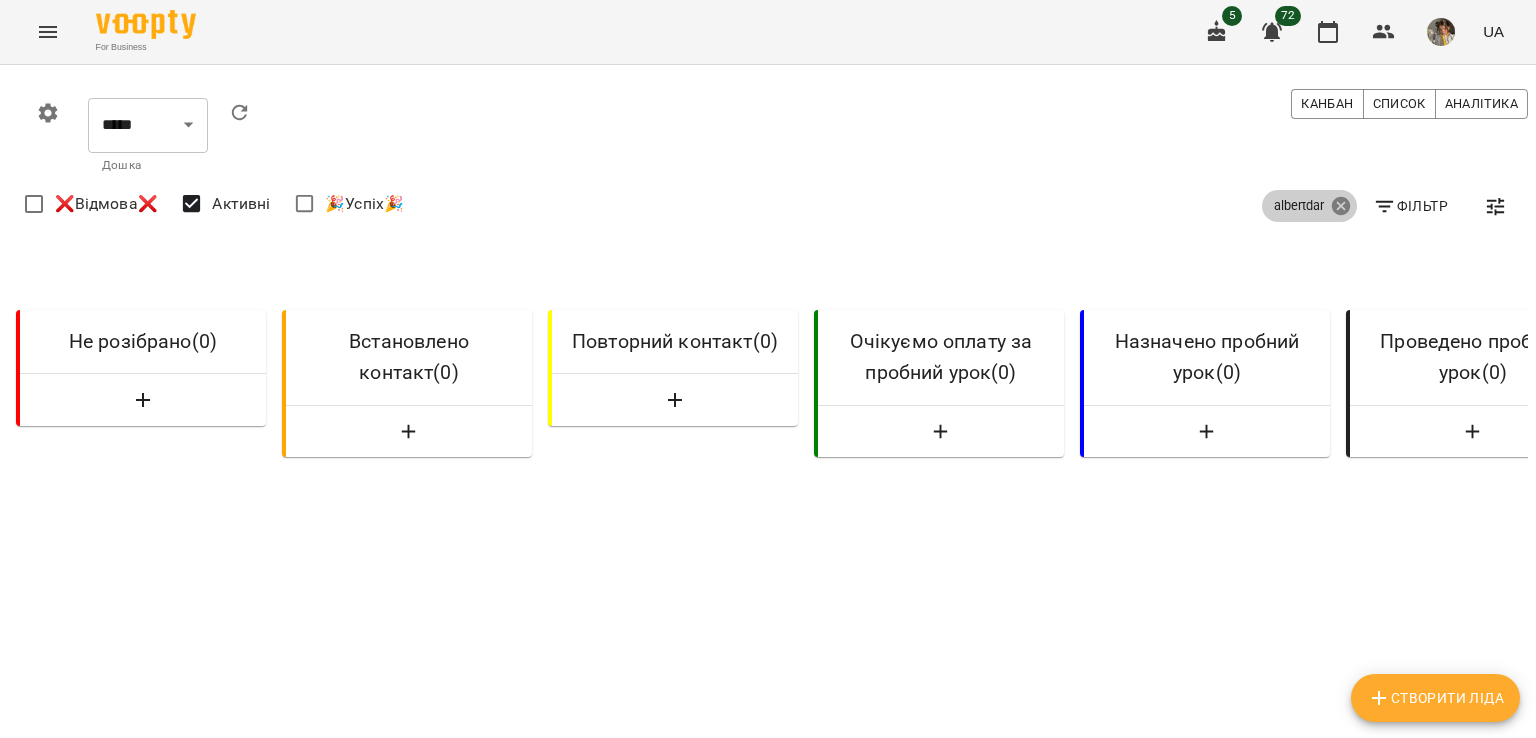 click 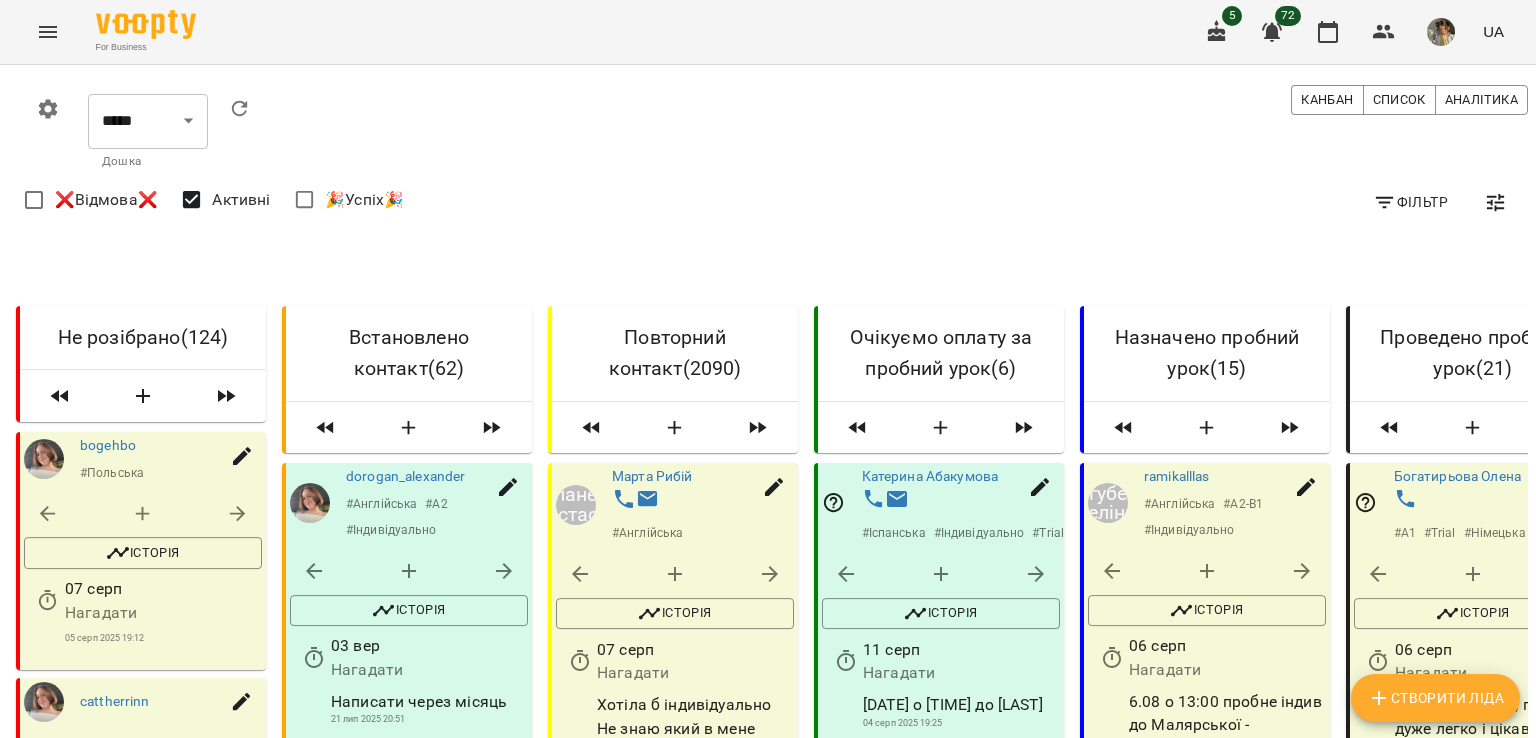 scroll, scrollTop: 0, scrollLeft: 0, axis: both 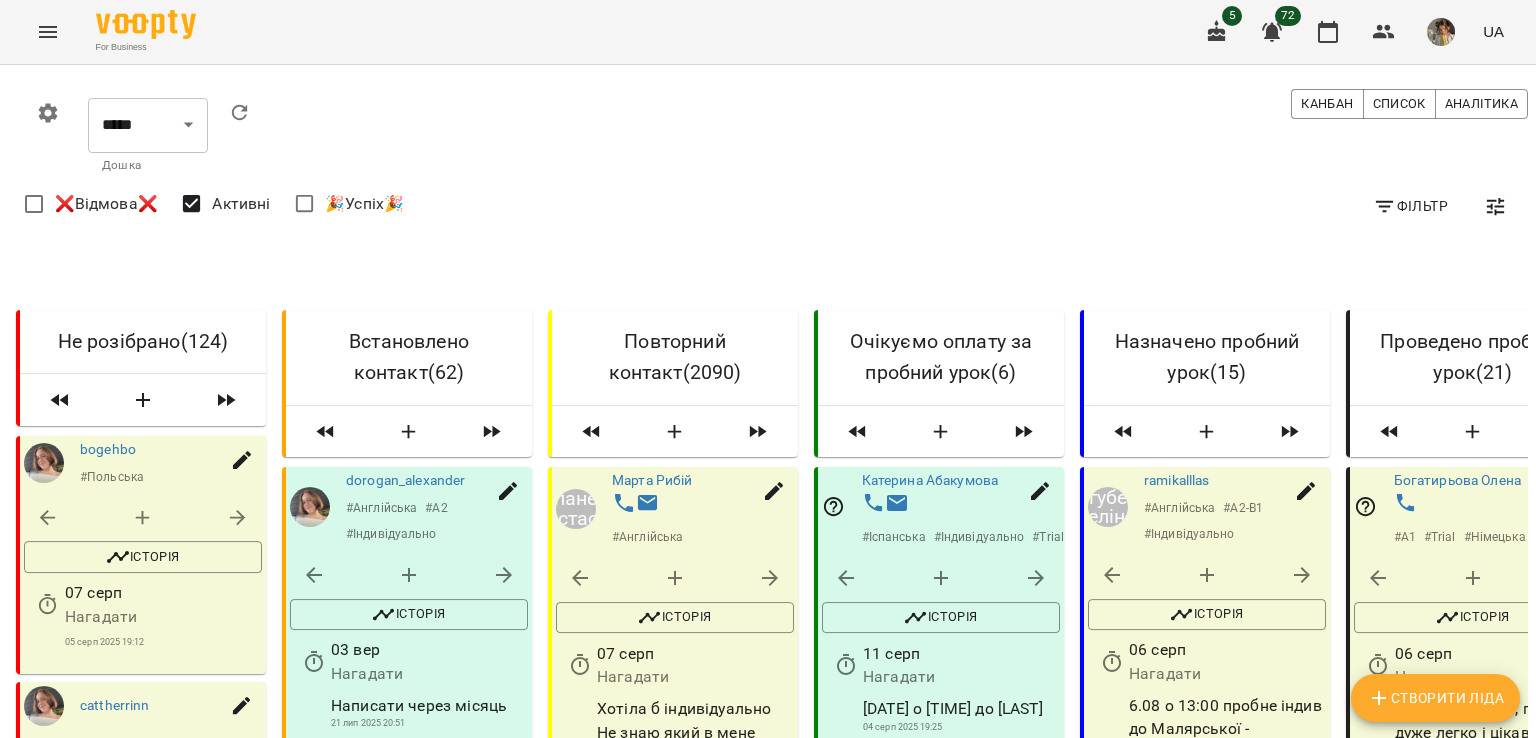 click on "Фільтр" at bounding box center [1410, 206] 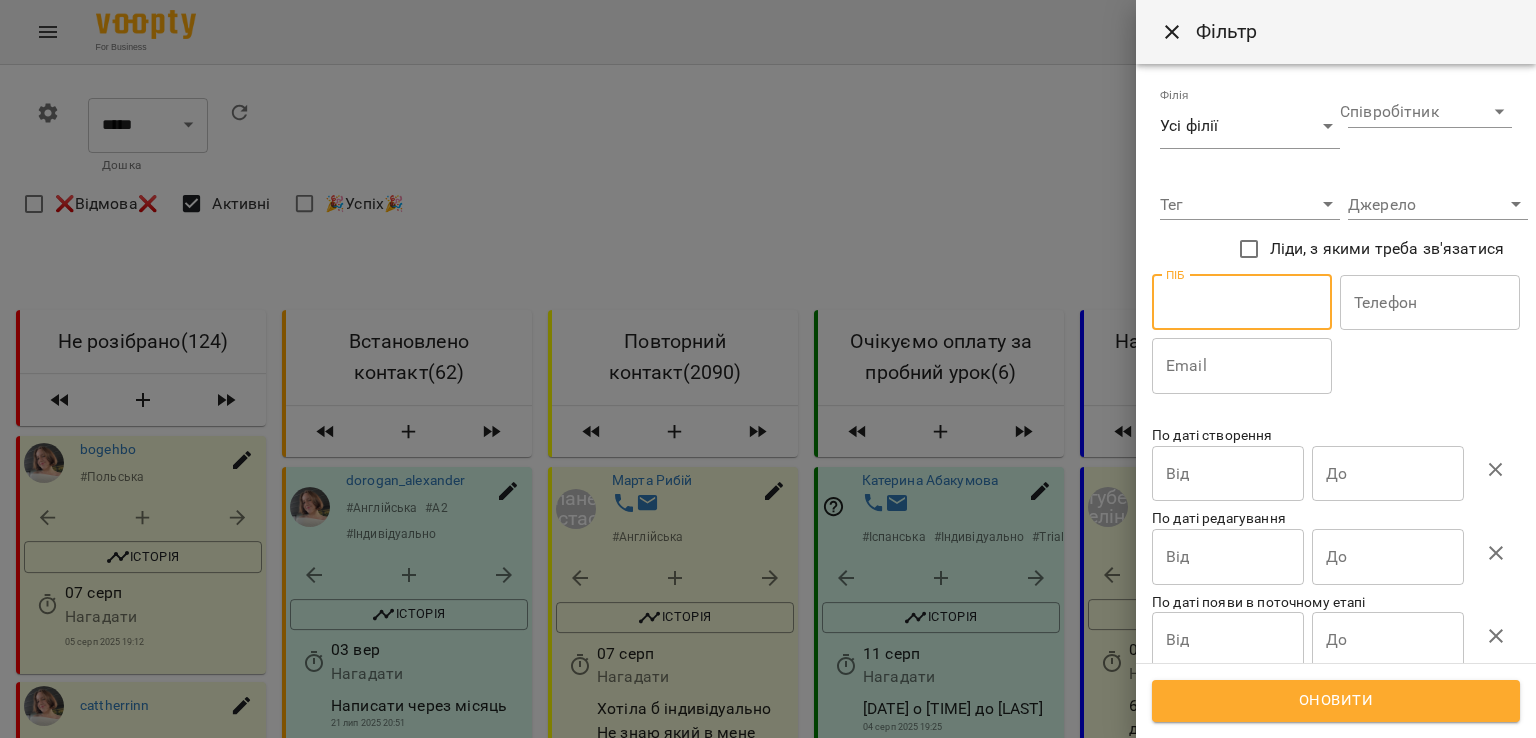 click at bounding box center [1242, 303] 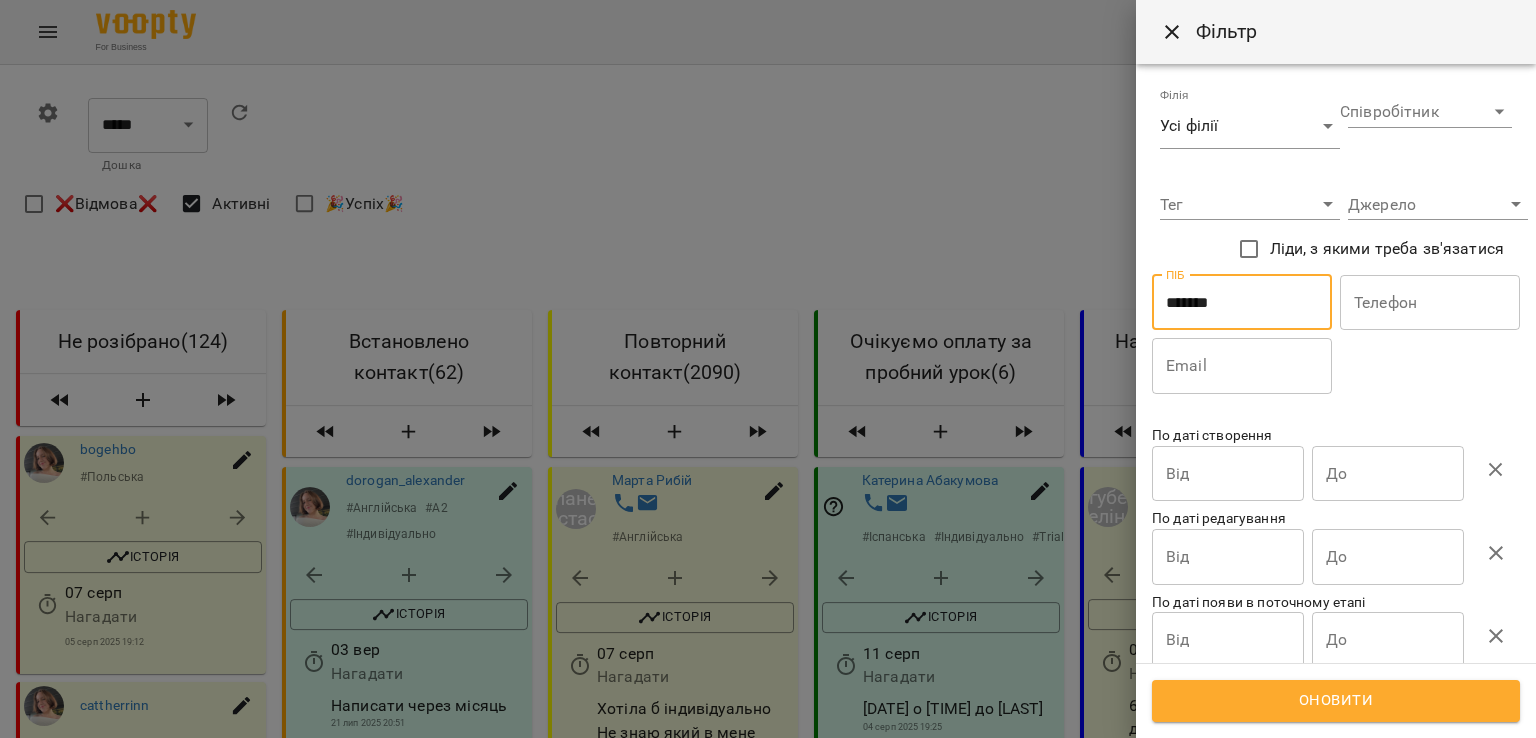 type on "*******" 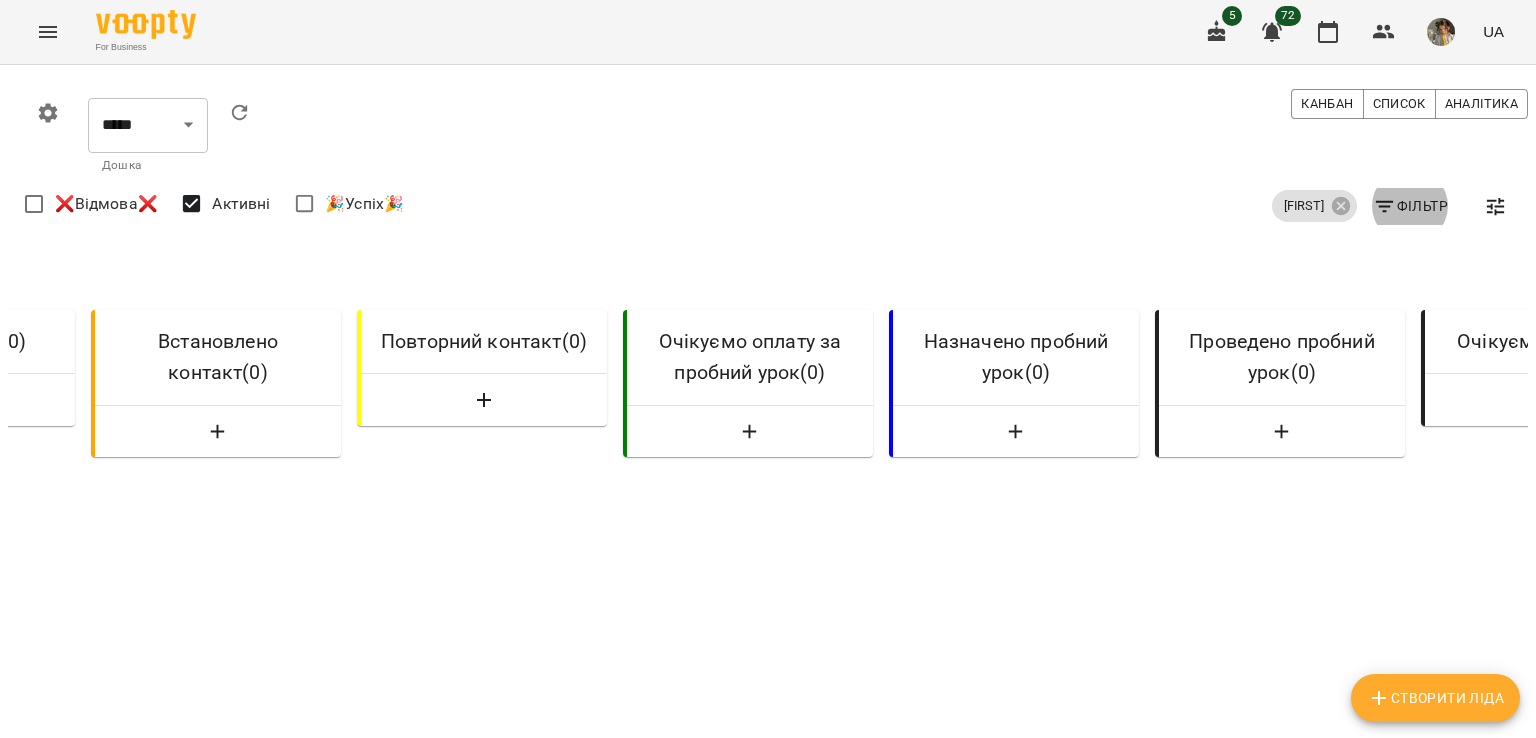 scroll, scrollTop: 0, scrollLeft: 0, axis: both 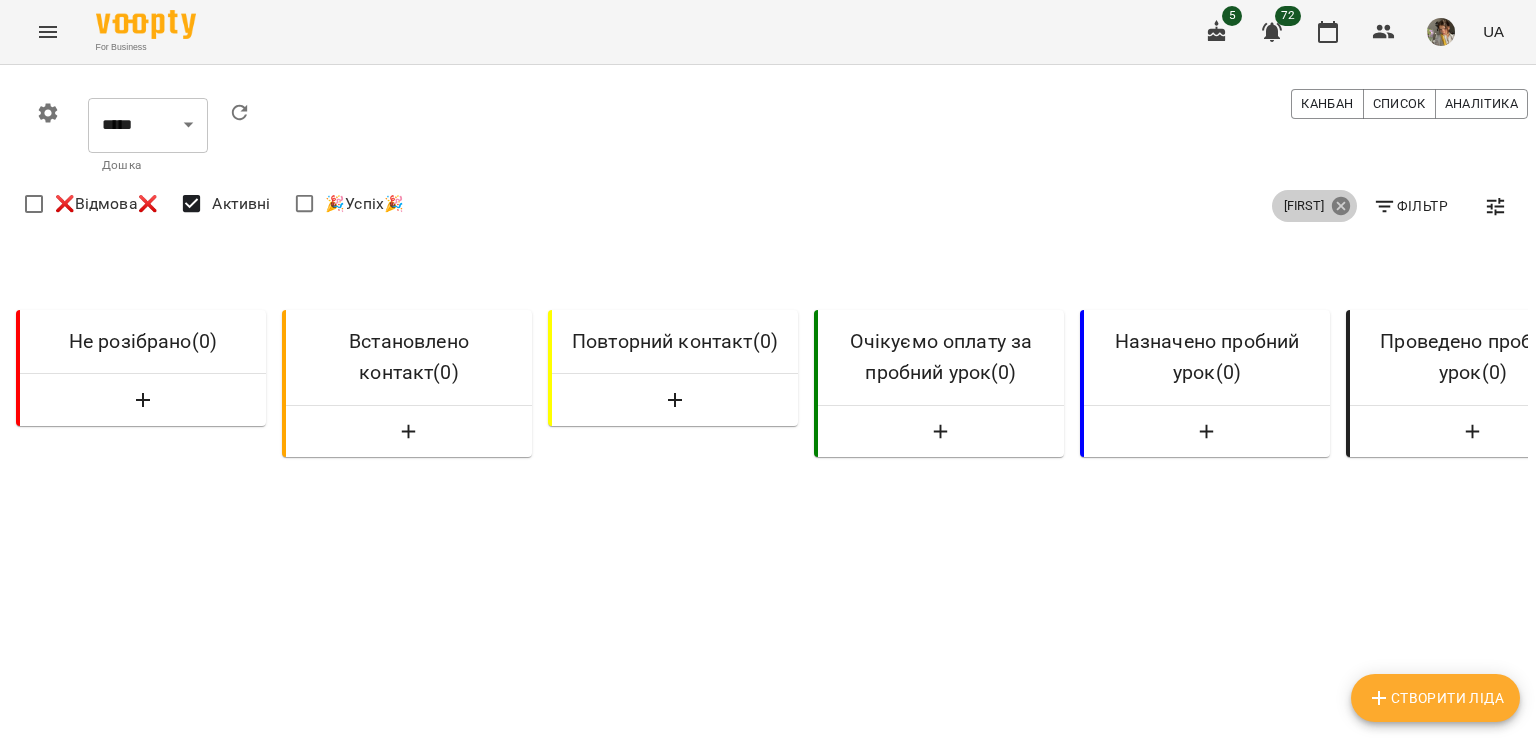 click 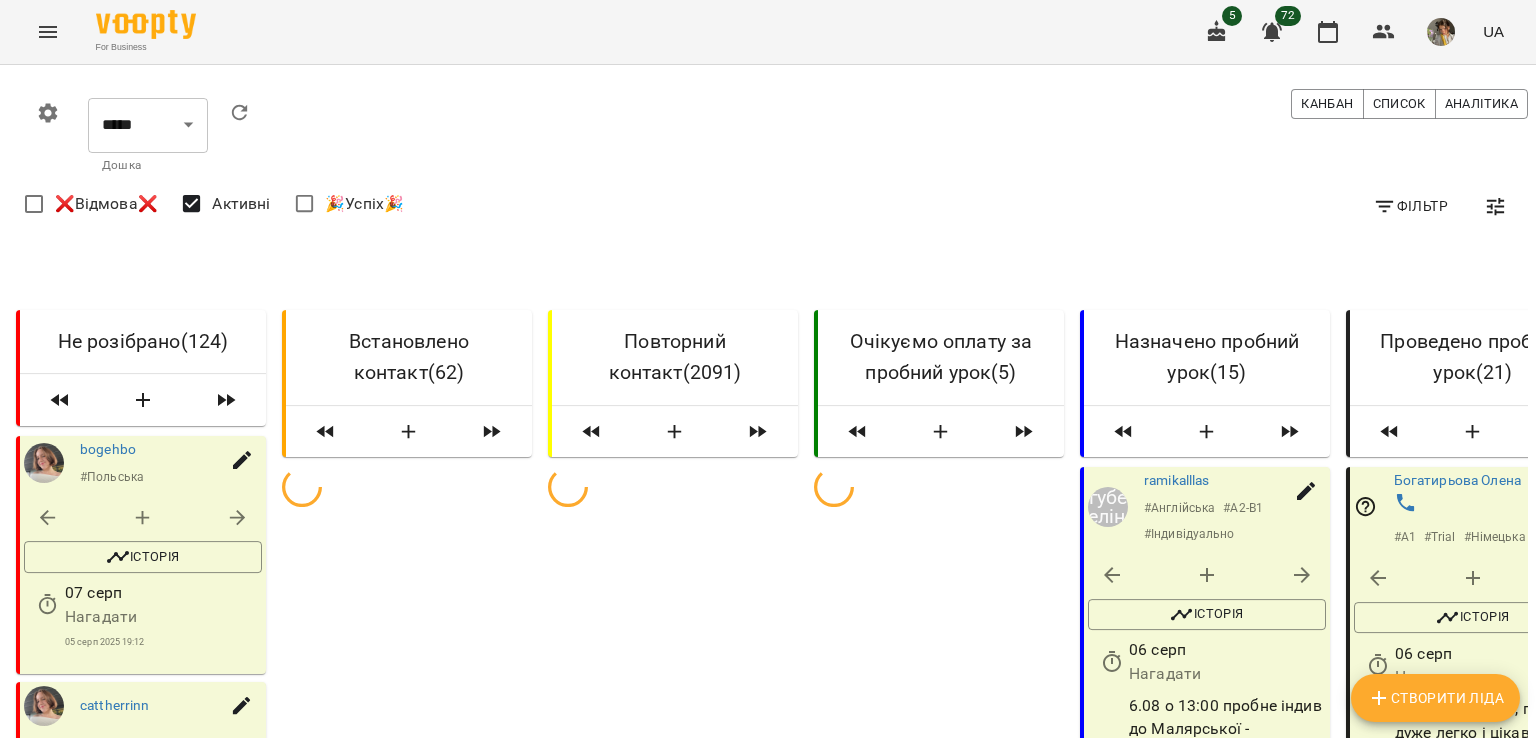 click 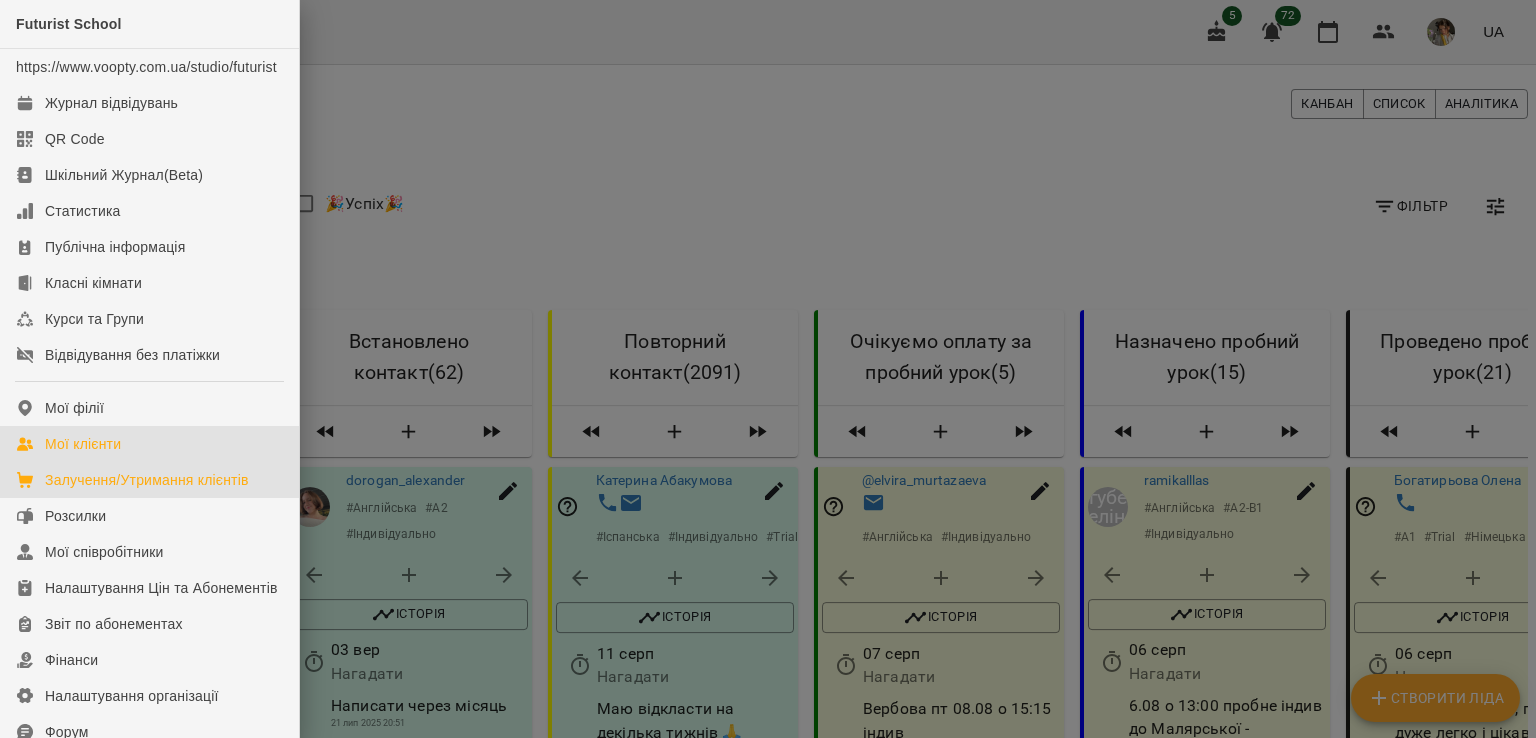 click on "Мої клієнти" at bounding box center [83, 444] 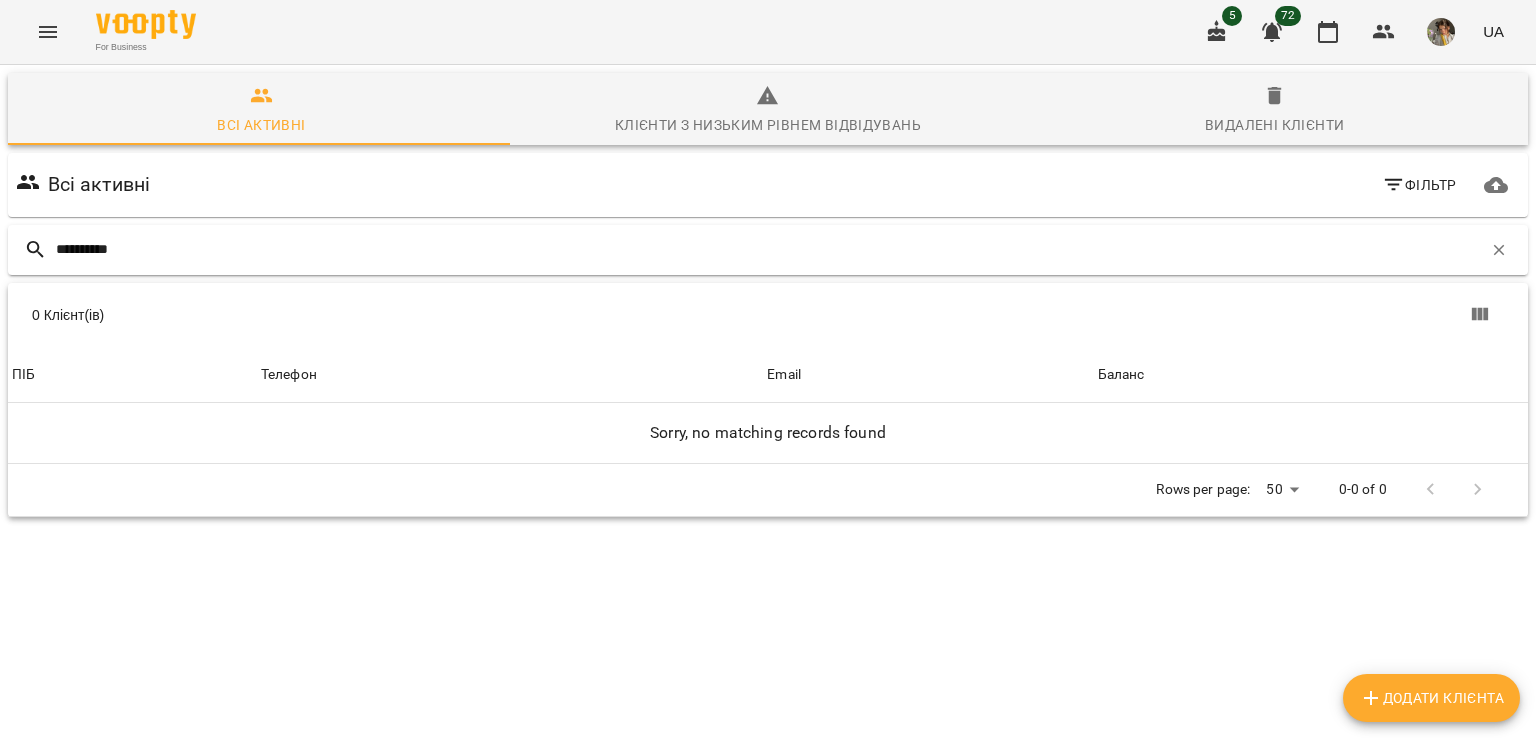 type on "*********" 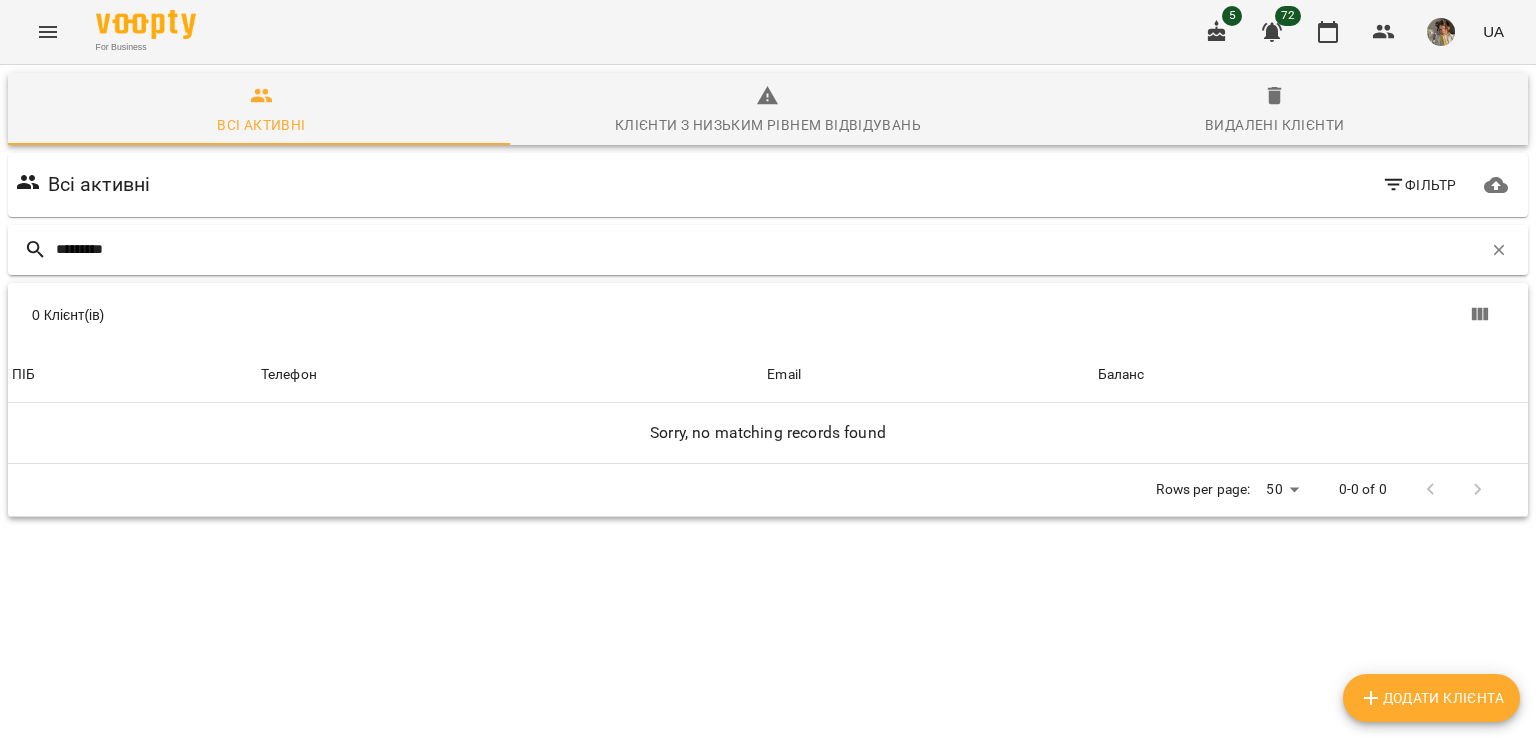 click on "*********" at bounding box center [769, 249] 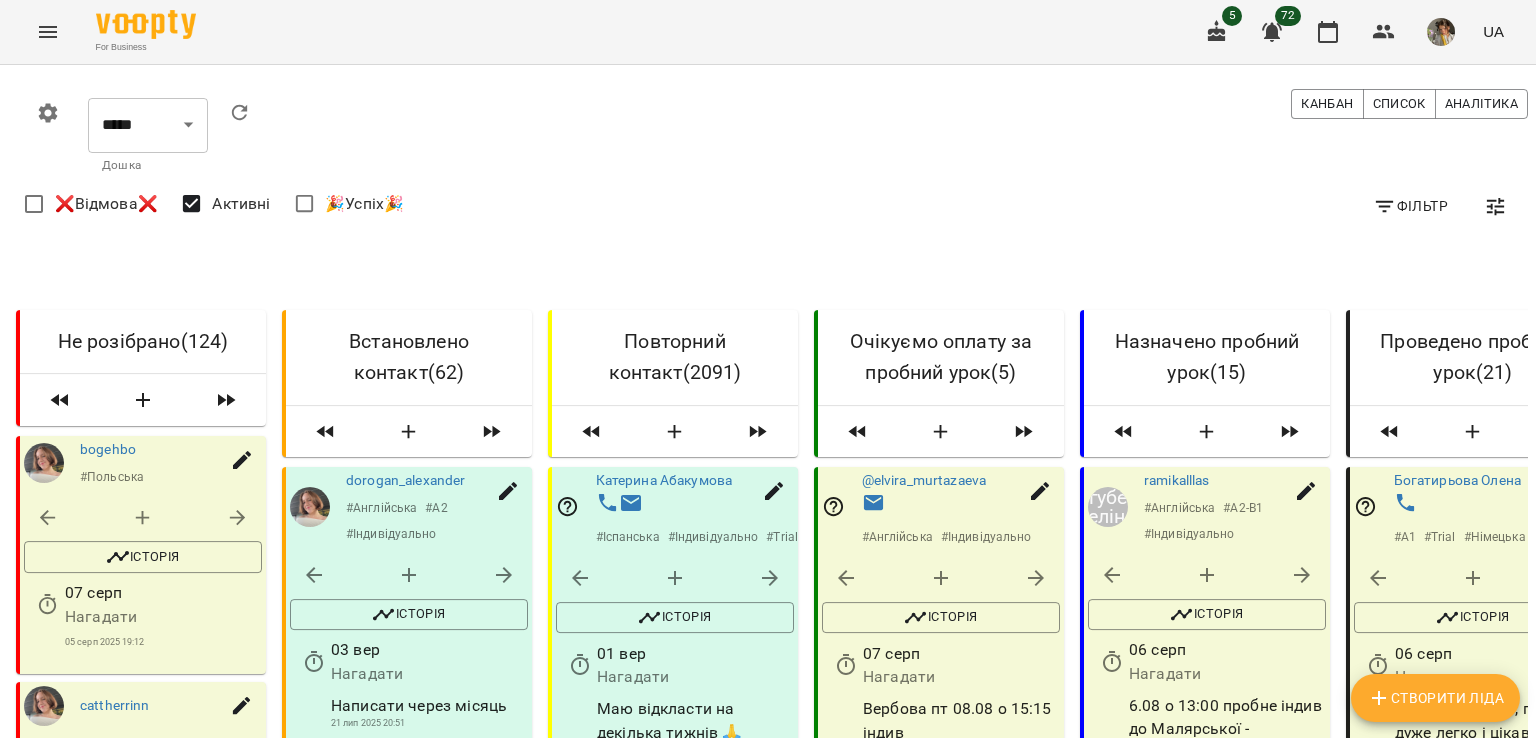 click 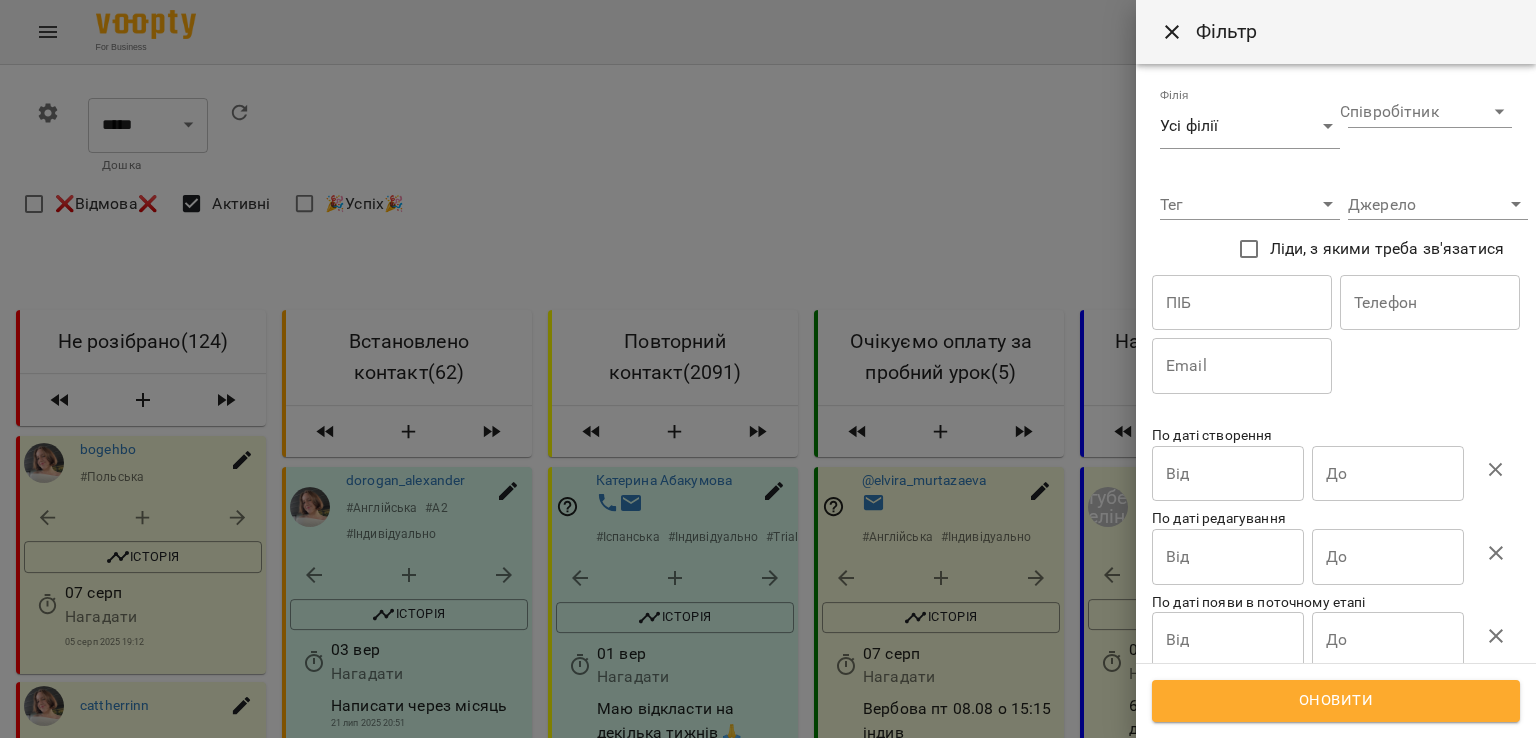 click at bounding box center [1242, 303] 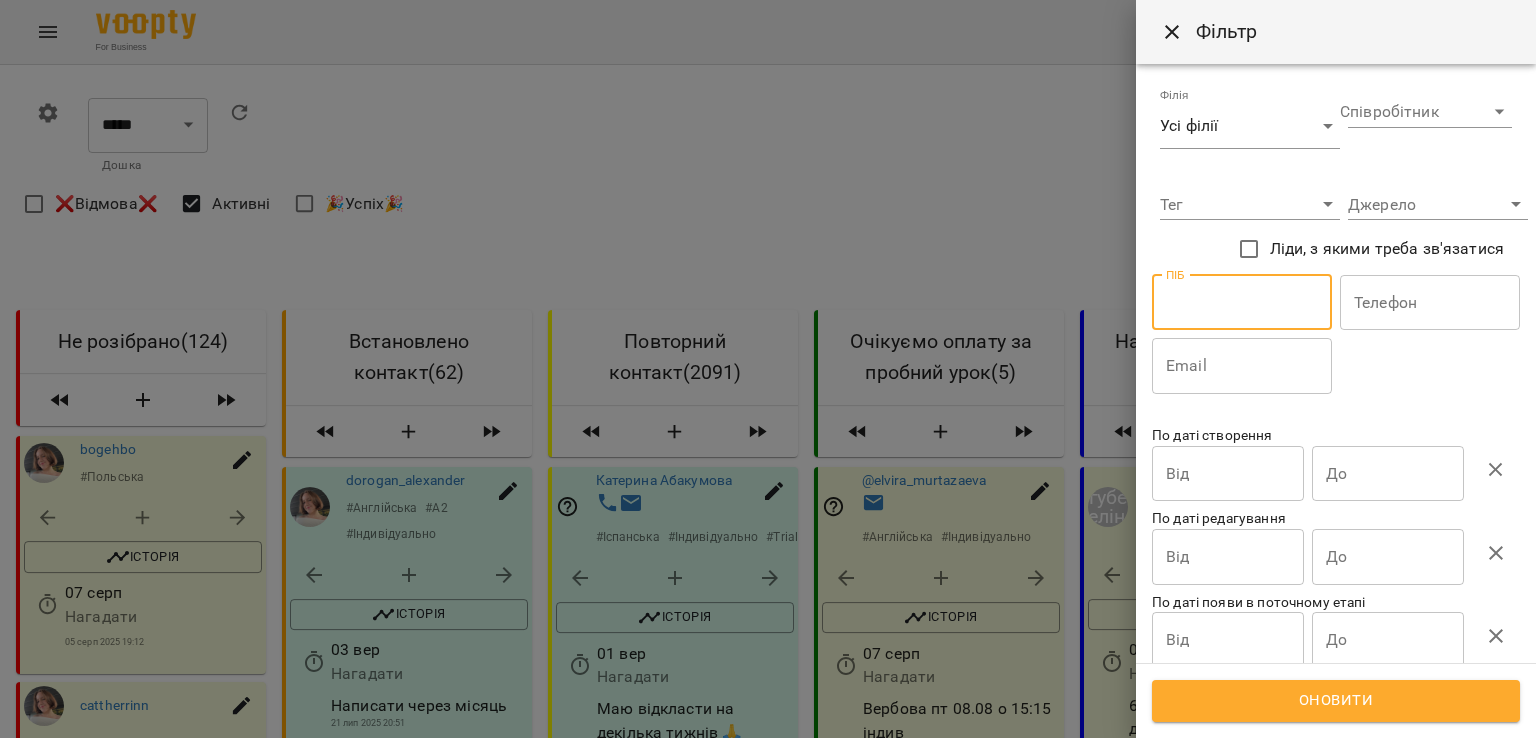 paste on "*********" 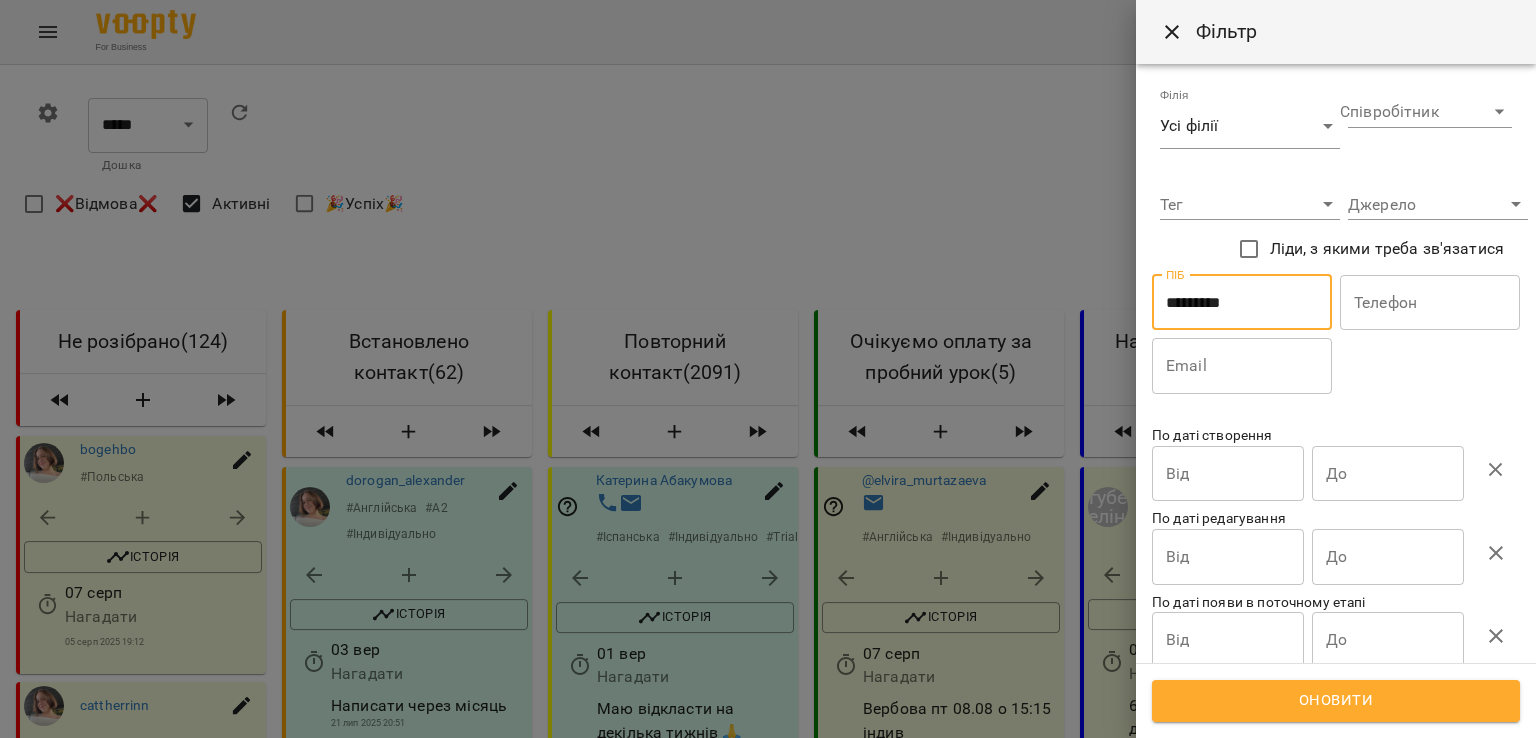 click on "*********" at bounding box center (1242, 303) 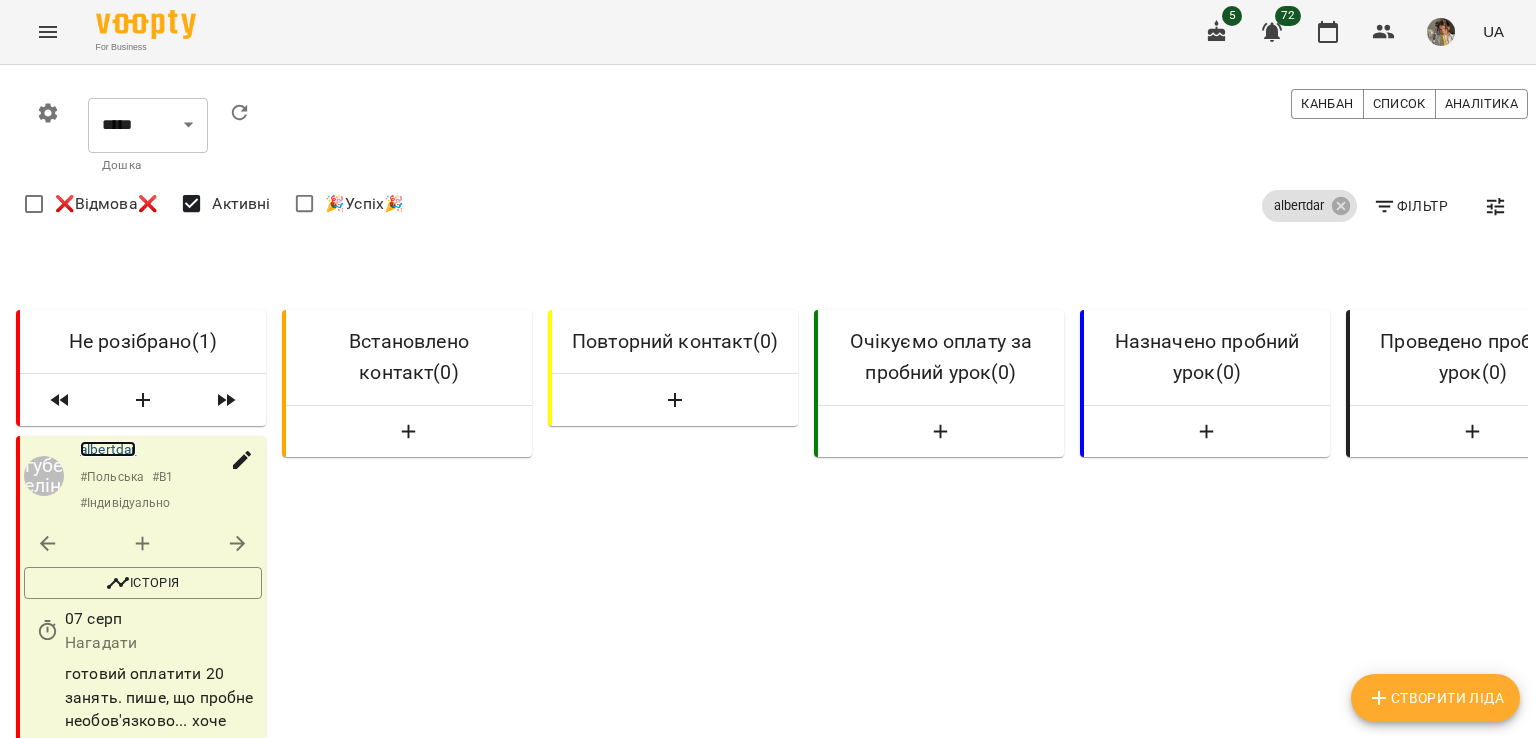 click on "albertdar" at bounding box center (108, 449) 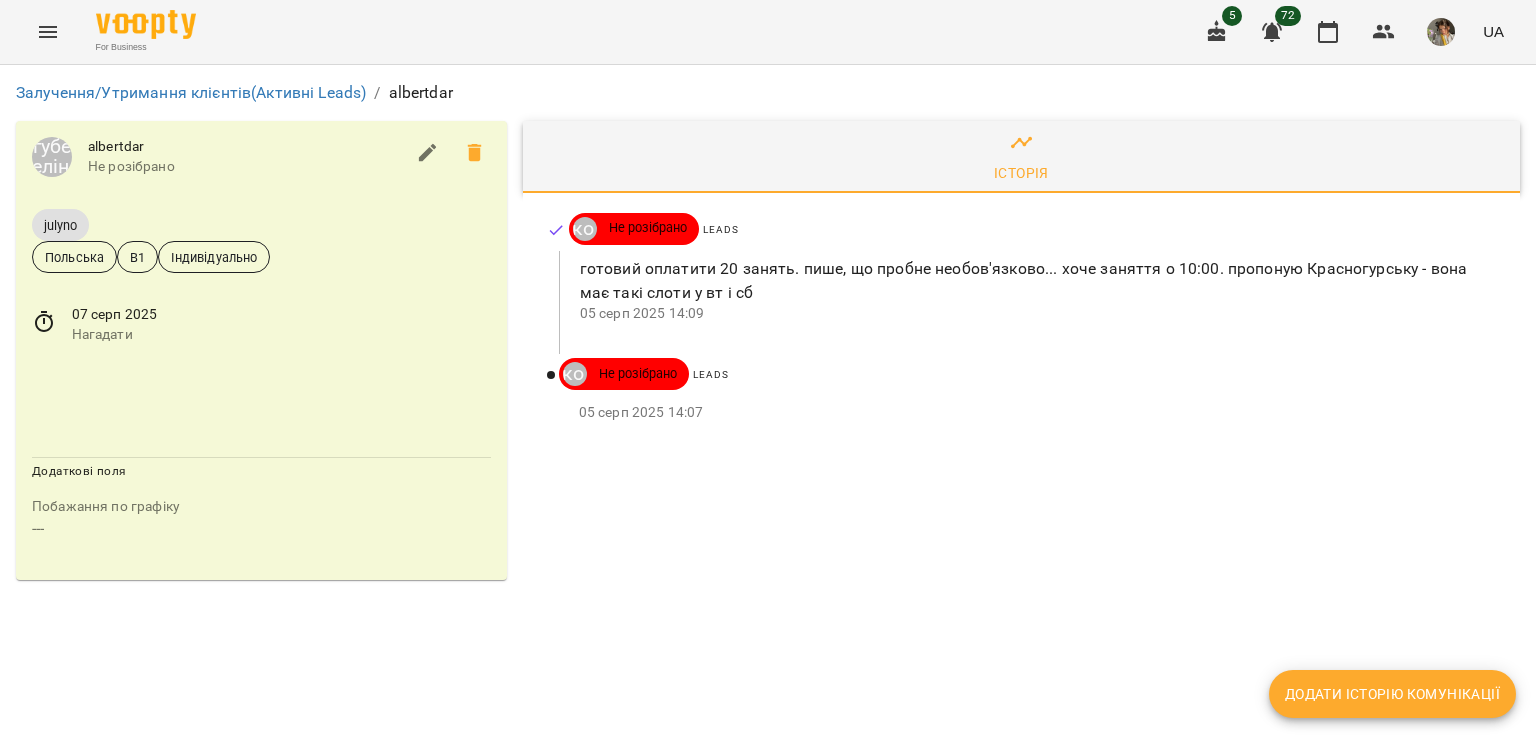 click 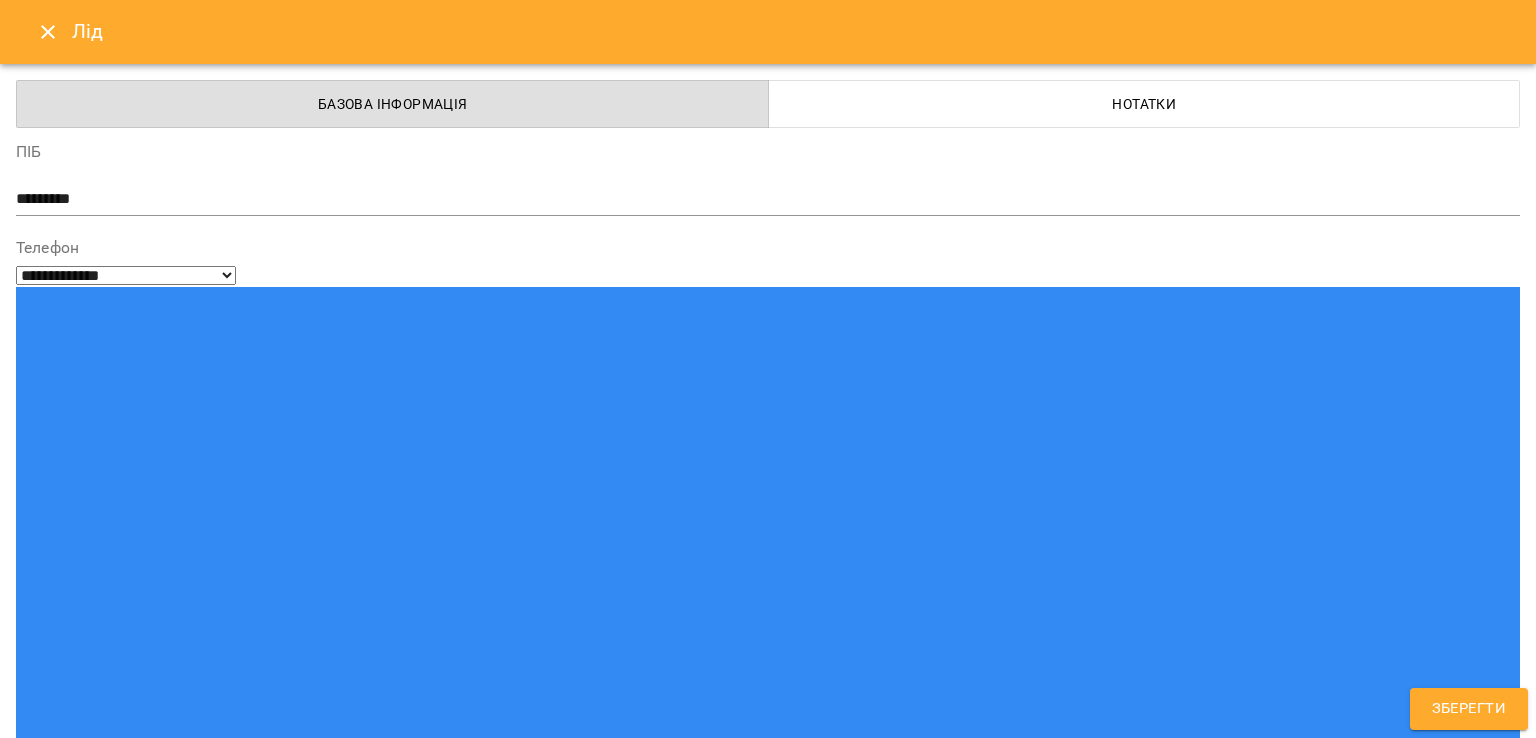 click at bounding box center (768, 1375) 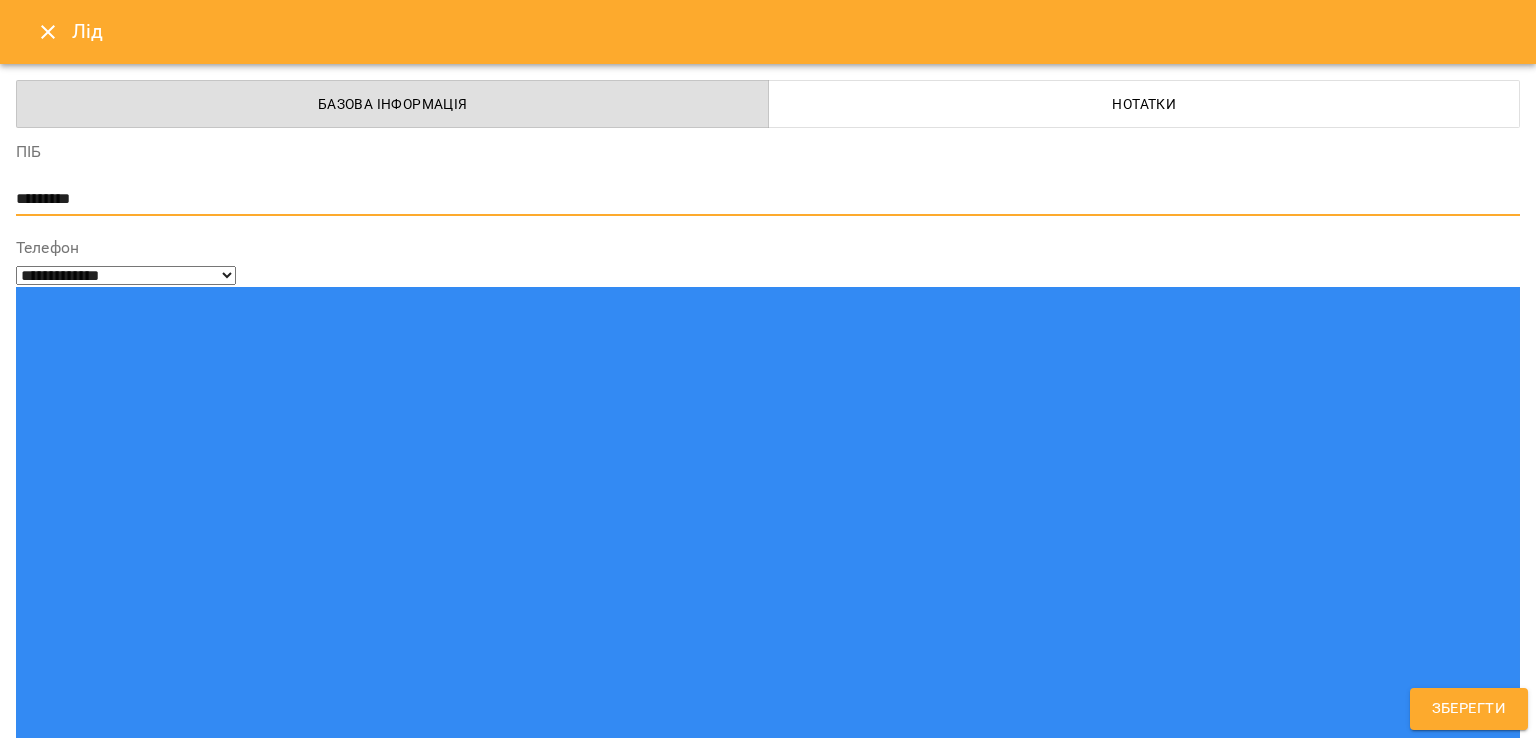 drag, startPoint x: 82, startPoint y: 203, endPoint x: 0, endPoint y: 213, distance: 82.607506 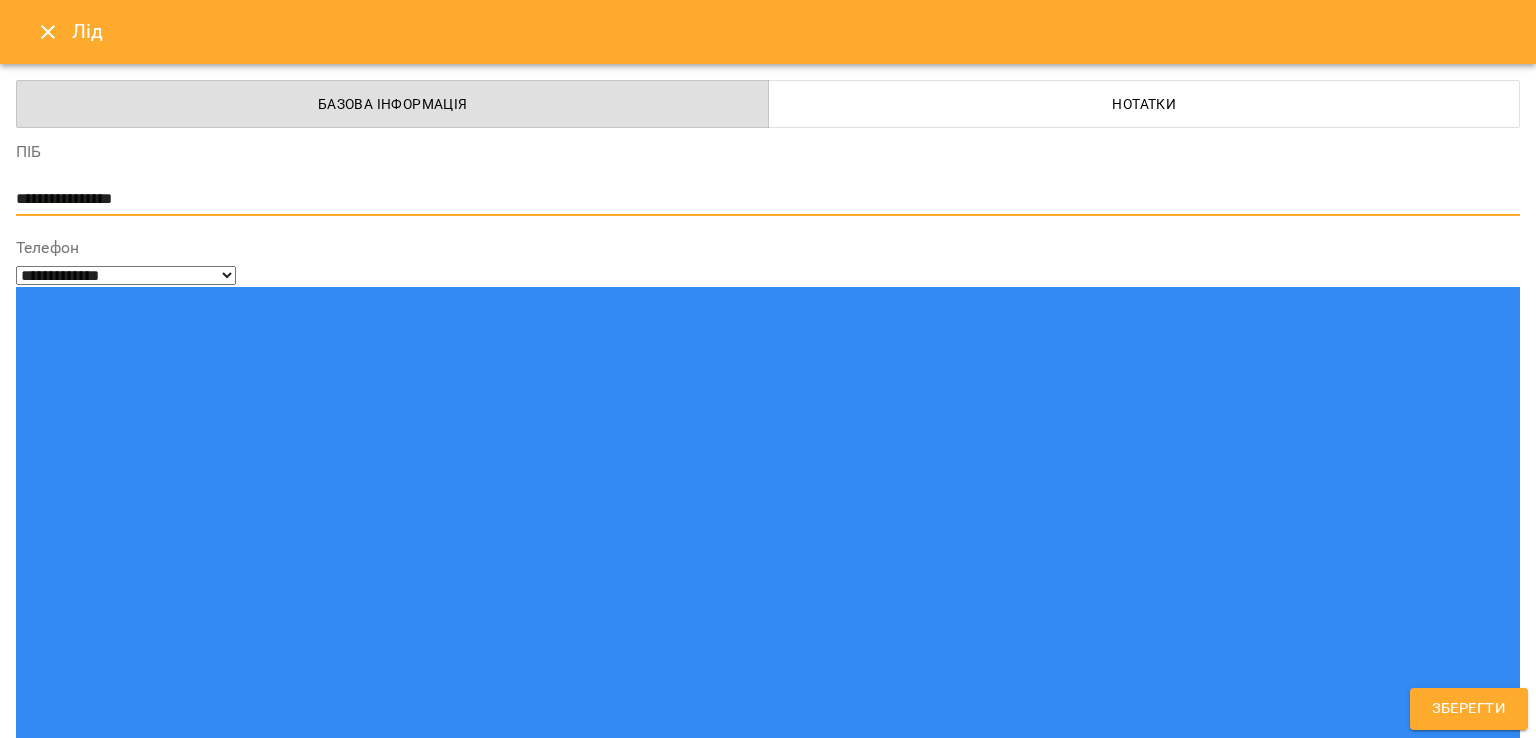 type on "**********" 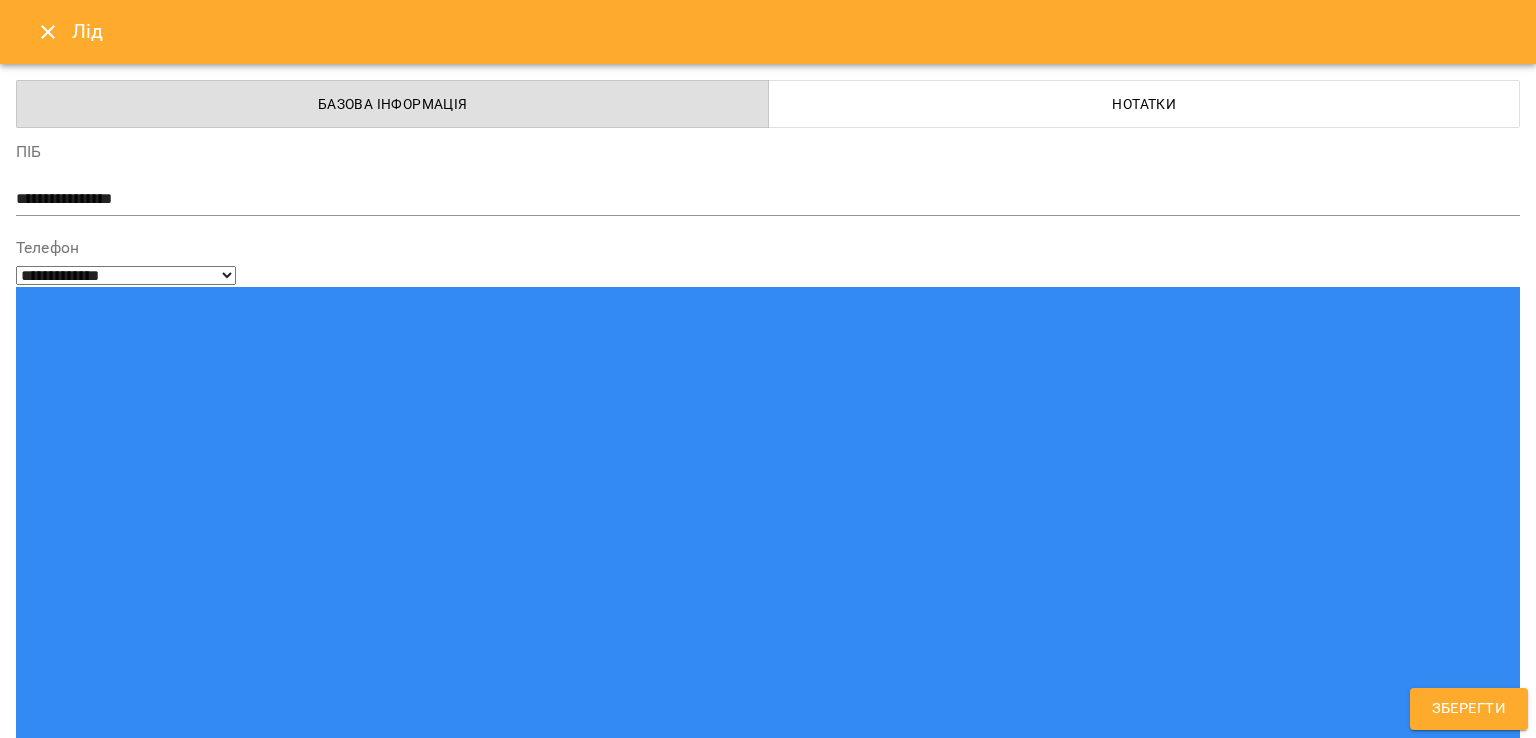 paste on "**********" 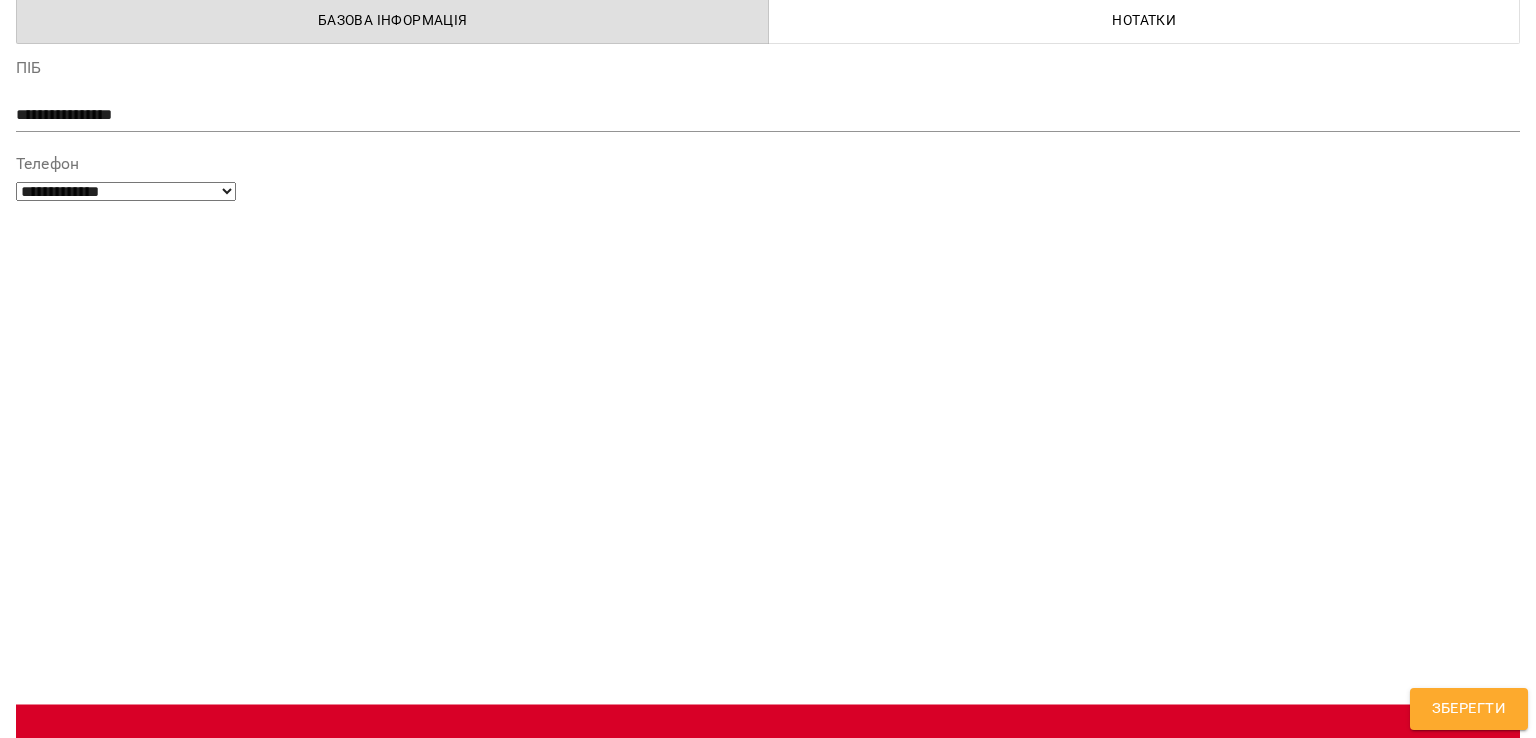 scroll, scrollTop: 88, scrollLeft: 0, axis: vertical 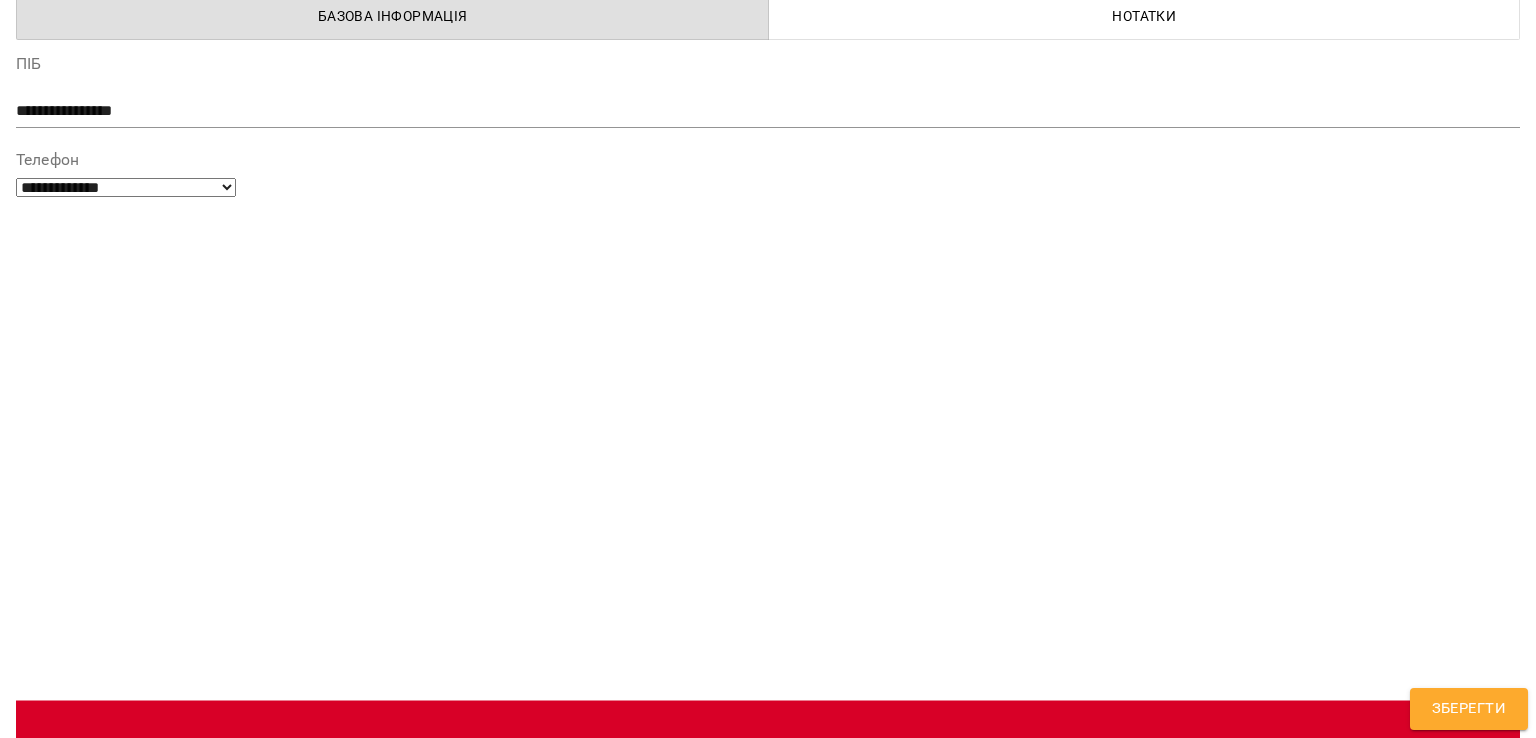 type on "**********" 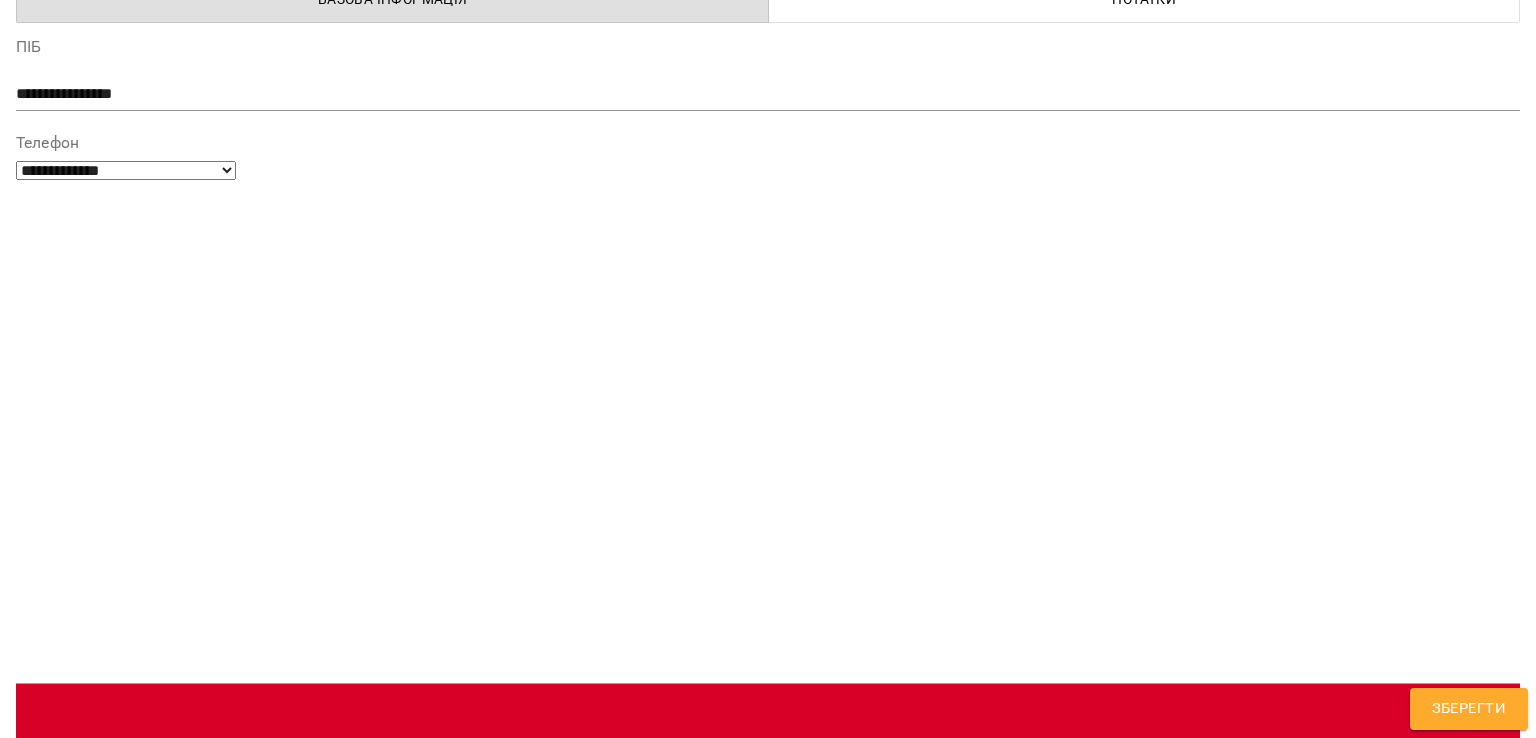 scroll, scrollTop: 106, scrollLeft: 0, axis: vertical 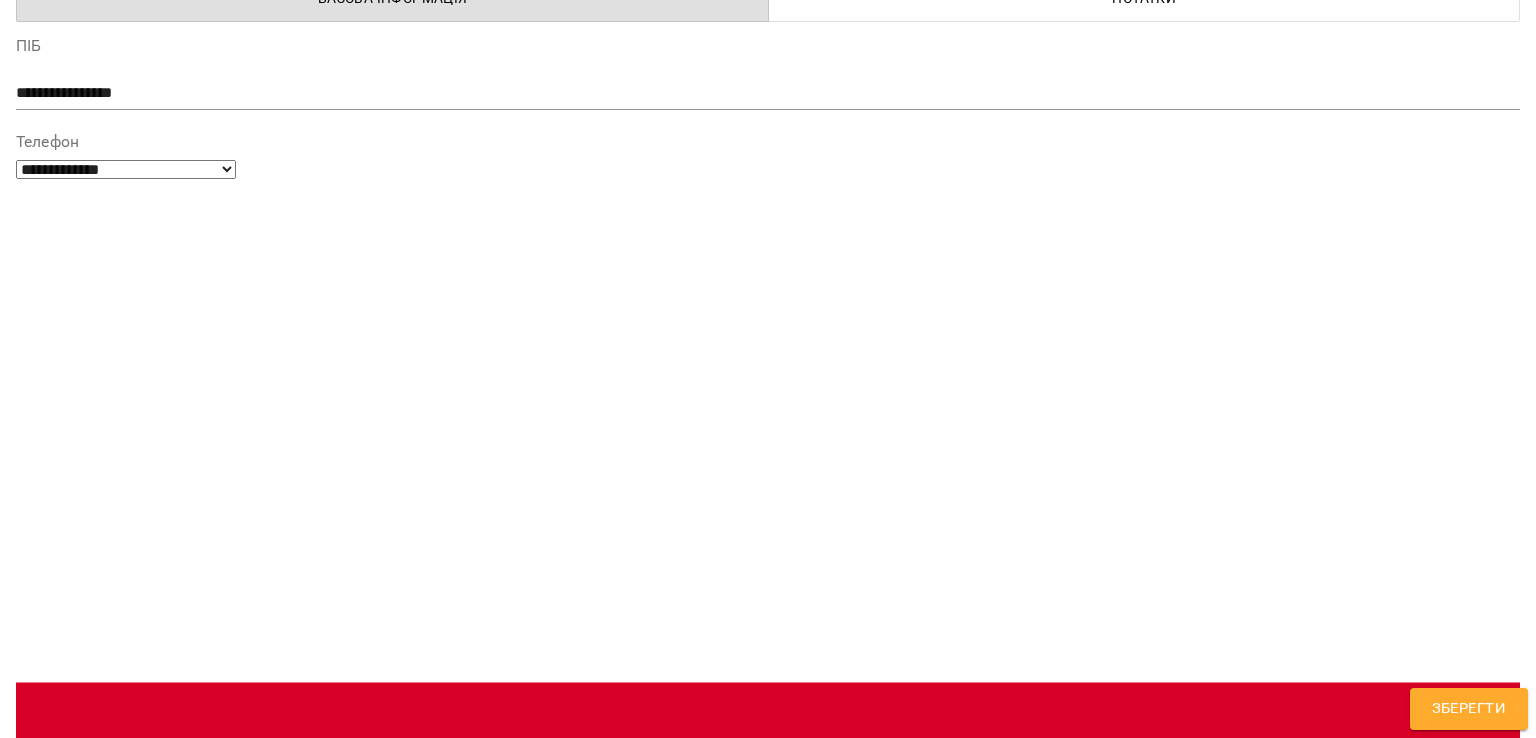 click on "2 рази на тиждень" at bounding box center [768, 1158] 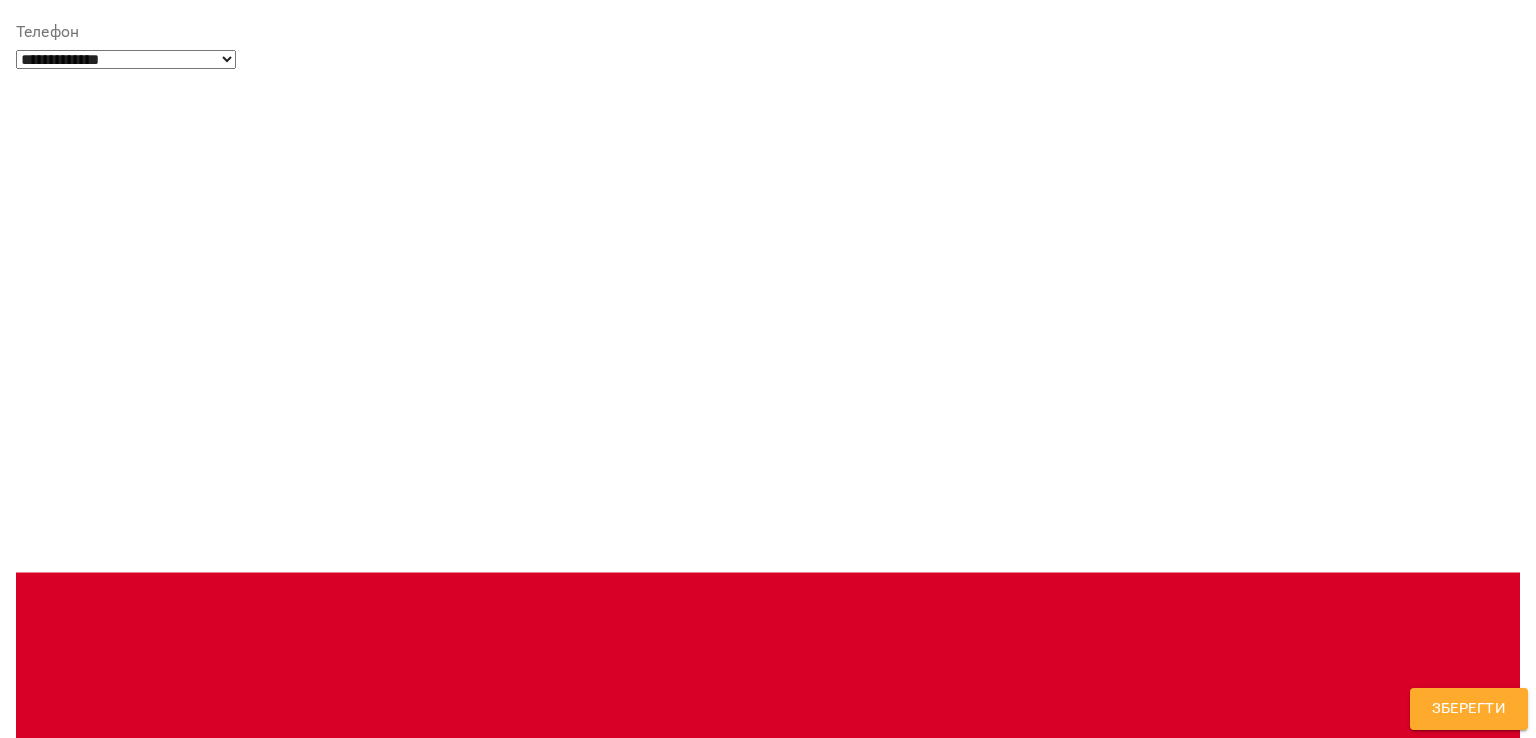 scroll, scrollTop: 300, scrollLeft: 0, axis: vertical 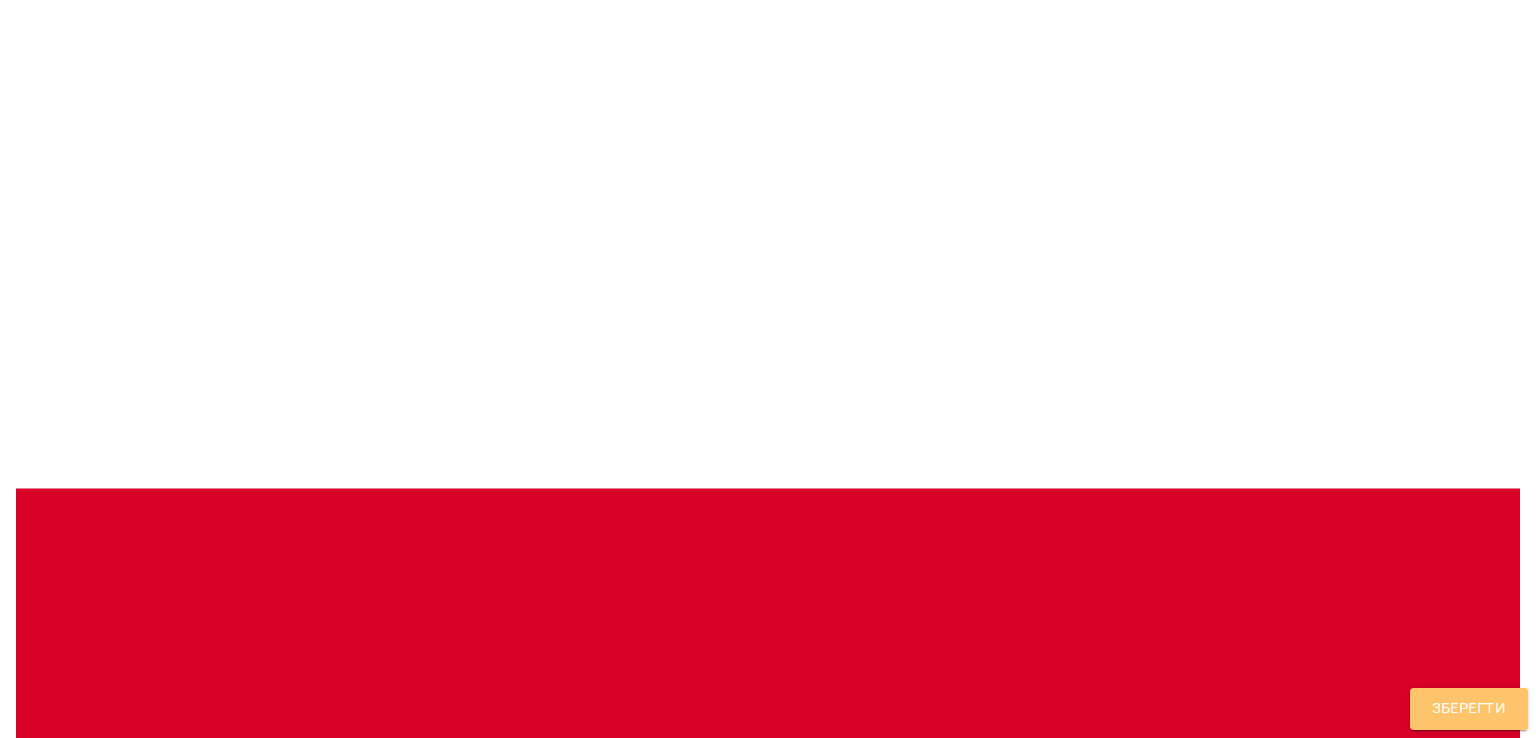 click on "Зберегти" at bounding box center (1469, 709) 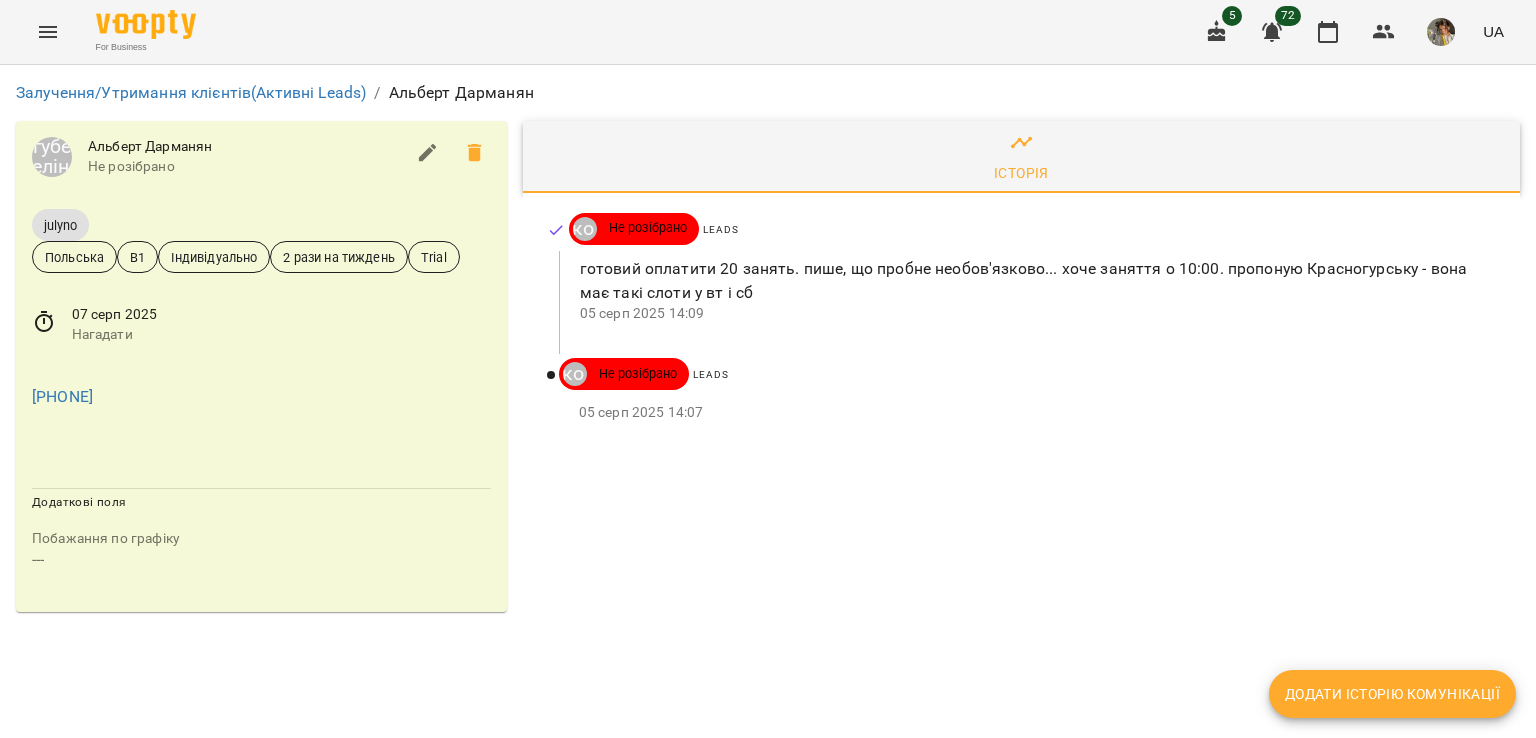 click on "Додати історію комунікації" at bounding box center [1392, 694] 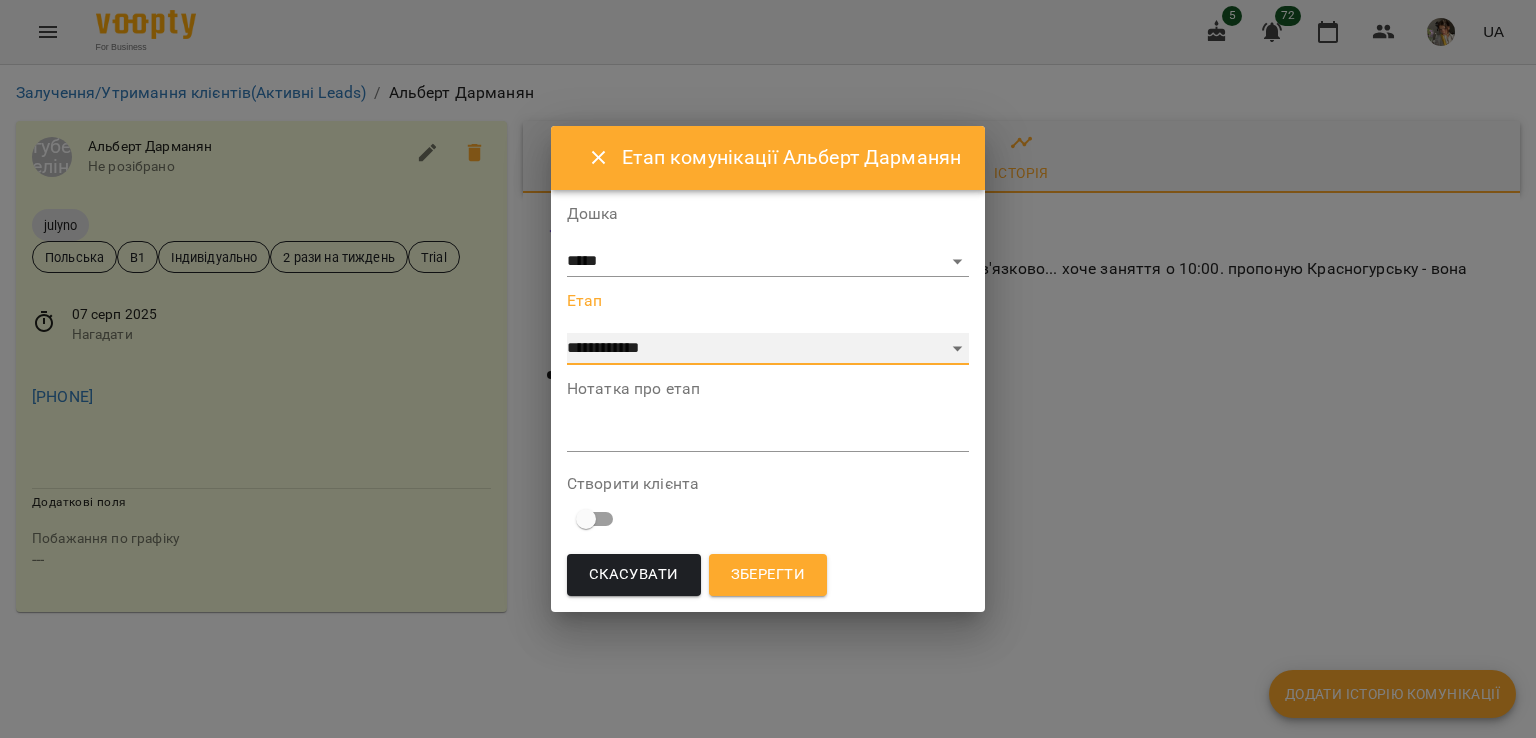 click on "**********" at bounding box center (768, 349) 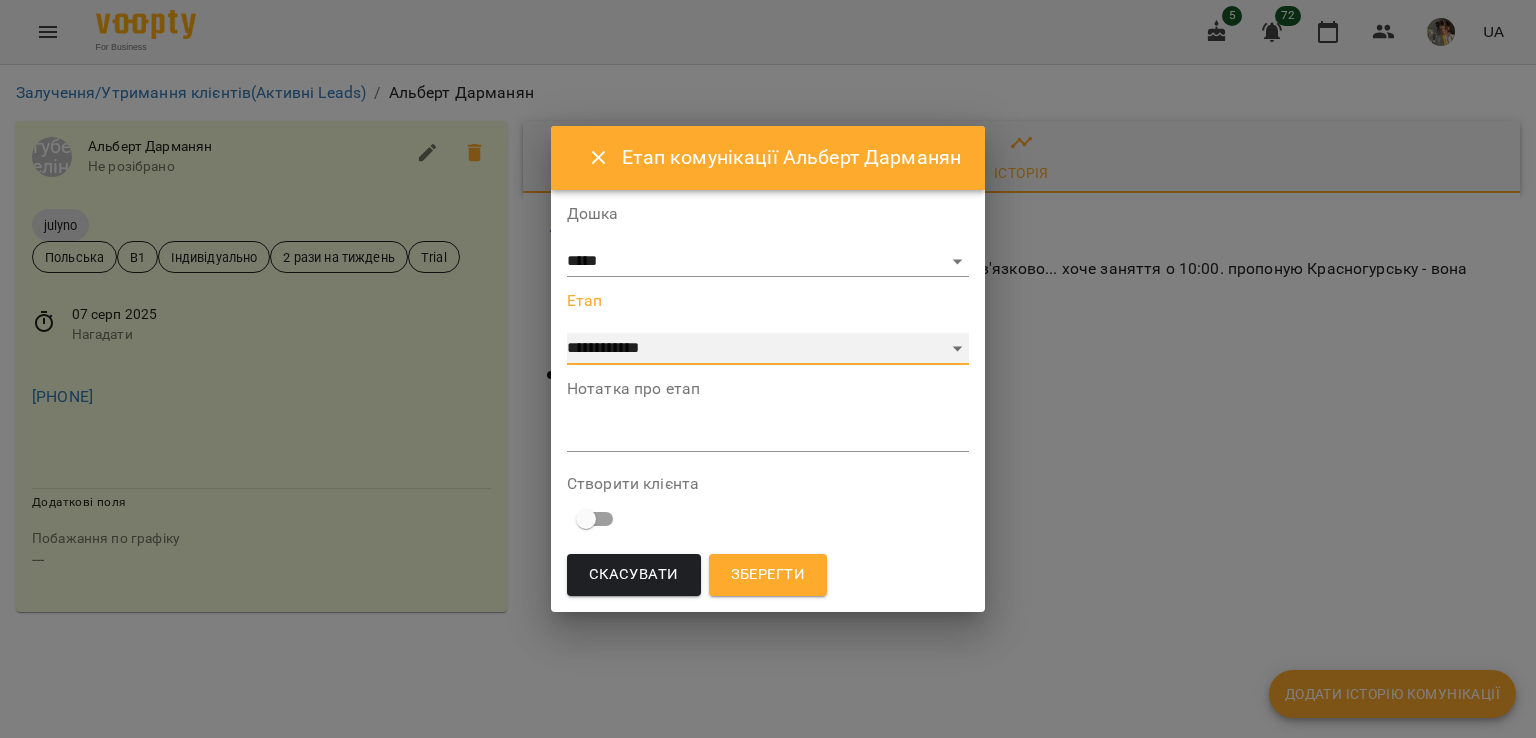 select on "*" 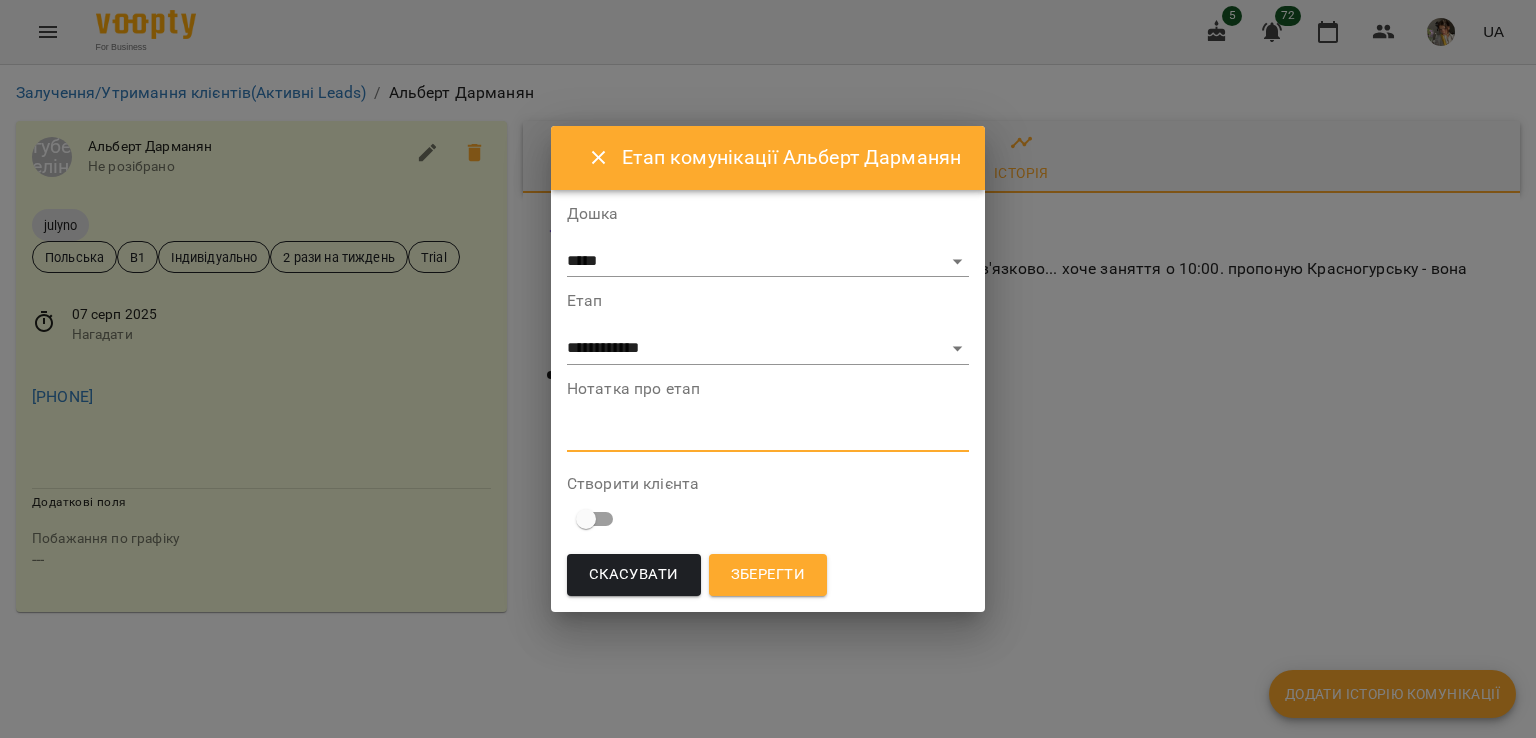click at bounding box center (768, 435) 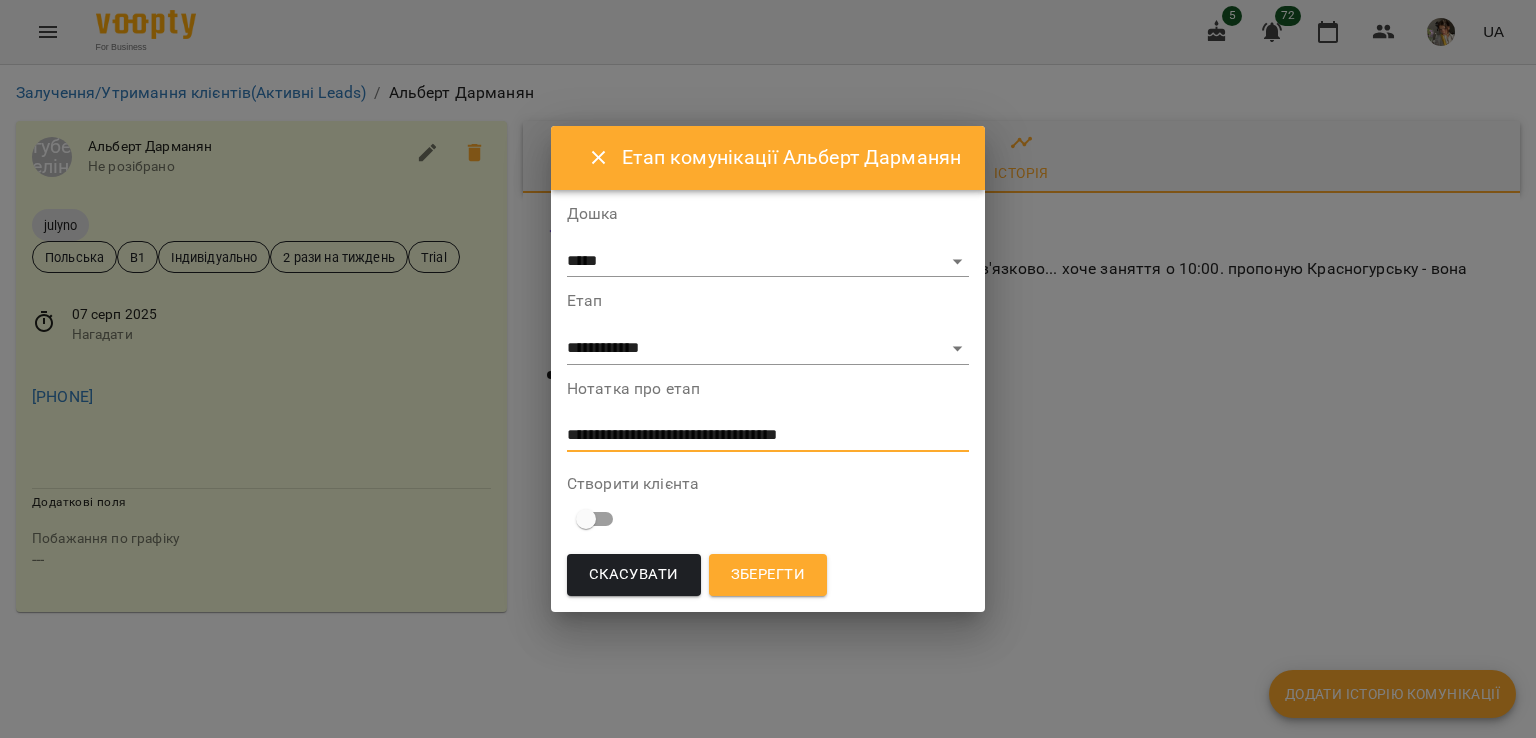 type on "**********" 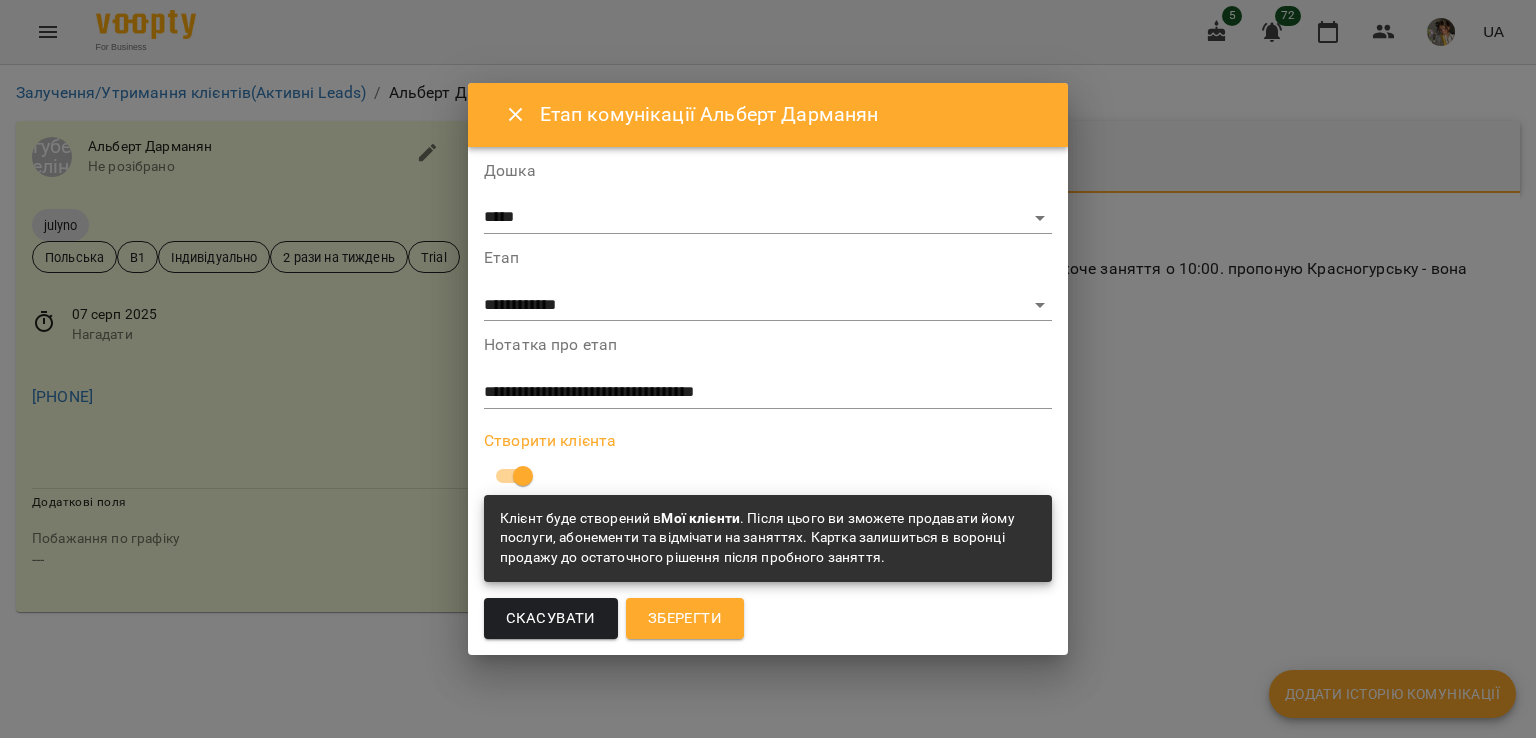 click on "Зберегти" at bounding box center (685, 619) 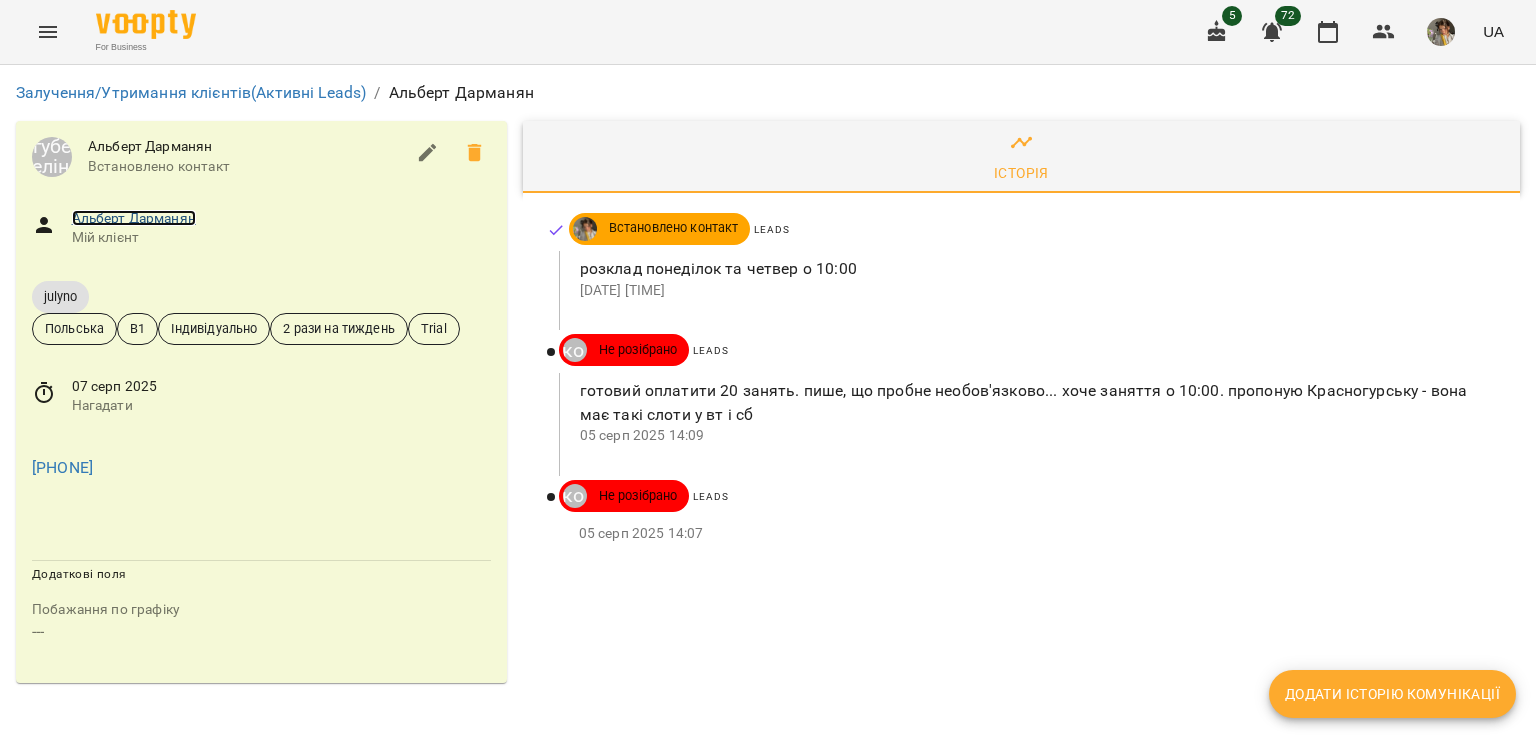 click on "Альберт Дарманян" at bounding box center [134, 218] 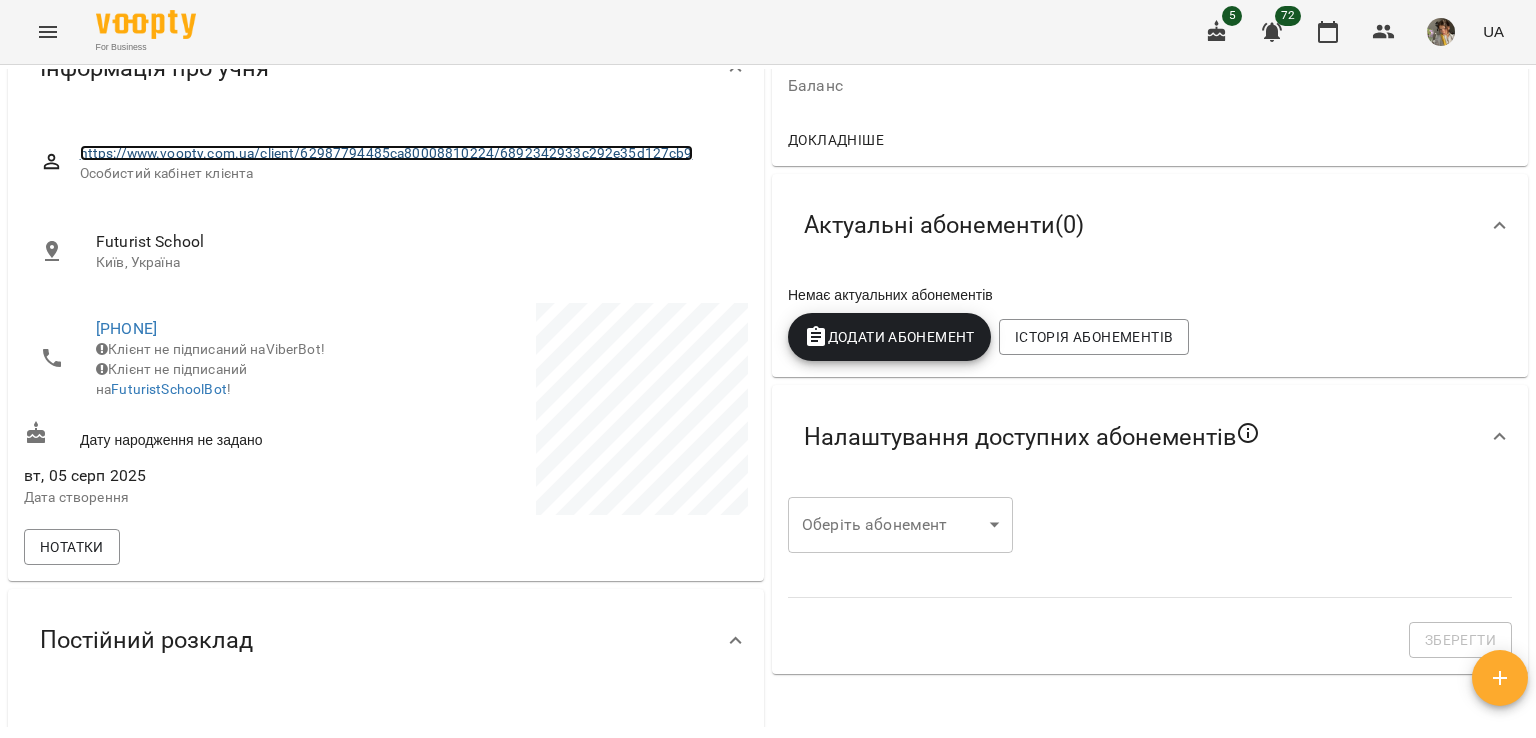scroll, scrollTop: 212, scrollLeft: 0, axis: vertical 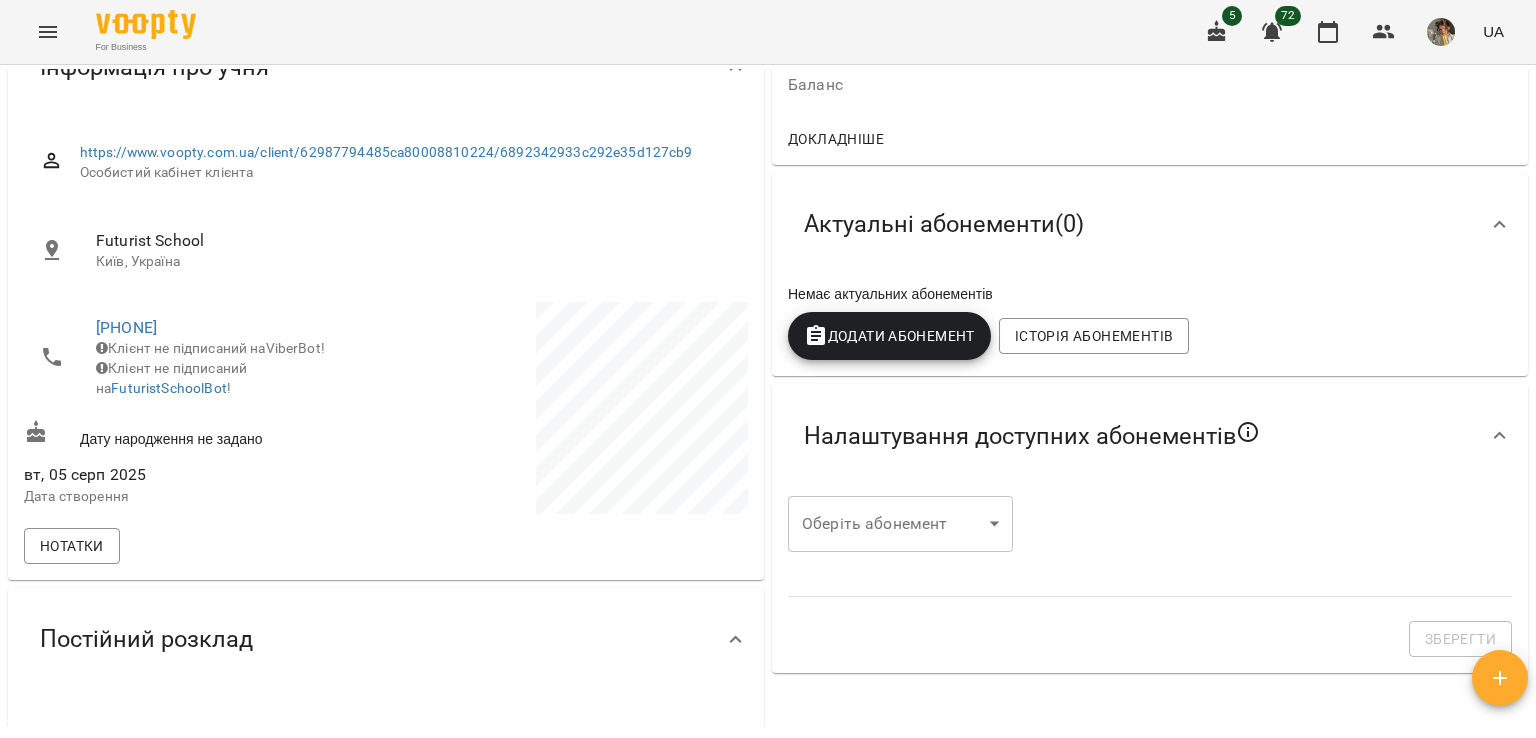 click on "For Business 5 72 UA Мої клієнти / Альберт Дарманян Альберт Дарманян Польська В1 Індивідуально 2 рази на тиждень Trial ₴ Баланс Поповнити рахунок Докладніше Актуальні абонементи ( 0 ) Немає актуальних абонементів Додати Абонемент Історія абонементів Налаштування доступних абонементів Оберіть абонемент ​ Оберіть абонемент Зберегти Інформація про учня https://www.voopty.com.ua/client/62987794485ca80008810224/6892342933c292e35d127cb9 Особистий кабінет клієнта Futurist School Київ, Україна +48571364345 Клієнт не підписаний на  ViberBot! Клієнт не підписаний на  FuturistSchoolBot ! Нотатки Leads" at bounding box center (768, 401) 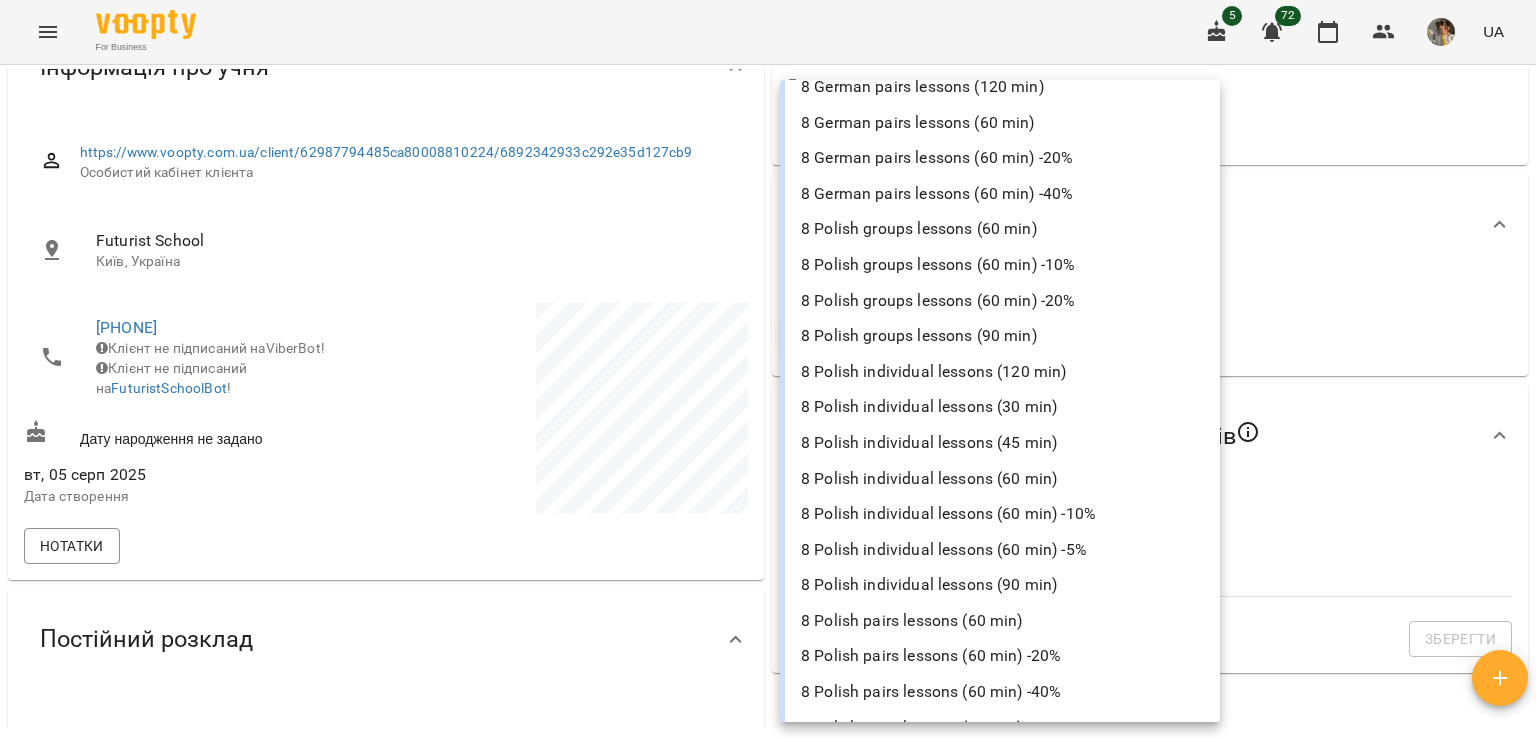 scroll, scrollTop: 2371, scrollLeft: 0, axis: vertical 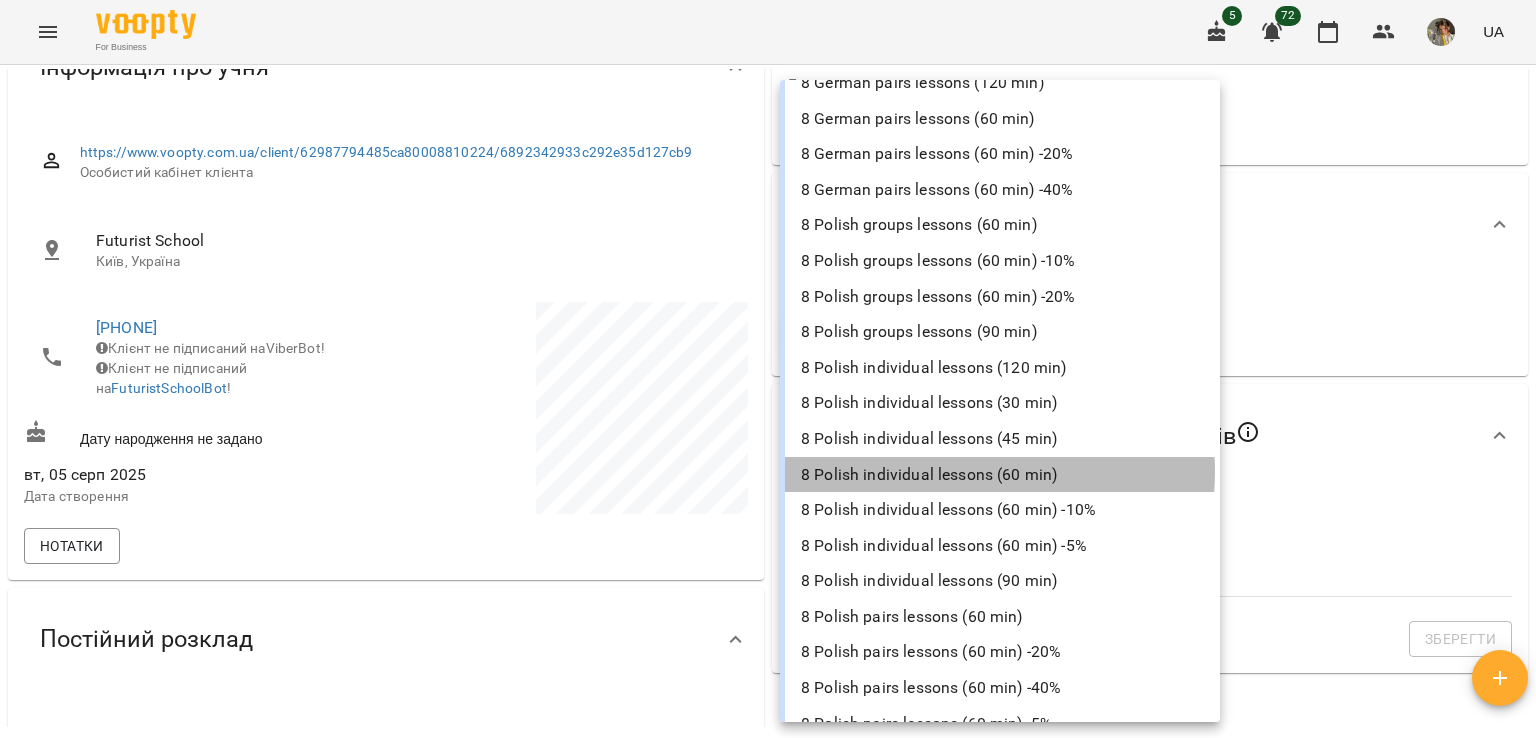 click on "8 Polish individual lessons (60 min)" at bounding box center (1000, 475) 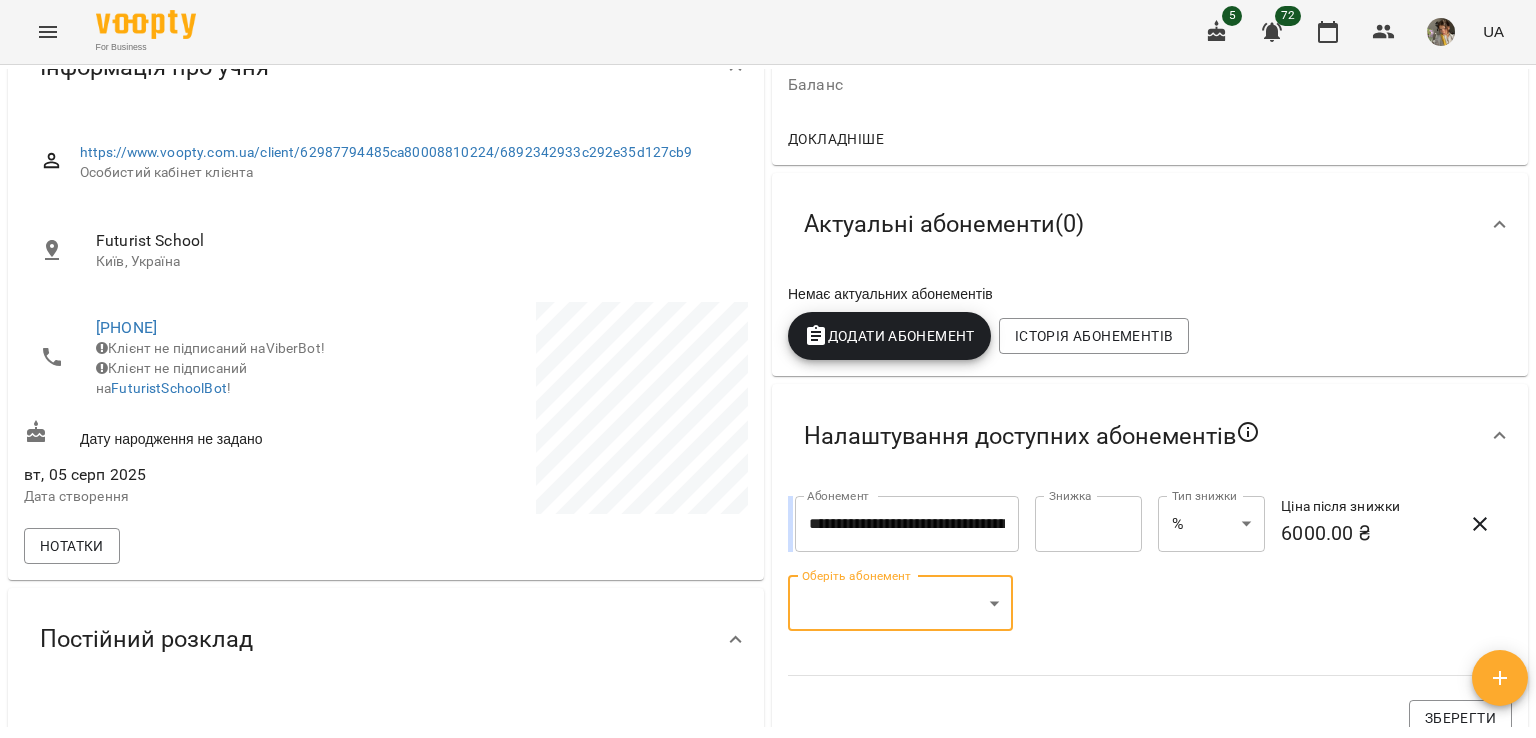 click on "**********" at bounding box center [768, 401] 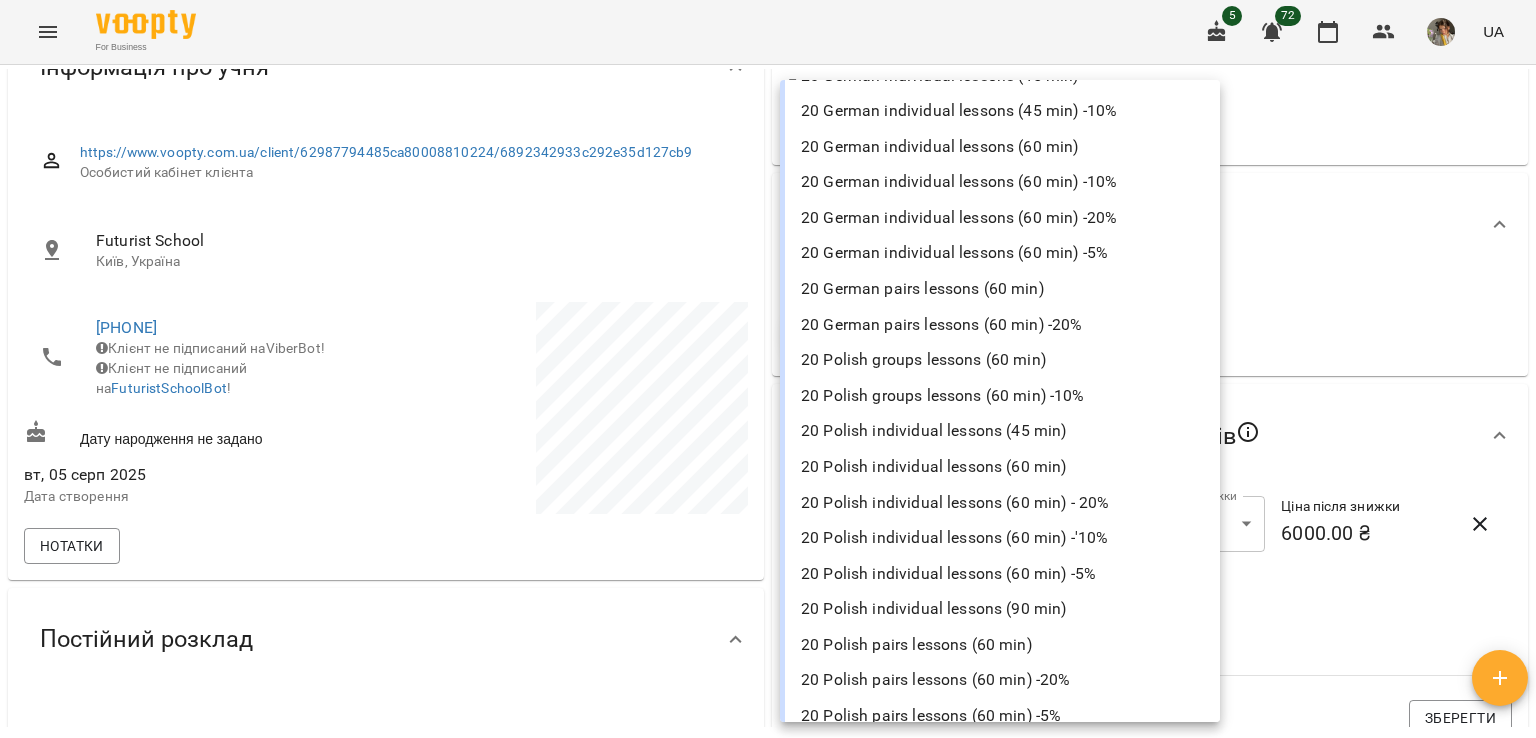 scroll, scrollTop: 5297, scrollLeft: 0, axis: vertical 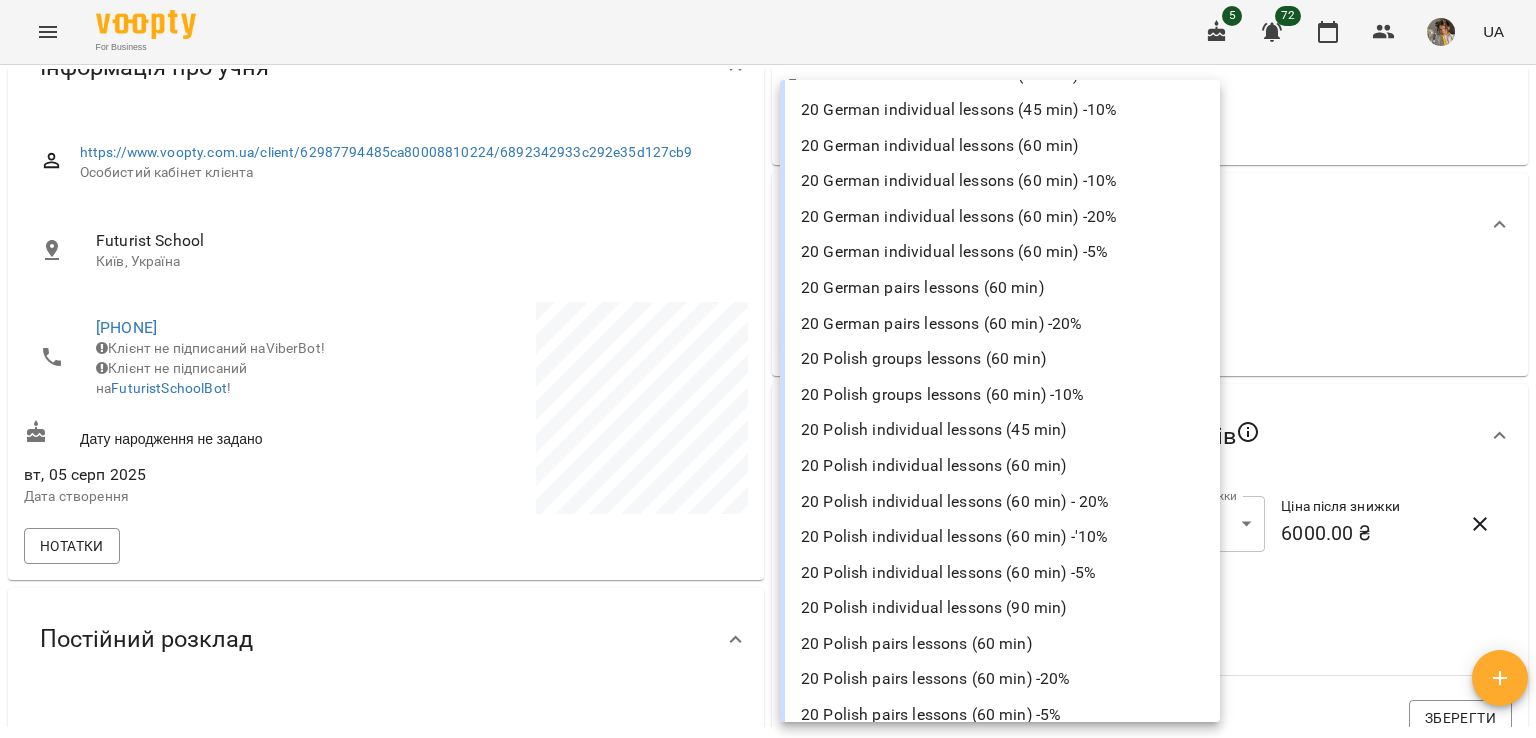 click on "20 Polish individual lessons (60 min)" at bounding box center (1000, 466) 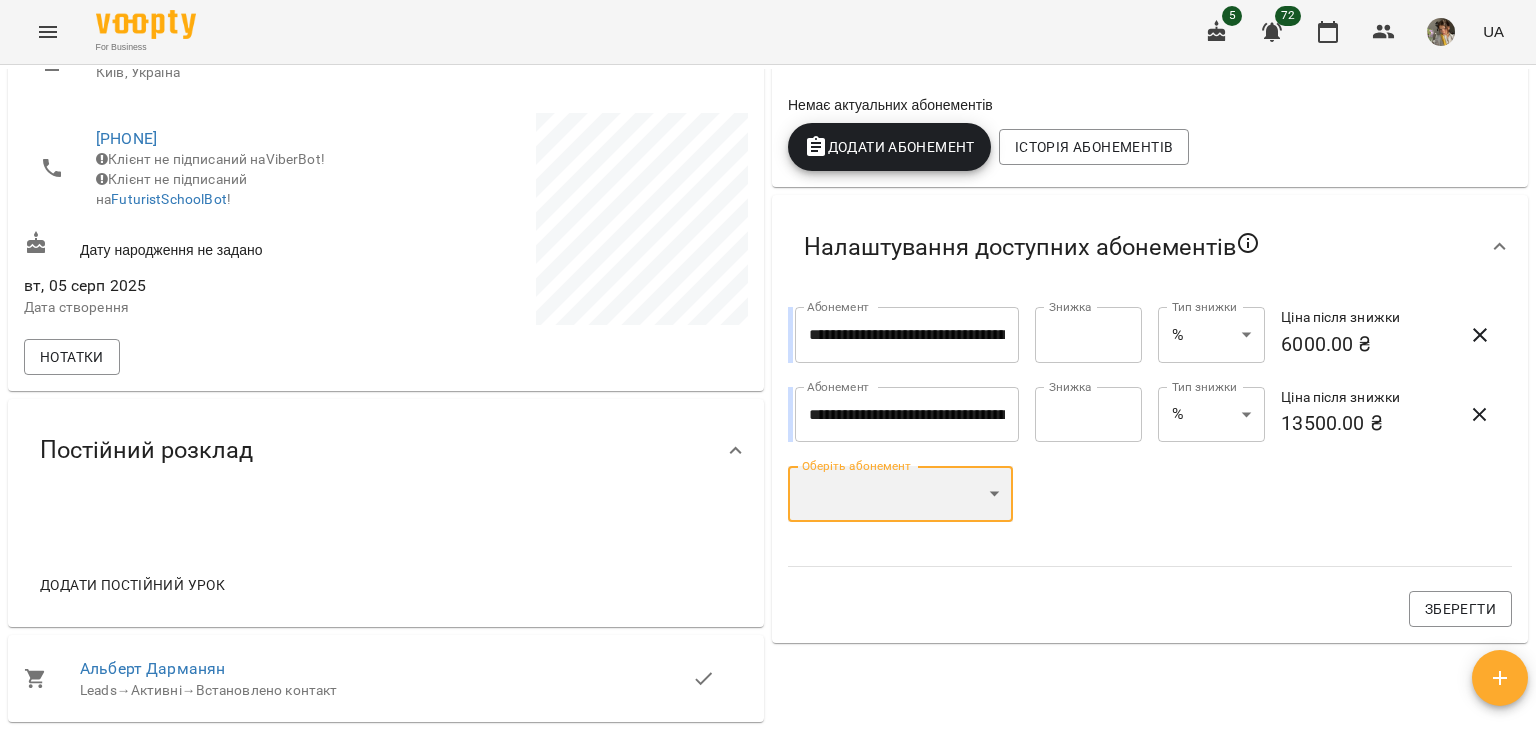 scroll, scrollTop: 409, scrollLeft: 0, axis: vertical 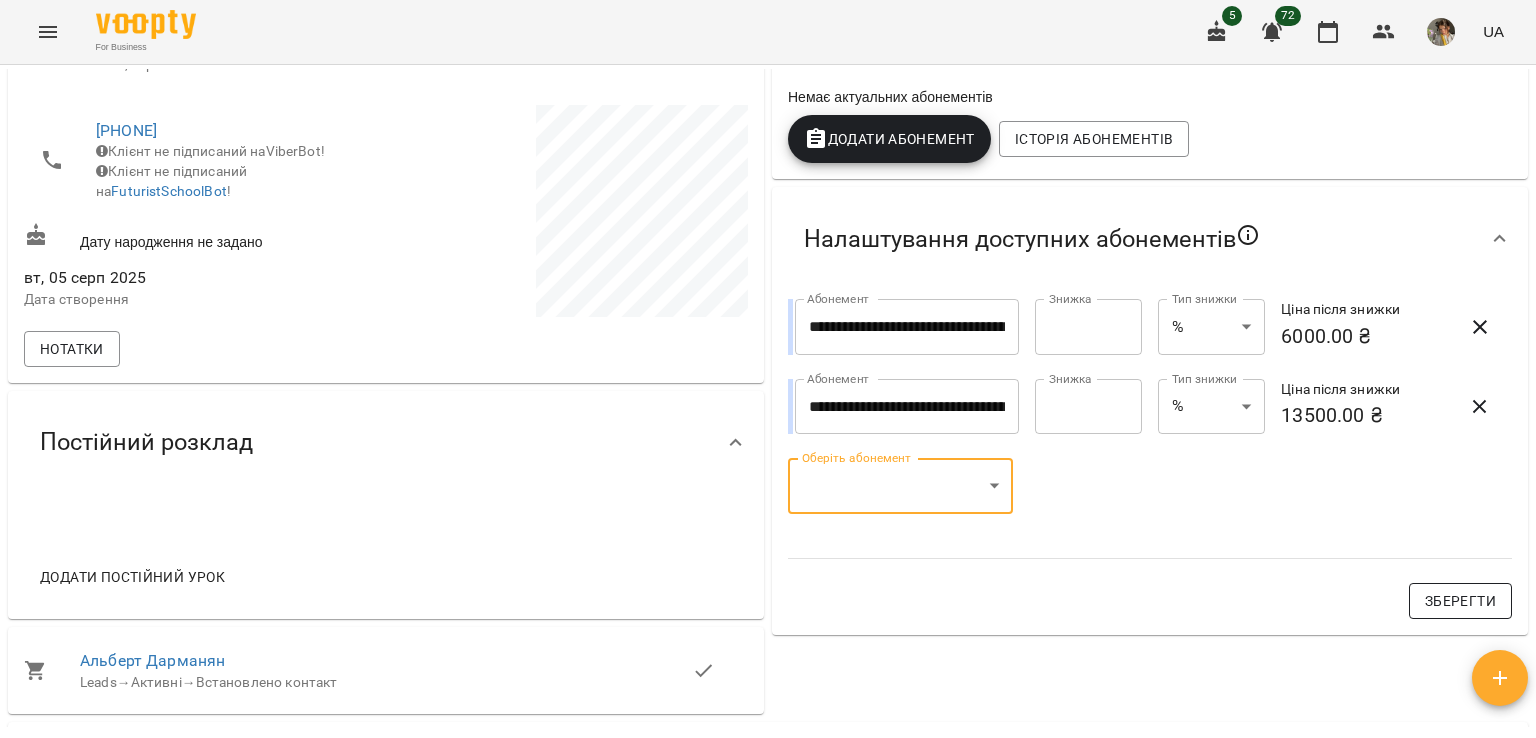 click on "Зберегти" at bounding box center [1460, 601] 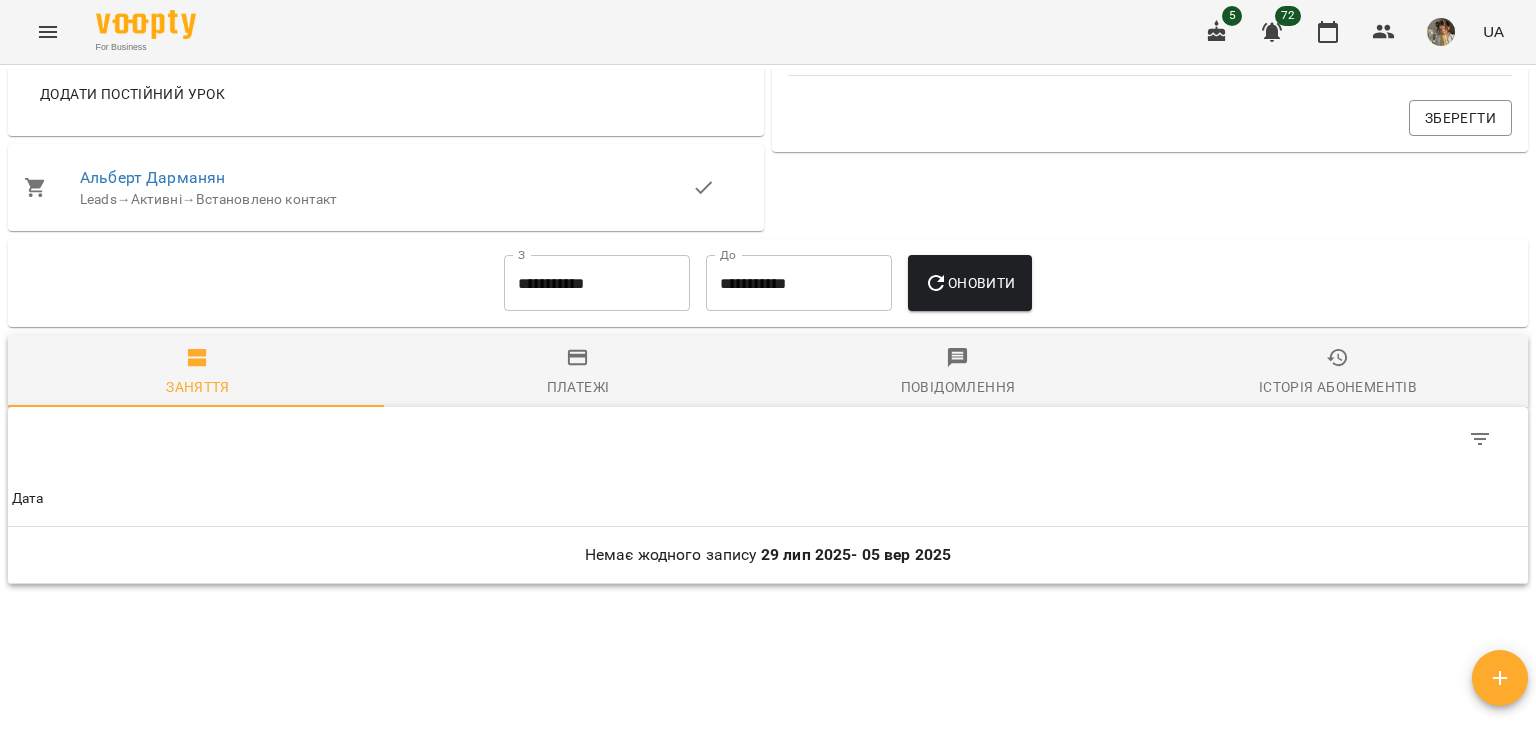 scroll, scrollTop: 601, scrollLeft: 0, axis: vertical 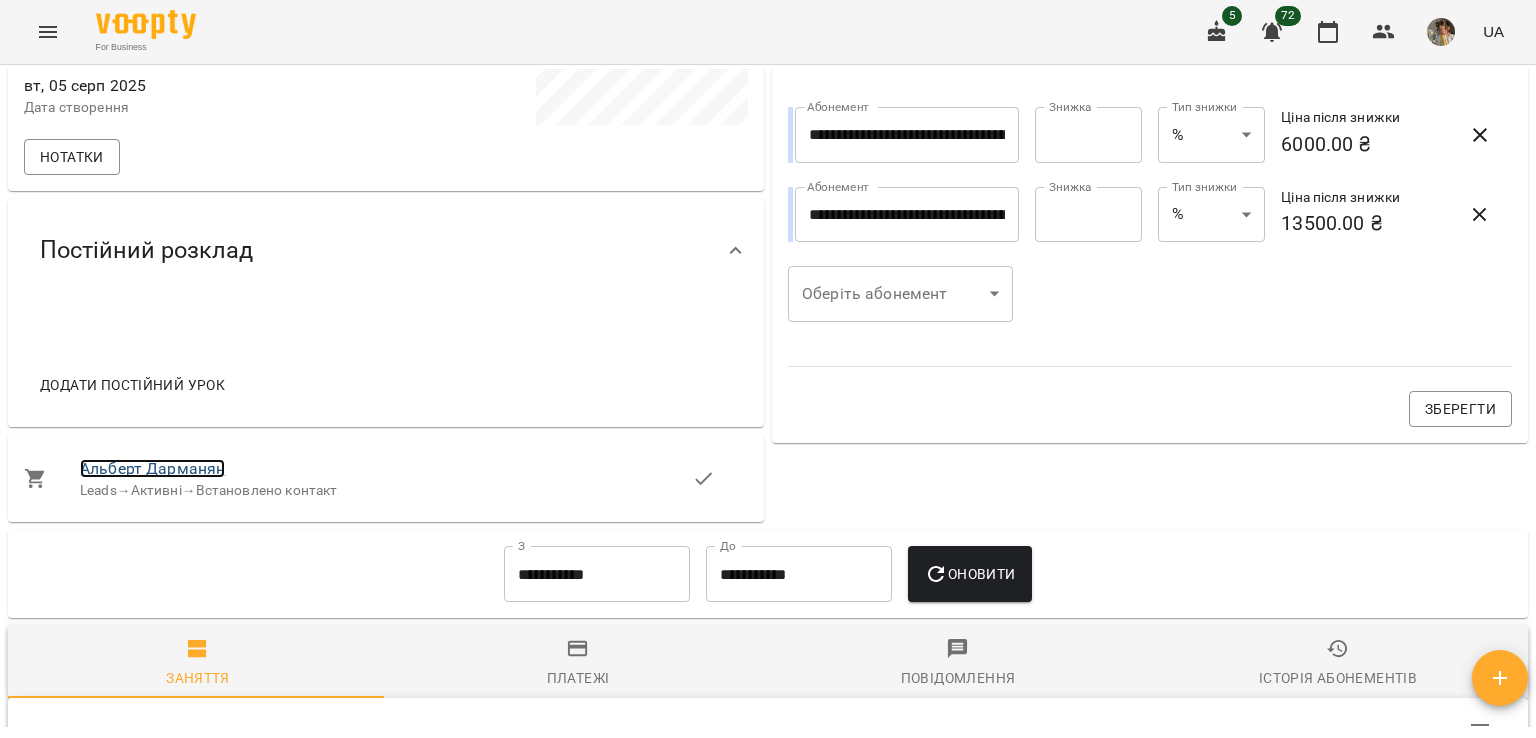 click on "Альберт Дарманян" at bounding box center (152, 468) 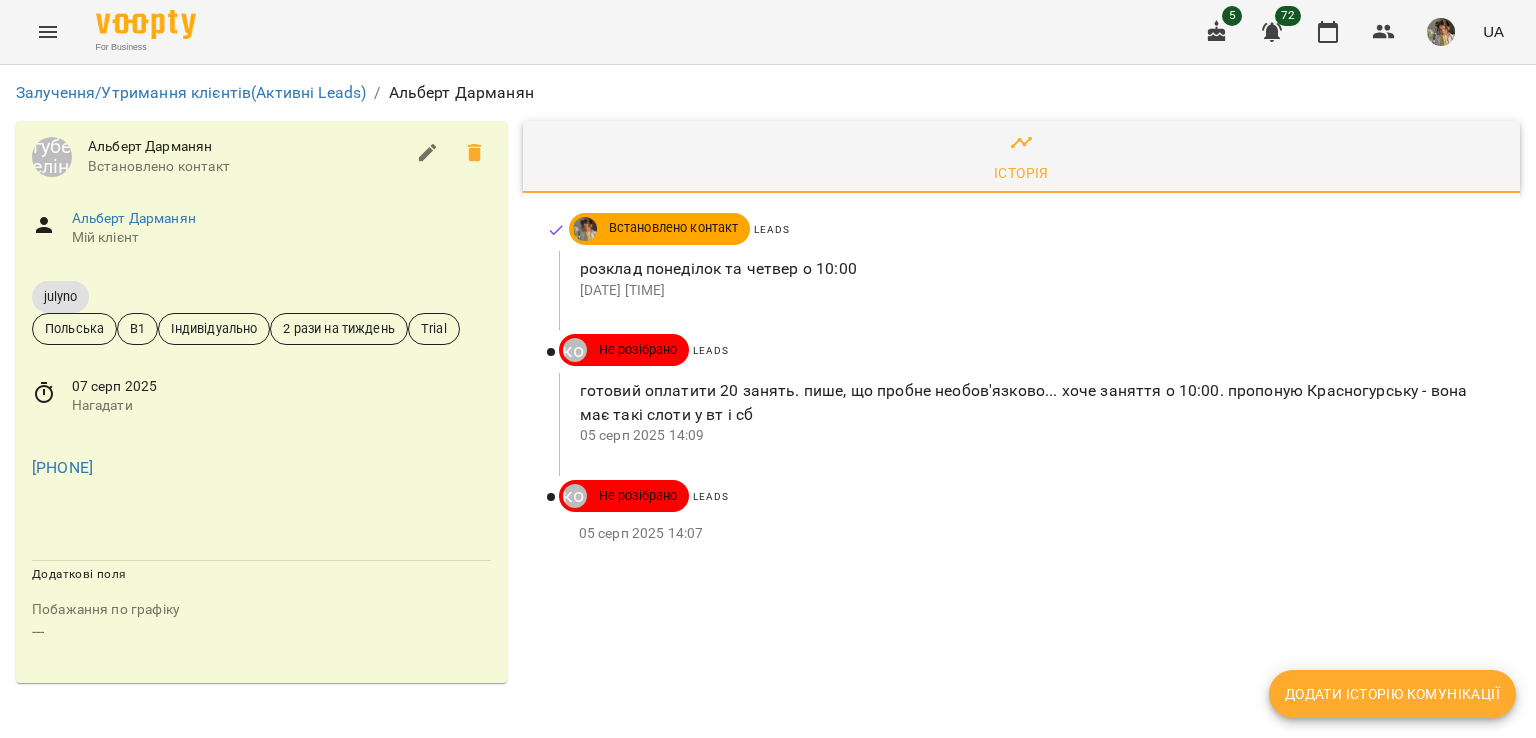 click on "Додати історію комунікації" at bounding box center [1392, 694] 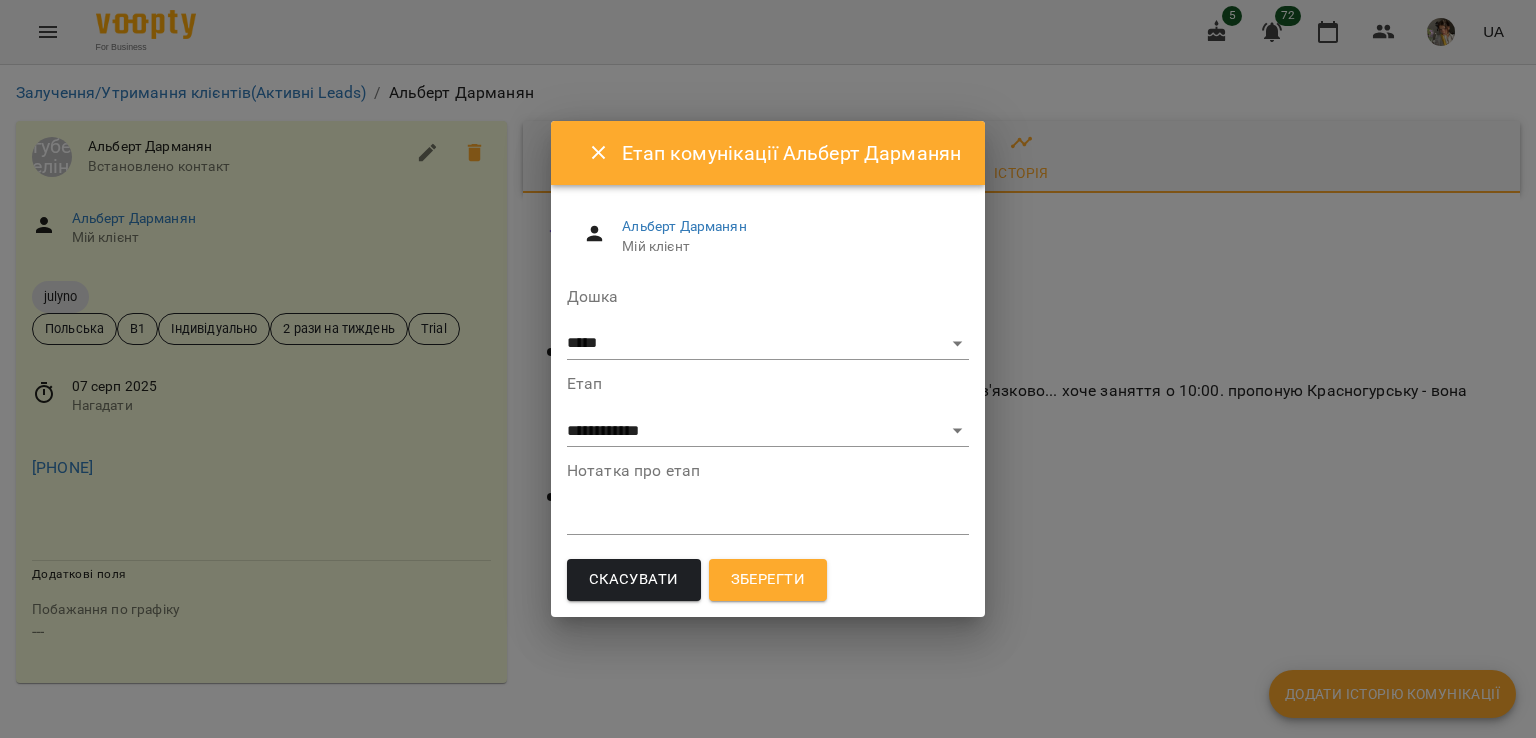click at bounding box center [768, 518] 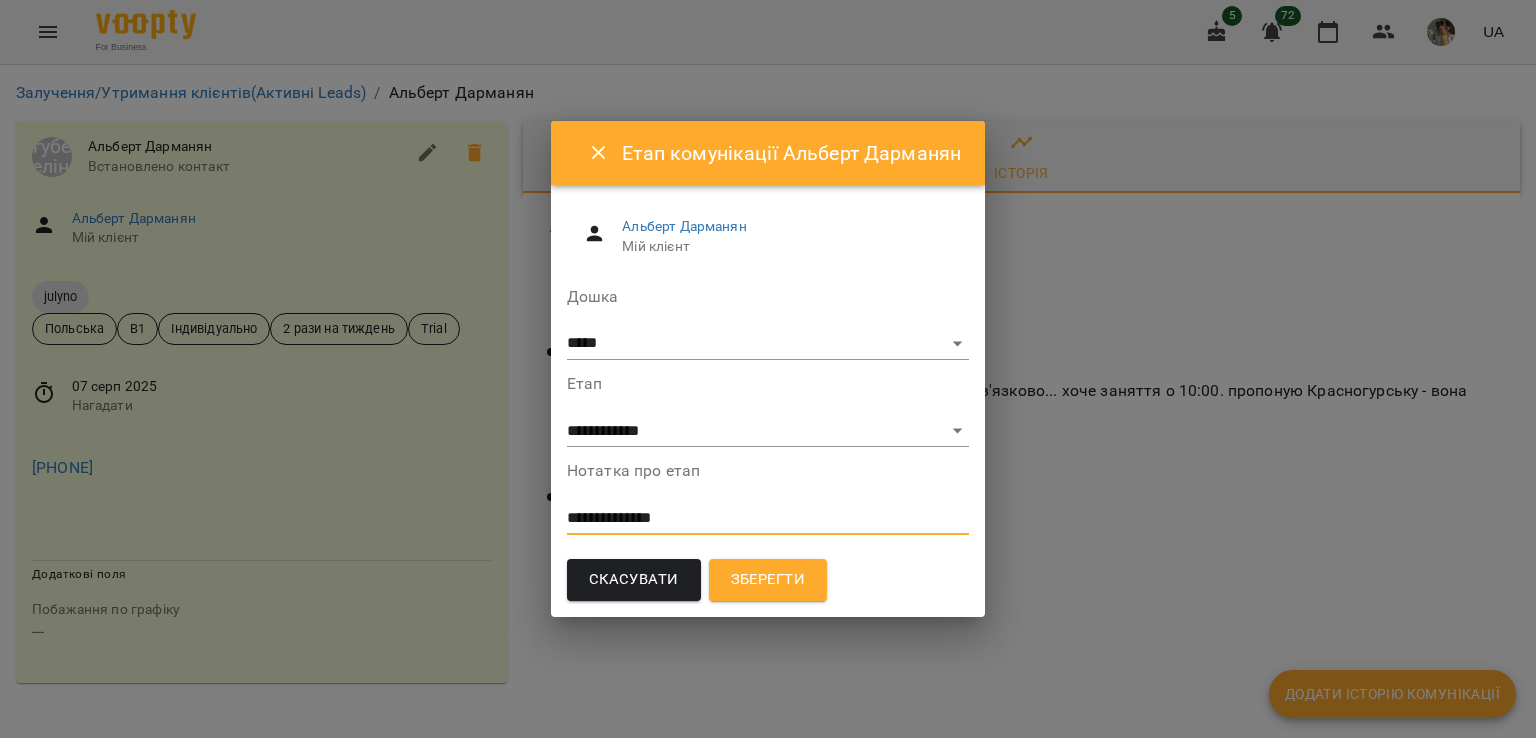 paste on "**********" 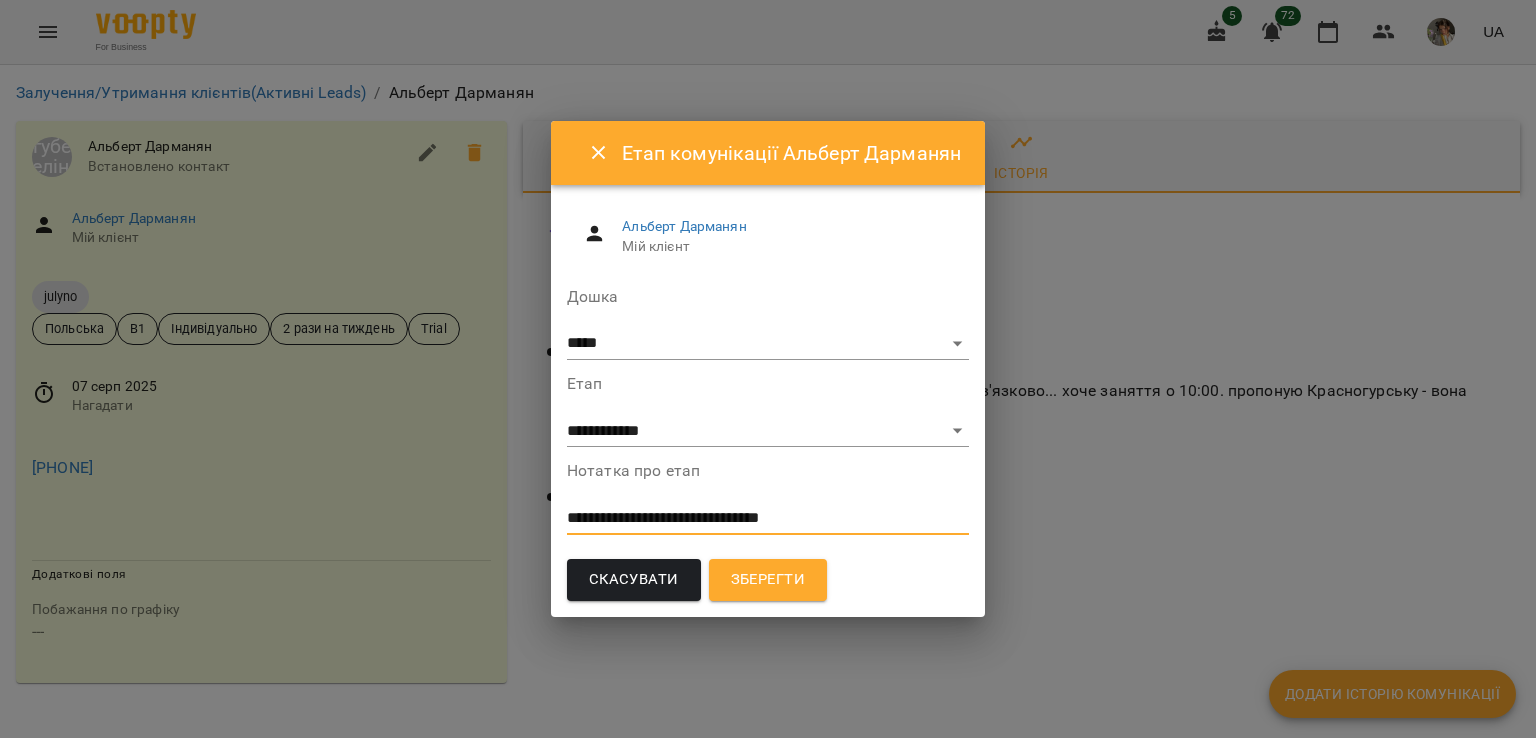 click on "**********" at bounding box center [767, 518] 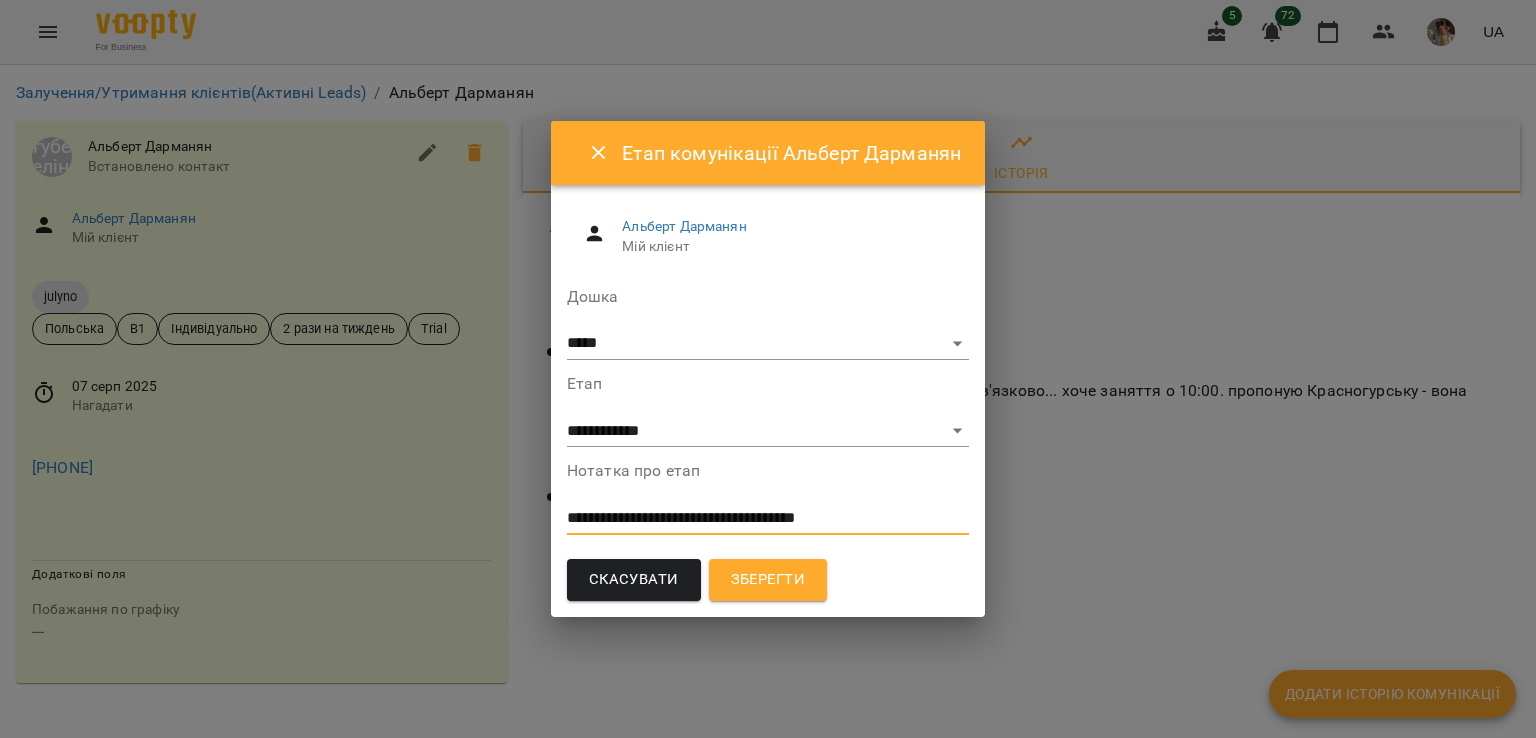 type on "**********" 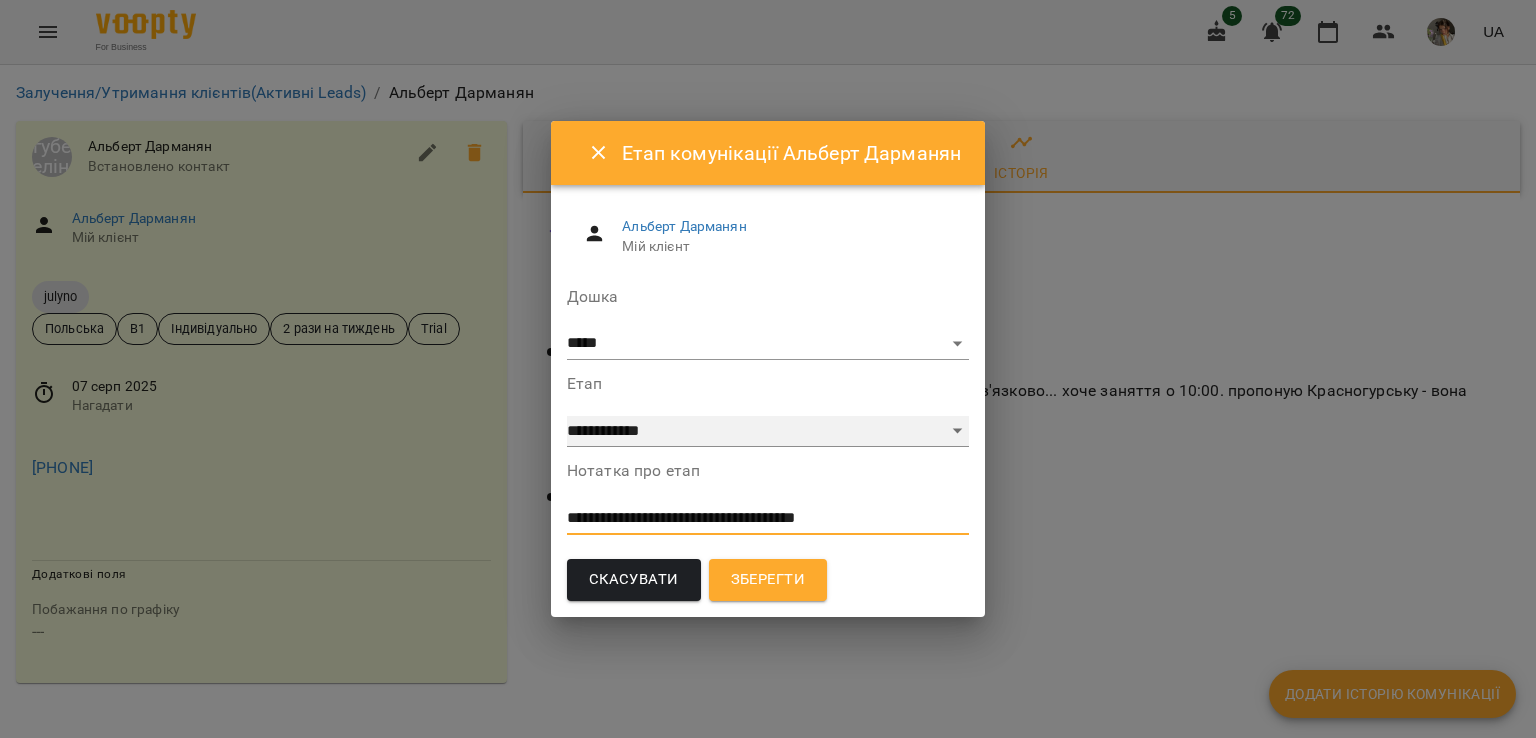 click on "**********" at bounding box center [768, 432] 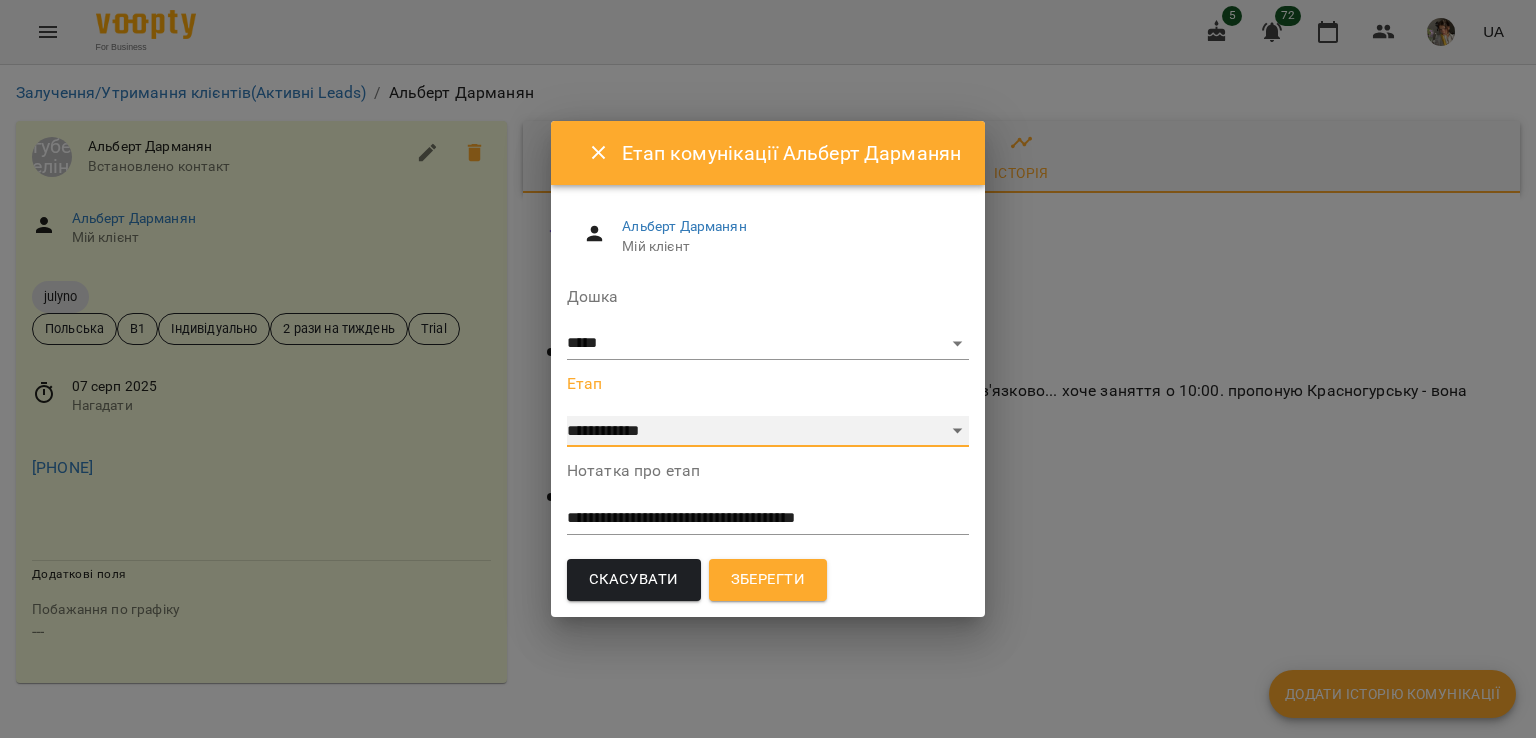 select on "*" 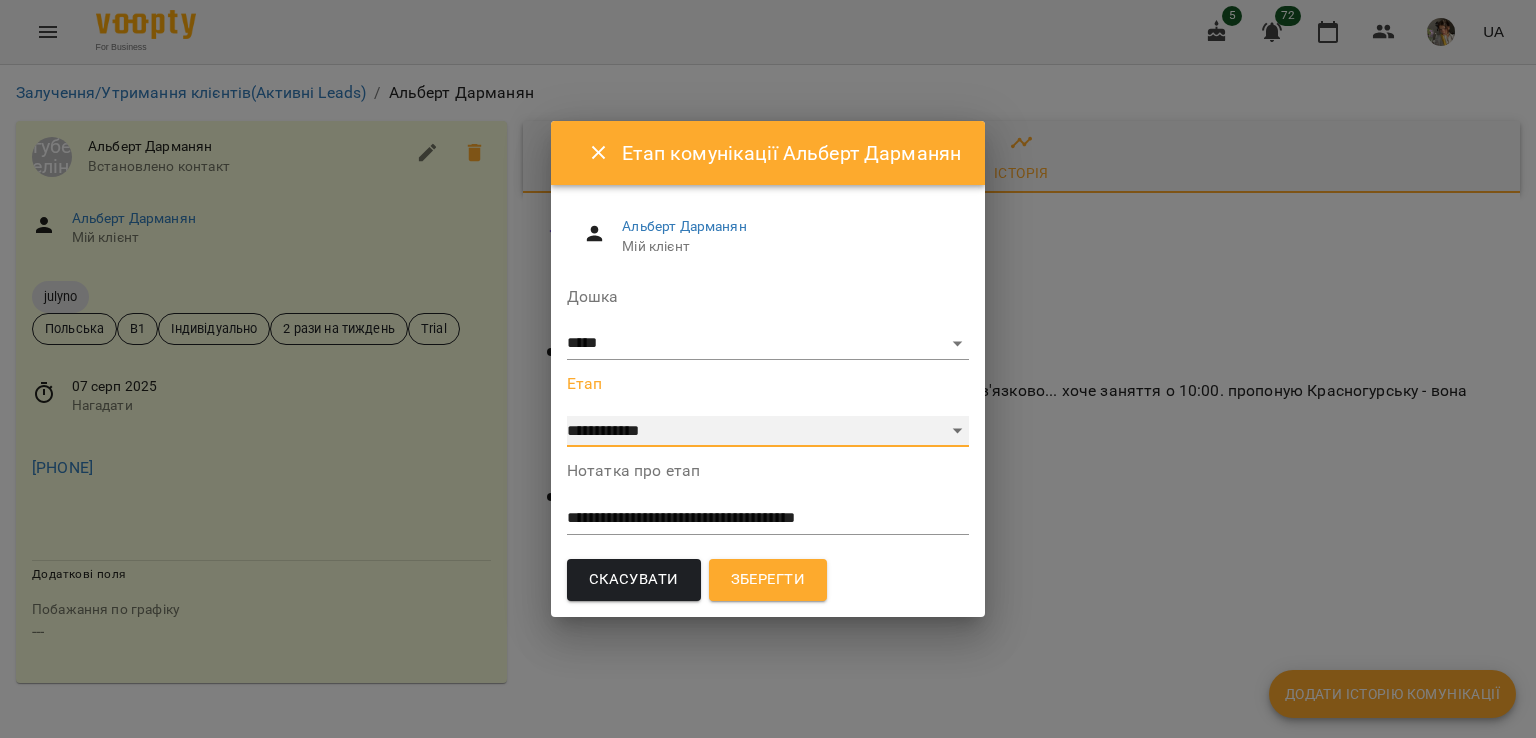 click on "**********" at bounding box center (768, 432) 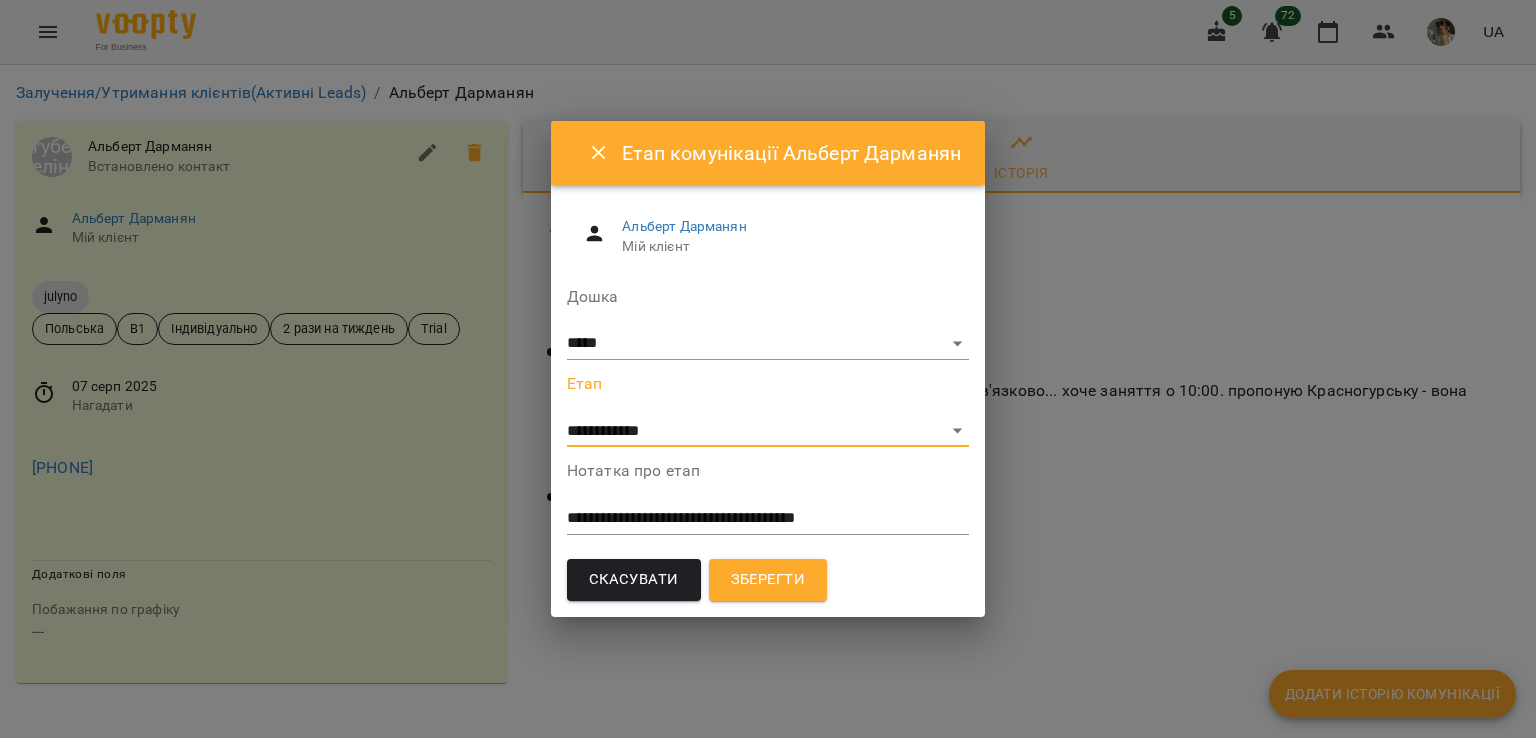 click on "Зберегти" at bounding box center (768, 580) 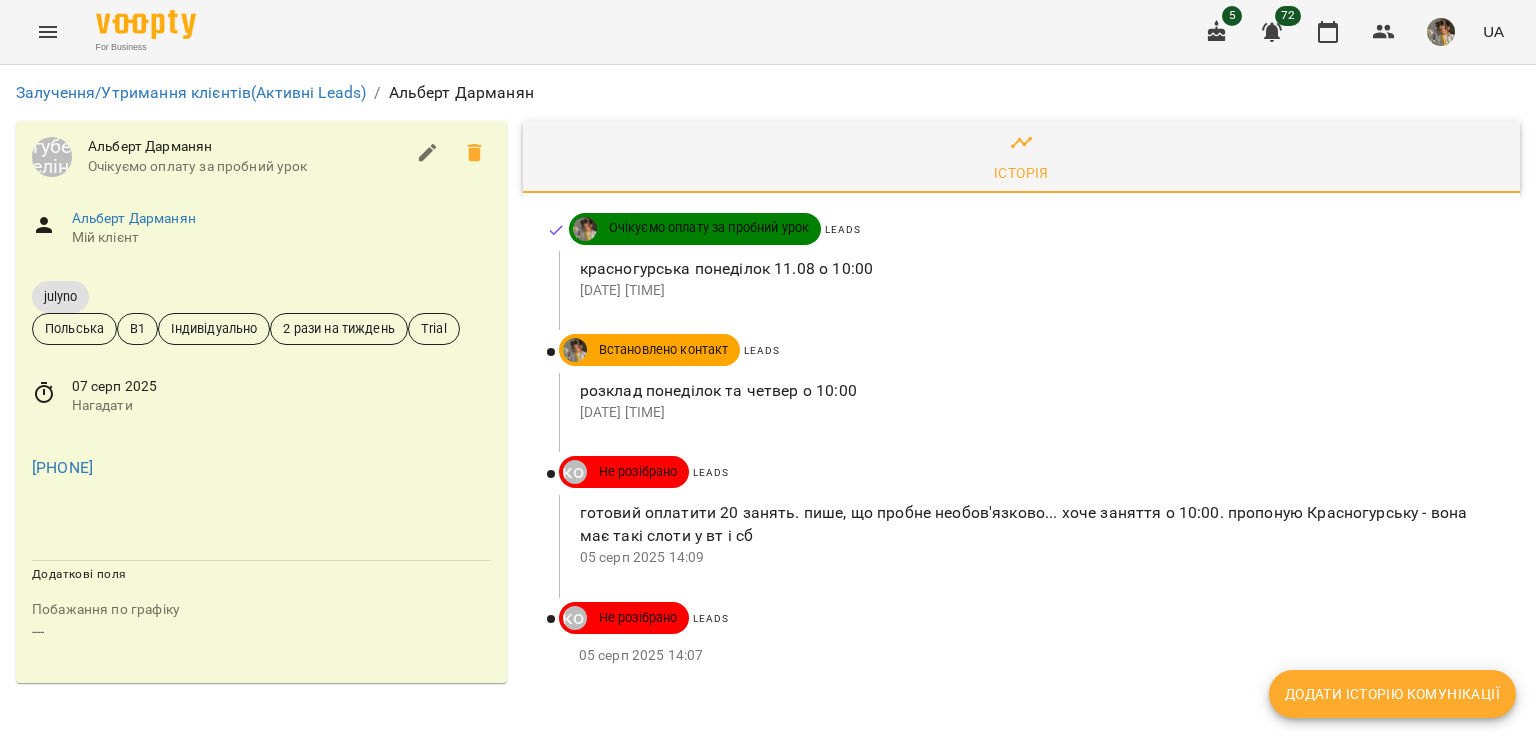 type 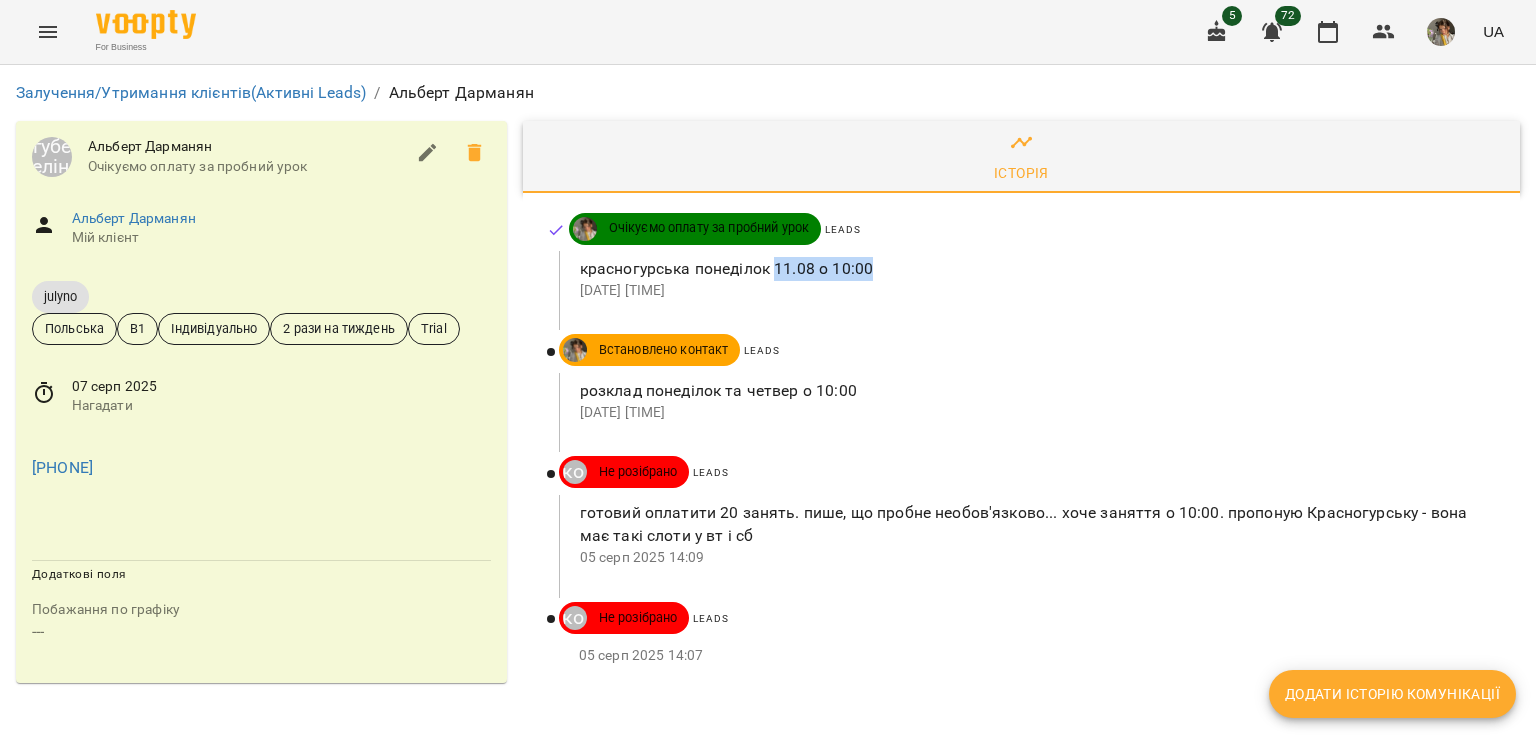 drag, startPoint x: 772, startPoint y: 267, endPoint x: 892, endPoint y: 277, distance: 120.41595 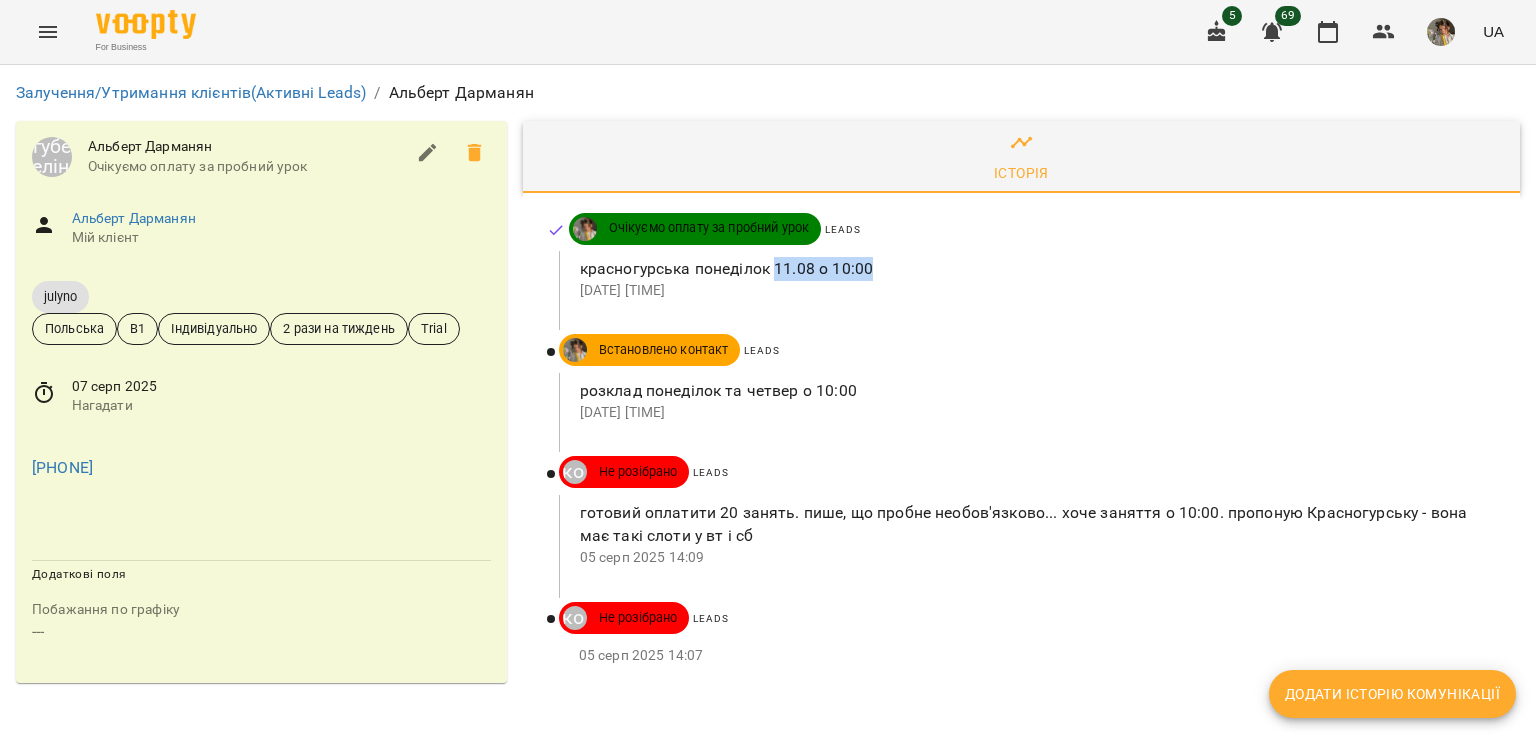 click on "Додати історію комунікації" at bounding box center (1392, 694) 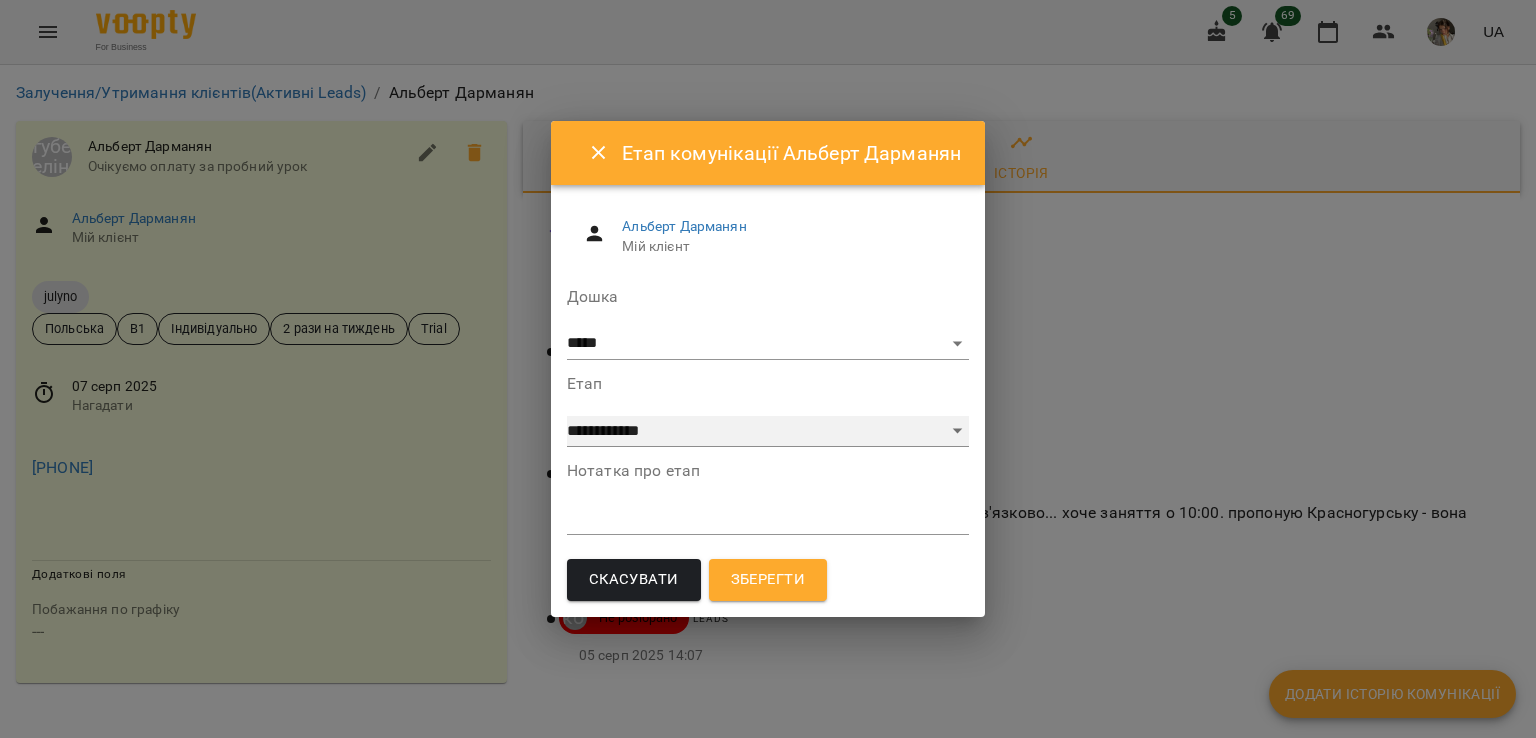 click on "**********" at bounding box center [768, 432] 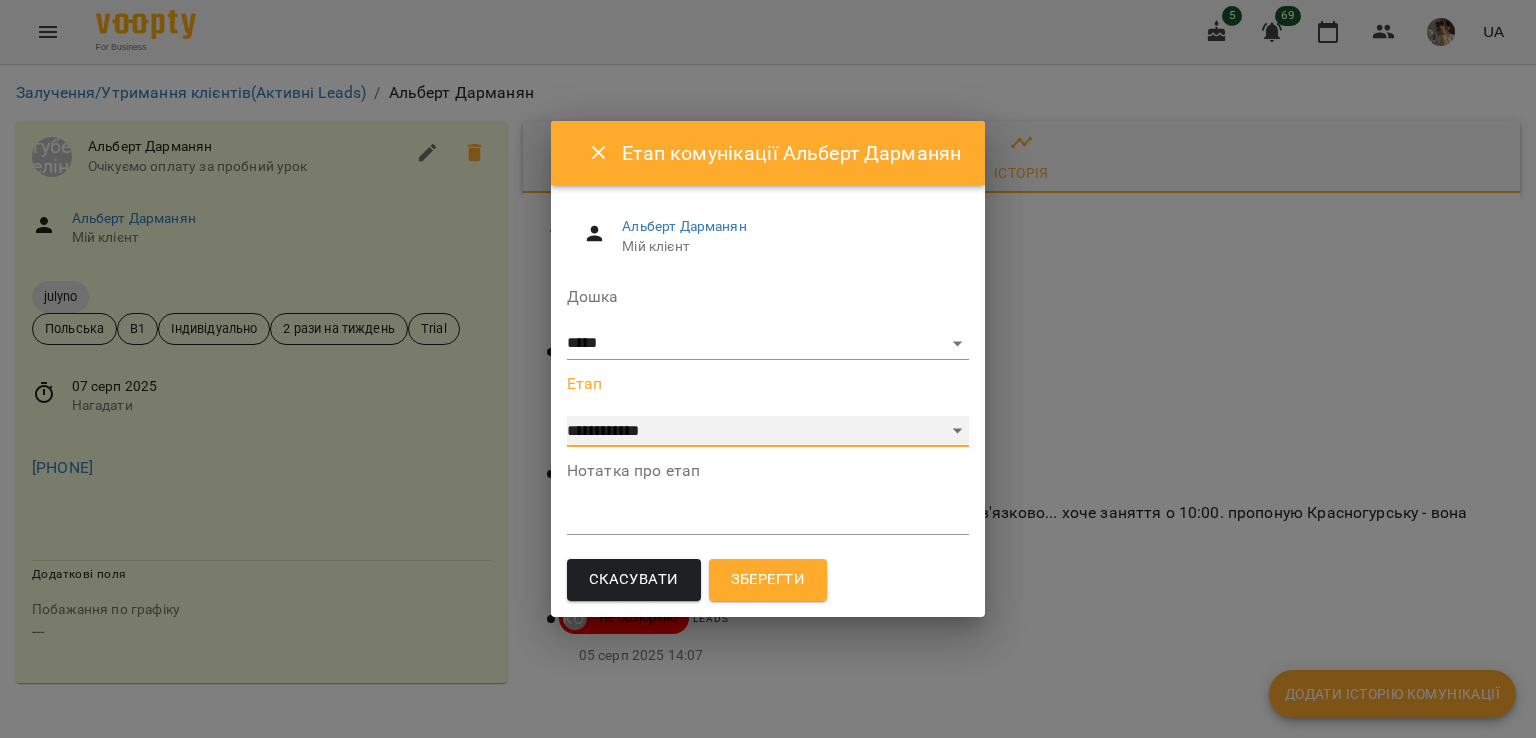 select on "*" 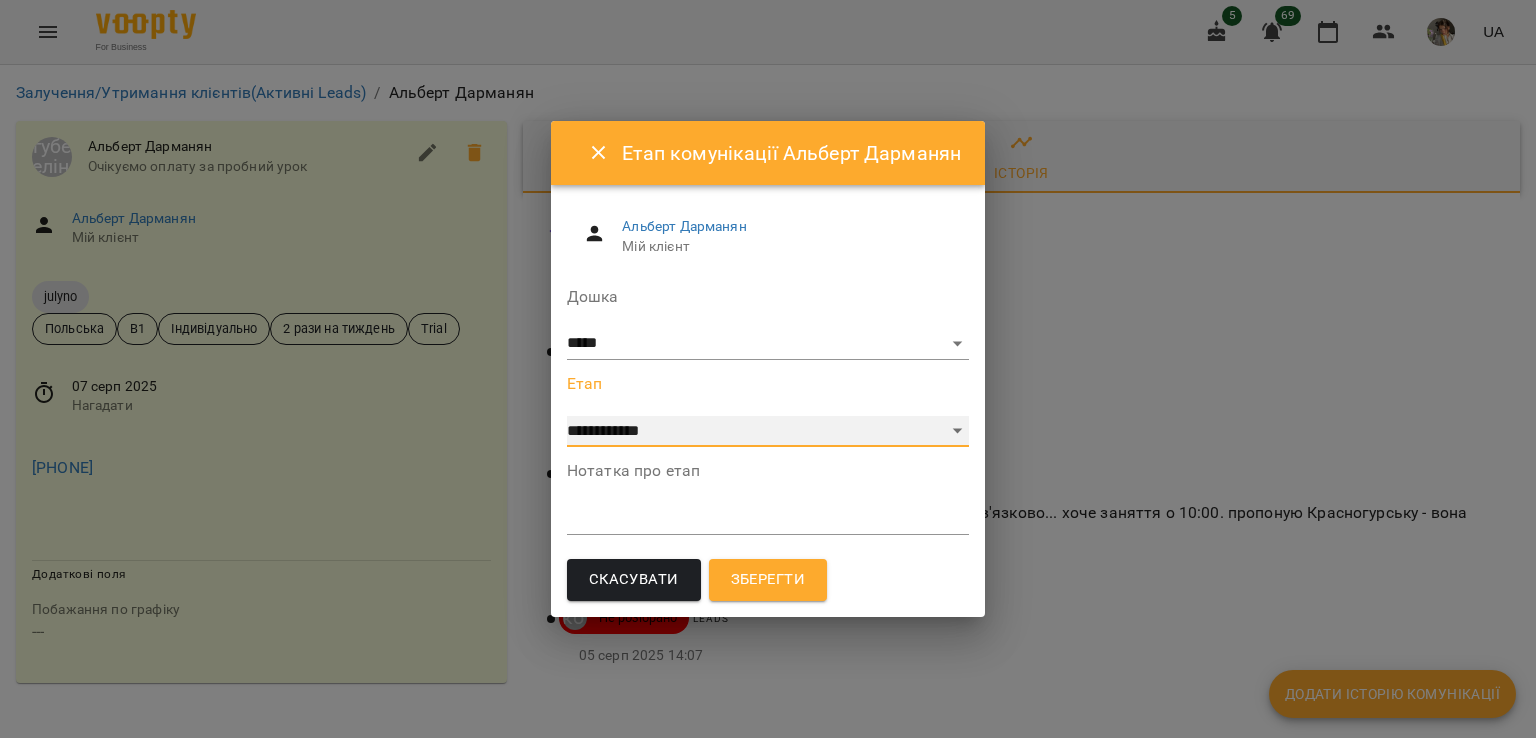 click on "**********" at bounding box center [768, 432] 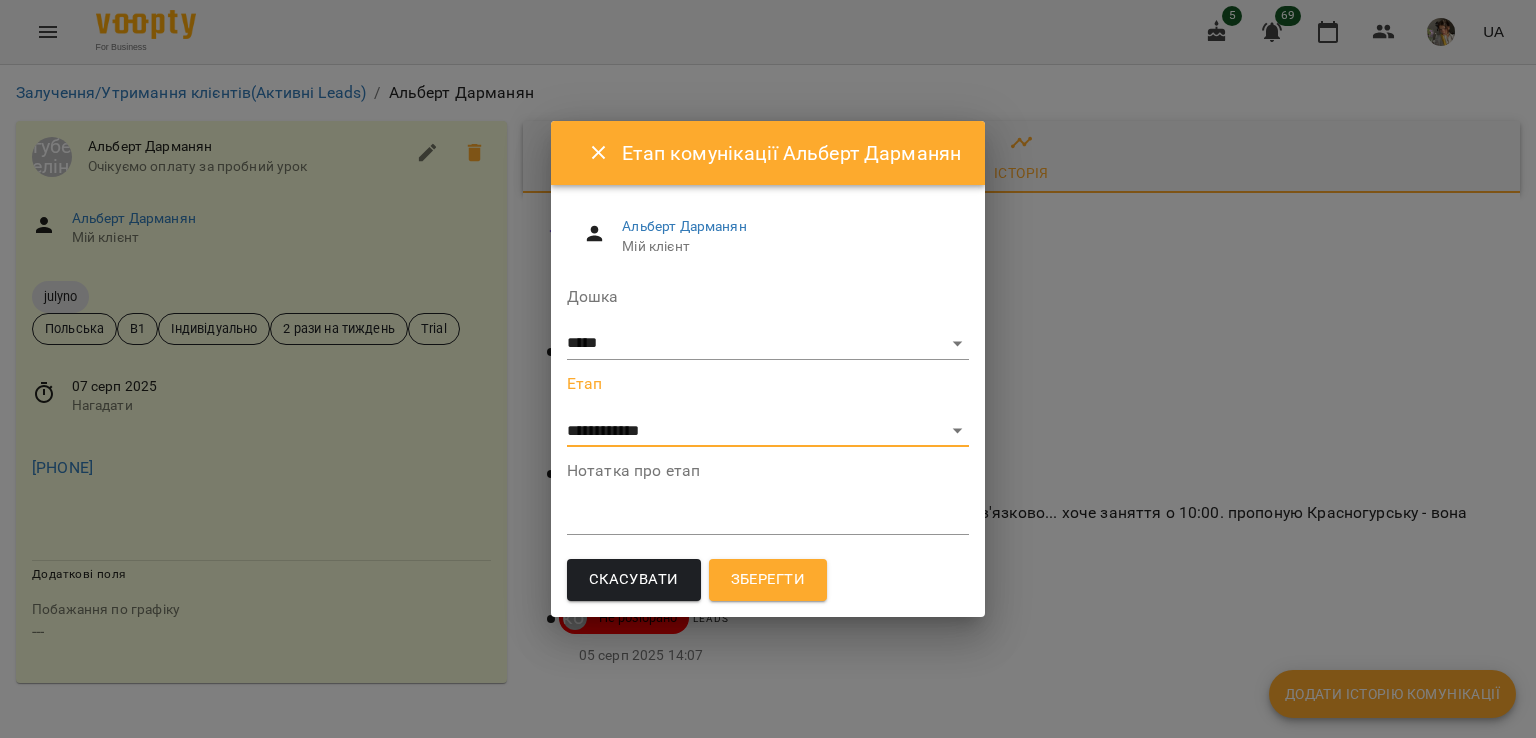 click on "Зберегти" at bounding box center (768, 580) 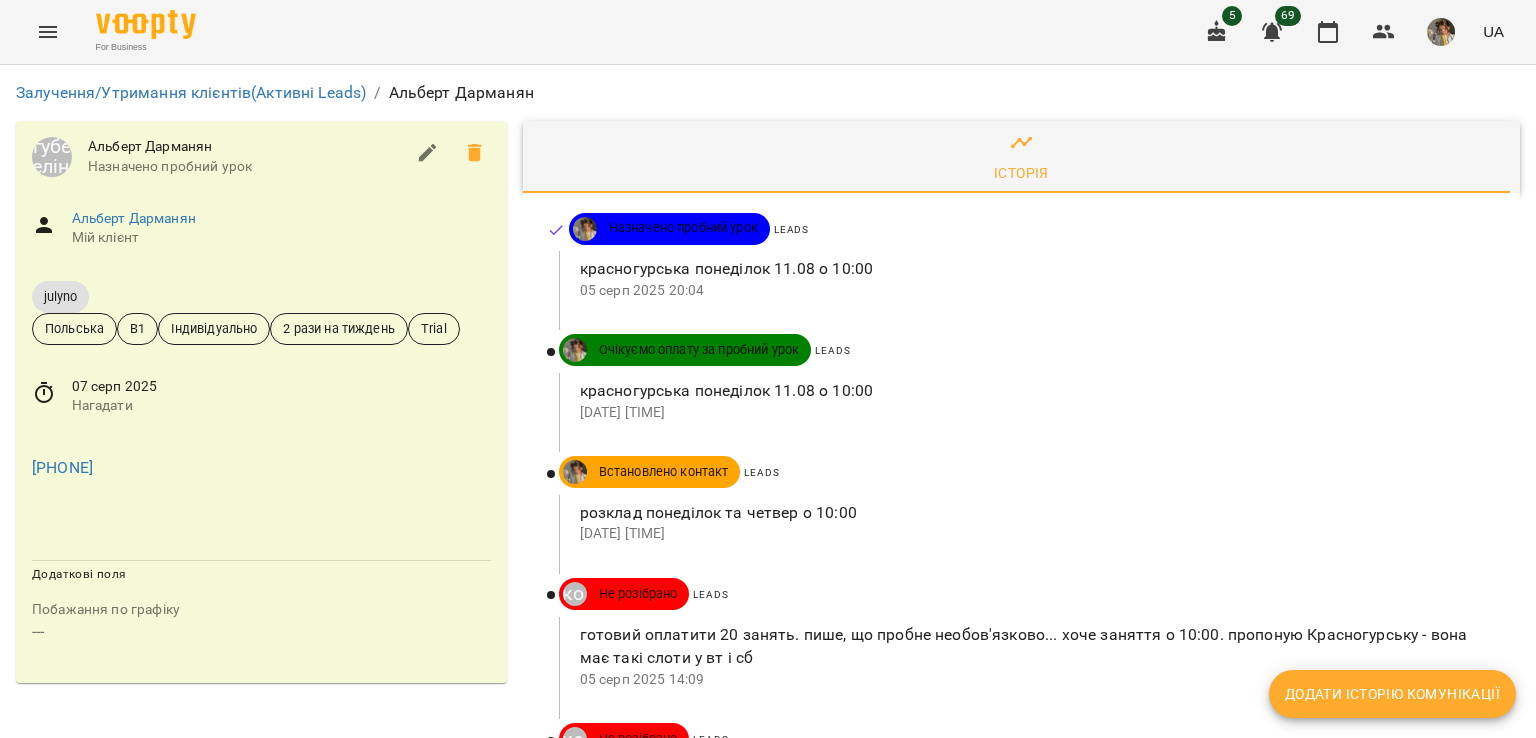 click on "07 серп 2025" at bounding box center [281, 387] 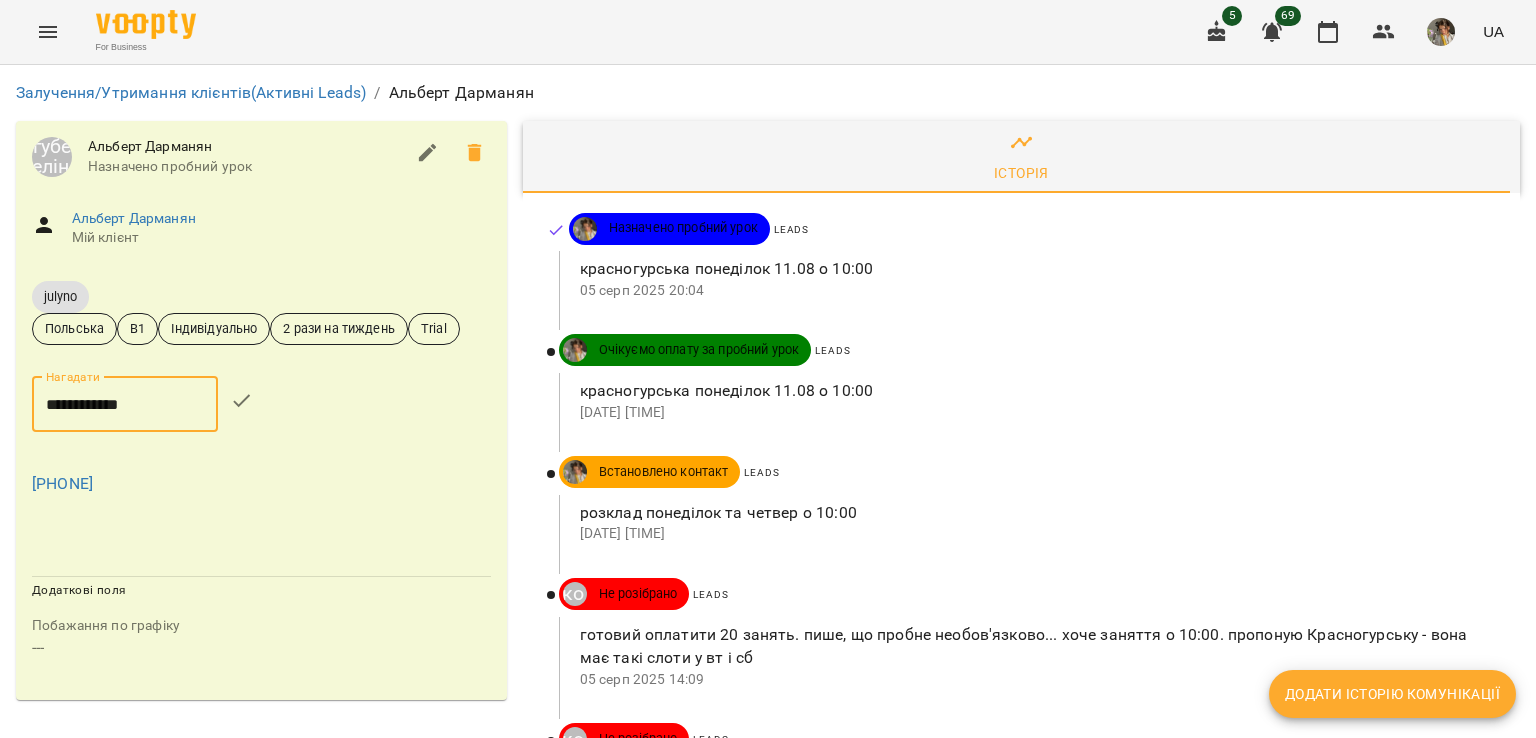 click on "**********" at bounding box center (125, 405) 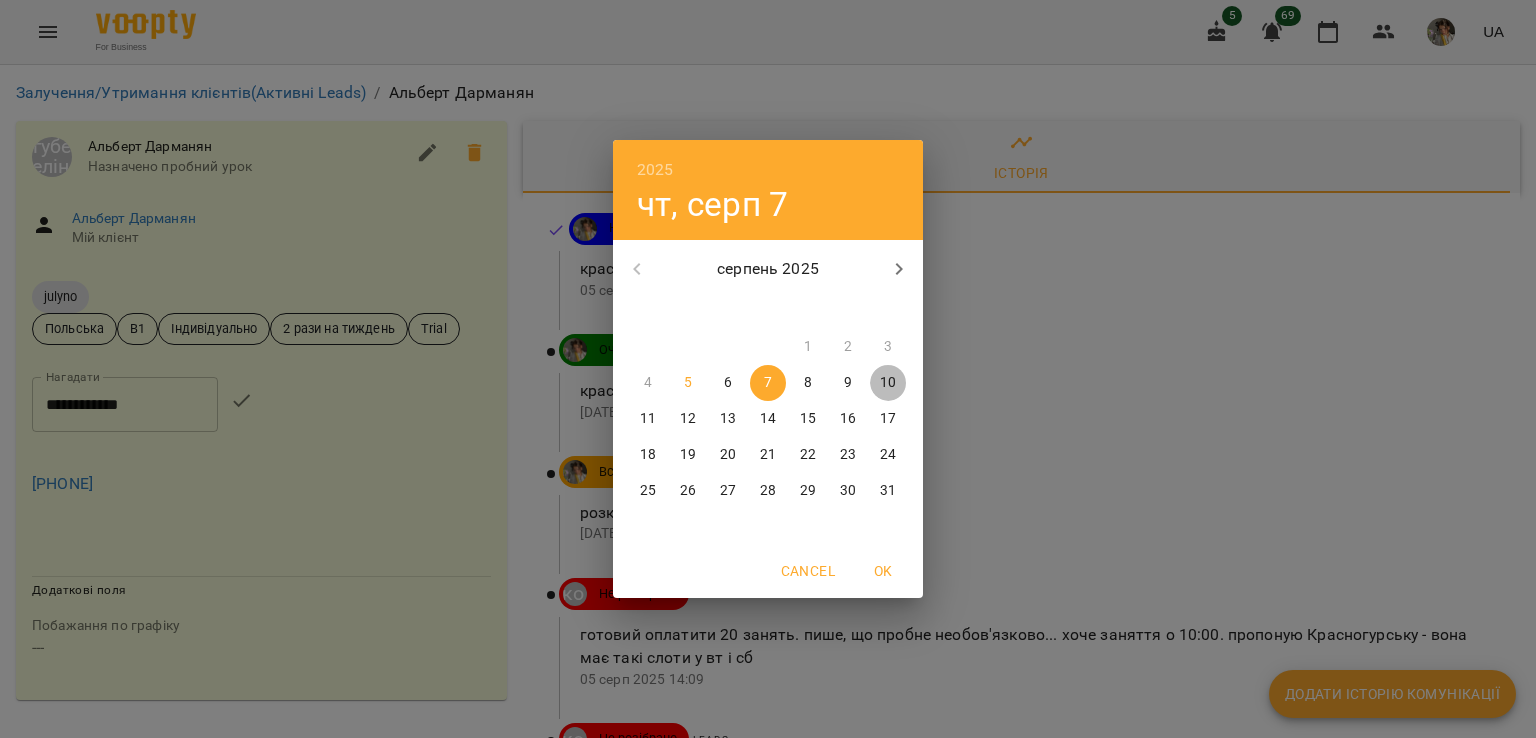 click on "10" at bounding box center [888, 383] 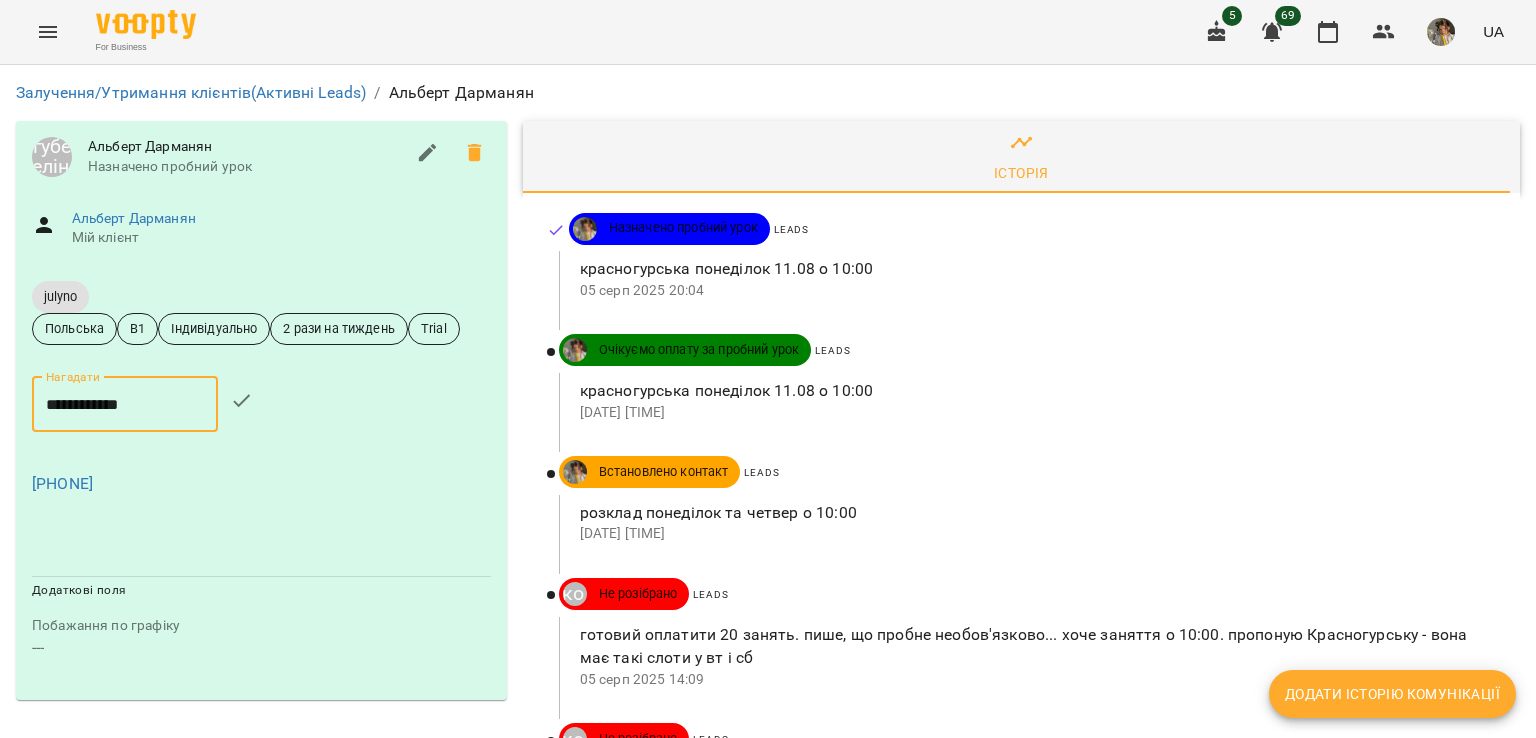 click at bounding box center [242, 401] 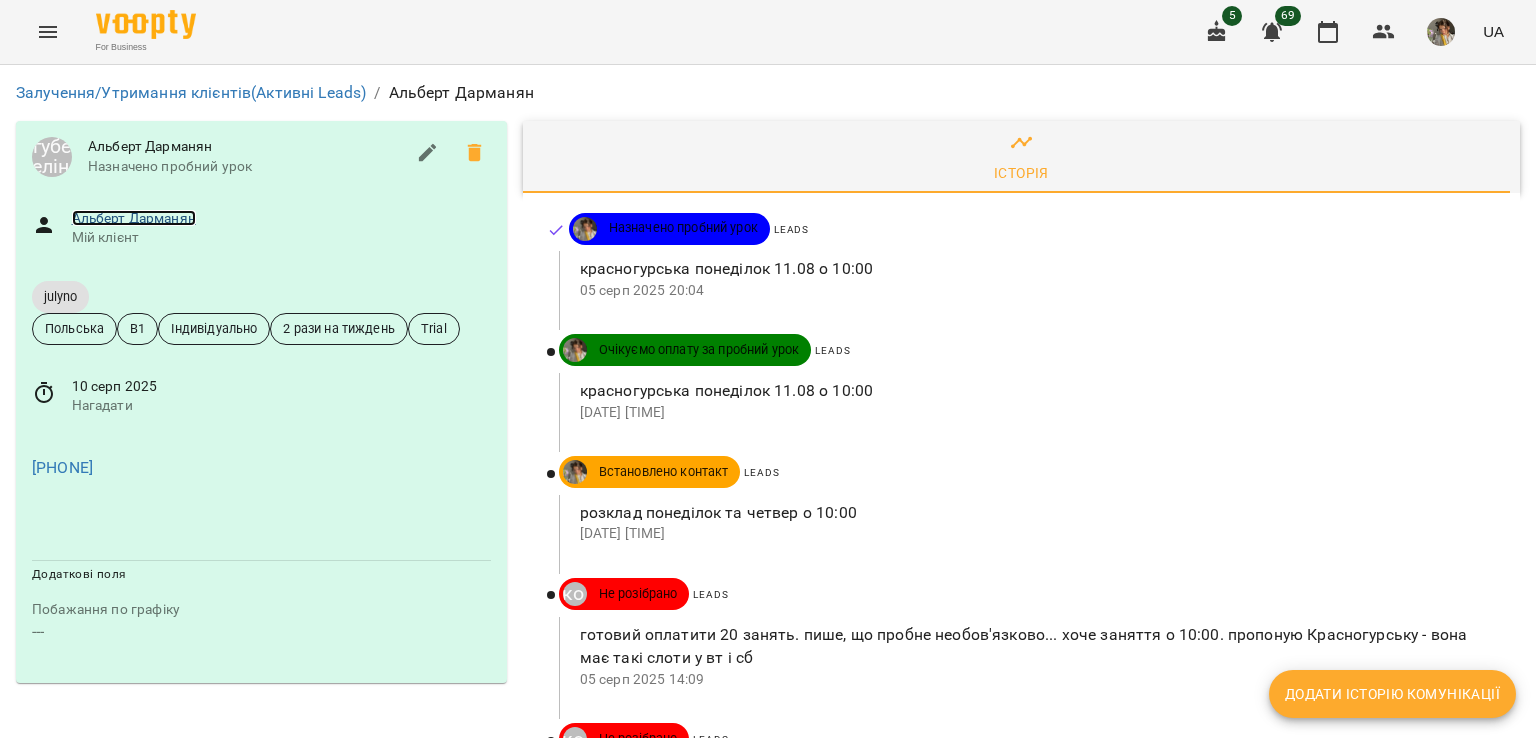 click on "Альберт Дарманян" at bounding box center [134, 218] 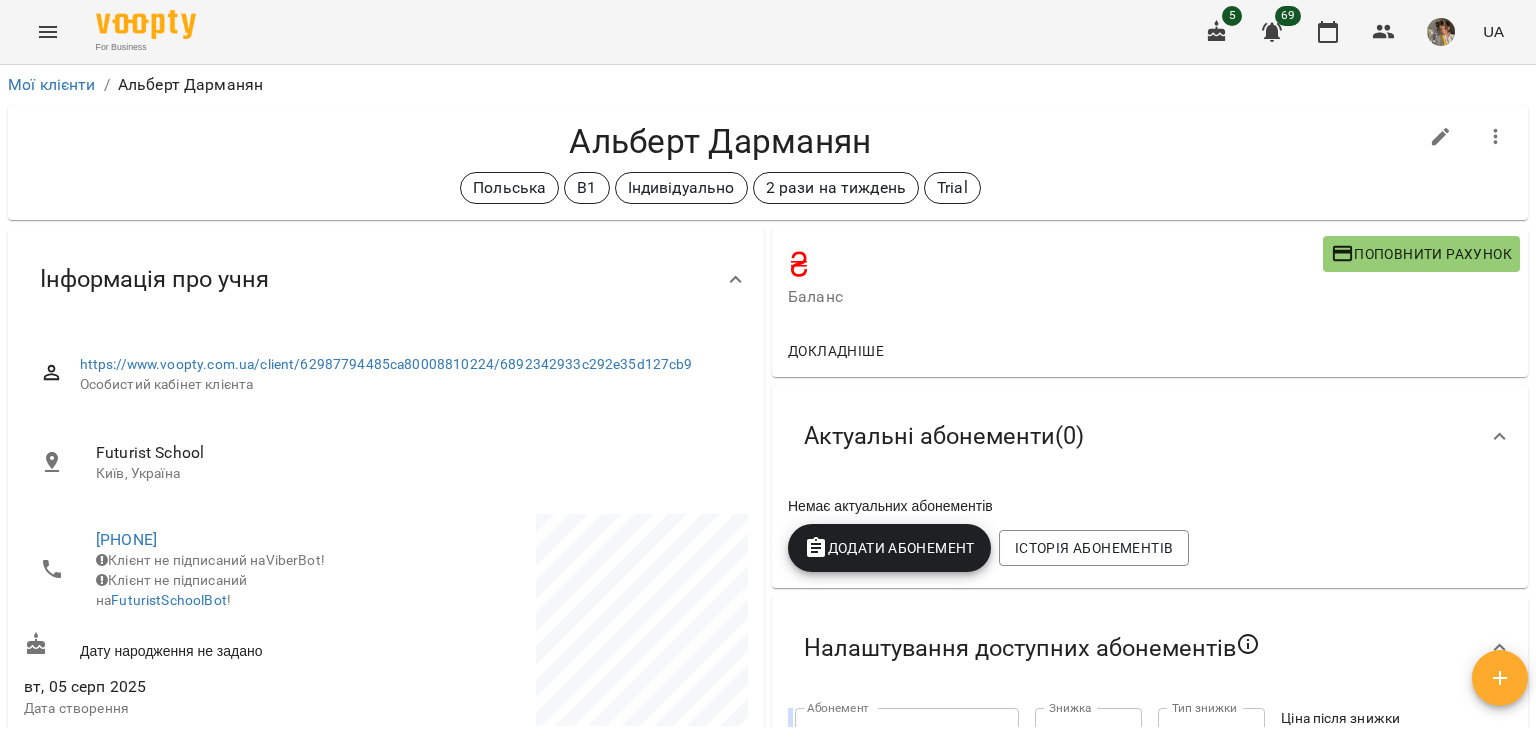 click 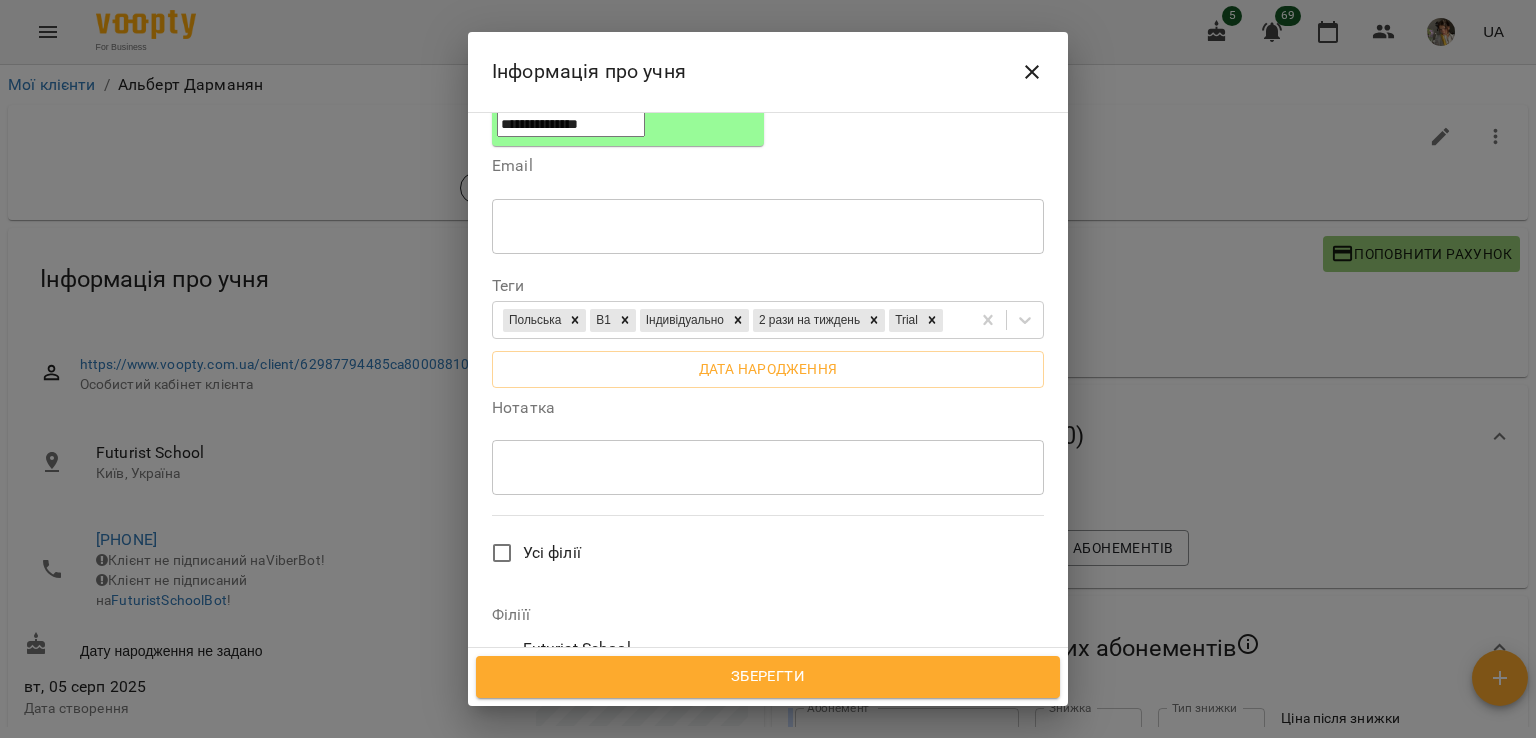 scroll, scrollTop: 432, scrollLeft: 0, axis: vertical 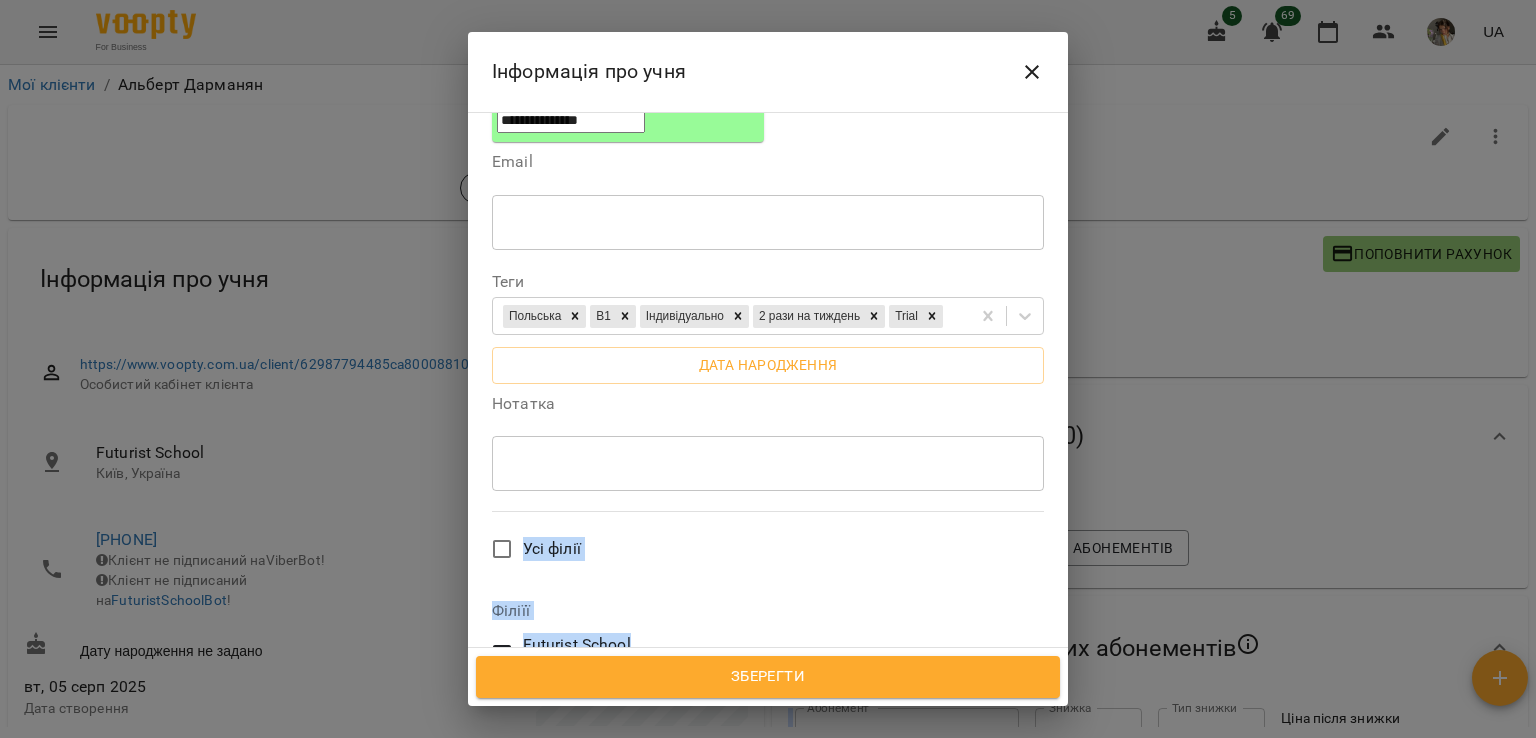 drag, startPoint x: 717, startPoint y: 481, endPoint x: 768, endPoint y: 198, distance: 287.5587 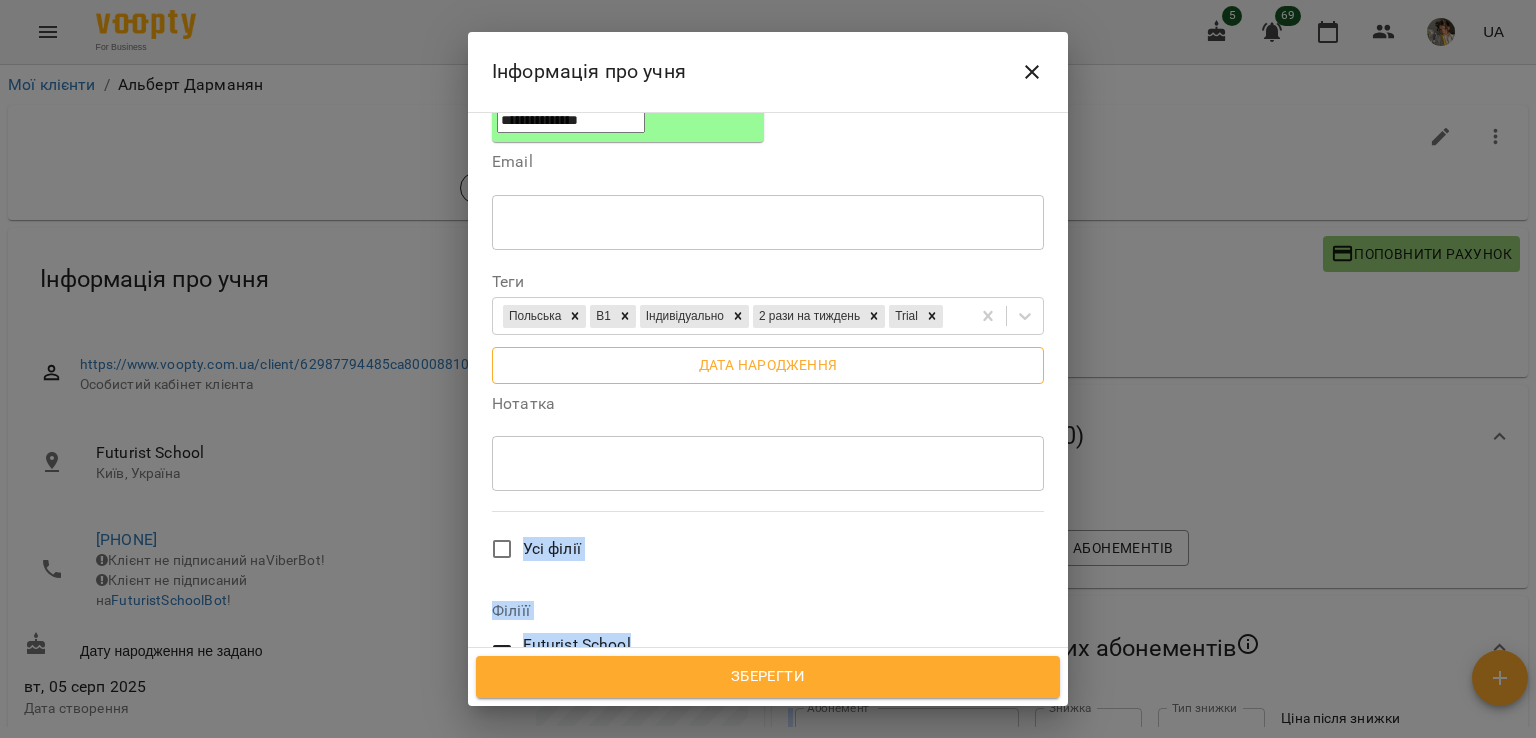 click on "Дата народження" at bounding box center [768, 365] 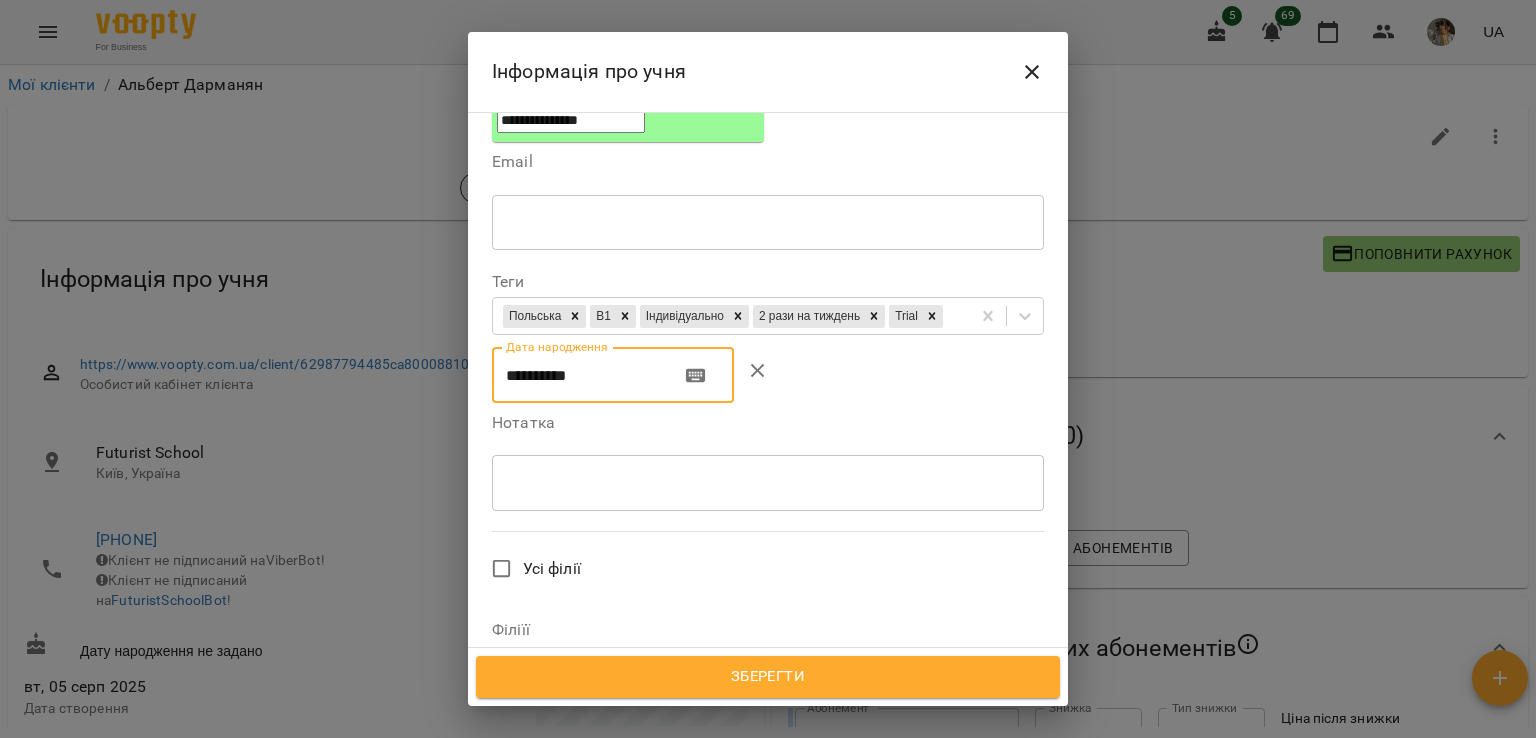 drag, startPoint x: 588, startPoint y: 225, endPoint x: 508, endPoint y: 230, distance: 80.1561 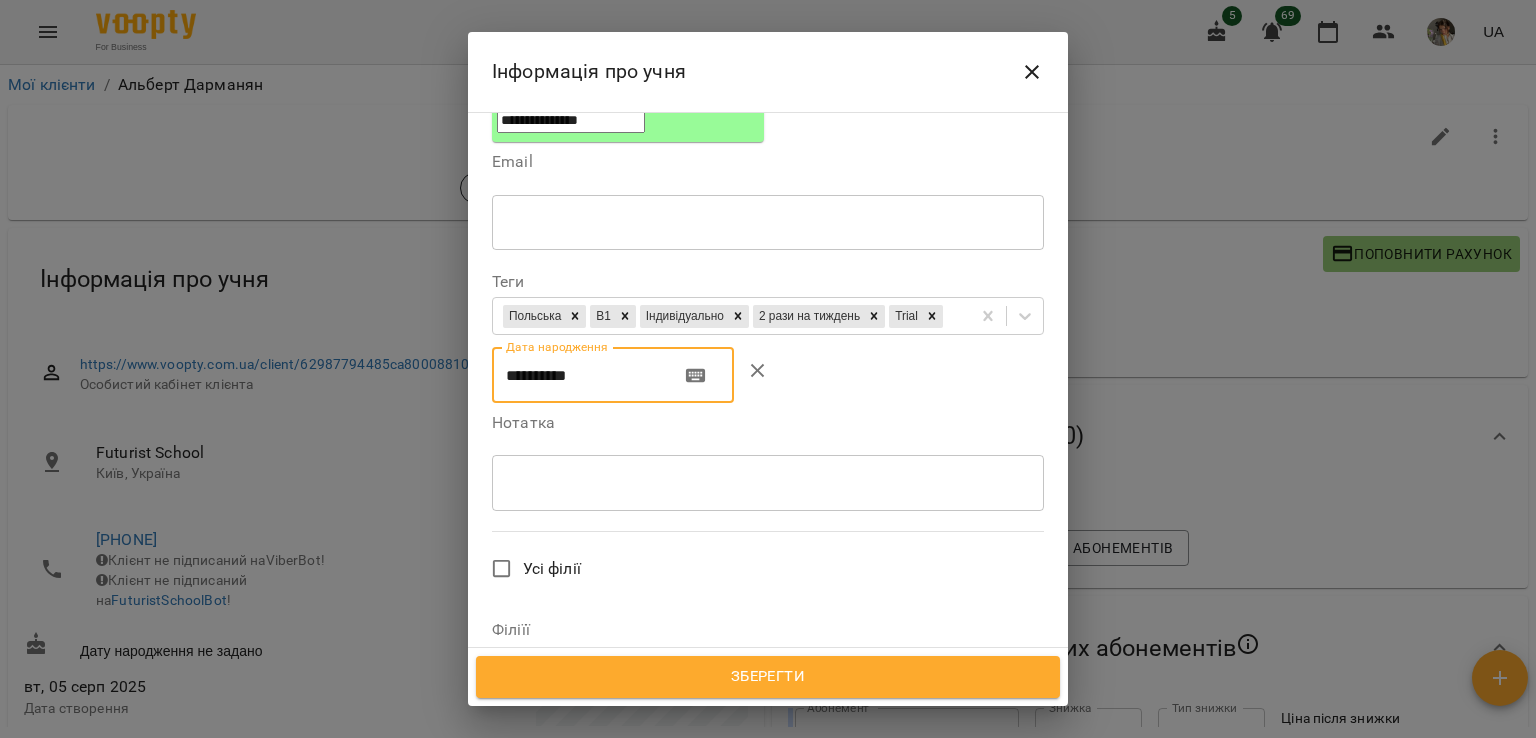 type on "**********" 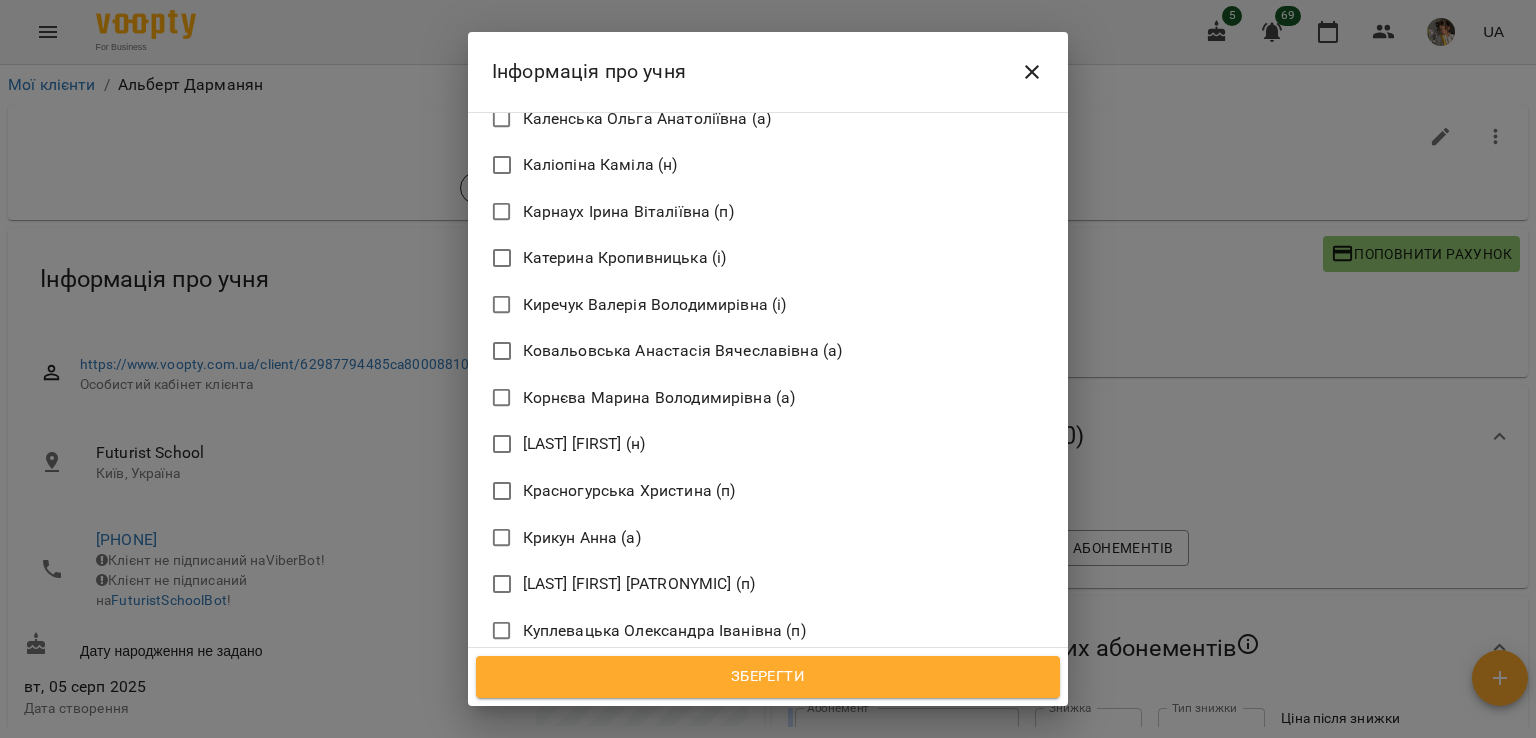 scroll, scrollTop: 2580, scrollLeft: 0, axis: vertical 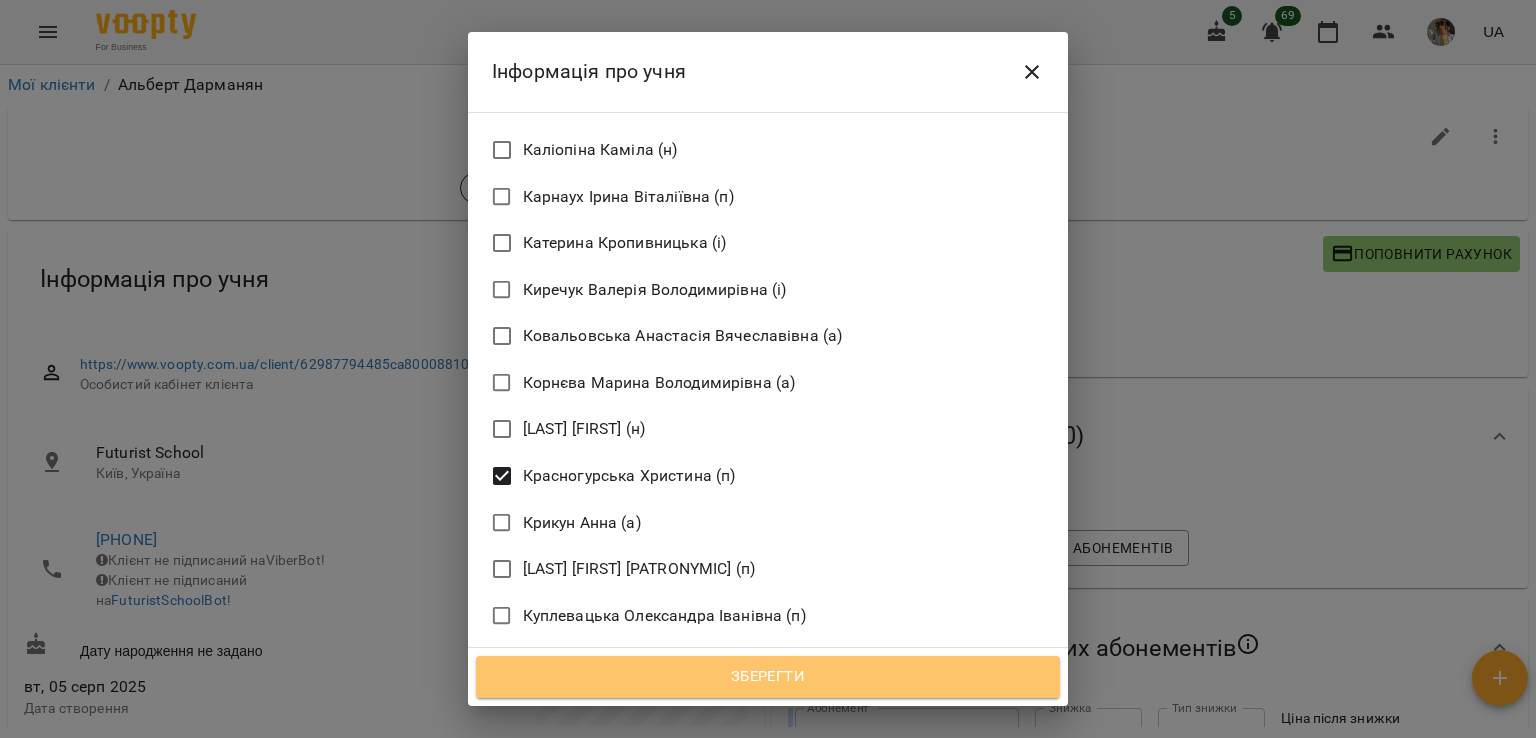 click on "Зберегти" at bounding box center (768, 677) 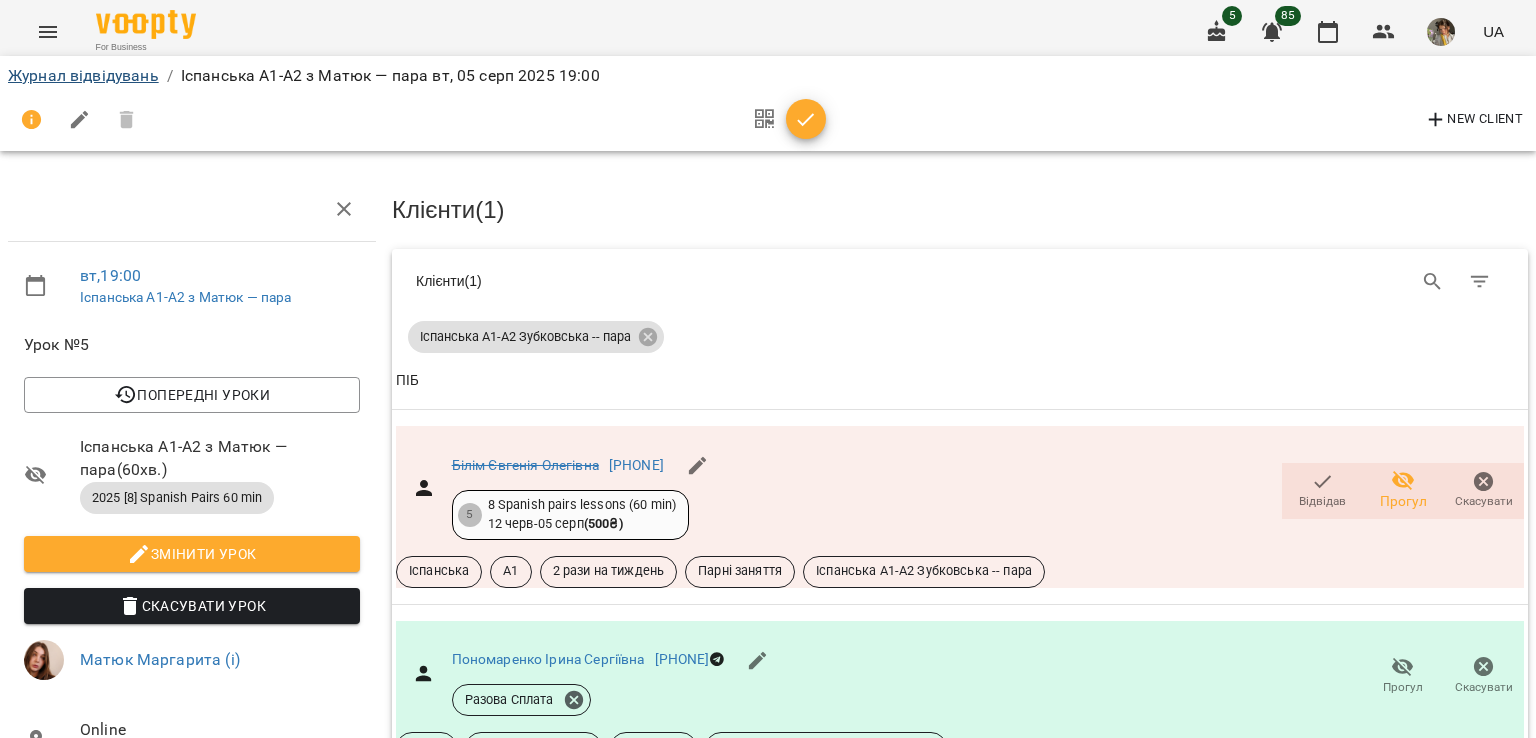 scroll, scrollTop: 0, scrollLeft: 0, axis: both 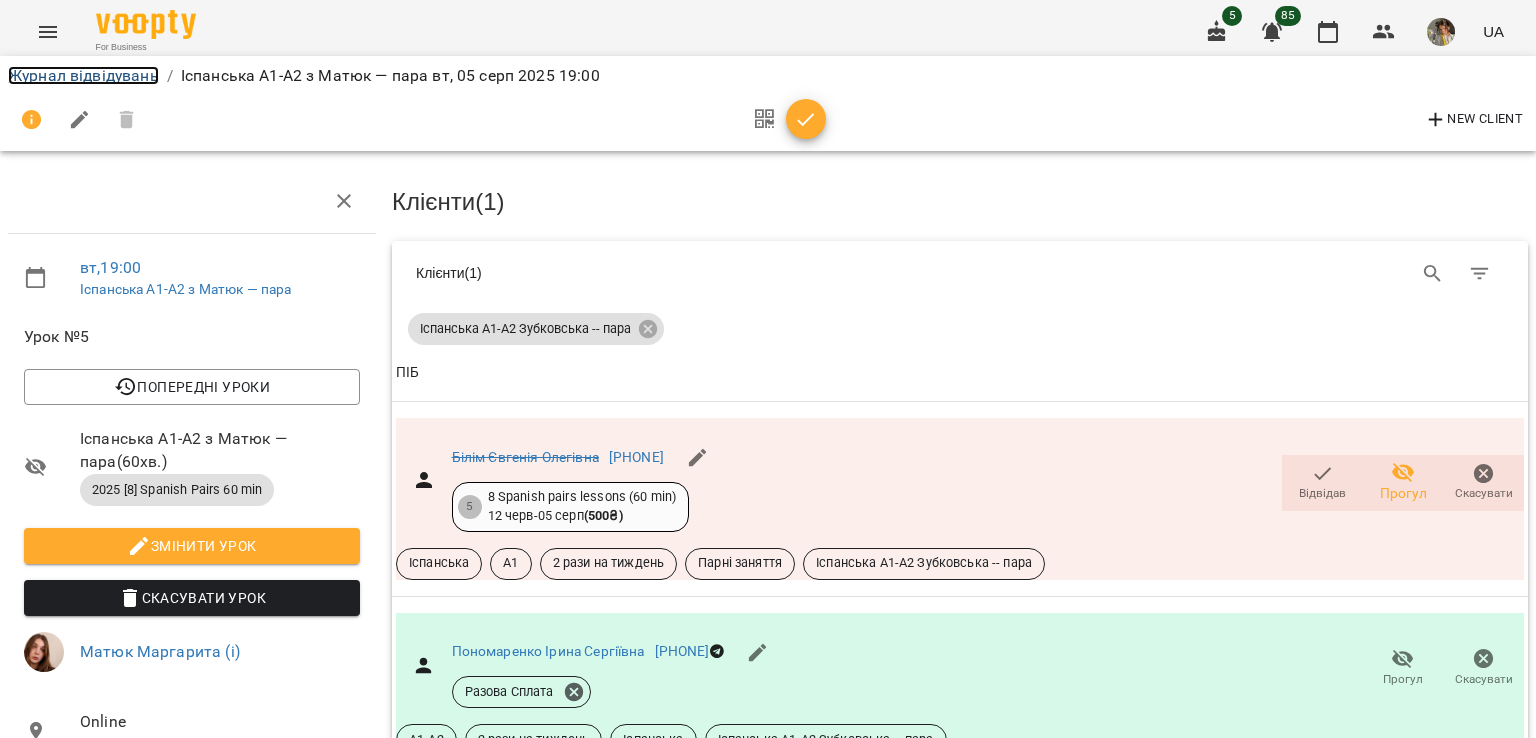 click on "Журнал відвідувань" at bounding box center (83, 75) 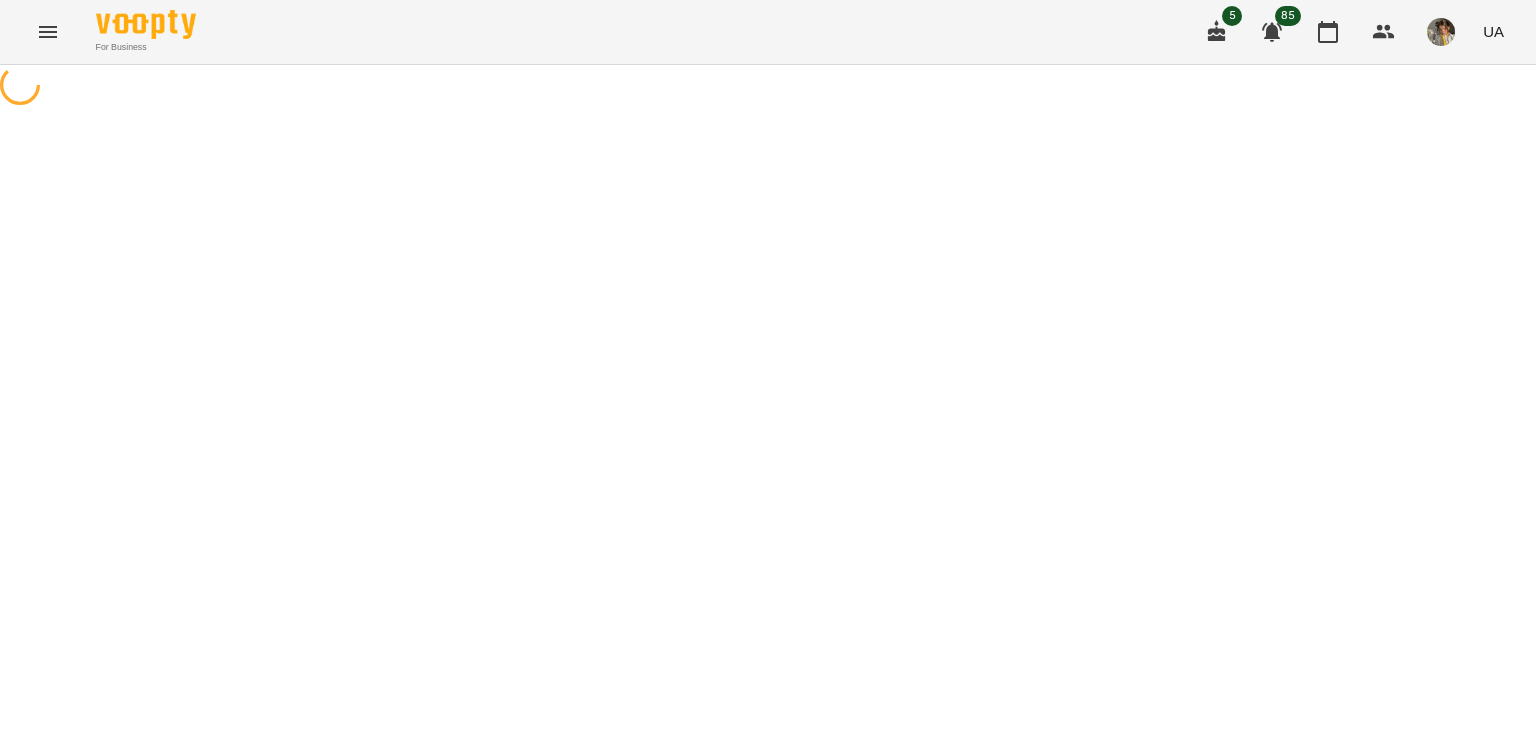 scroll, scrollTop: 0, scrollLeft: 0, axis: both 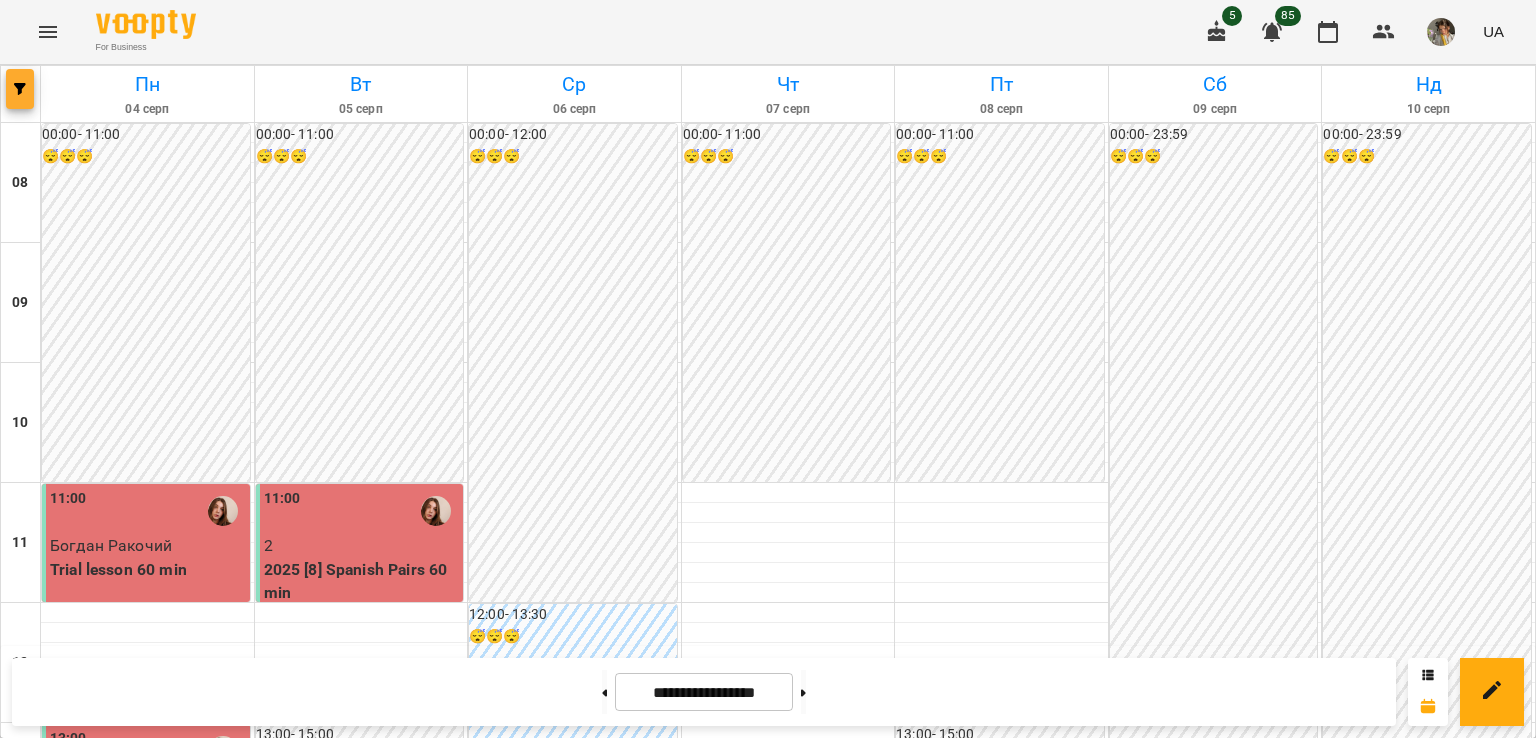 click at bounding box center [20, 89] 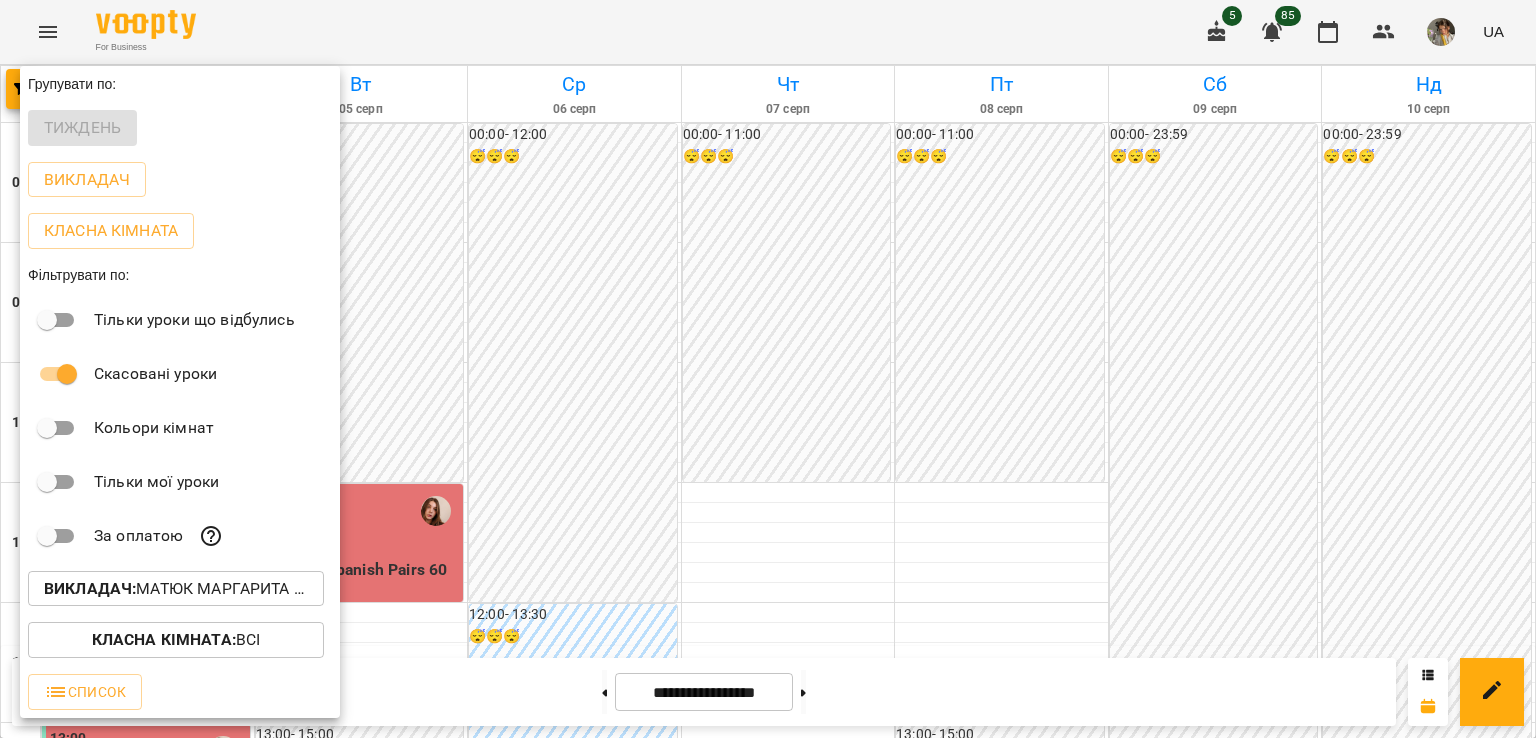 click on "Викладач :  Матюк Маргарита (і)" at bounding box center [176, 589] 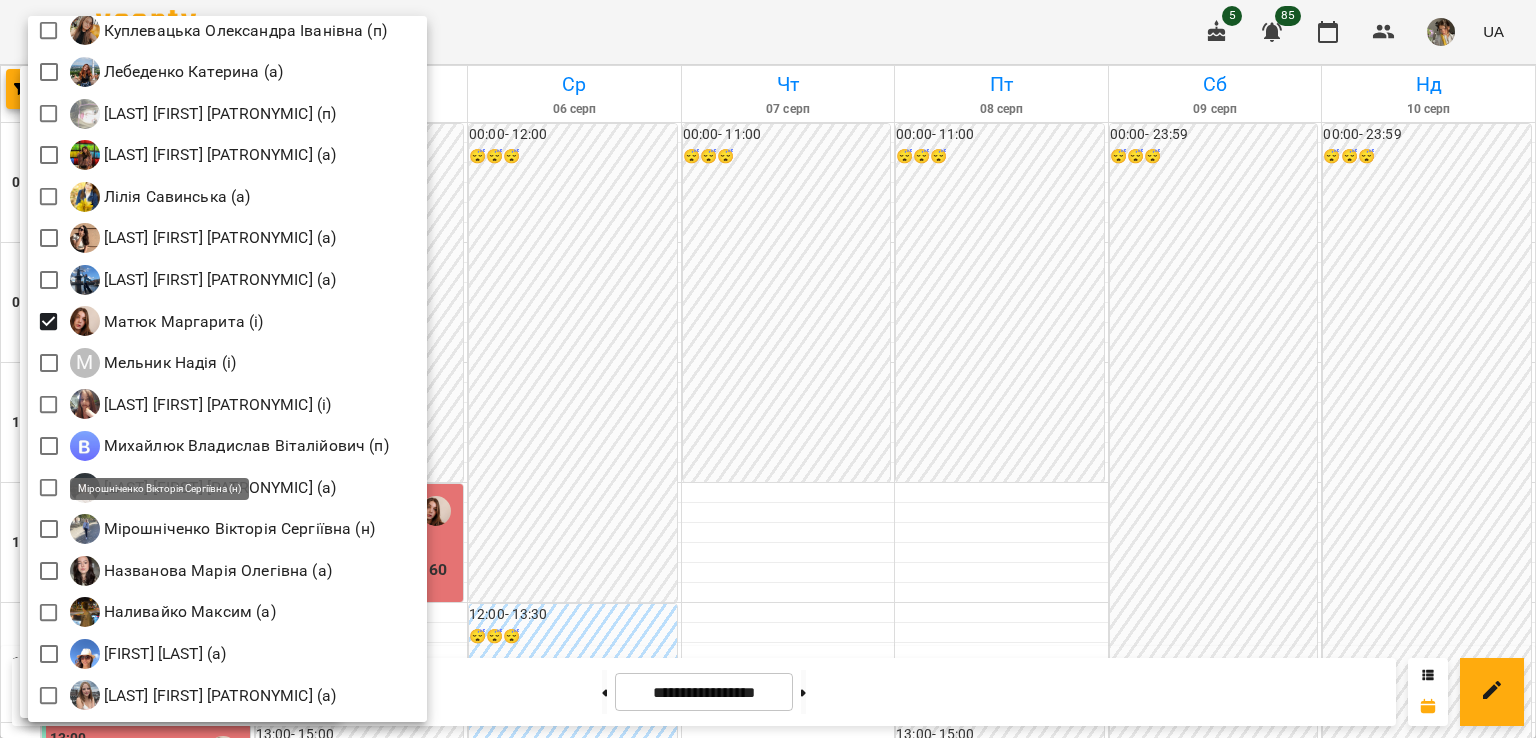 scroll, scrollTop: 1774, scrollLeft: 0, axis: vertical 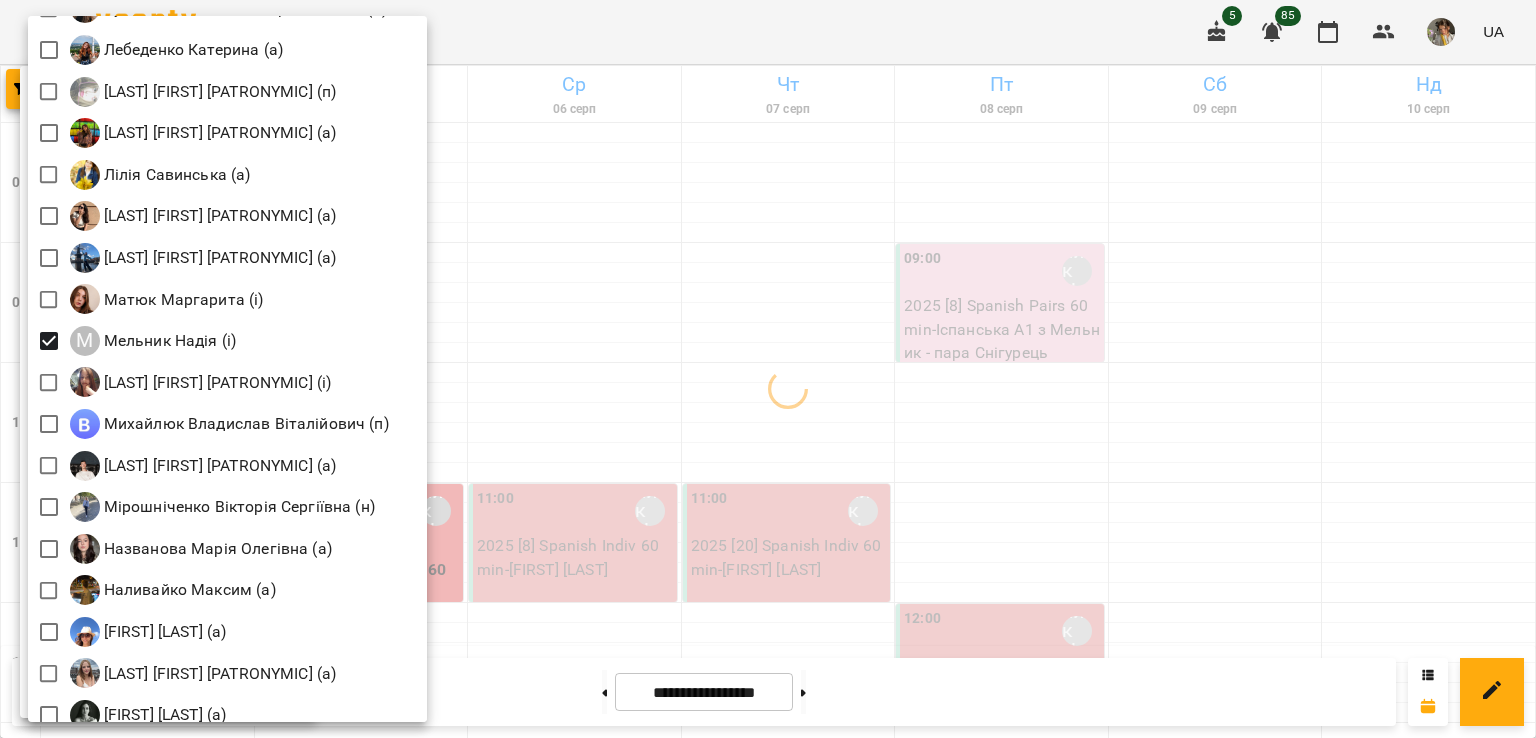 click at bounding box center [768, 369] 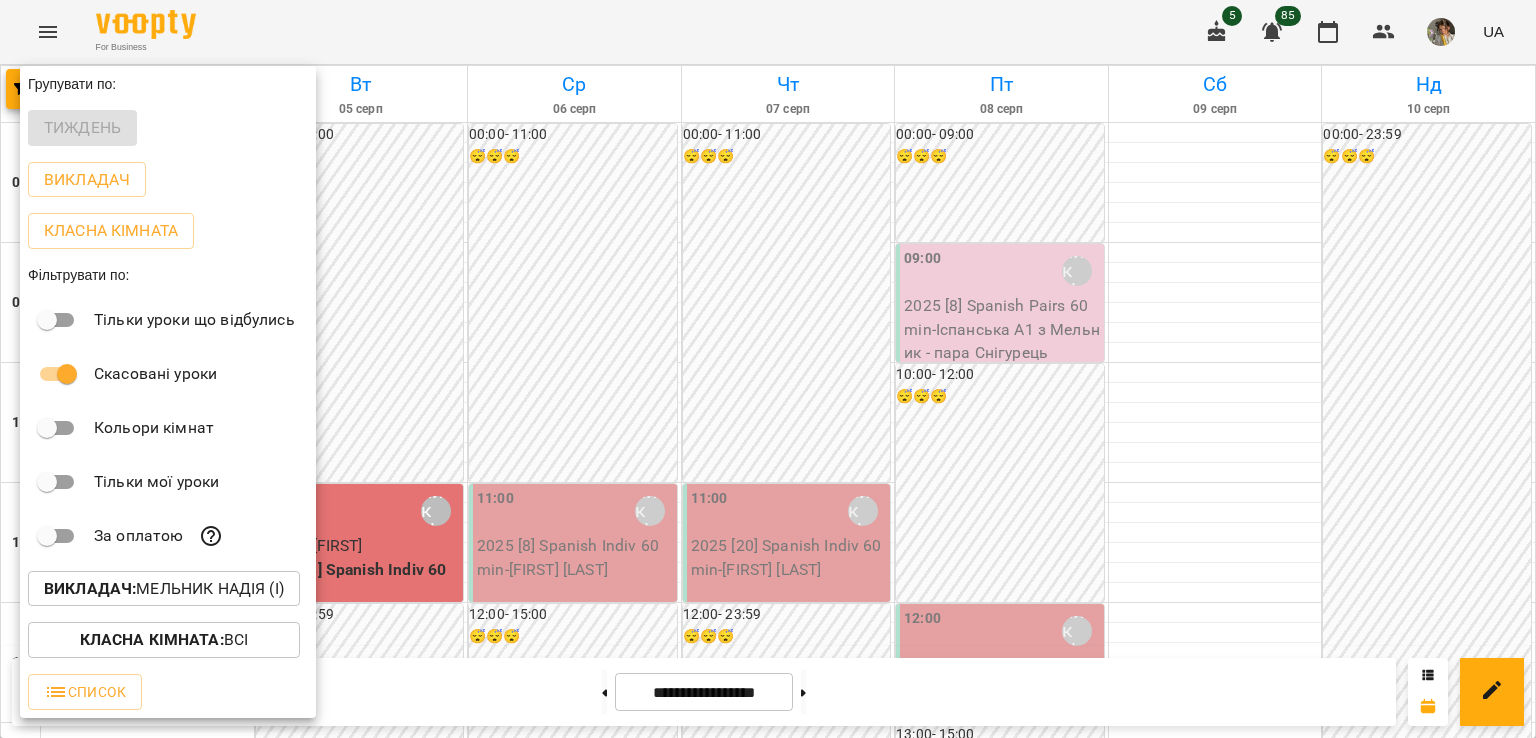 click at bounding box center [768, 369] 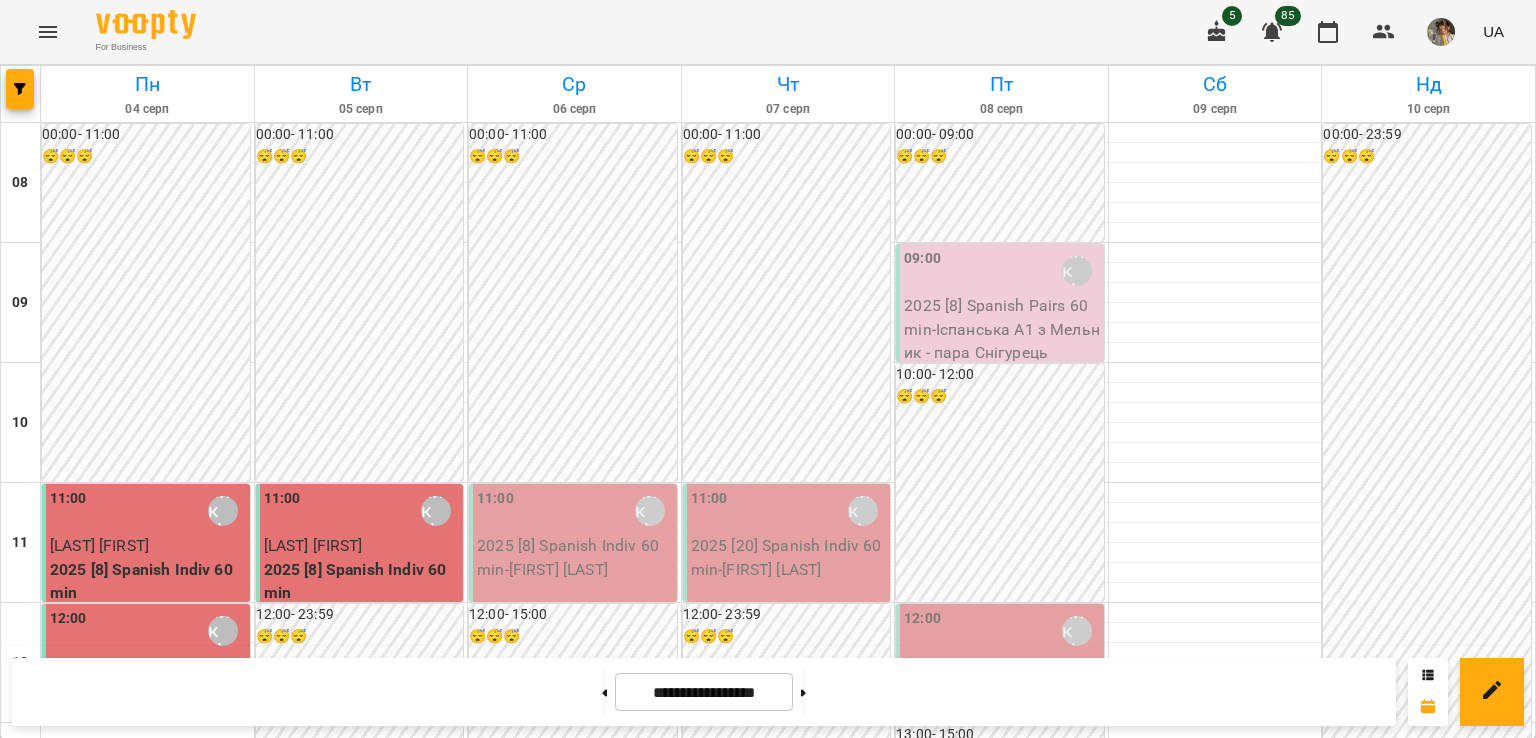 scroll, scrollTop: 585, scrollLeft: 0, axis: vertical 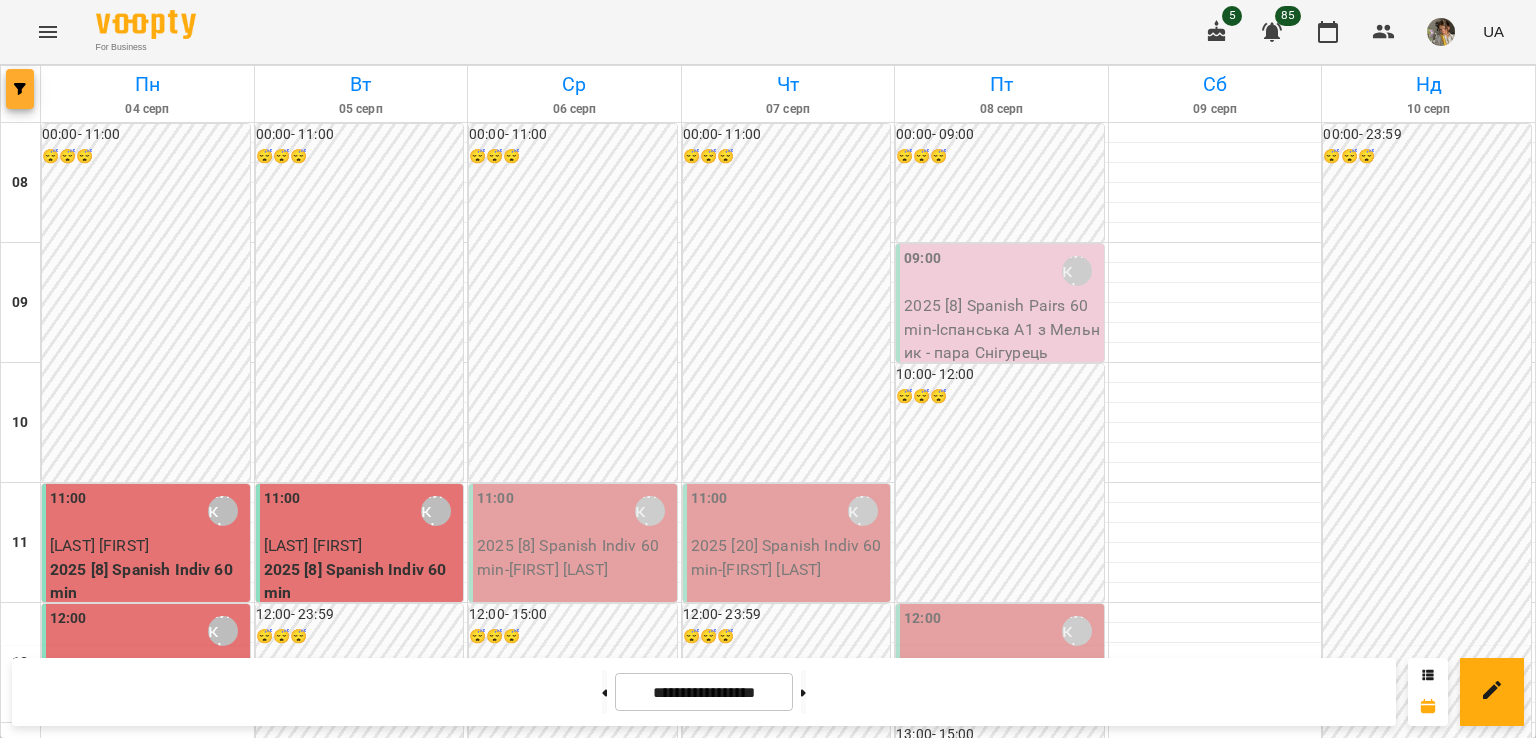 click at bounding box center (20, 89) 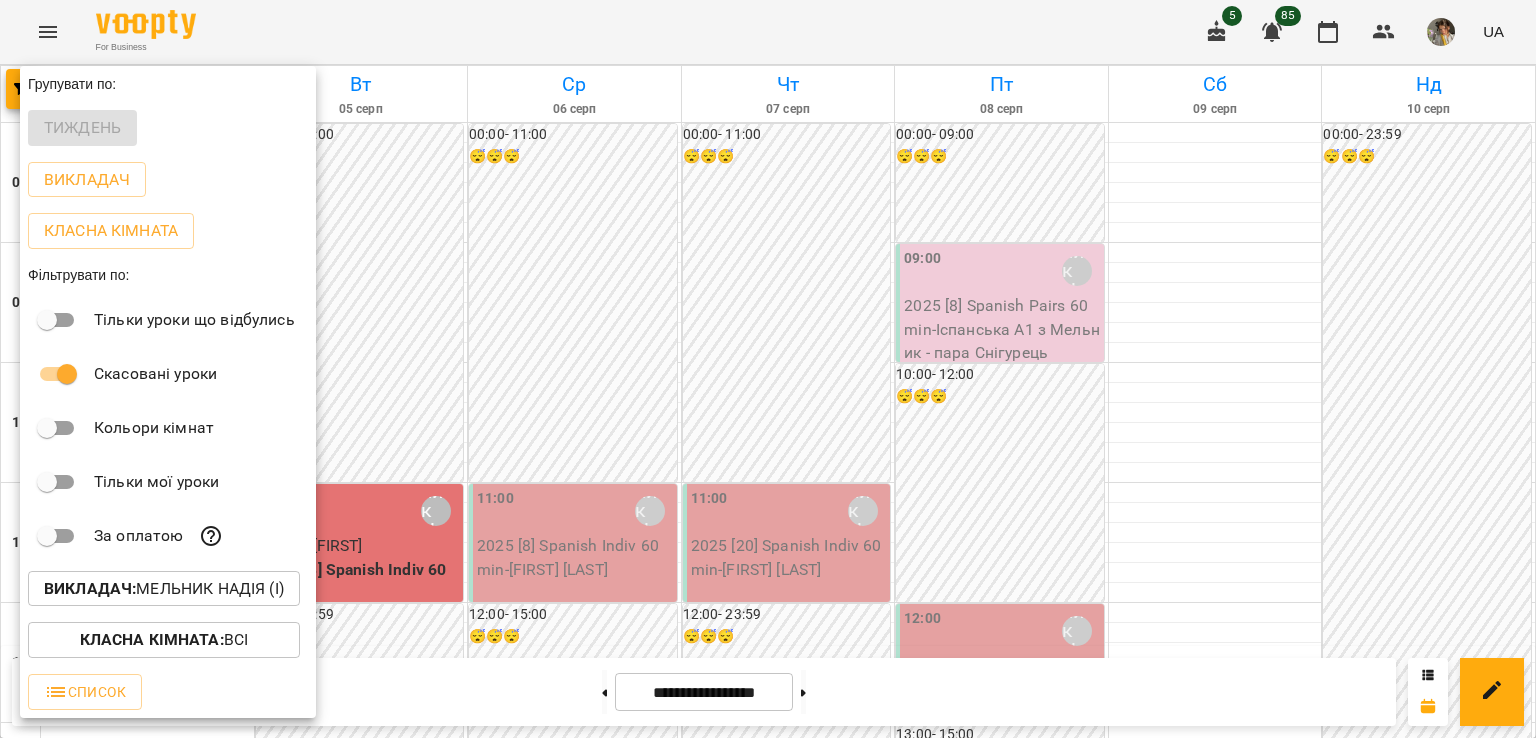 click on "Викладач :" at bounding box center (90, 588) 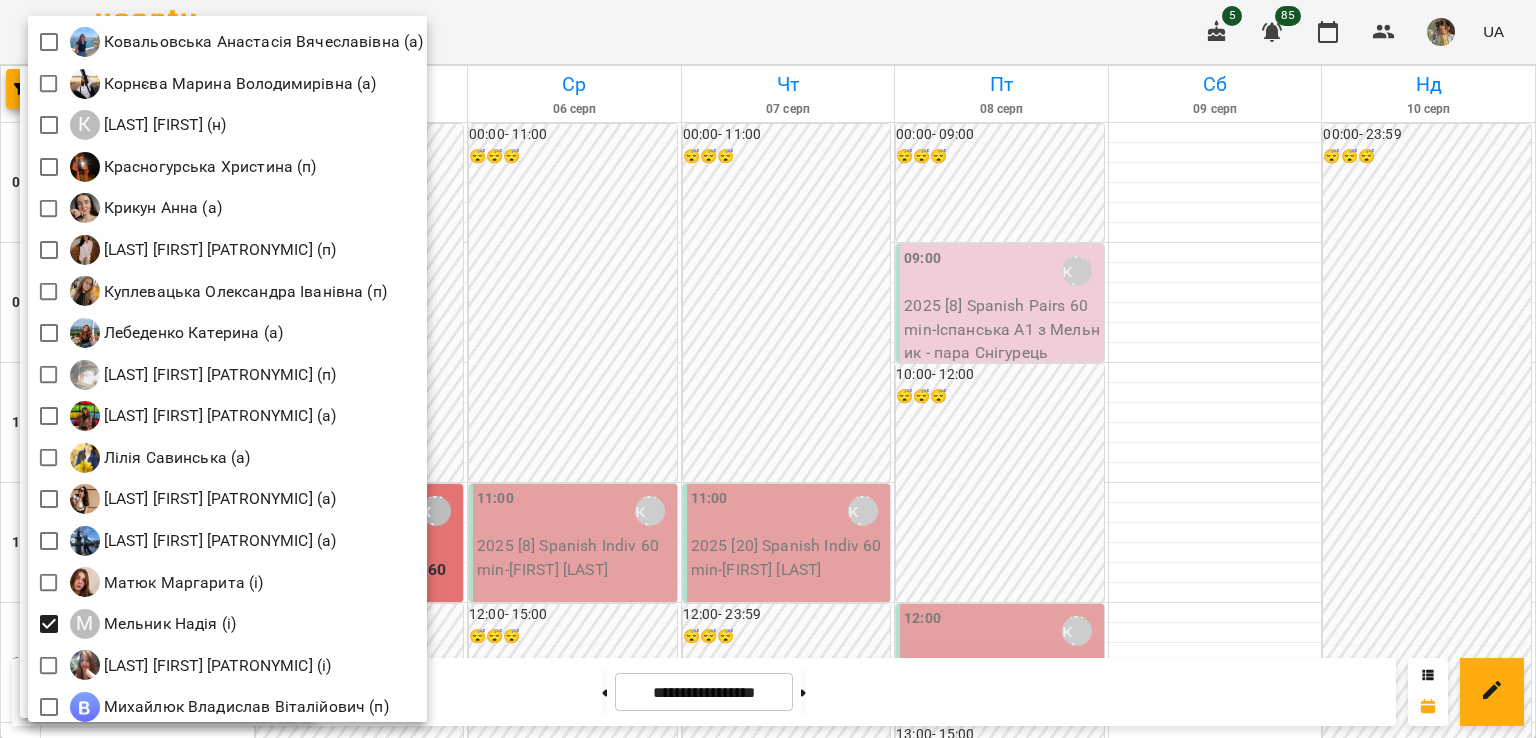 scroll, scrollTop: 1602, scrollLeft: 0, axis: vertical 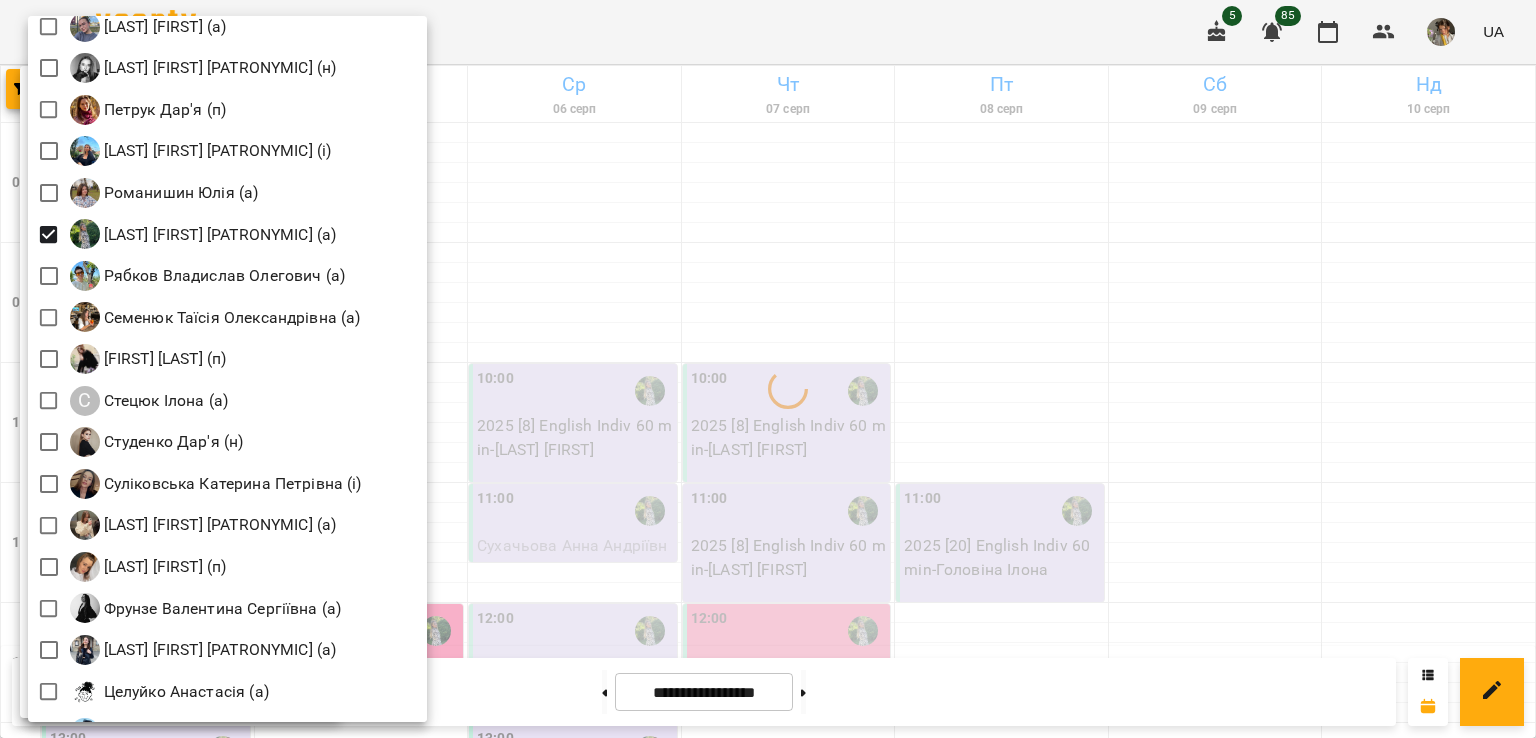 click at bounding box center [768, 369] 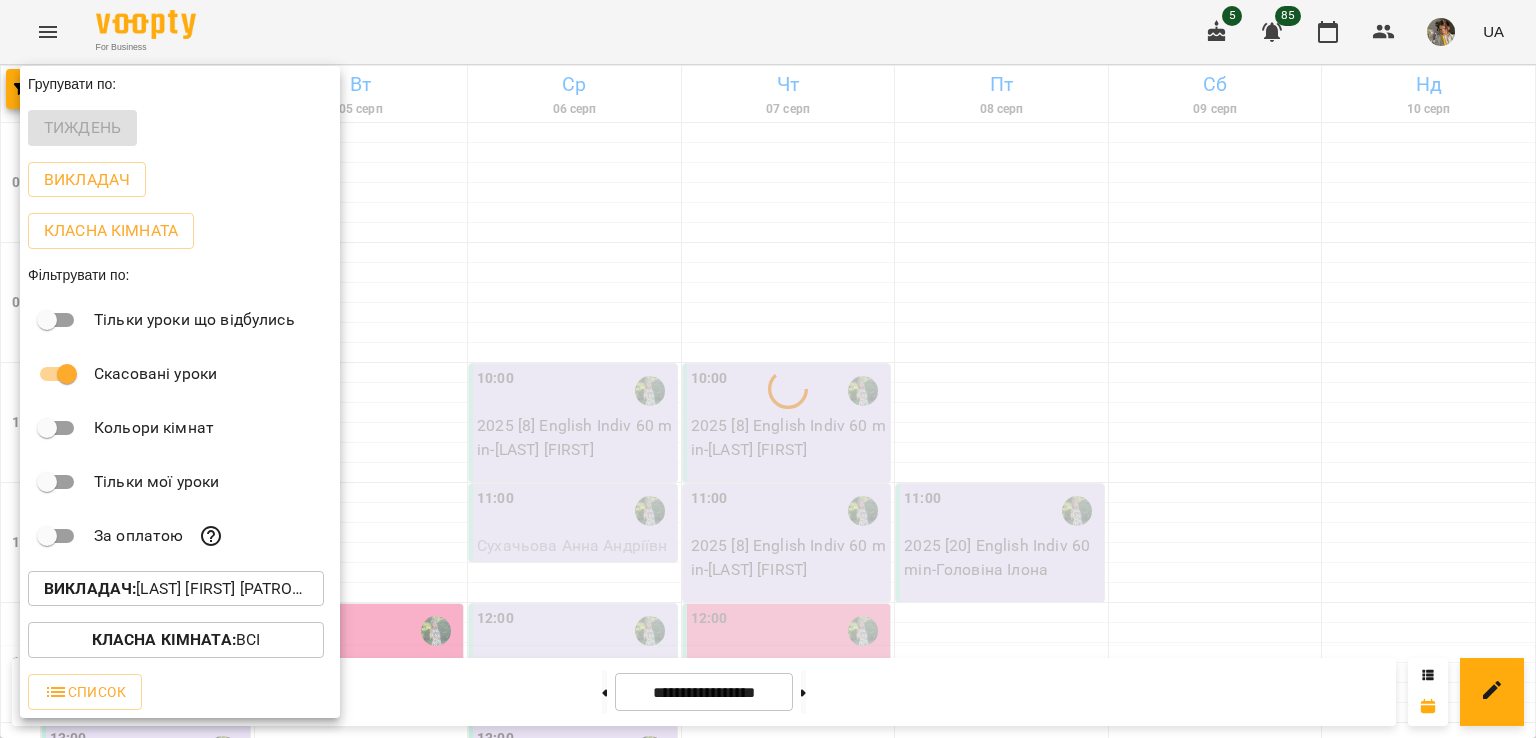 click at bounding box center [768, 369] 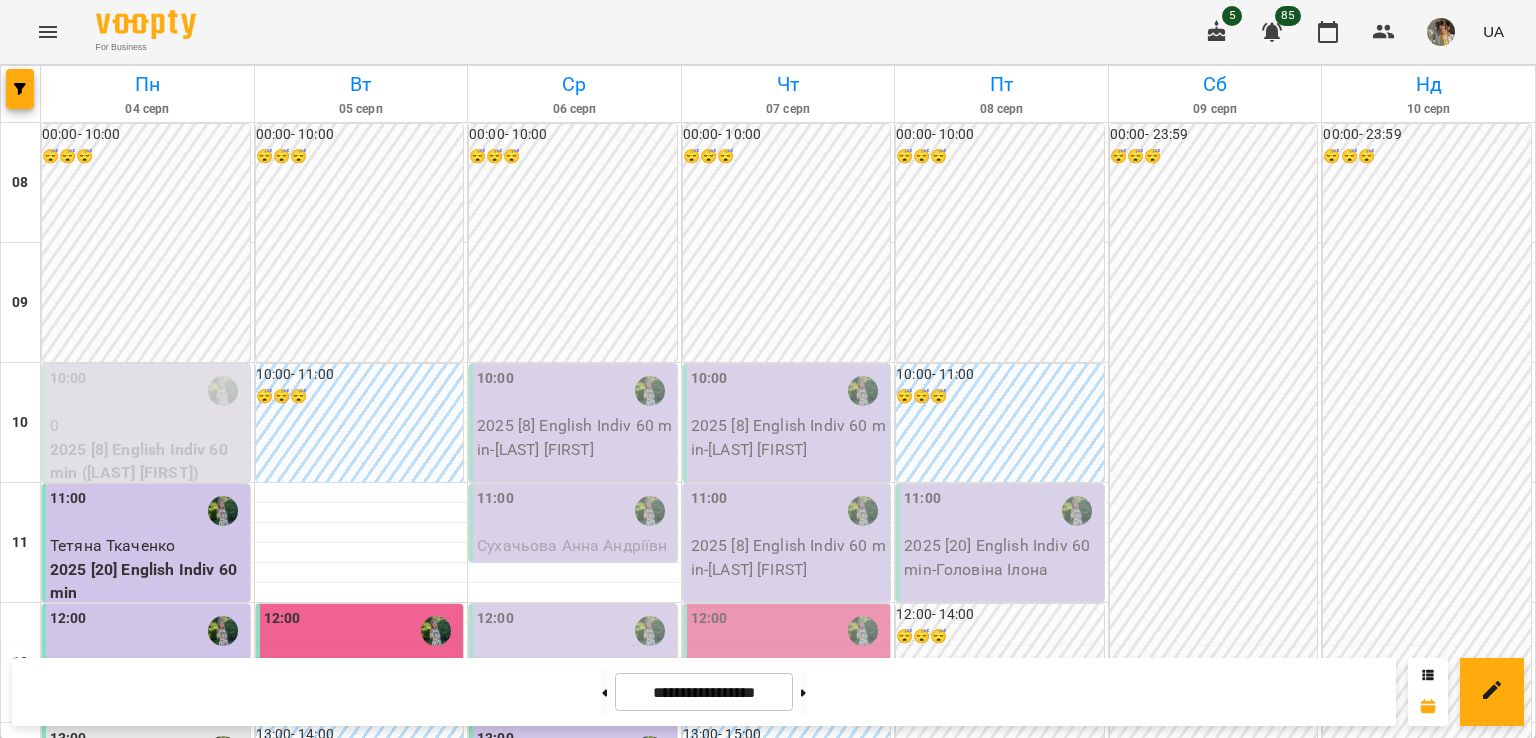 scroll, scrollTop: 113, scrollLeft: 0, axis: vertical 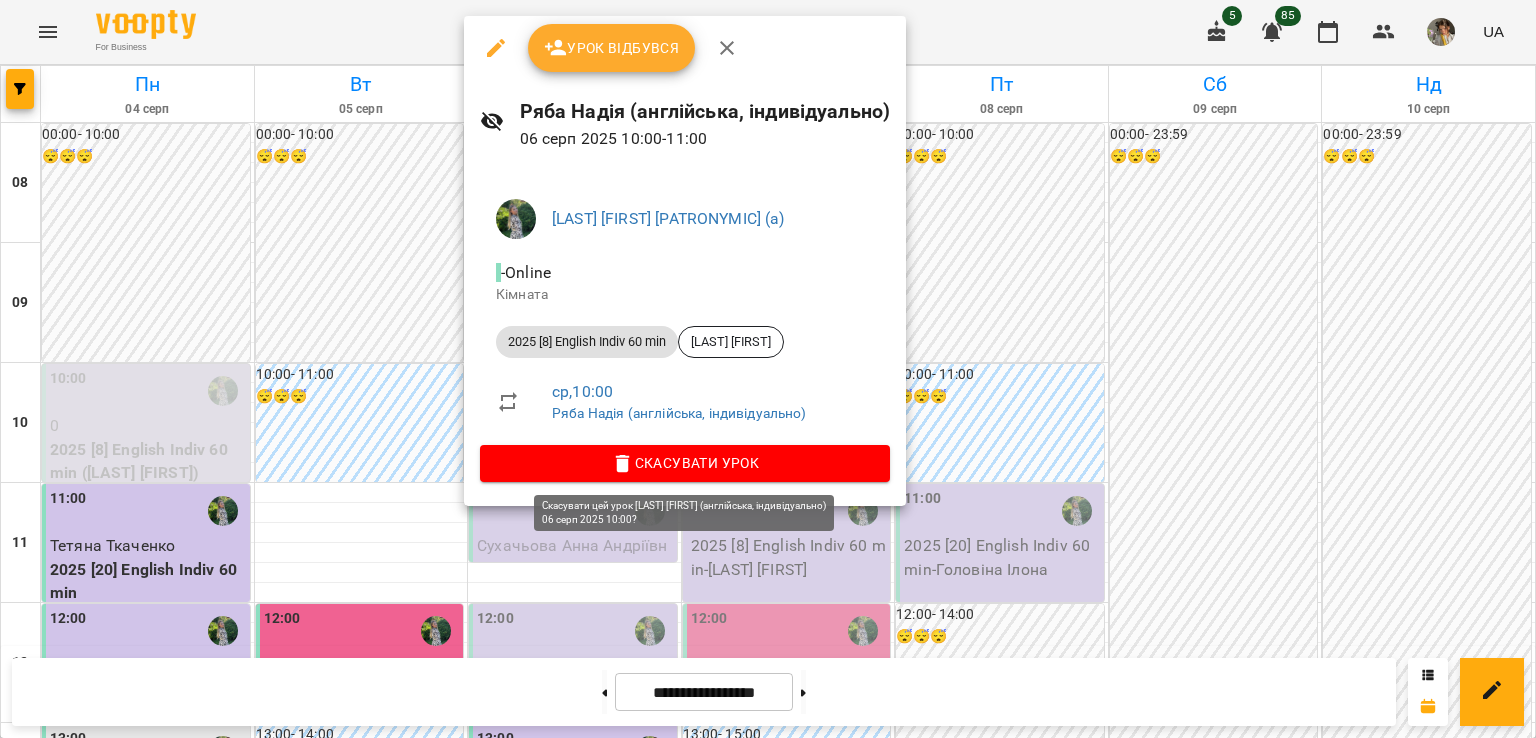 click on "Скасувати Урок" at bounding box center (685, 463) 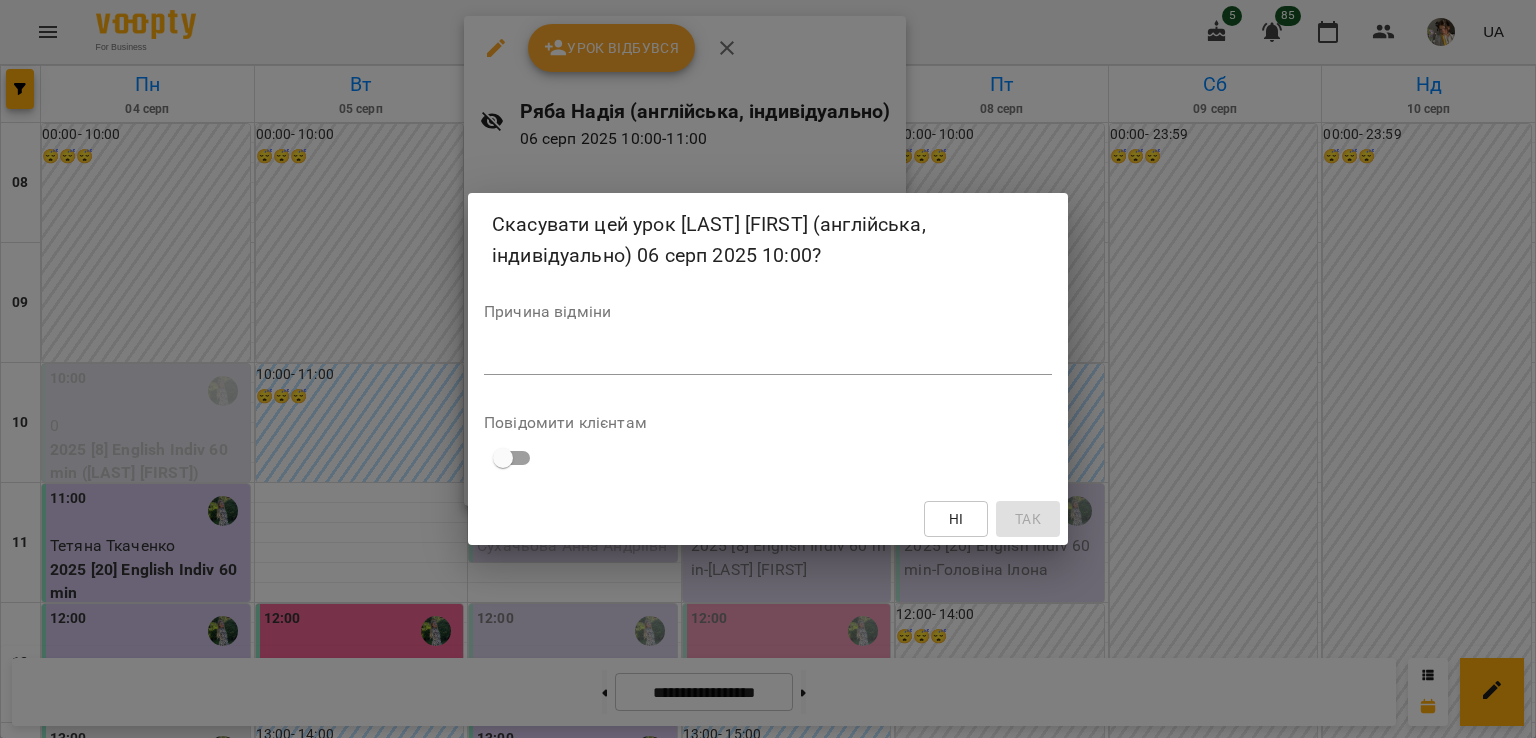 click on "*" at bounding box center (768, 359) 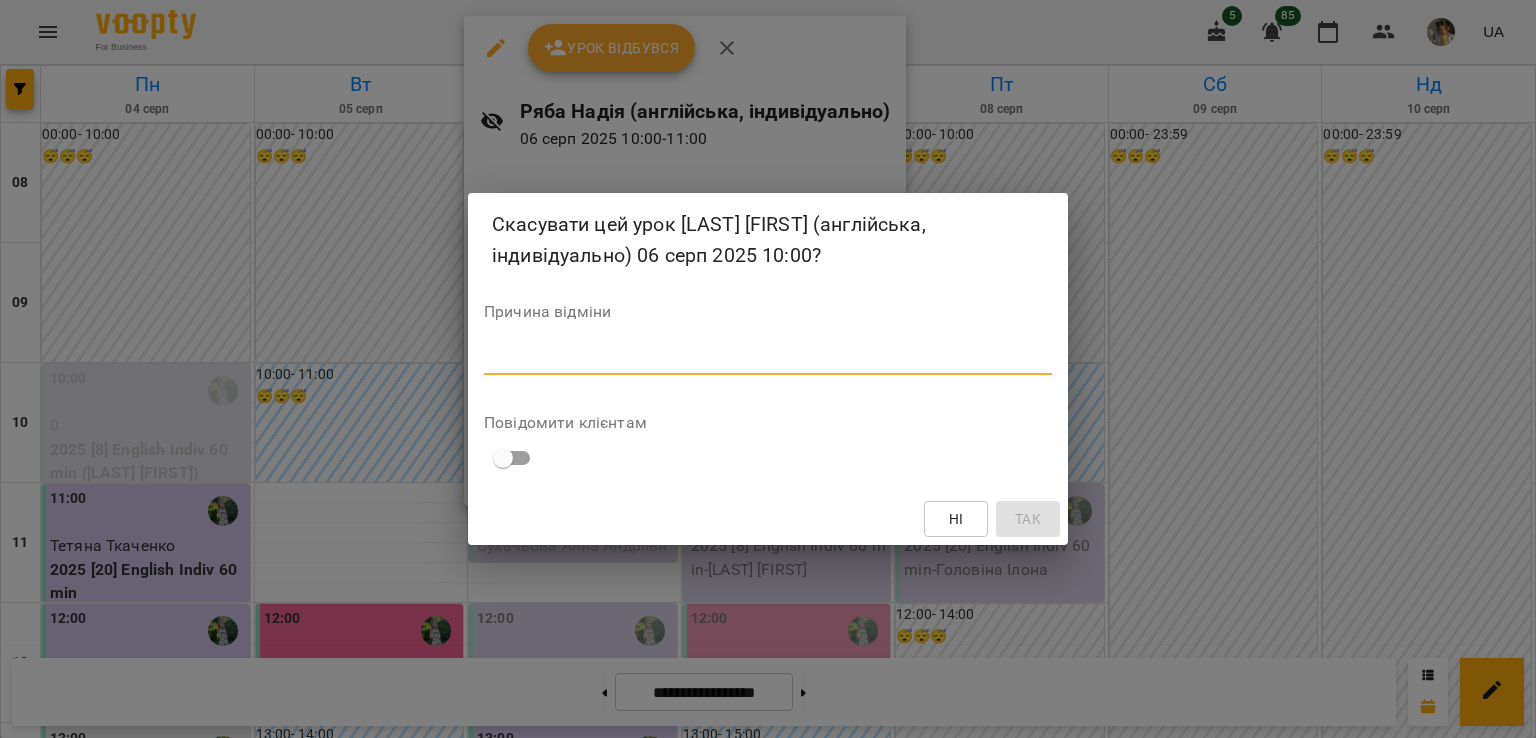 type on "*" 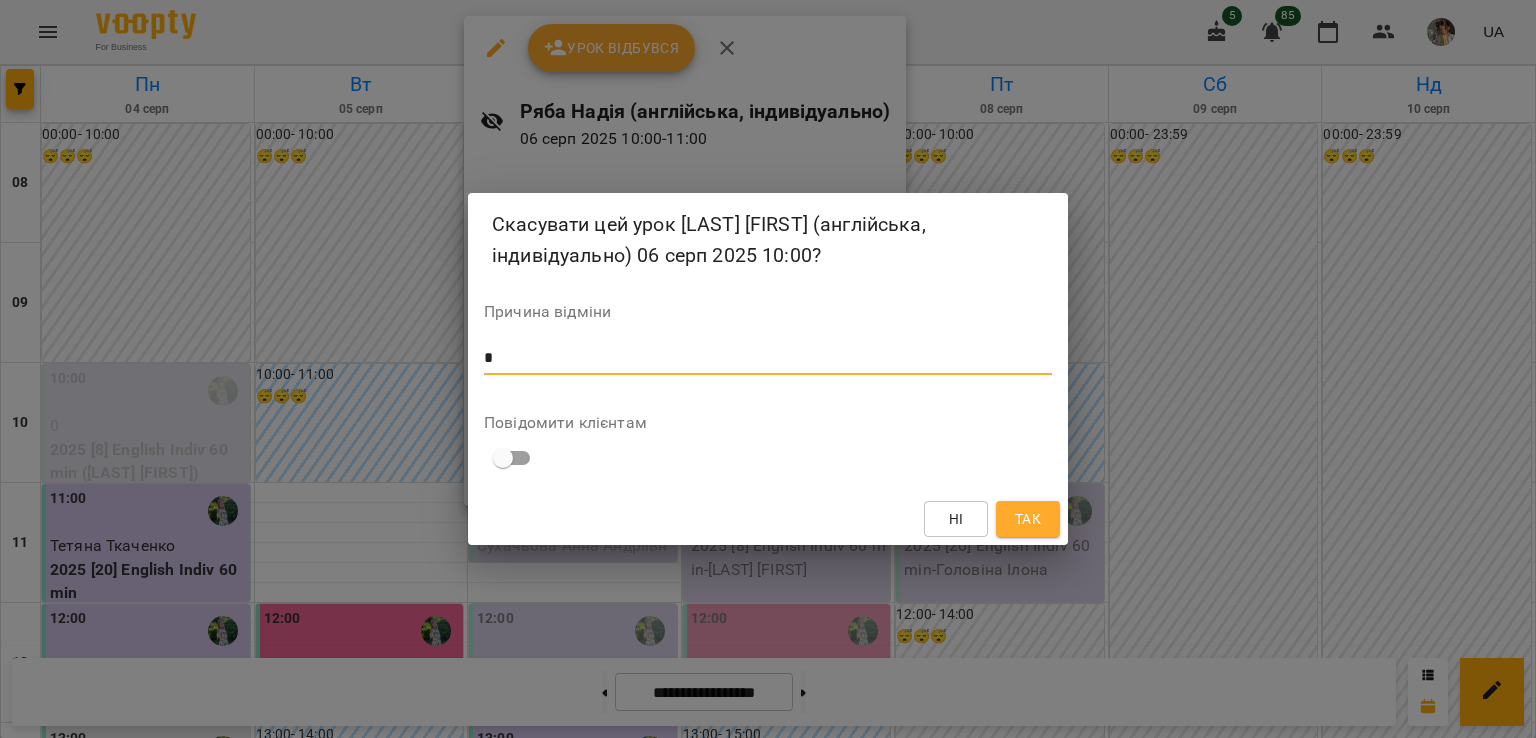 type on "*" 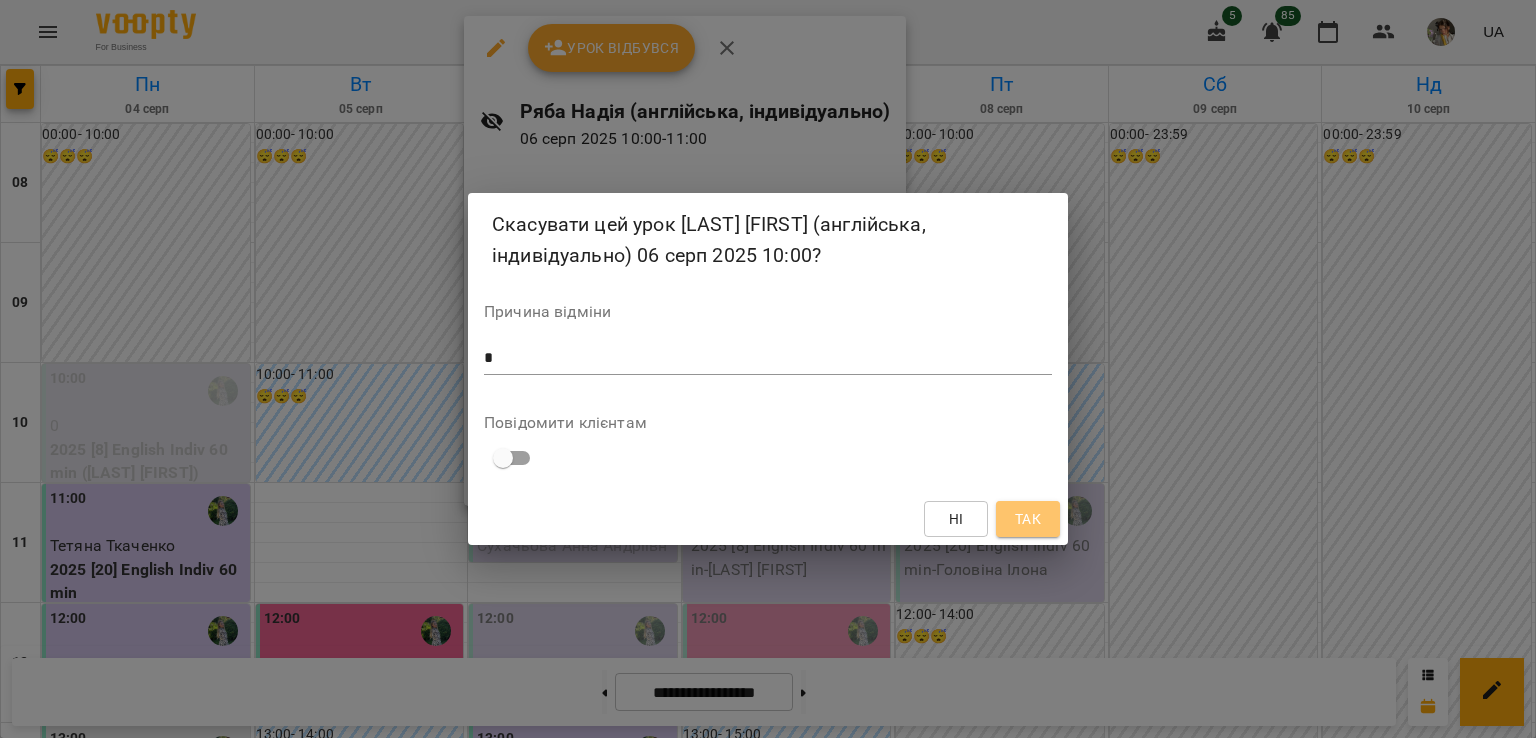 click on "Так" at bounding box center [1028, 519] 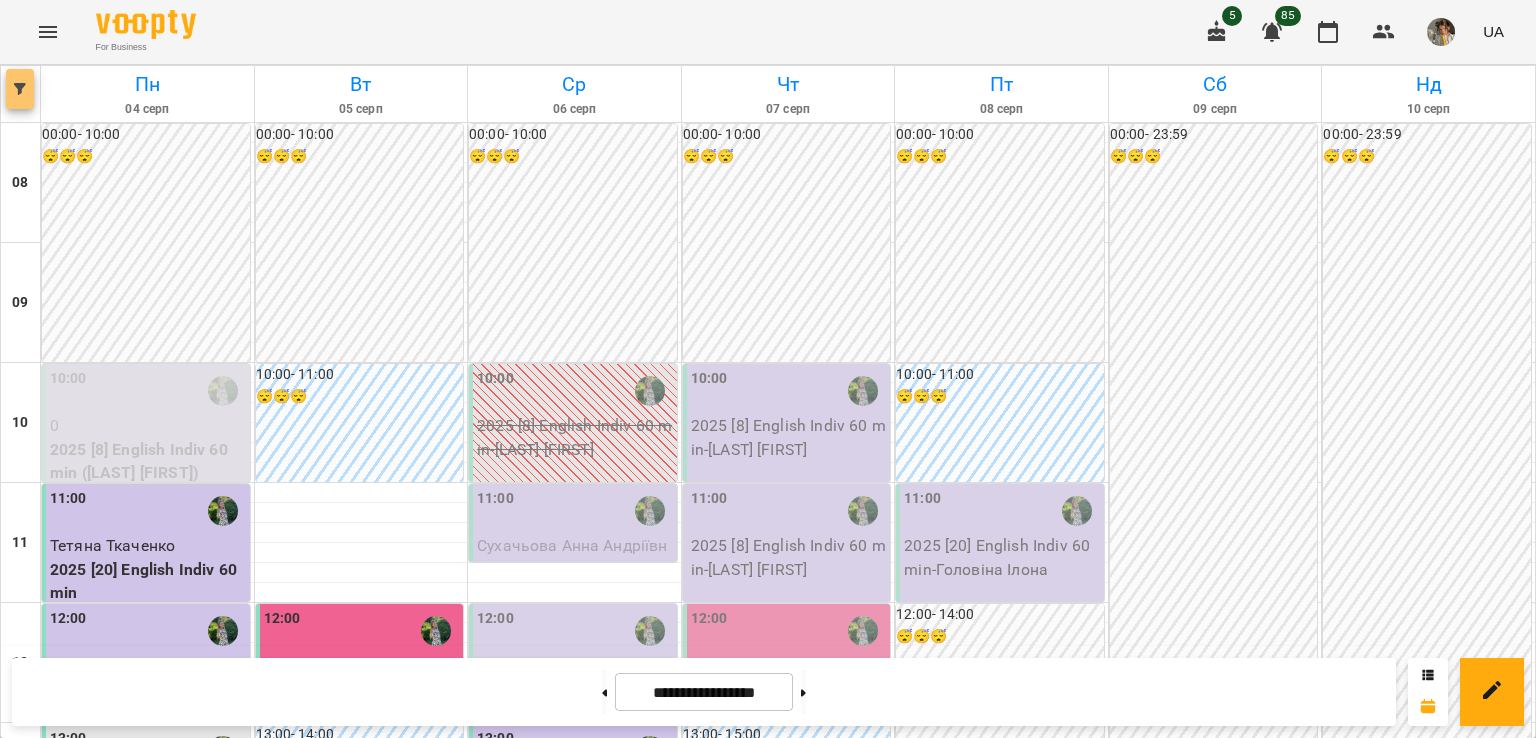 click at bounding box center [20, 89] 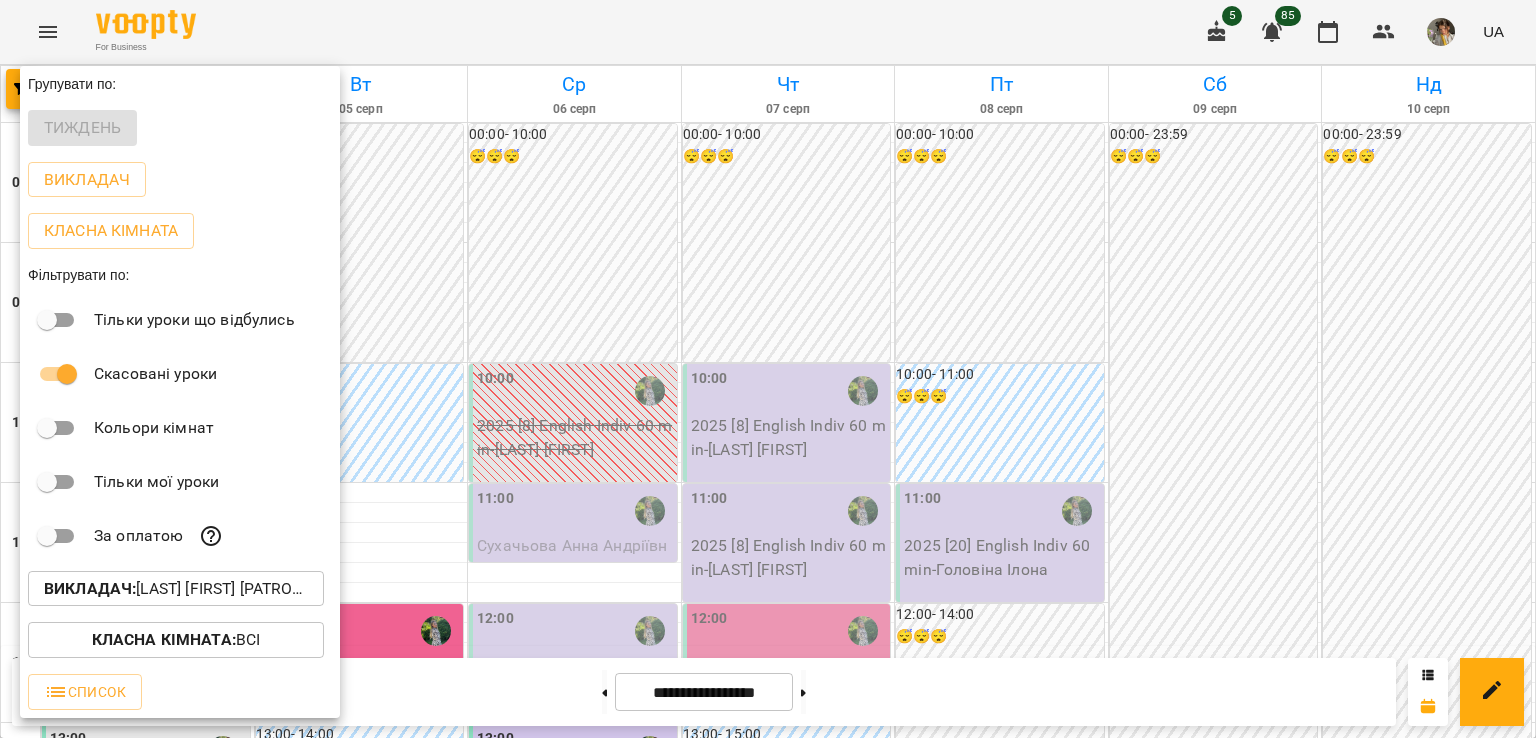 click on "Викладач :" at bounding box center [90, 588] 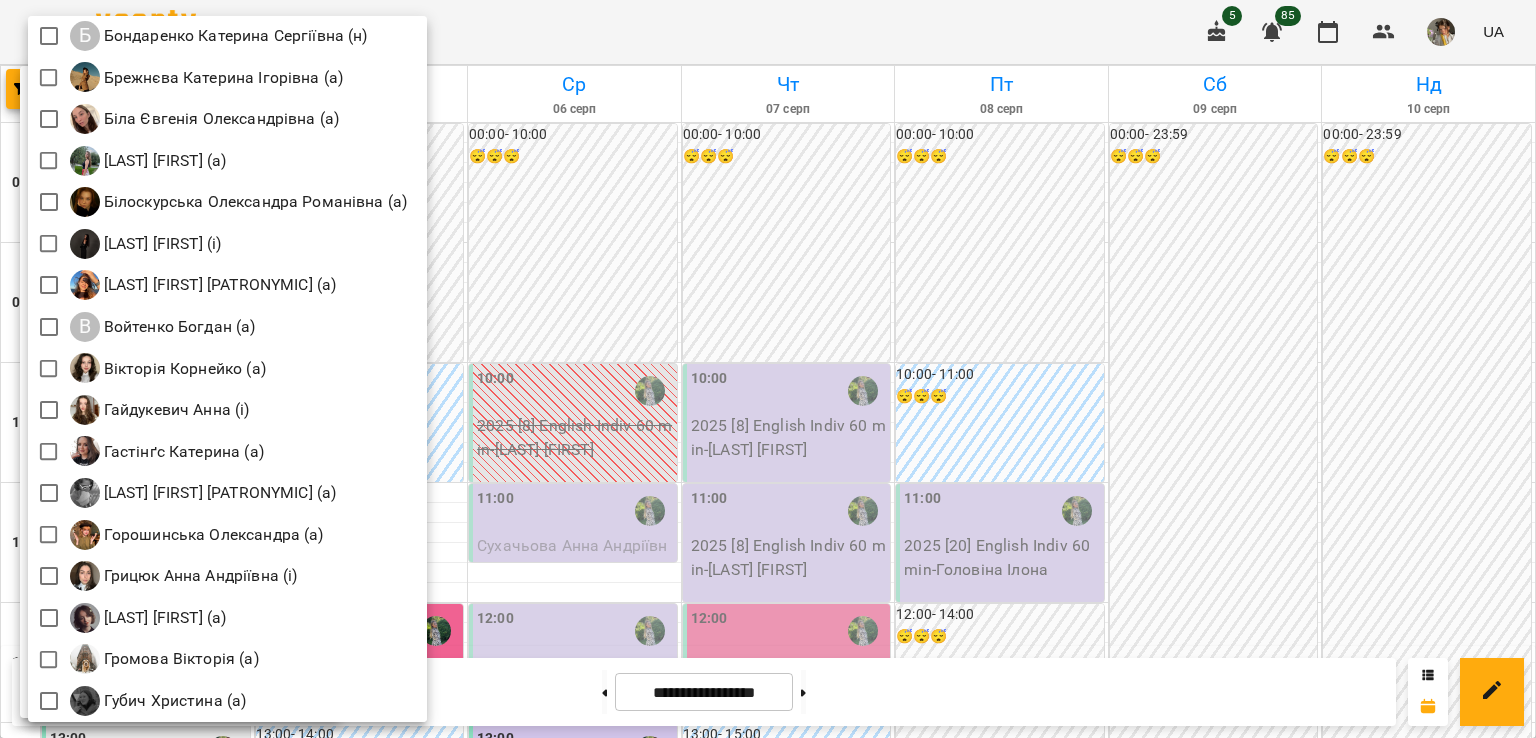 scroll, scrollTop: 385, scrollLeft: 0, axis: vertical 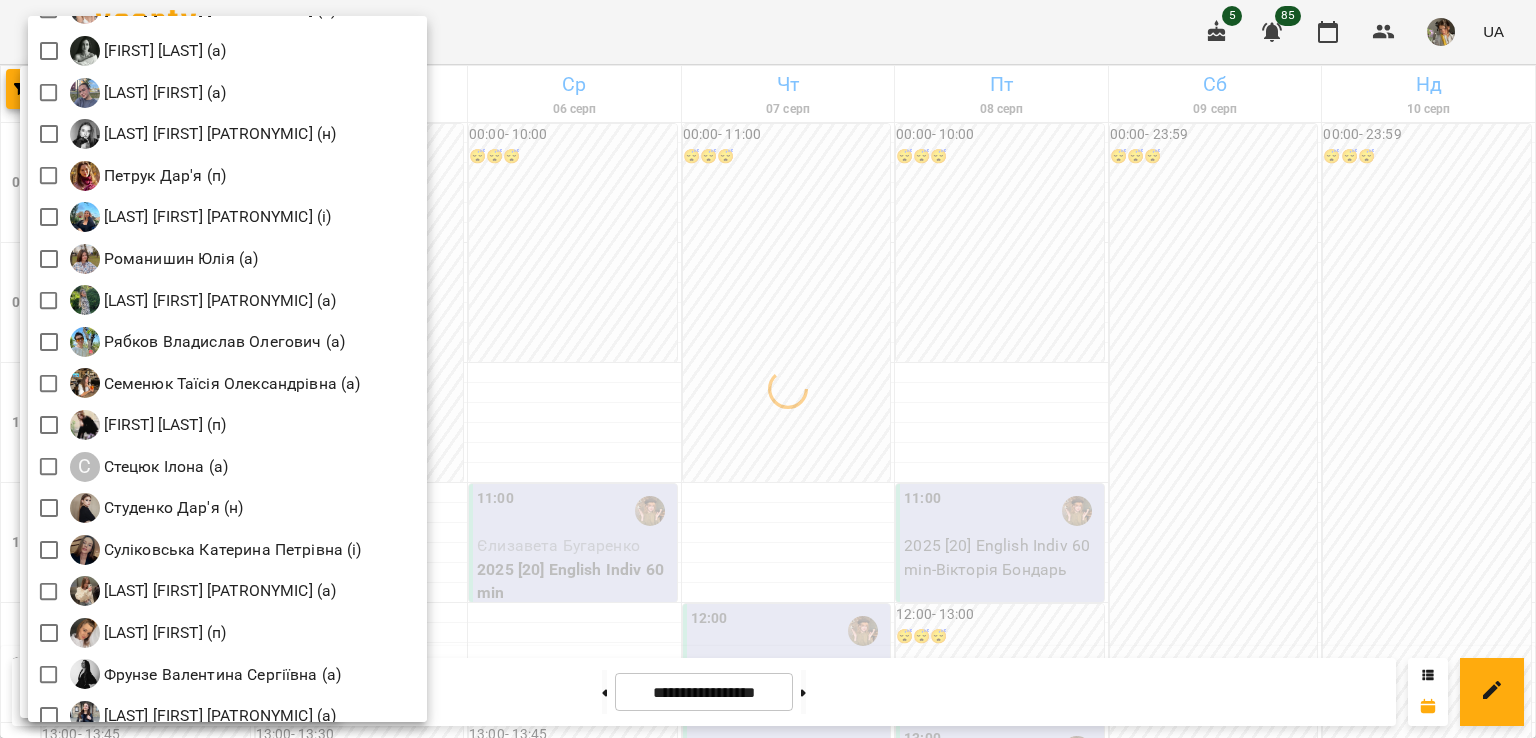 click at bounding box center [768, 369] 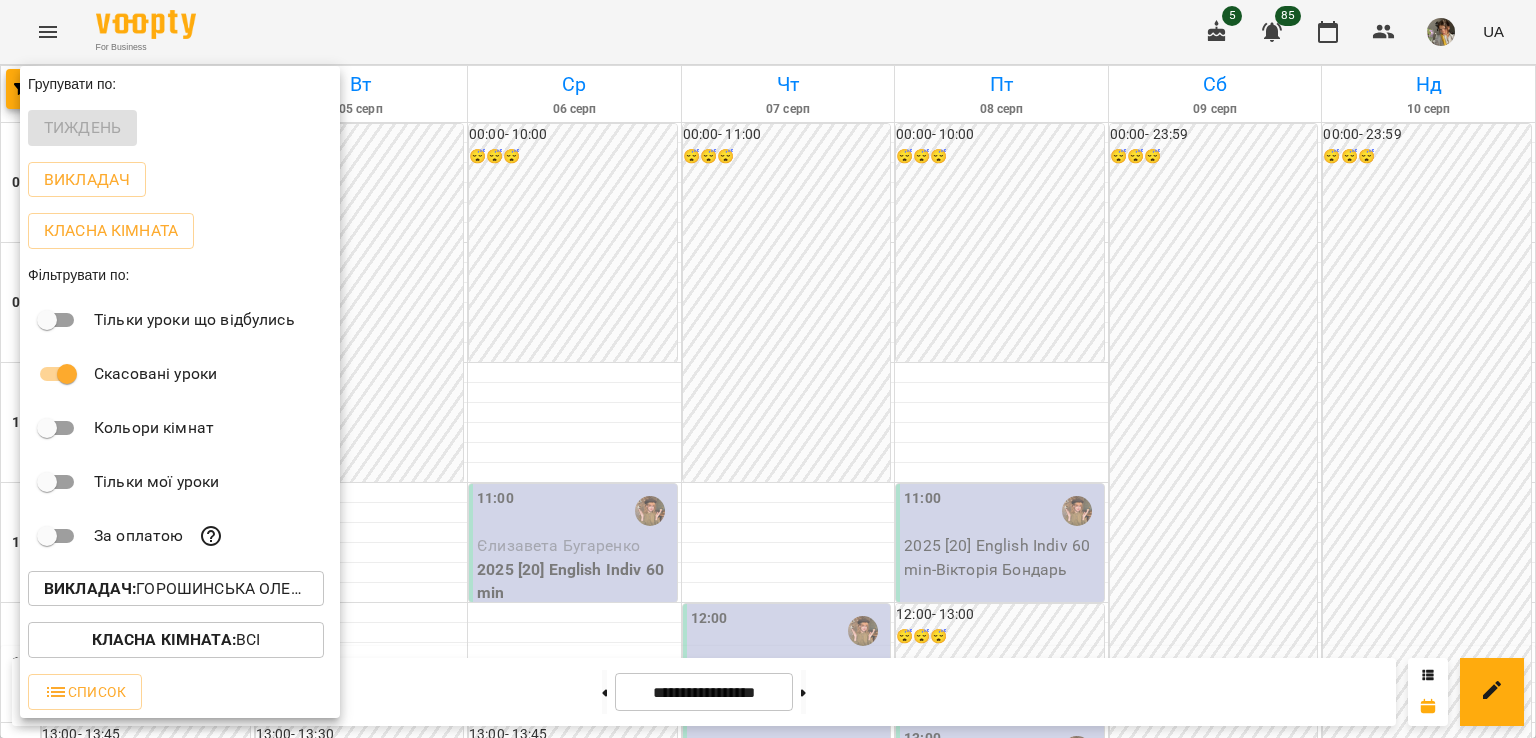 click at bounding box center [768, 369] 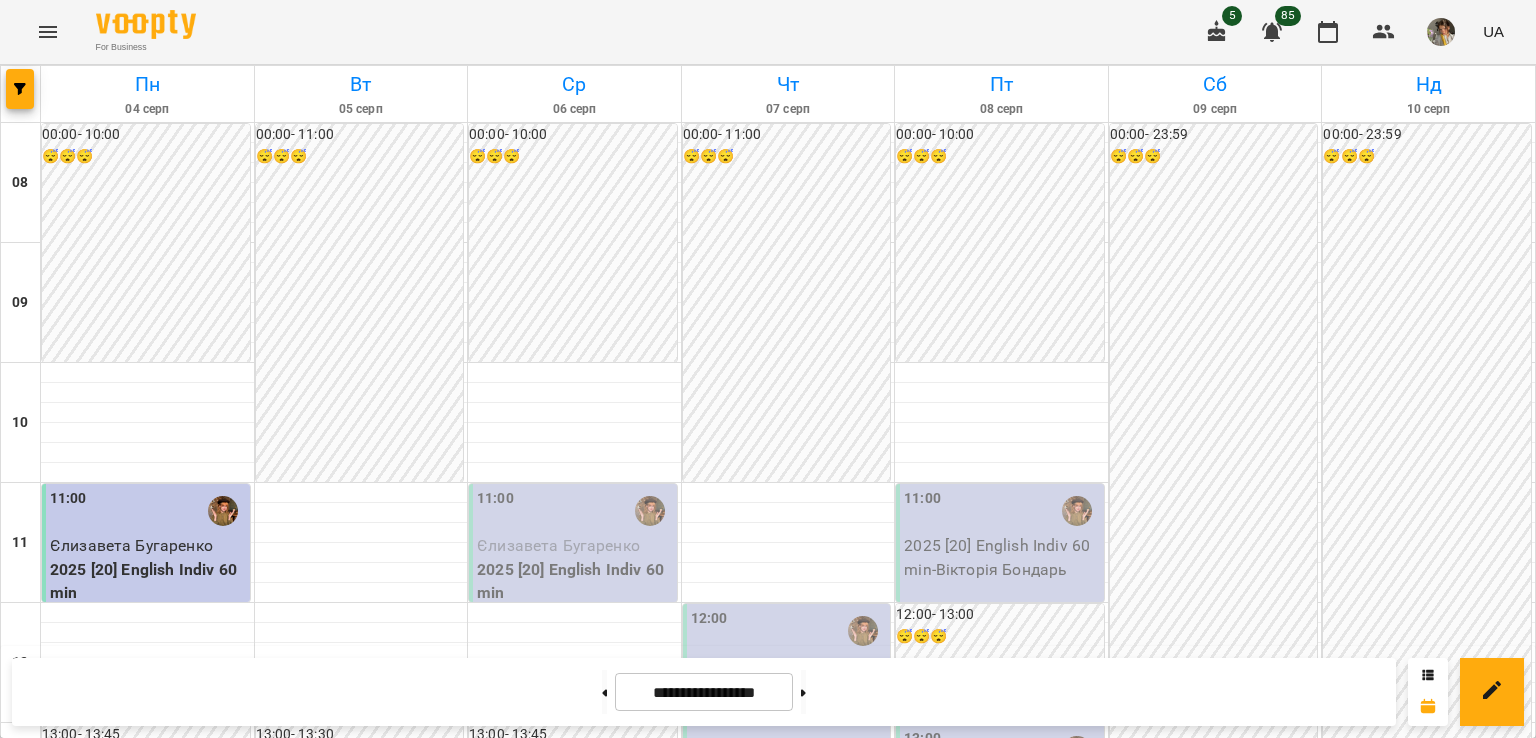 scroll, scrollTop: 1124, scrollLeft: 0, axis: vertical 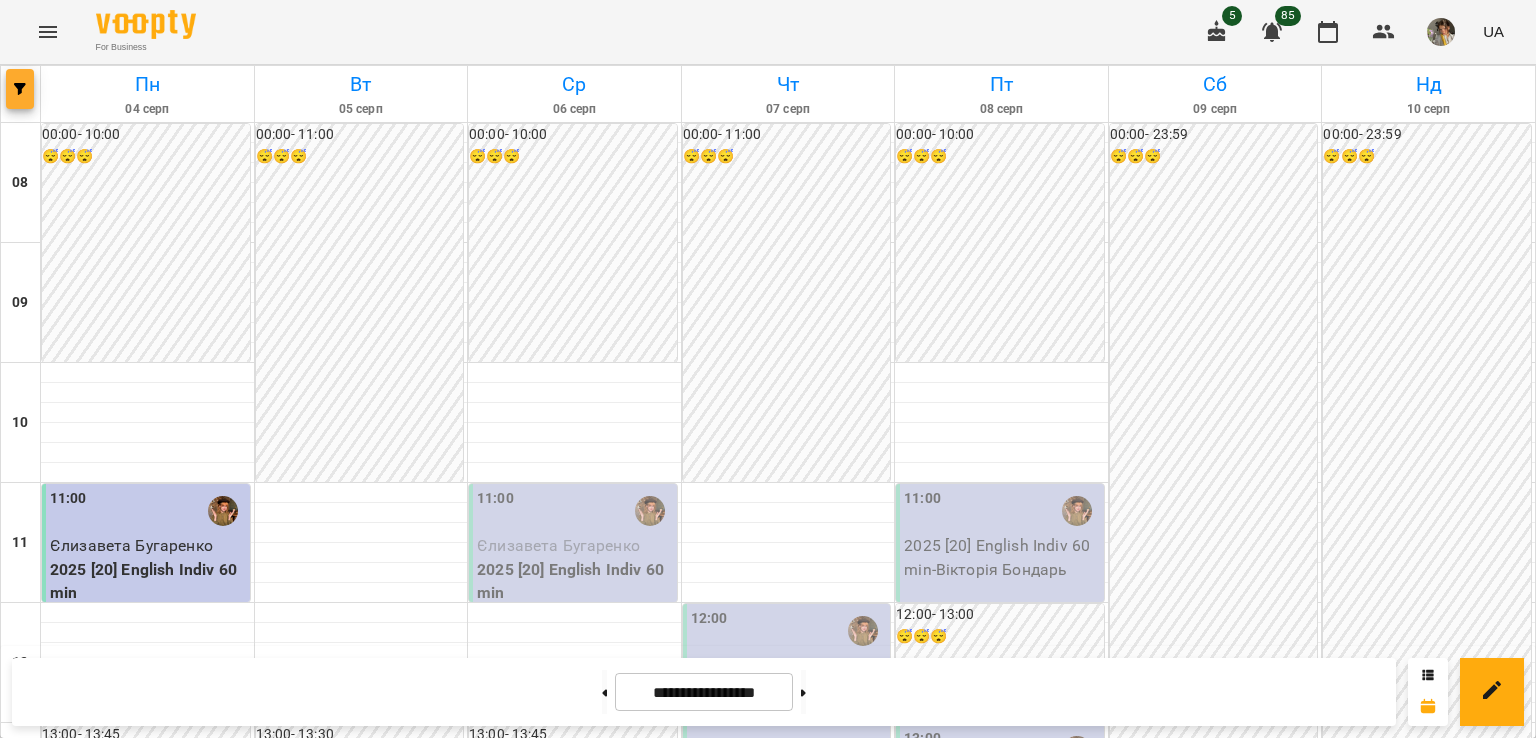 click at bounding box center [20, 89] 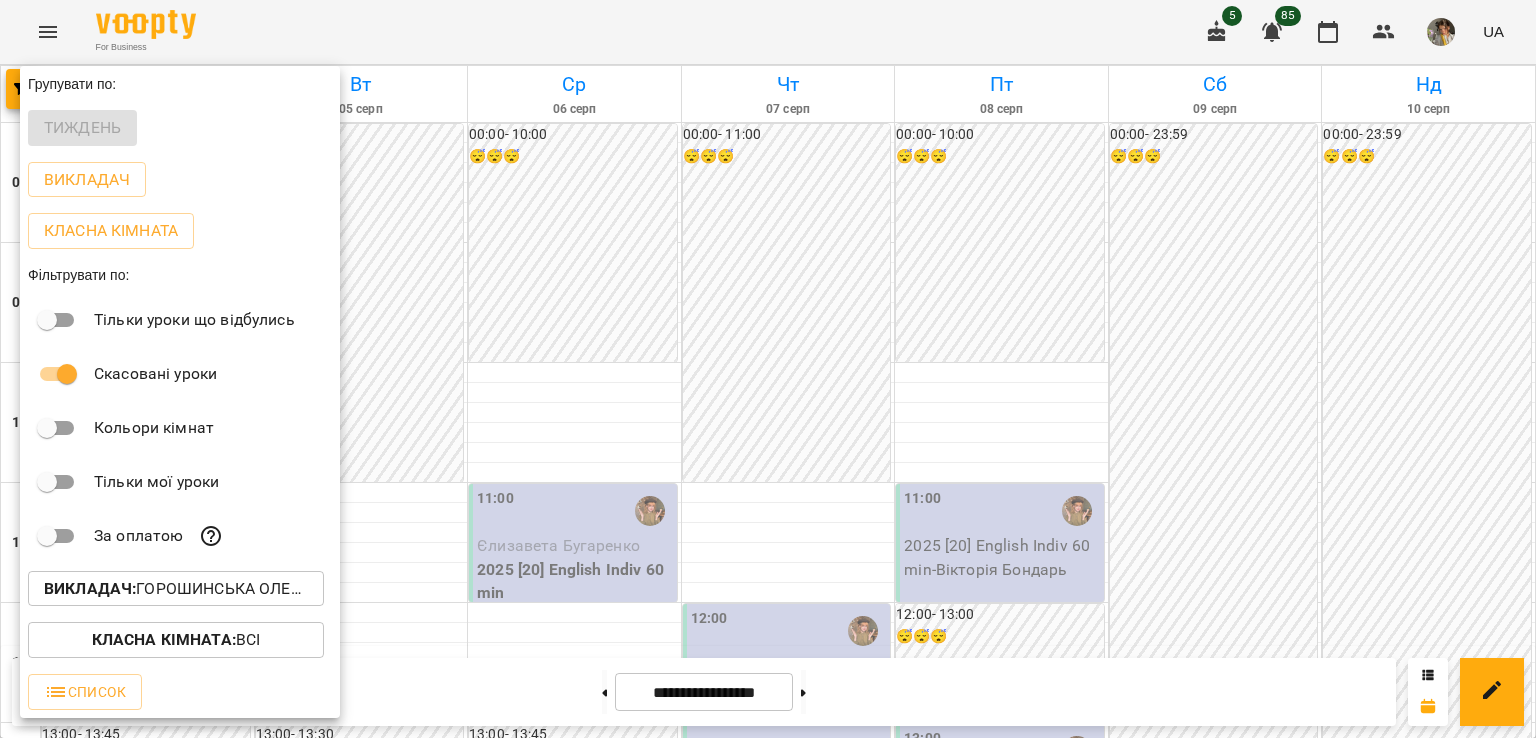 click on "Викладач :" at bounding box center [90, 588] 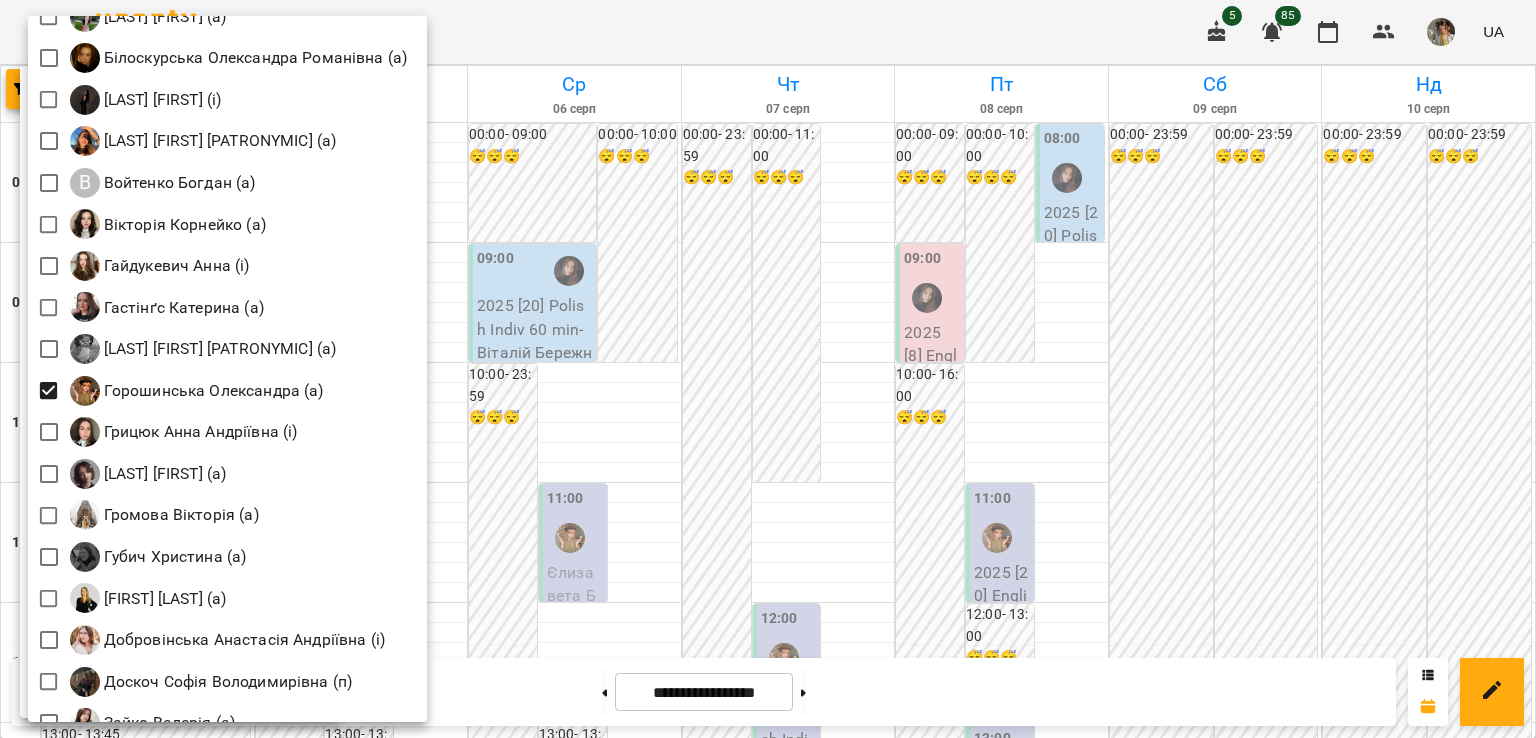 scroll, scrollTop: 385, scrollLeft: 0, axis: vertical 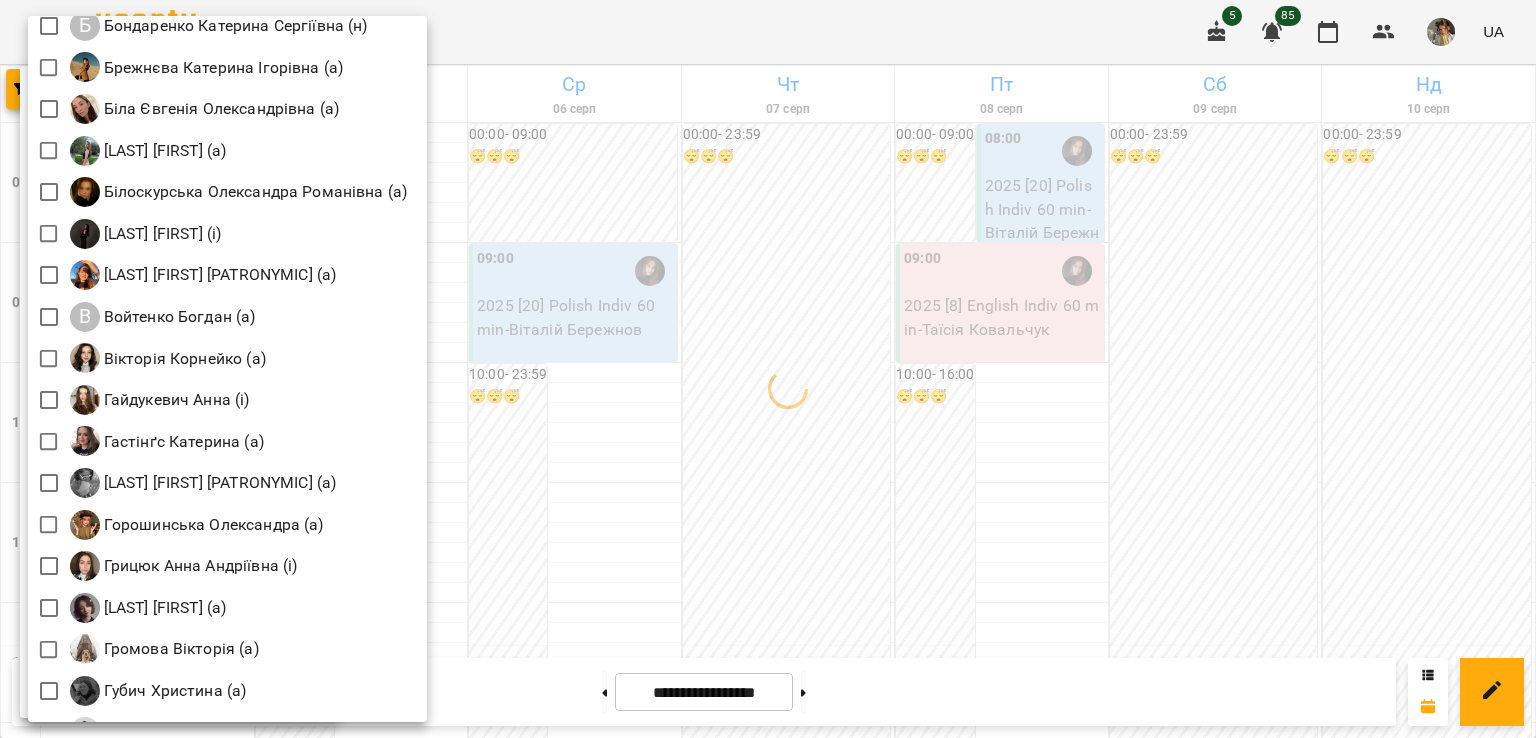 click at bounding box center [768, 369] 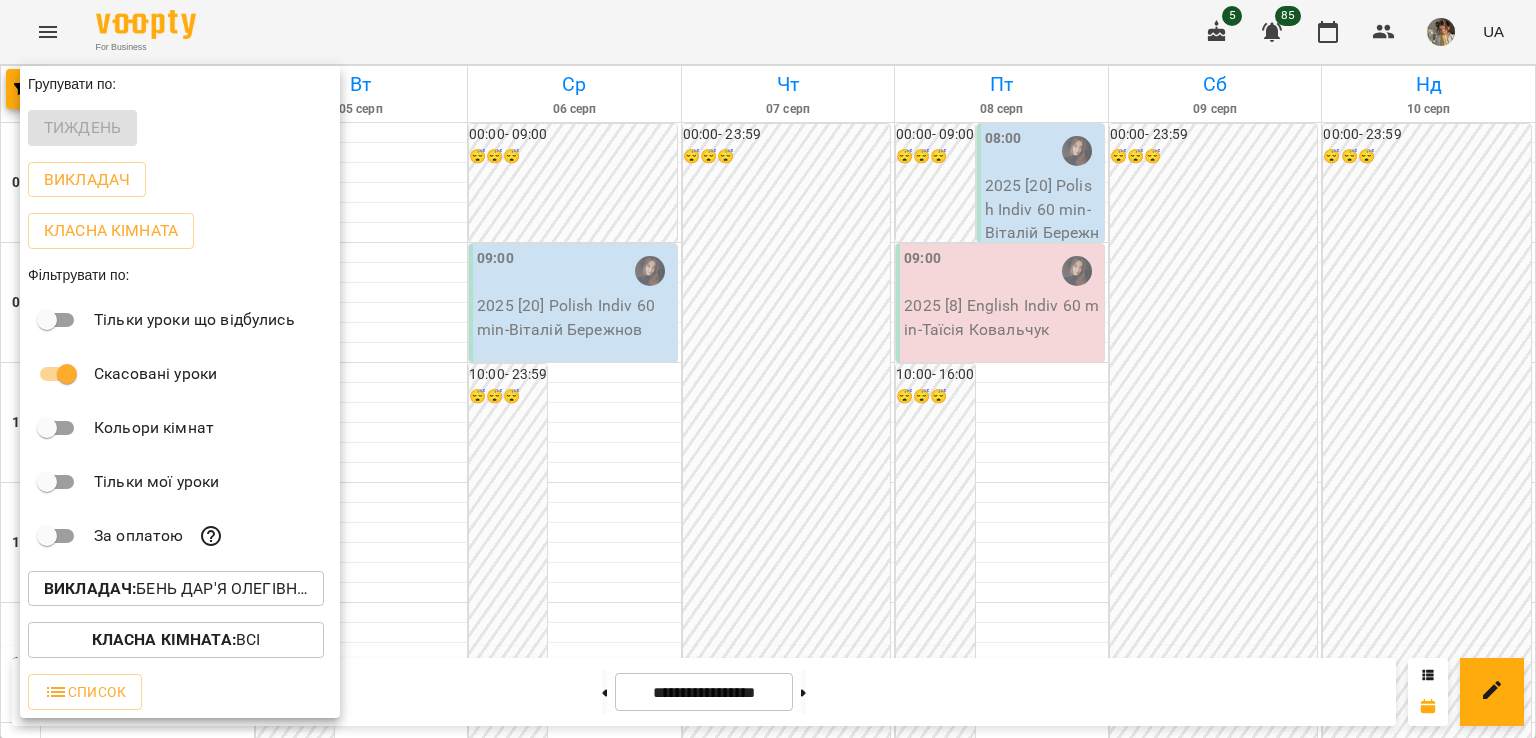 click at bounding box center [768, 369] 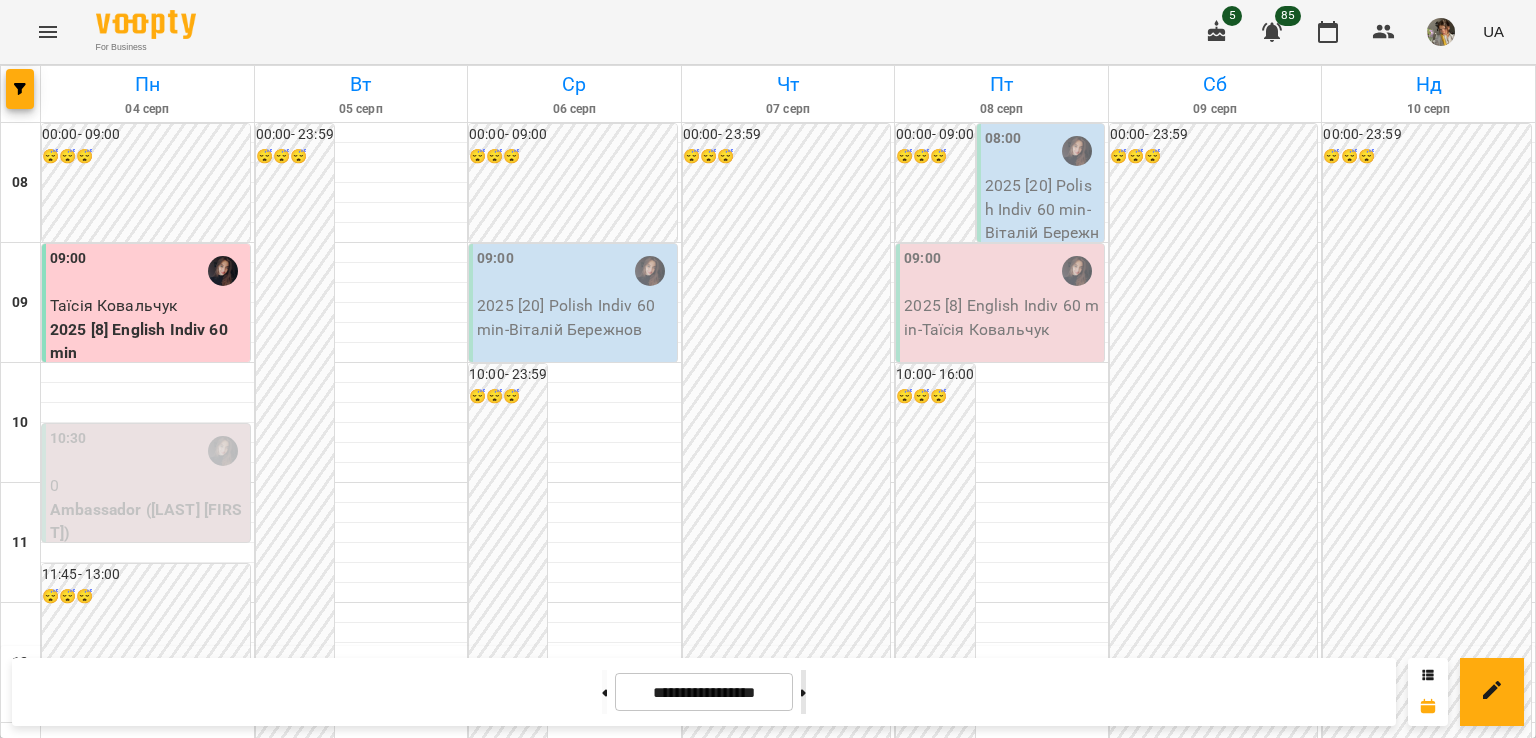 click at bounding box center [803, 692] 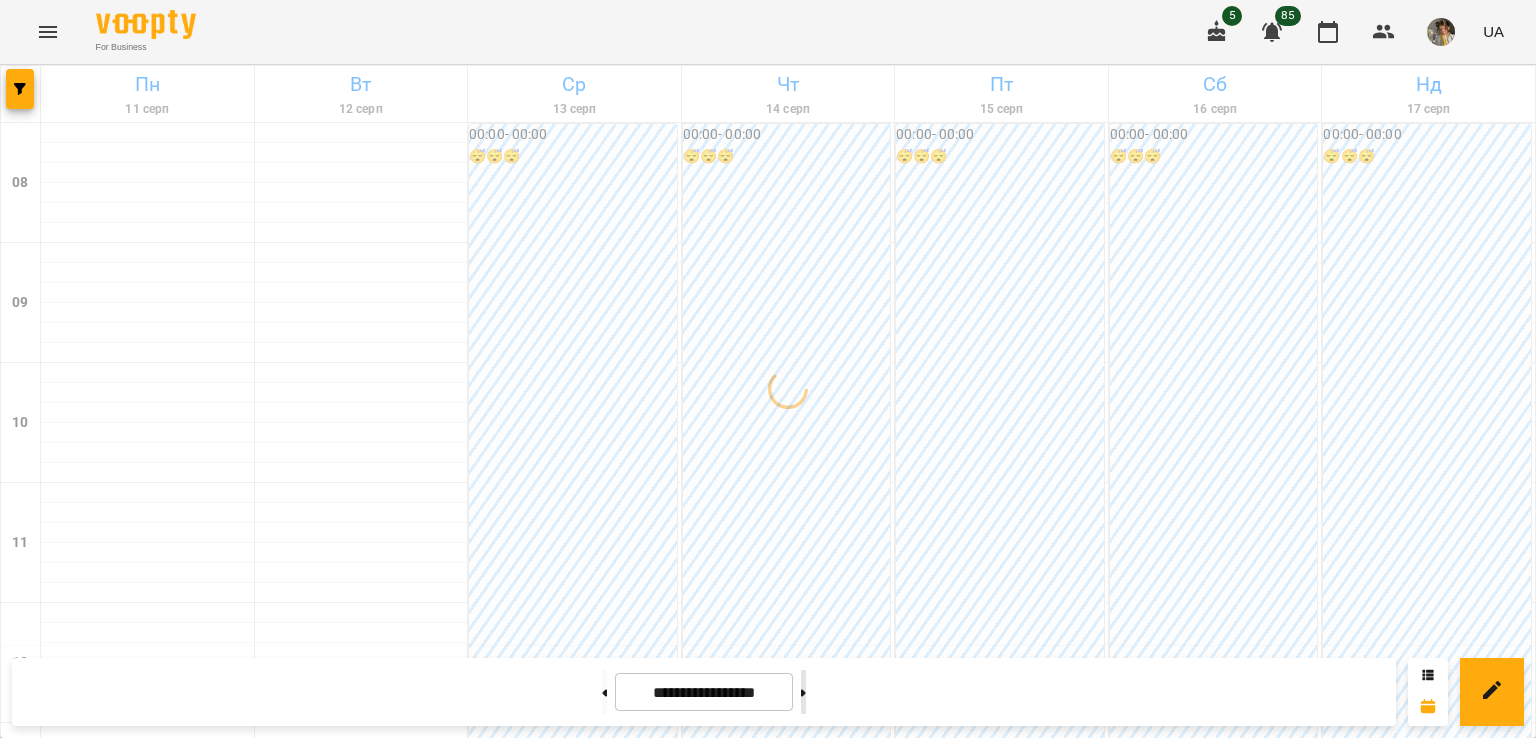 click at bounding box center (803, 692) 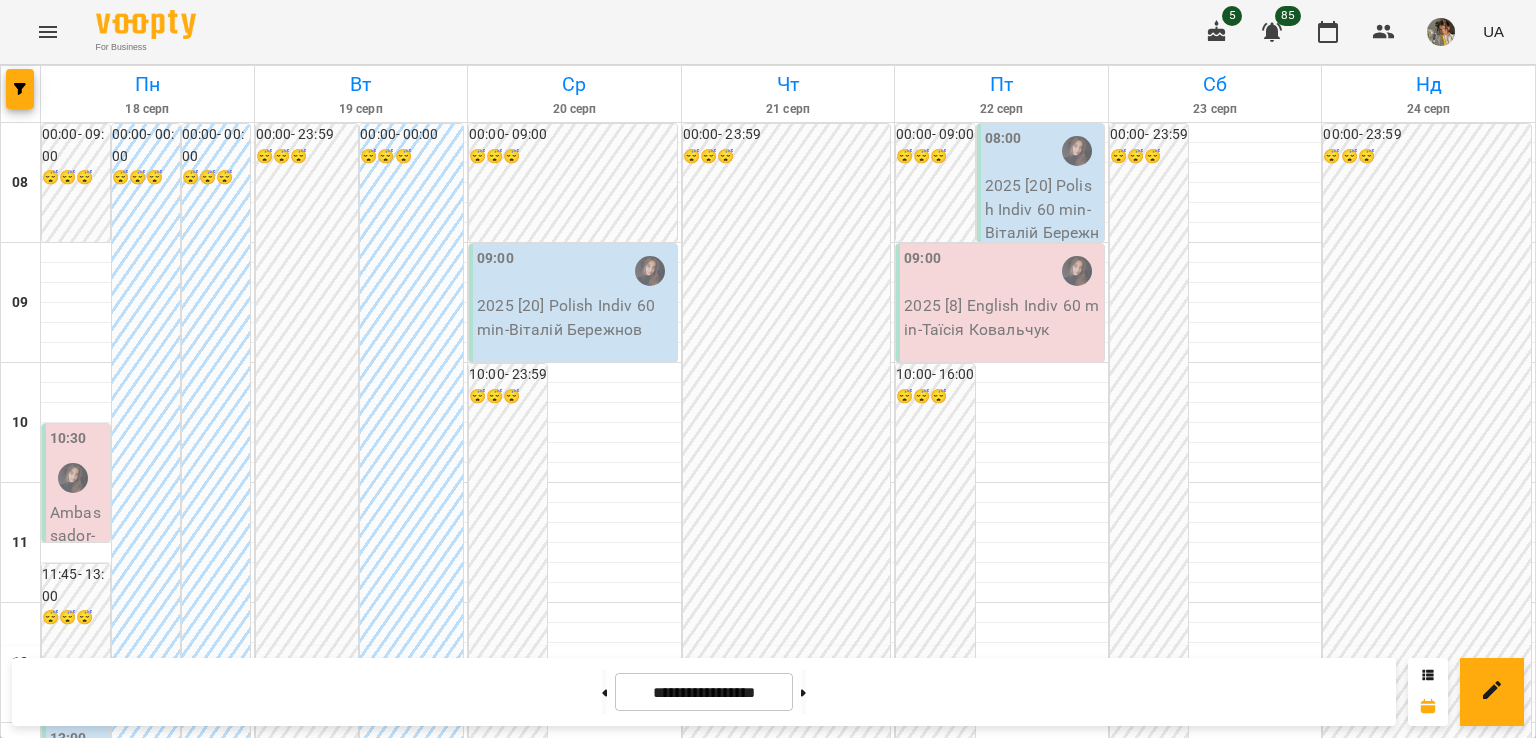 scroll, scrollTop: 268, scrollLeft: 0, axis: vertical 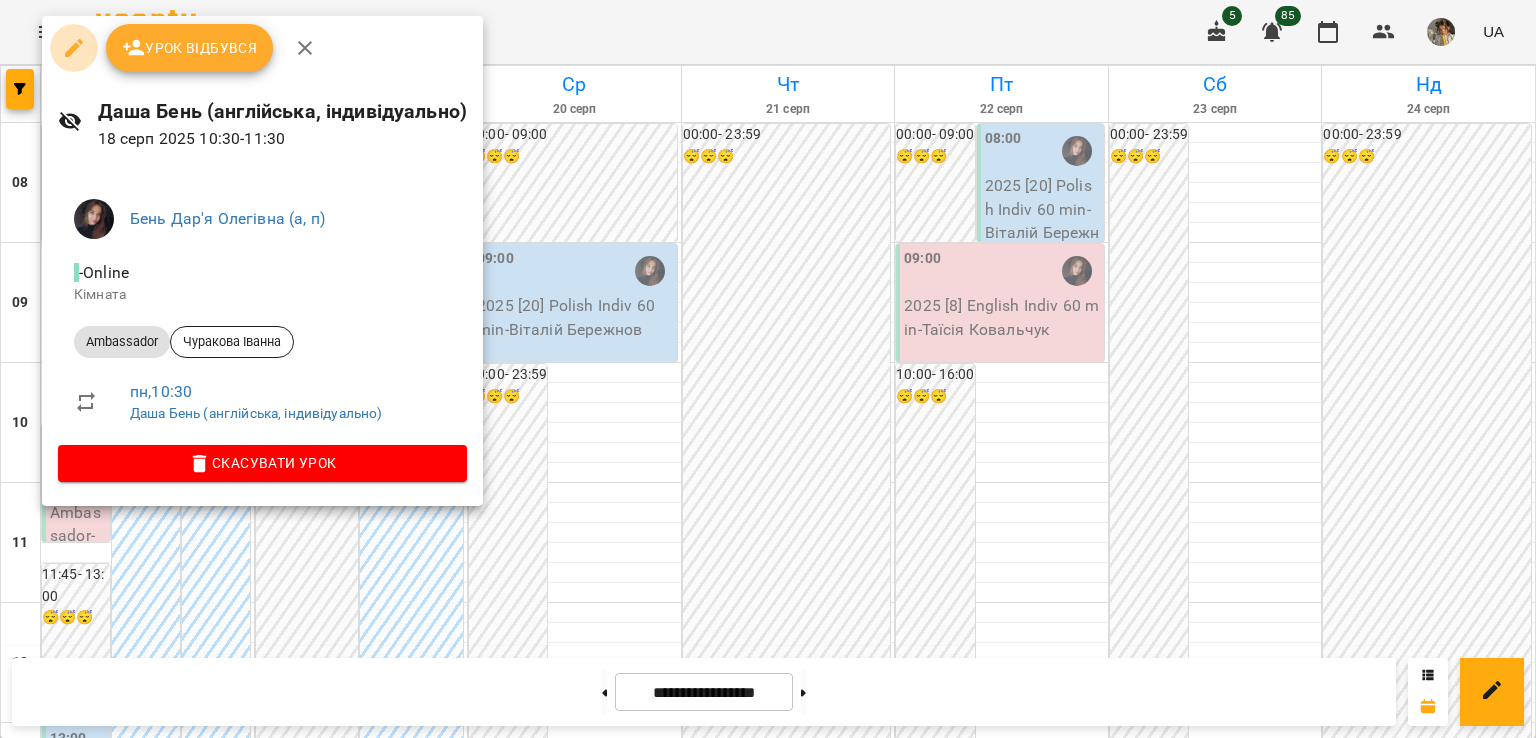 click 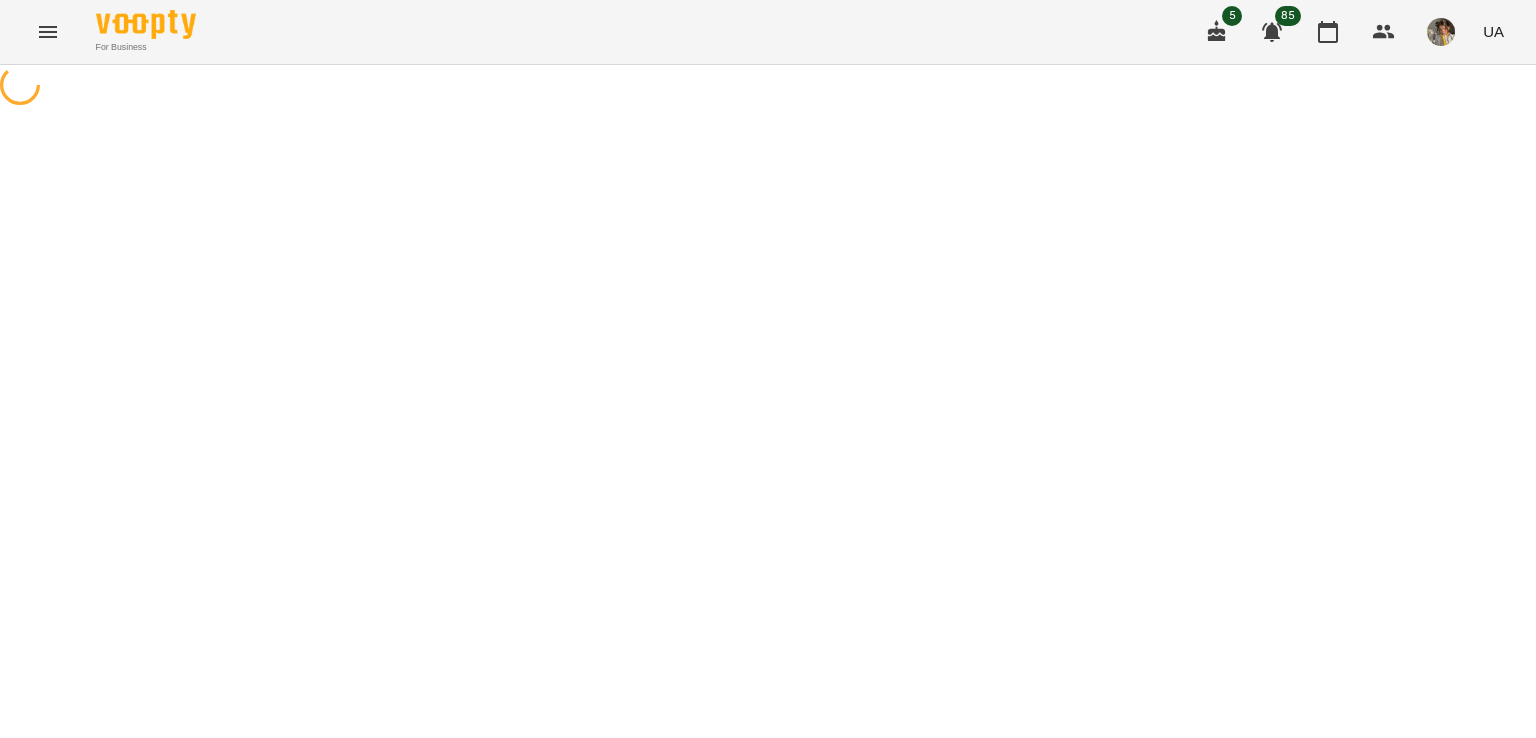 select on "**********" 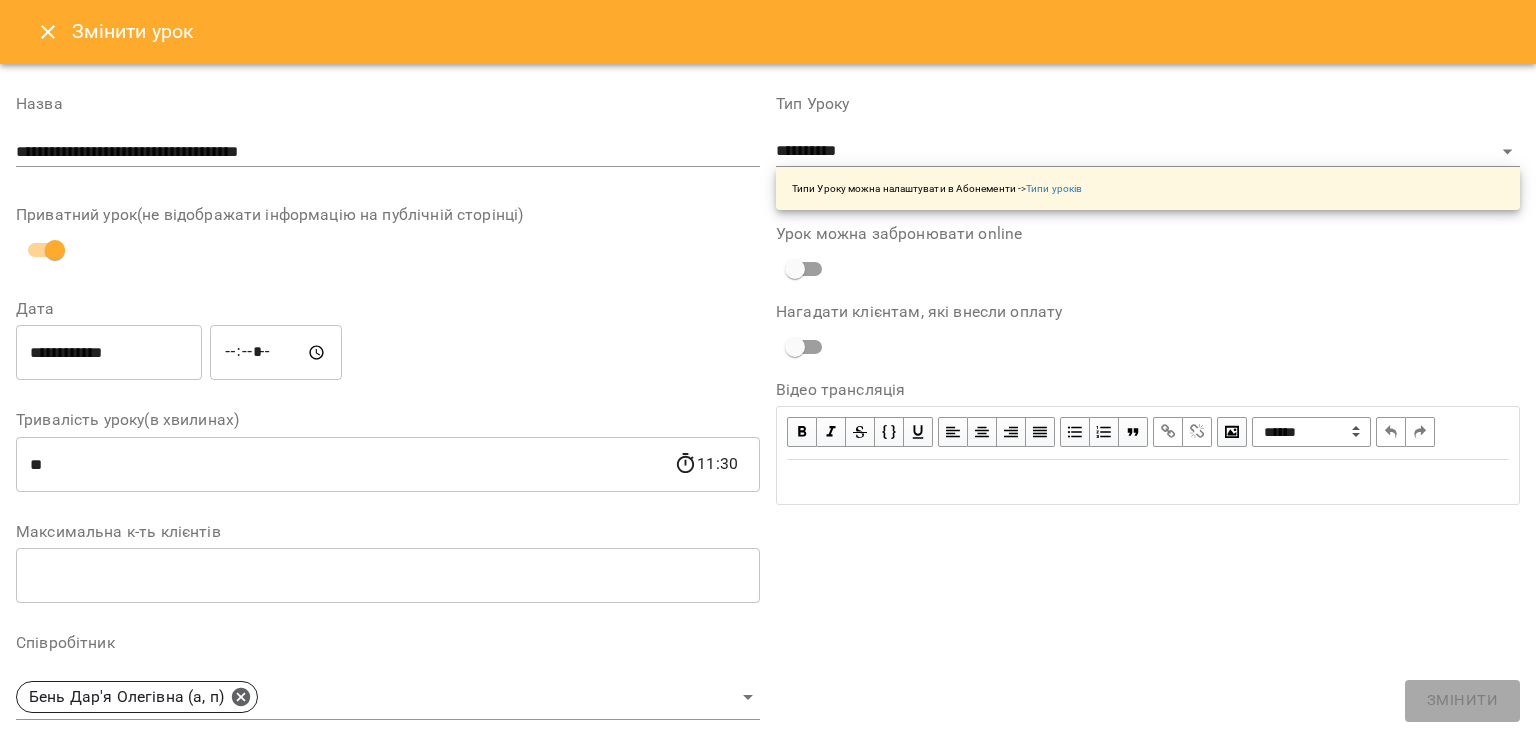 click on "**********" at bounding box center [109, 353] 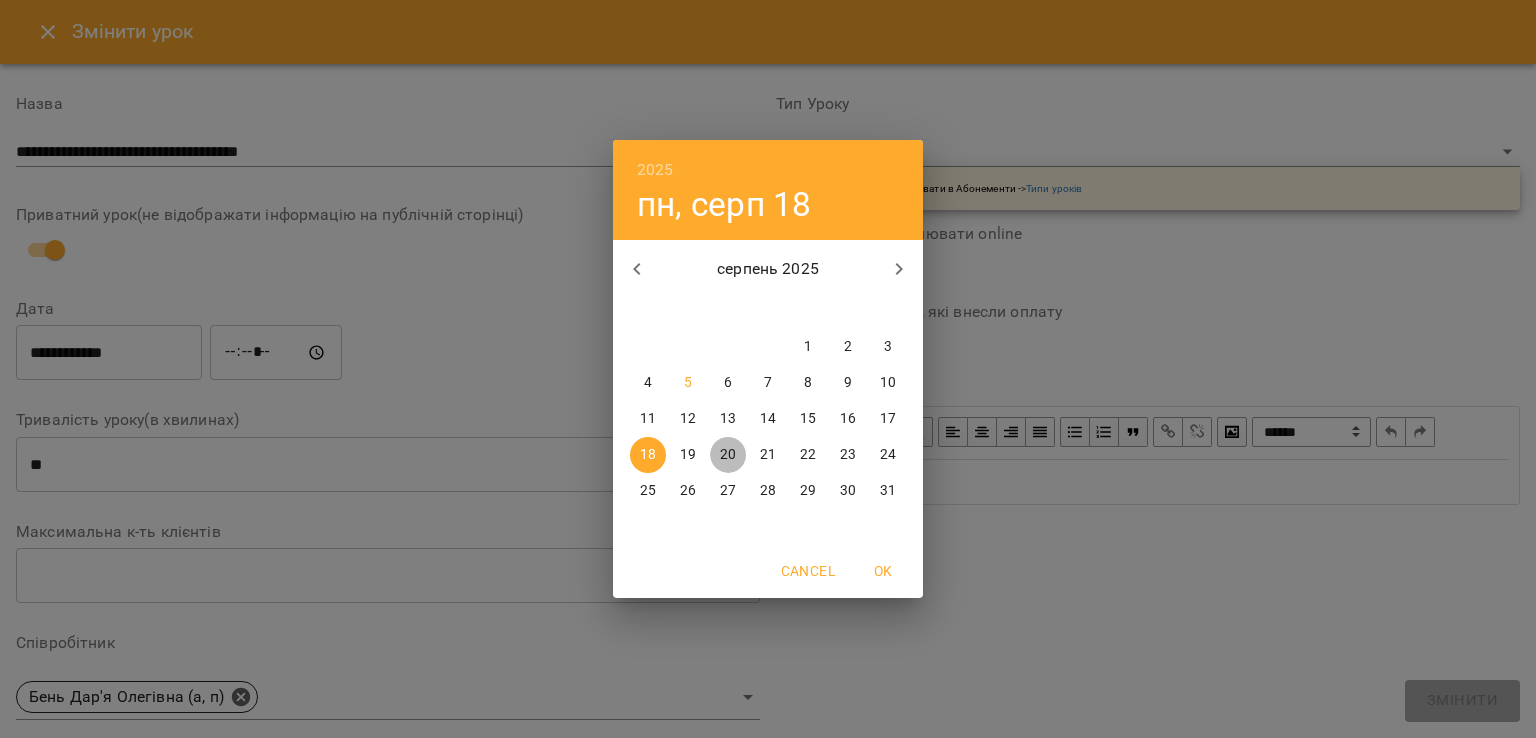 click on "20" at bounding box center (728, 455) 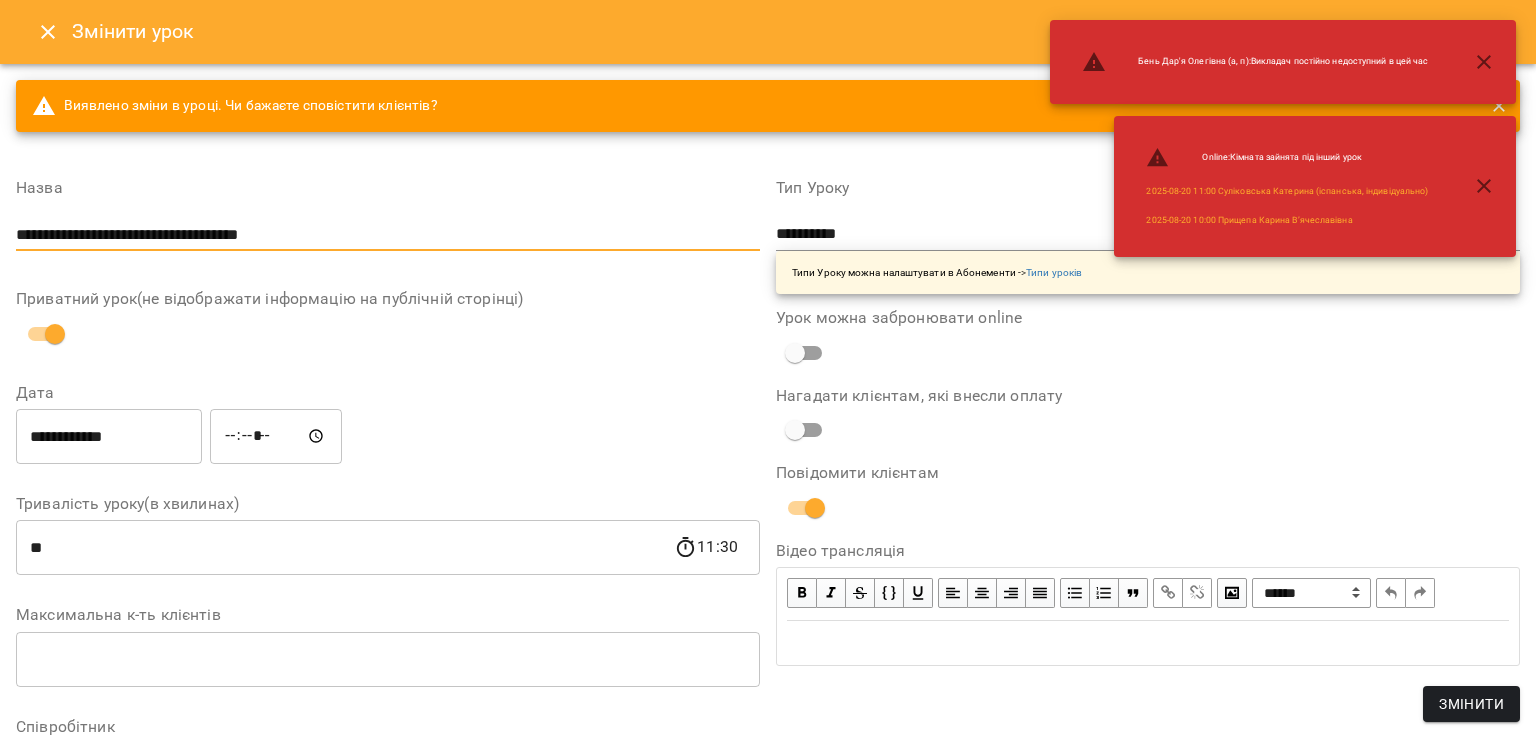 click on "**********" at bounding box center [388, 235] 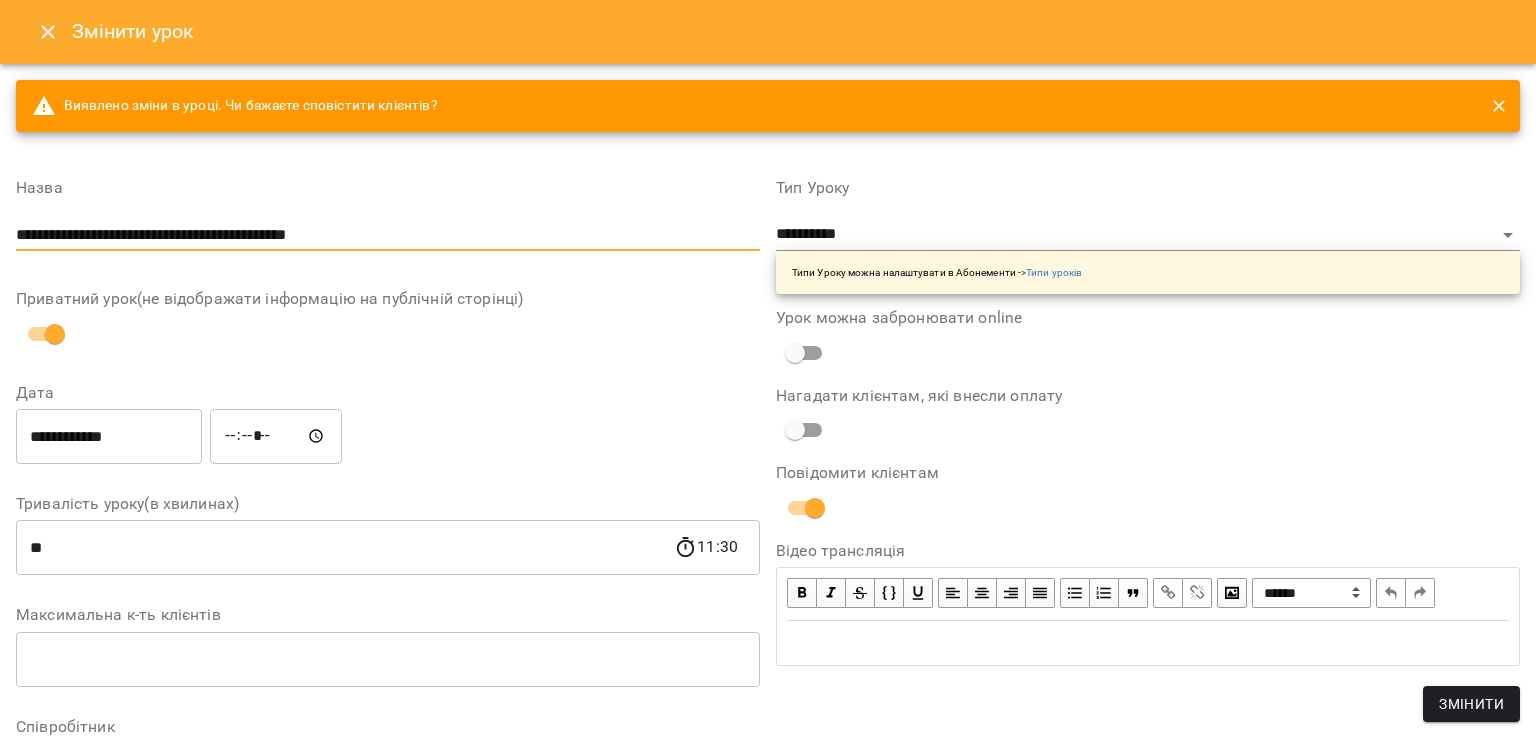 type on "**********" 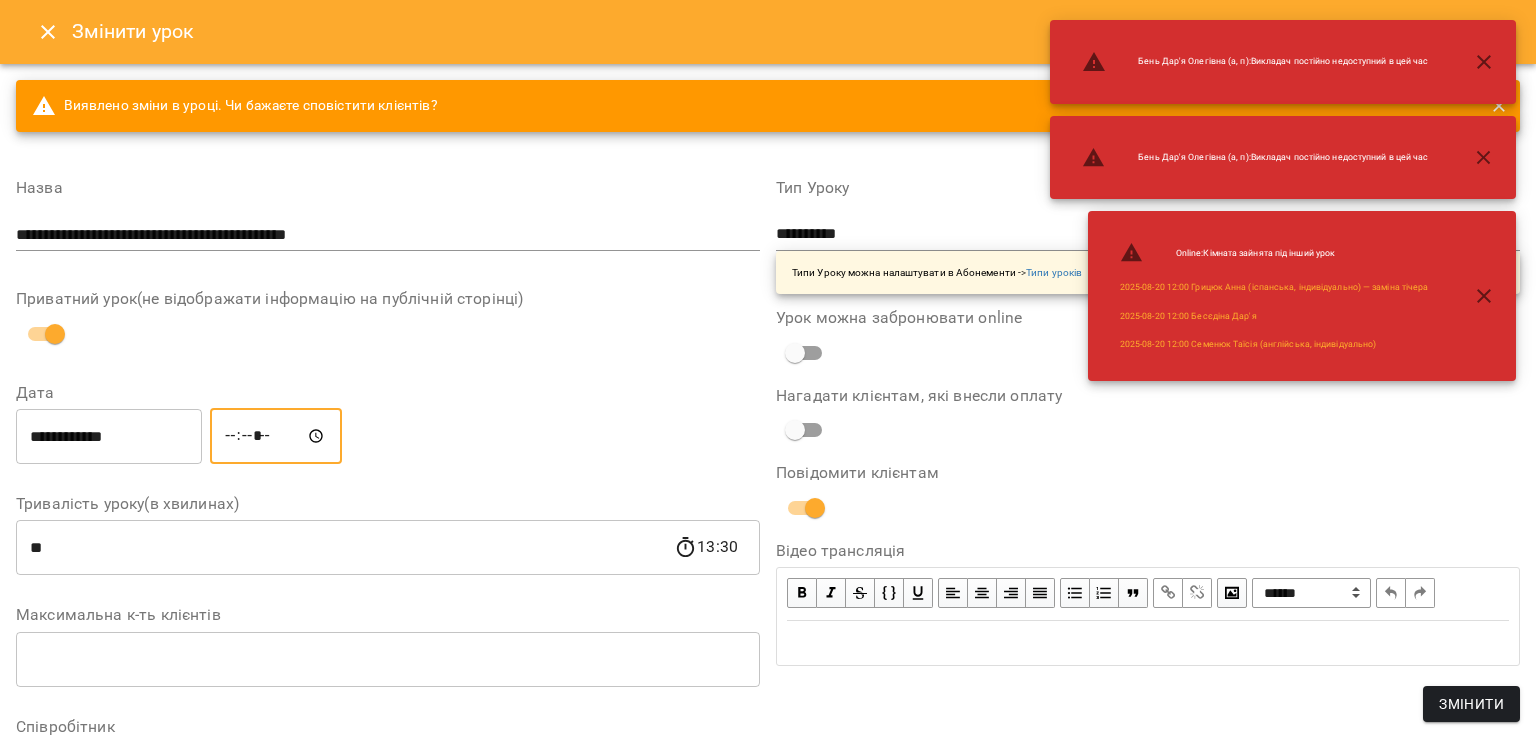 type on "*****" 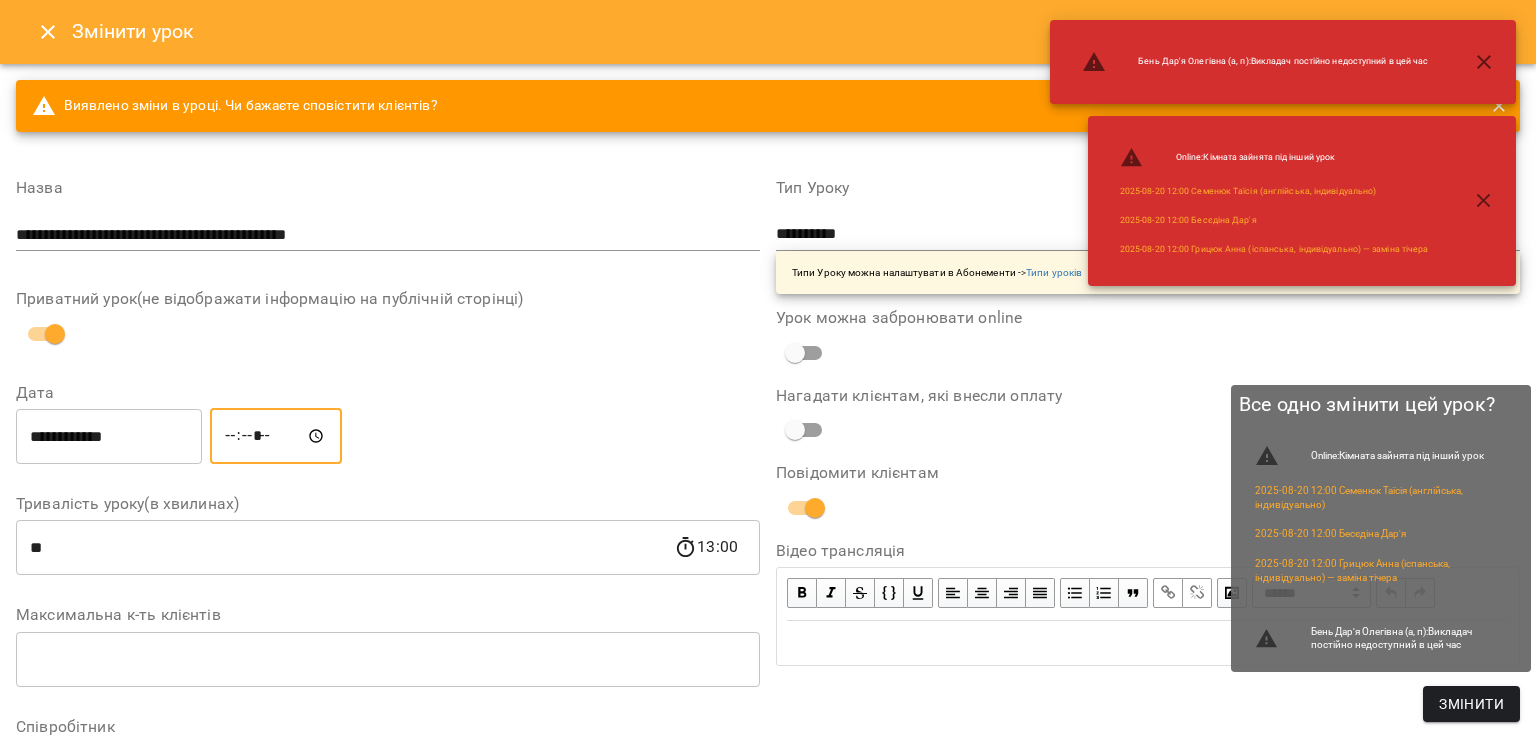 click on "Змінити" at bounding box center [1471, 704] 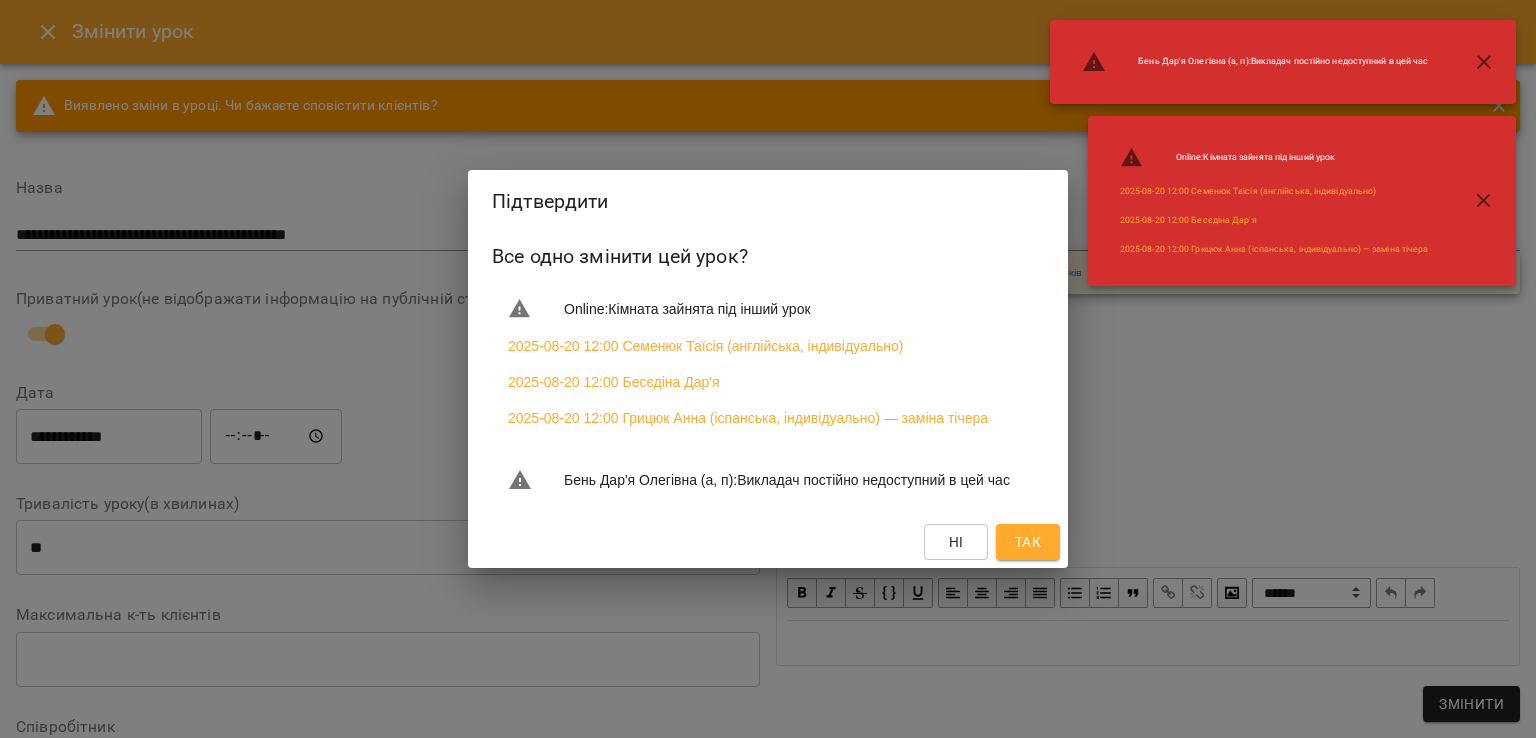 click on "Так" at bounding box center (1028, 542) 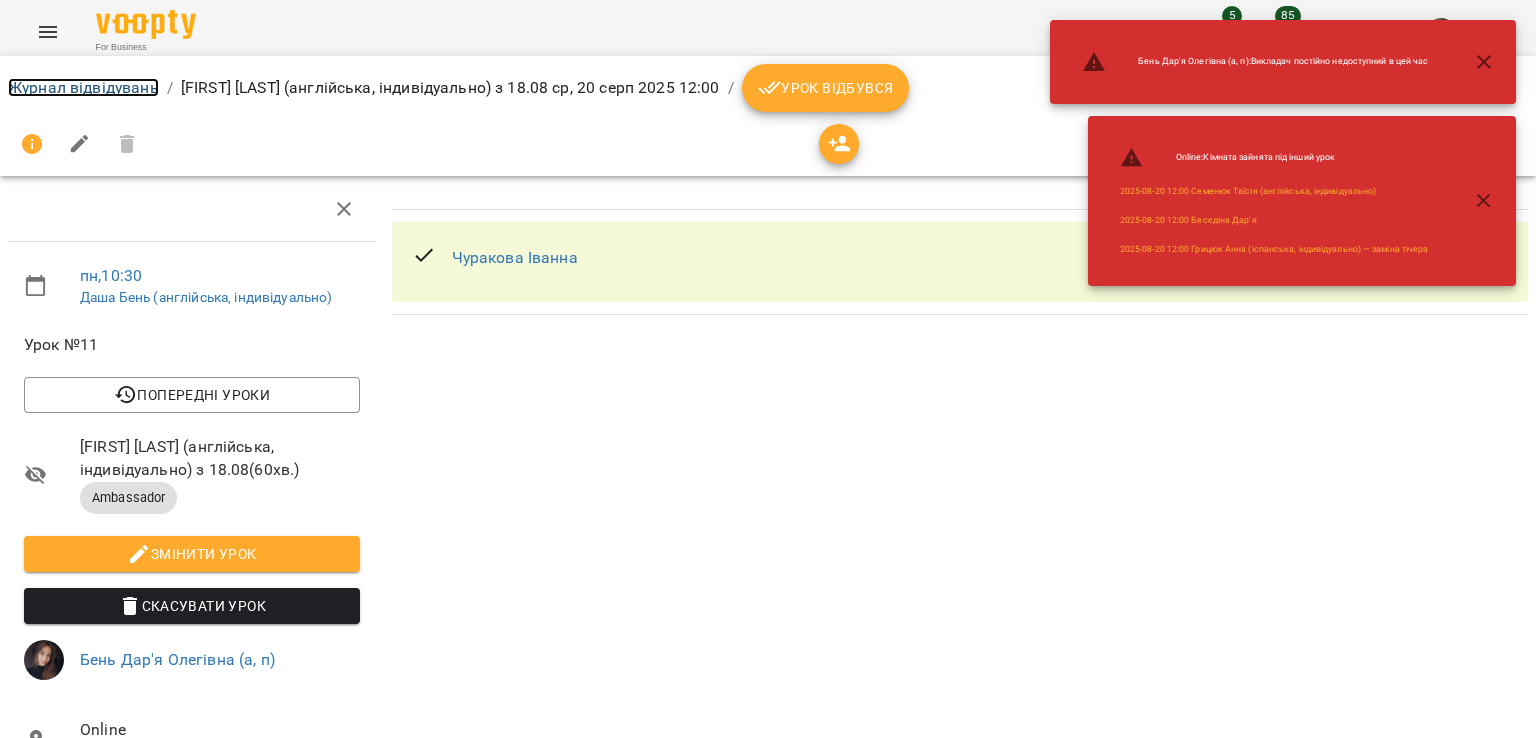 click on "Журнал відвідувань" at bounding box center [83, 87] 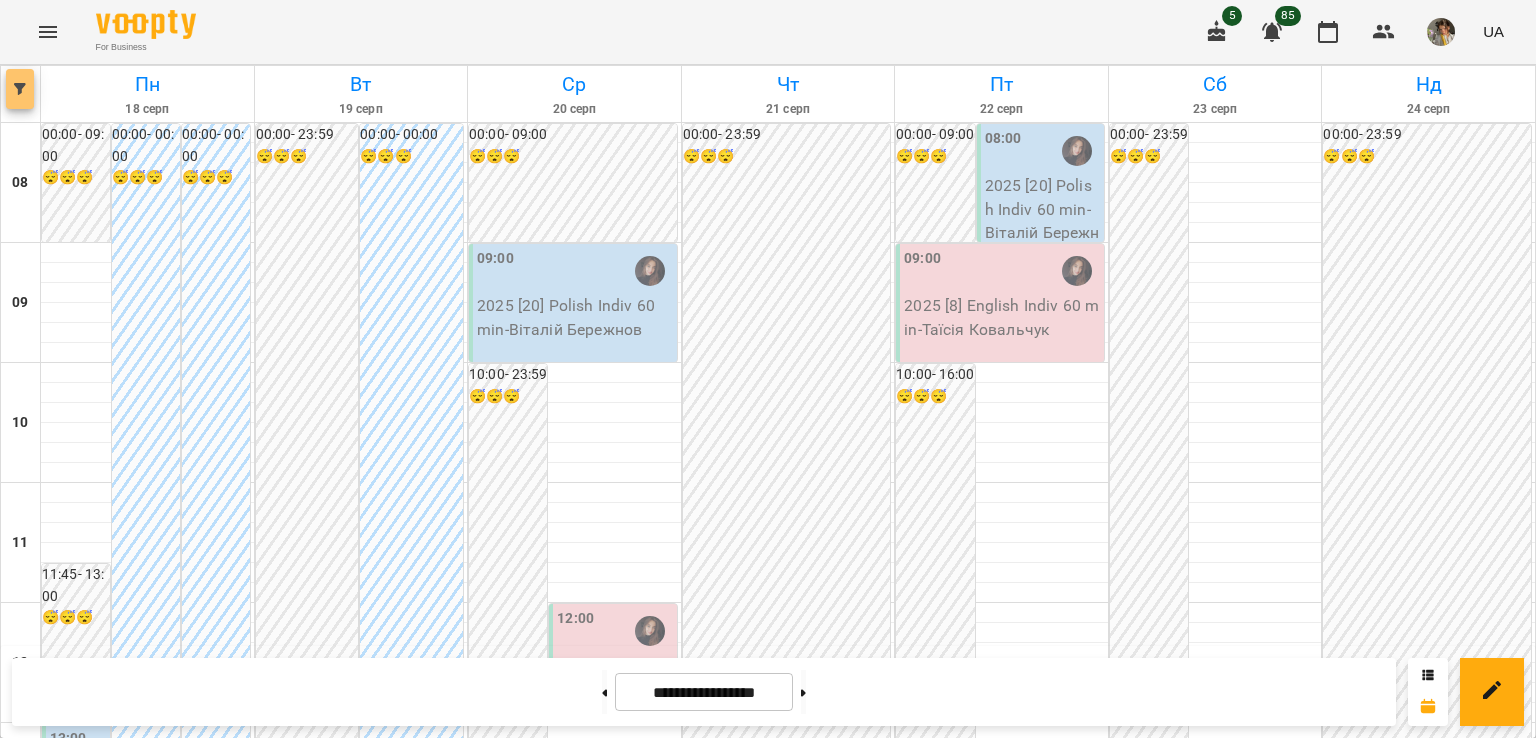 click at bounding box center (20, 89) 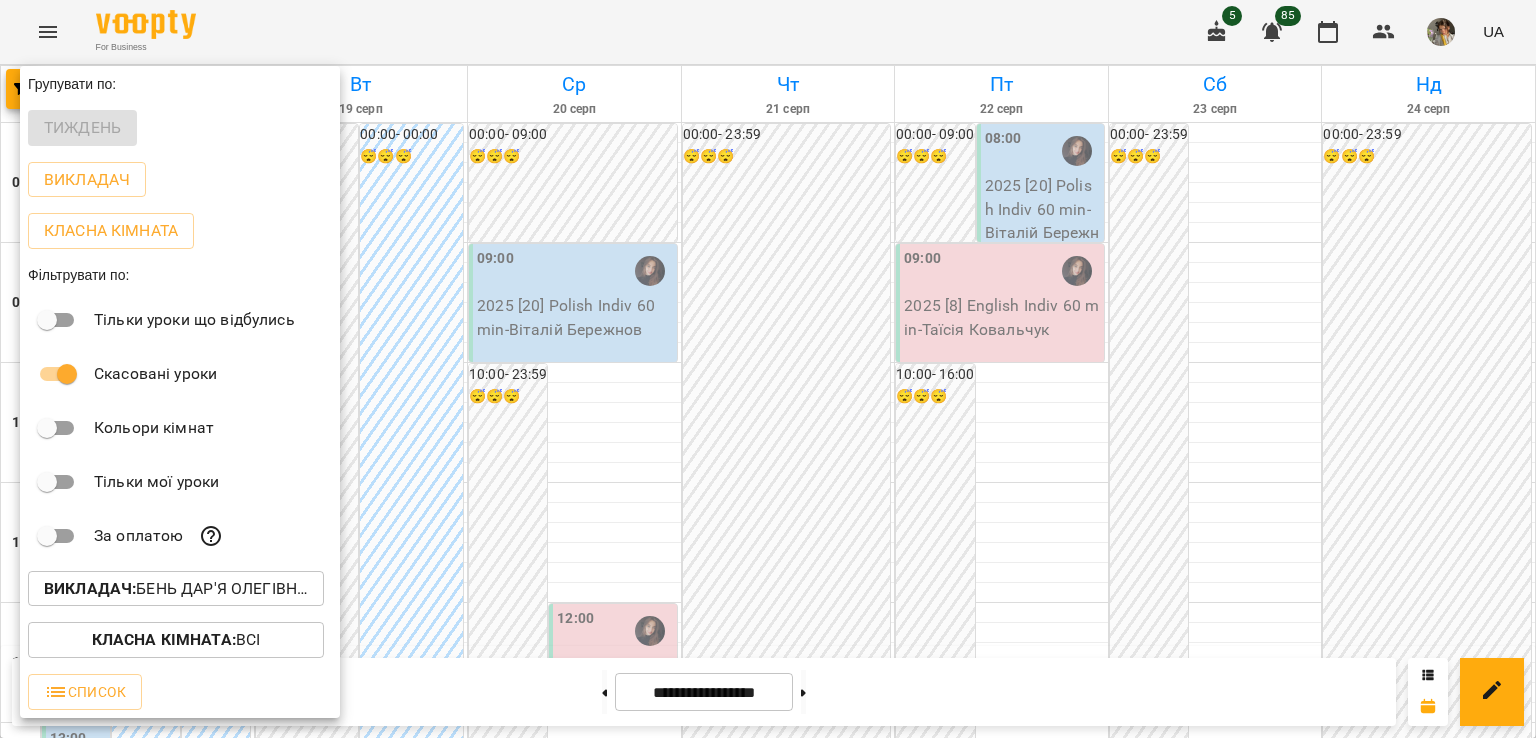 click on "Викладач :  Бень Дар'я Олегівна (а, п)" at bounding box center (176, 589) 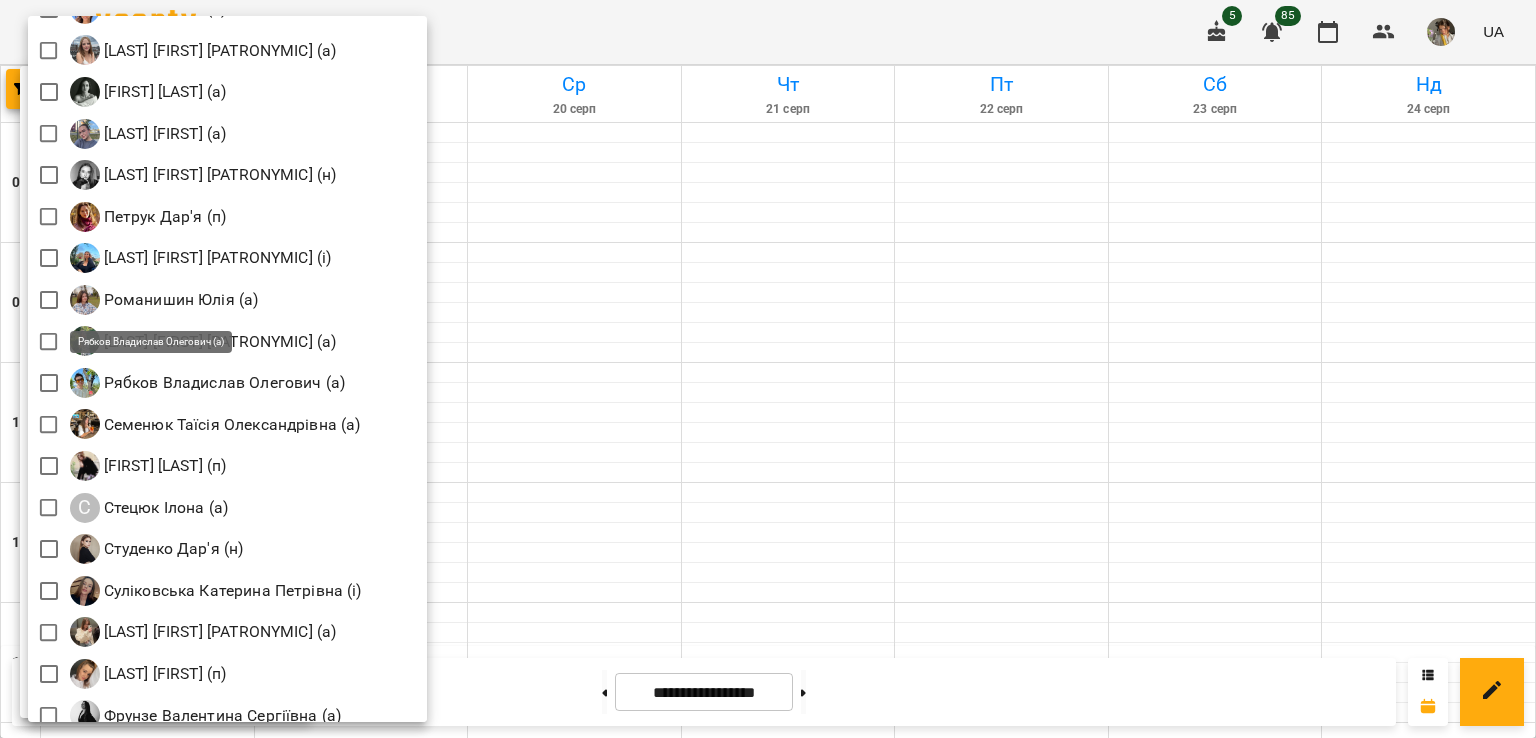 scroll, scrollTop: 2427, scrollLeft: 0, axis: vertical 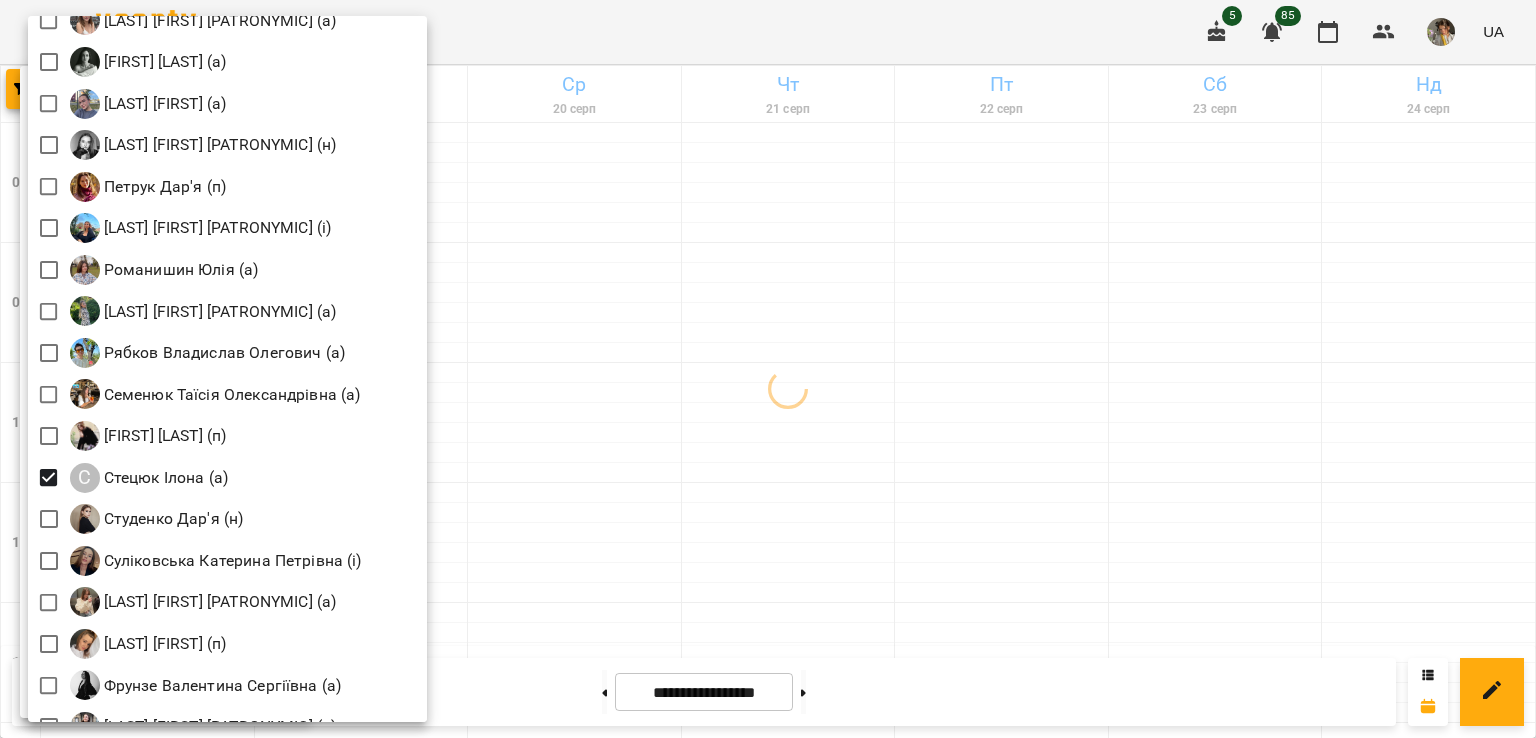 click at bounding box center (768, 369) 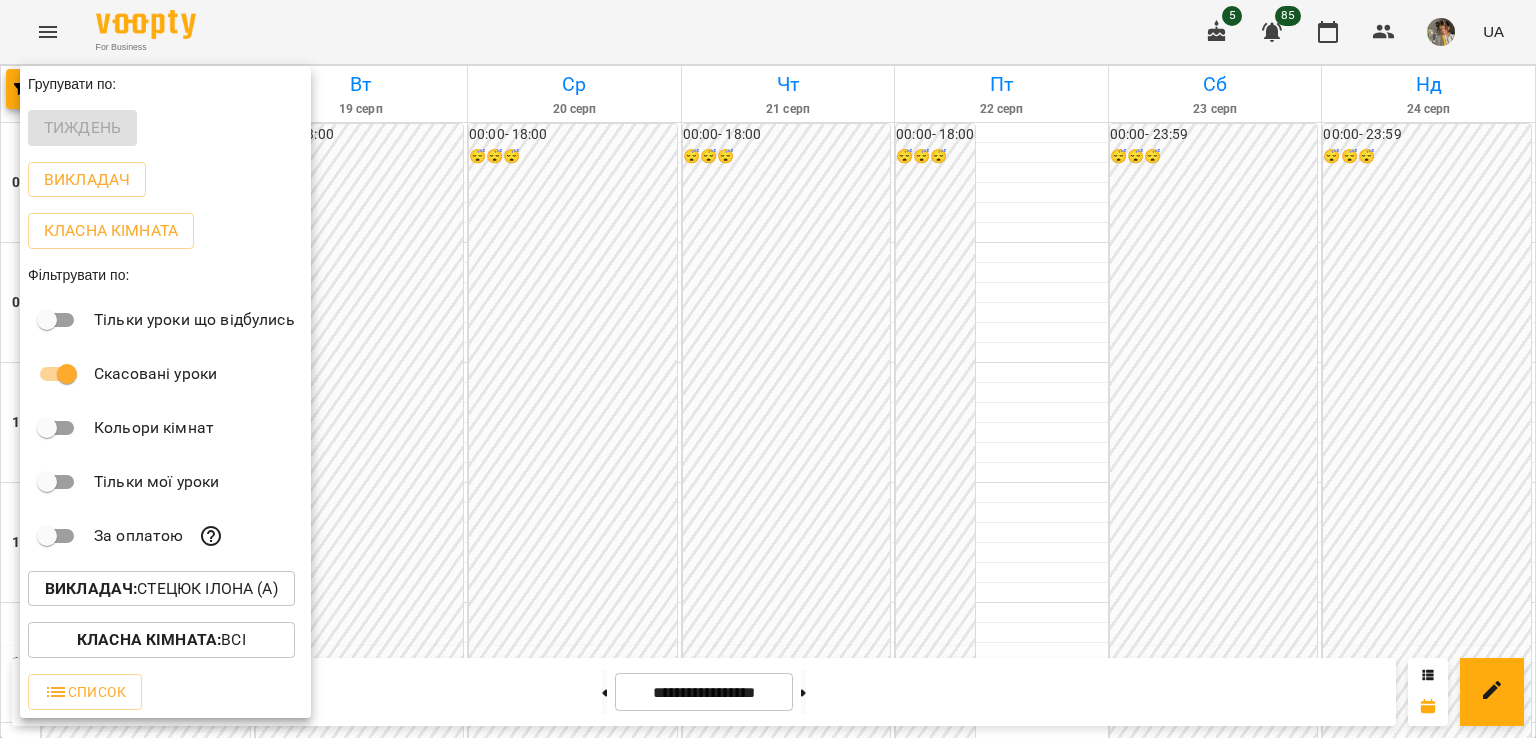 click at bounding box center [768, 369] 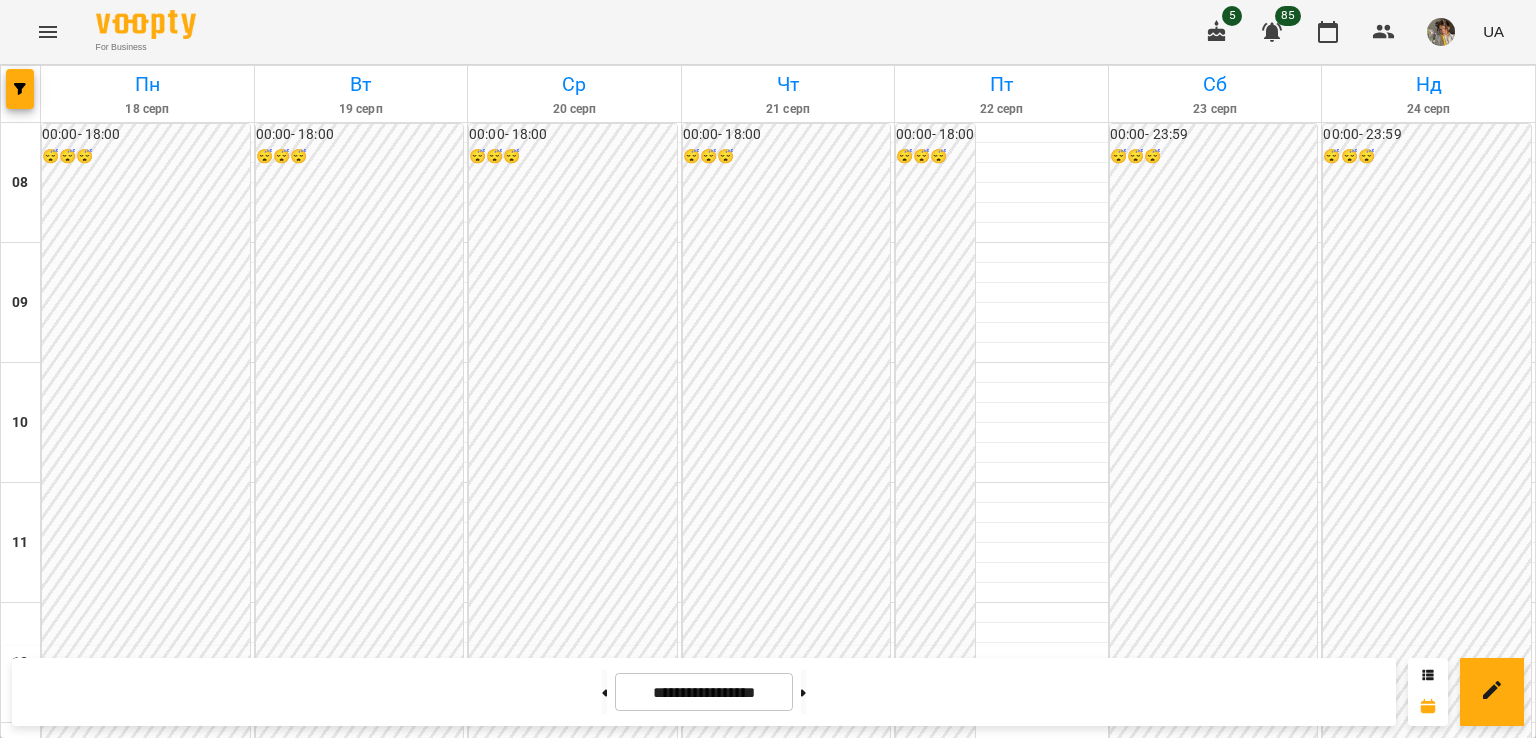 scroll, scrollTop: 1210, scrollLeft: 0, axis: vertical 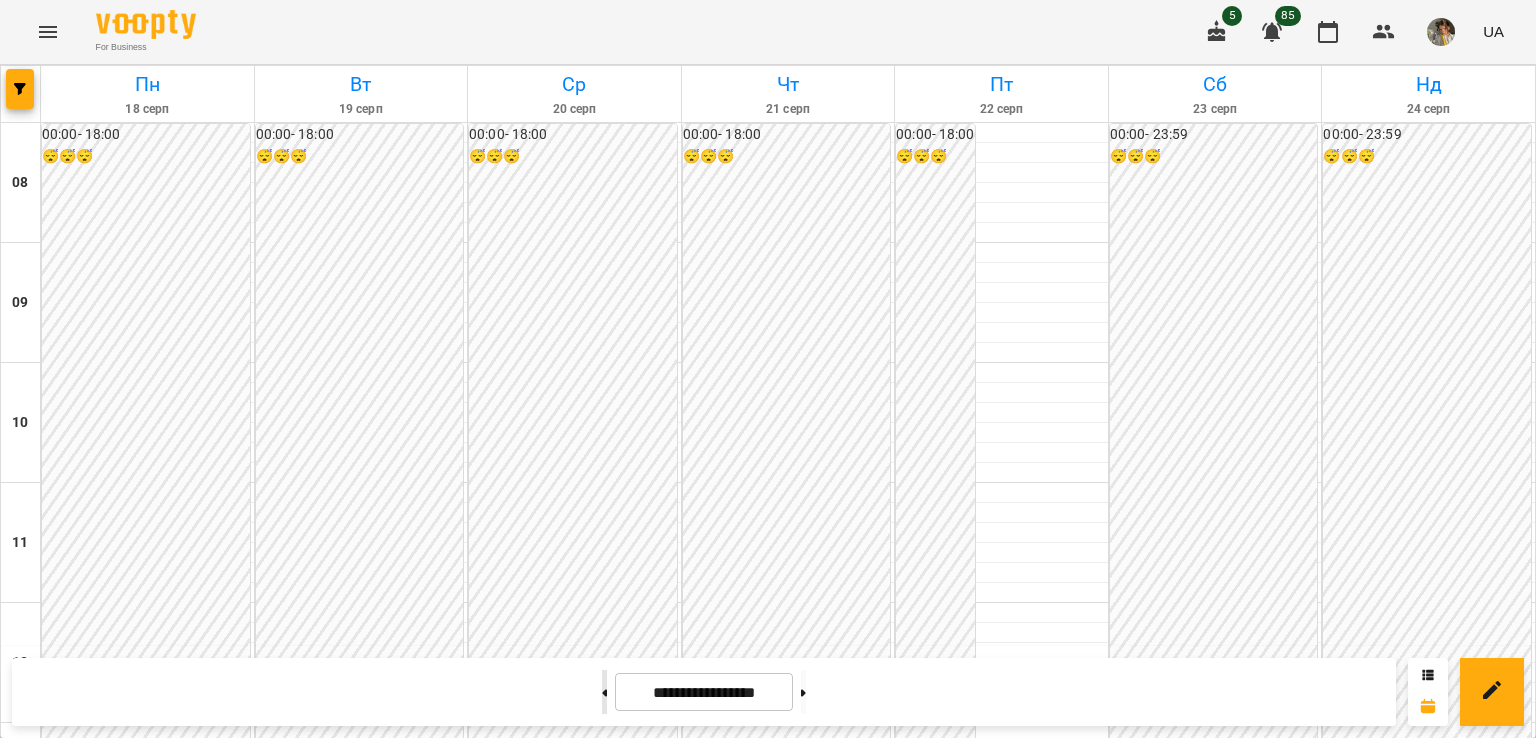 click at bounding box center (604, 692) 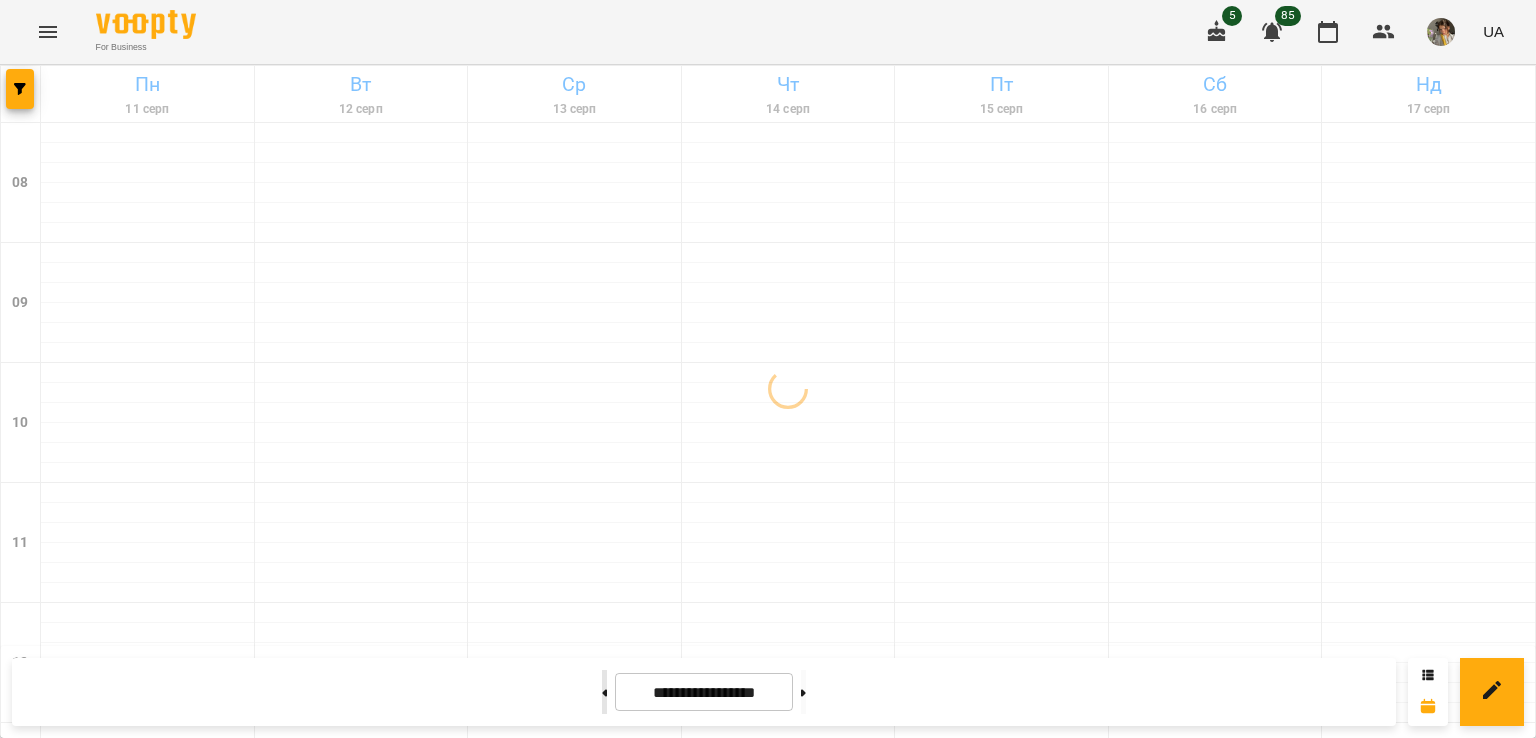 click at bounding box center (604, 692) 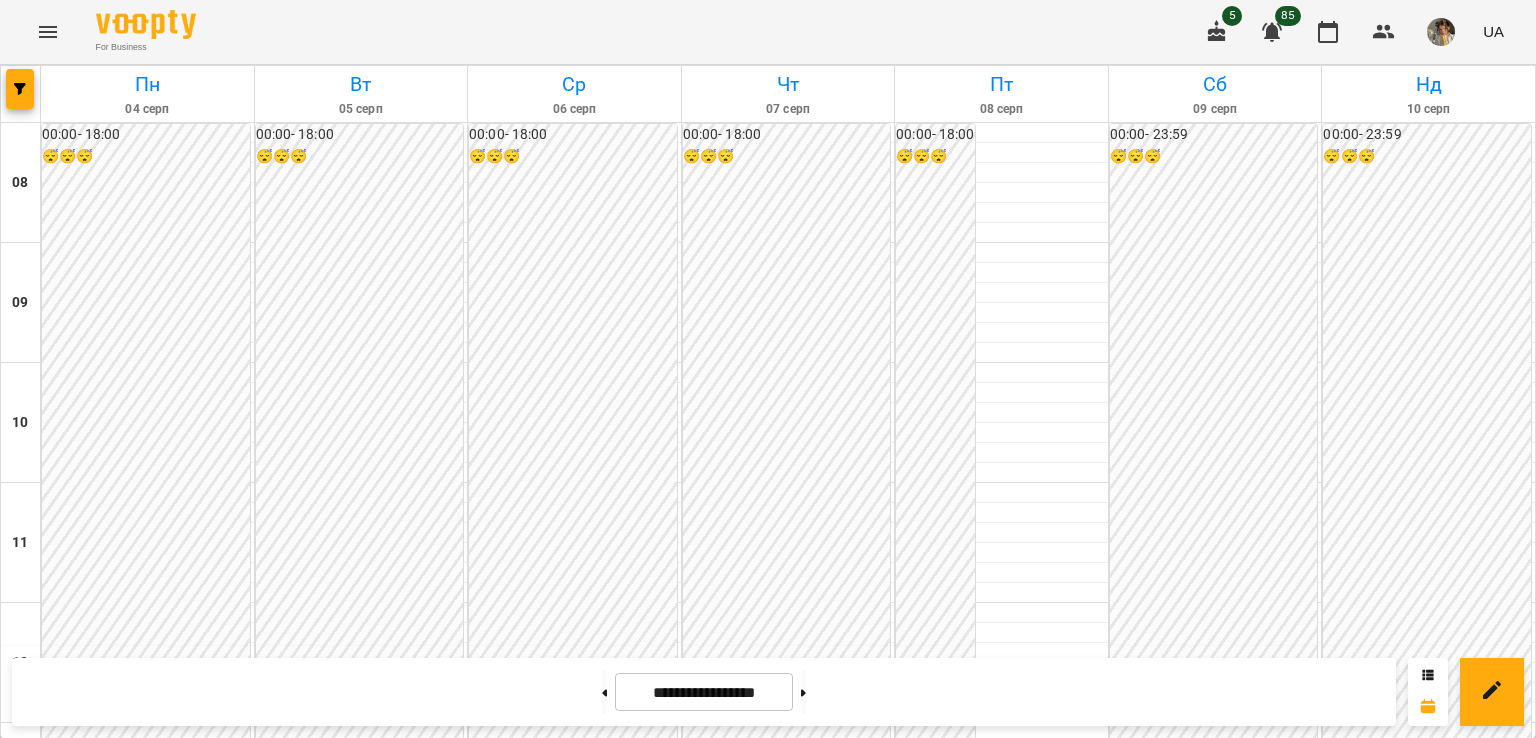 scroll, scrollTop: 1088, scrollLeft: 0, axis: vertical 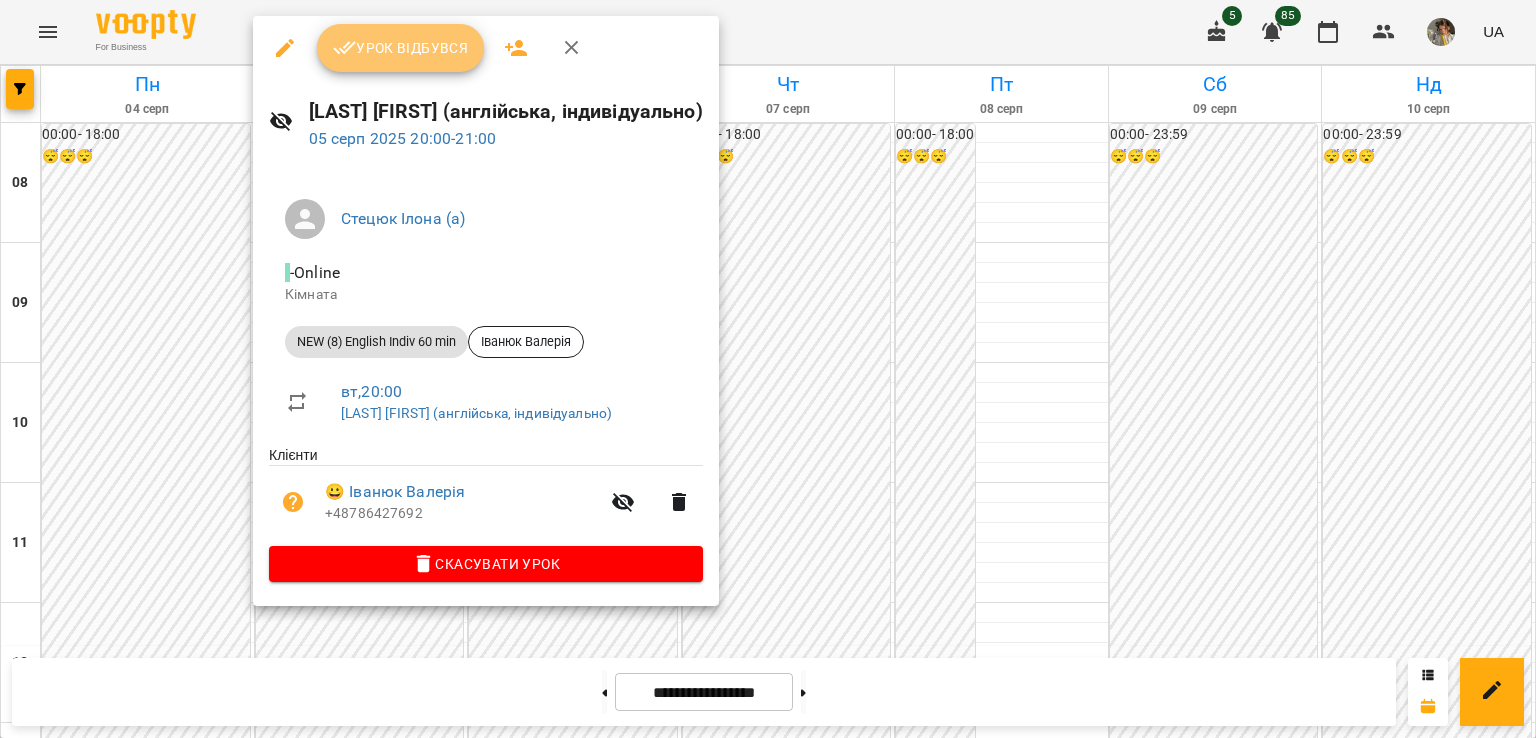 click on "Урок відбувся" at bounding box center [401, 48] 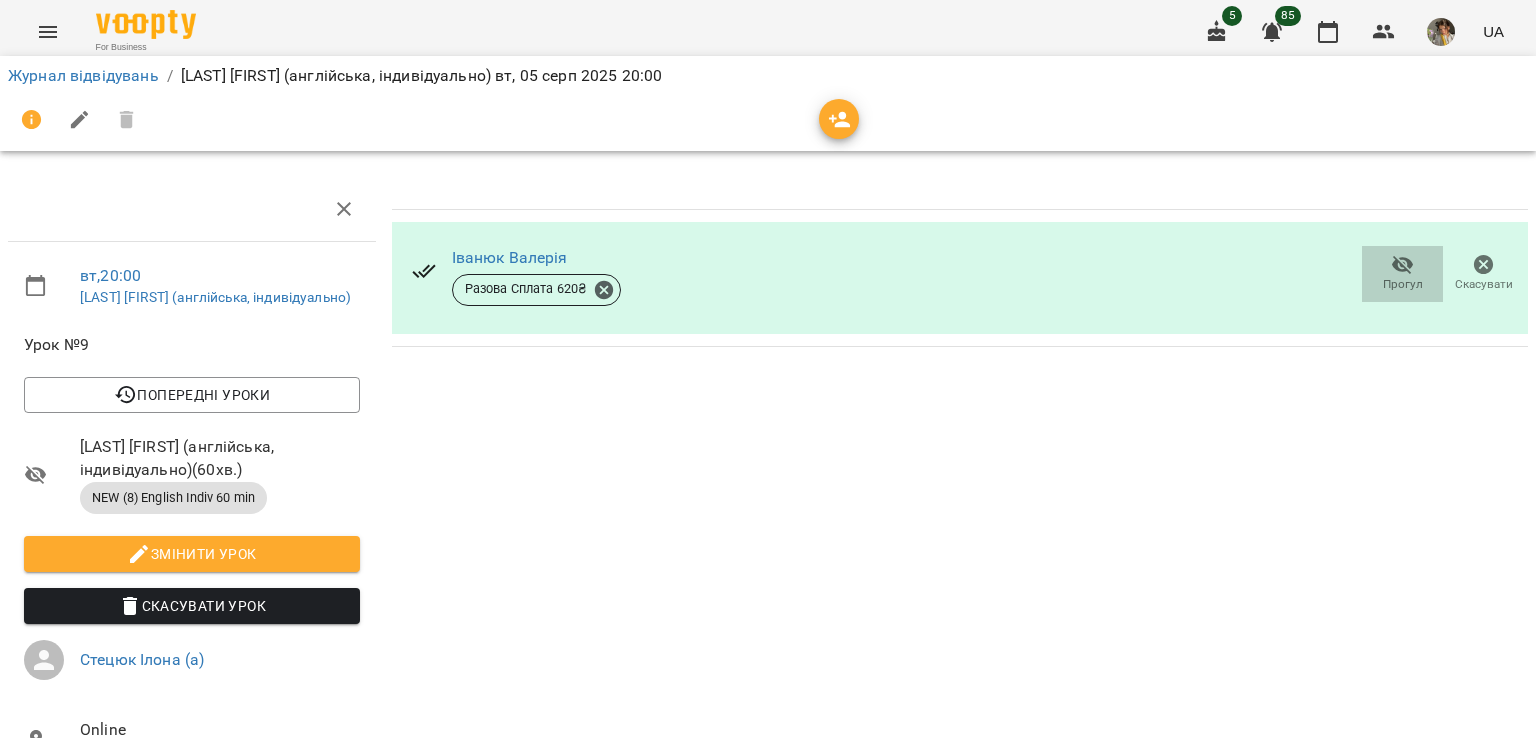 click on "Прогул" at bounding box center [1403, 284] 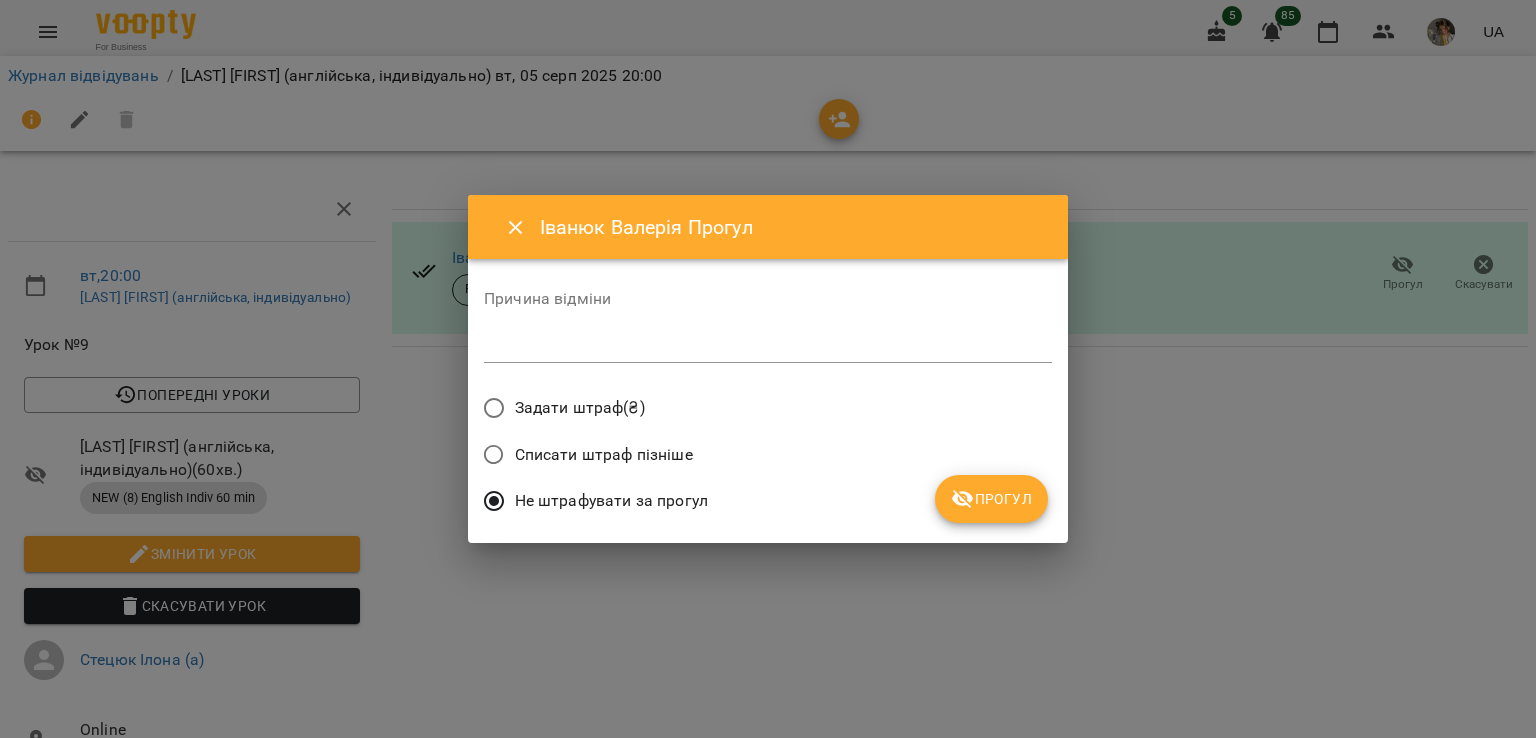 click 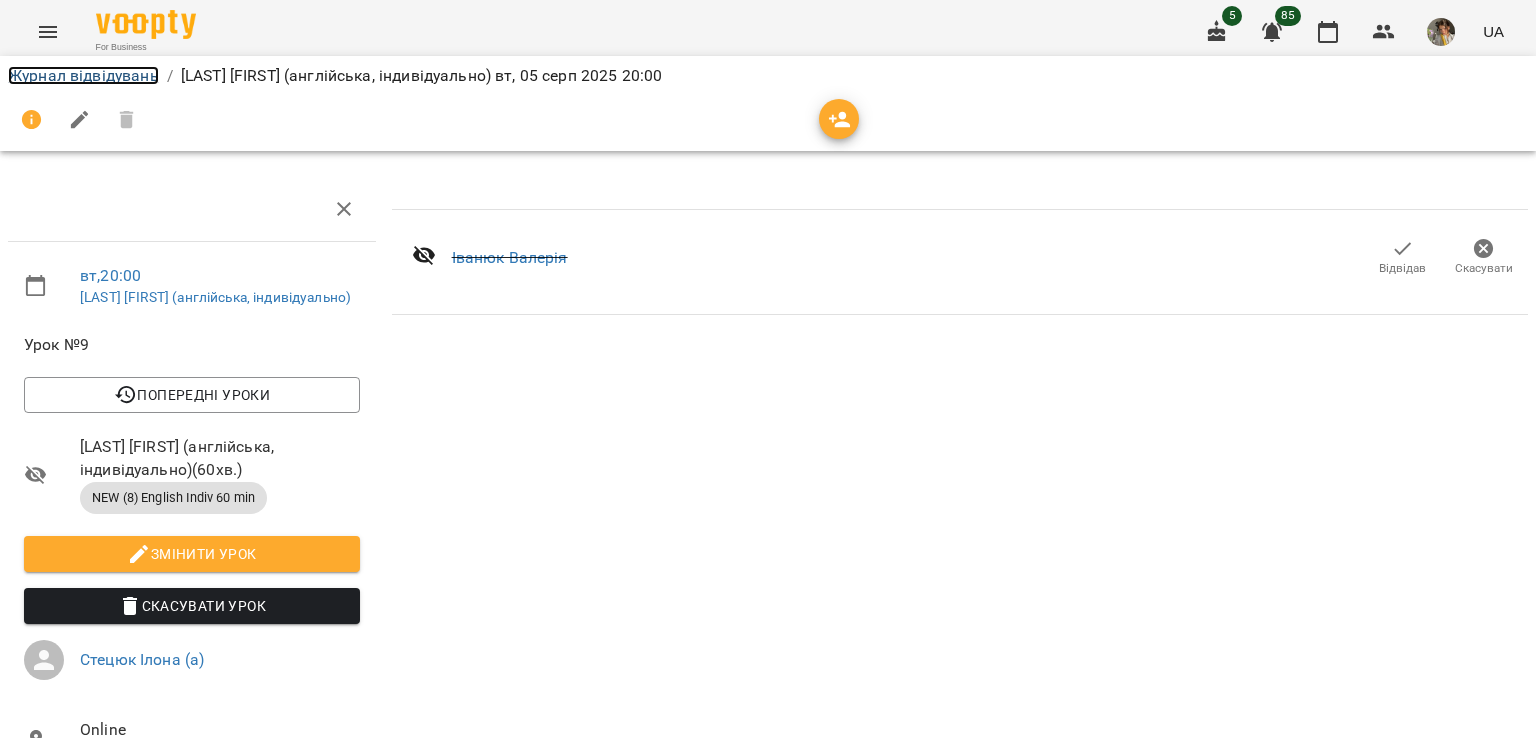 click on "Журнал відвідувань" at bounding box center (83, 75) 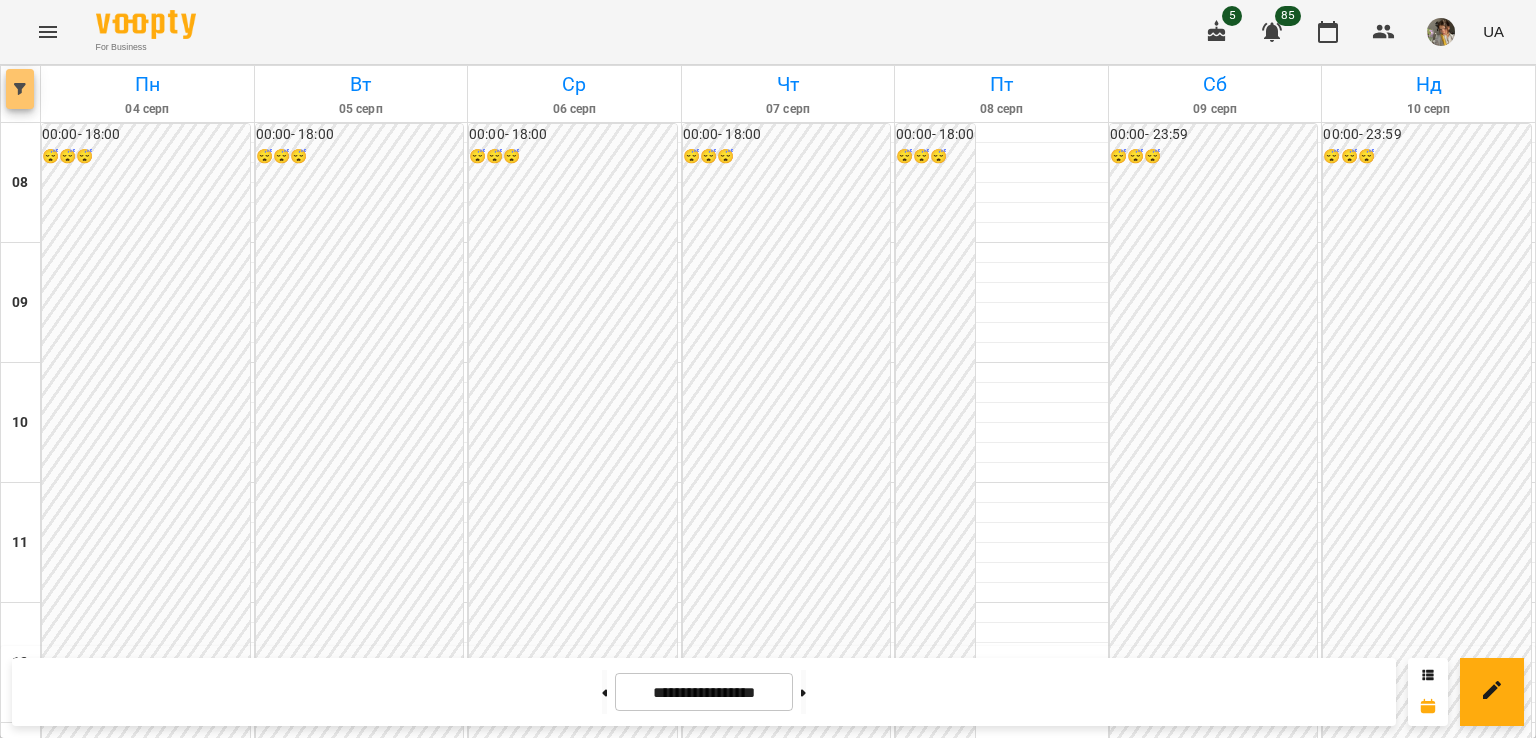 click 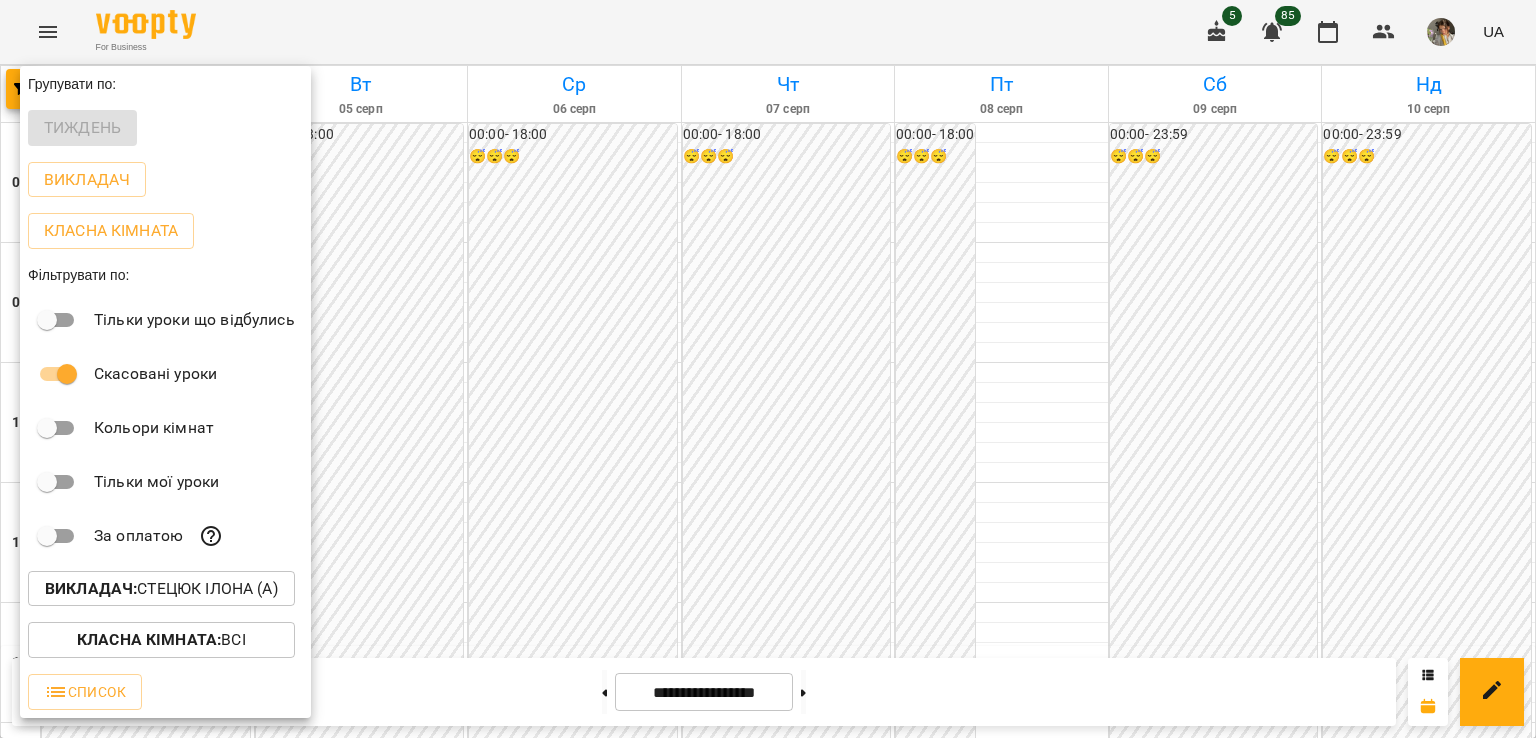 click on "Викладач :  Стецюк Ілона (а)" at bounding box center (161, 589) 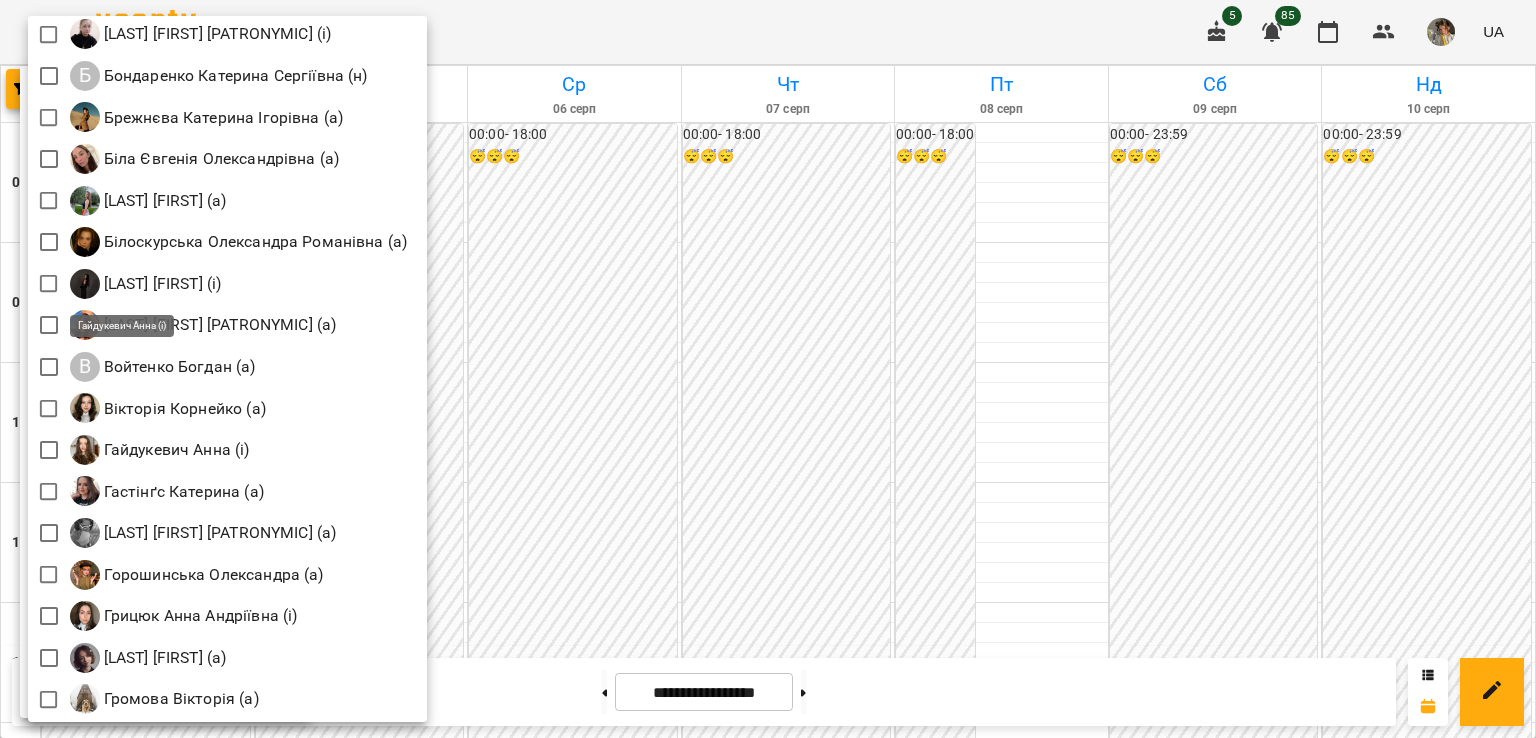 scroll, scrollTop: 640, scrollLeft: 0, axis: vertical 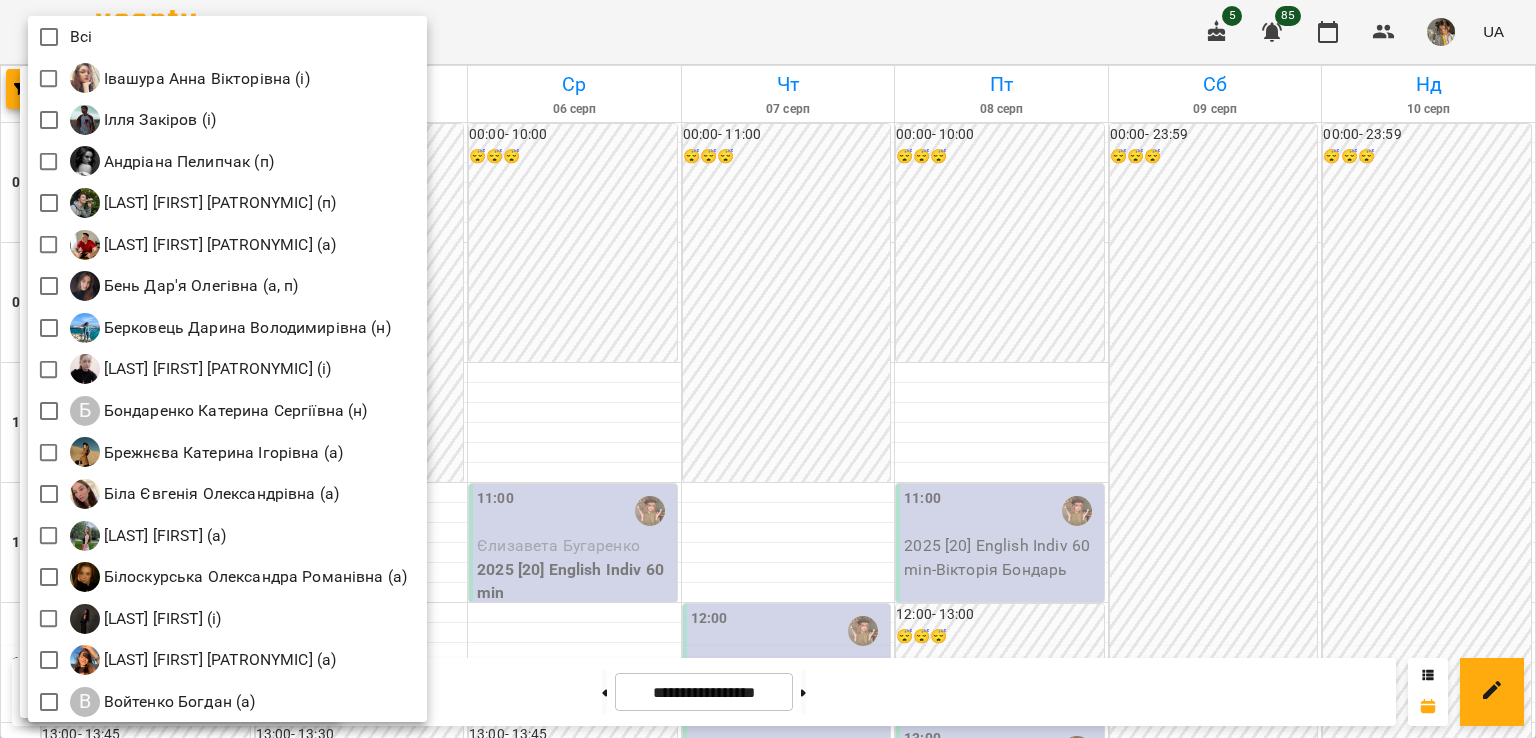 click at bounding box center (768, 369) 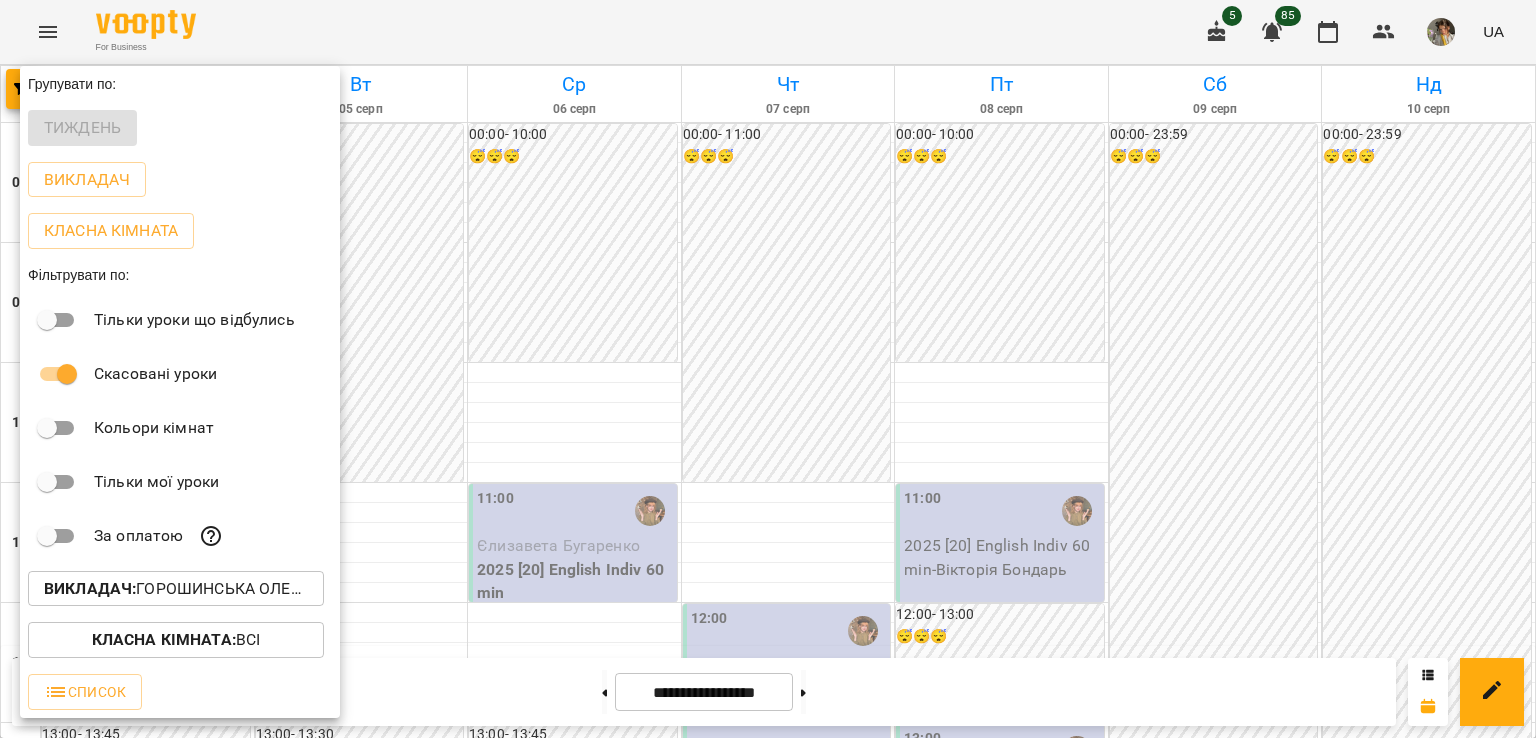 click at bounding box center [768, 369] 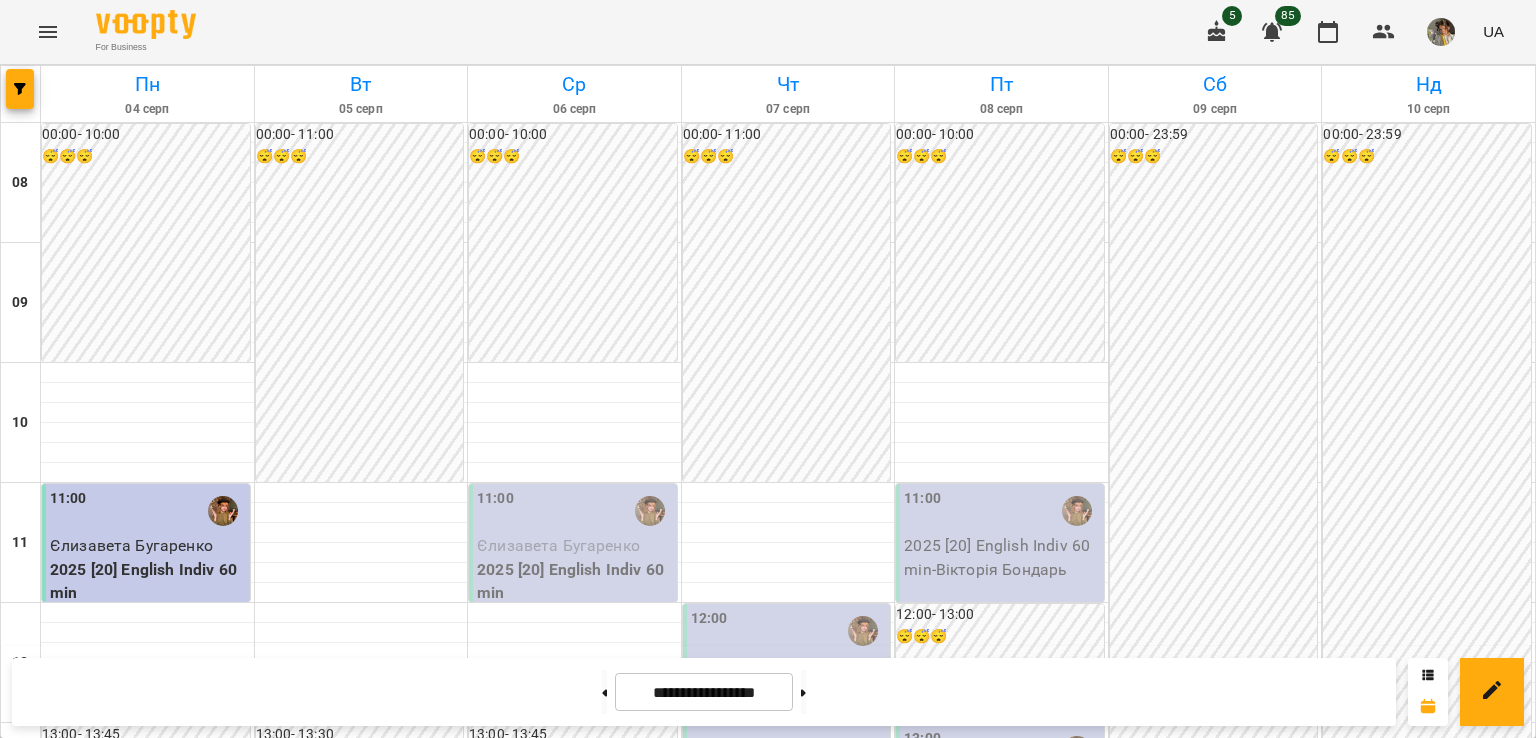 scroll, scrollTop: 0, scrollLeft: 0, axis: both 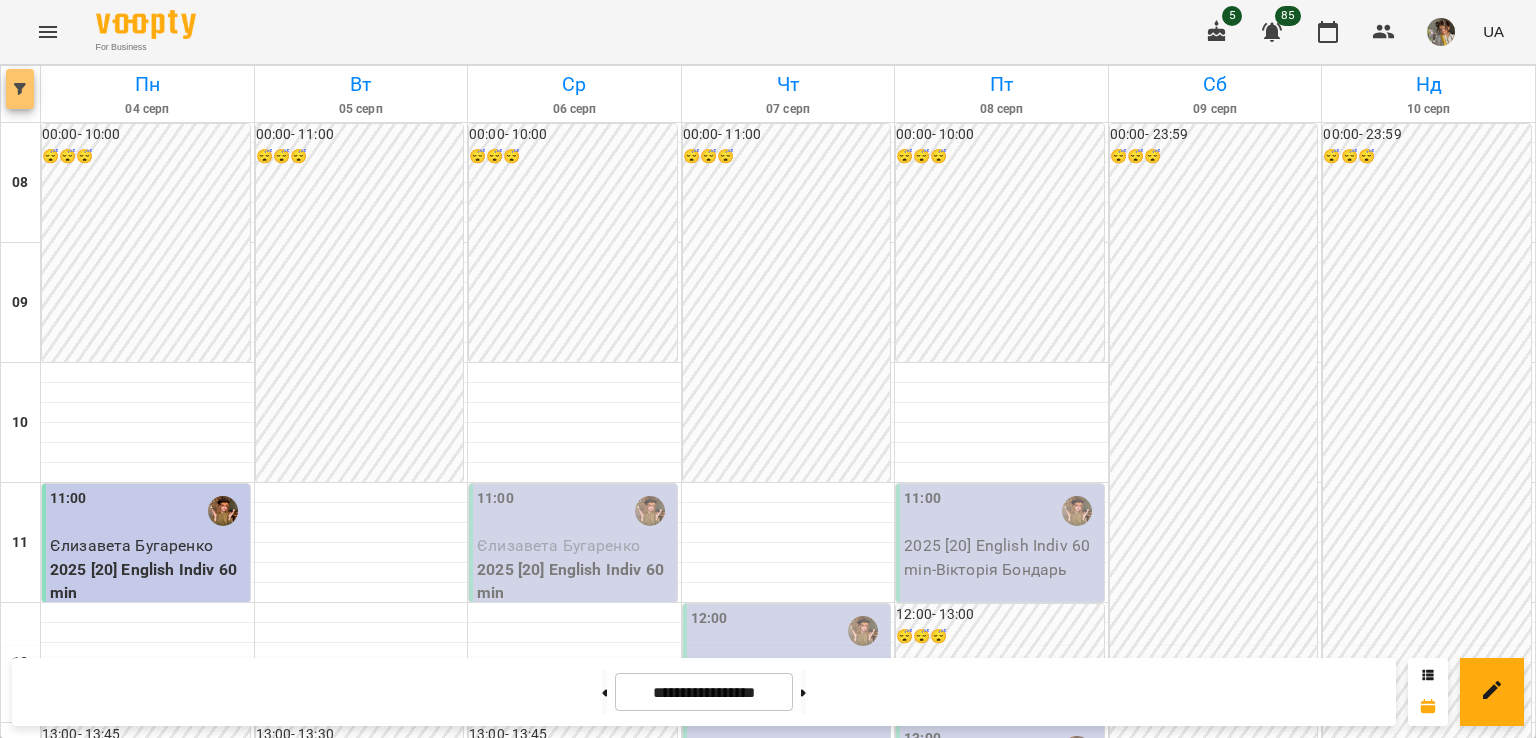 click at bounding box center [20, 89] 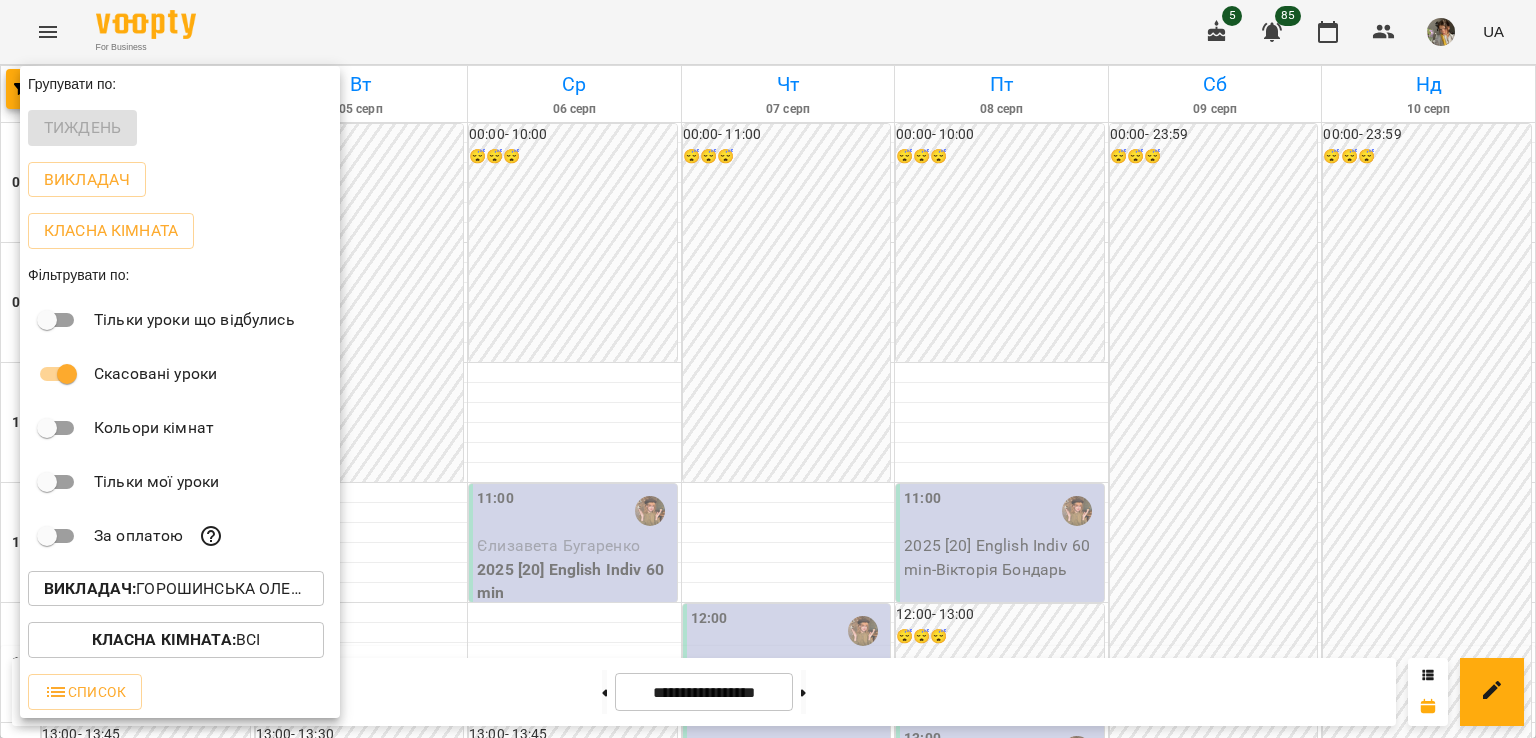 click on "Викладач :  Горошинська Олександра (а)" at bounding box center [176, 589] 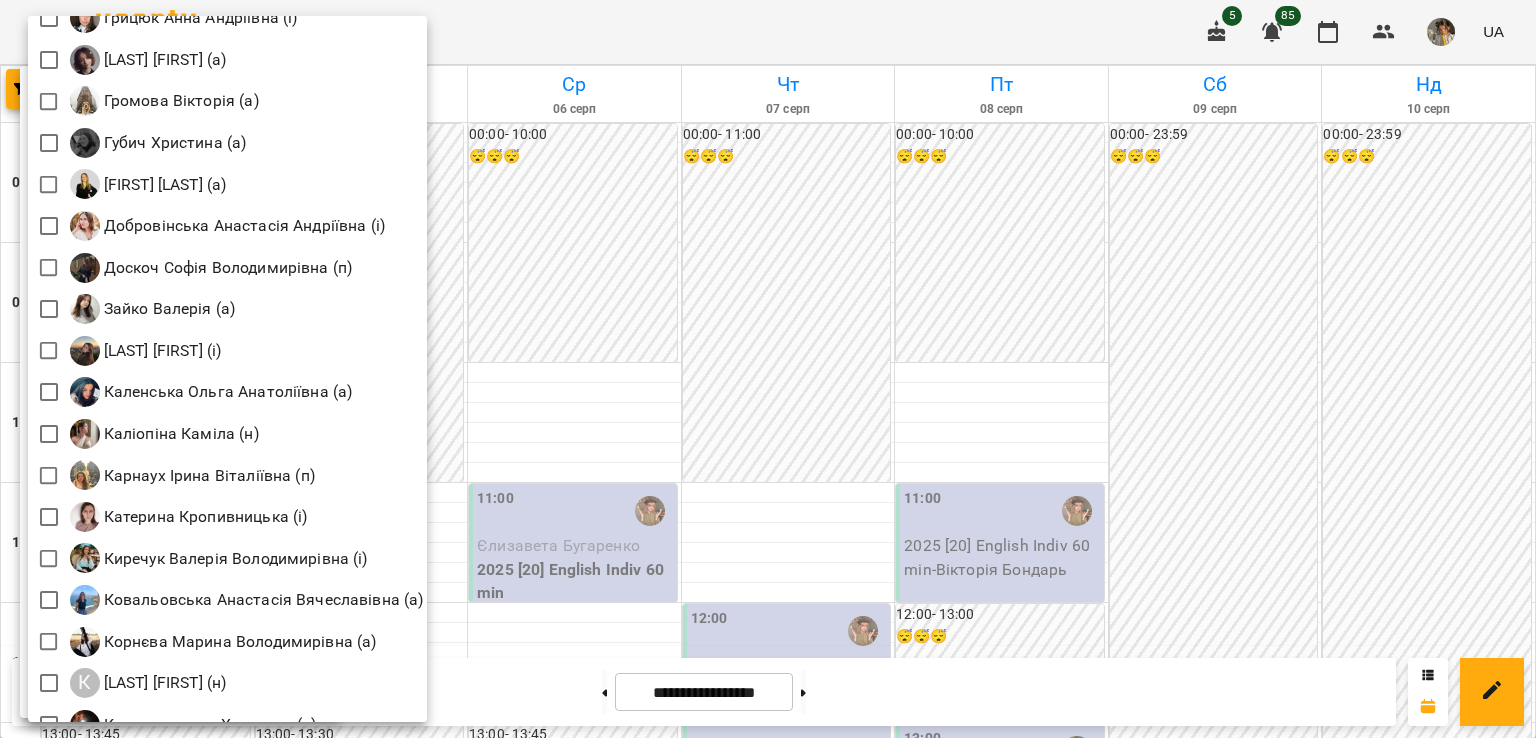 scroll, scrollTop: 724, scrollLeft: 0, axis: vertical 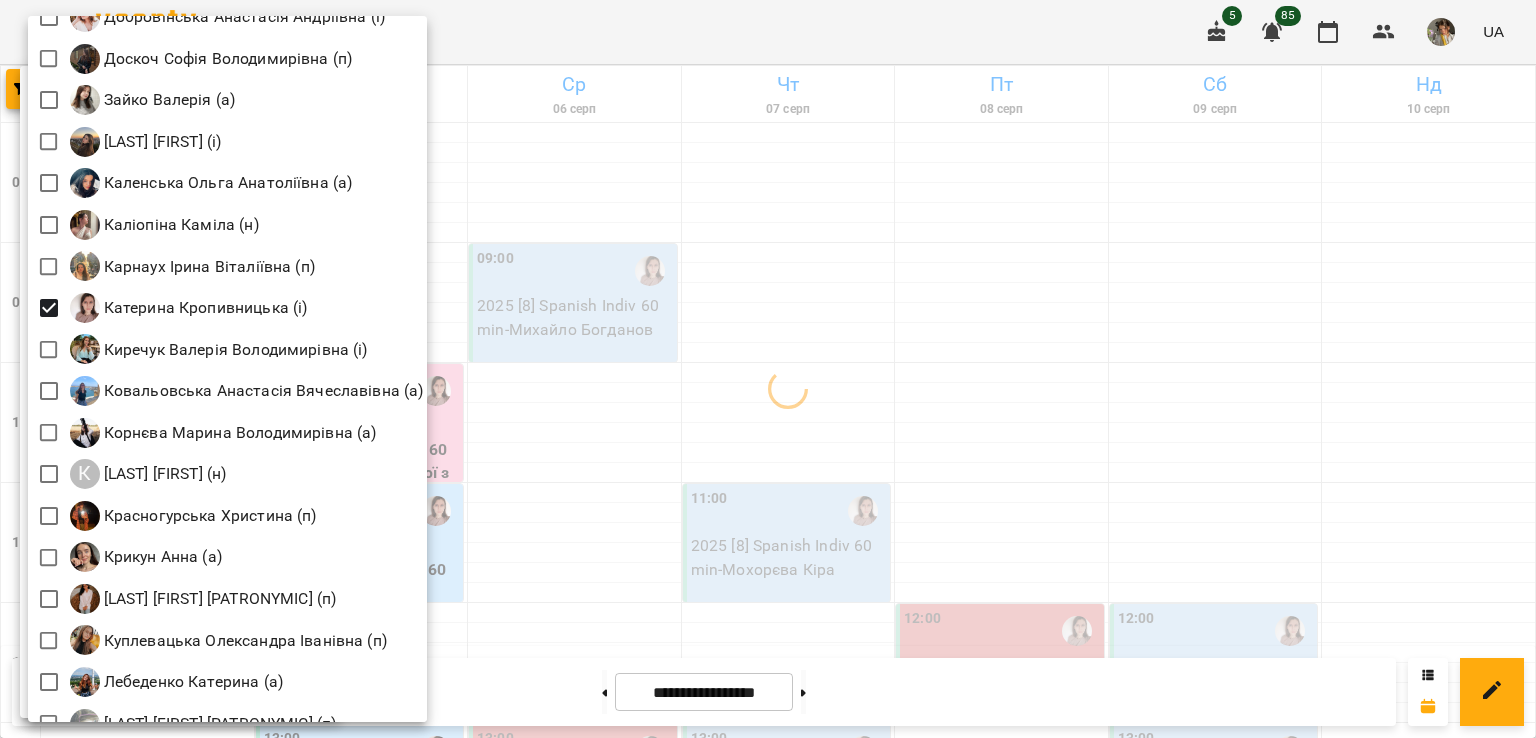 click at bounding box center [768, 369] 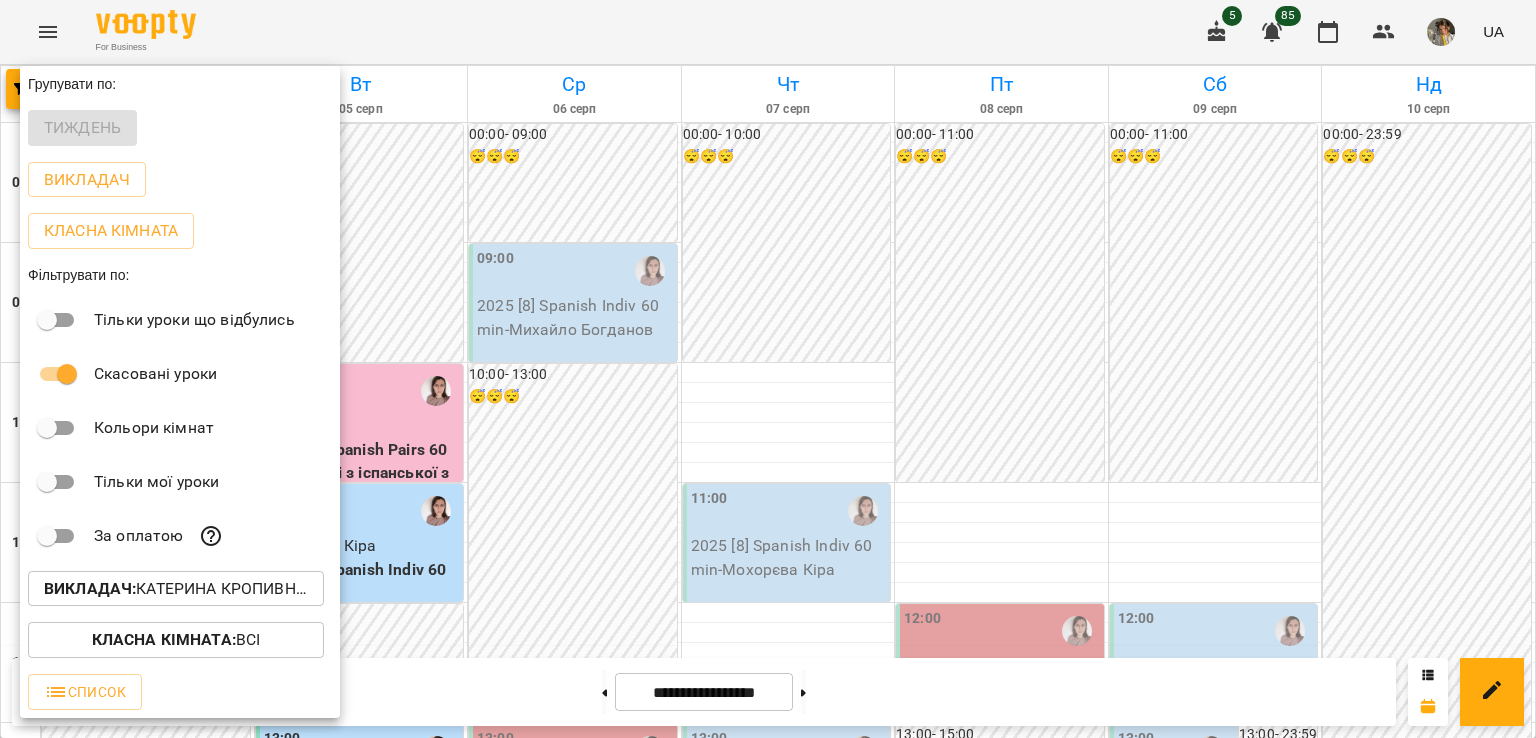 click at bounding box center [768, 369] 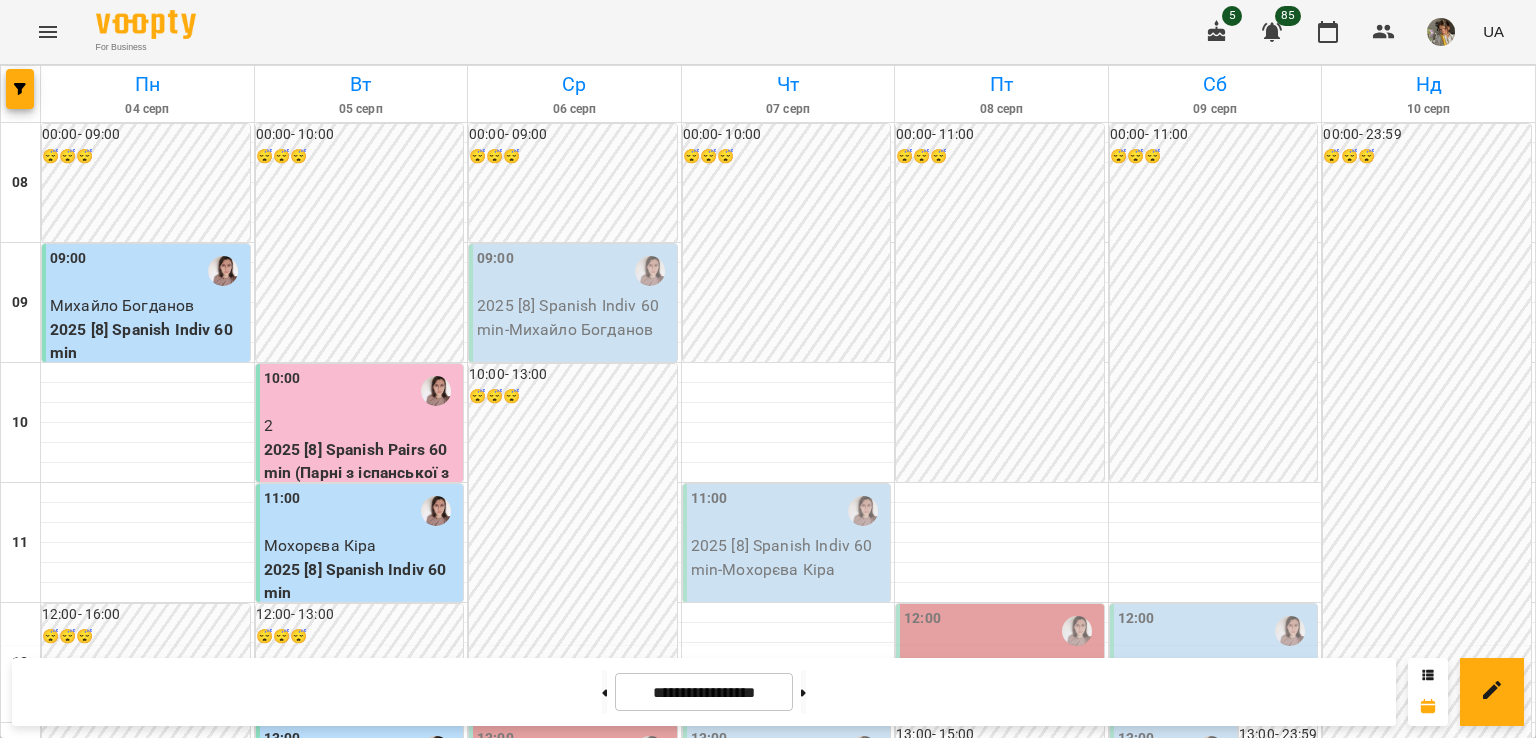 scroll, scrollTop: 312, scrollLeft: 0, axis: vertical 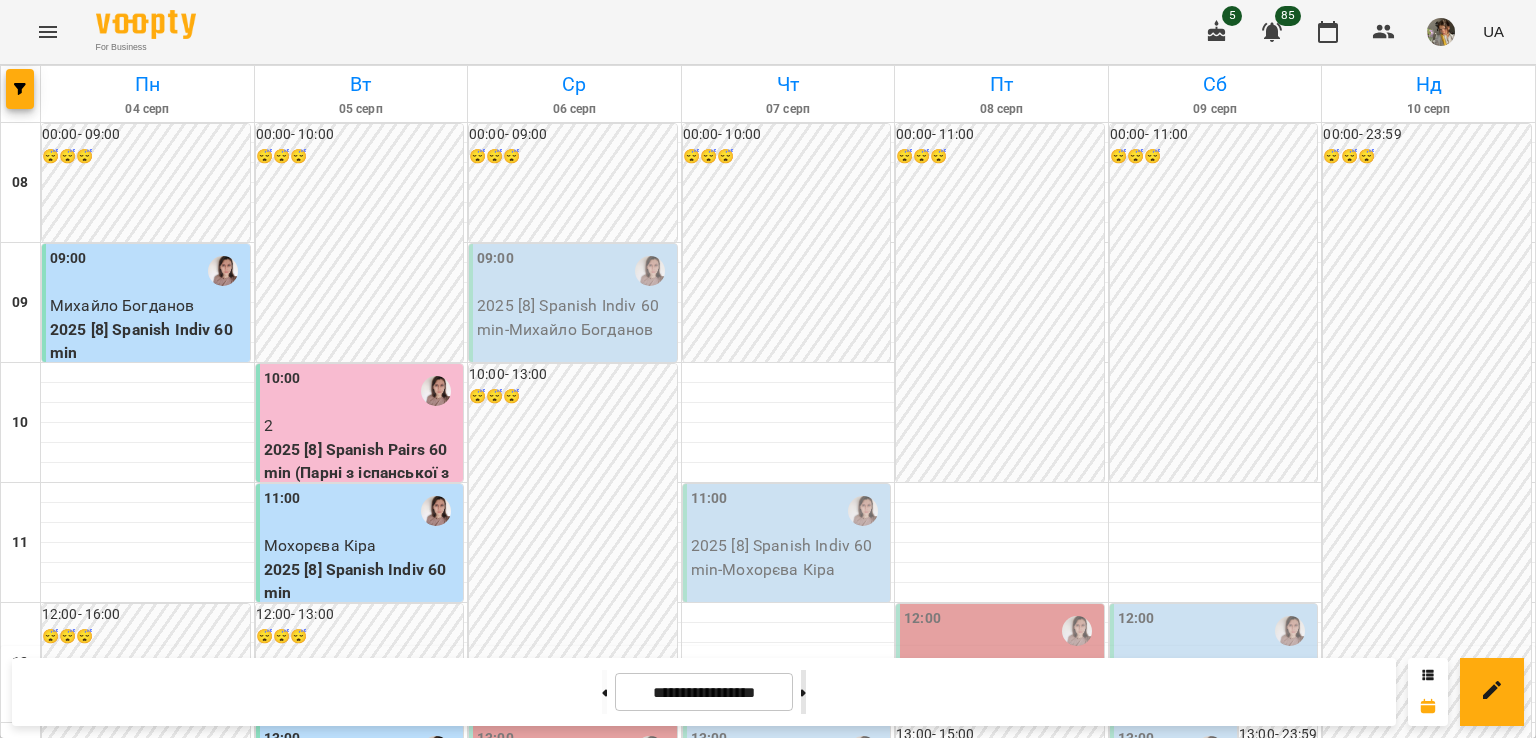 click at bounding box center (803, 692) 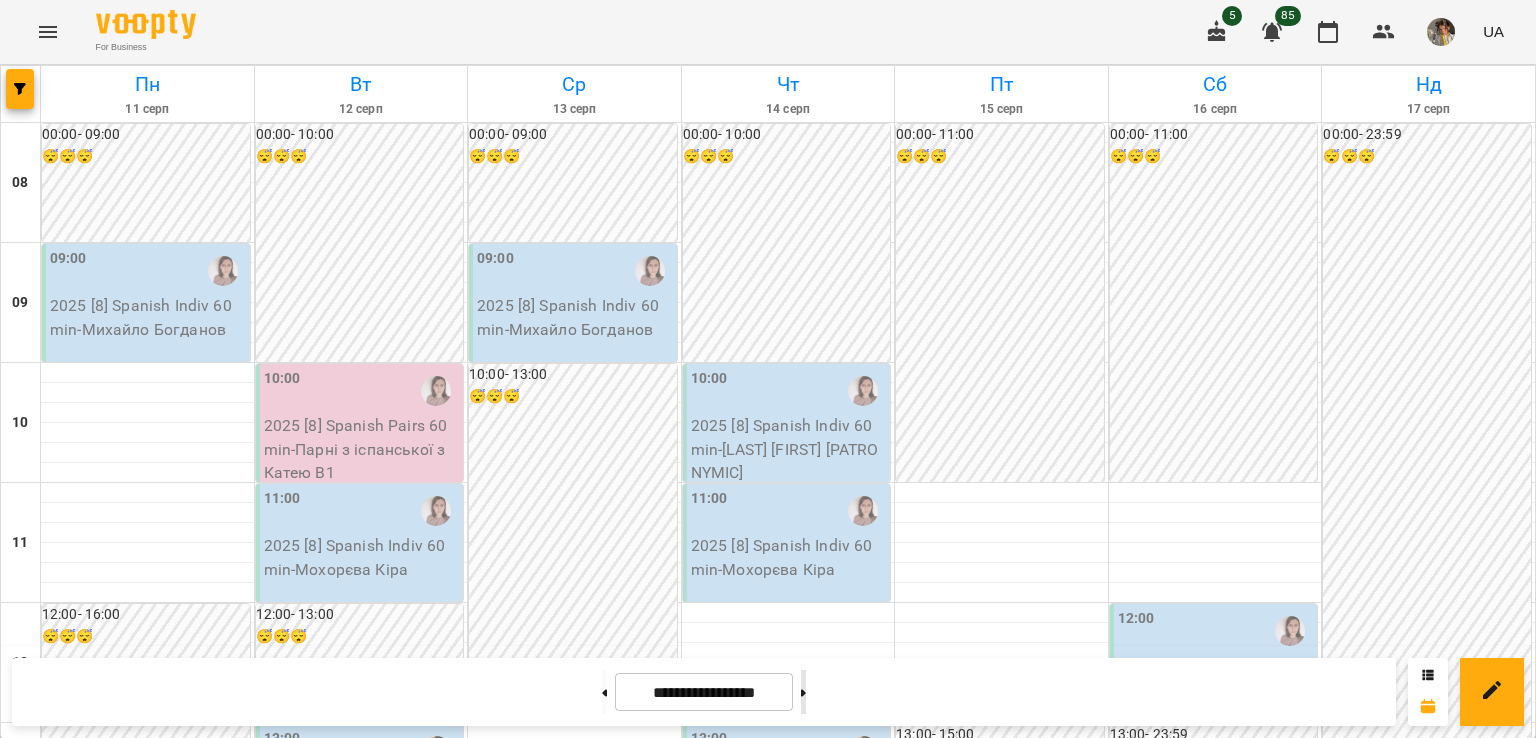 click at bounding box center (803, 692) 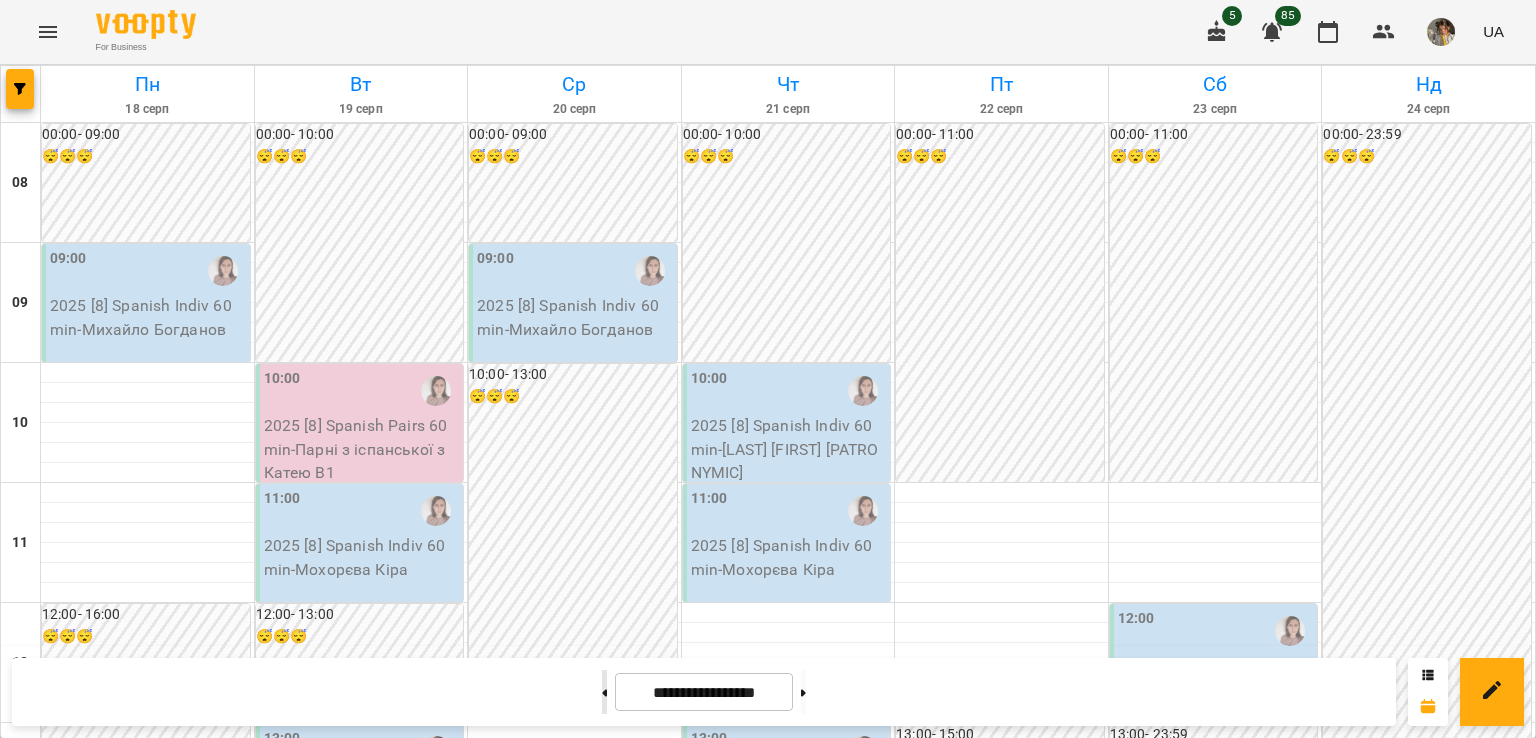 click at bounding box center [604, 692] 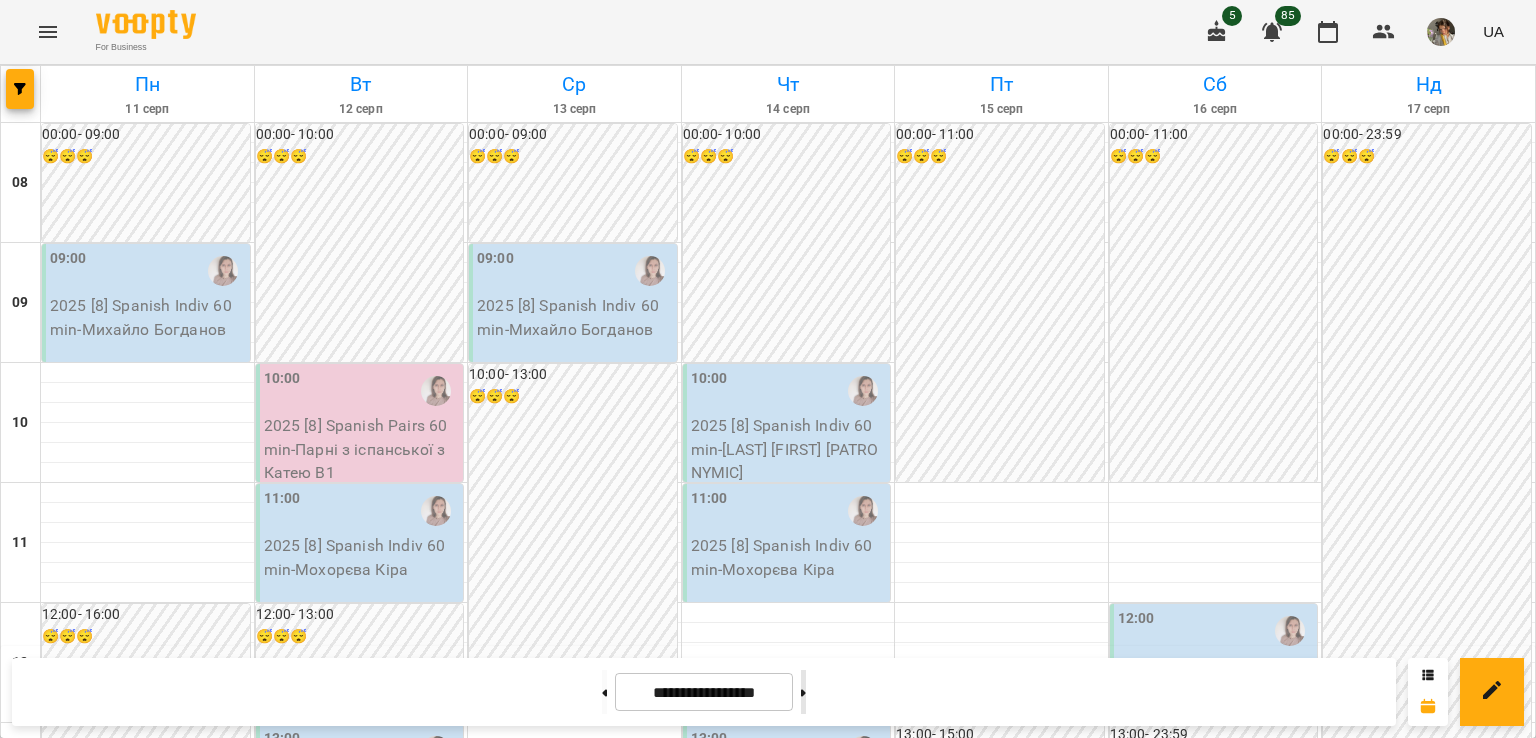 click at bounding box center (803, 692) 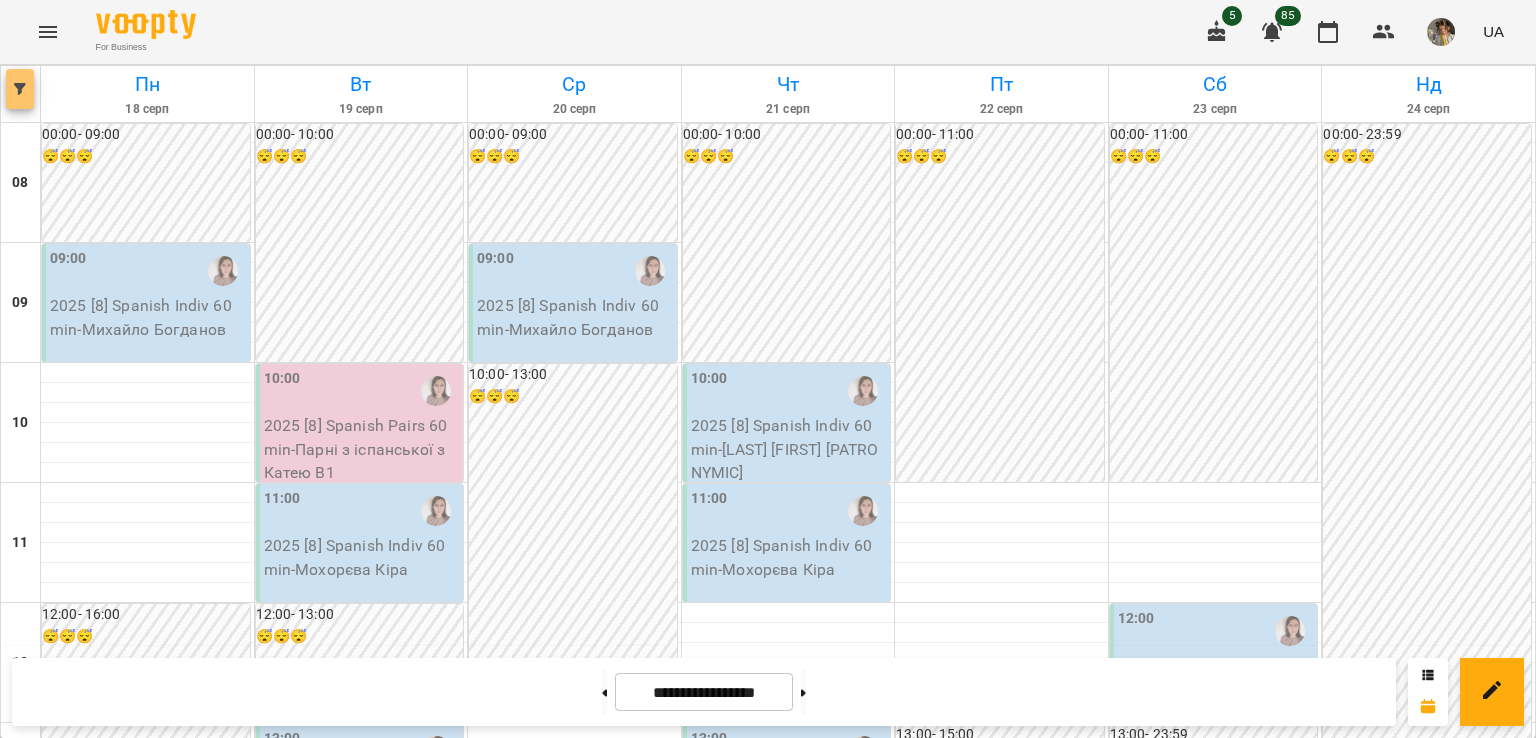 click at bounding box center (20, 89) 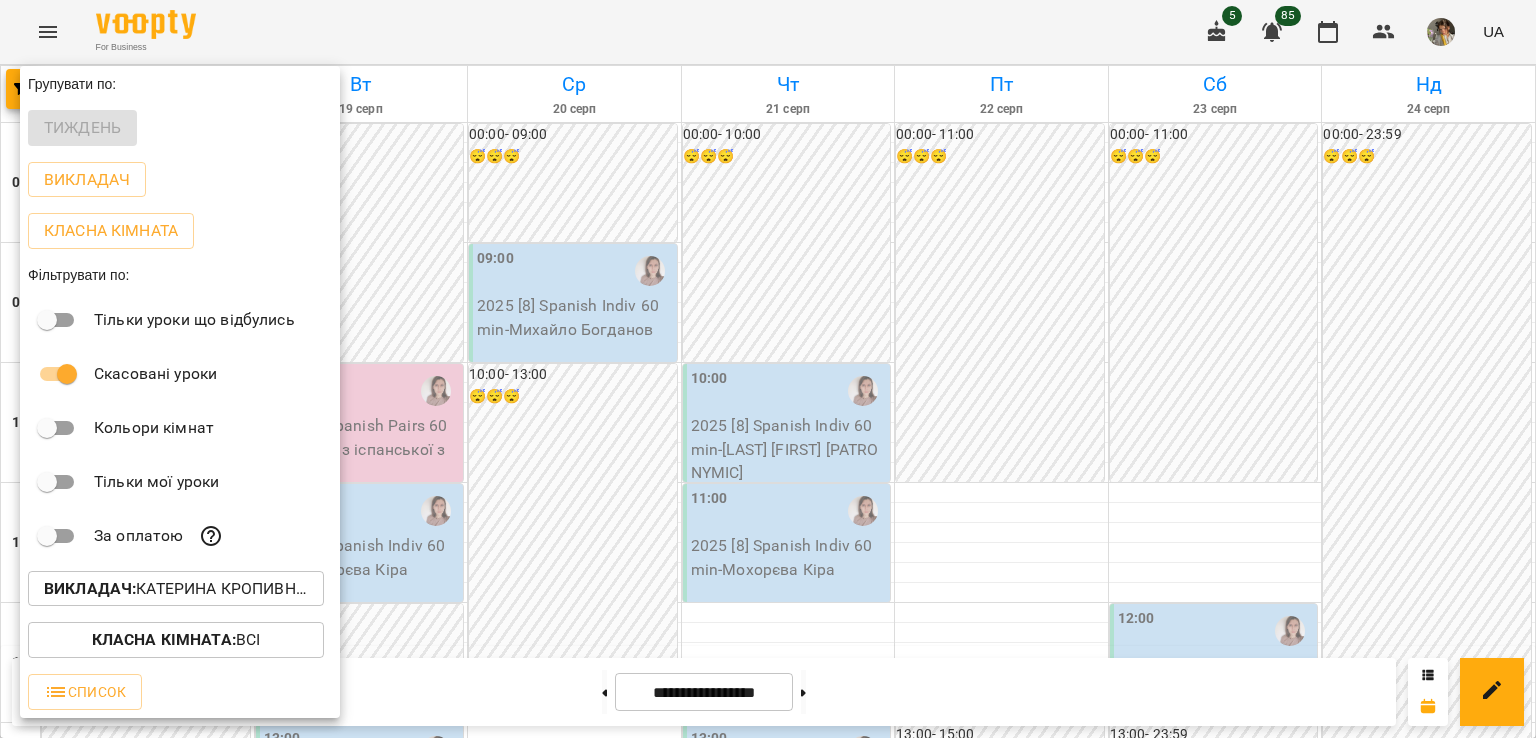 click on "Викладач :  Катерина Кропивницька (і)" at bounding box center (176, 589) 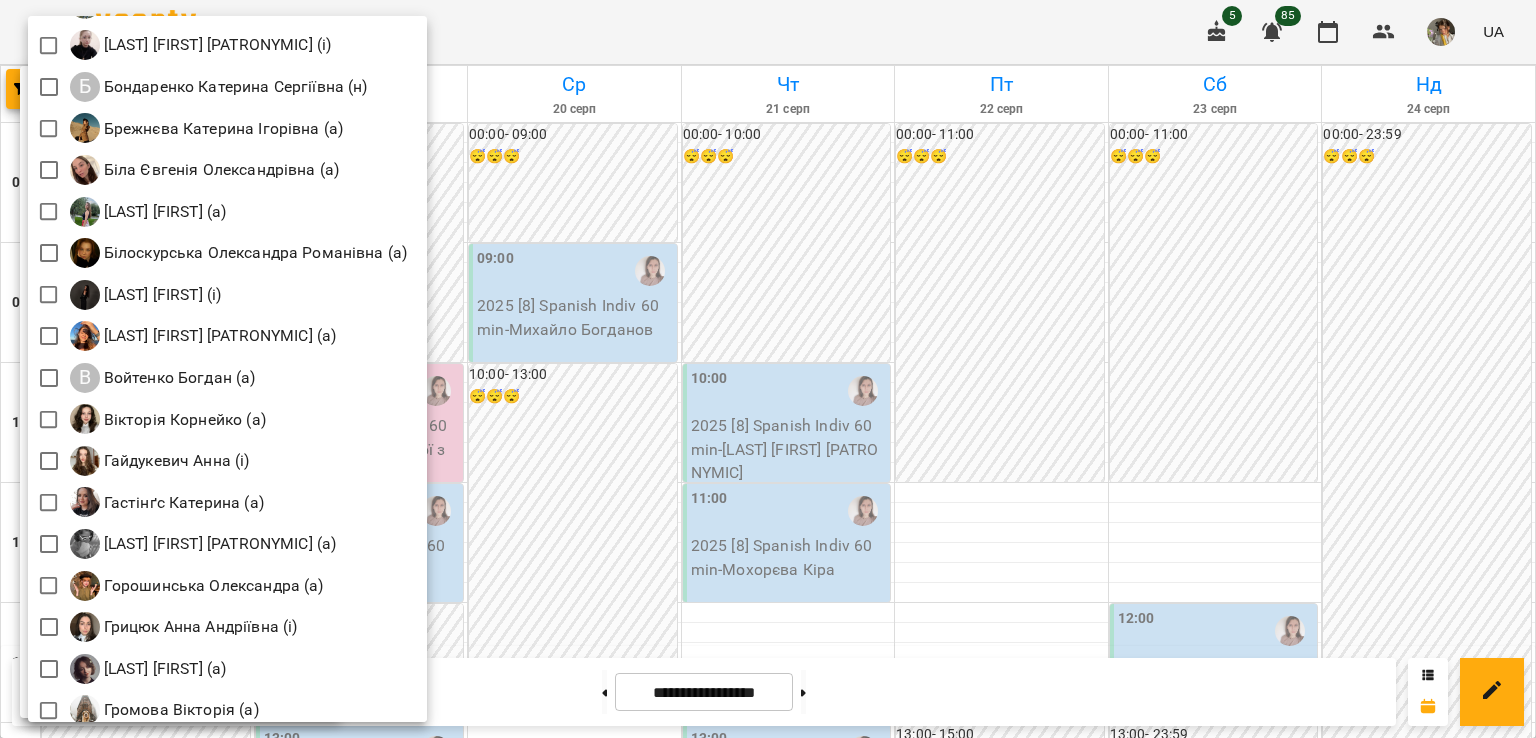 scroll, scrollTop: 325, scrollLeft: 0, axis: vertical 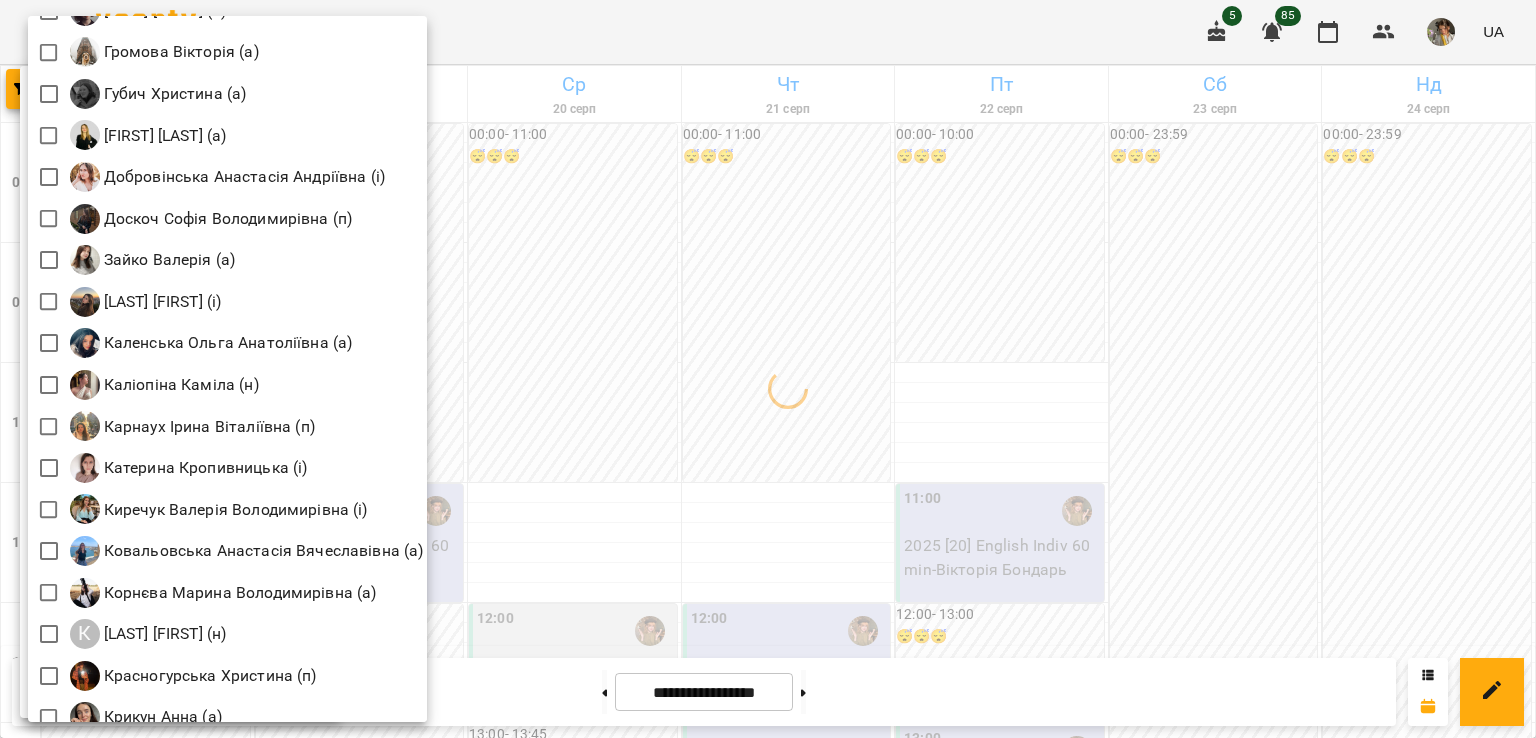 click at bounding box center (768, 369) 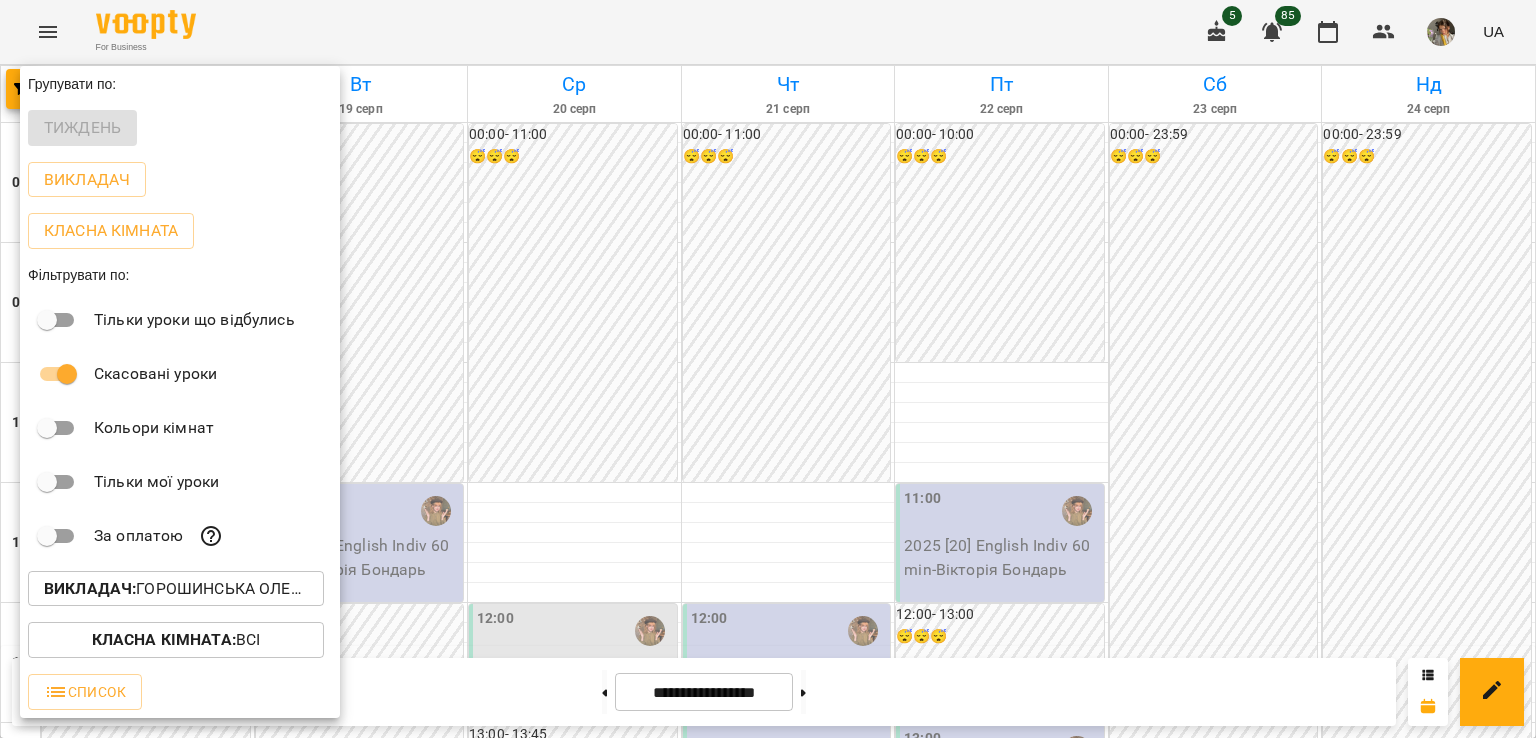 click at bounding box center (768, 369) 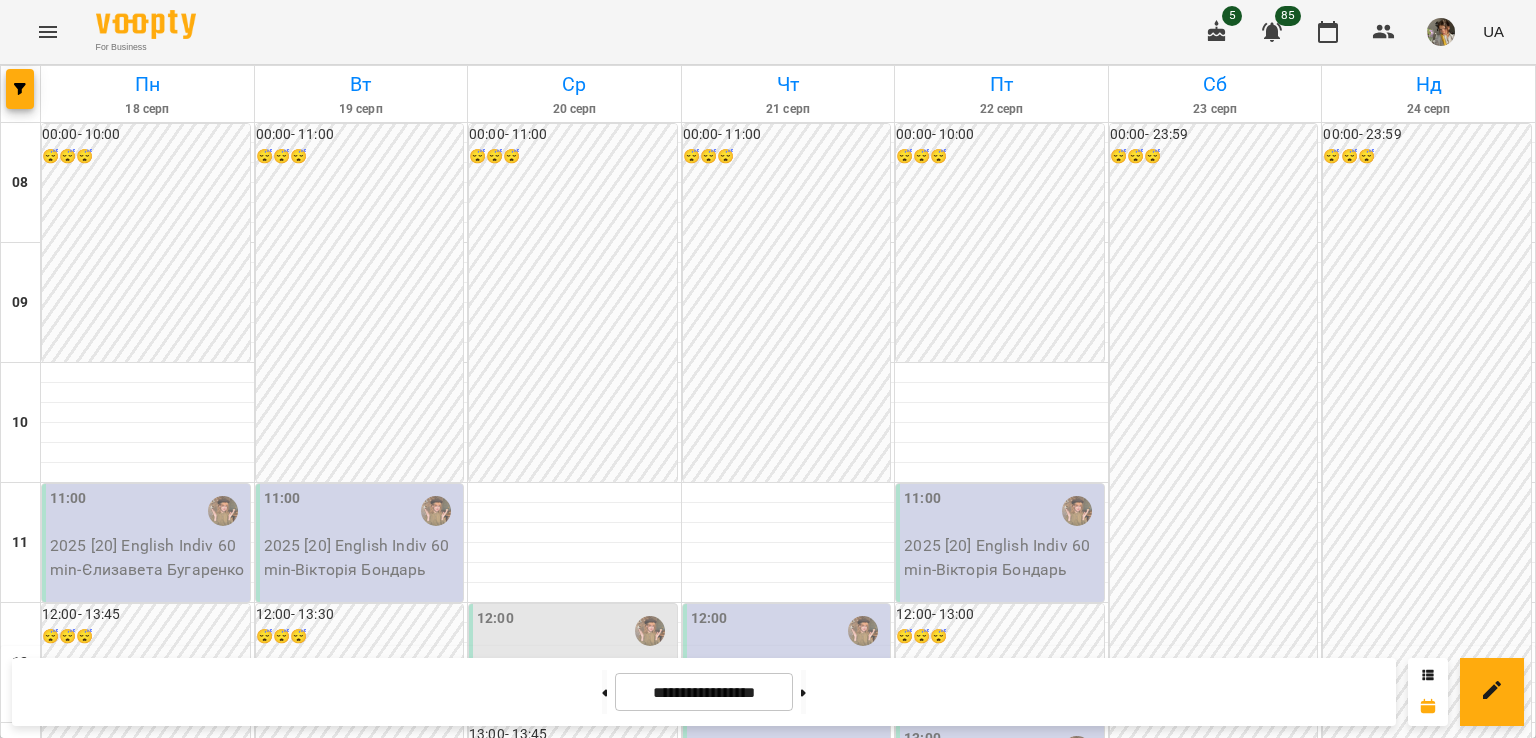 scroll, scrollTop: 925, scrollLeft: 0, axis: vertical 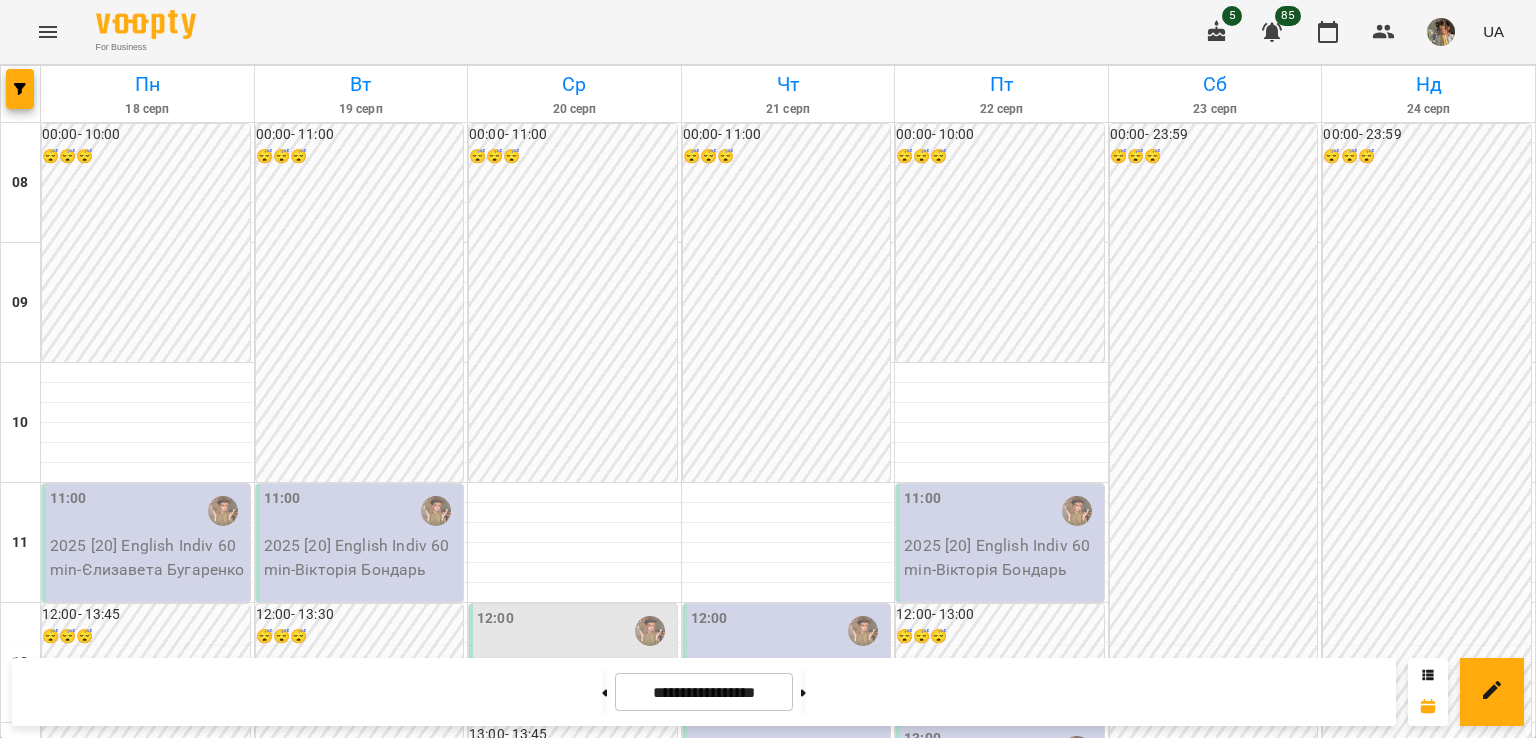 click on "**********" at bounding box center [704, 692] 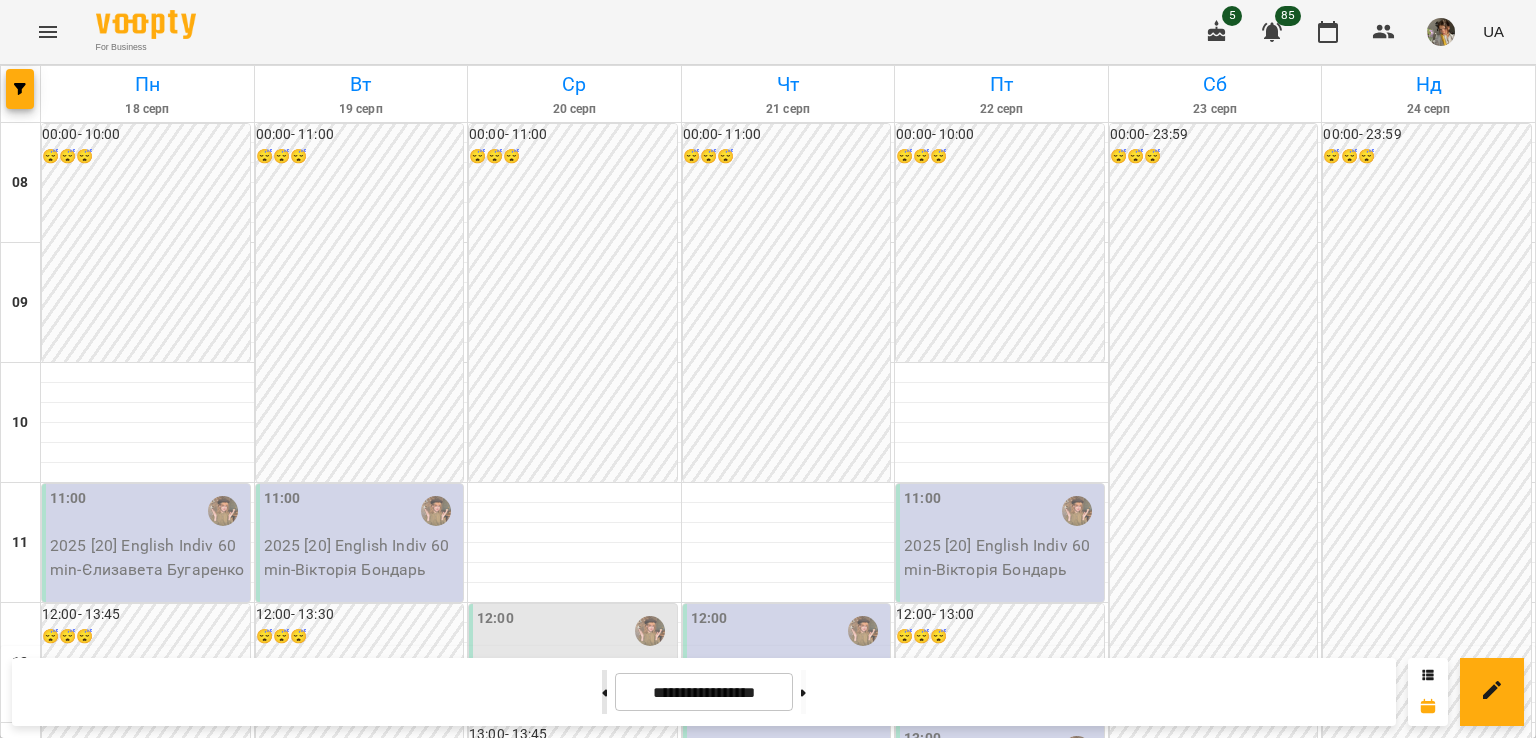 click at bounding box center (604, 692) 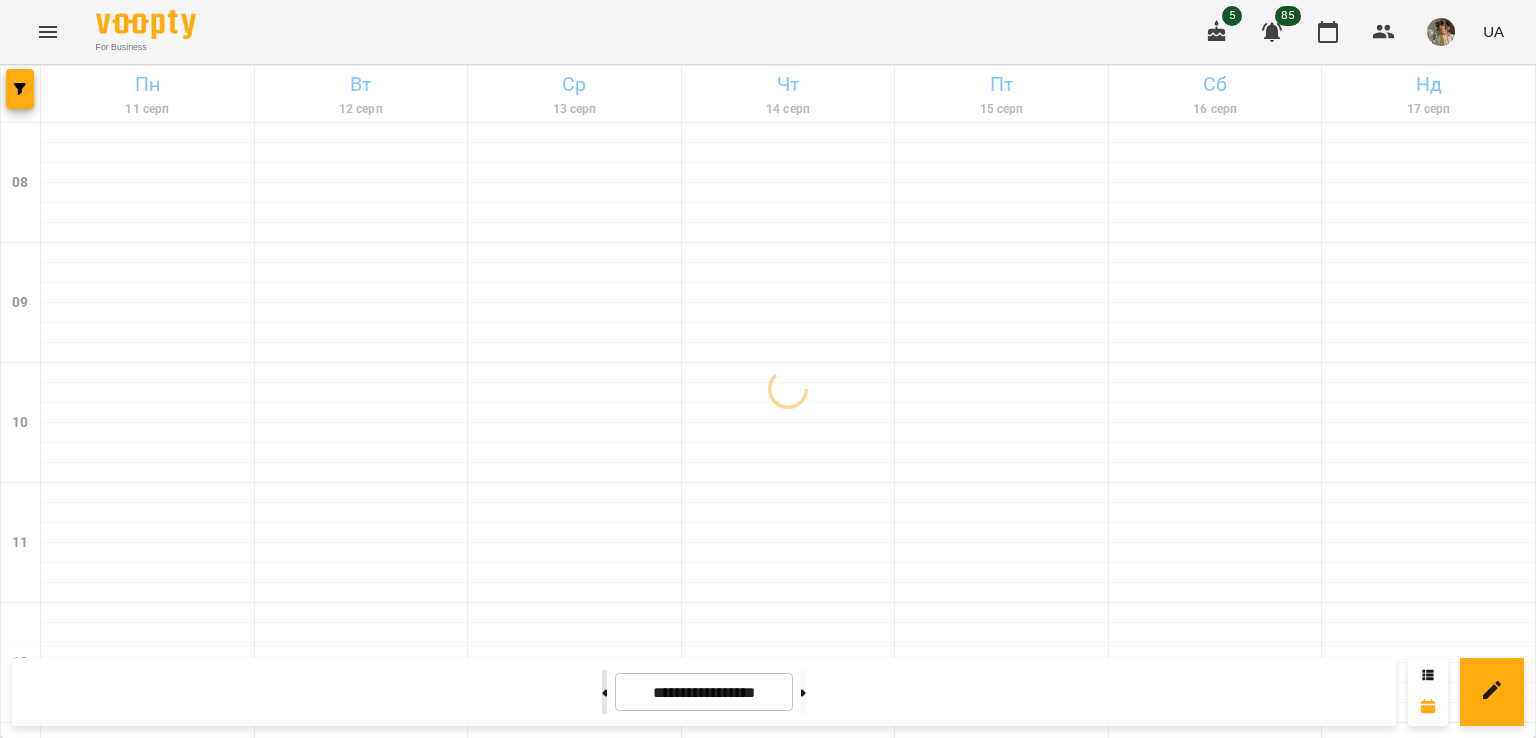 click at bounding box center [604, 692] 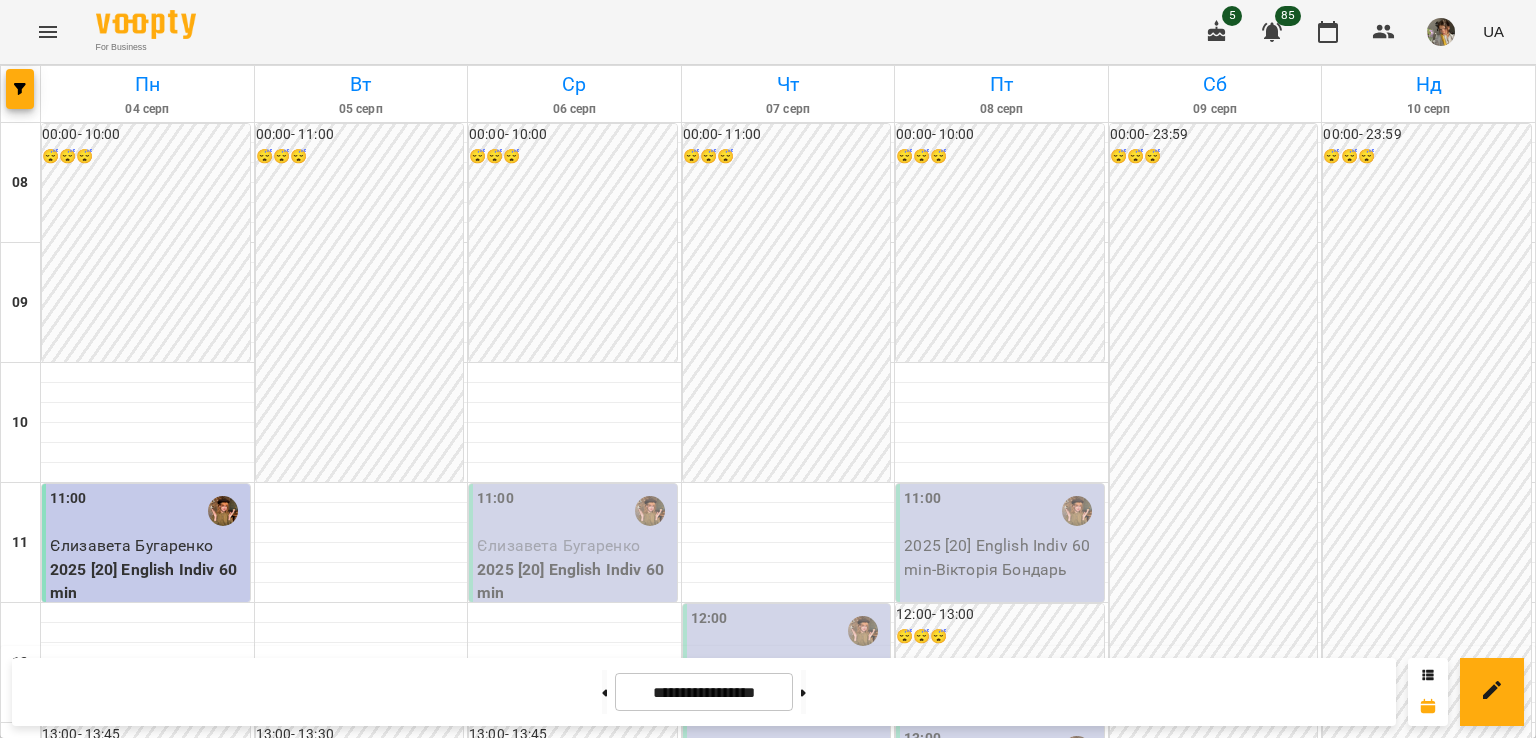 scroll, scrollTop: 1153, scrollLeft: 0, axis: vertical 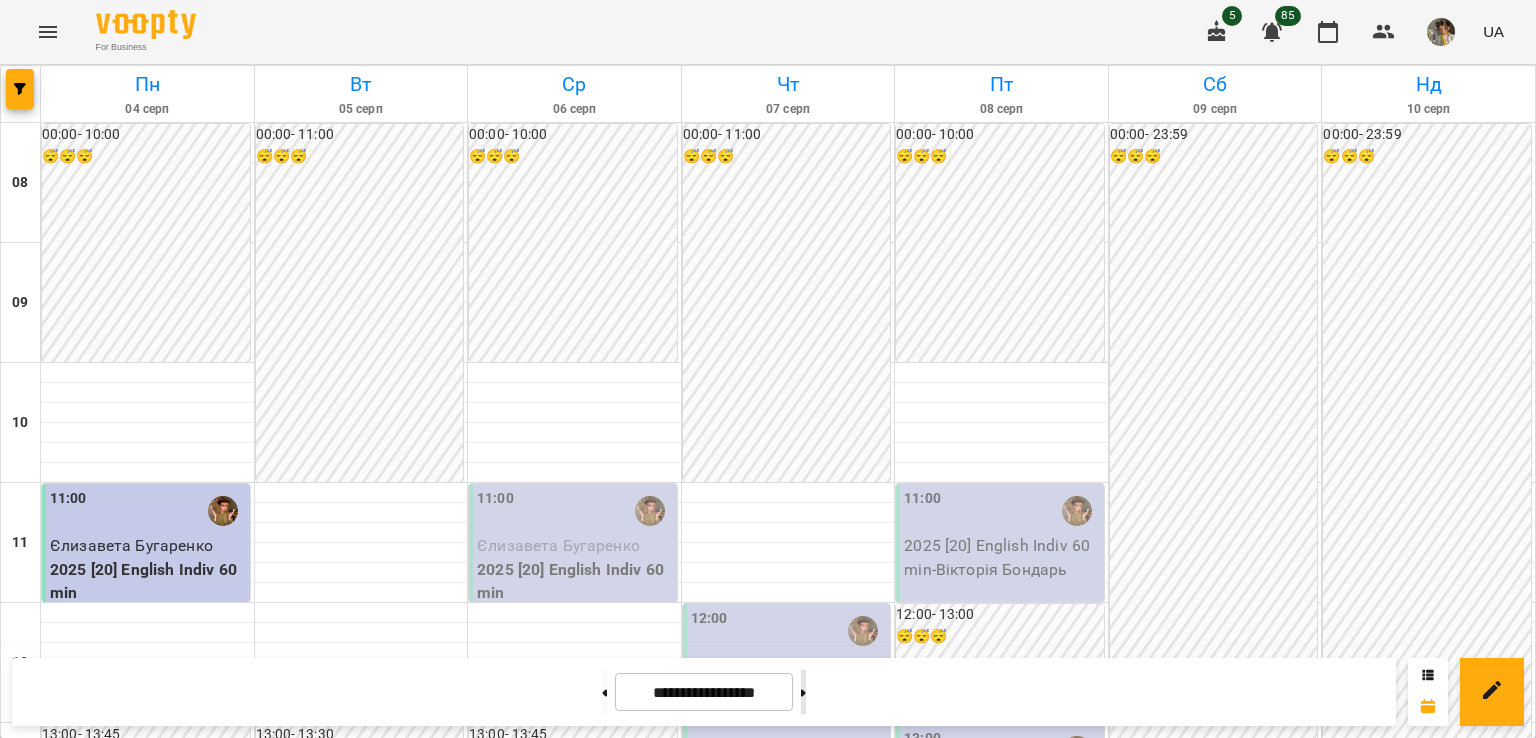 click at bounding box center [803, 692] 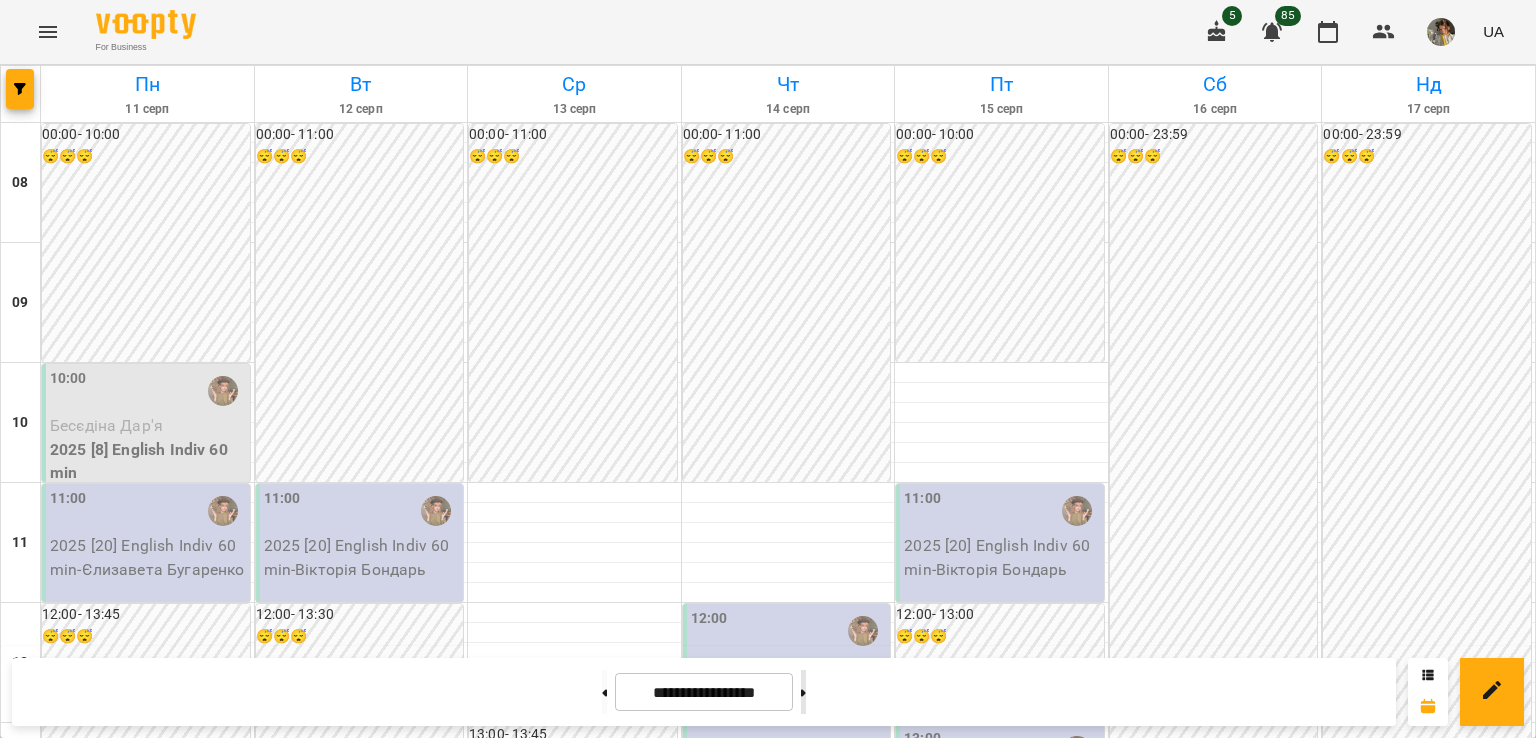 click at bounding box center [803, 692] 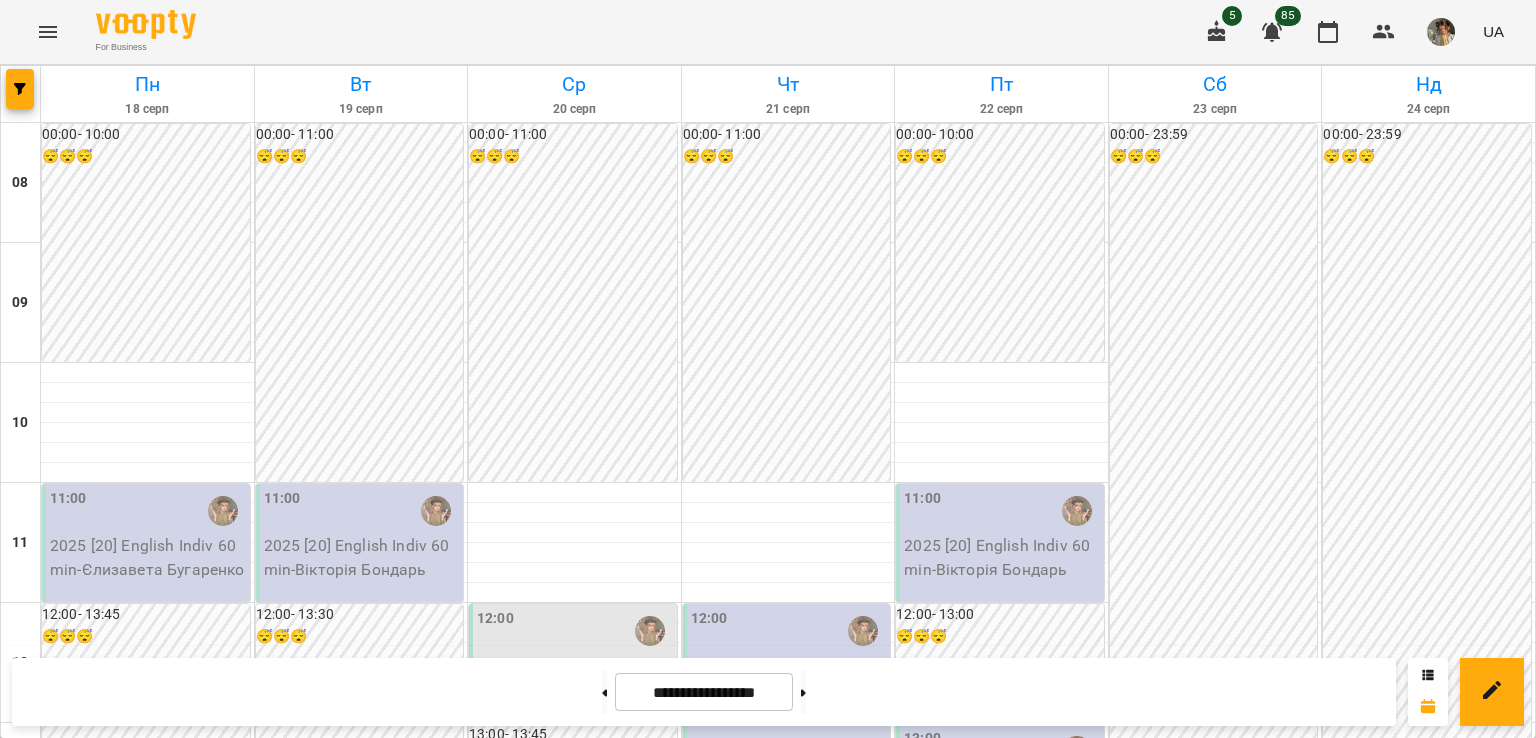 scroll, scrollTop: 1088, scrollLeft: 0, axis: vertical 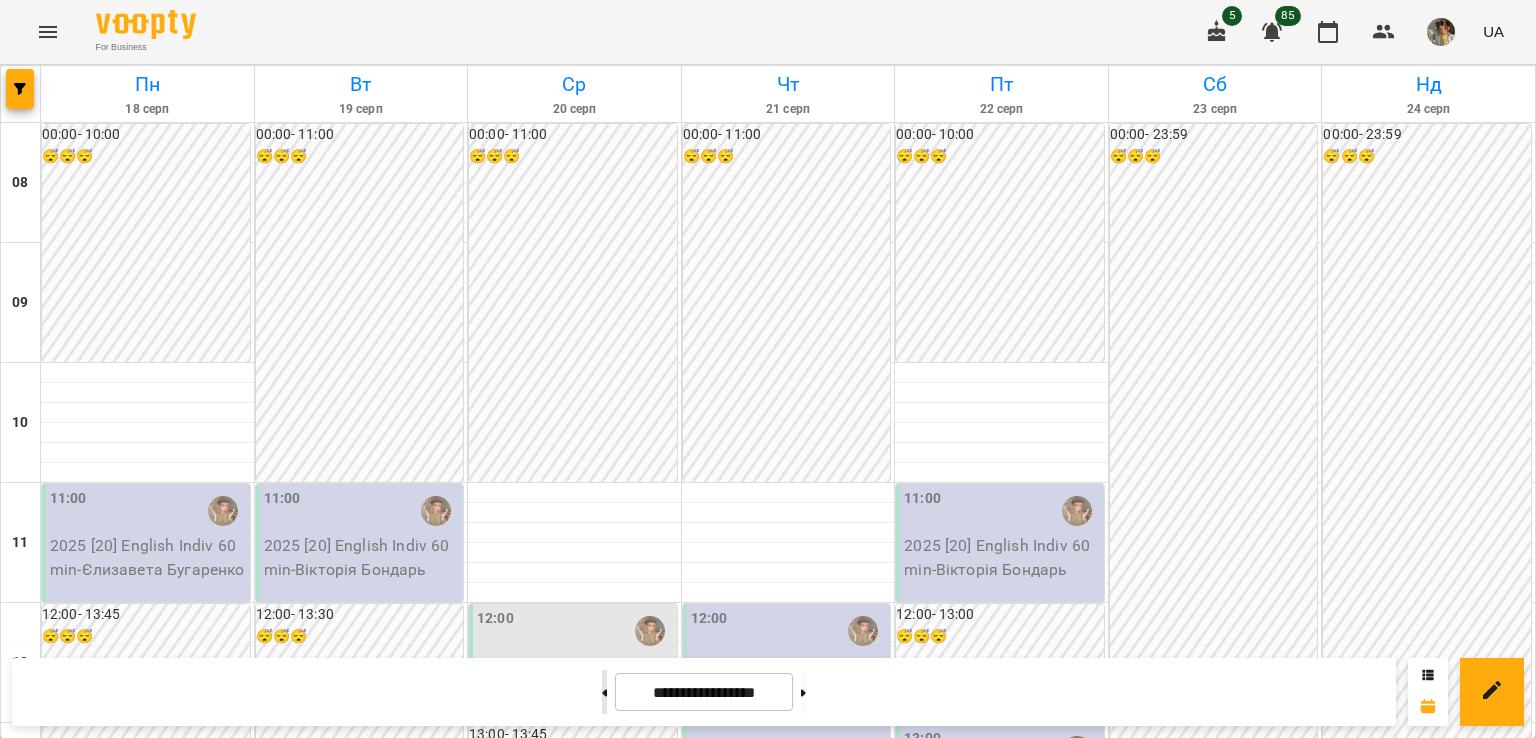 click at bounding box center (604, 692) 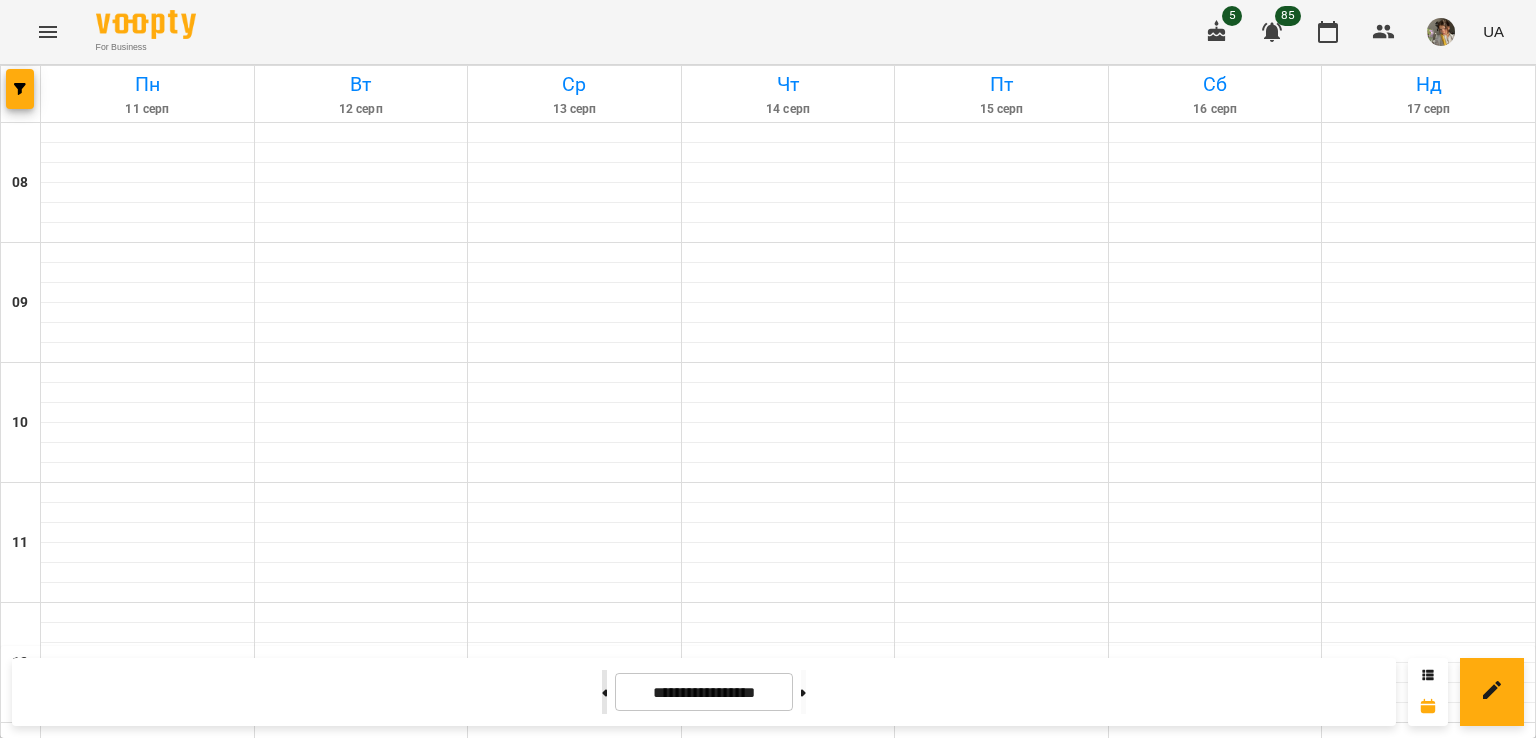 click at bounding box center [604, 692] 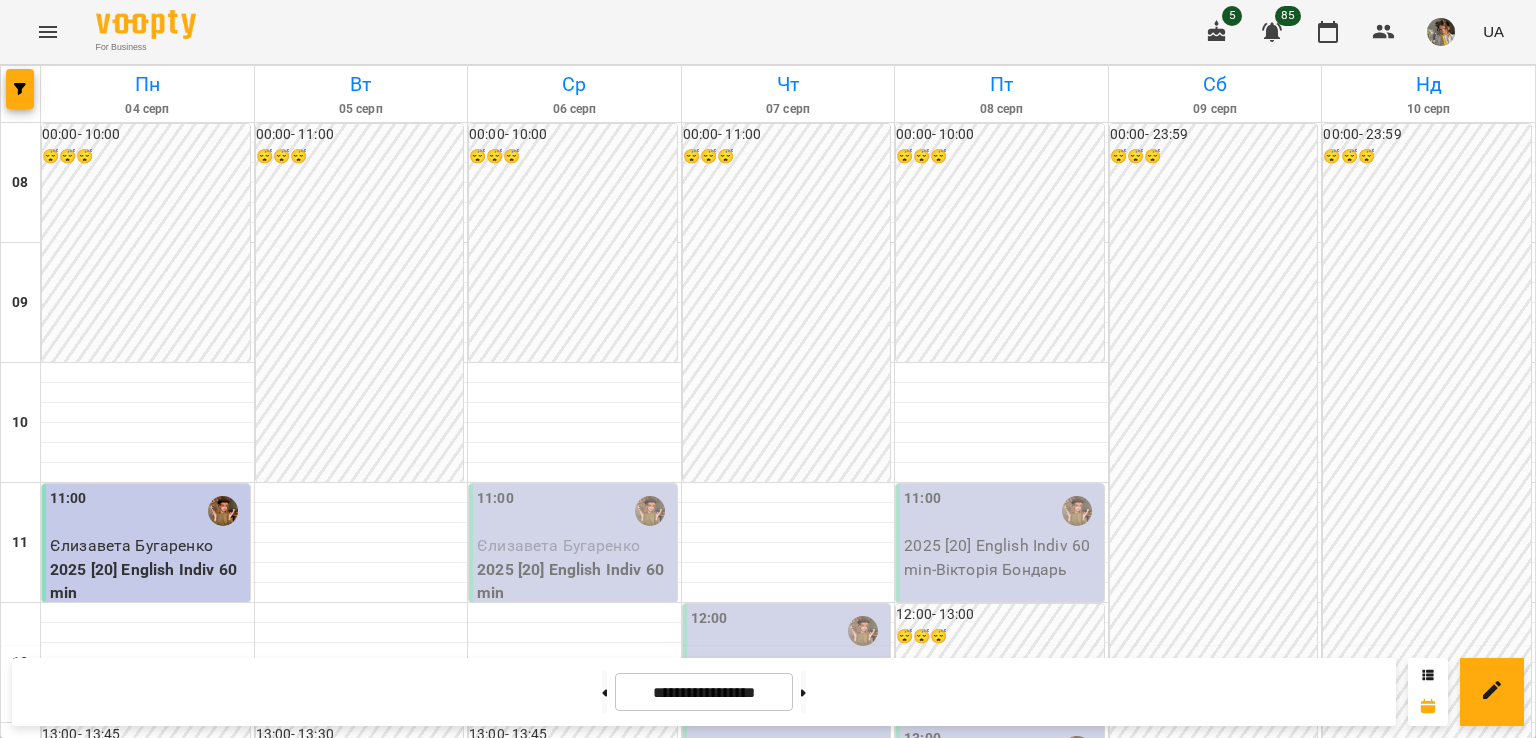 scroll, scrollTop: 52, scrollLeft: 0, axis: vertical 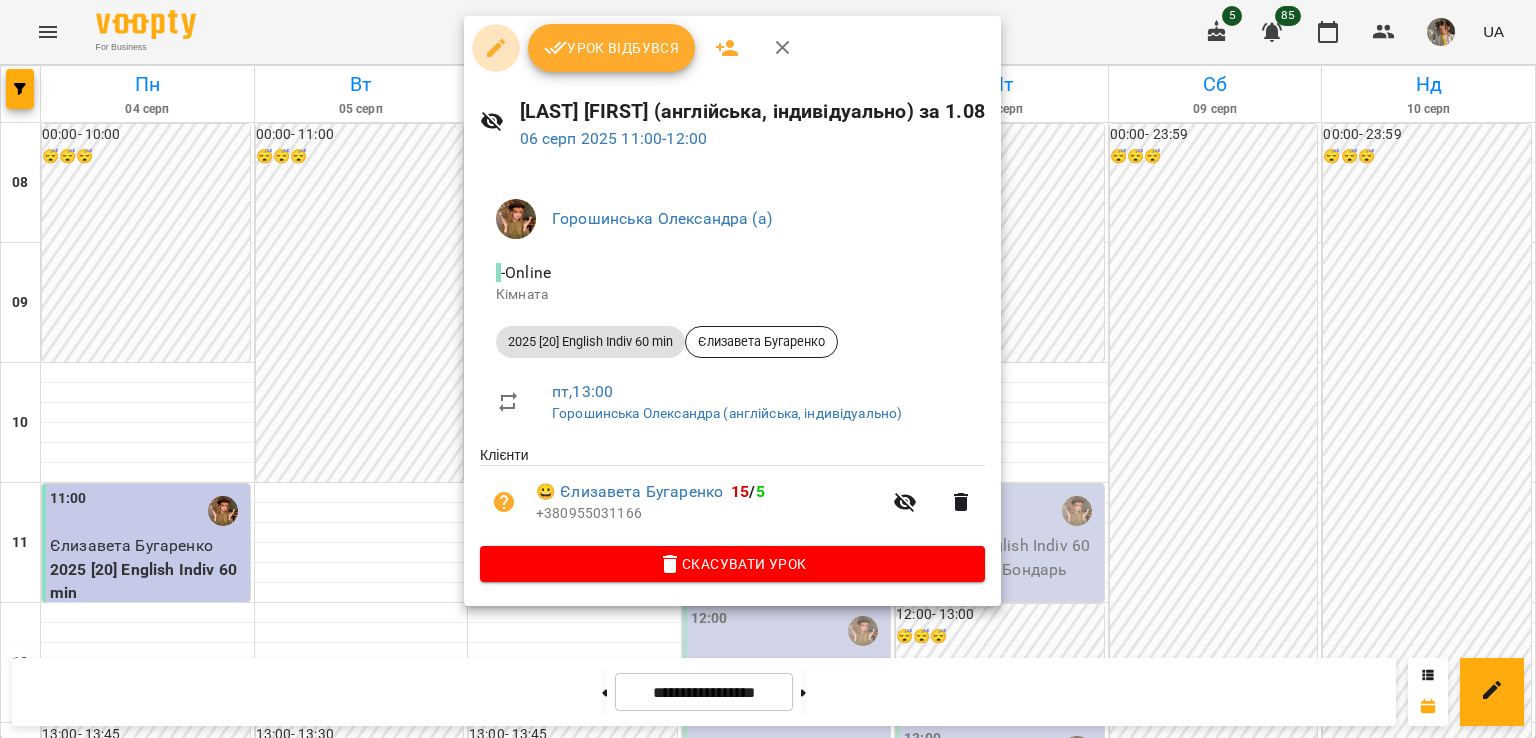 click 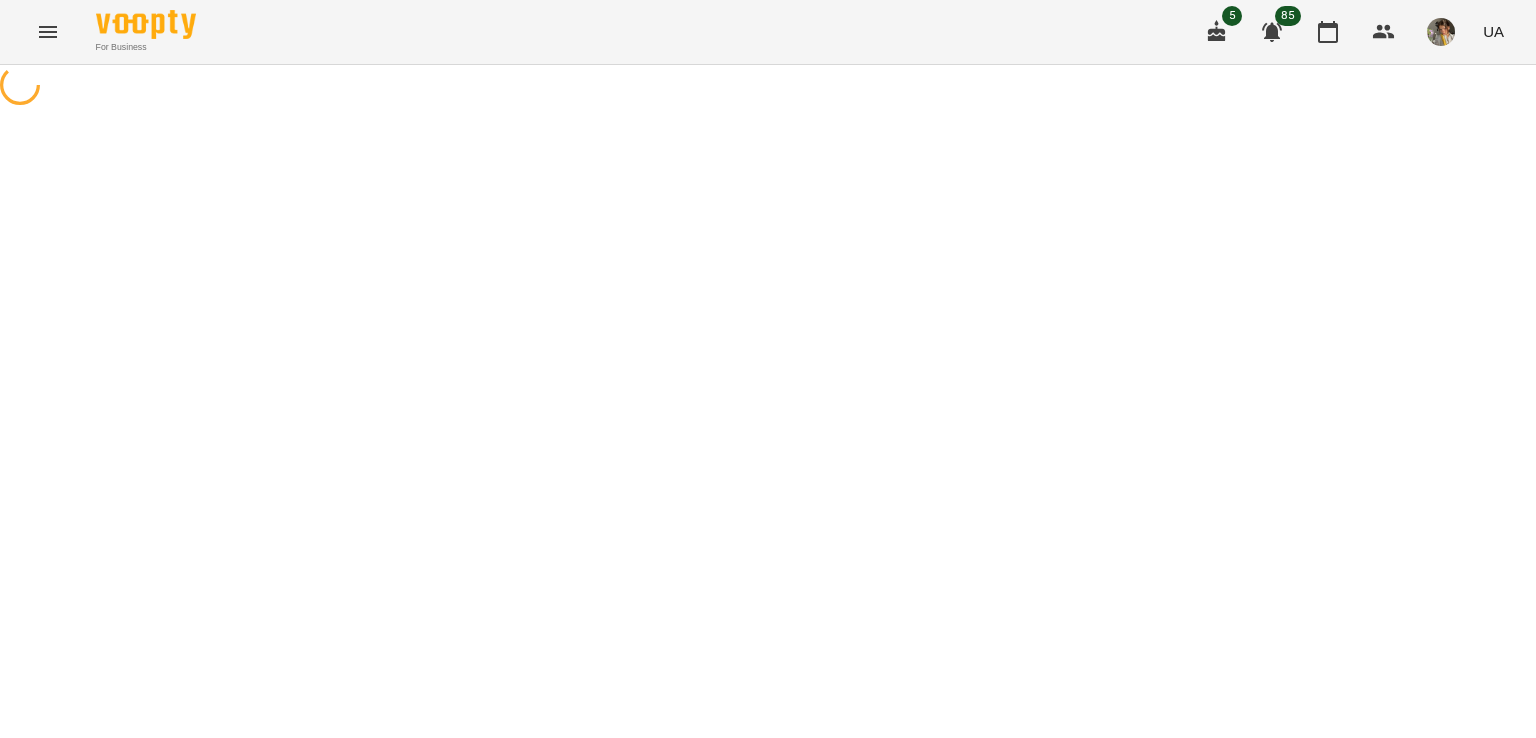 select on "**********" 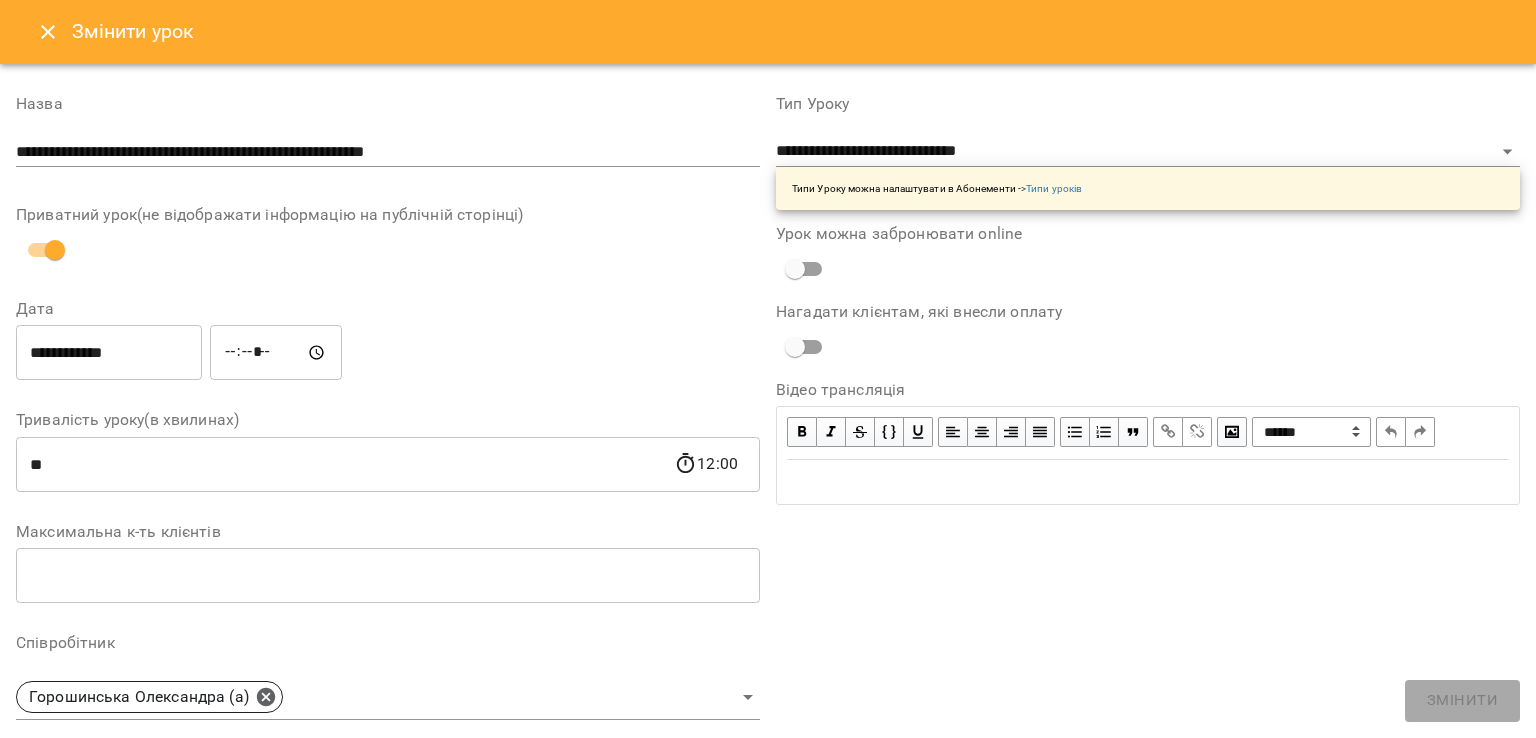 click on "**********" at bounding box center (109, 353) 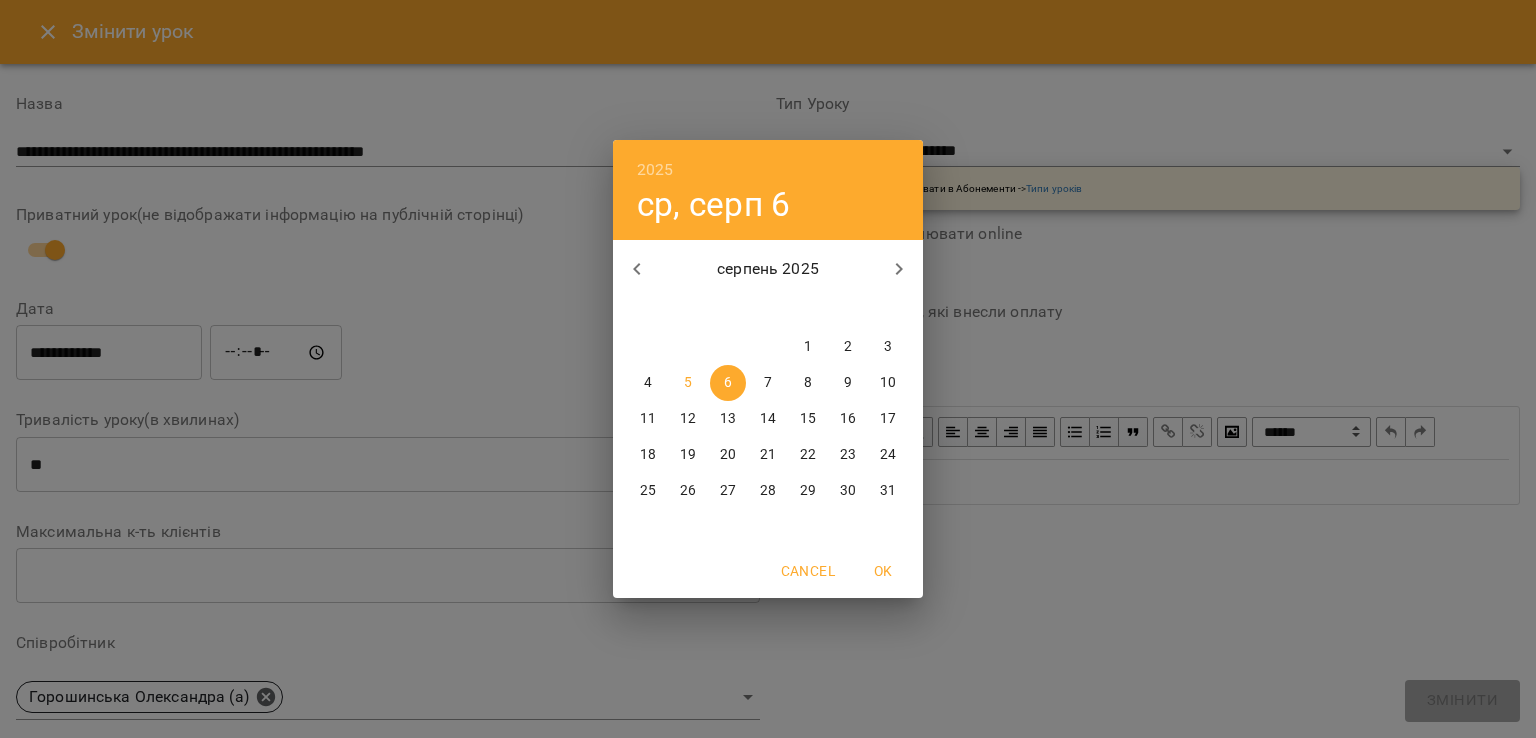click on "20" at bounding box center [728, 455] 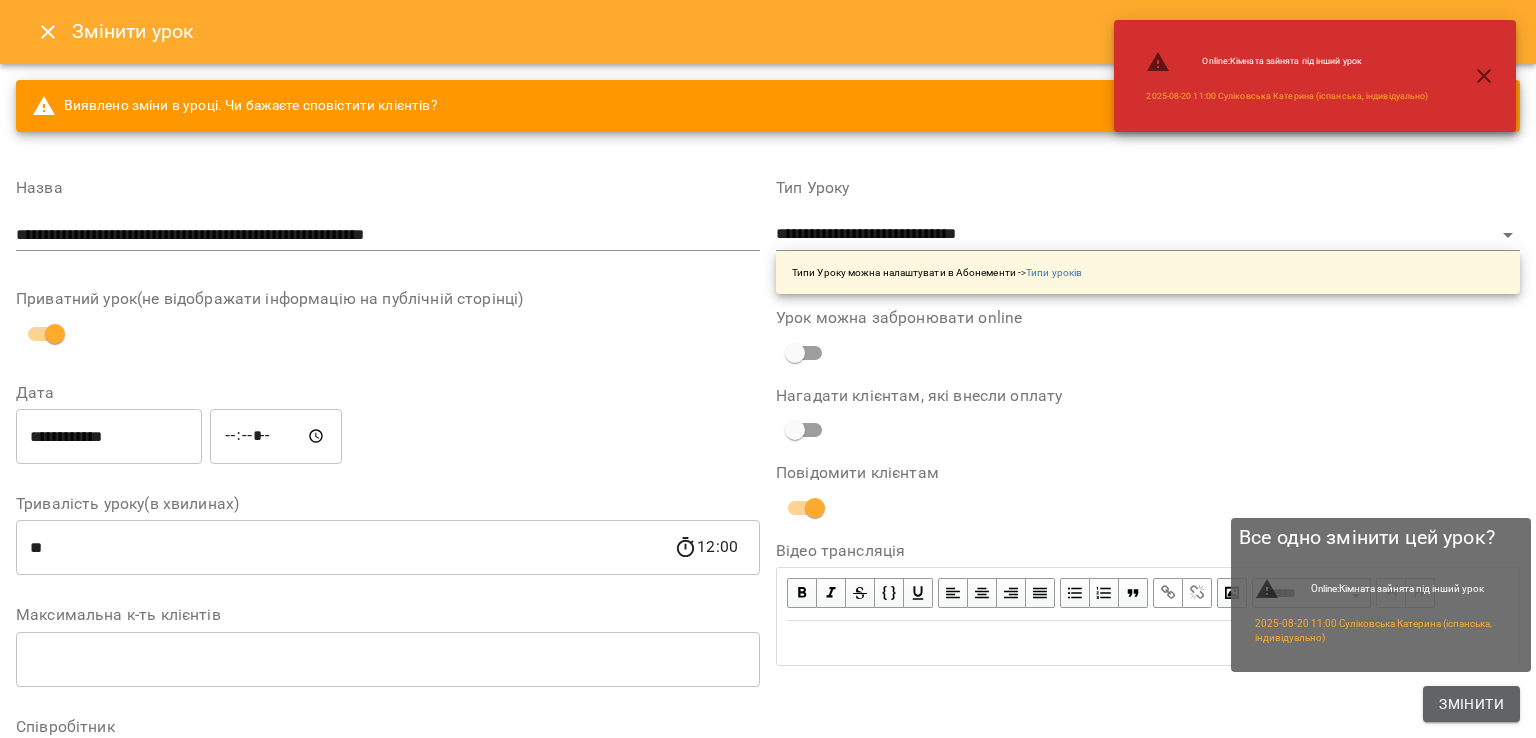 click on "Змінити" at bounding box center [1471, 704] 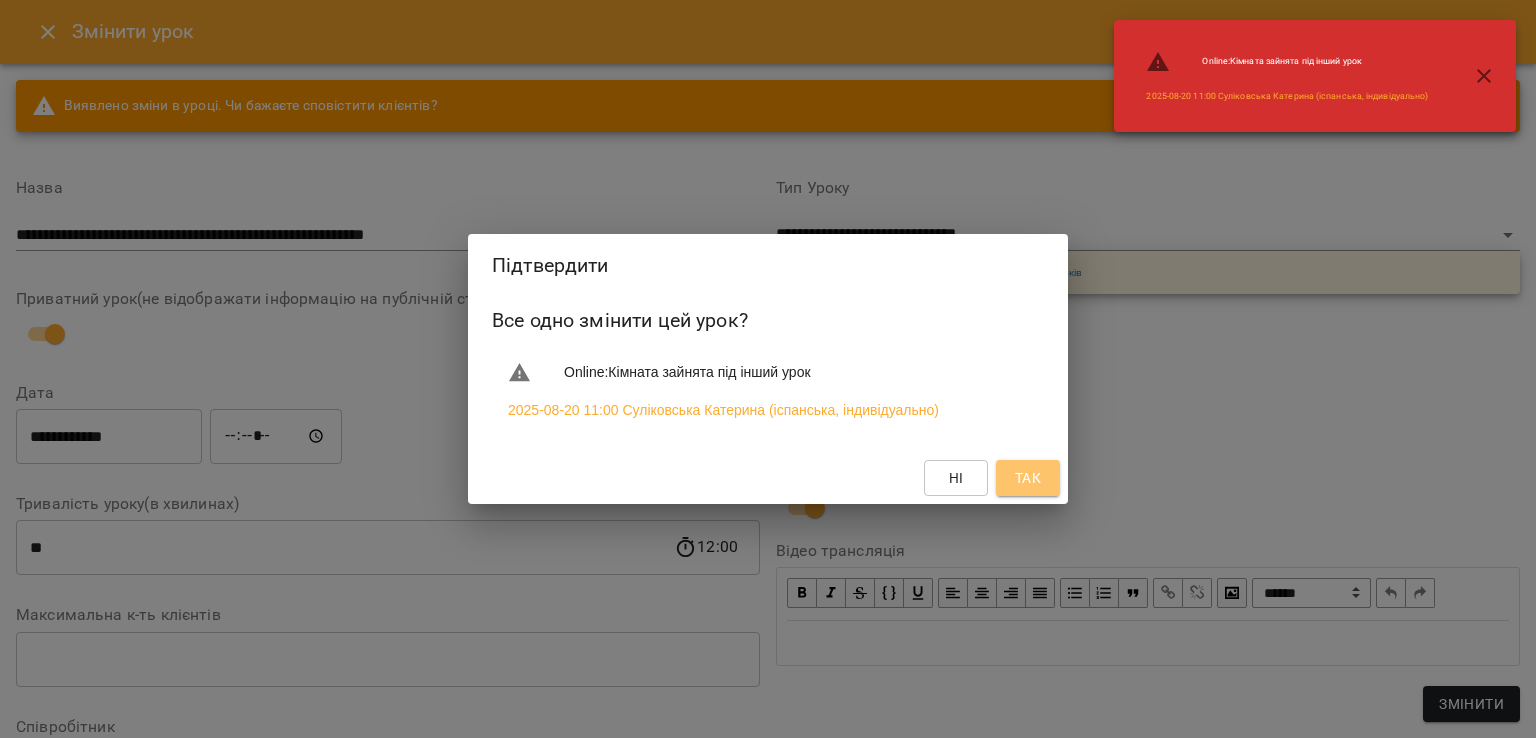 click on "Так" at bounding box center [1028, 478] 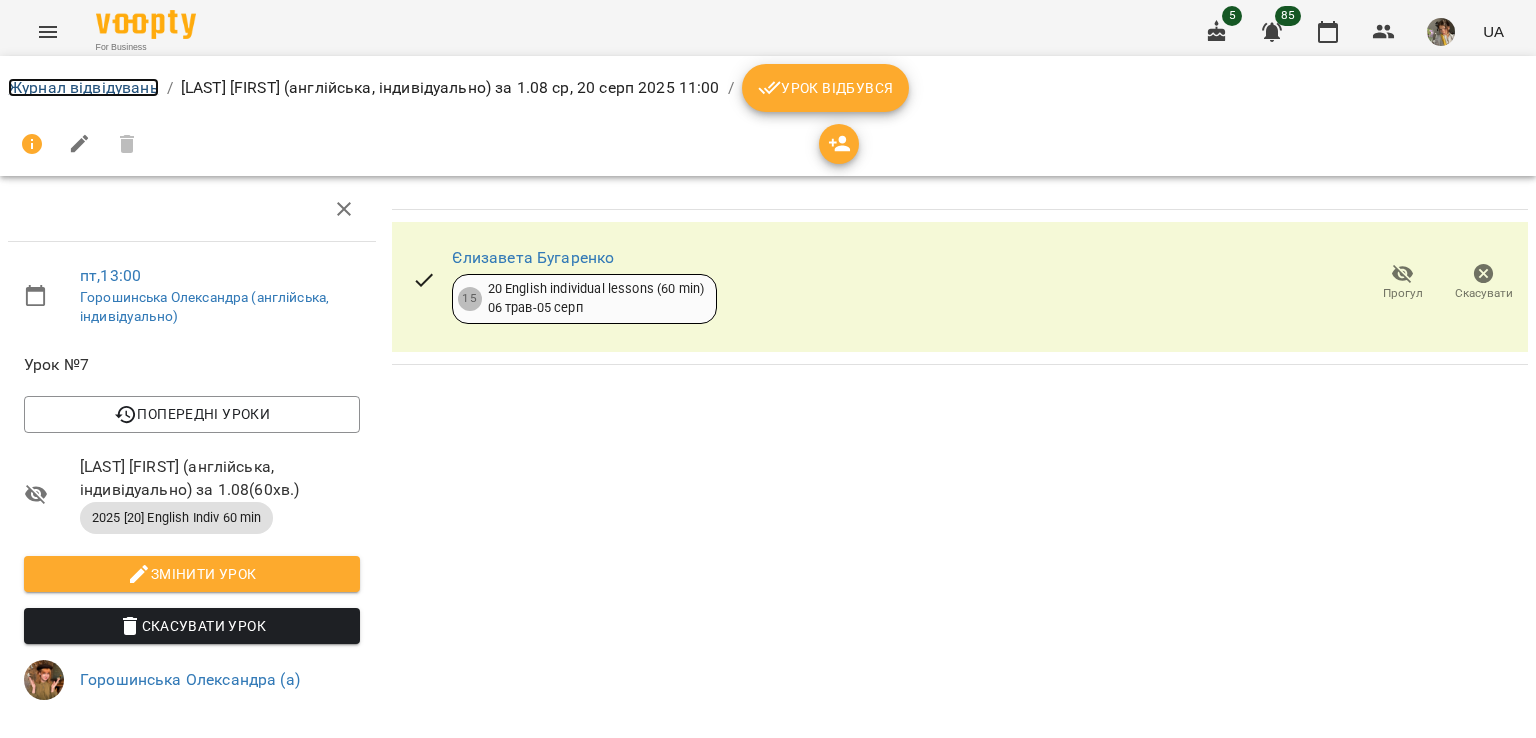 click on "Журнал відвідувань" at bounding box center (83, 87) 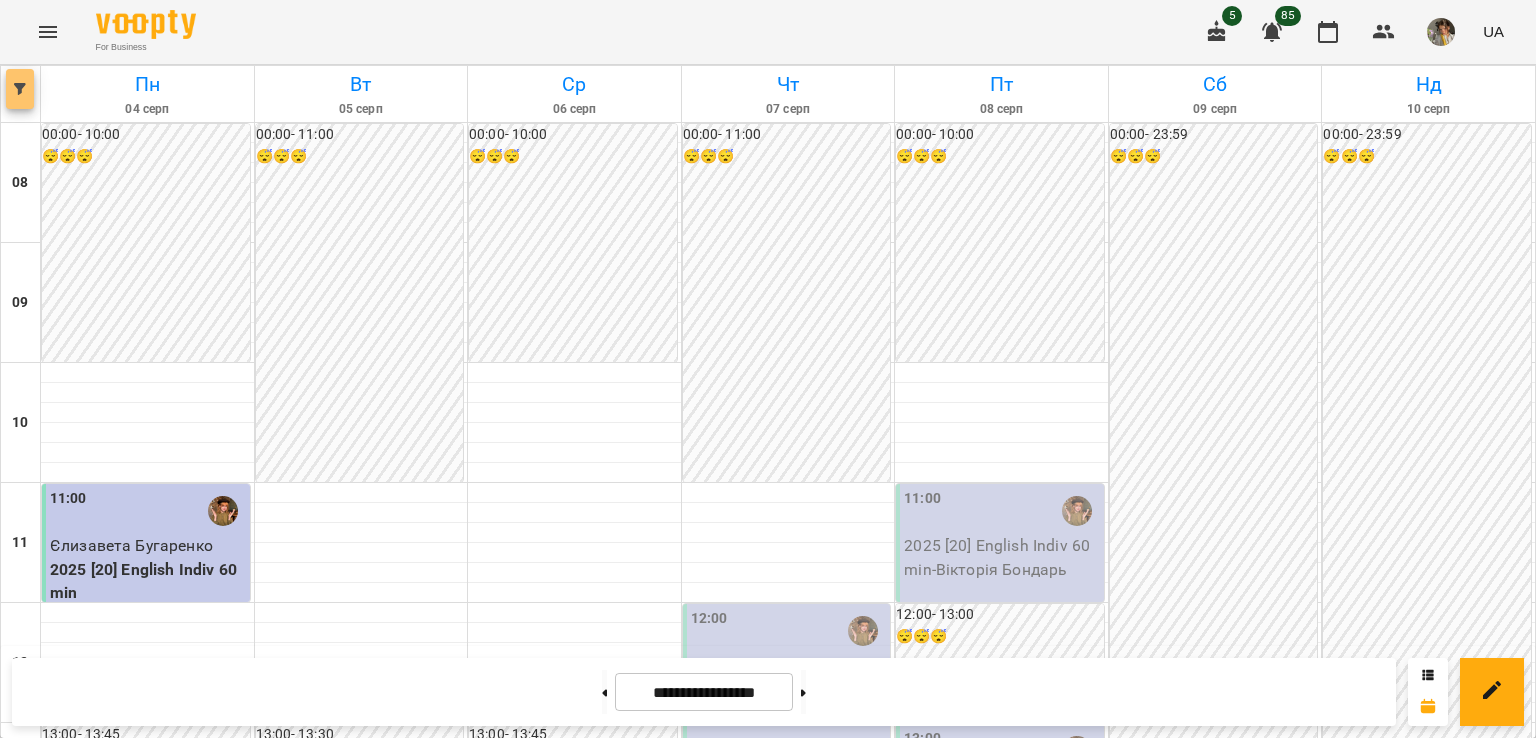 click at bounding box center (20, 89) 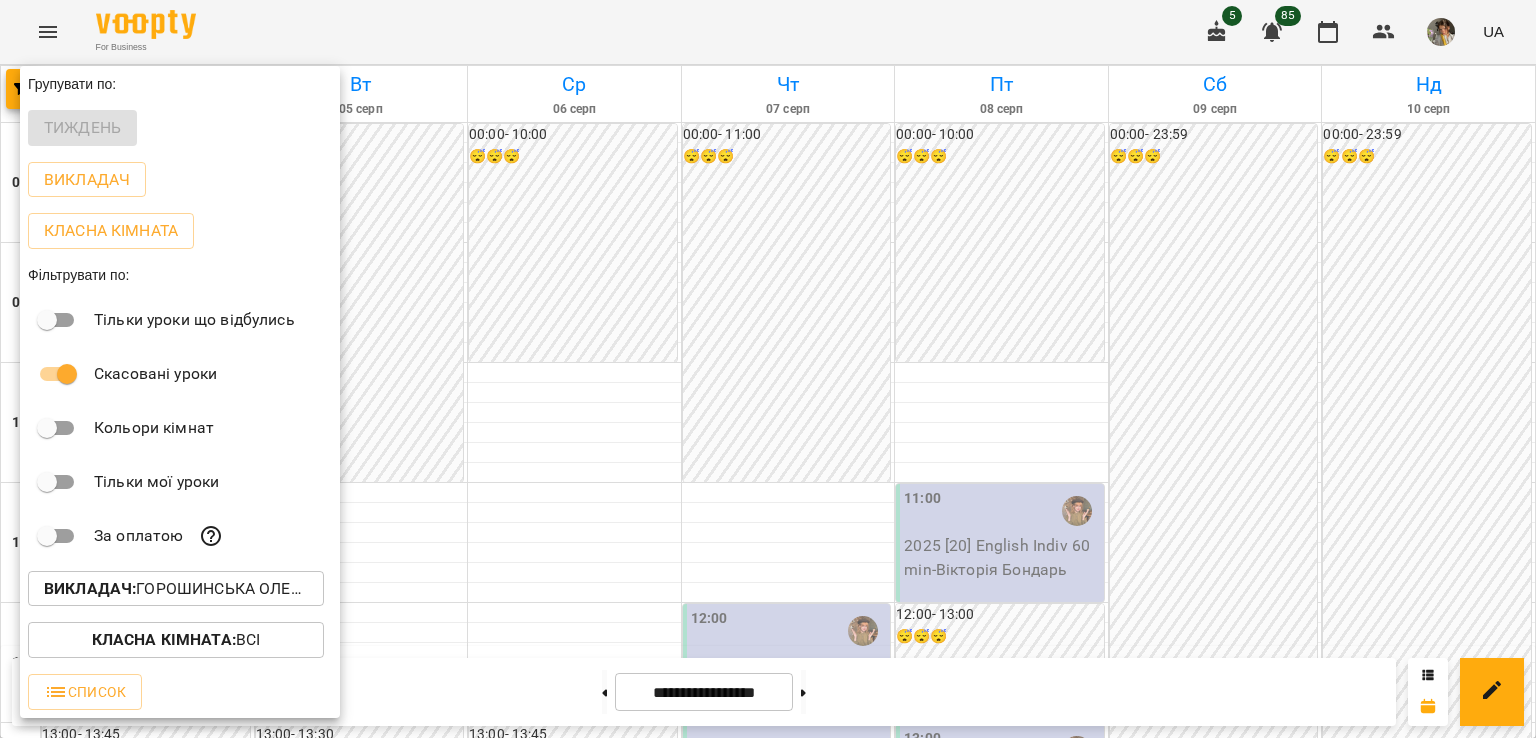 click on "Викладач :  Горошинська Олександра (а)" at bounding box center [176, 589] 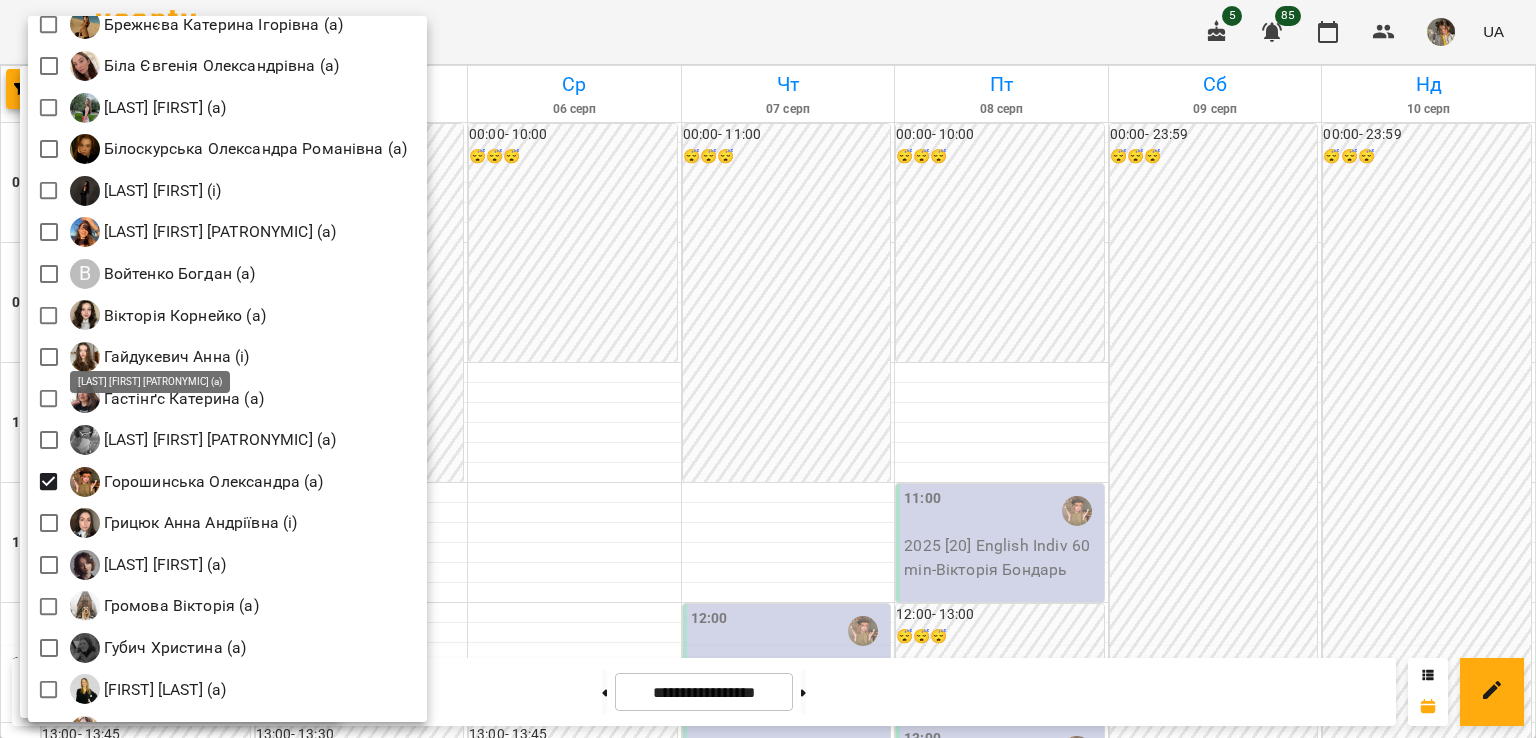 scroll, scrollTop: 447, scrollLeft: 0, axis: vertical 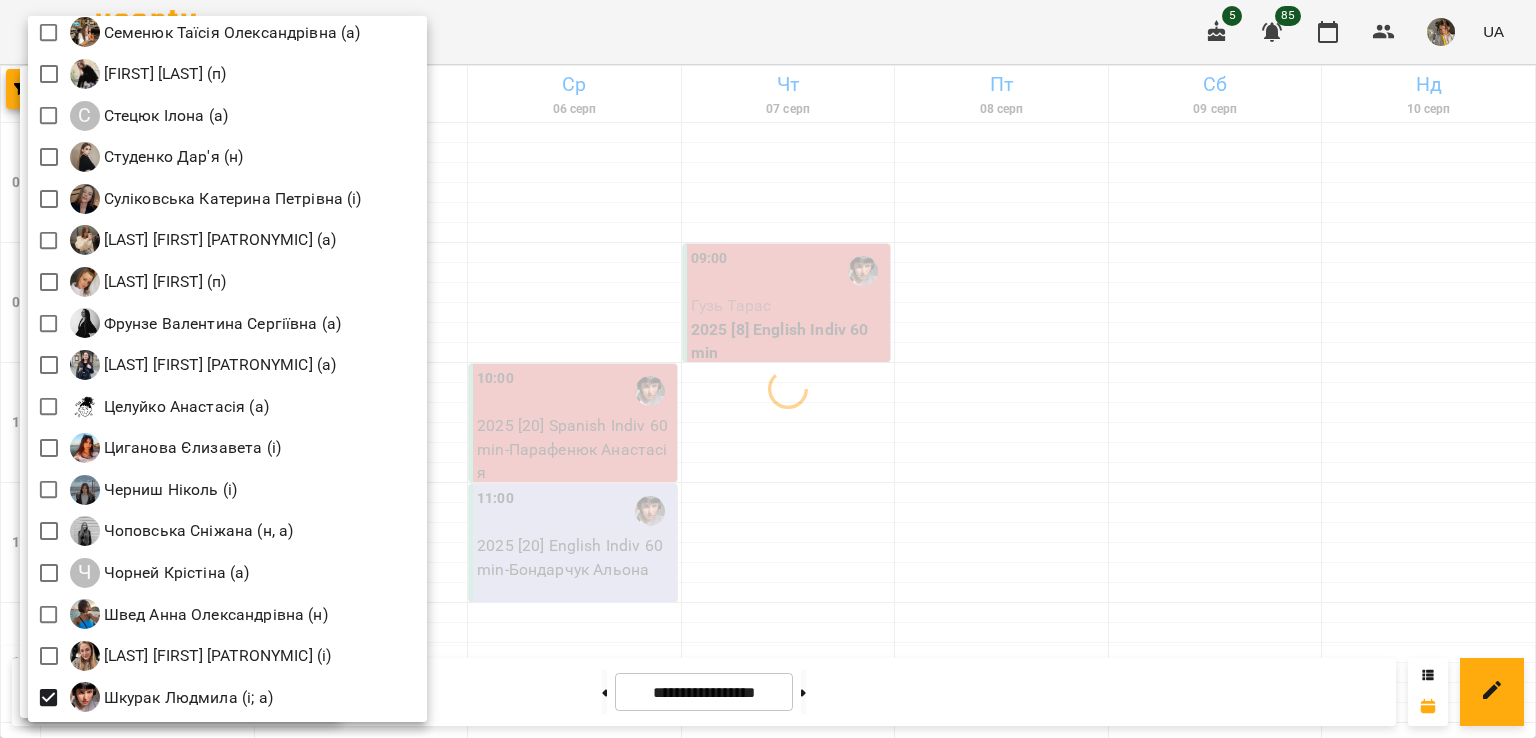 click at bounding box center [768, 369] 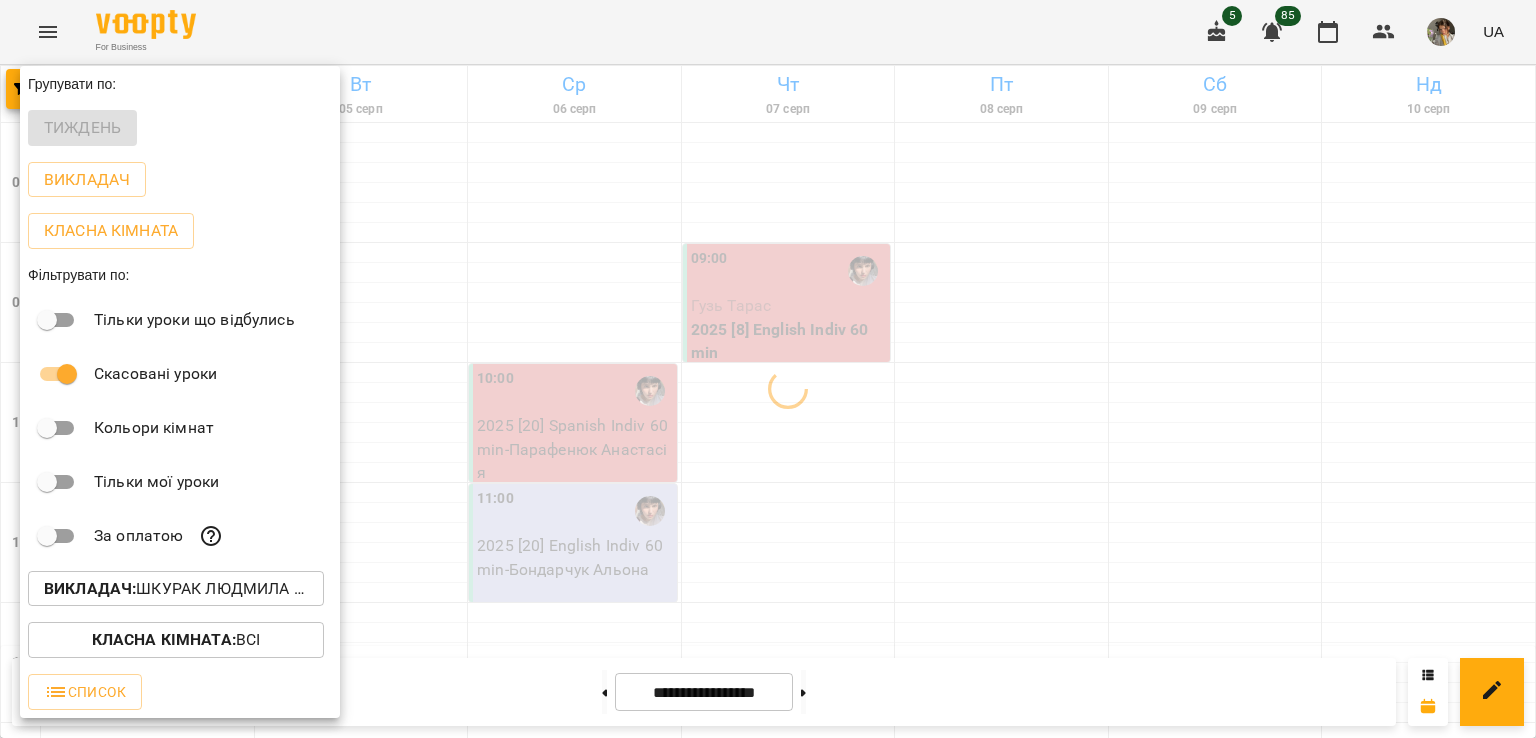click on "Всі   Івашура Анна Вікторівна (і)     Ілля Закіров (і)     Андріана Пелипчак (п)     Бабійчук Володимир Дмитрович (п)     Баргель Олег Романович (а)     Бень Дар'я Олегівна (а, п)     Берковець Дарина Володимирівна (н)     Биба Марія Олексіївна (і)   Б   Бондаренко Катерина Сергіївна (н)     Брежнєва Катерина Ігорівна (а)     Біла Євгенія Олександрівна (а)     Білокур Катерина (а)     Білоскурська Олександра Романівна (а)     Ваганова Юлія (і)     Вербова Єлизавета Сергіївна (а)   В   Войтенко Богдан (а)     Вікторія Корнейко (а)     Гайдукевич Анна (і)     Гастінґс Катерина (а)" at bounding box center (768, 369) 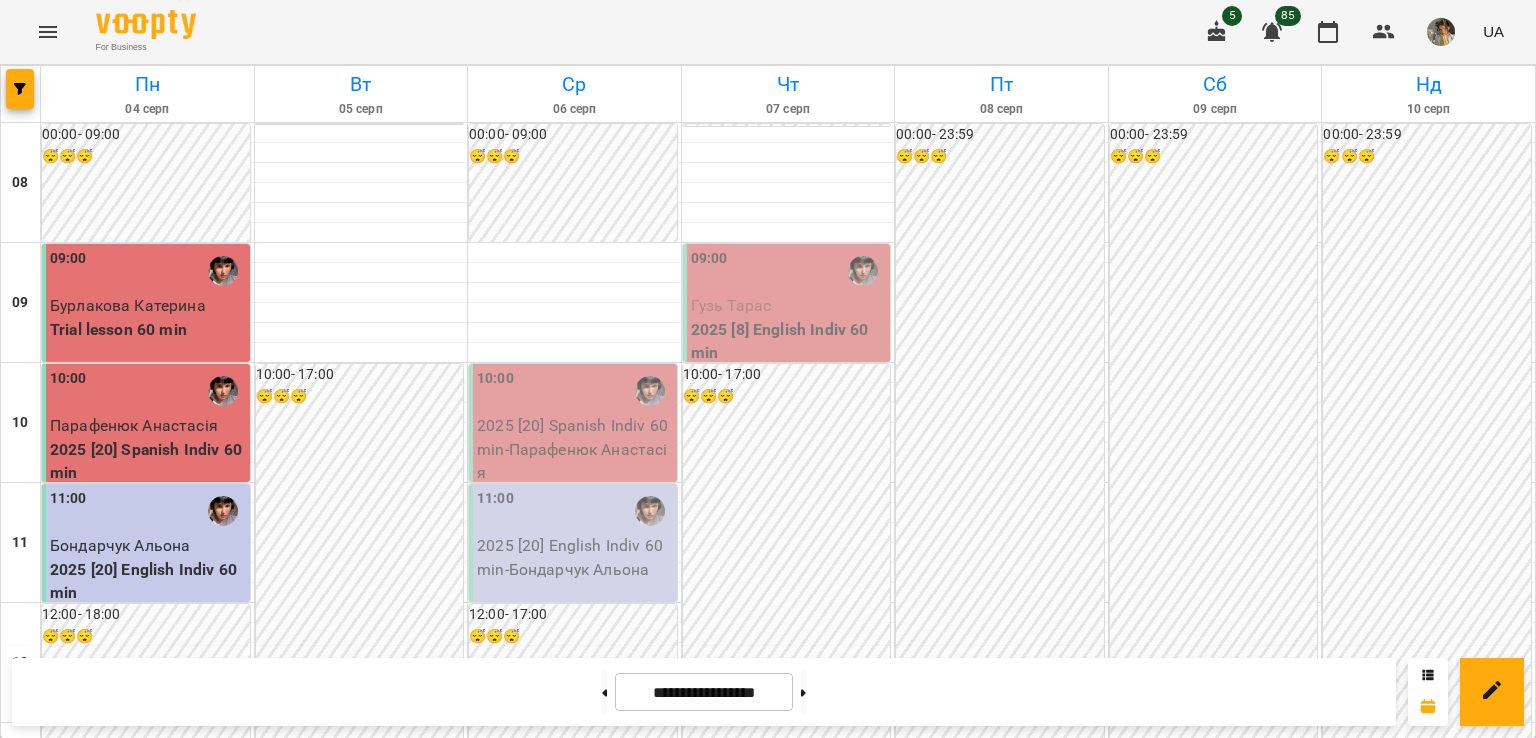 scroll, scrollTop: 1036, scrollLeft: 0, axis: vertical 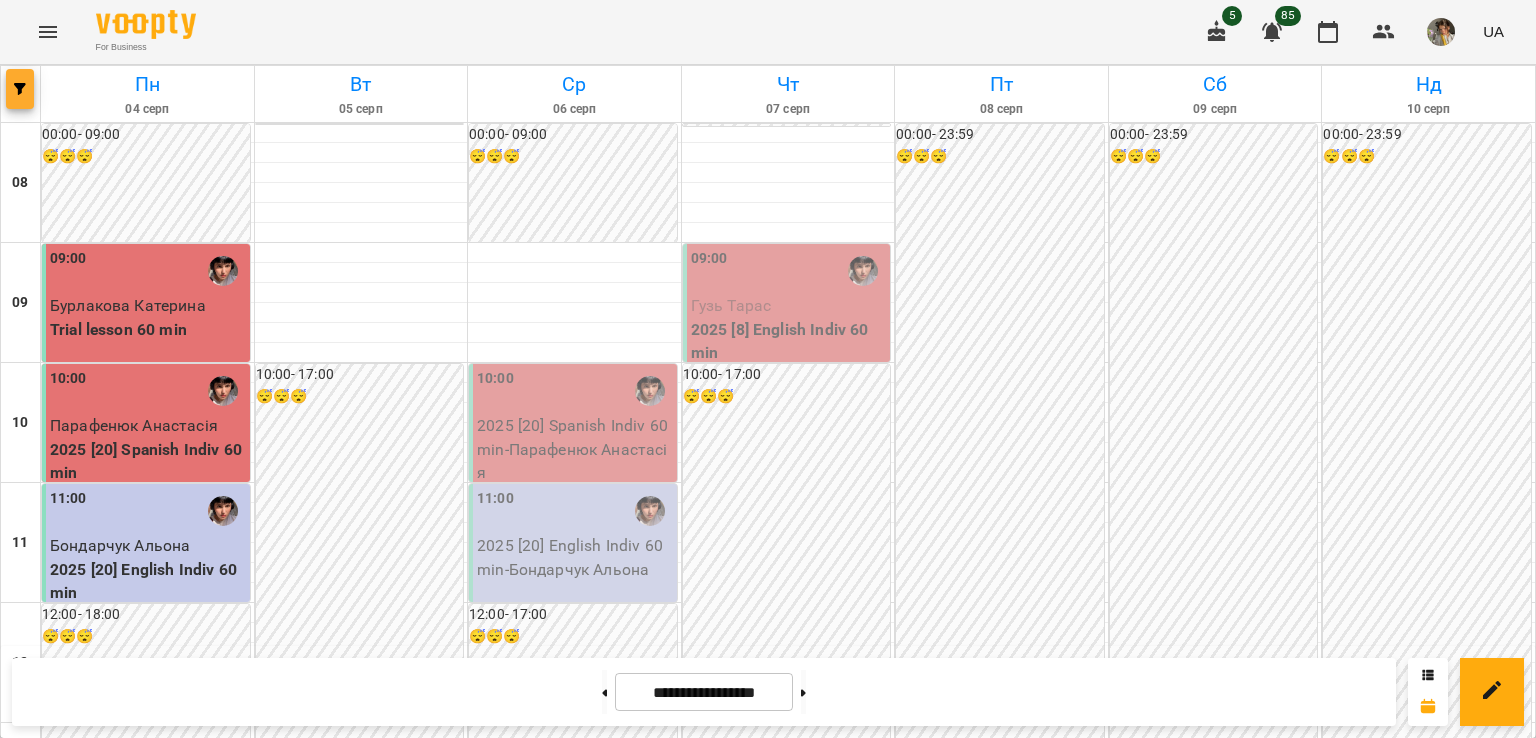 click at bounding box center [20, 89] 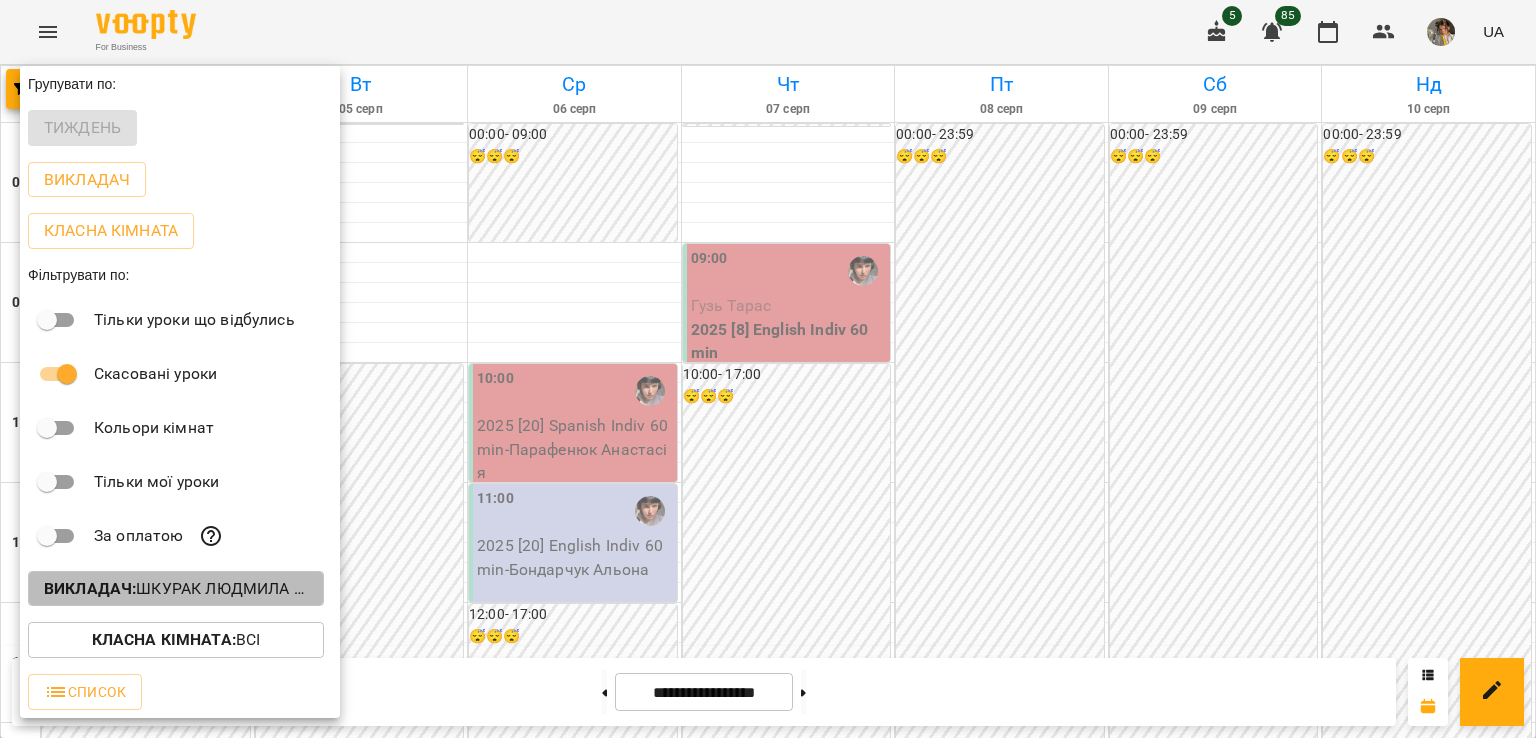 click on "Викладач :" at bounding box center [90, 588] 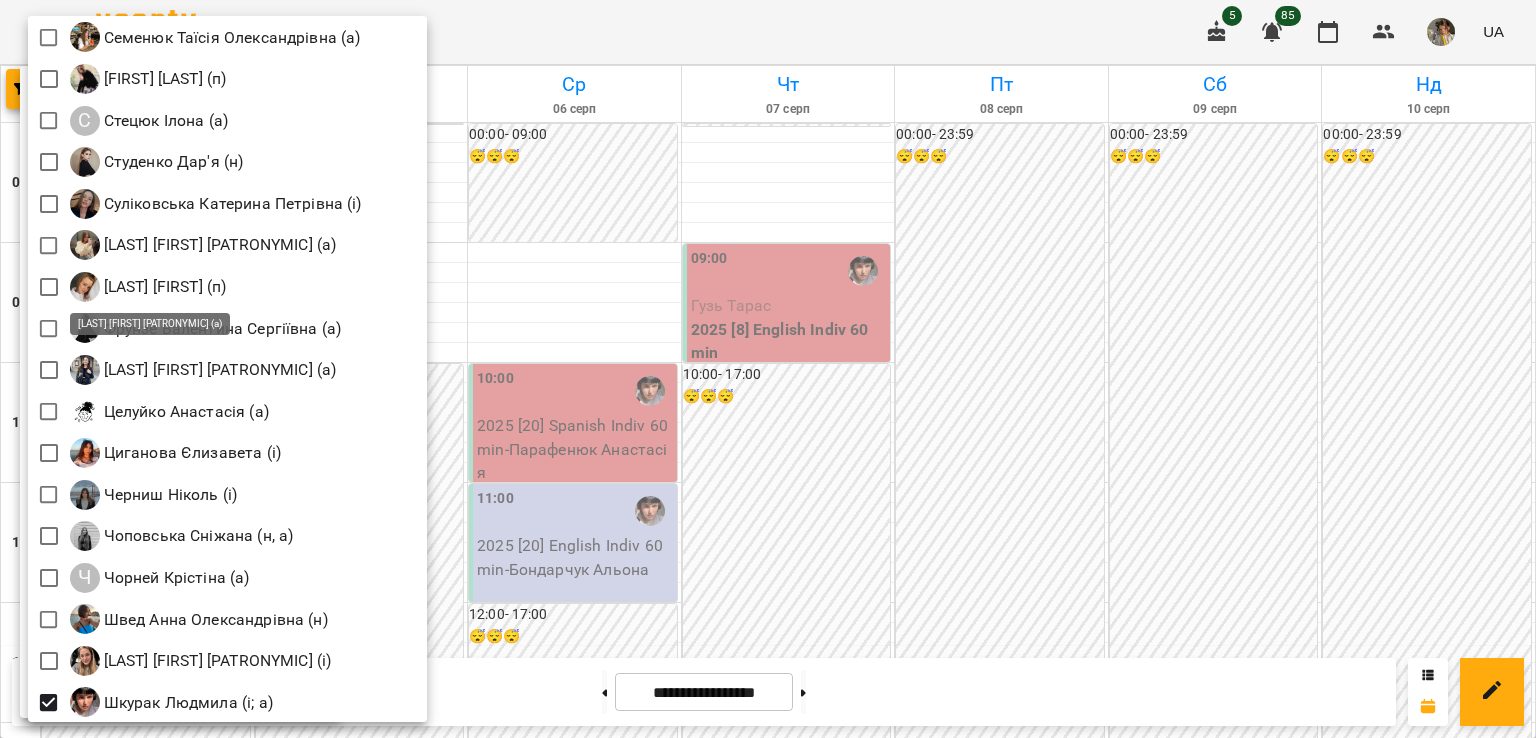 scroll, scrollTop: 2789, scrollLeft: 0, axis: vertical 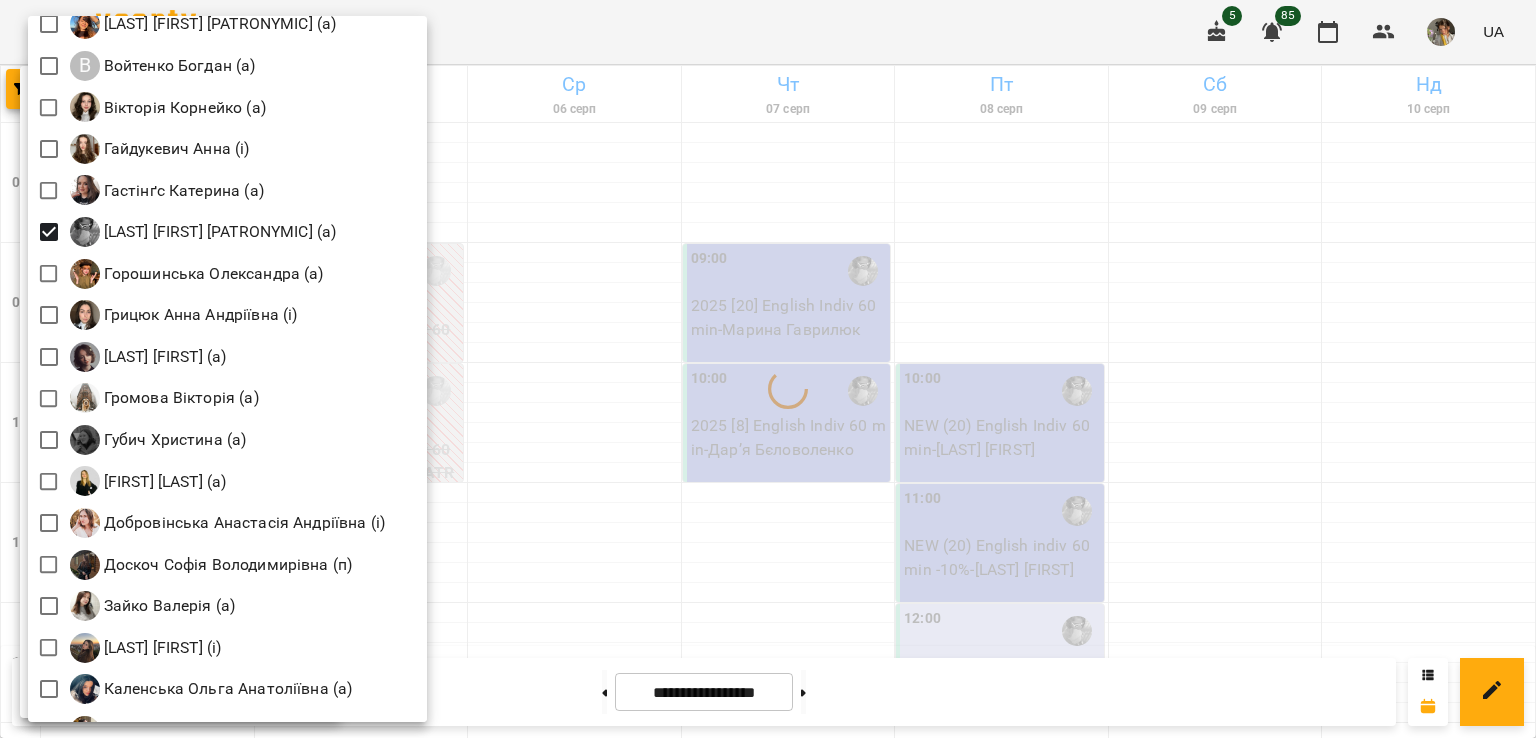 click at bounding box center [768, 369] 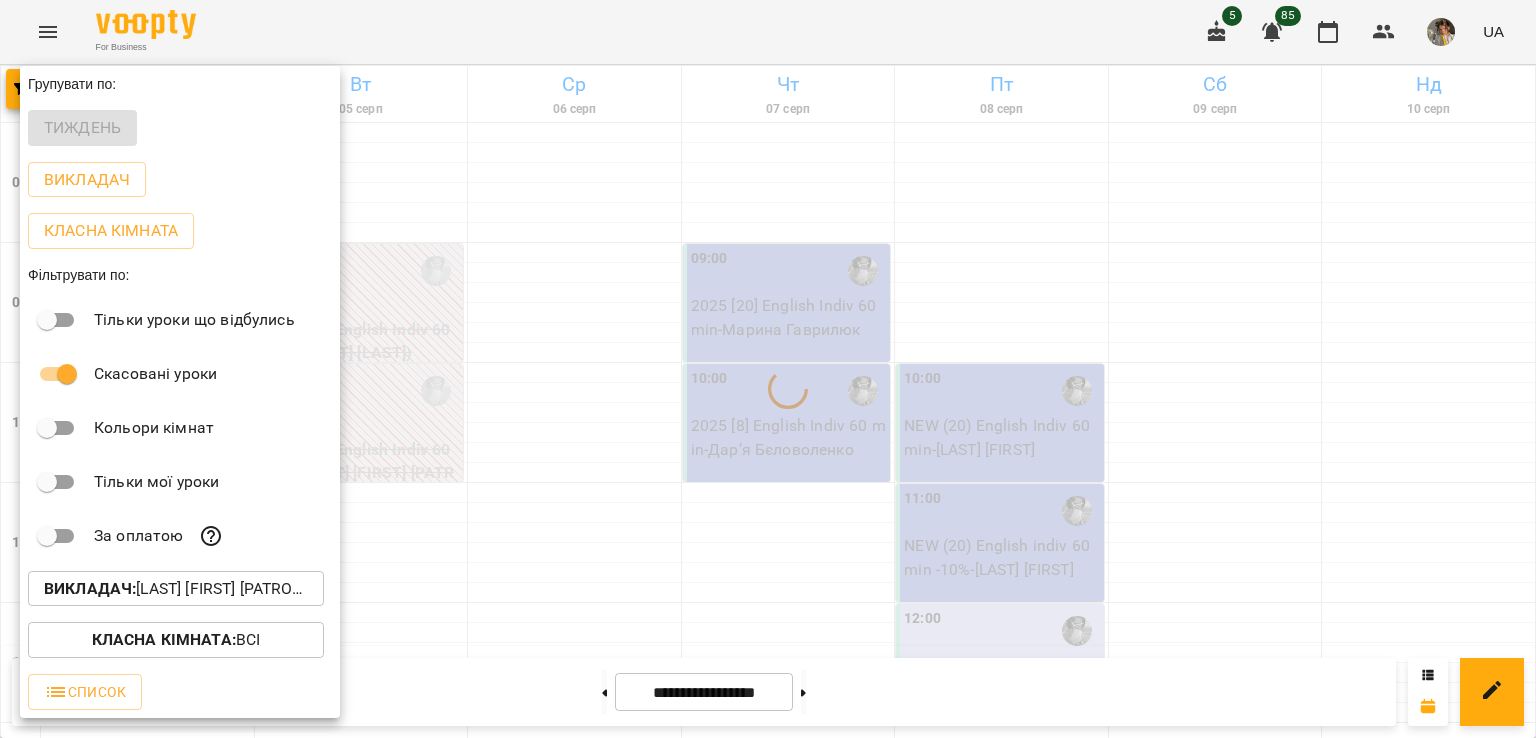 click at bounding box center [768, 369] 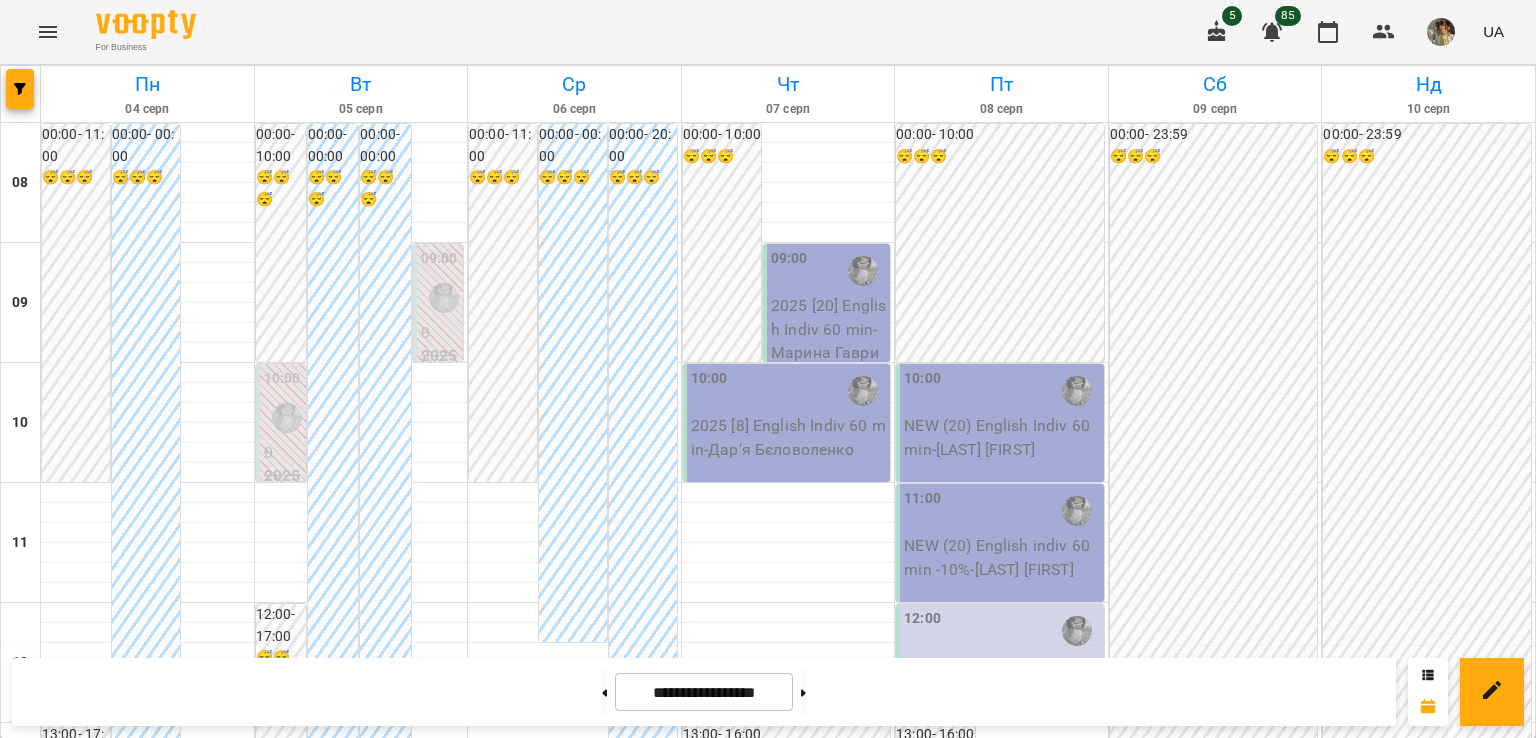 scroll, scrollTop: 1275, scrollLeft: 0, axis: vertical 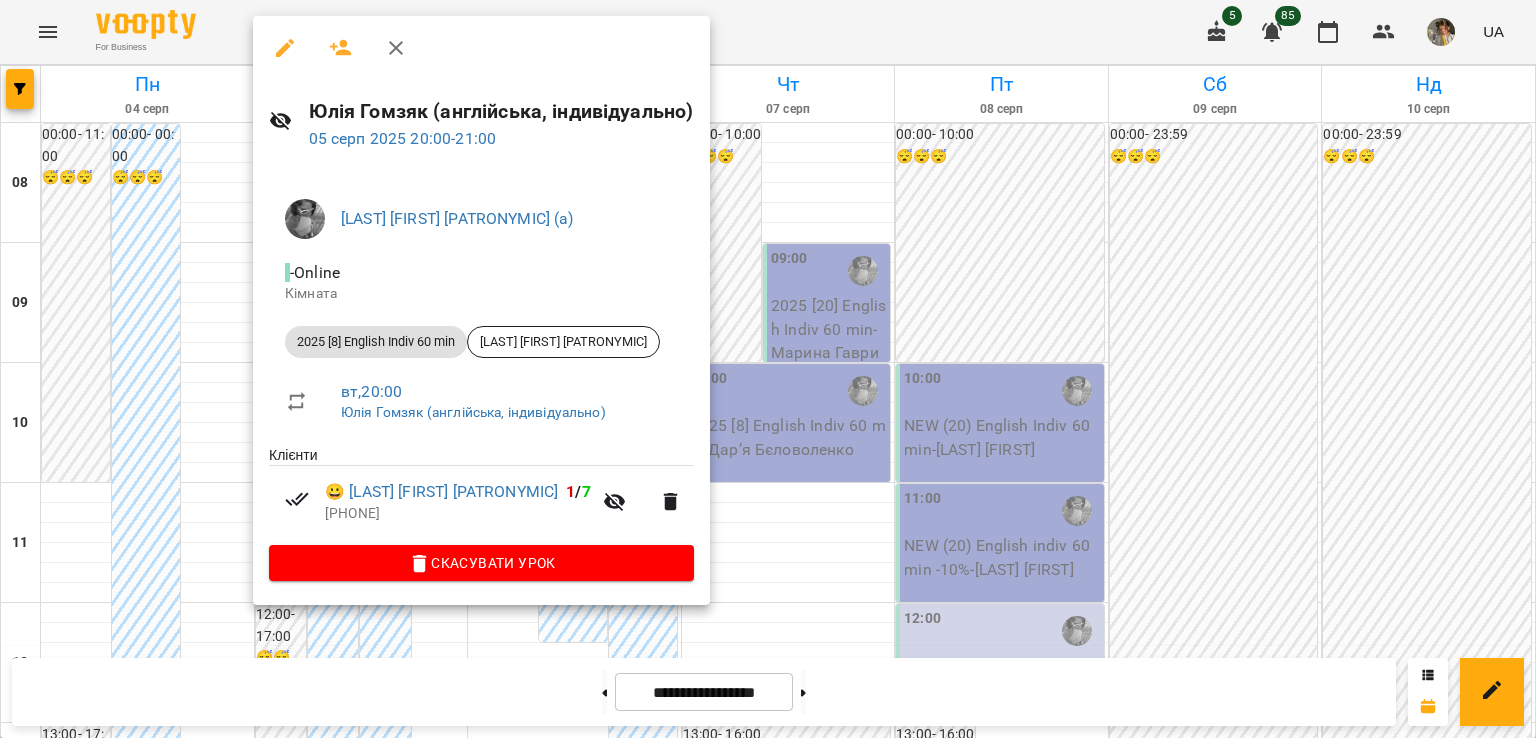 click at bounding box center [768, 369] 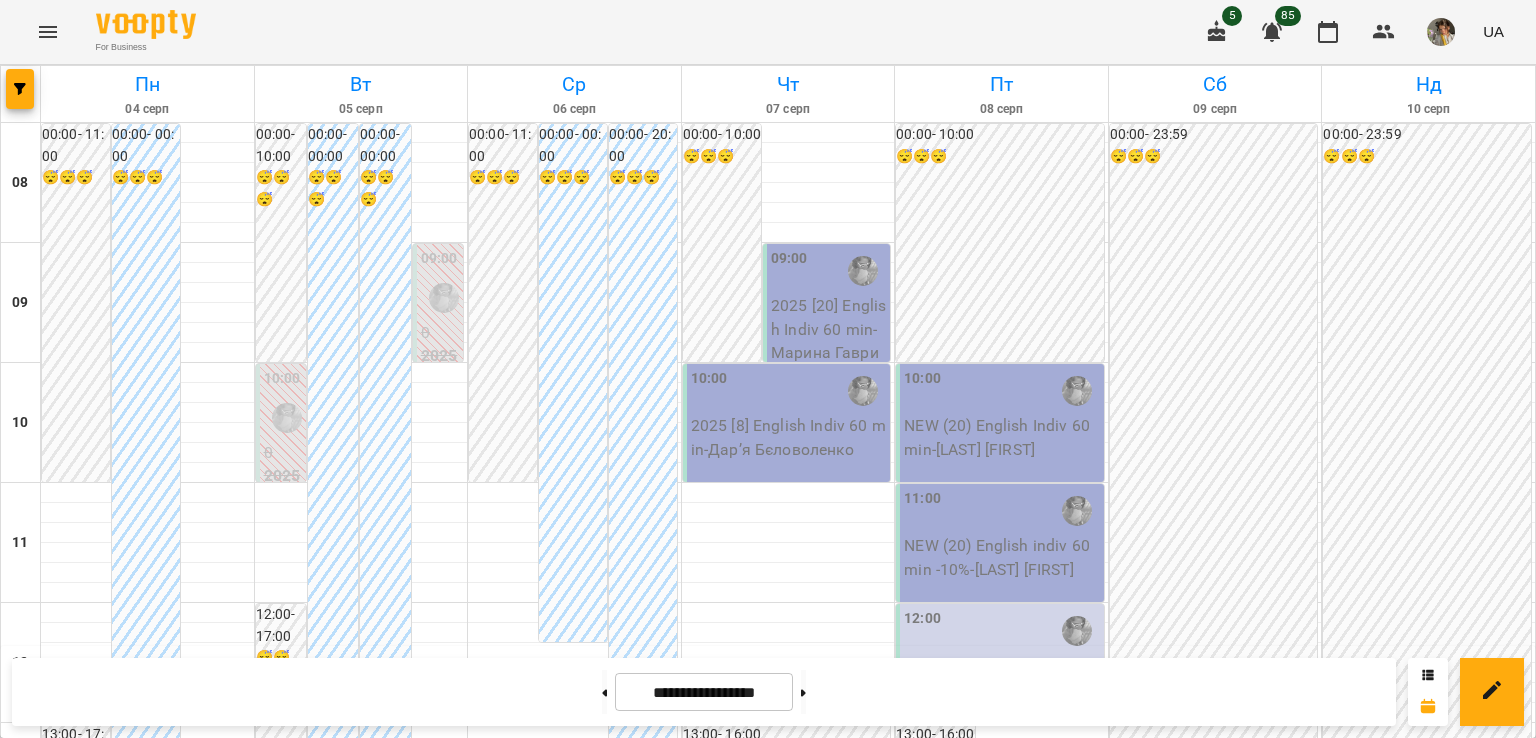 scroll, scrollTop: 1110, scrollLeft: 0, axis: vertical 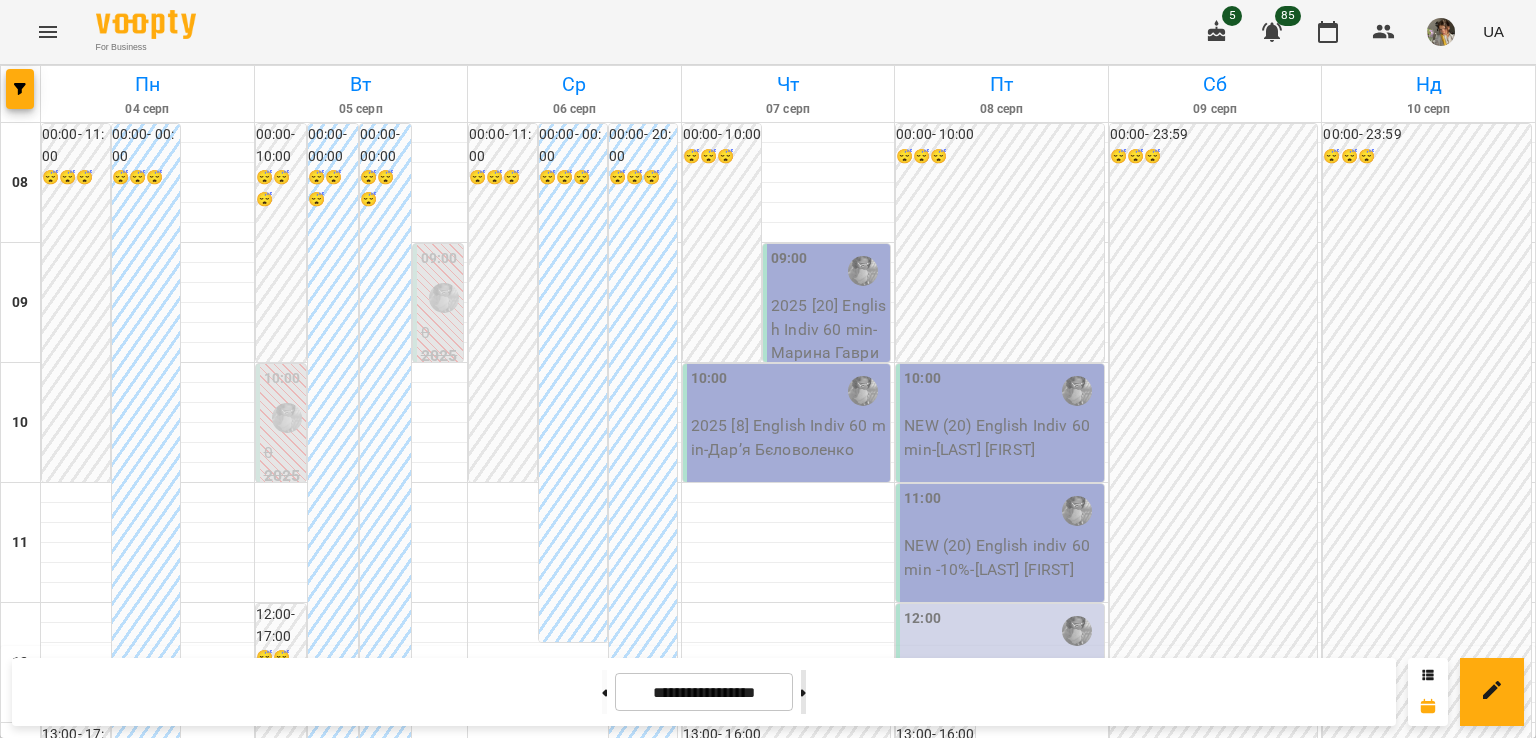 click at bounding box center (803, 692) 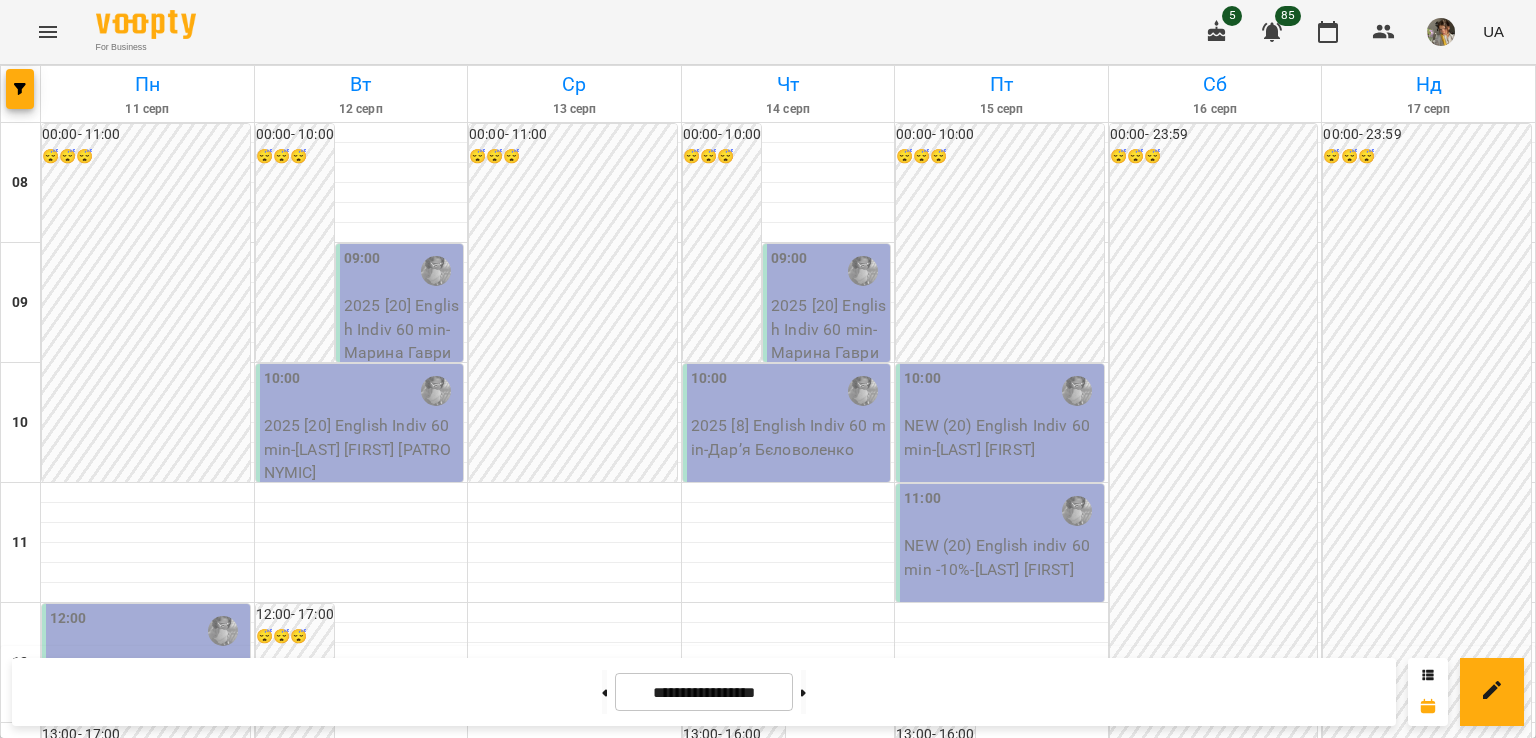 click on "2025 [8] English Indiv 60 min - Кириченко Софія Ярославівна" at bounding box center (321, 1661) 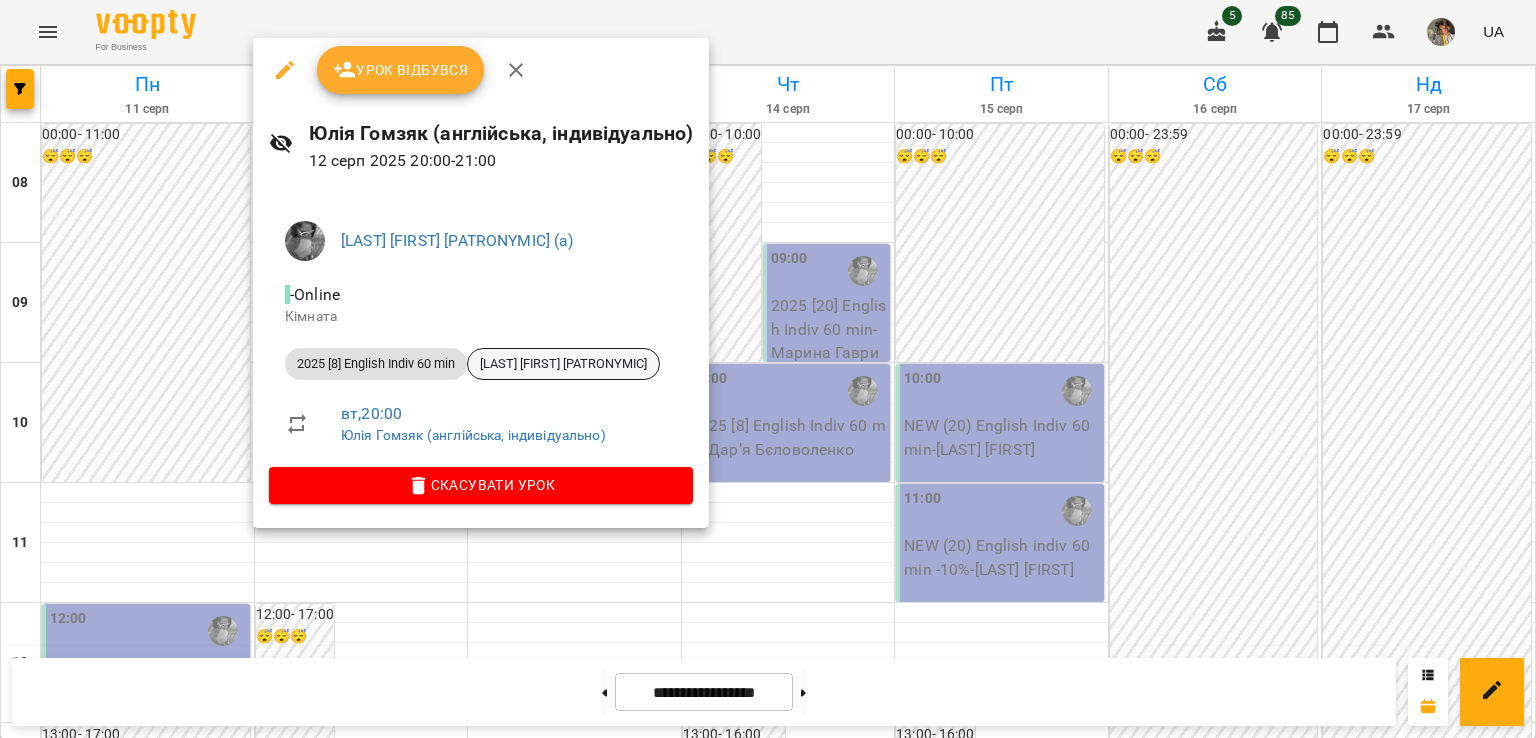 click on "Кириченко Софія Ярославівна" at bounding box center (563, 364) 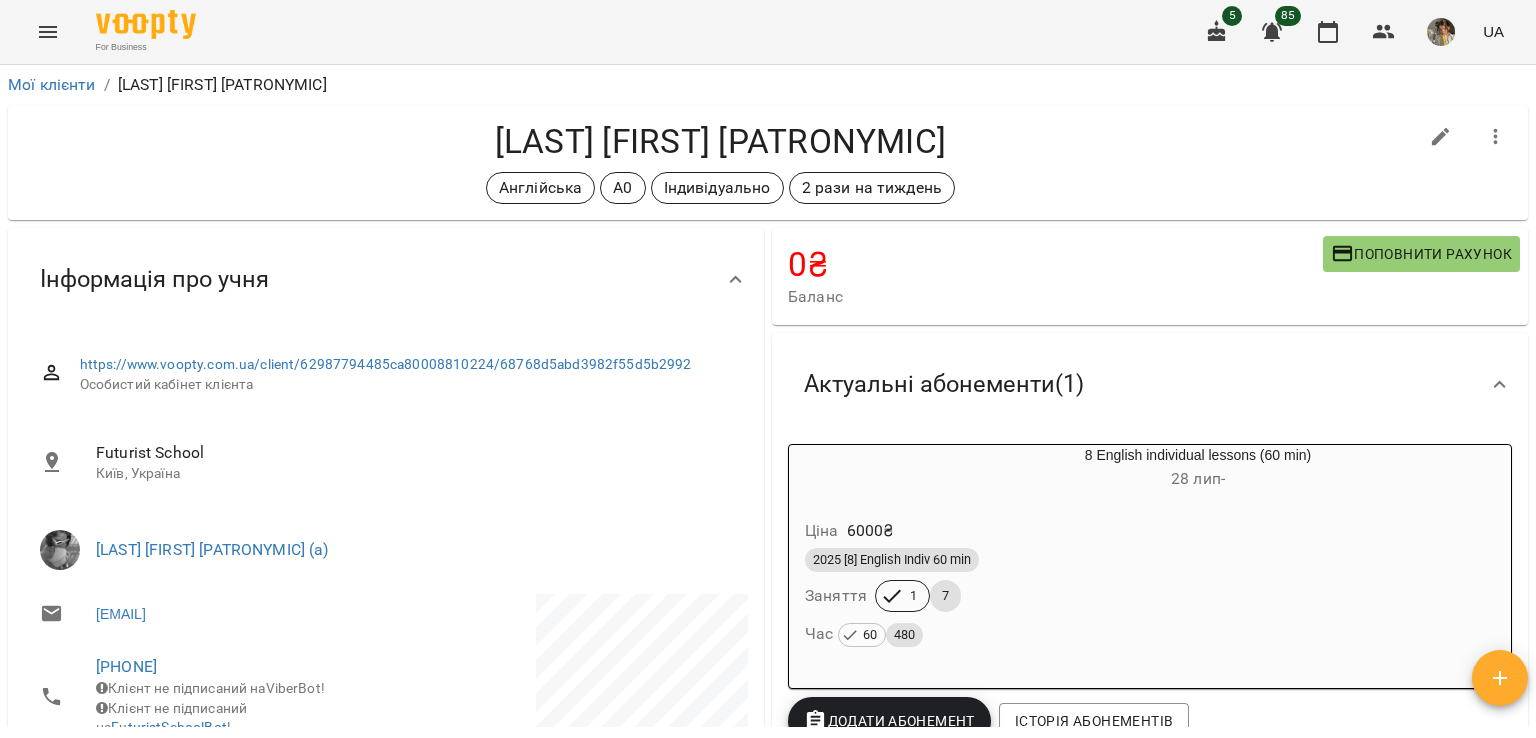 click at bounding box center (48, 32) 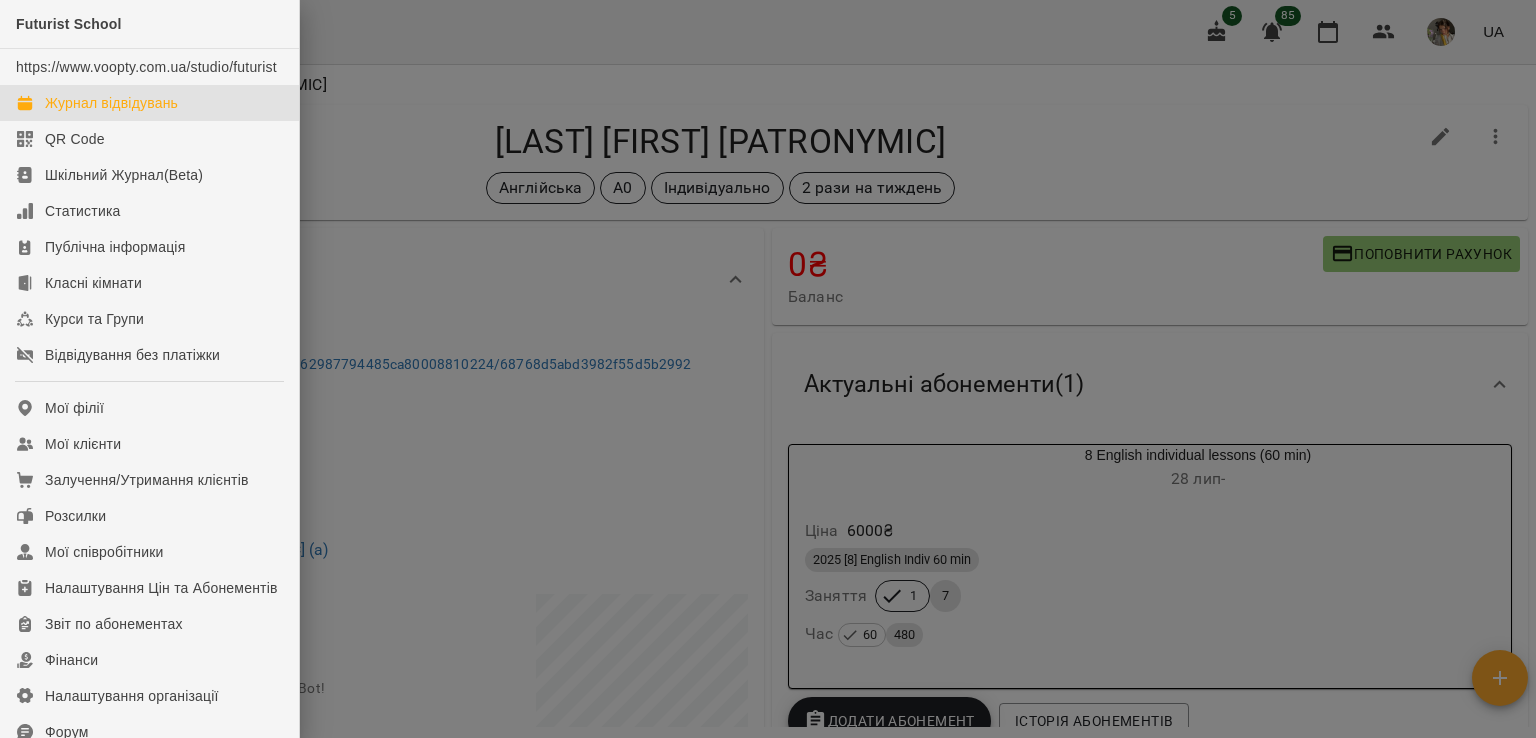 click on "Журнал відвідувань" at bounding box center [111, 103] 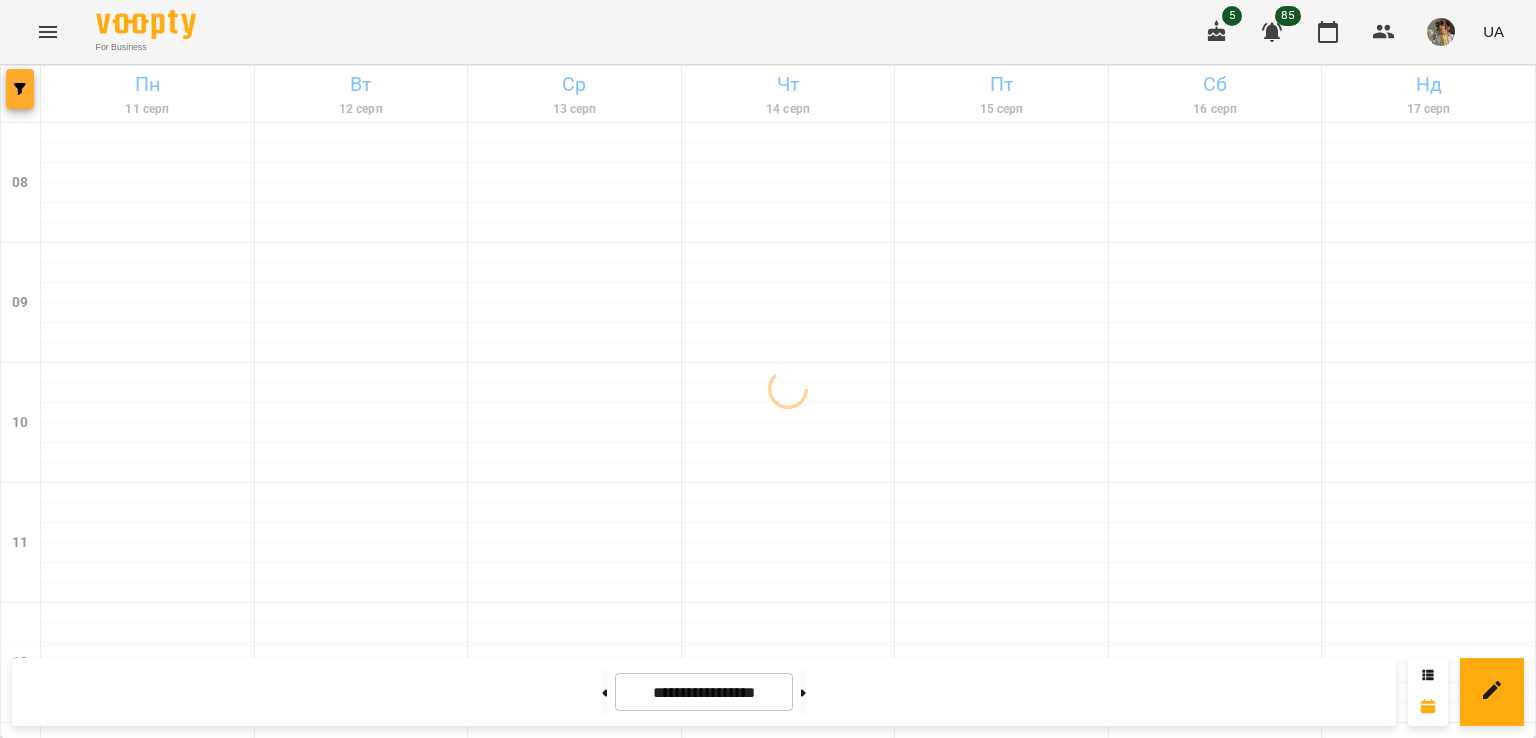 click at bounding box center (20, 89) 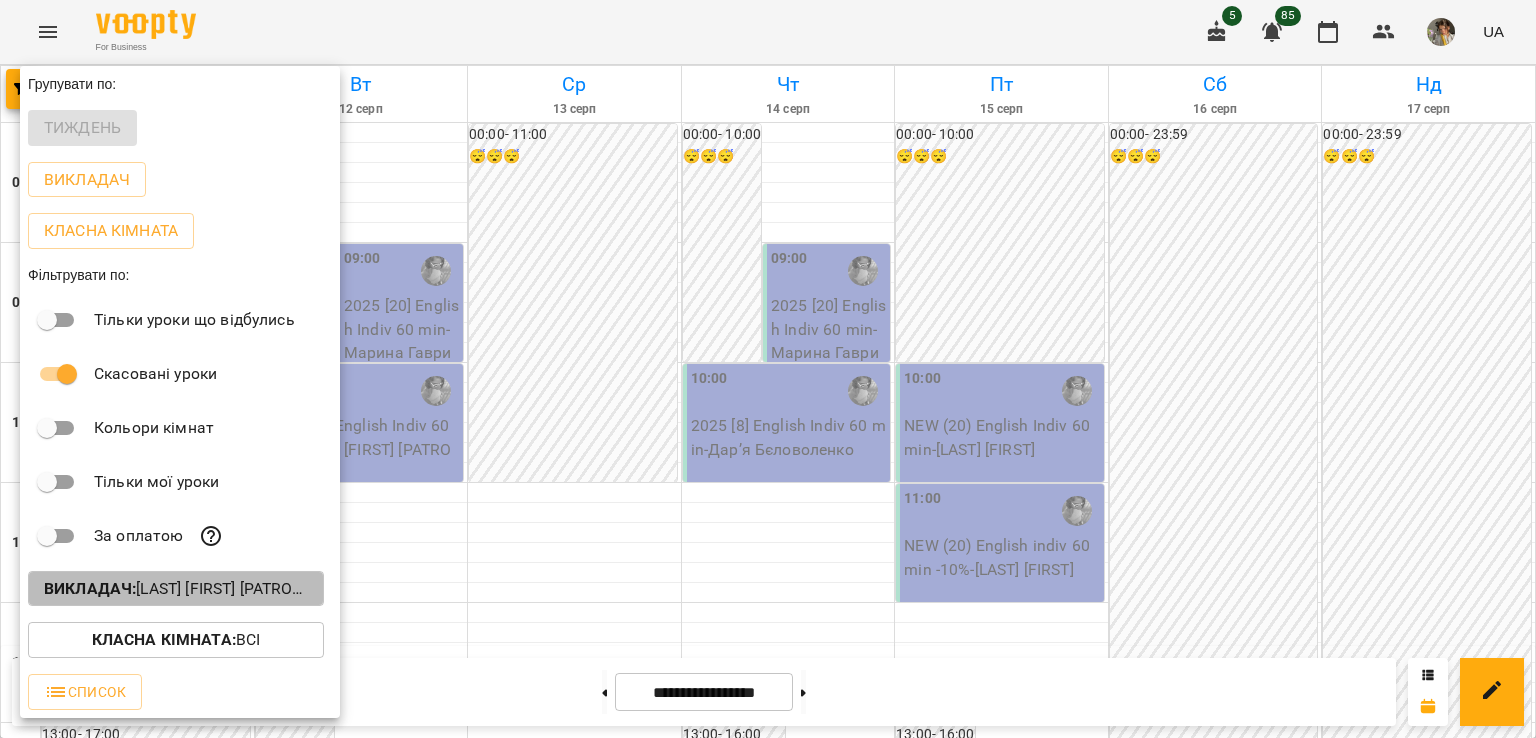 click on "Викладач :" at bounding box center (90, 588) 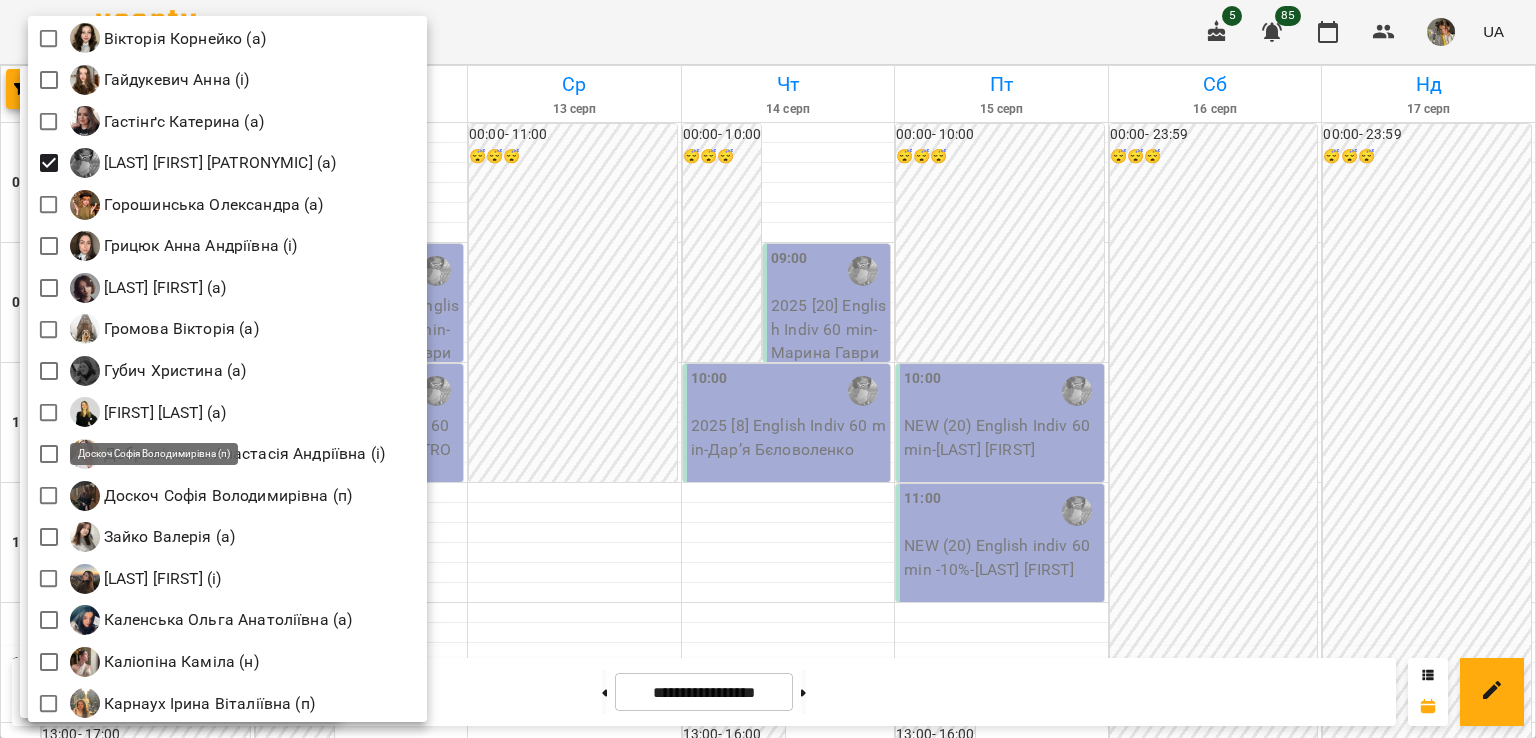 scroll, scrollTop: 706, scrollLeft: 0, axis: vertical 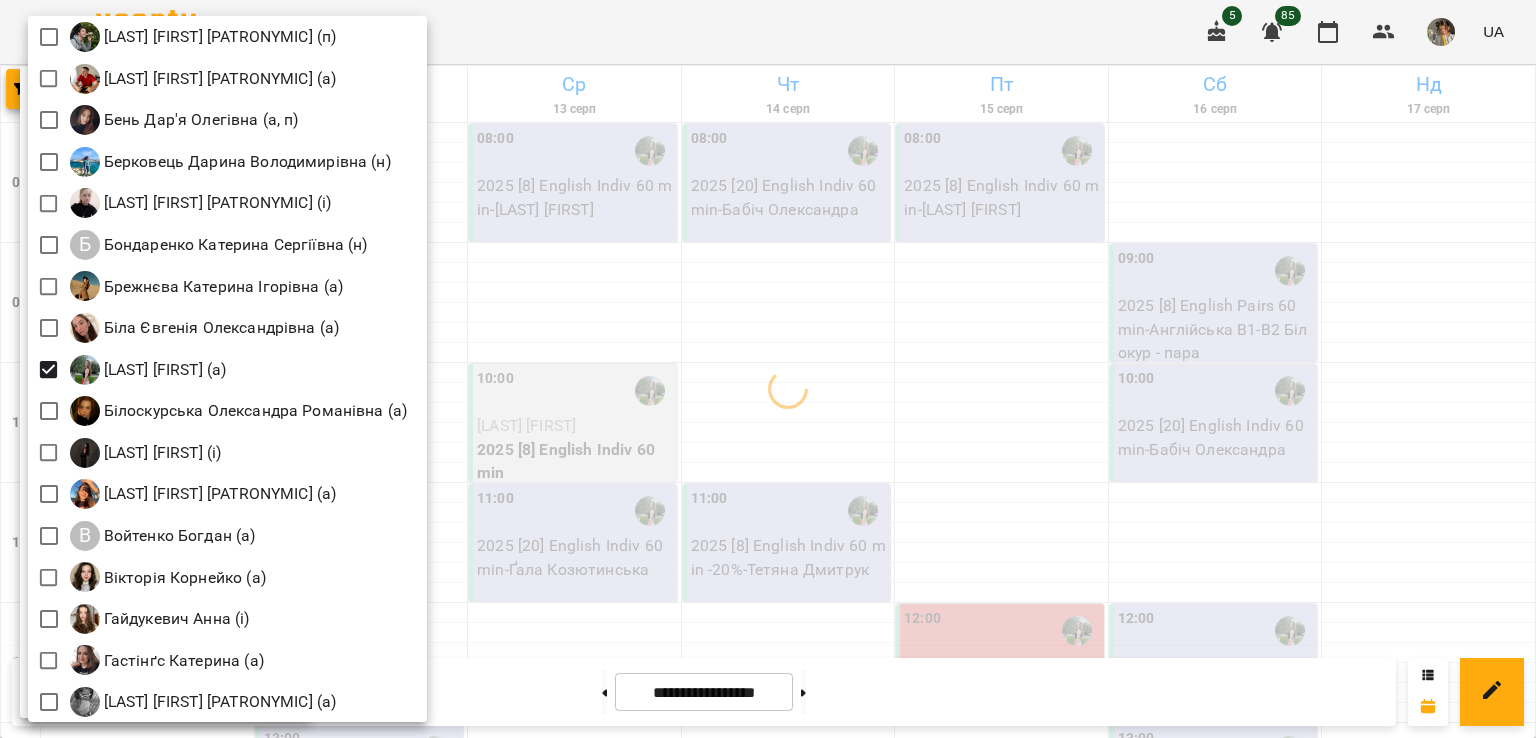 click at bounding box center (768, 369) 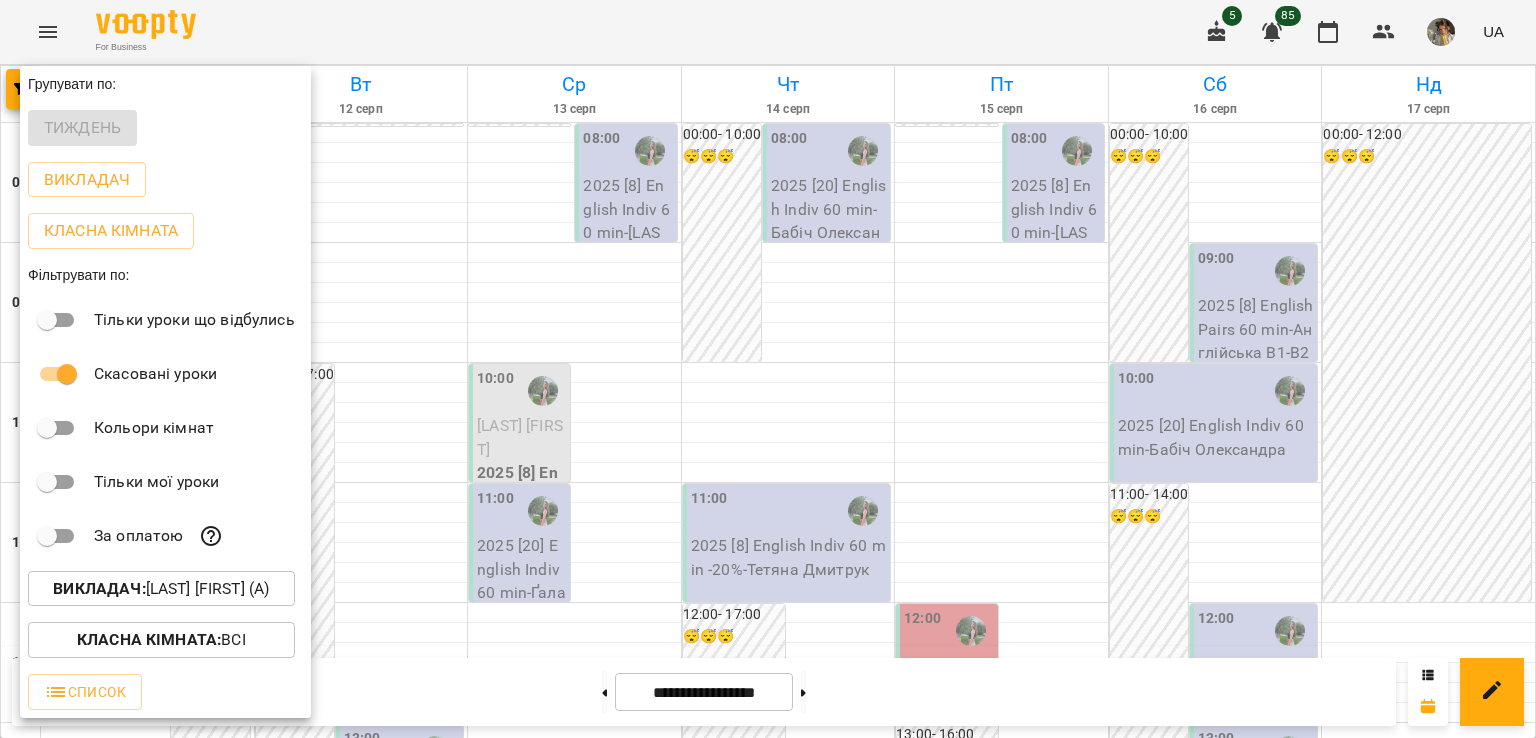 click at bounding box center [768, 369] 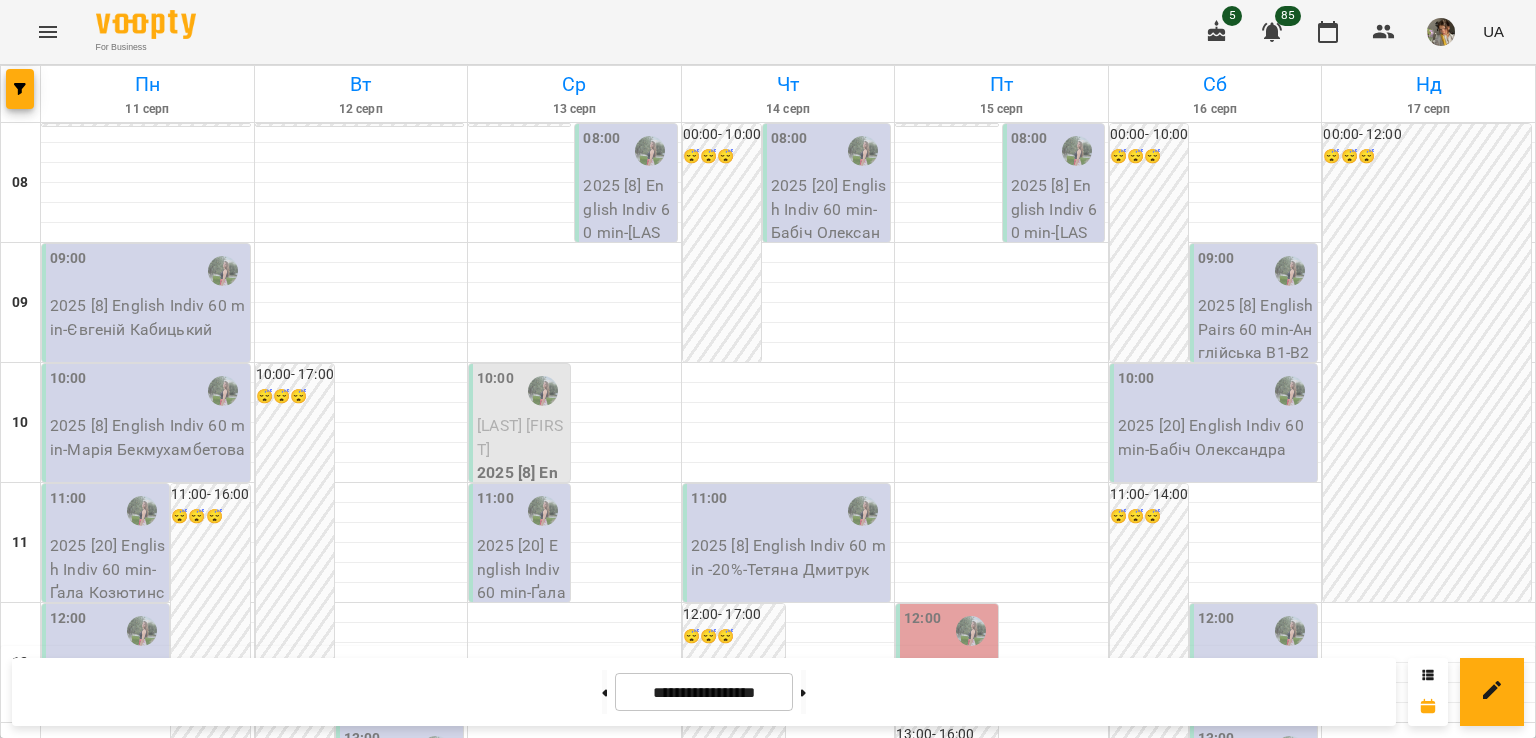scroll, scrollTop: 480, scrollLeft: 0, axis: vertical 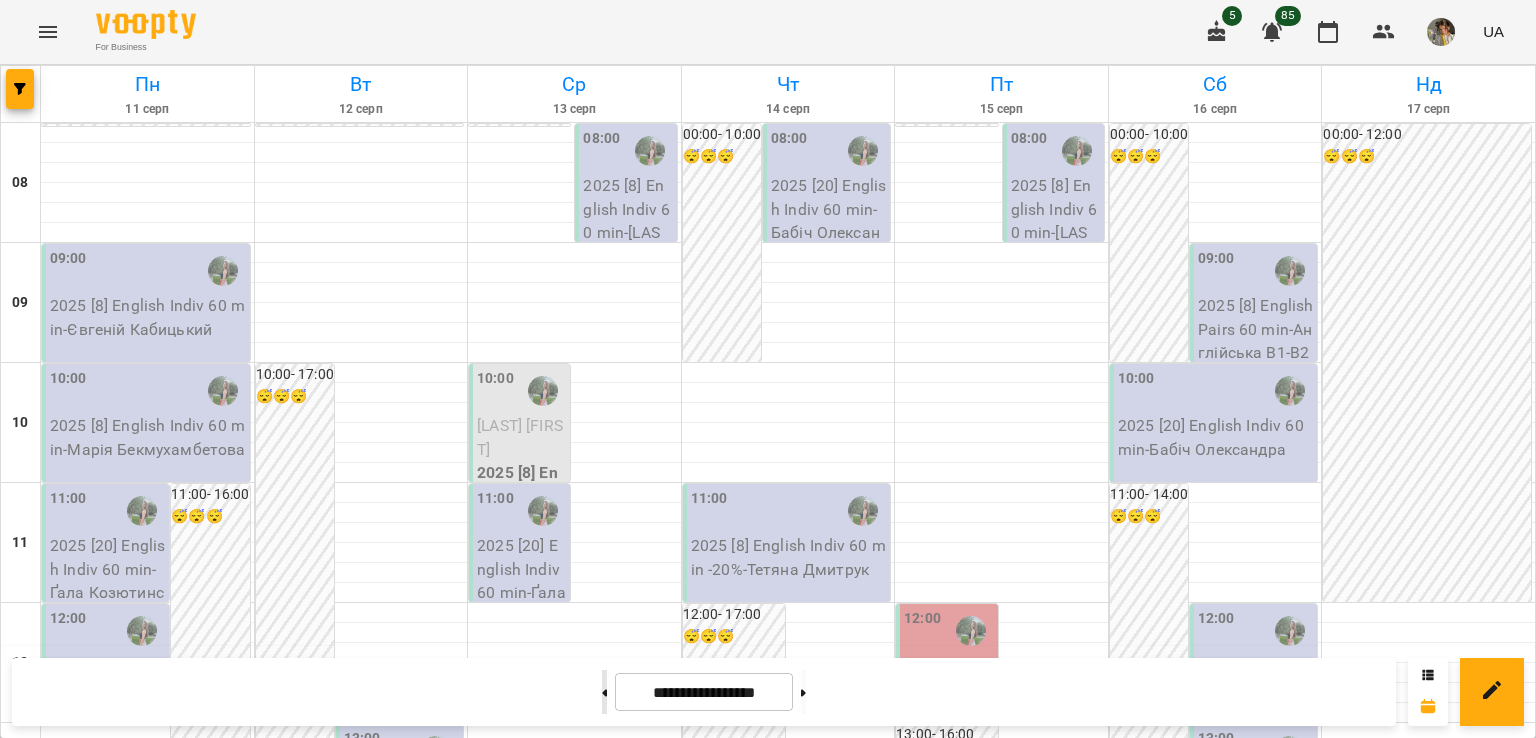 click at bounding box center (604, 692) 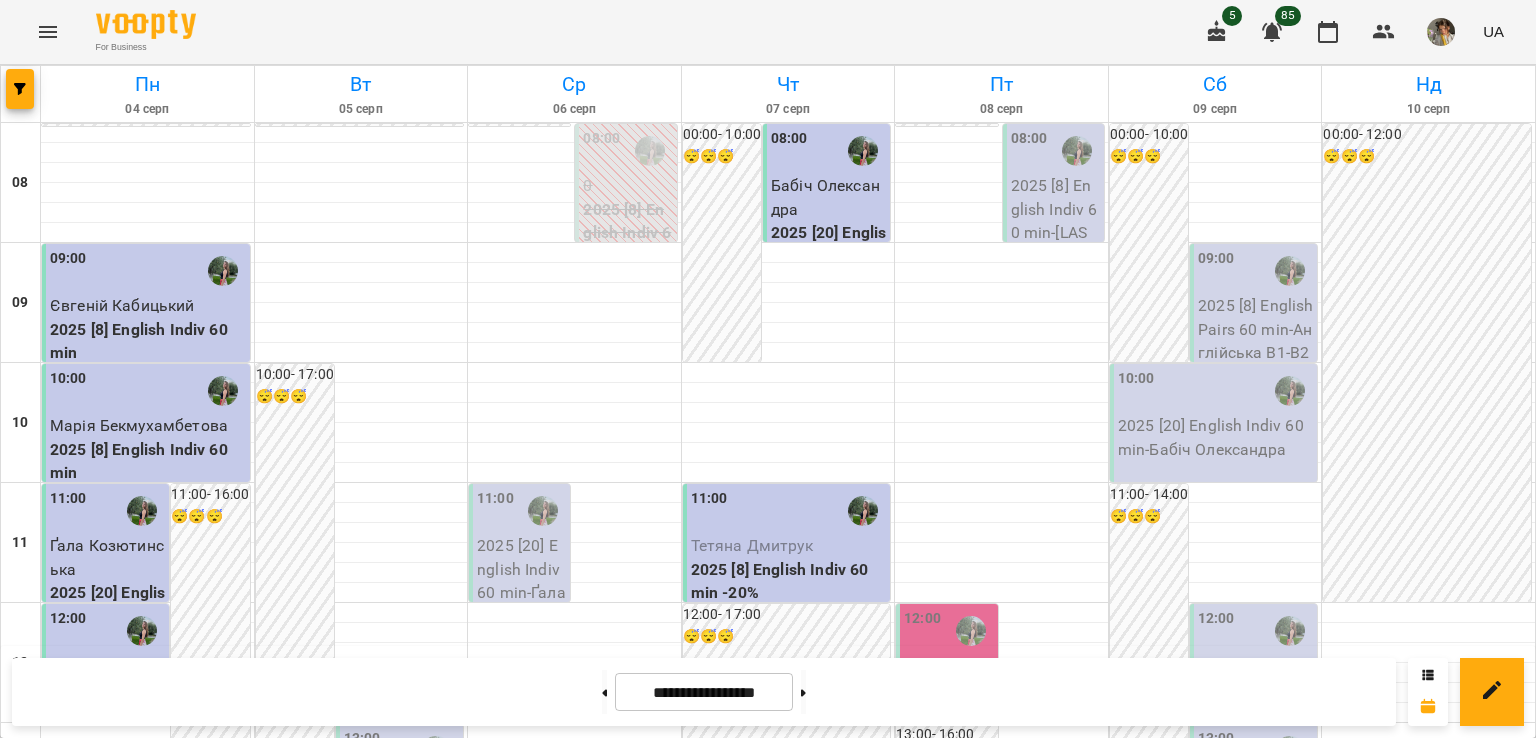 scroll, scrollTop: 380, scrollLeft: 0, axis: vertical 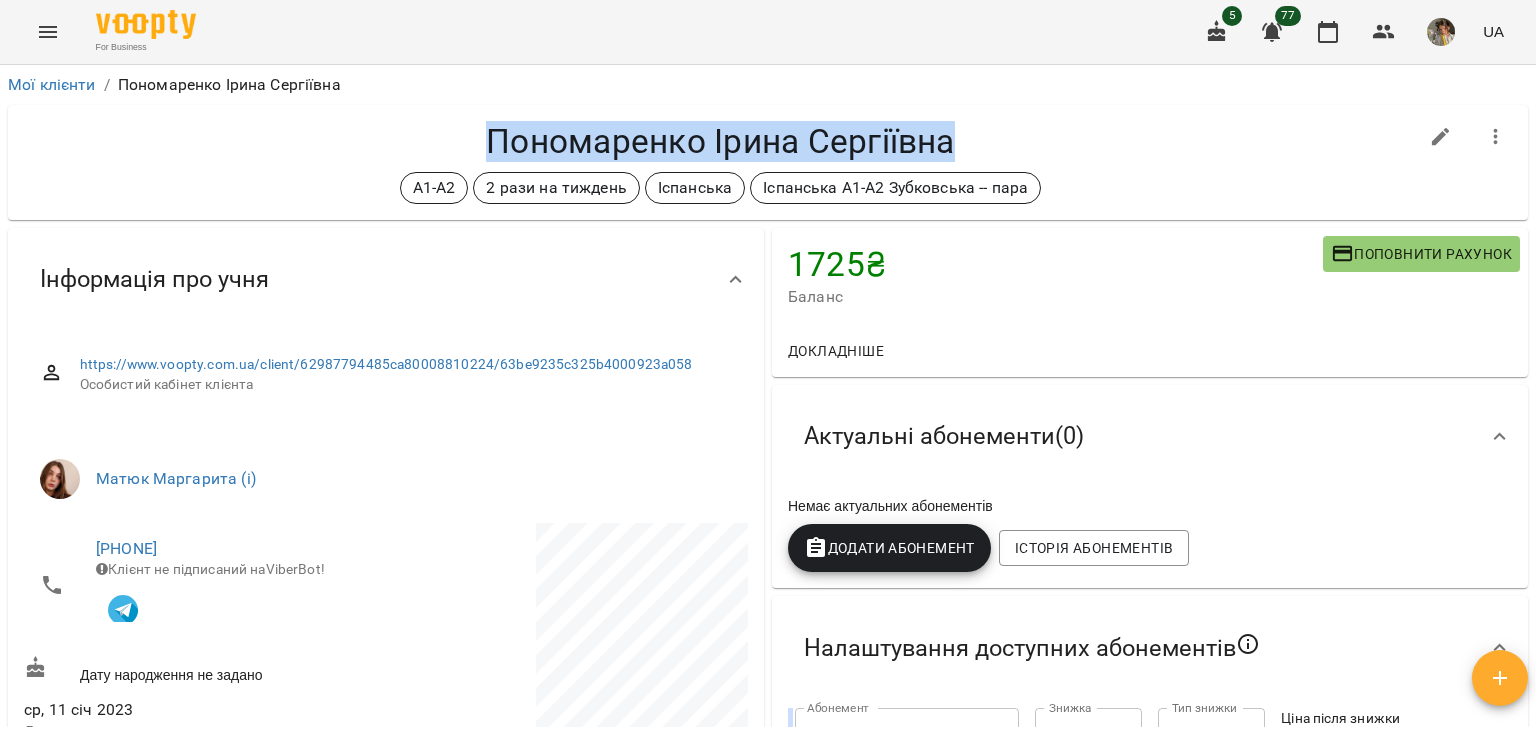 drag, startPoint x: 466, startPoint y: 140, endPoint x: 939, endPoint y: 137, distance: 473.00952 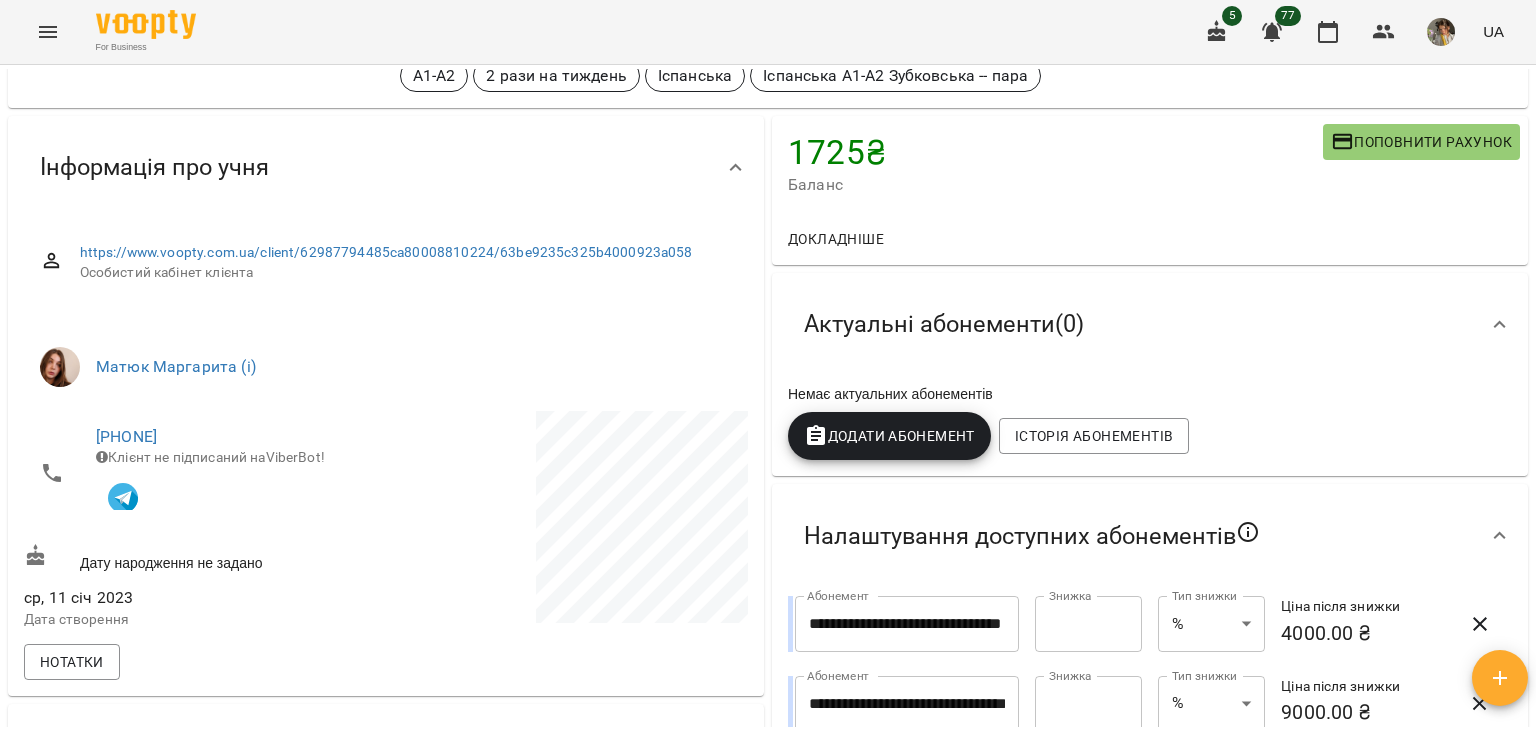 scroll, scrollTop: 0, scrollLeft: 0, axis: both 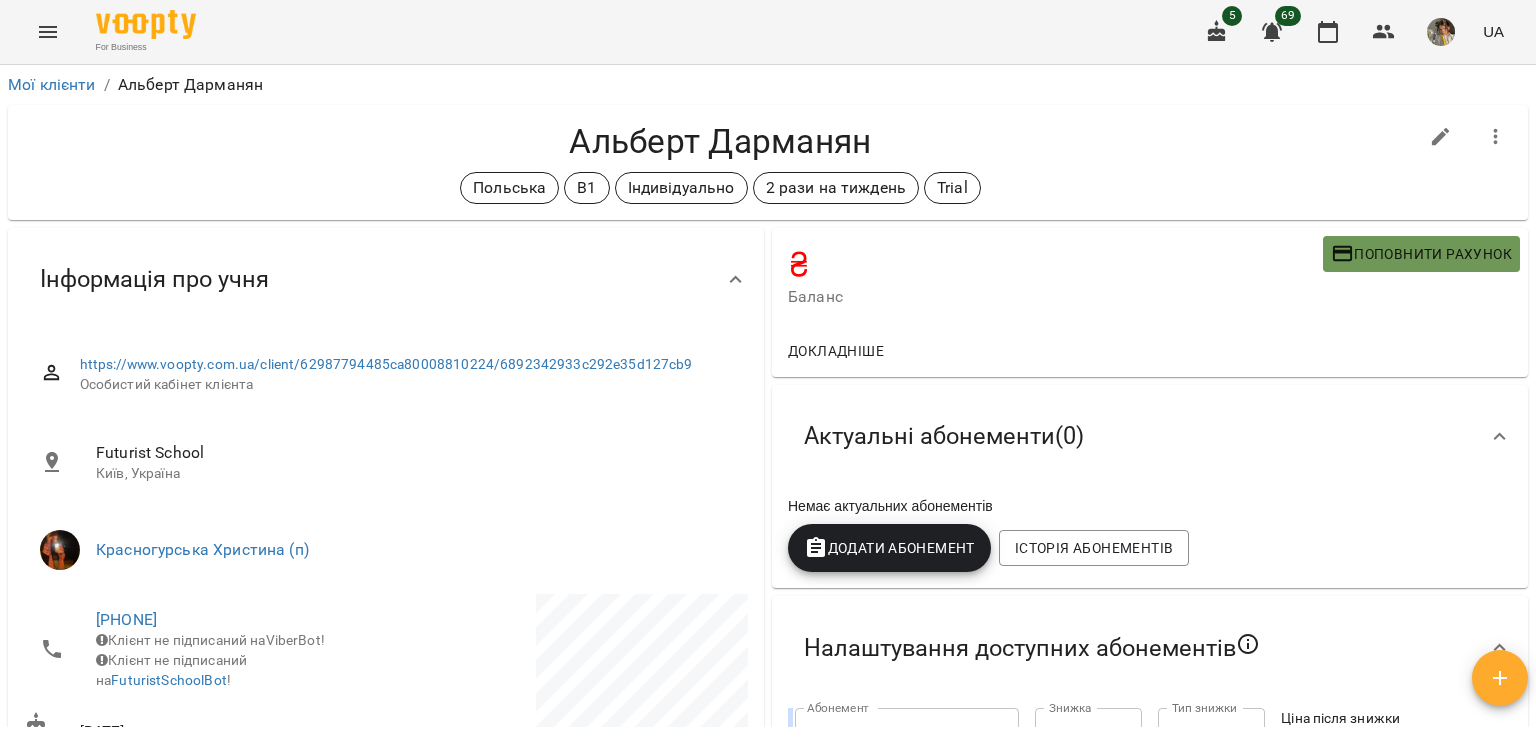 click on "Поповнити рахунок" at bounding box center (1421, 254) 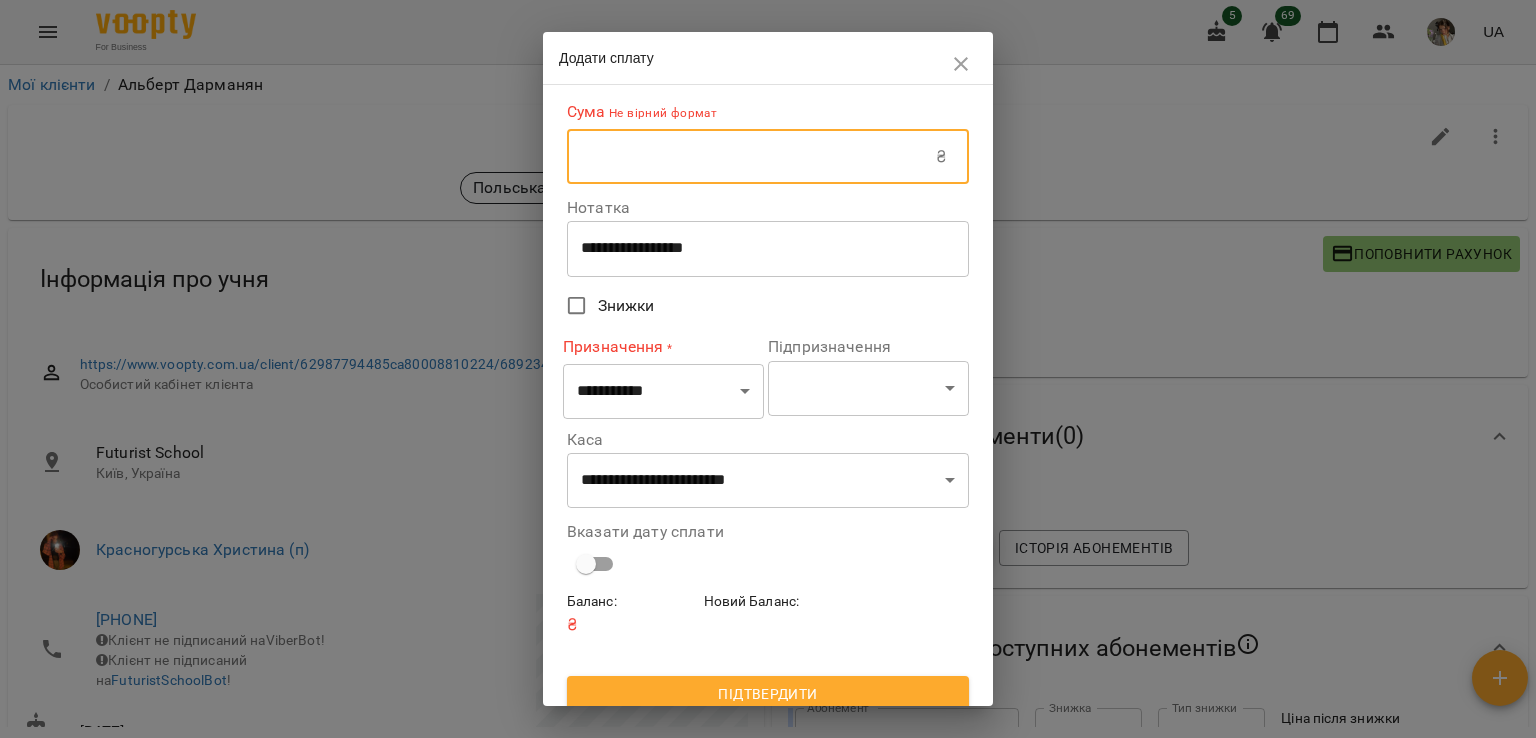 click at bounding box center [751, 157] 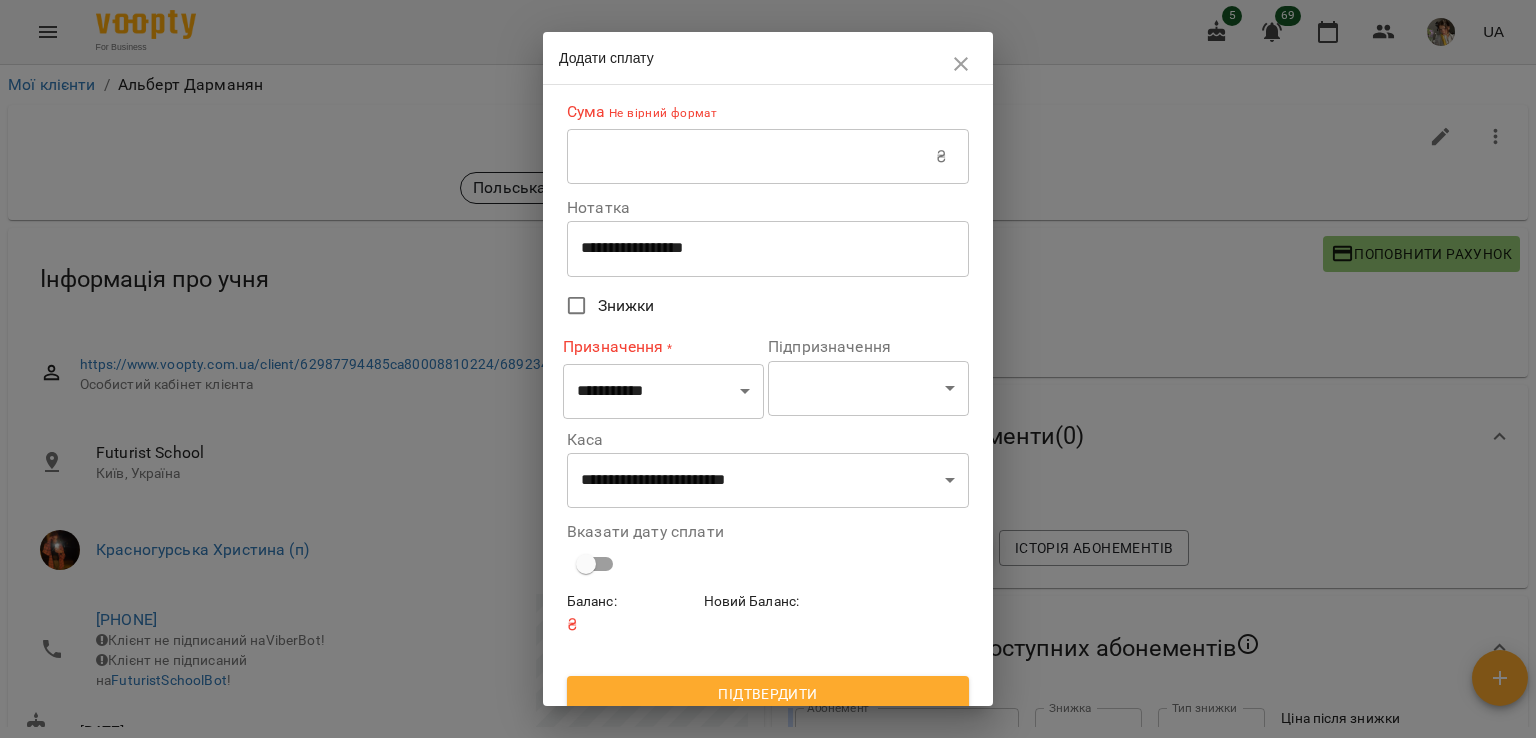 click on "**********" at bounding box center [768, 342] 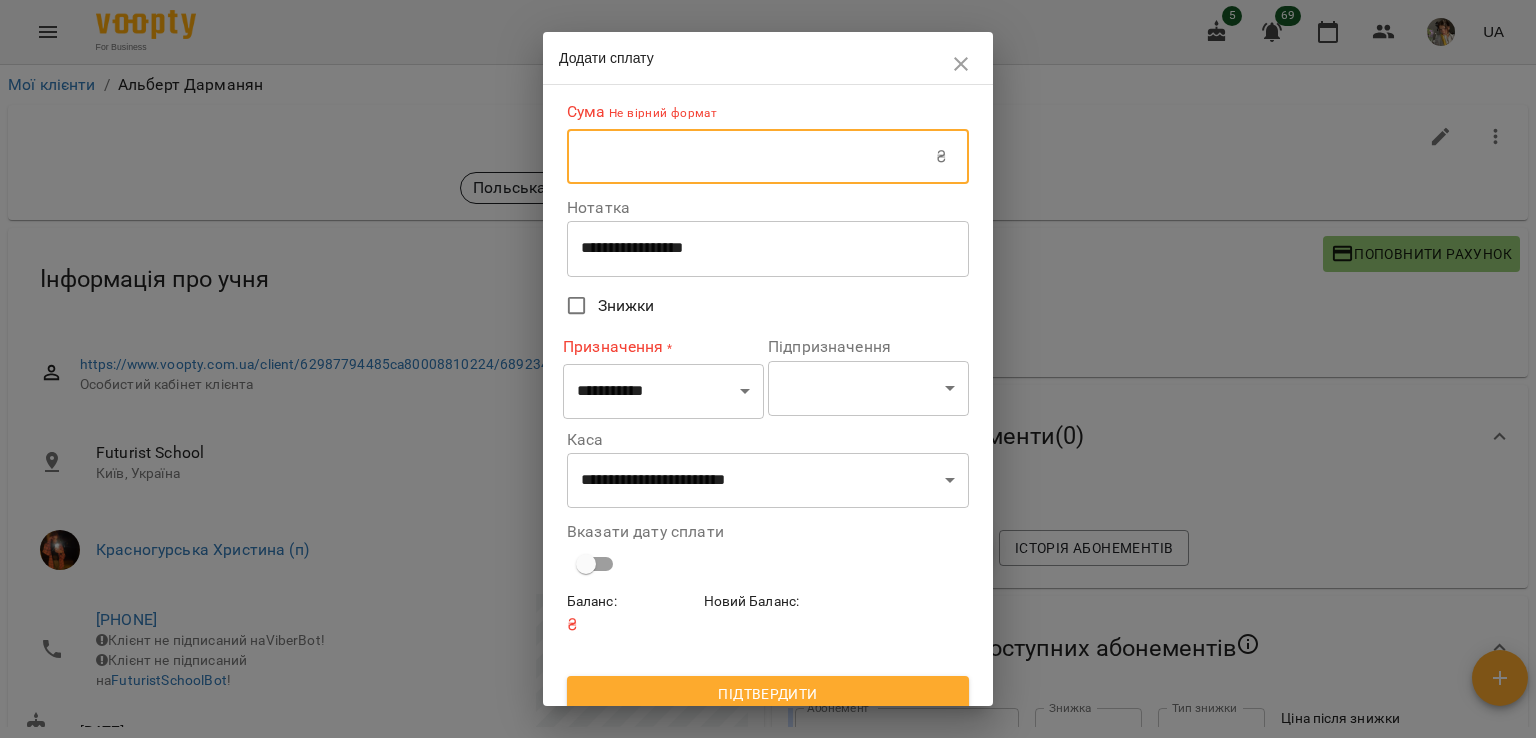 click at bounding box center (751, 157) 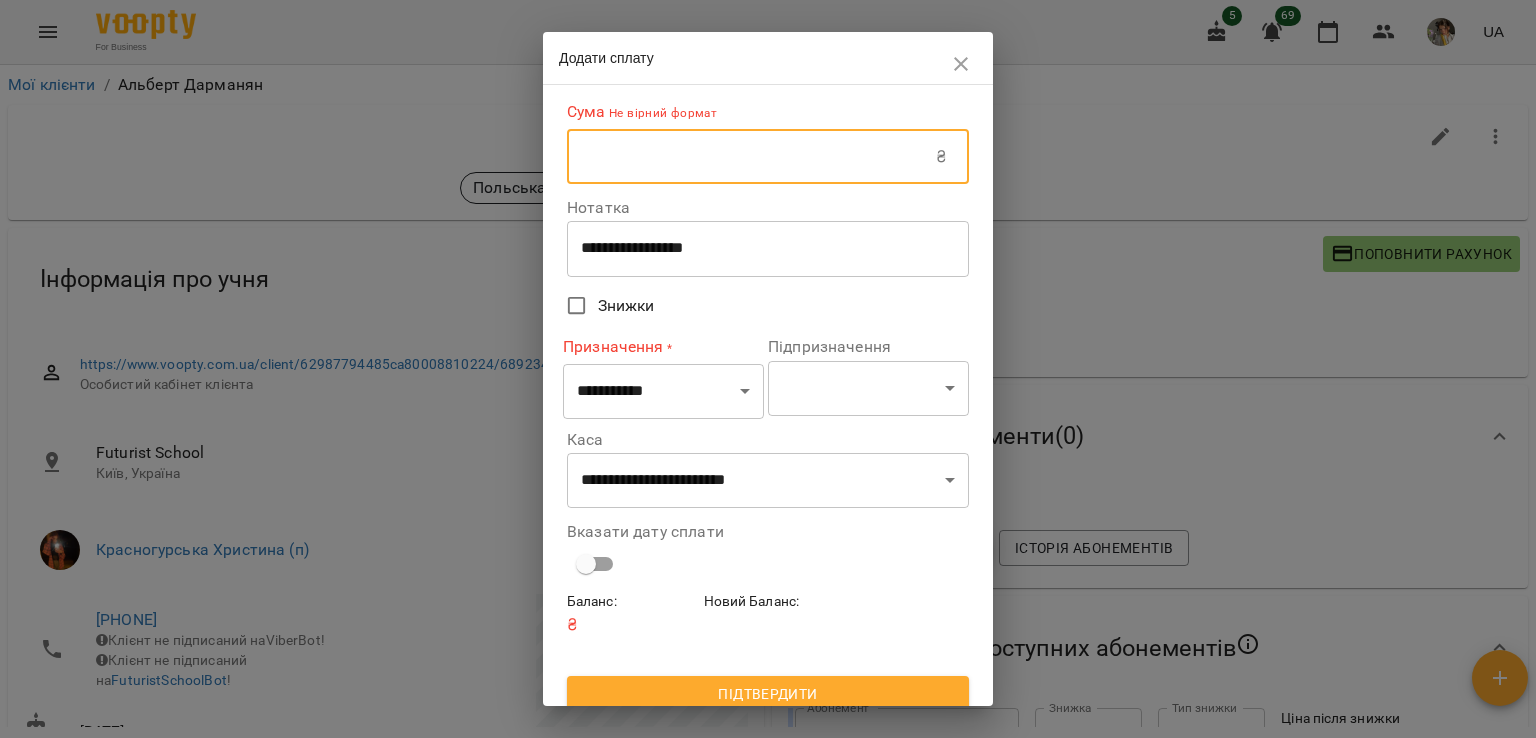 type on "***" 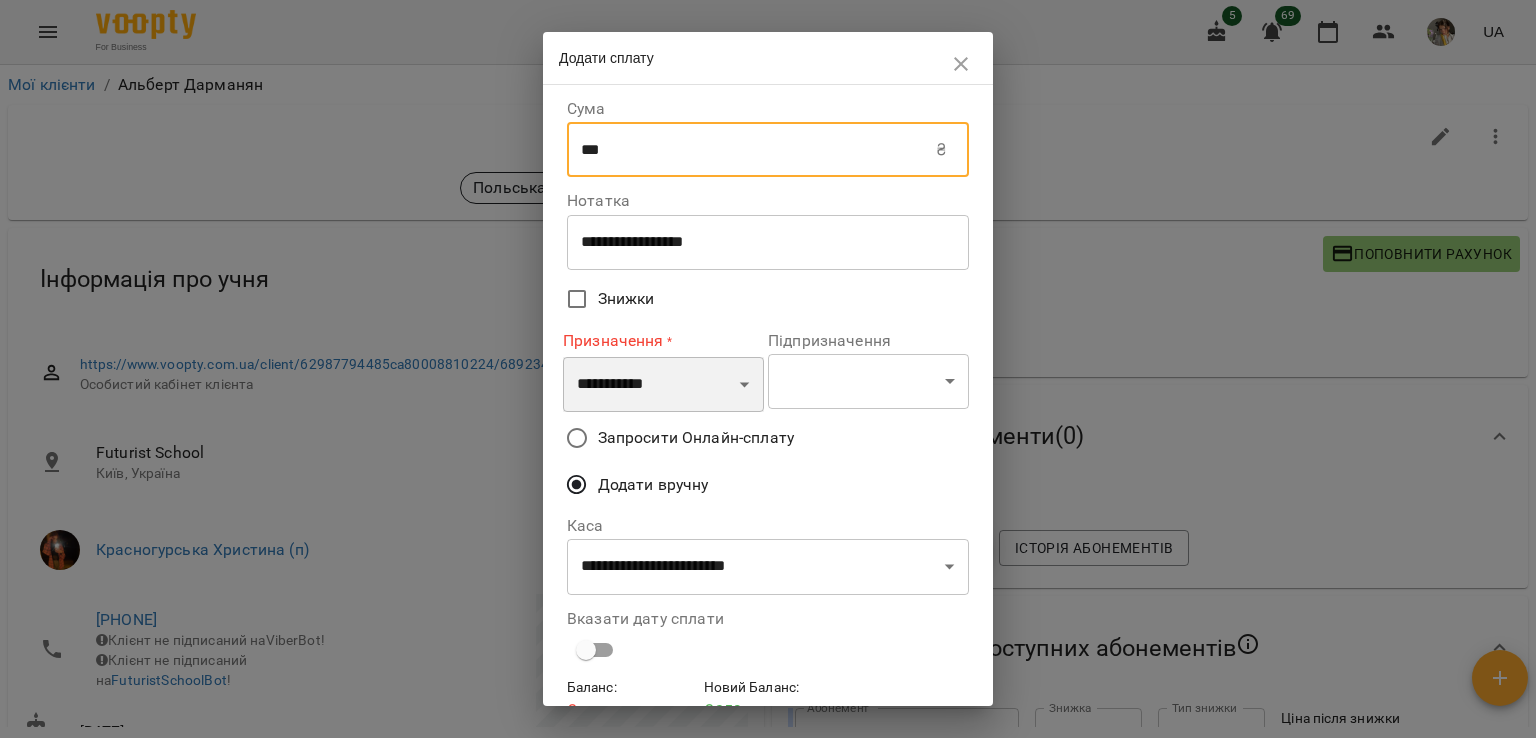click on "**********" at bounding box center (663, 385) 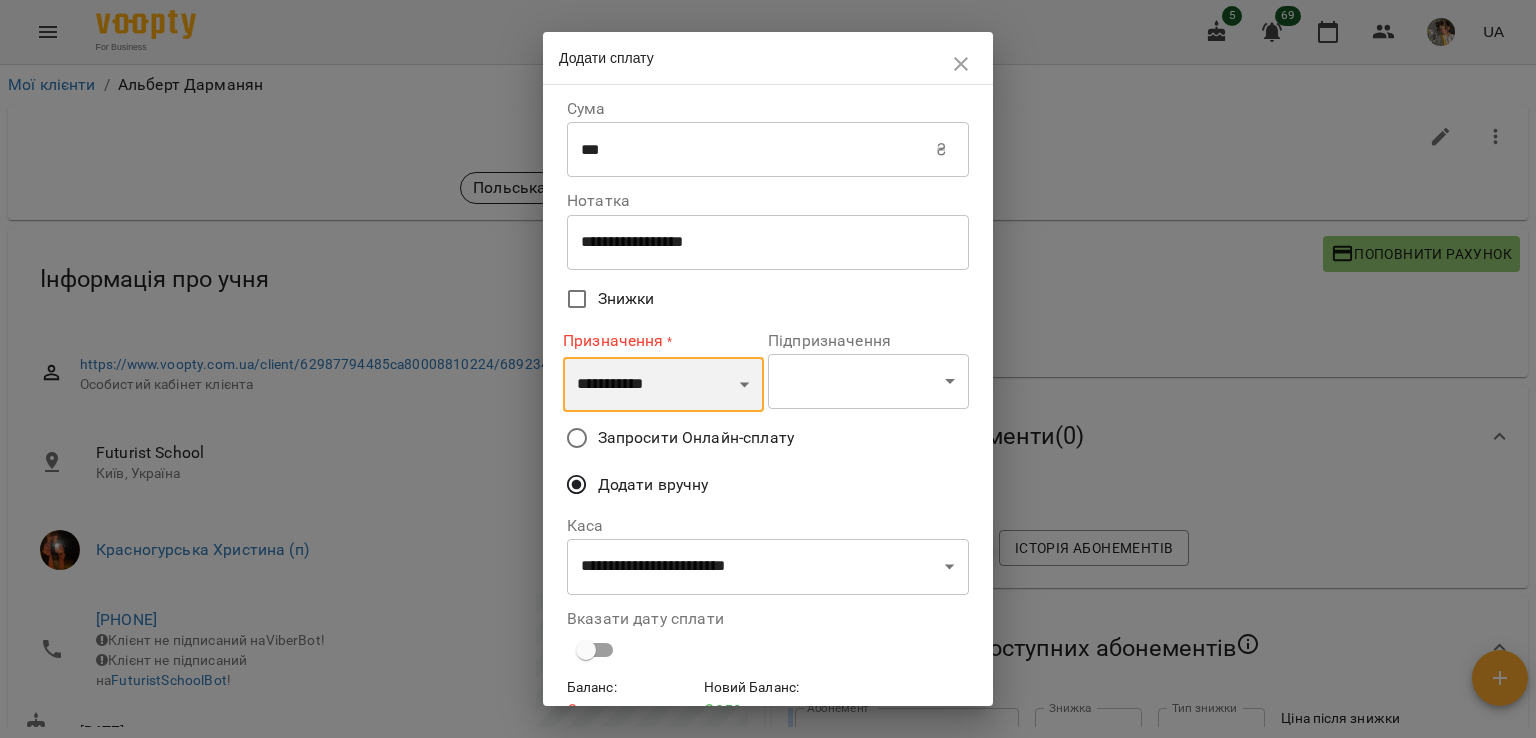 select on "**********" 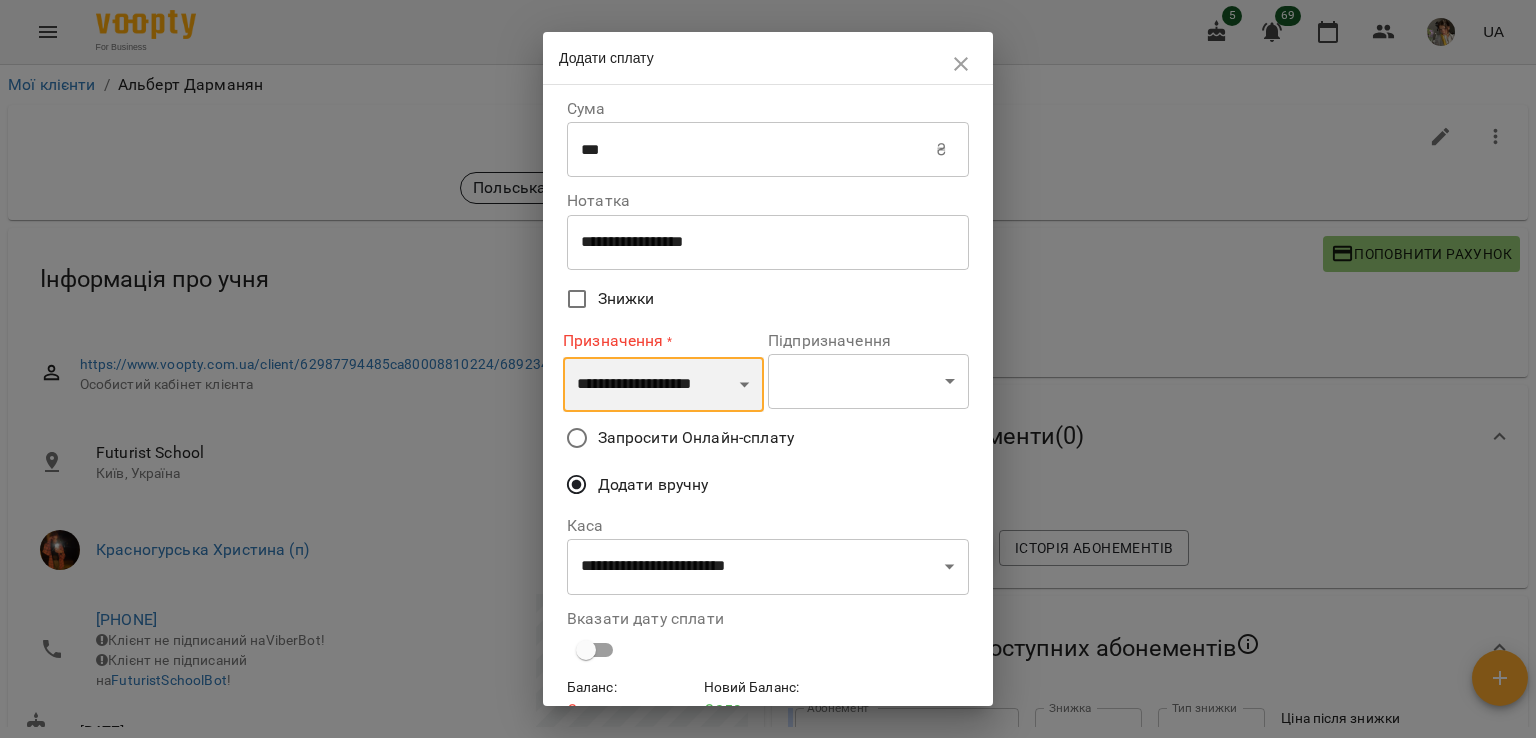 click on "**********" at bounding box center (663, 385) 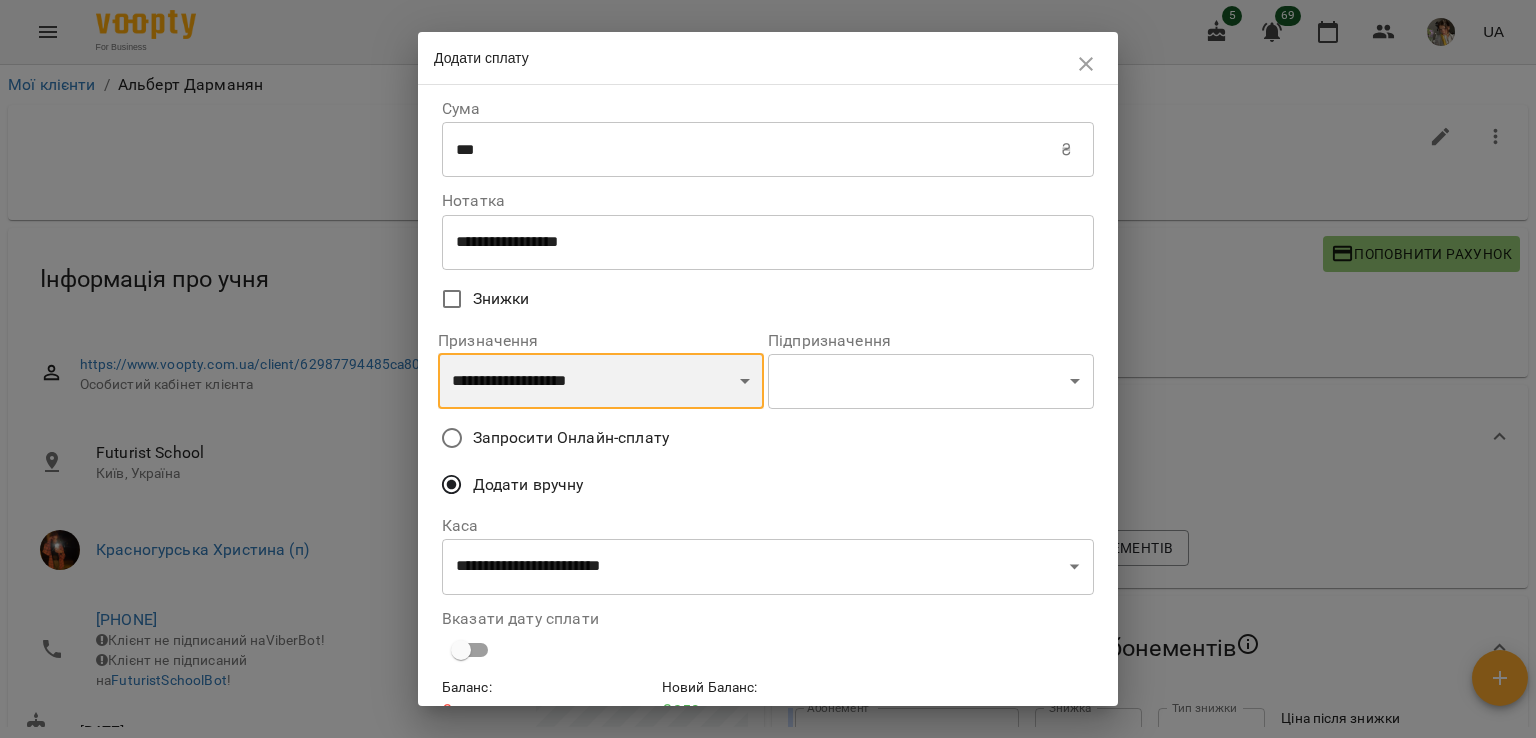 scroll, scrollTop: 103, scrollLeft: 0, axis: vertical 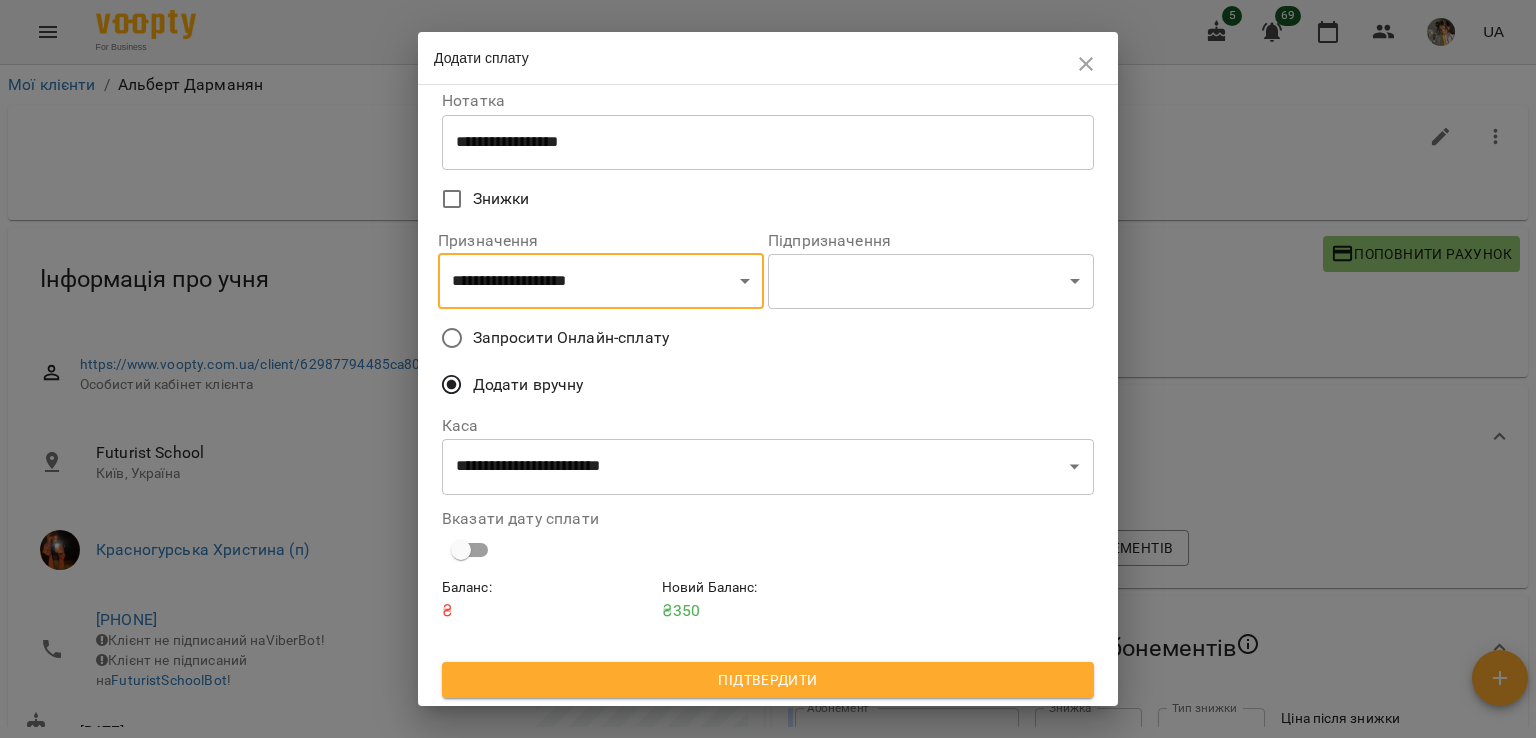 click on "Підтвердити" at bounding box center [768, 680] 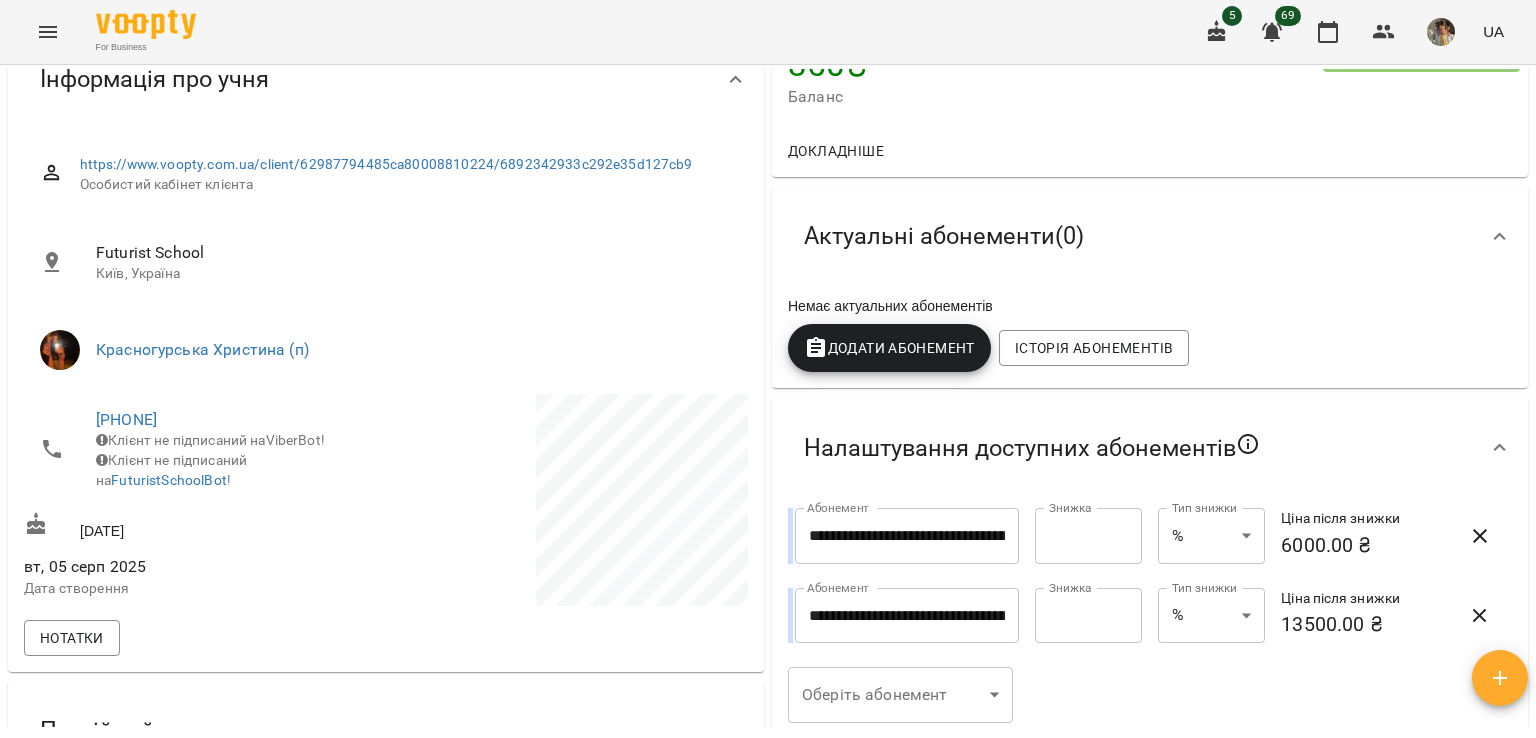 scroll, scrollTop: 0, scrollLeft: 0, axis: both 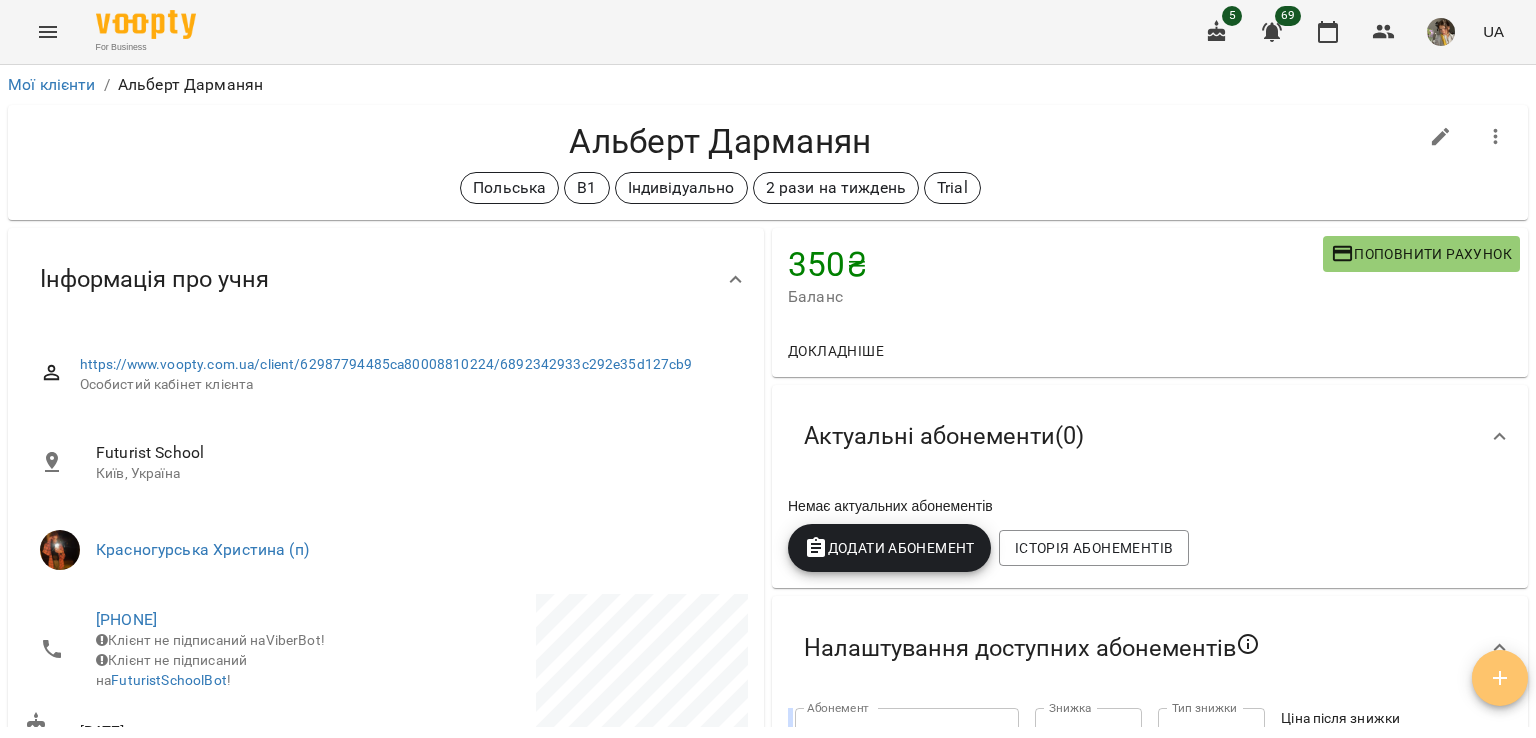click 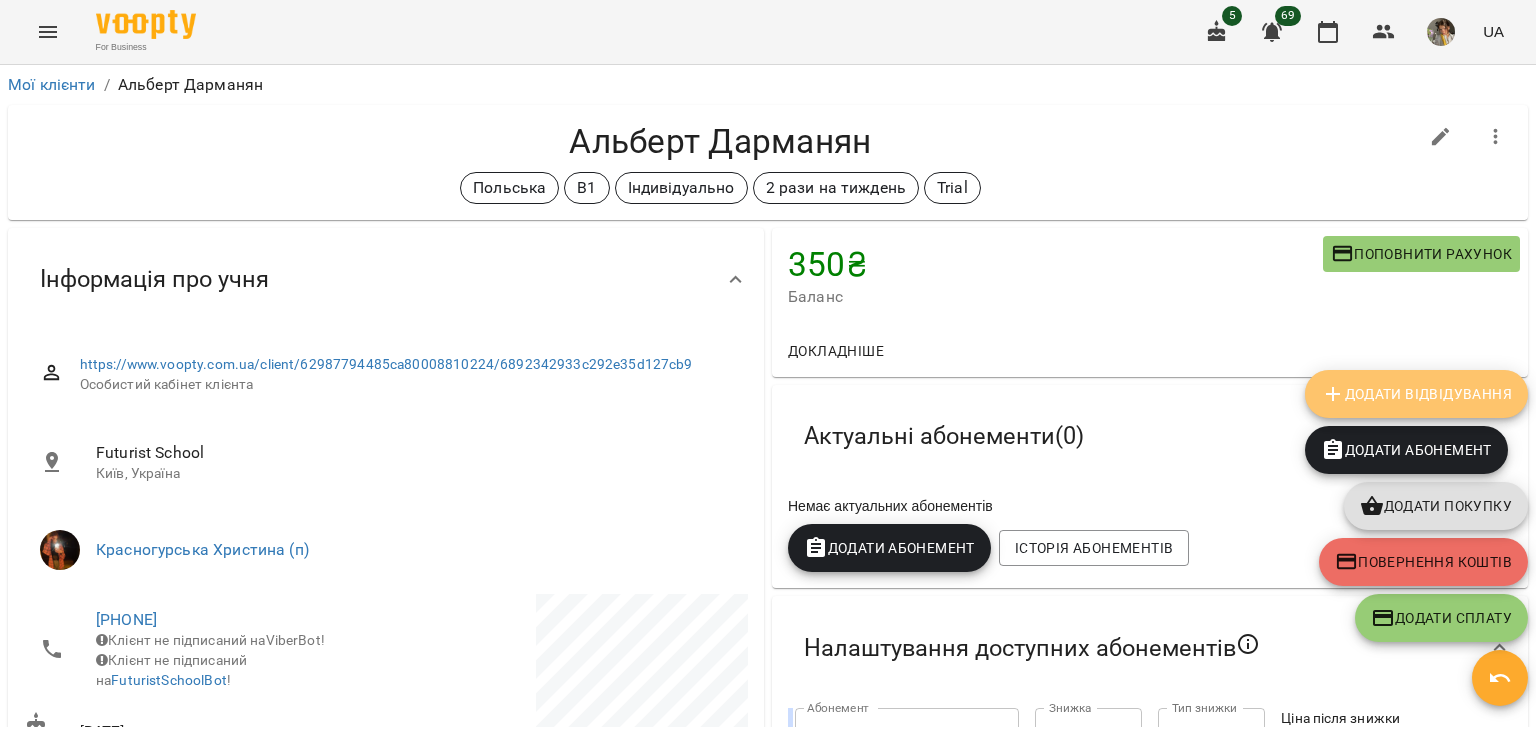 click on "Додати Відвідування" at bounding box center (1416, 394) 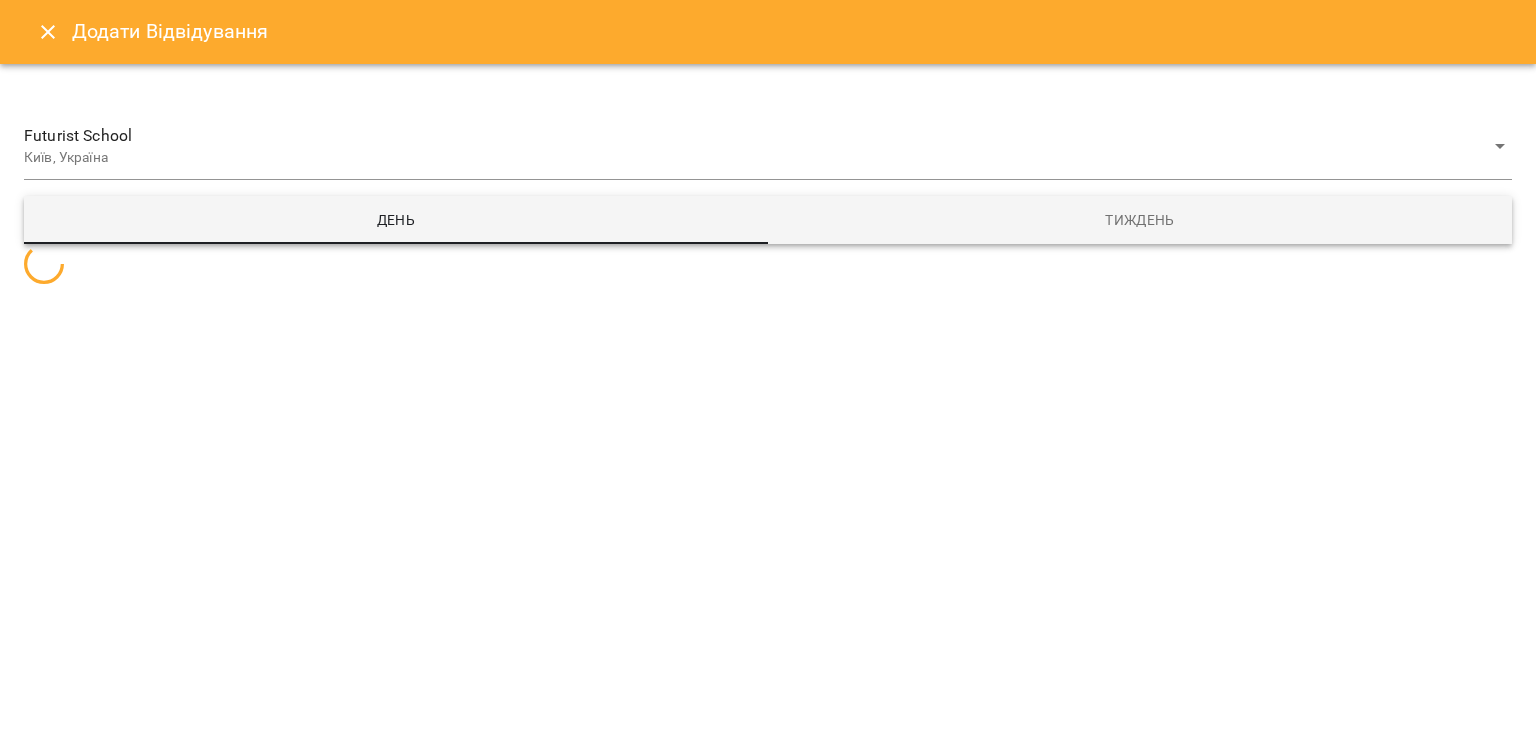 select 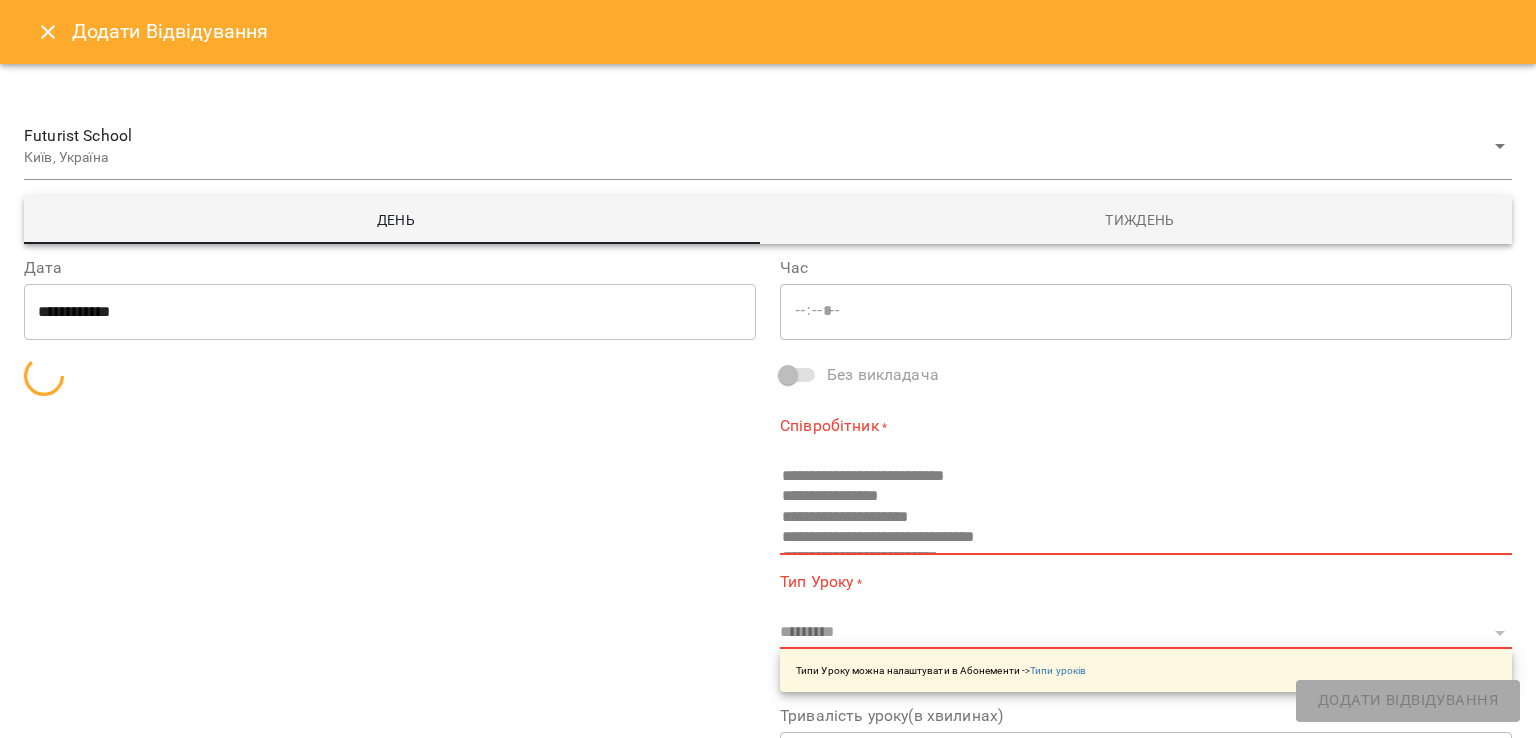 type on "*****" 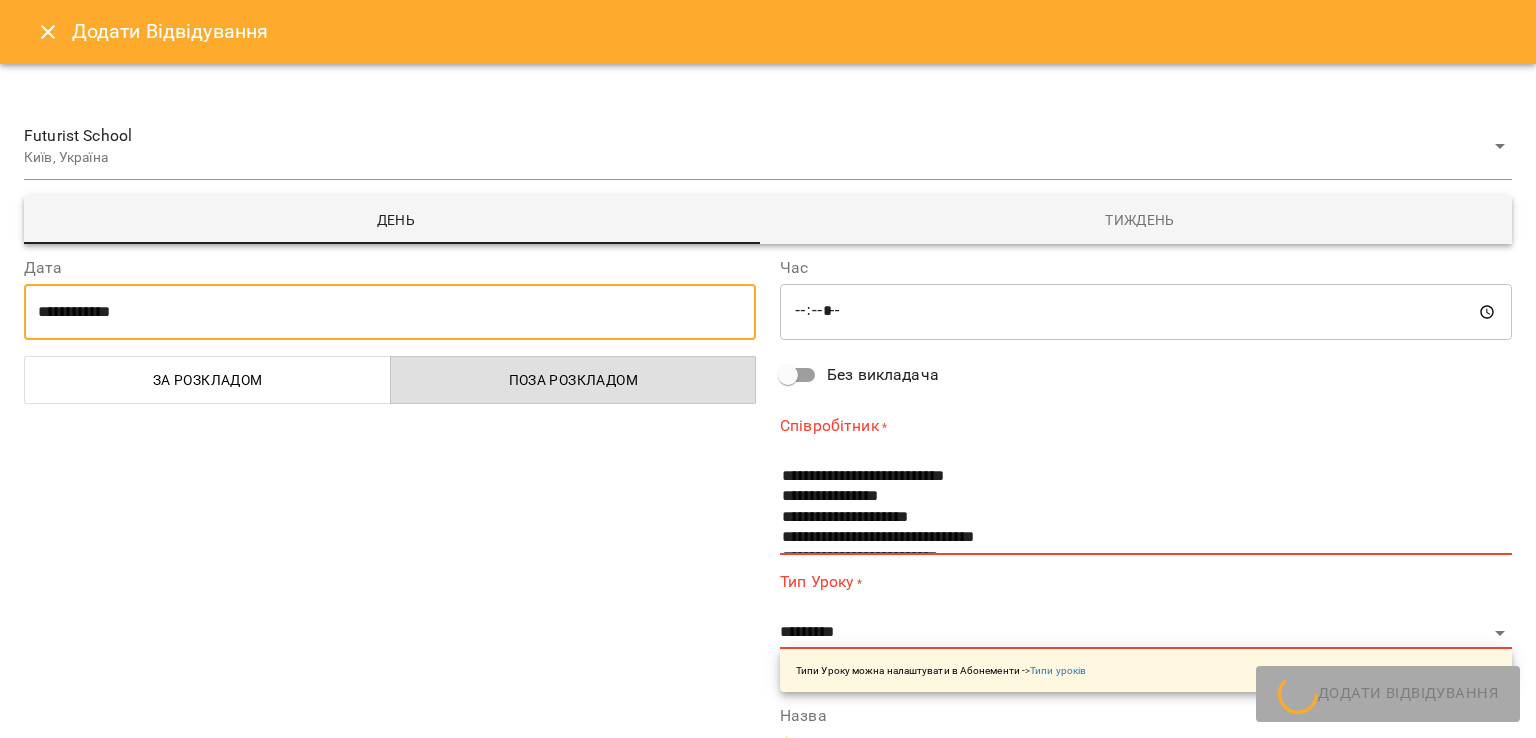 click on "**********" at bounding box center [390, 312] 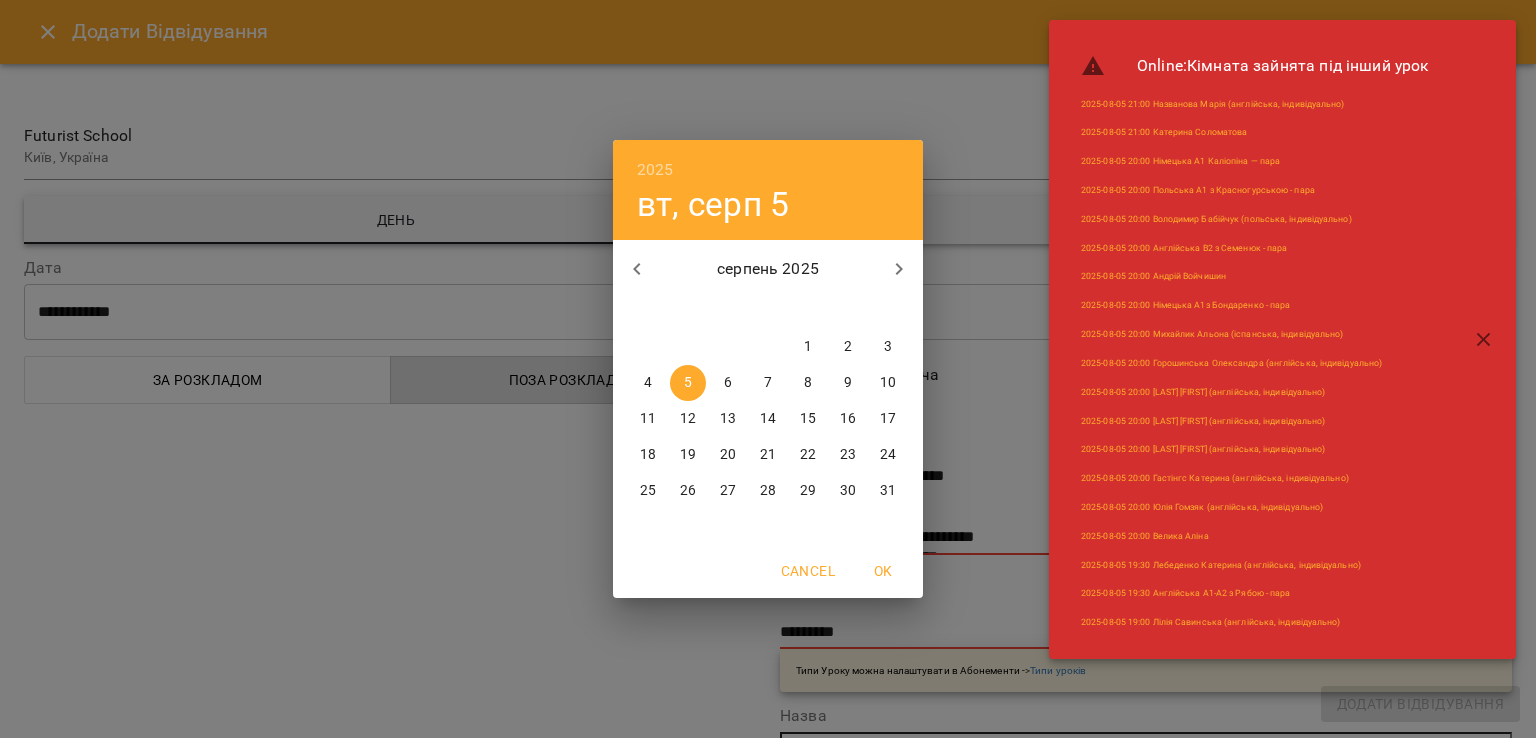 click on "11" at bounding box center (648, 419) 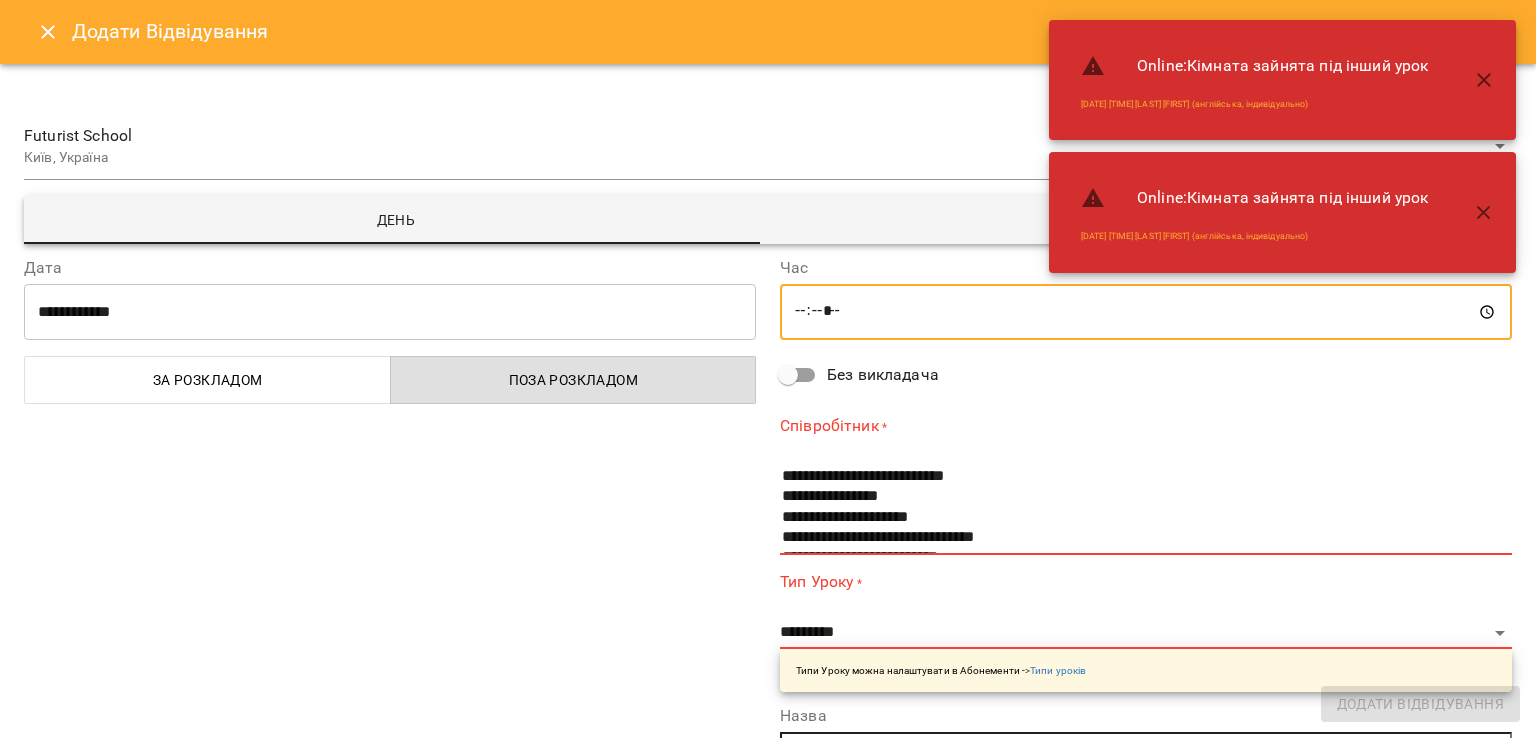 click on "*****" at bounding box center (1146, 312) 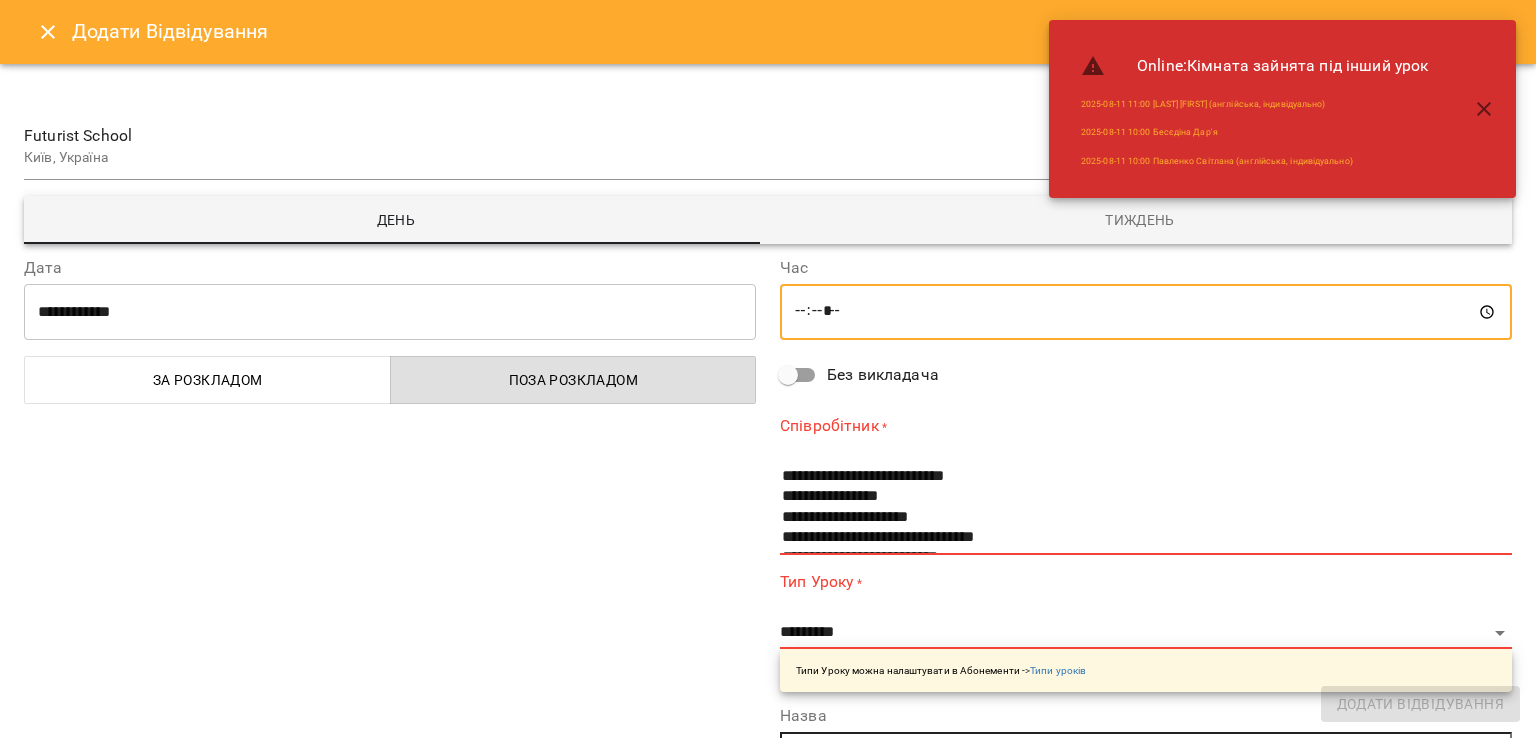 type on "*****" 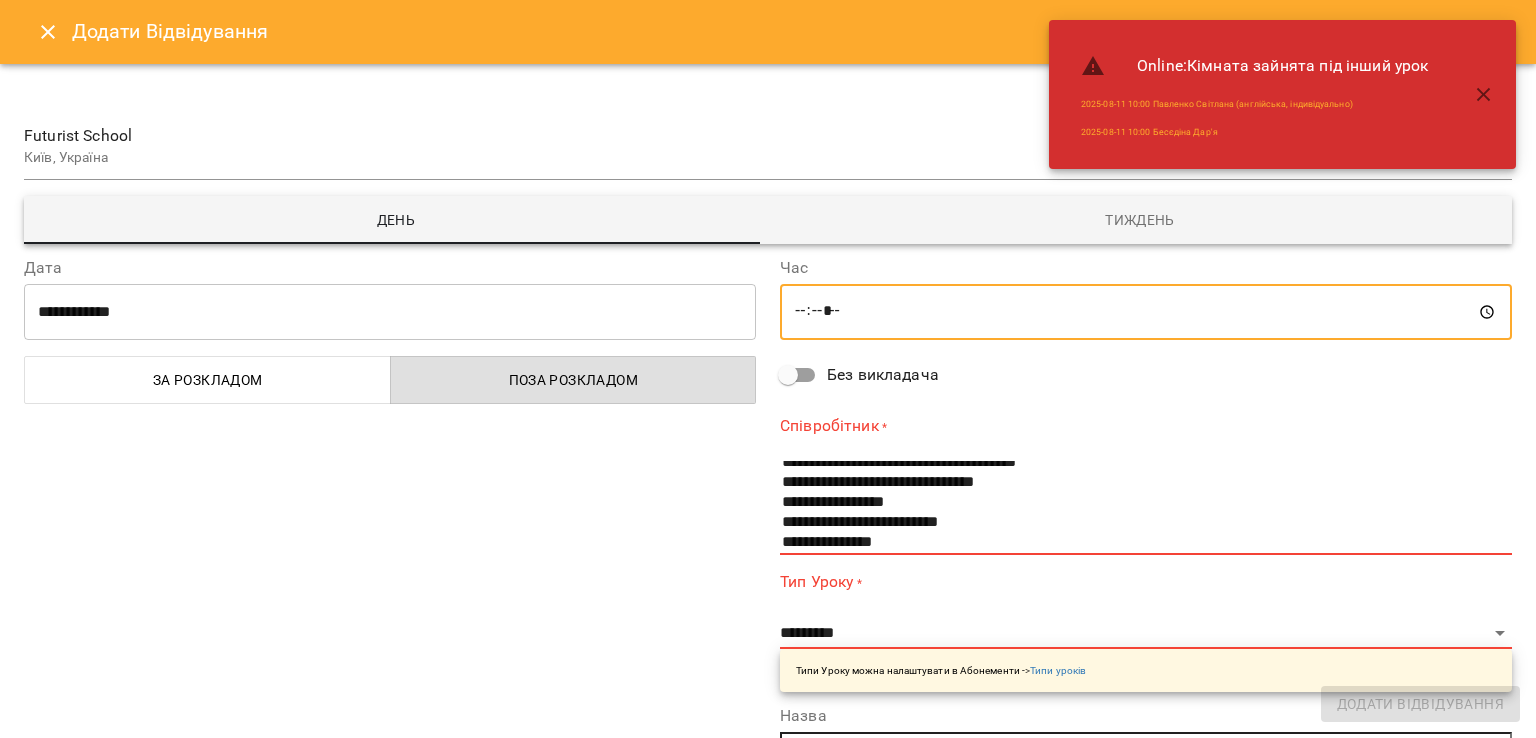 scroll, scrollTop: 717, scrollLeft: 0, axis: vertical 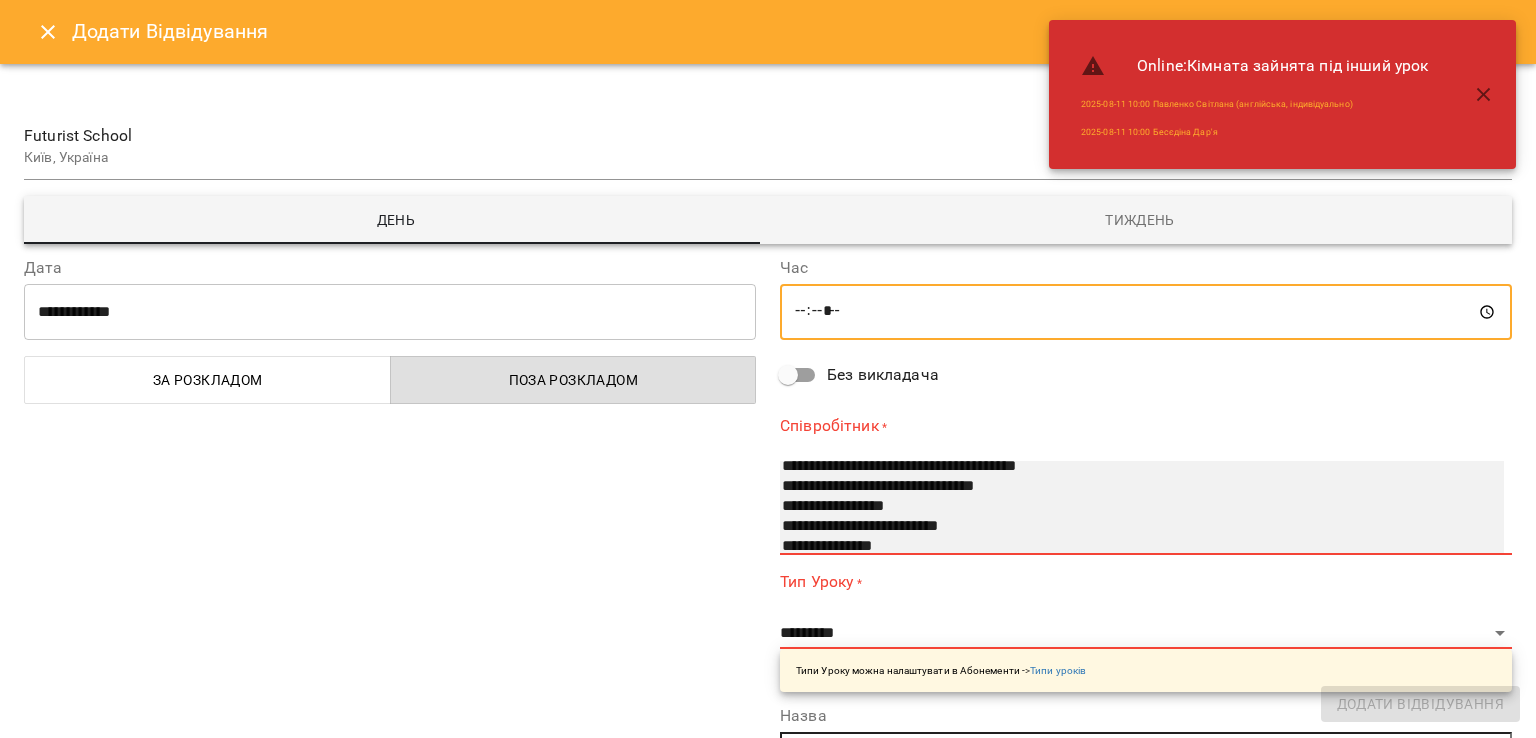 select on "**********" 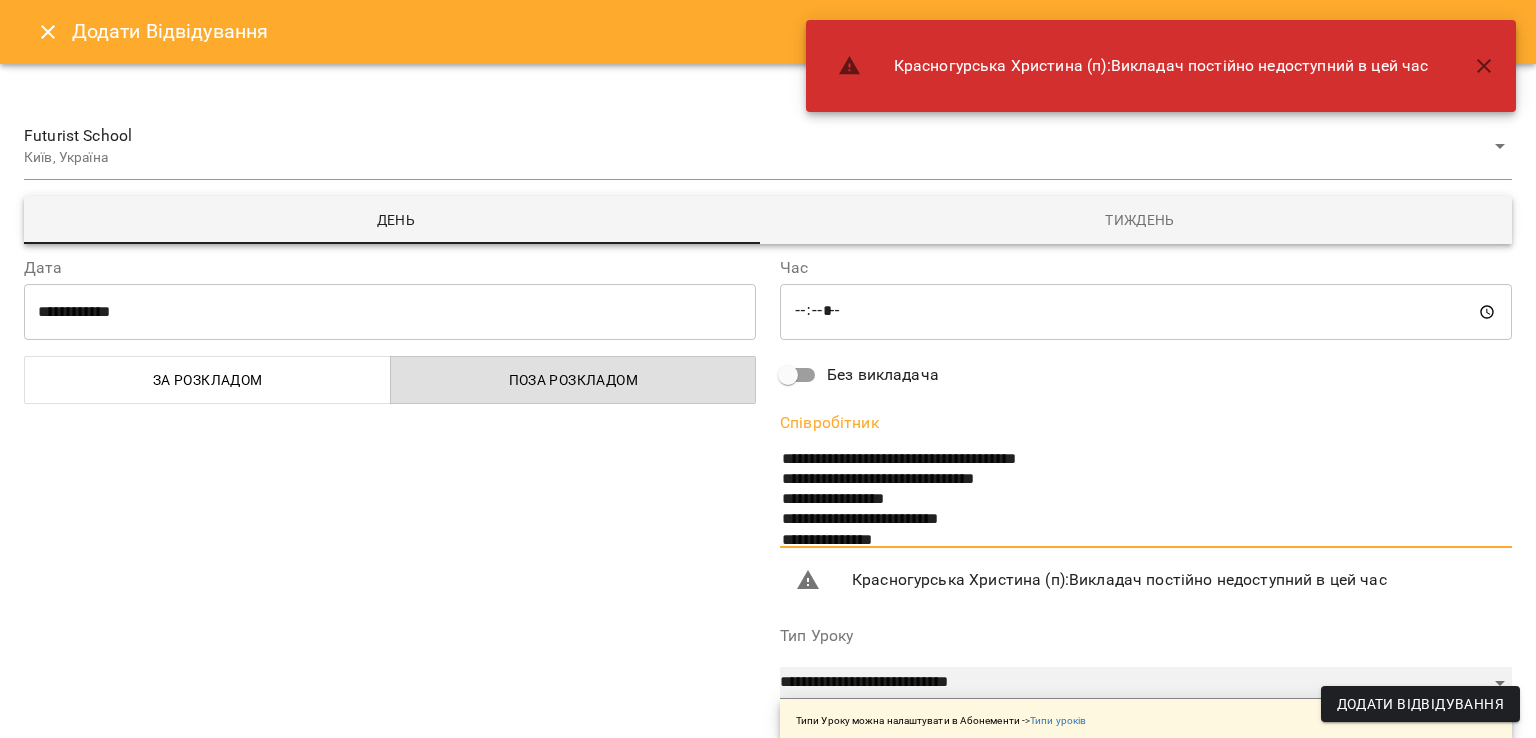 click on "**********" at bounding box center (1146, 683) 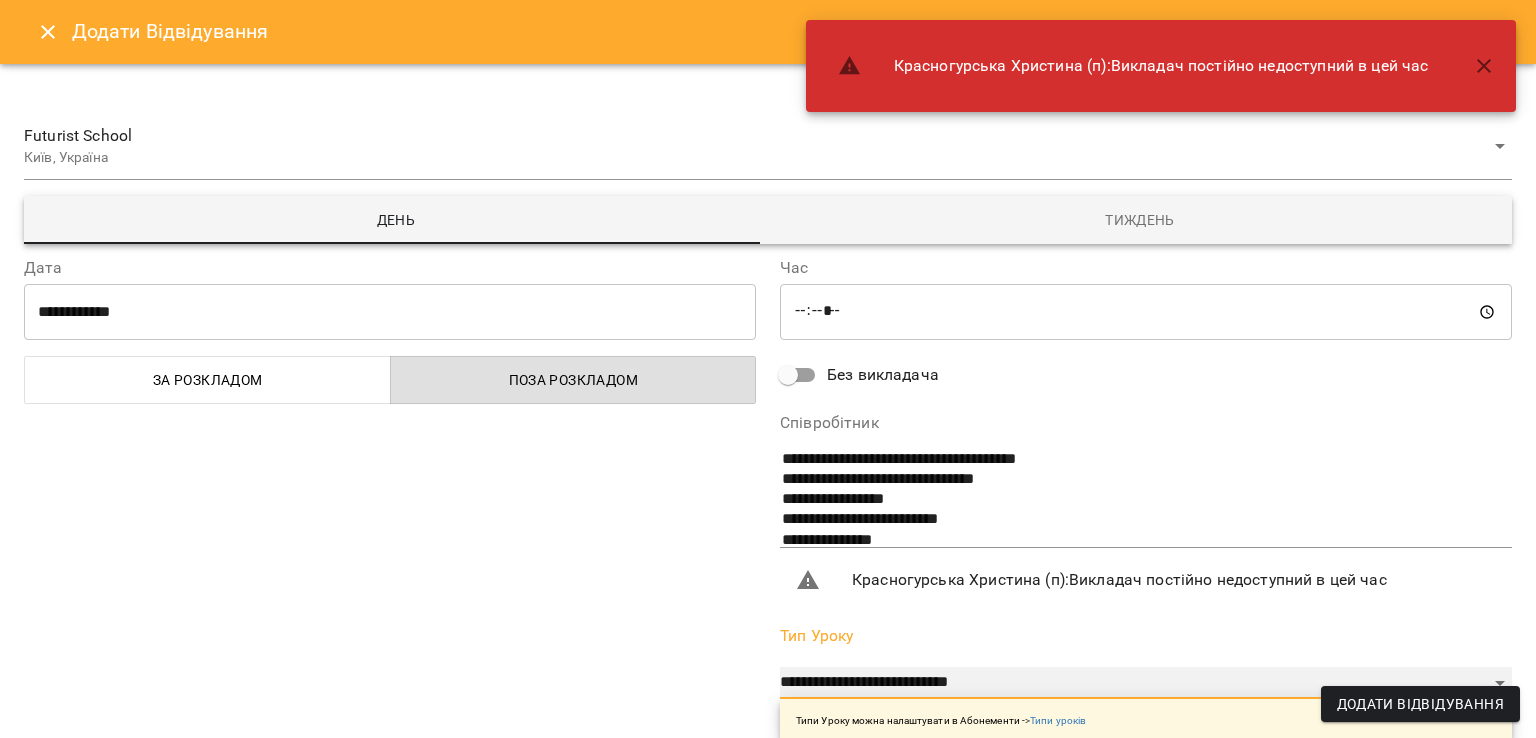 select on "**********" 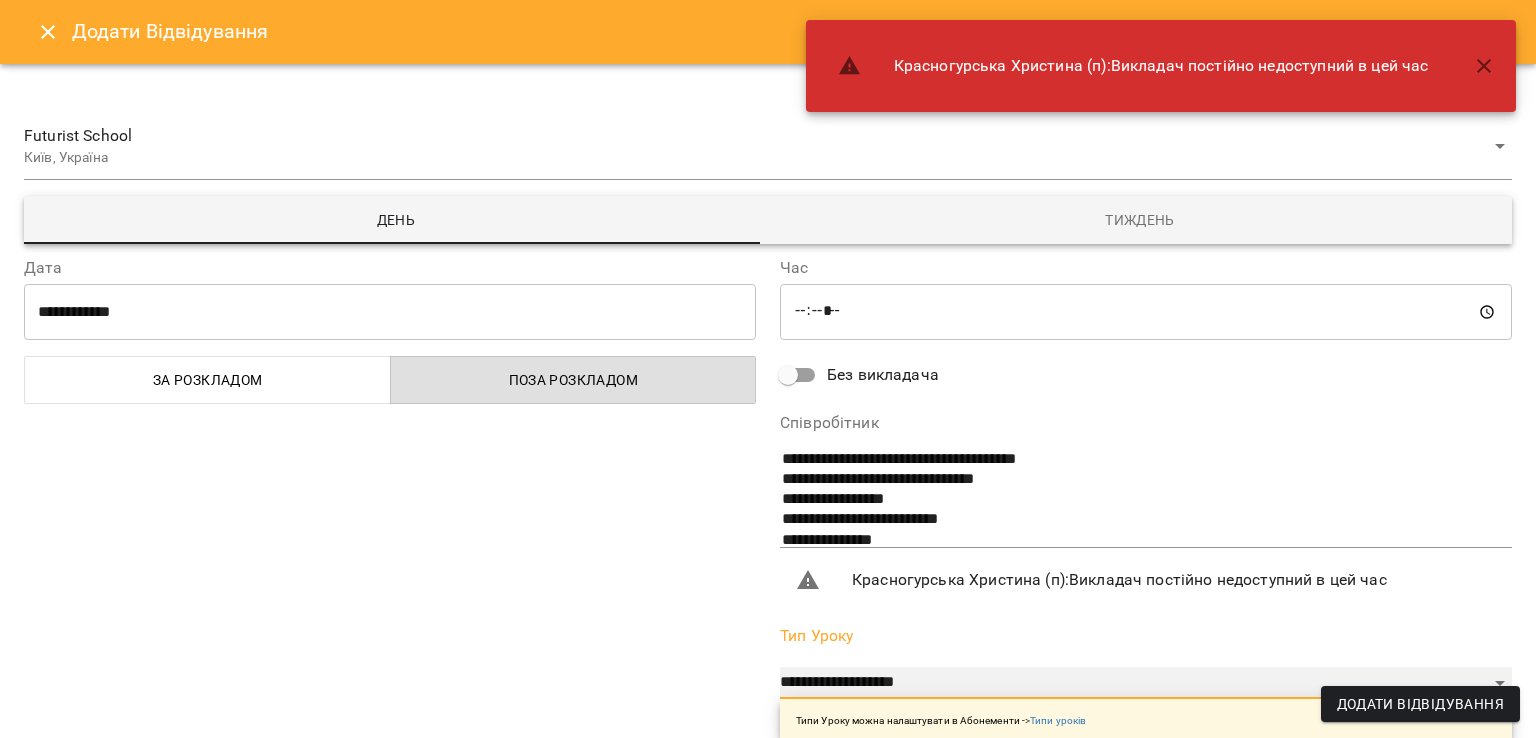 click on "**********" at bounding box center (1146, 683) 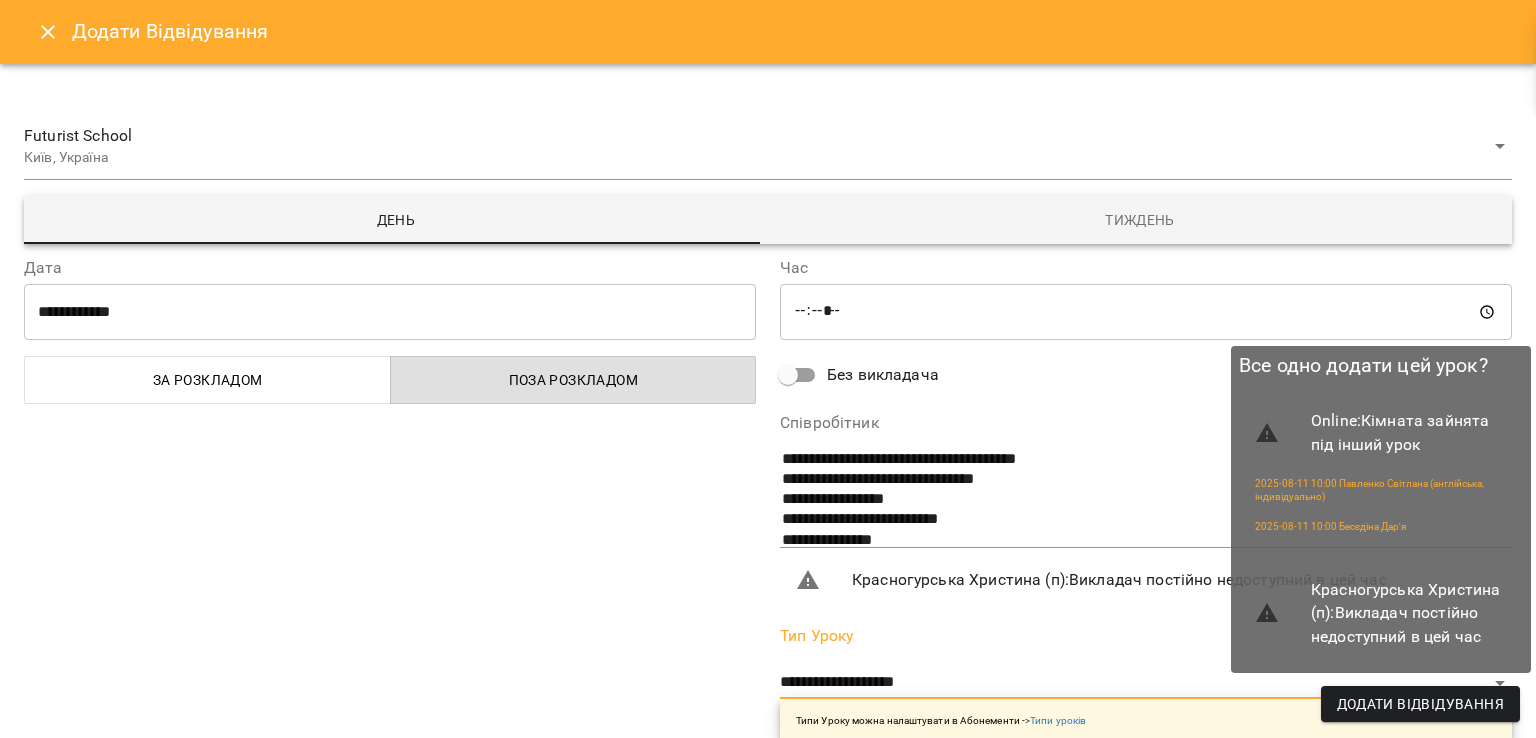 click on "Додати Відвідування" at bounding box center [1420, 704] 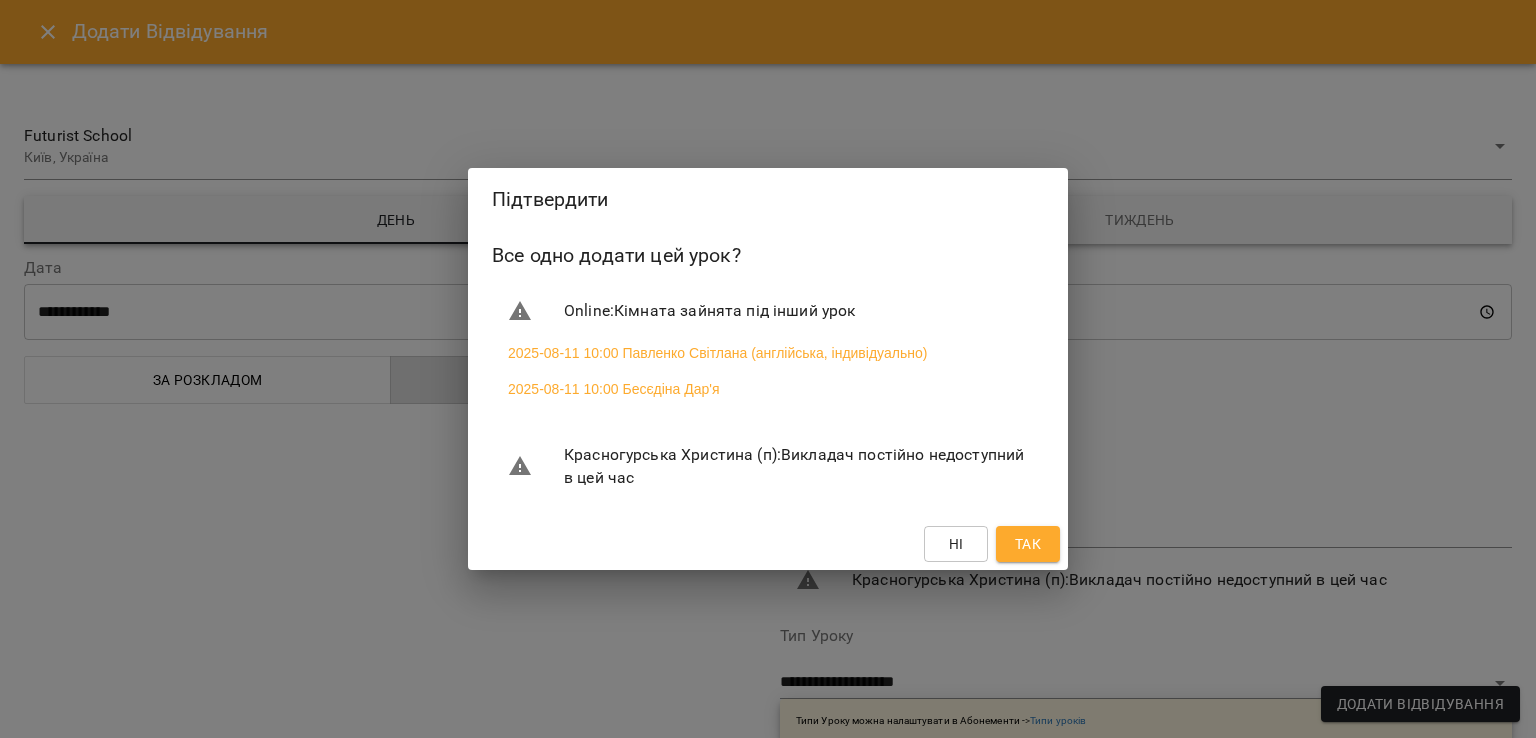 click on "Так" at bounding box center [1028, 544] 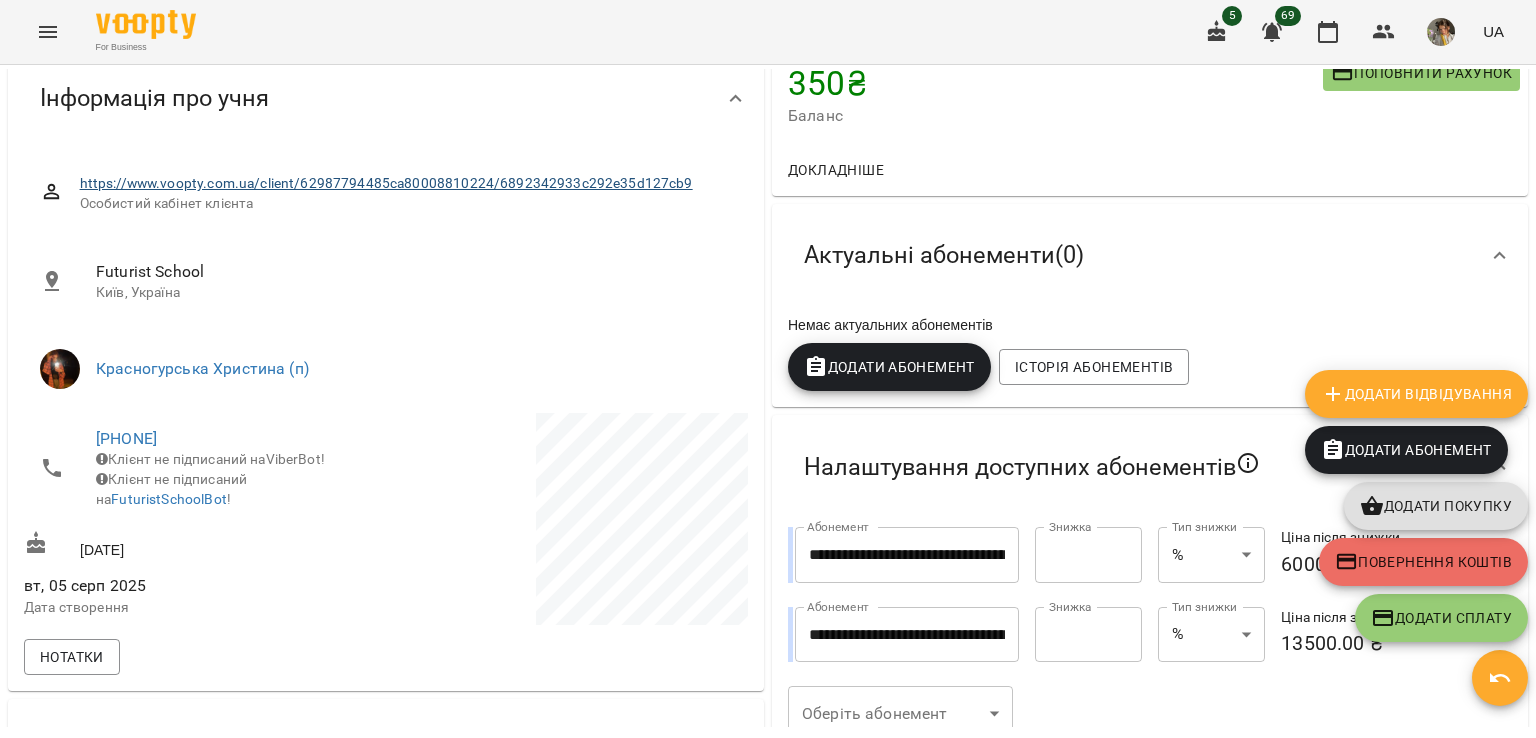 scroll, scrollTop: 0, scrollLeft: 0, axis: both 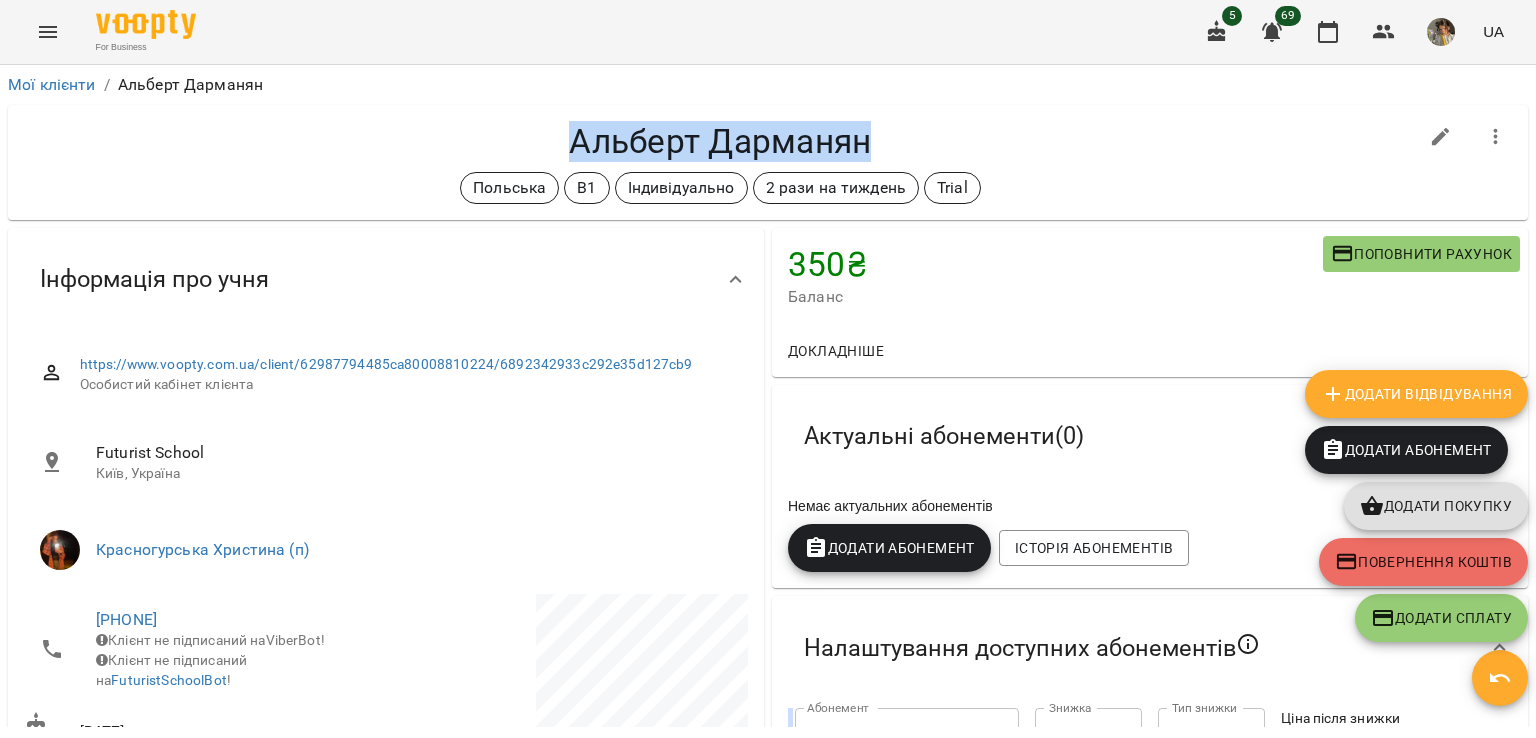 drag, startPoint x: 871, startPoint y: 145, endPoint x: 509, endPoint y: 136, distance: 362.11185 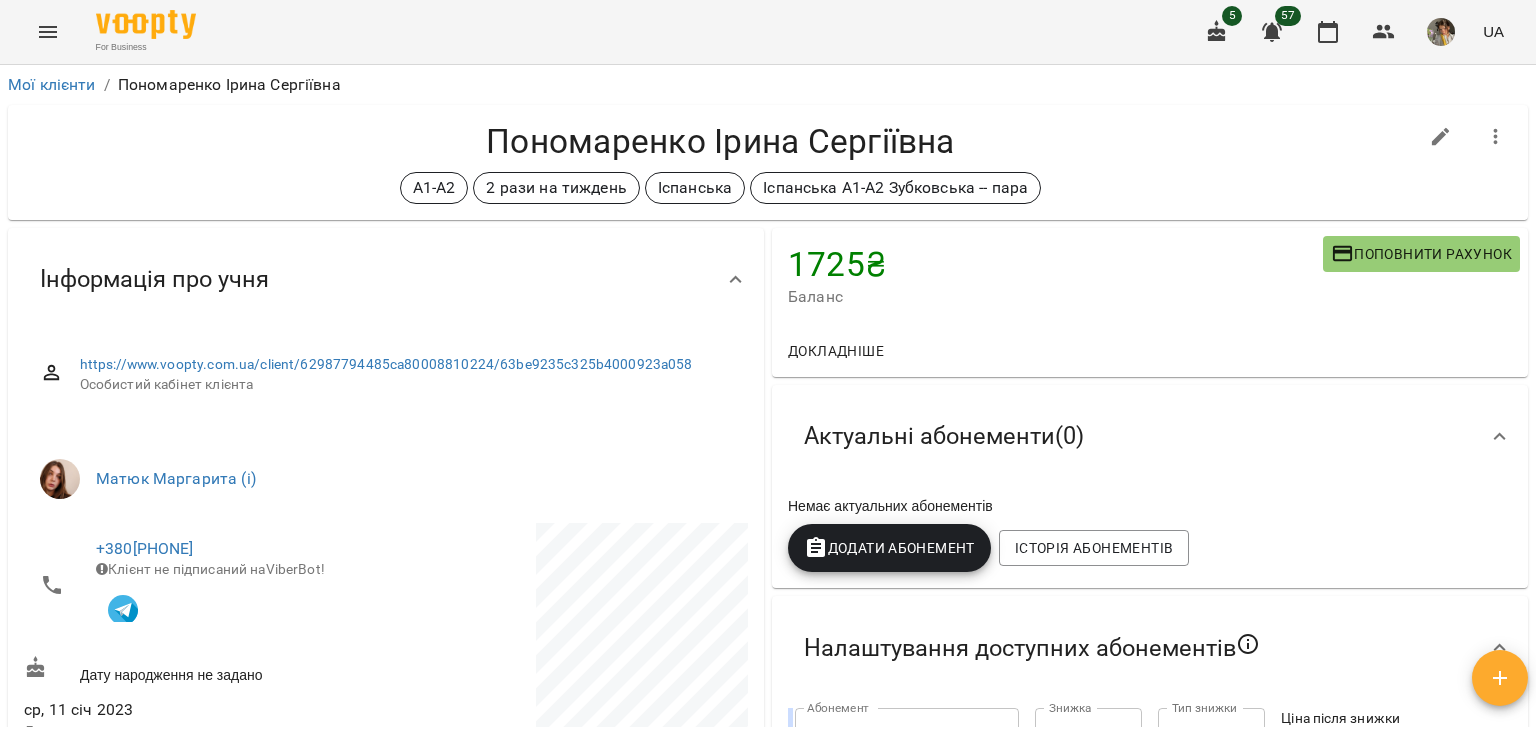 scroll, scrollTop: 0, scrollLeft: 0, axis: both 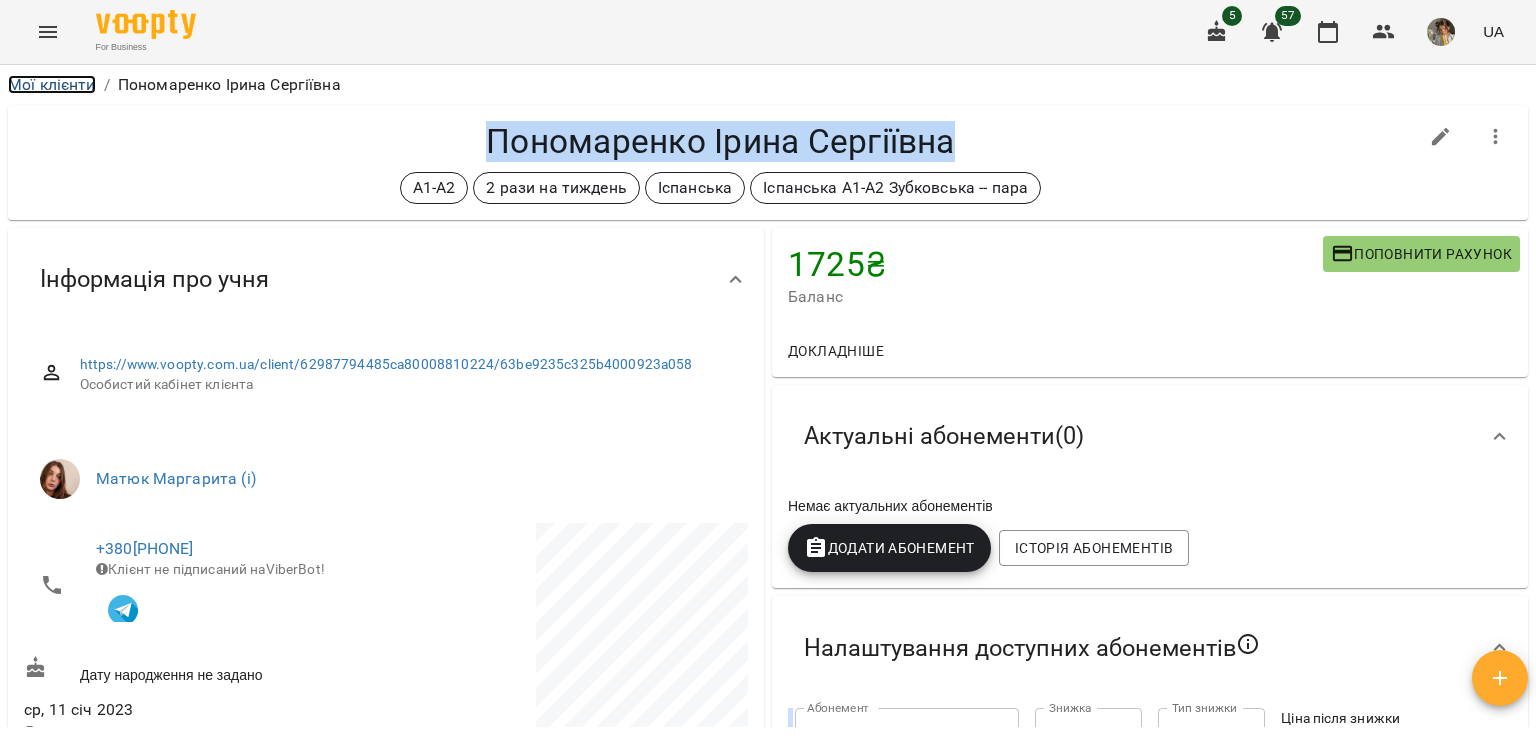 click on "Мої клієнти" at bounding box center [52, 84] 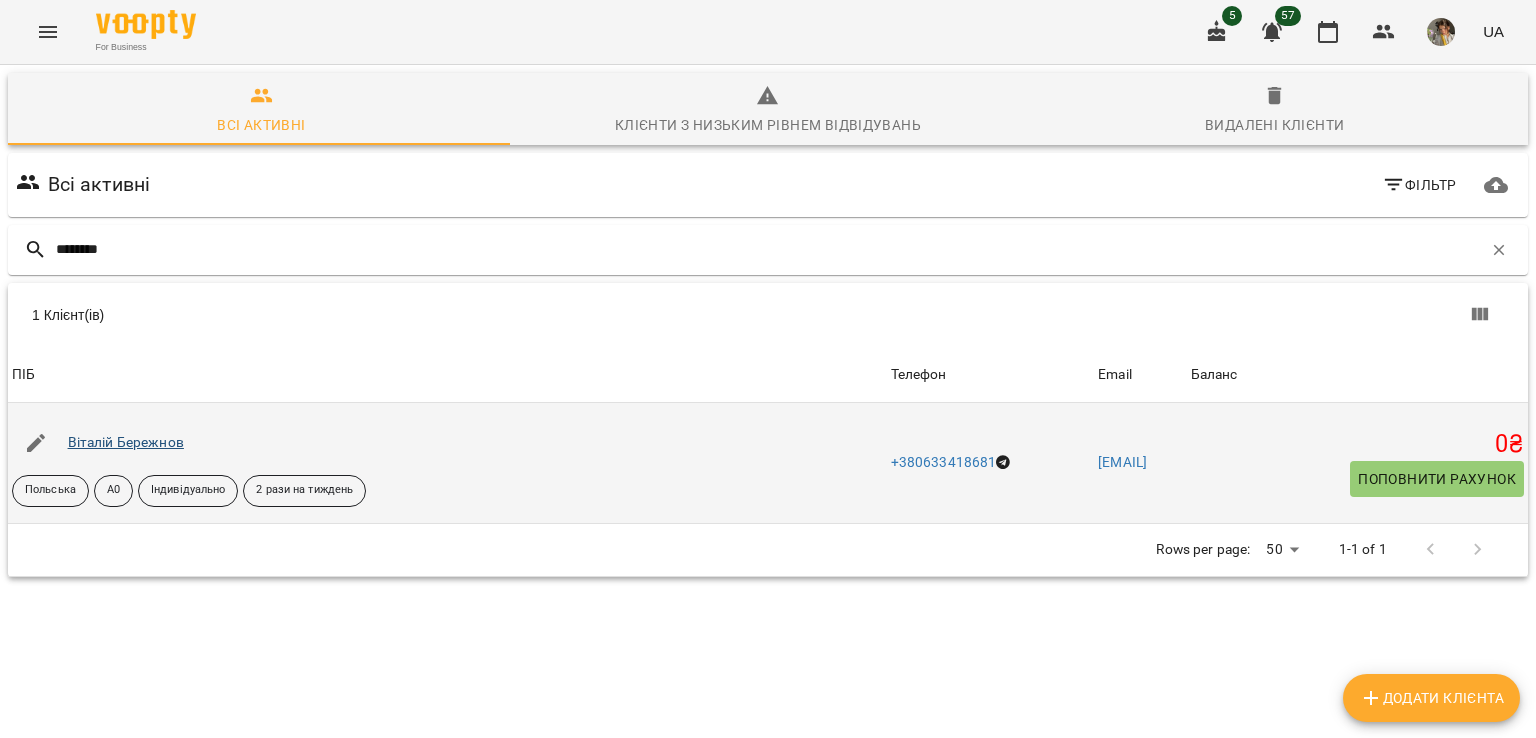 type on "********" 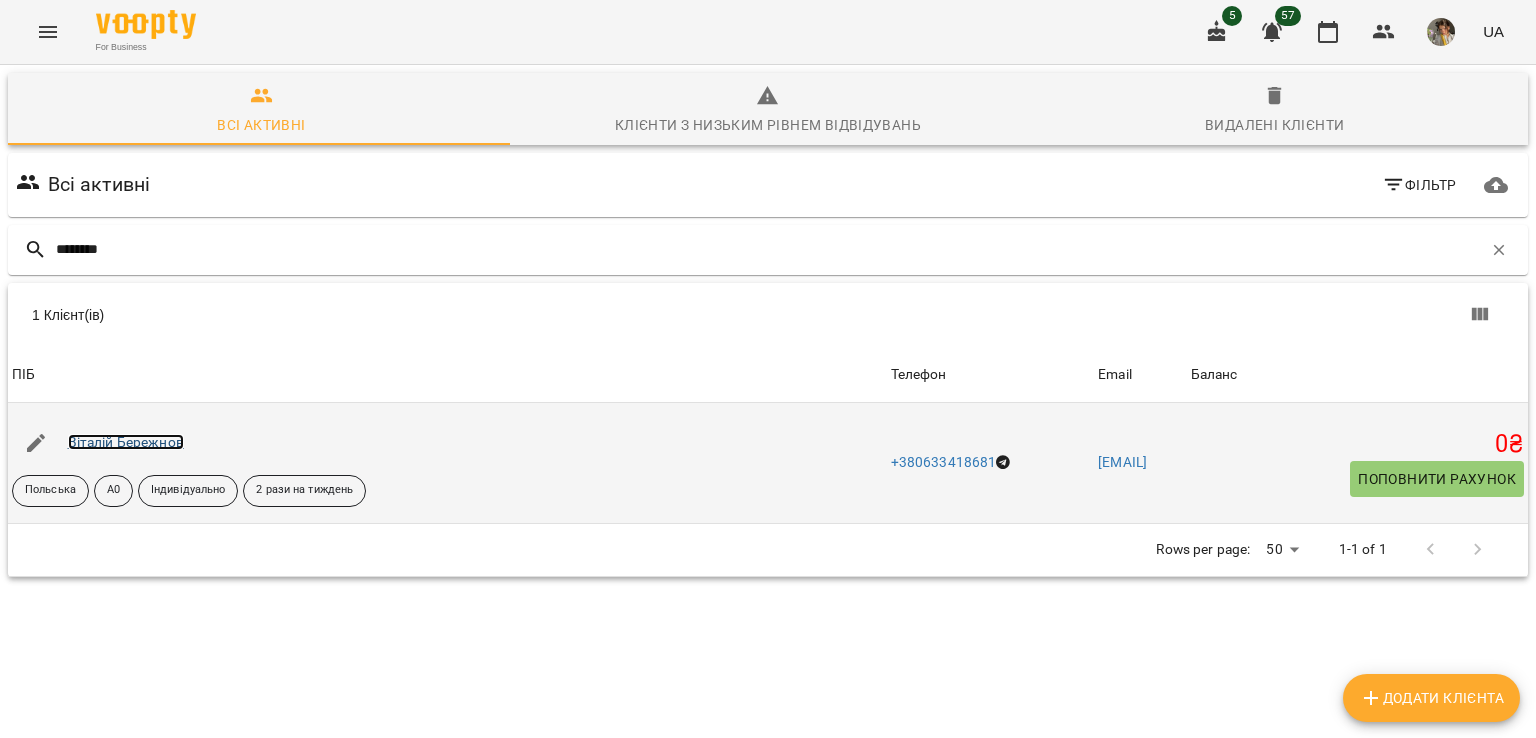 click on "Віталій Бережнов" at bounding box center (126, 442) 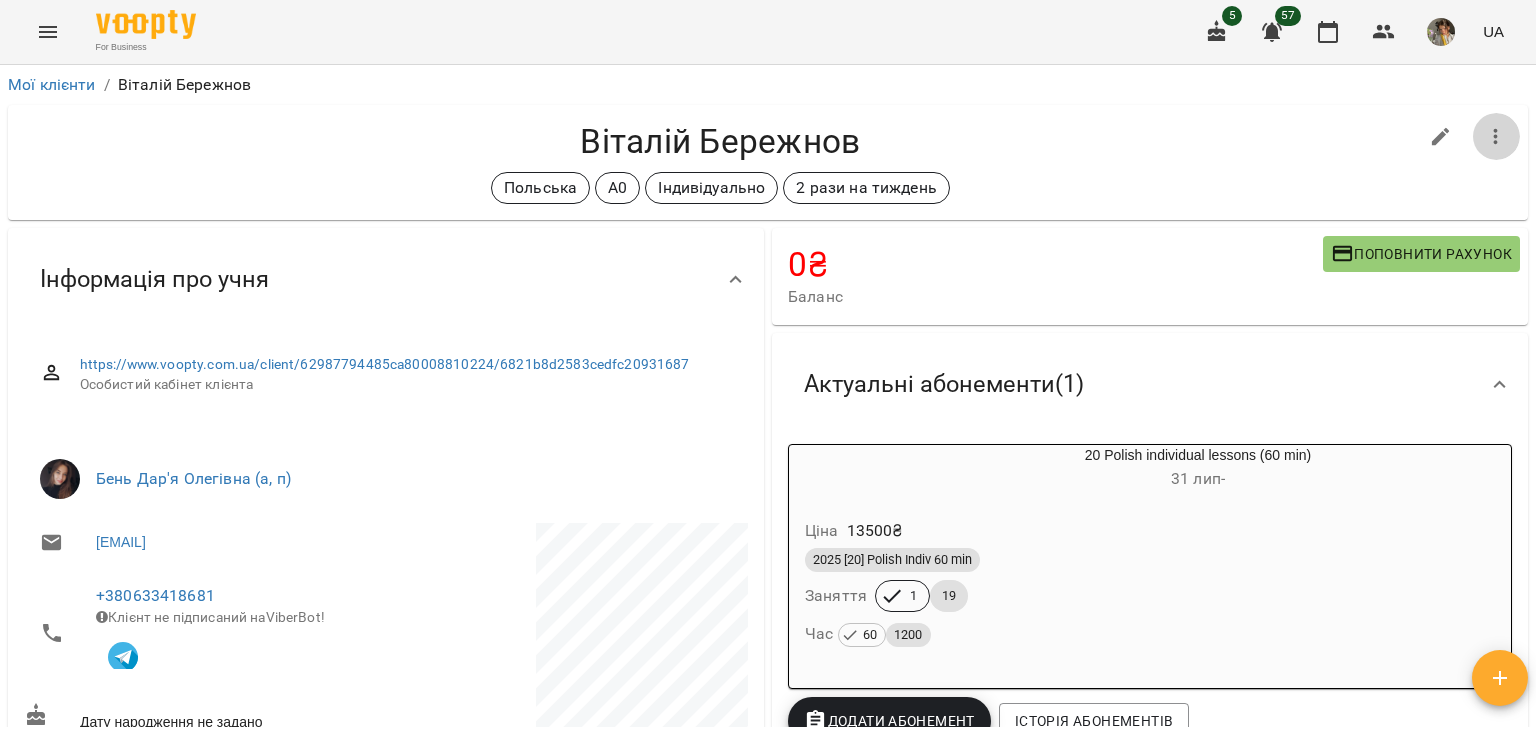 click 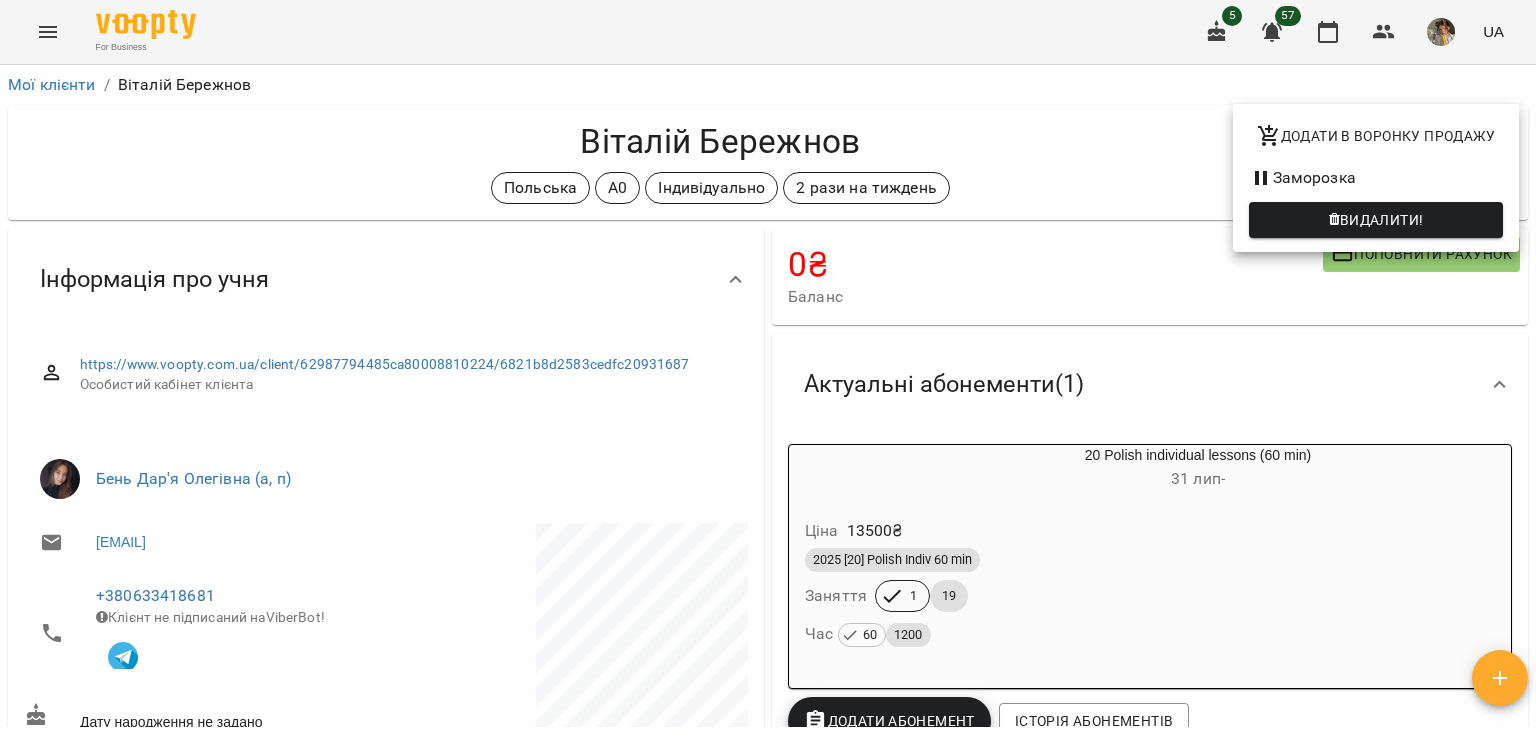click on "Заморозка" at bounding box center [1376, 178] 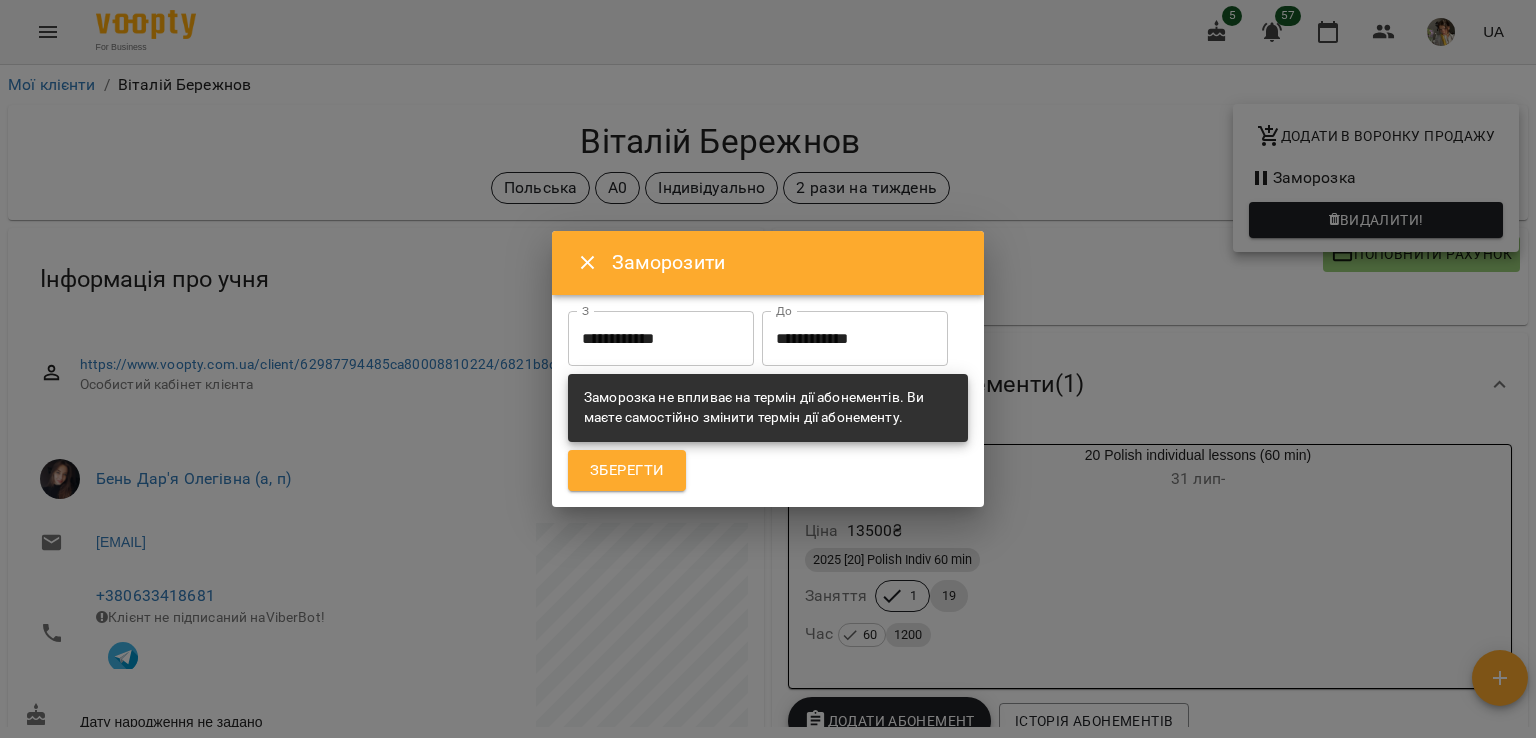 click on "**********" at bounding box center [661, 339] 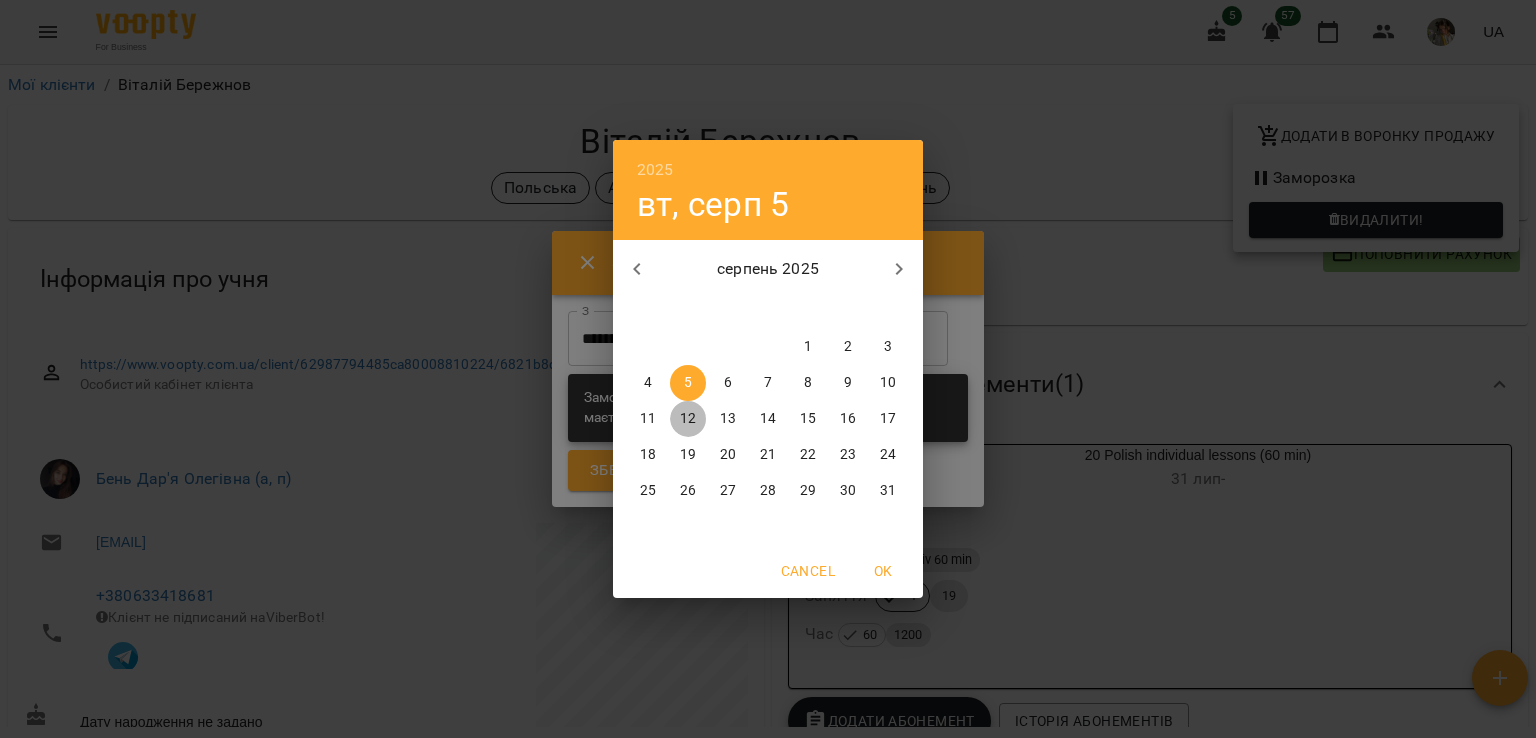click on "12" at bounding box center (688, 419) 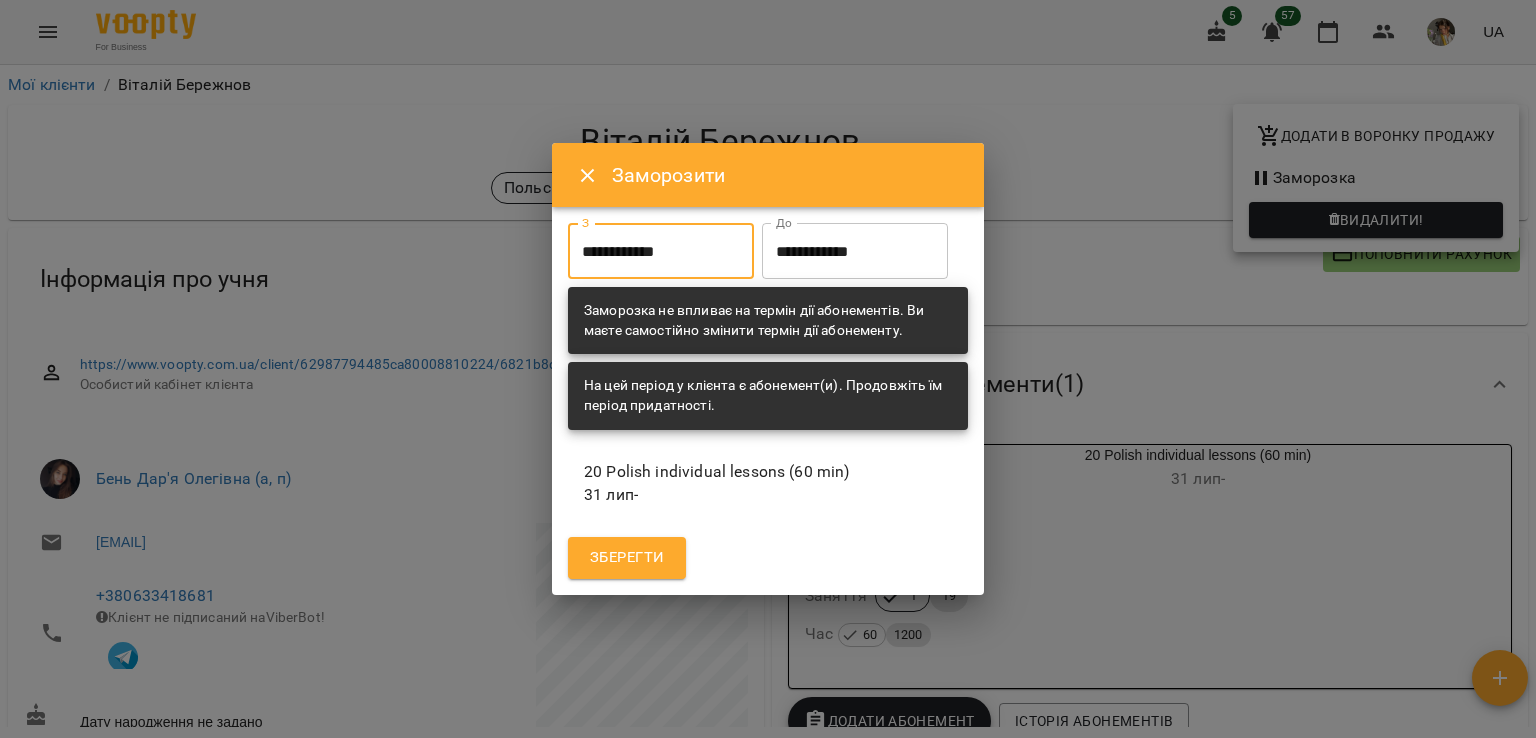 click on "**********" at bounding box center (855, 251) 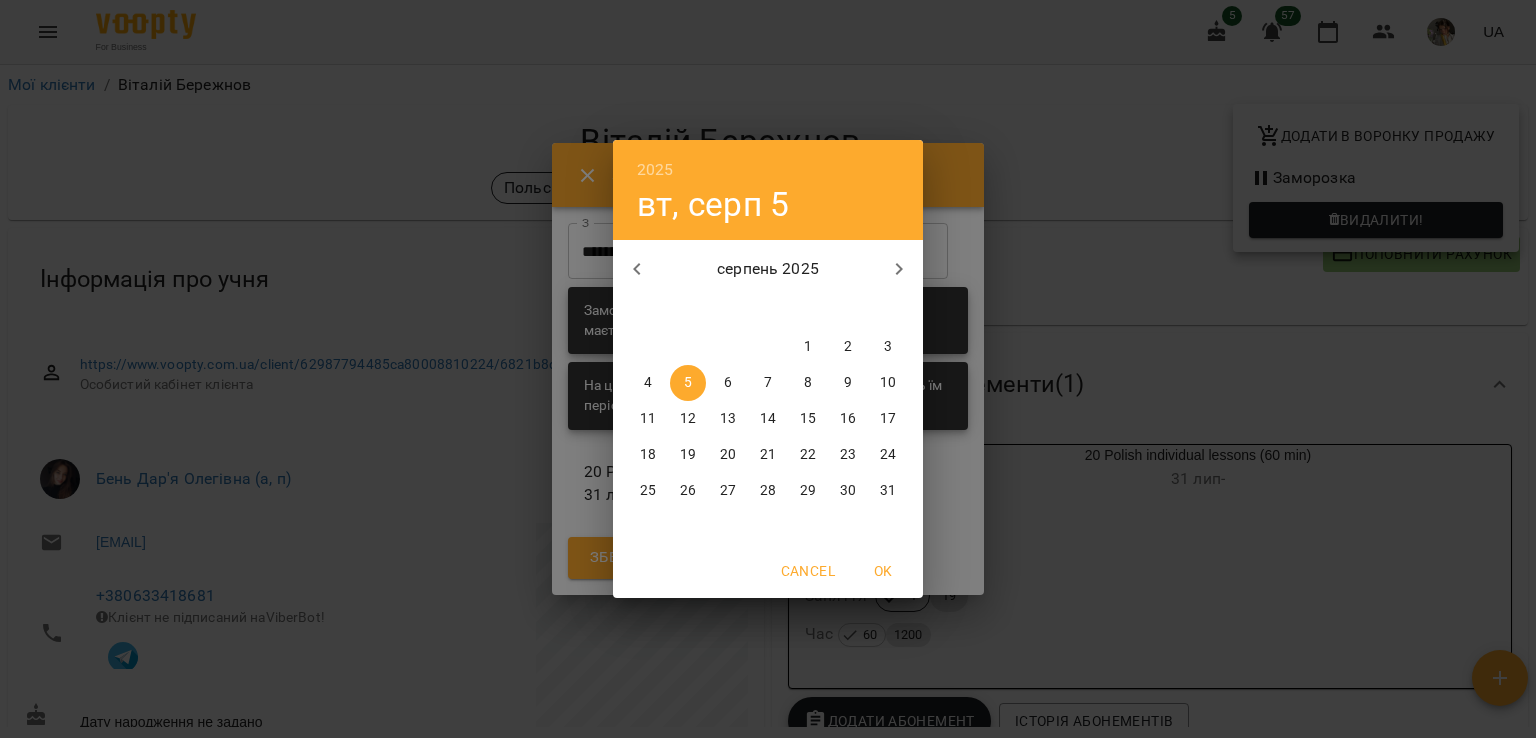 click on "18" at bounding box center (648, 455) 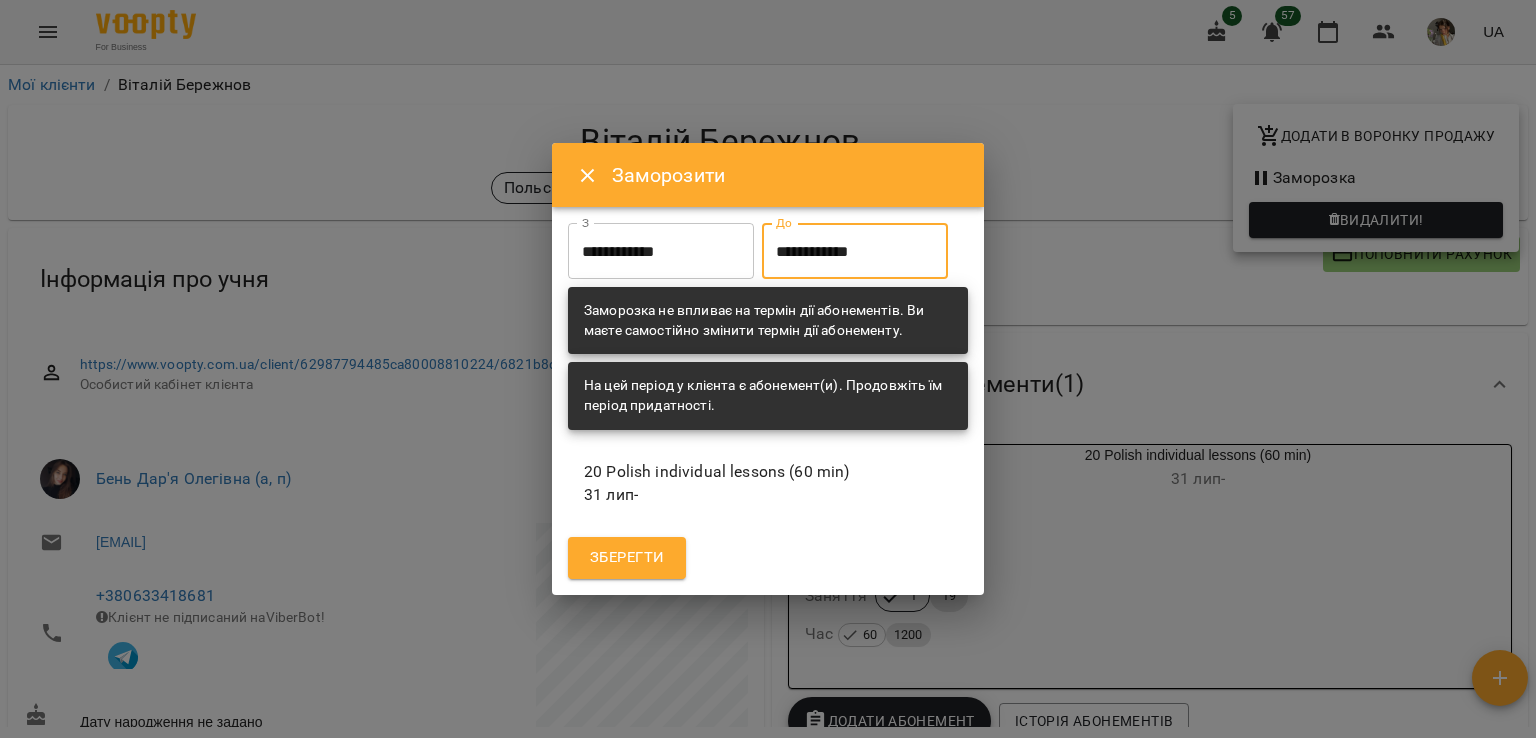 click on "Зберегти" at bounding box center [627, 558] 